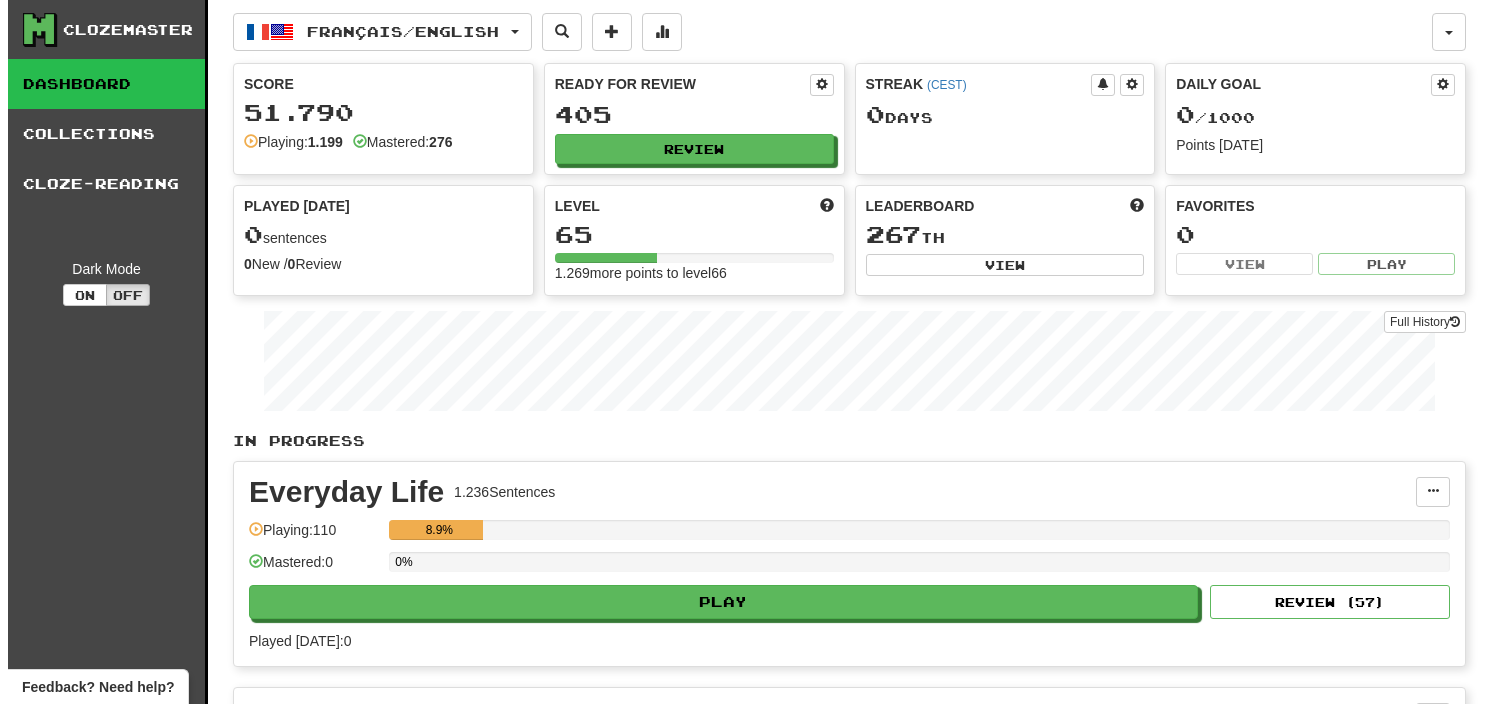 scroll, scrollTop: 0, scrollLeft: 0, axis: both 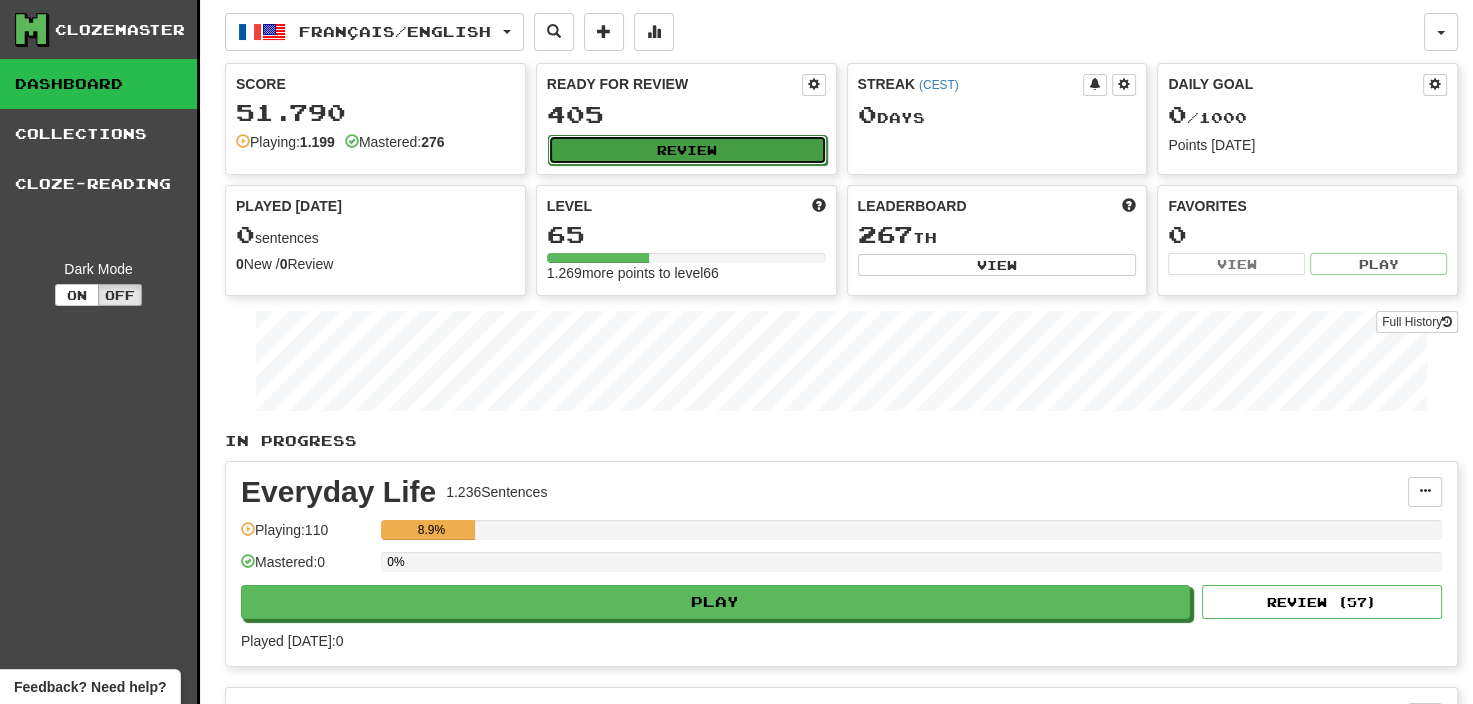 click on "Review" at bounding box center [687, 150] 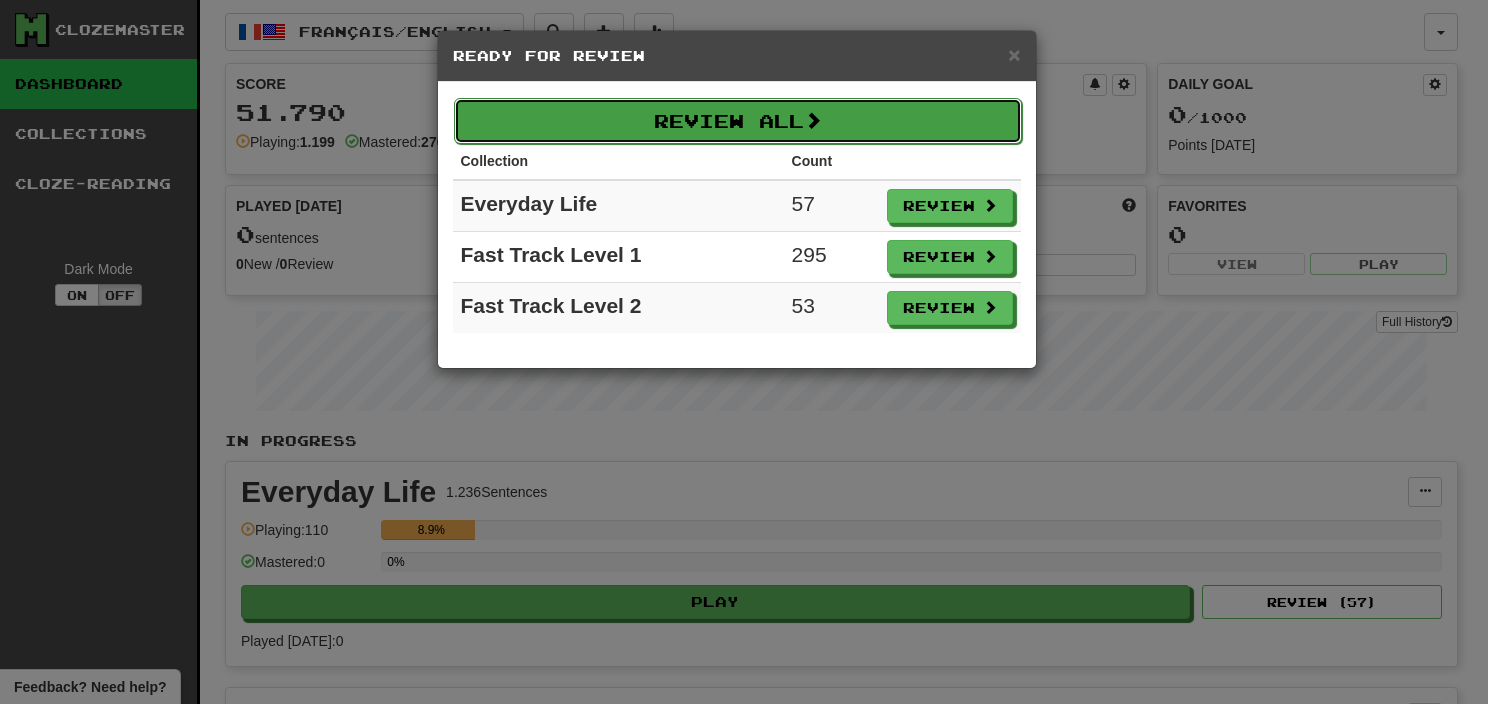 click on "Review All" at bounding box center (738, 121) 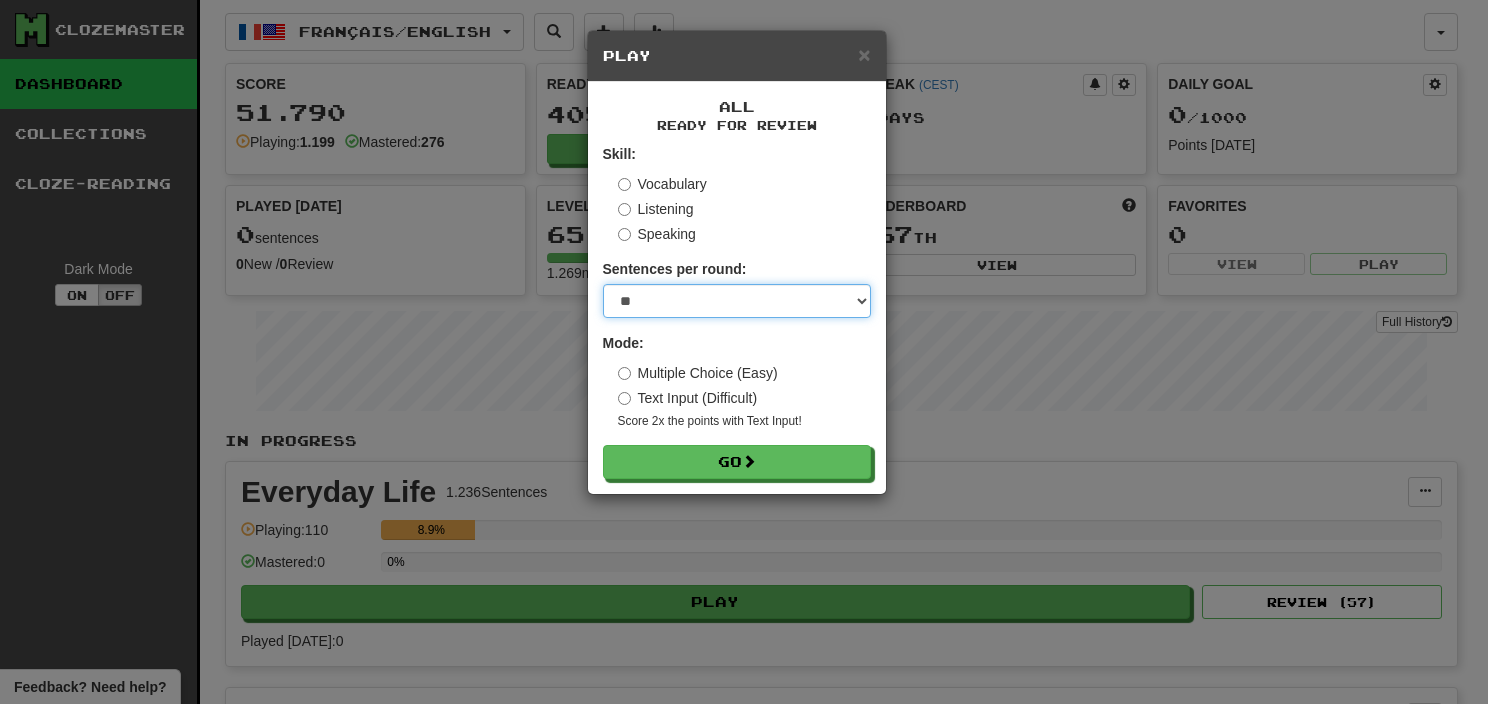 click on "* ** ** ** ** ** *** ********" at bounding box center (737, 301) 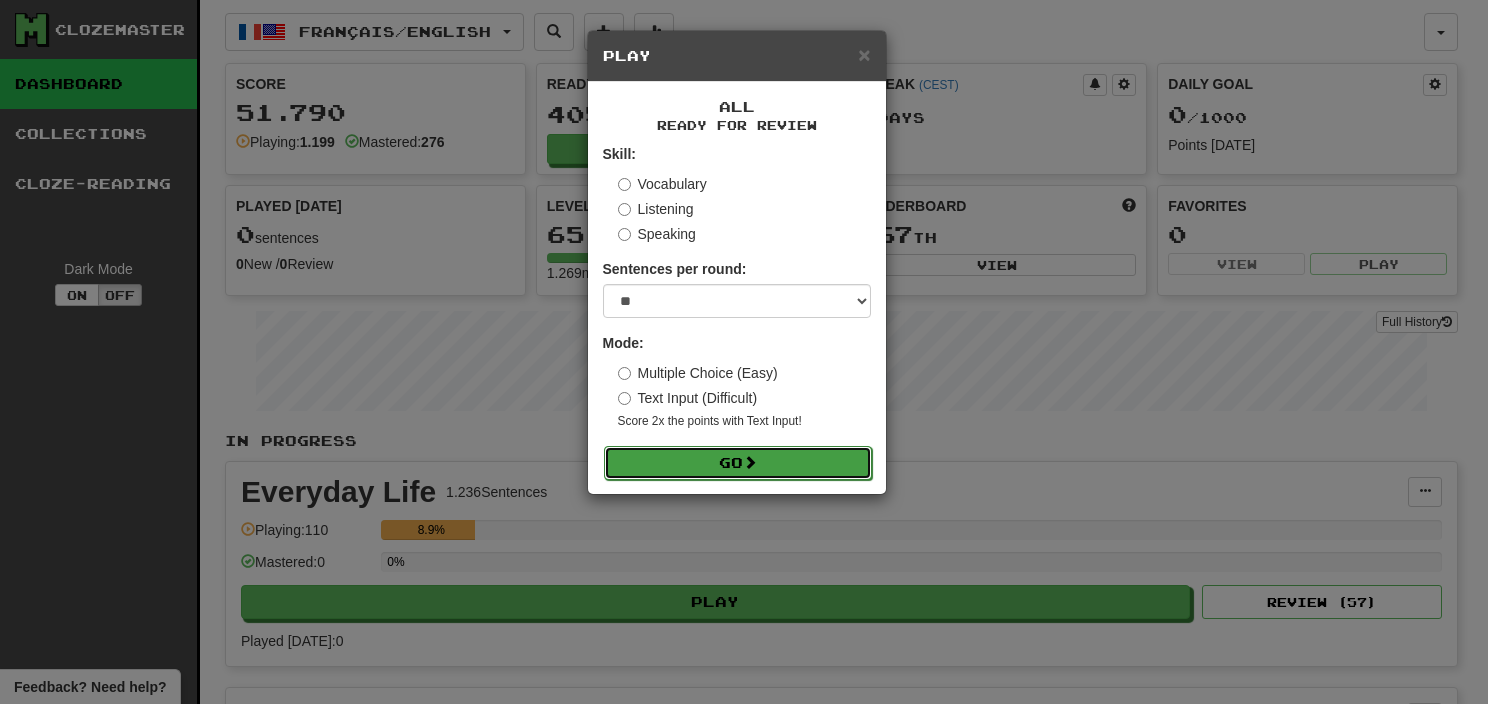 click on "Go" at bounding box center [738, 463] 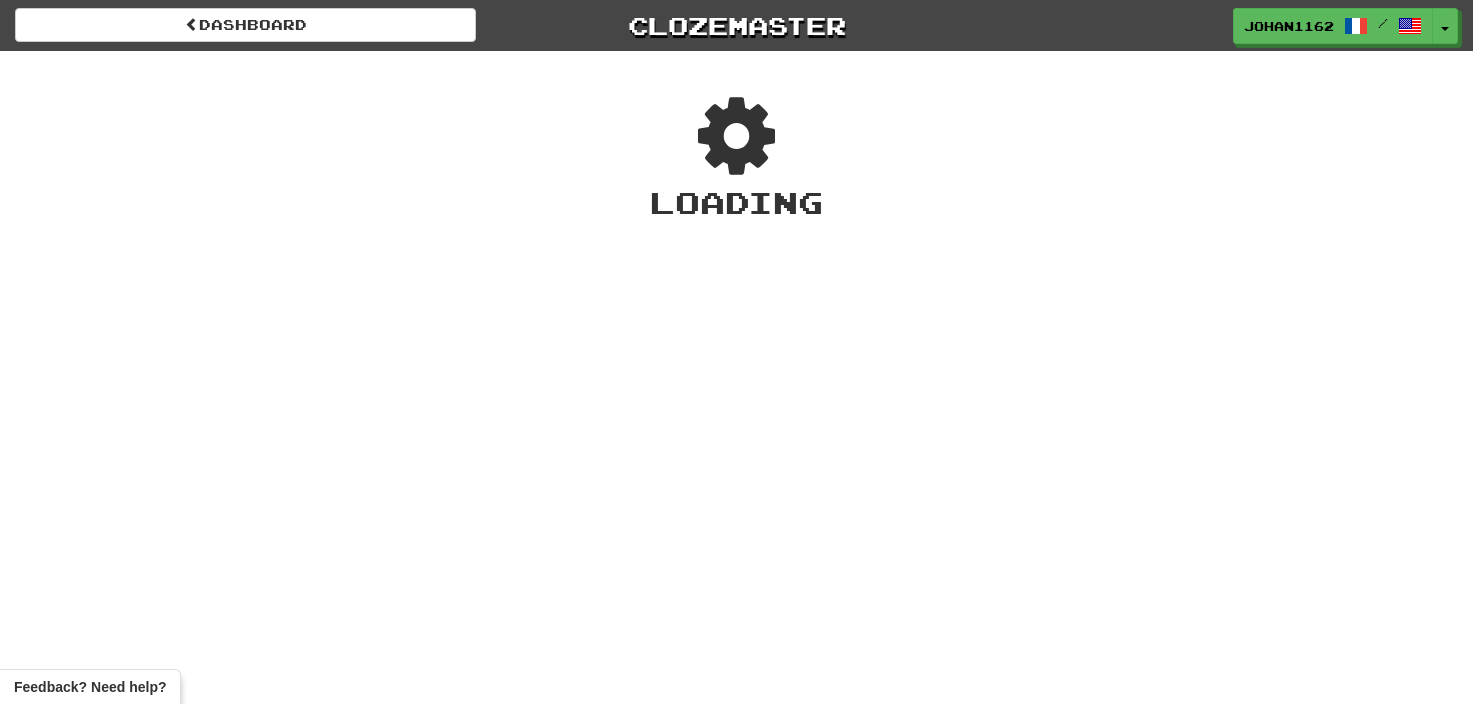 scroll, scrollTop: 0, scrollLeft: 0, axis: both 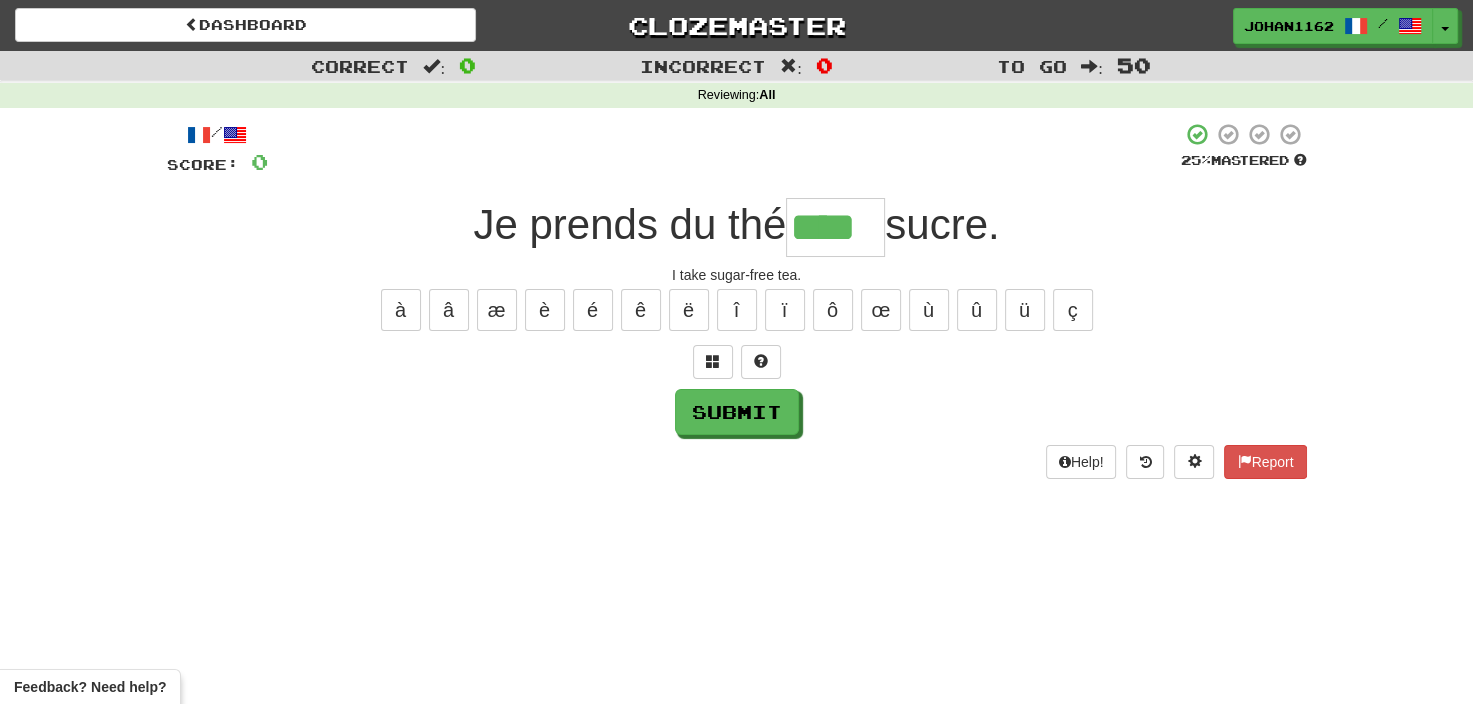 type on "****" 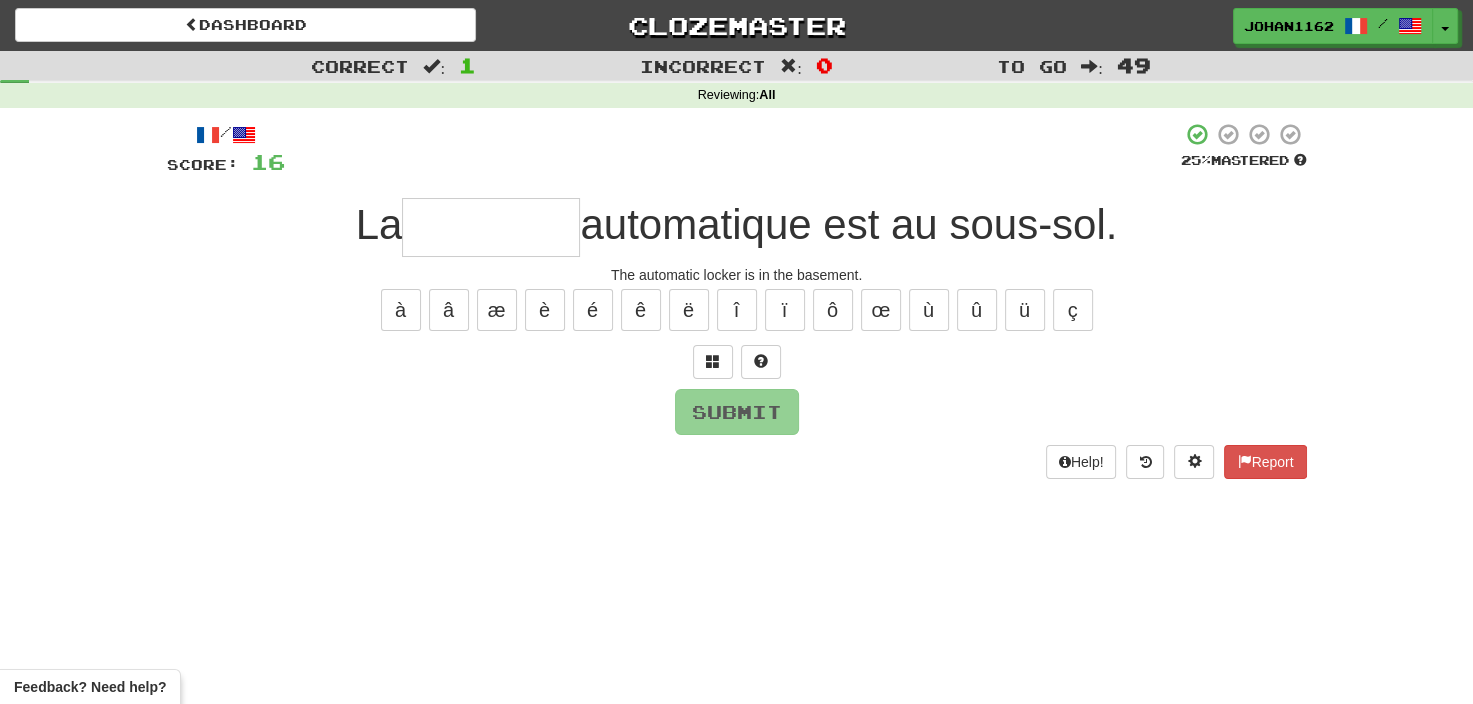 type on "*" 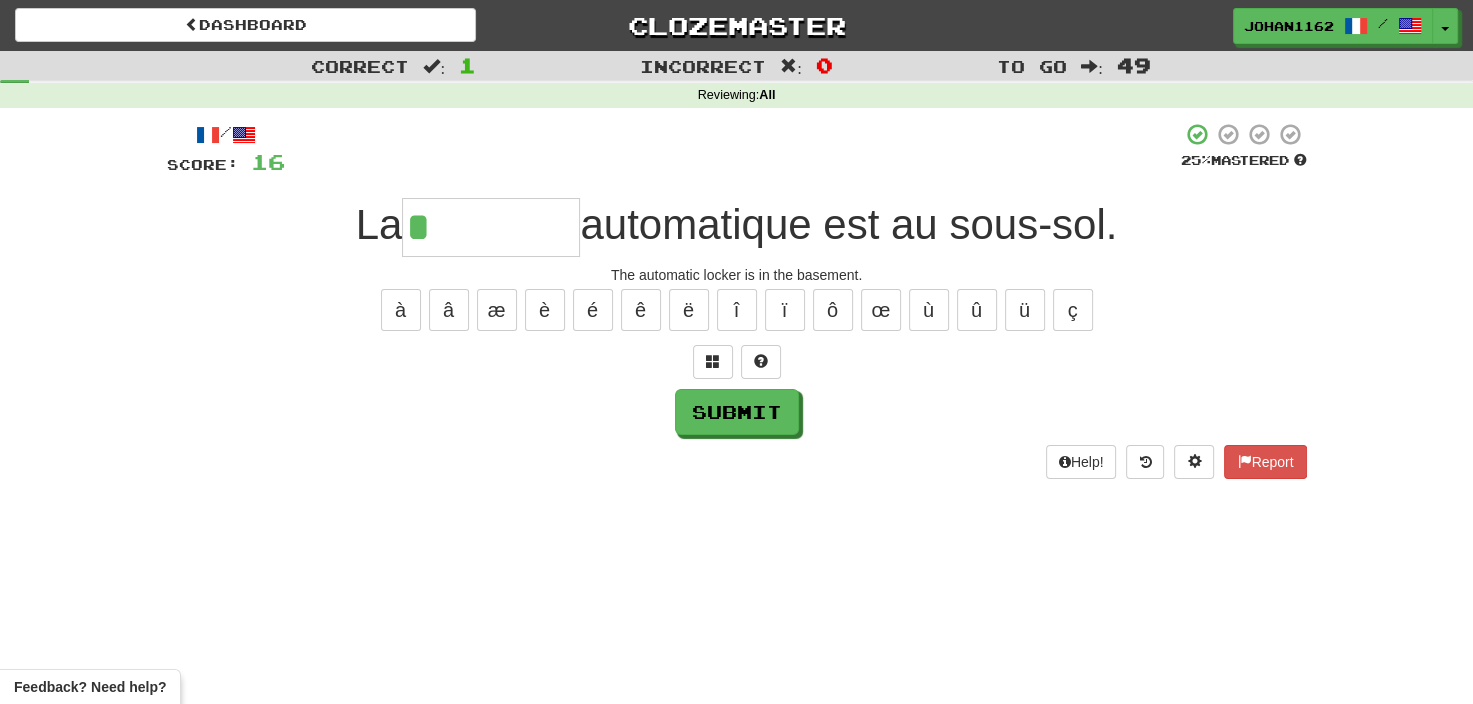 type on "********" 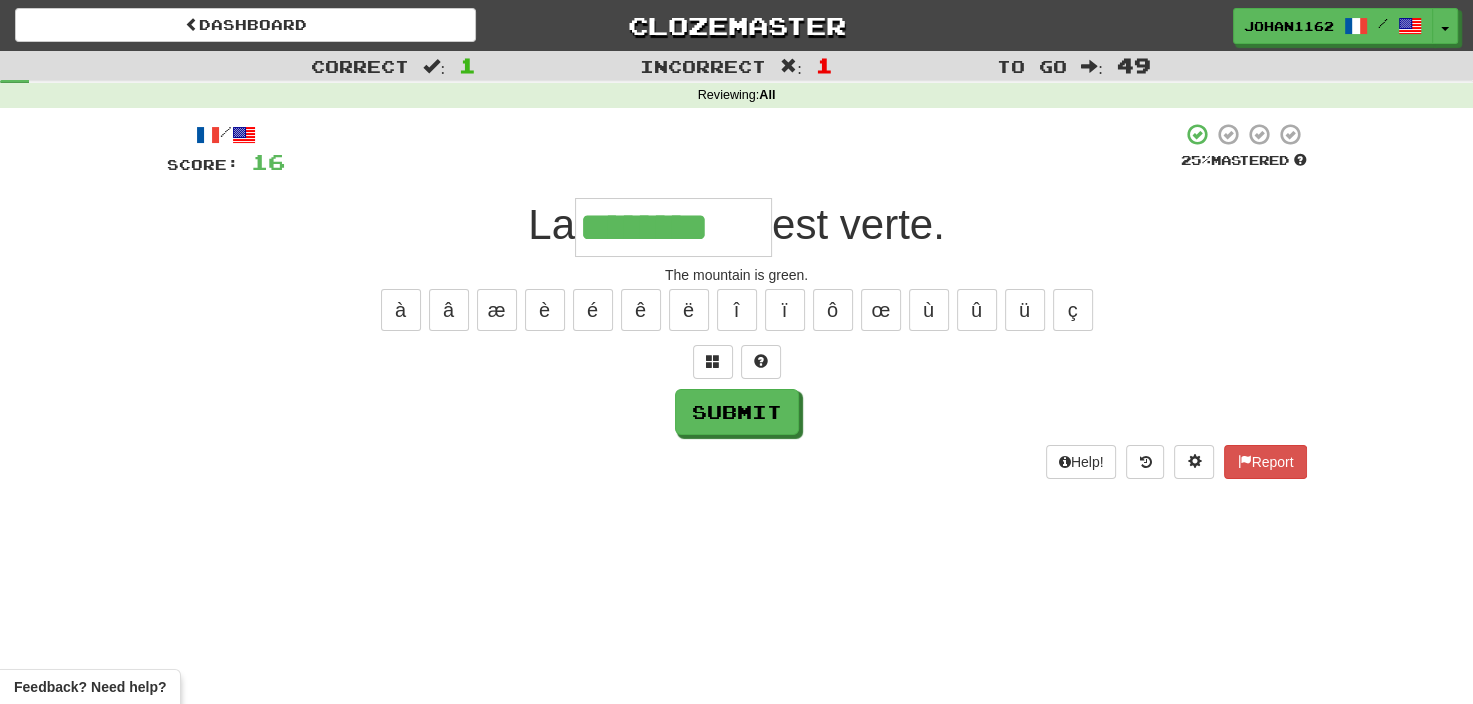 type on "********" 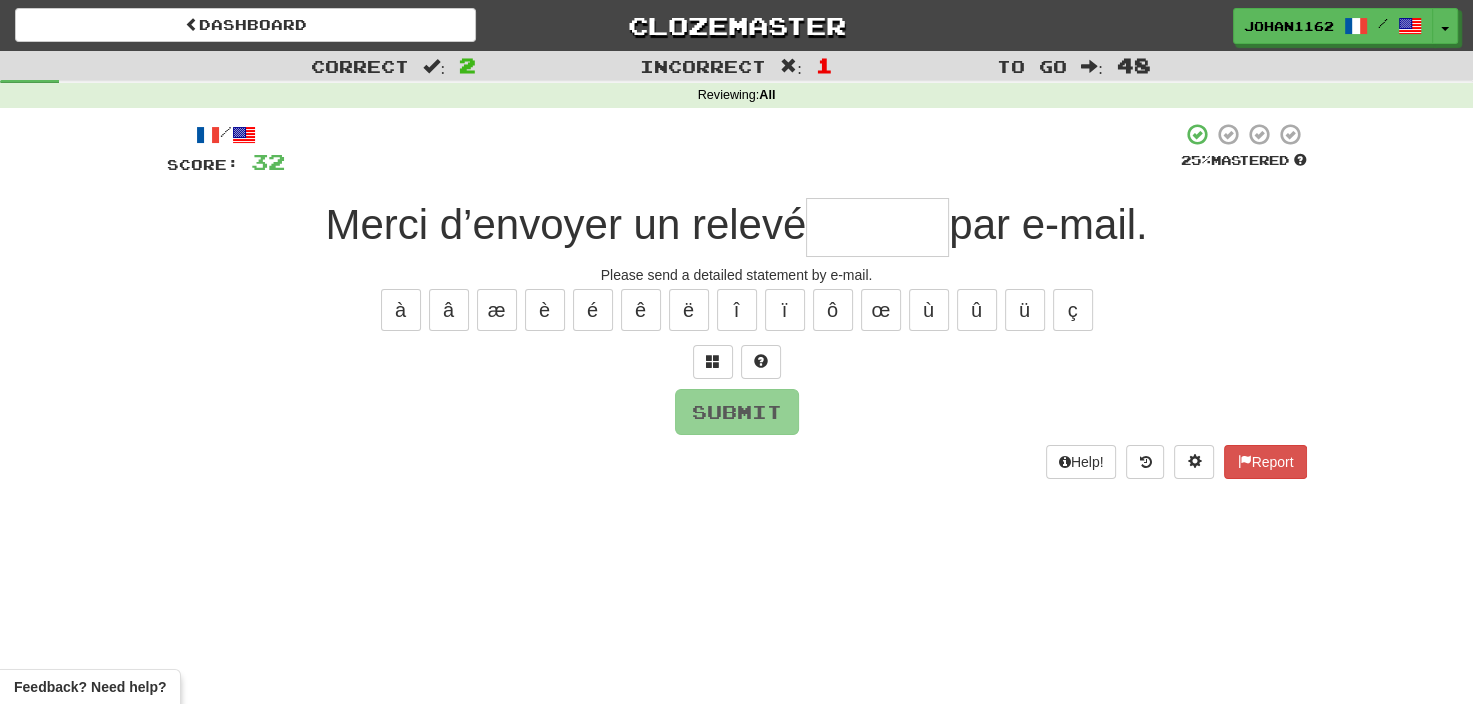 type on "*" 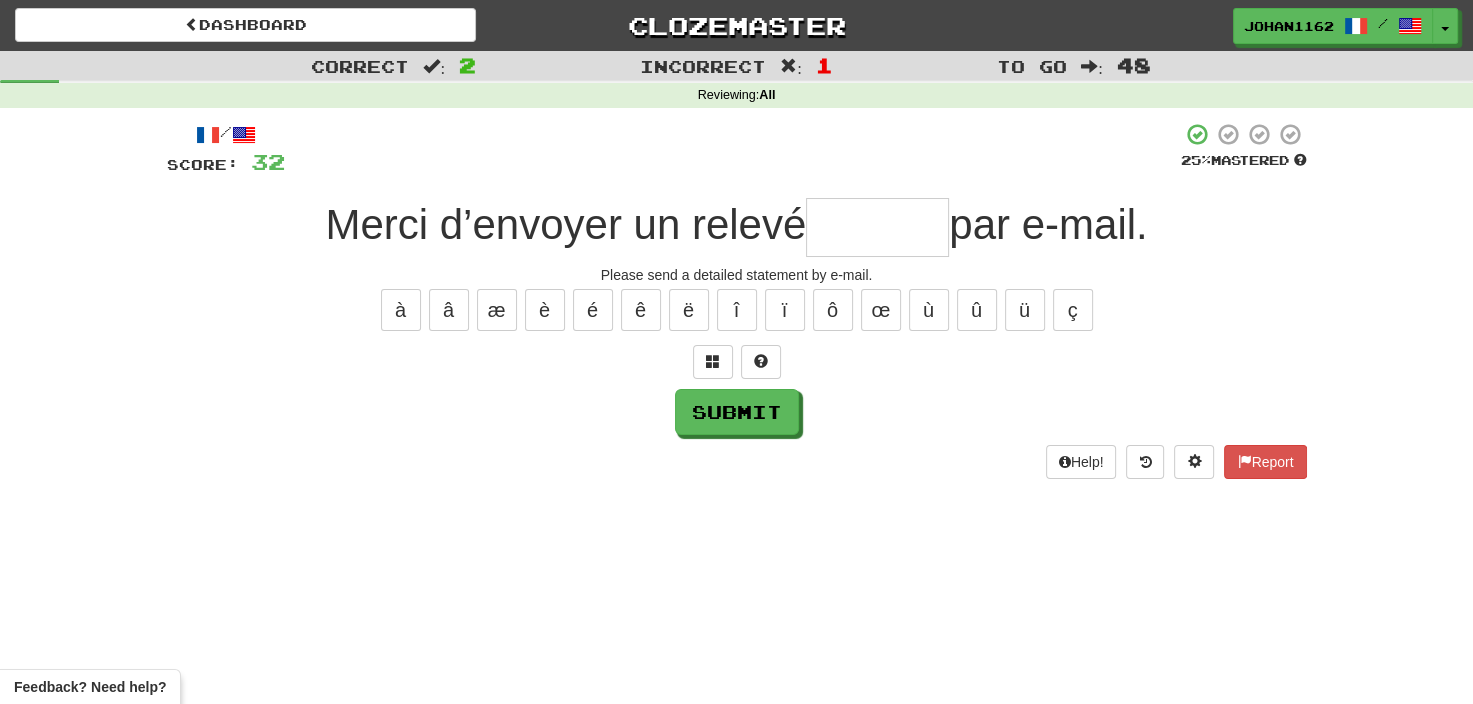 type on "*" 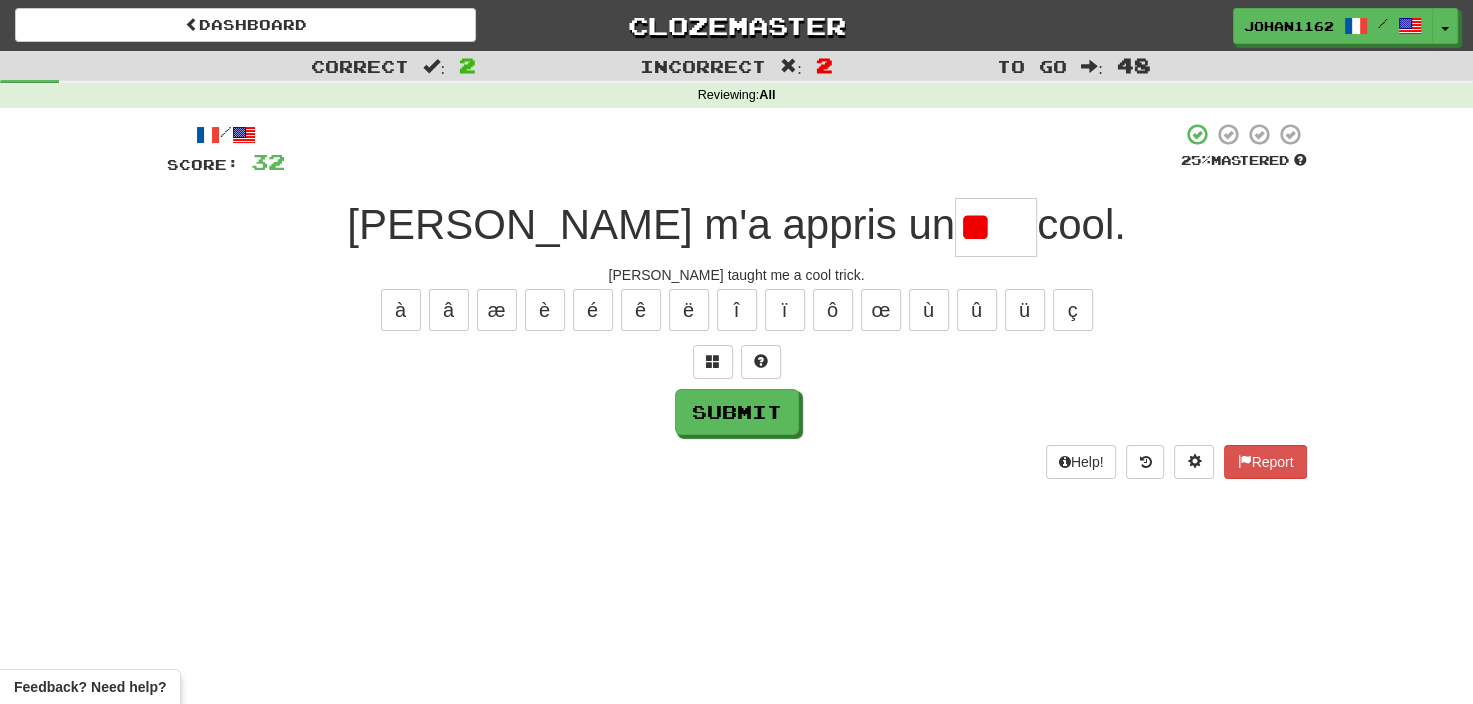 type on "*" 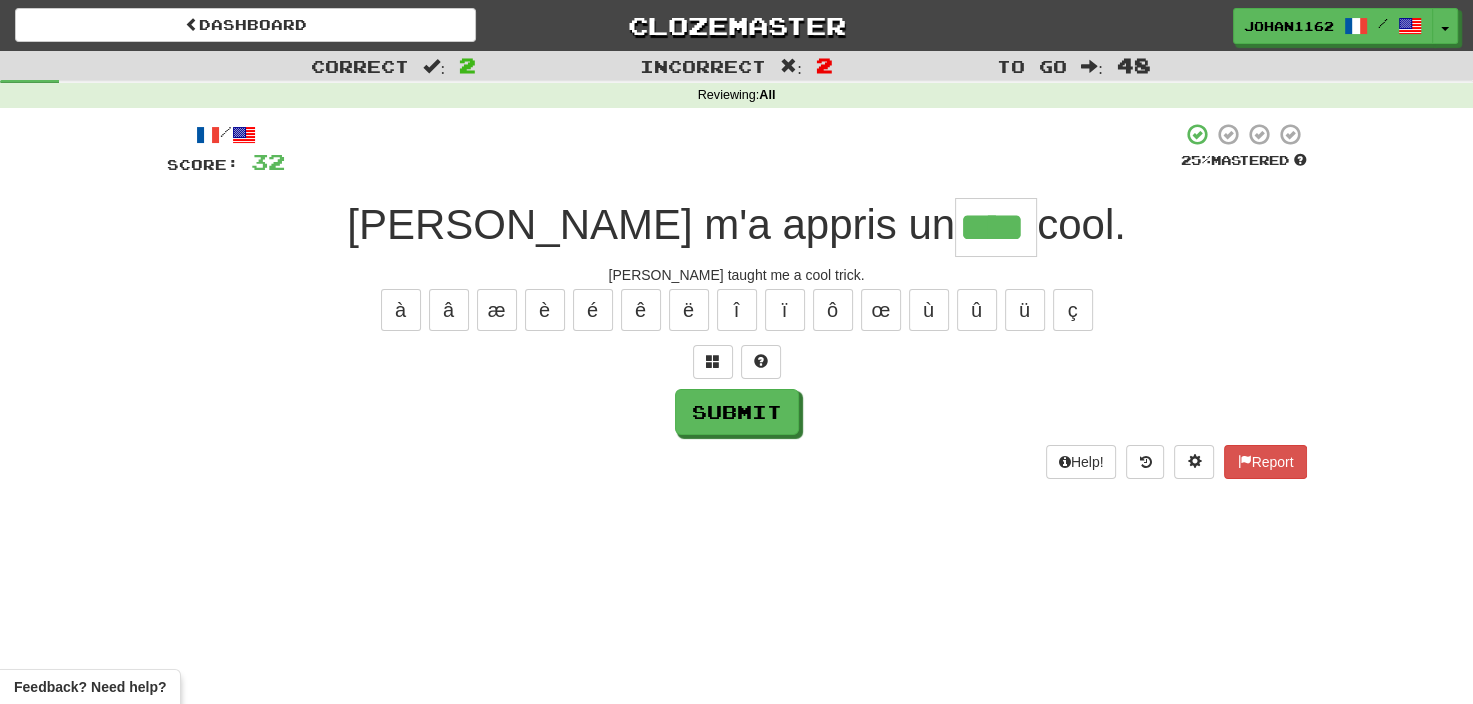 type on "****" 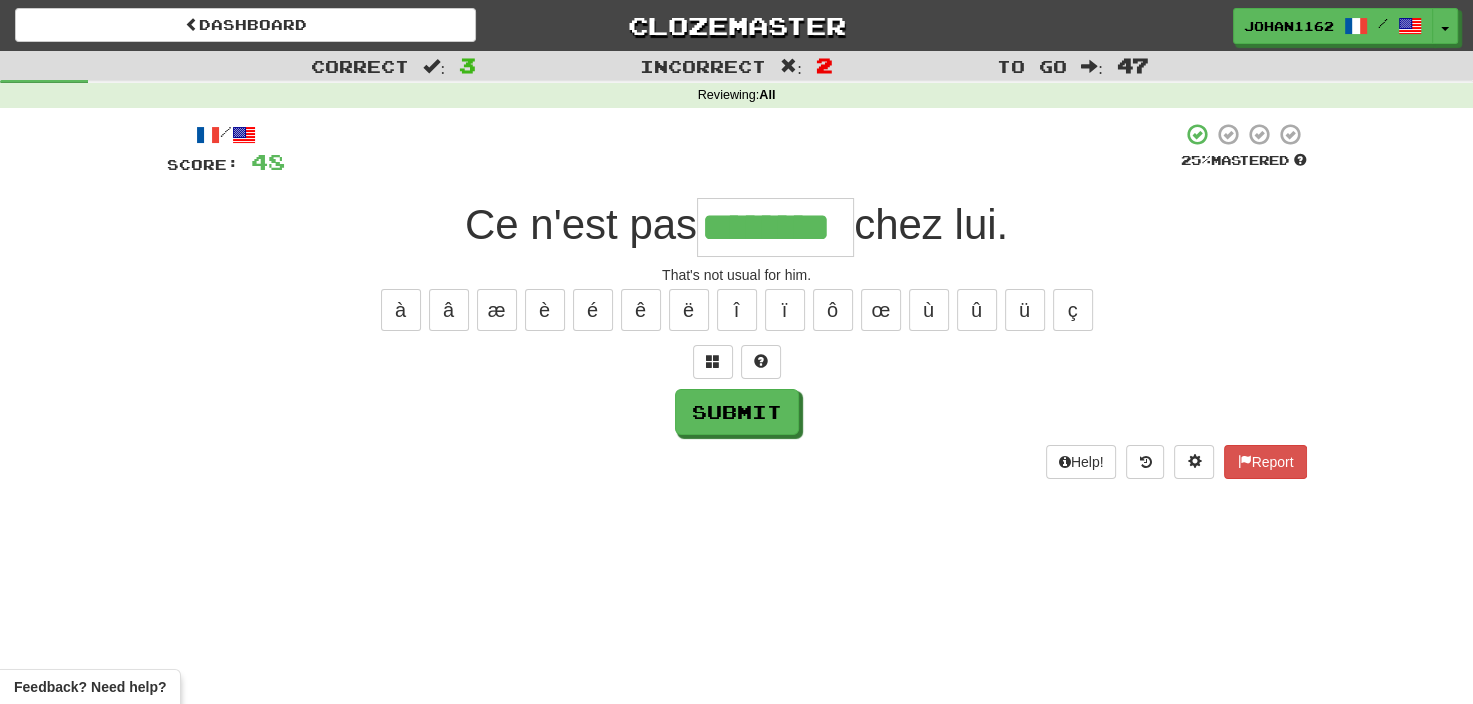 type on "********" 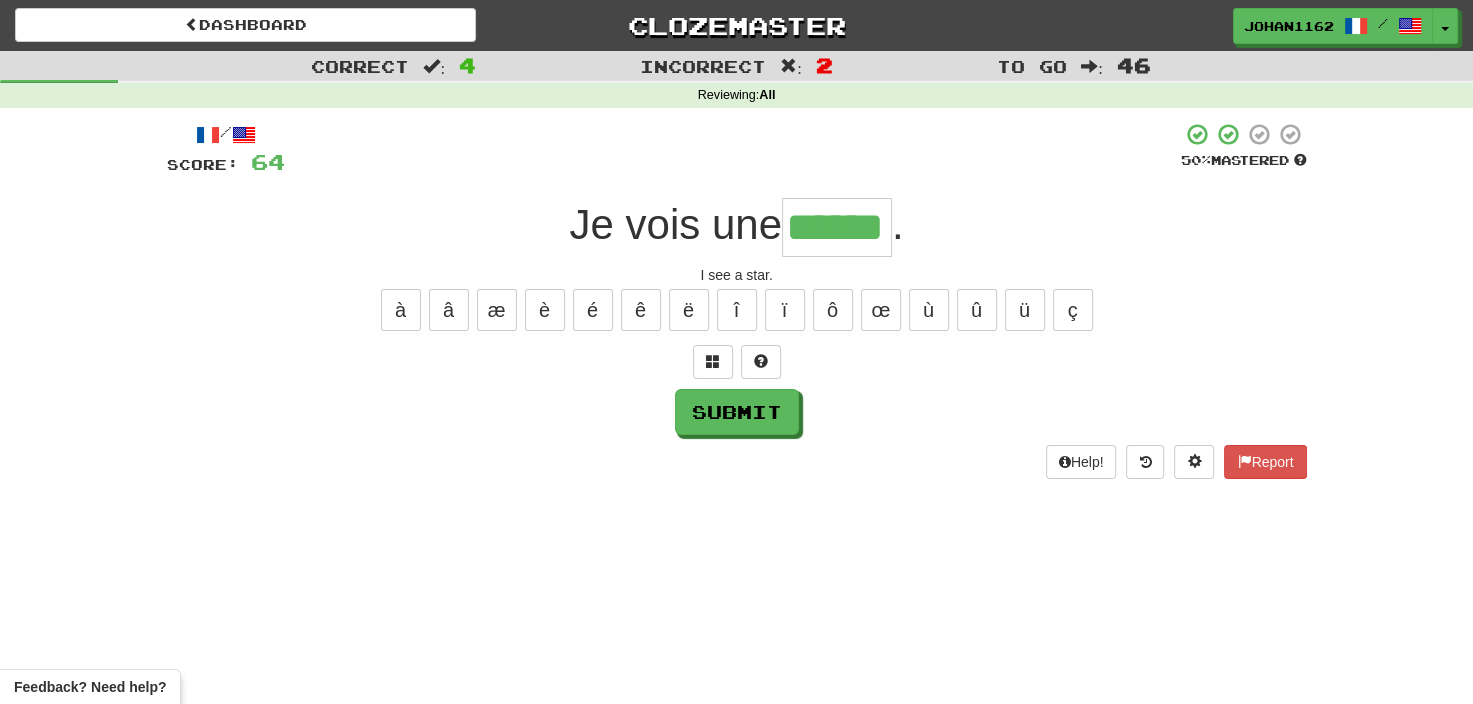 type on "******" 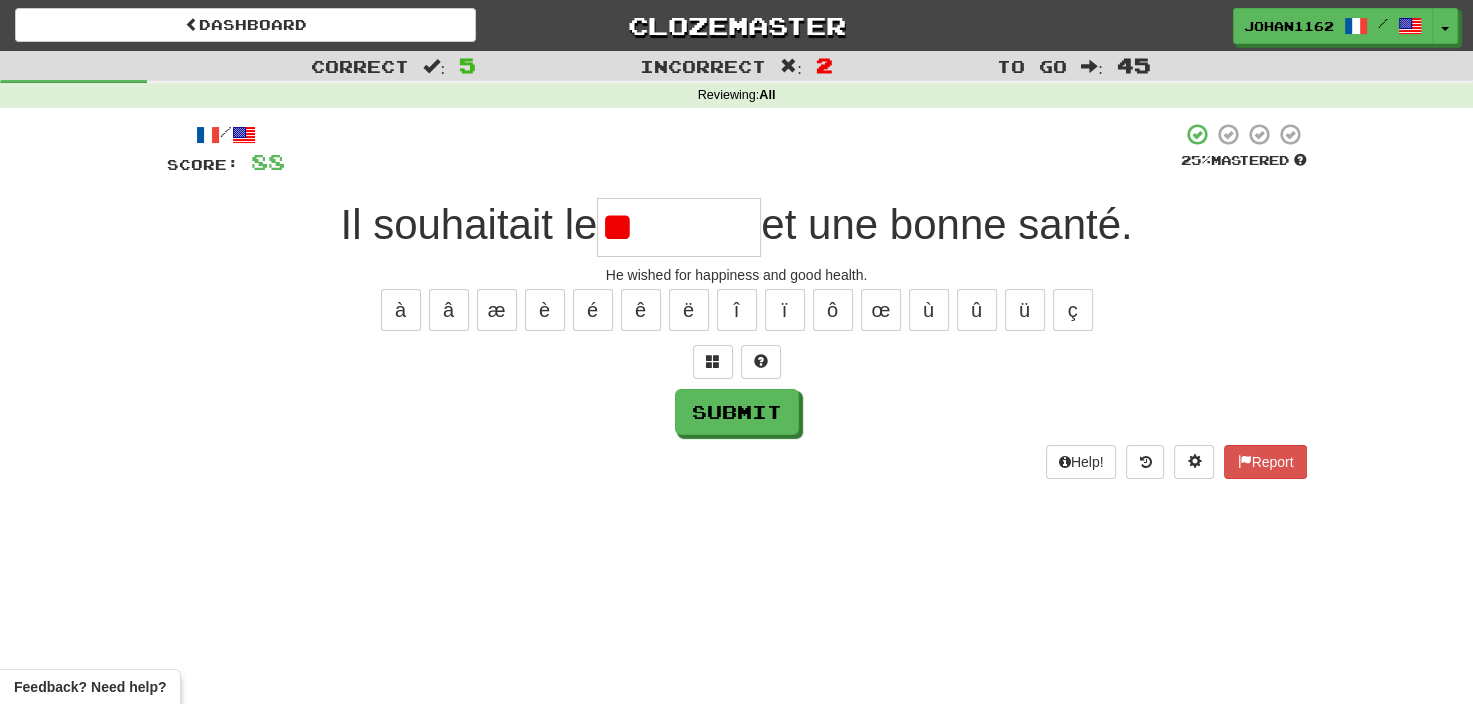 type on "*" 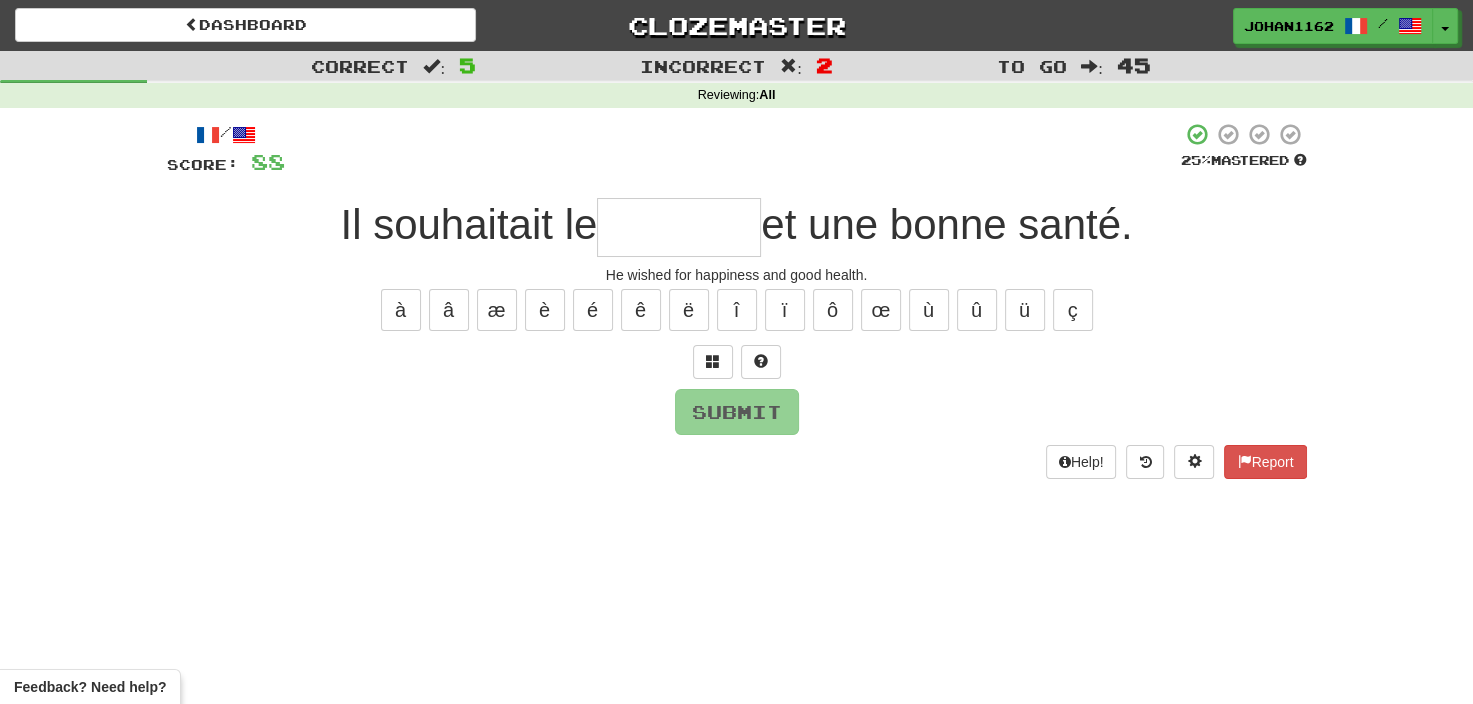 type on "*" 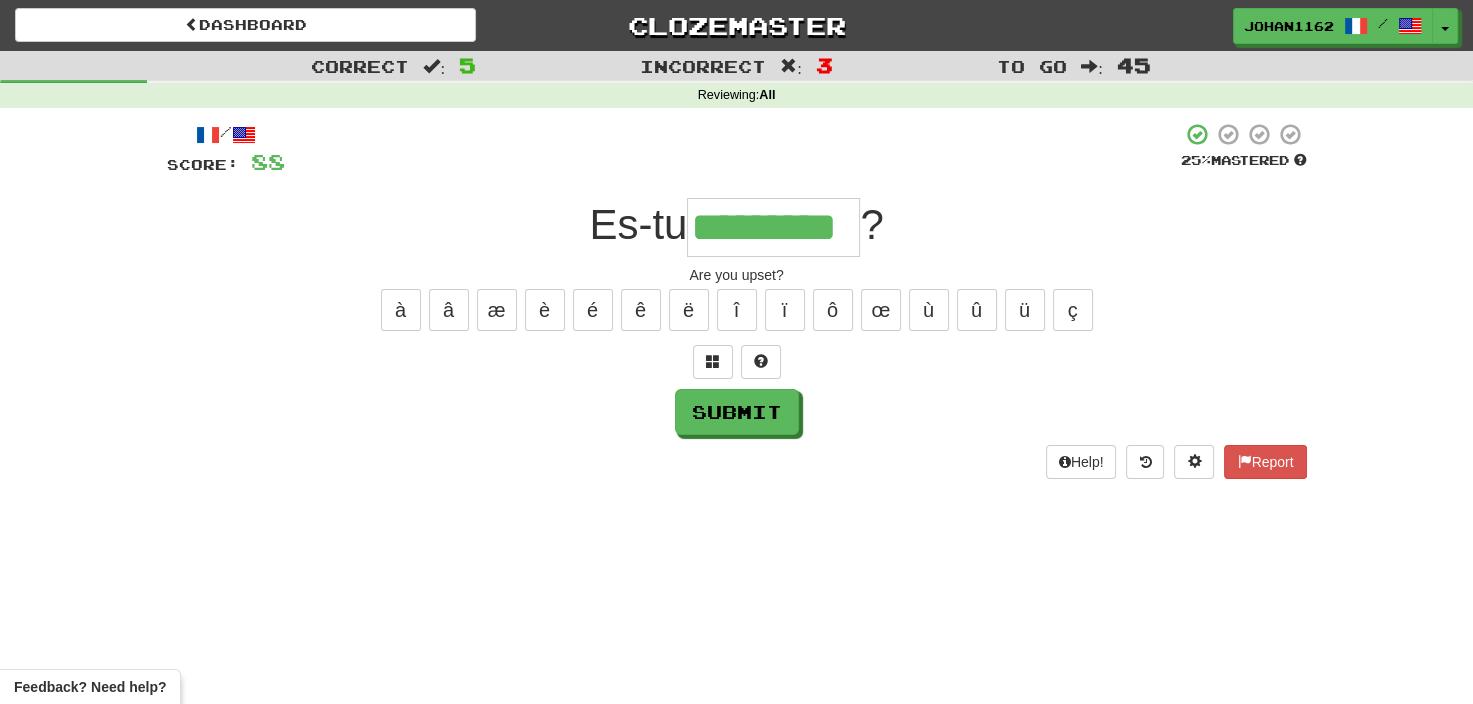 type on "*********" 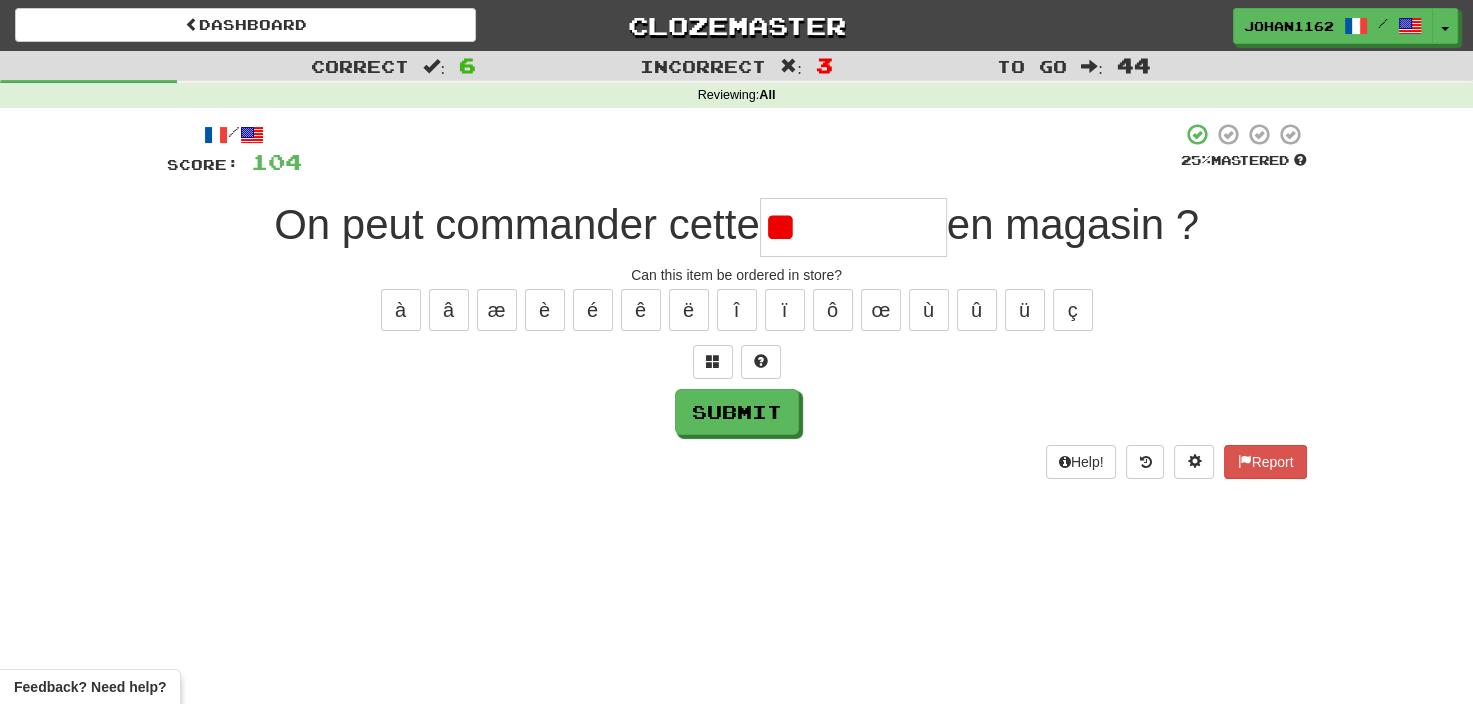 type on "*" 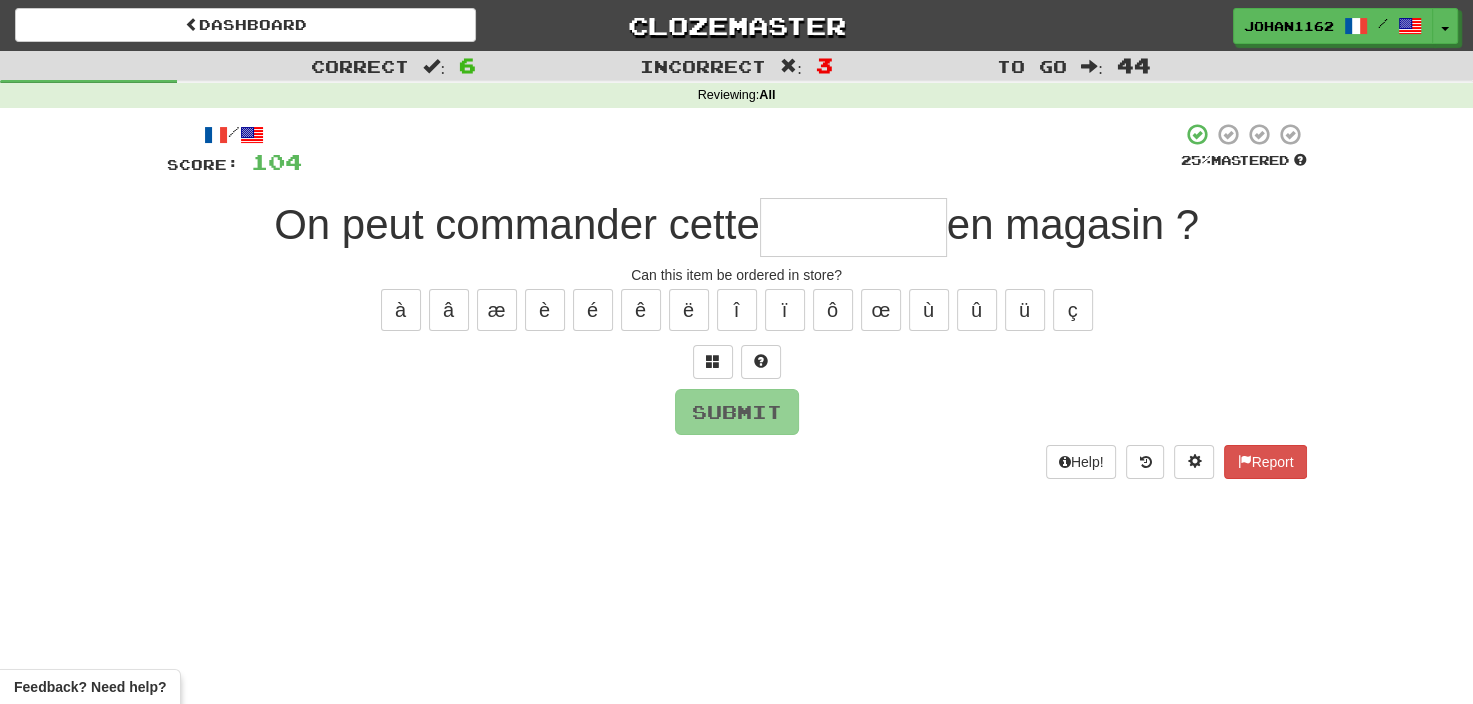 type on "*" 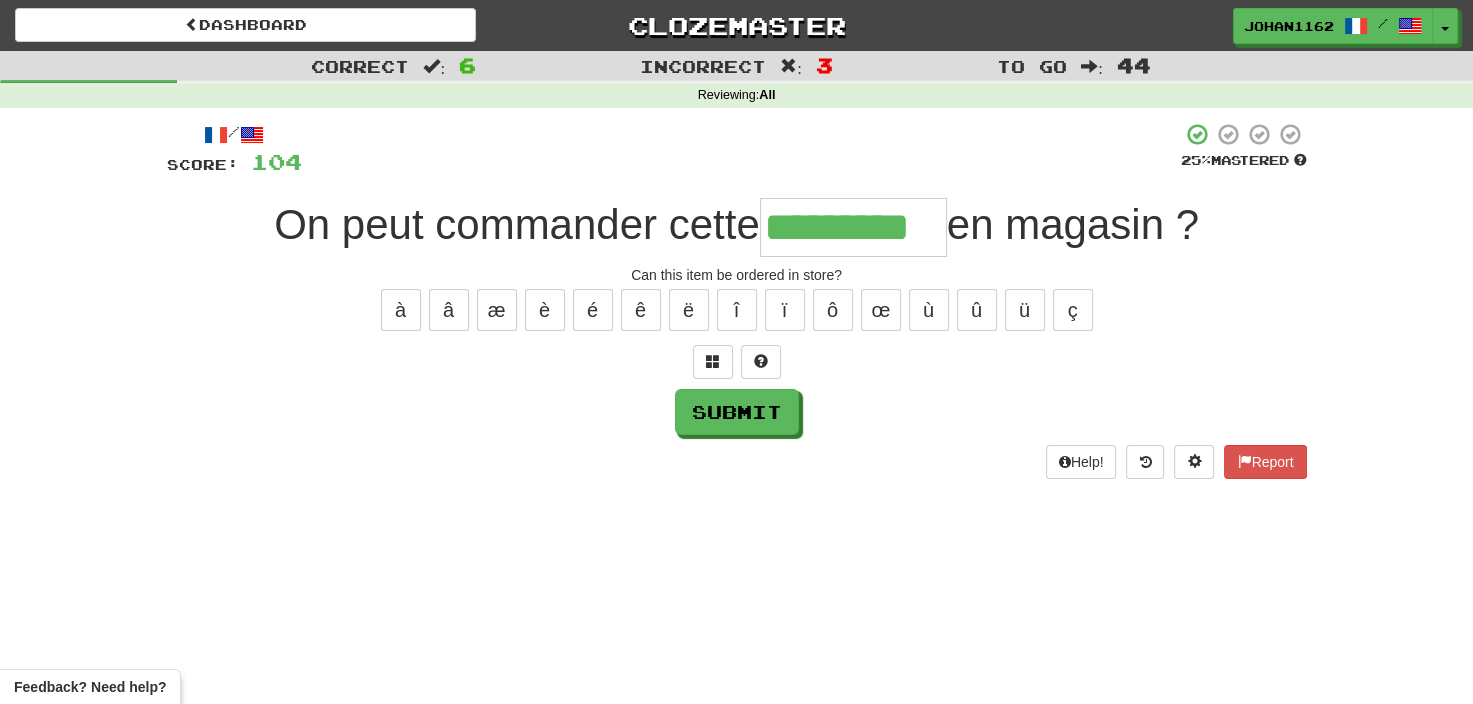 type on "*********" 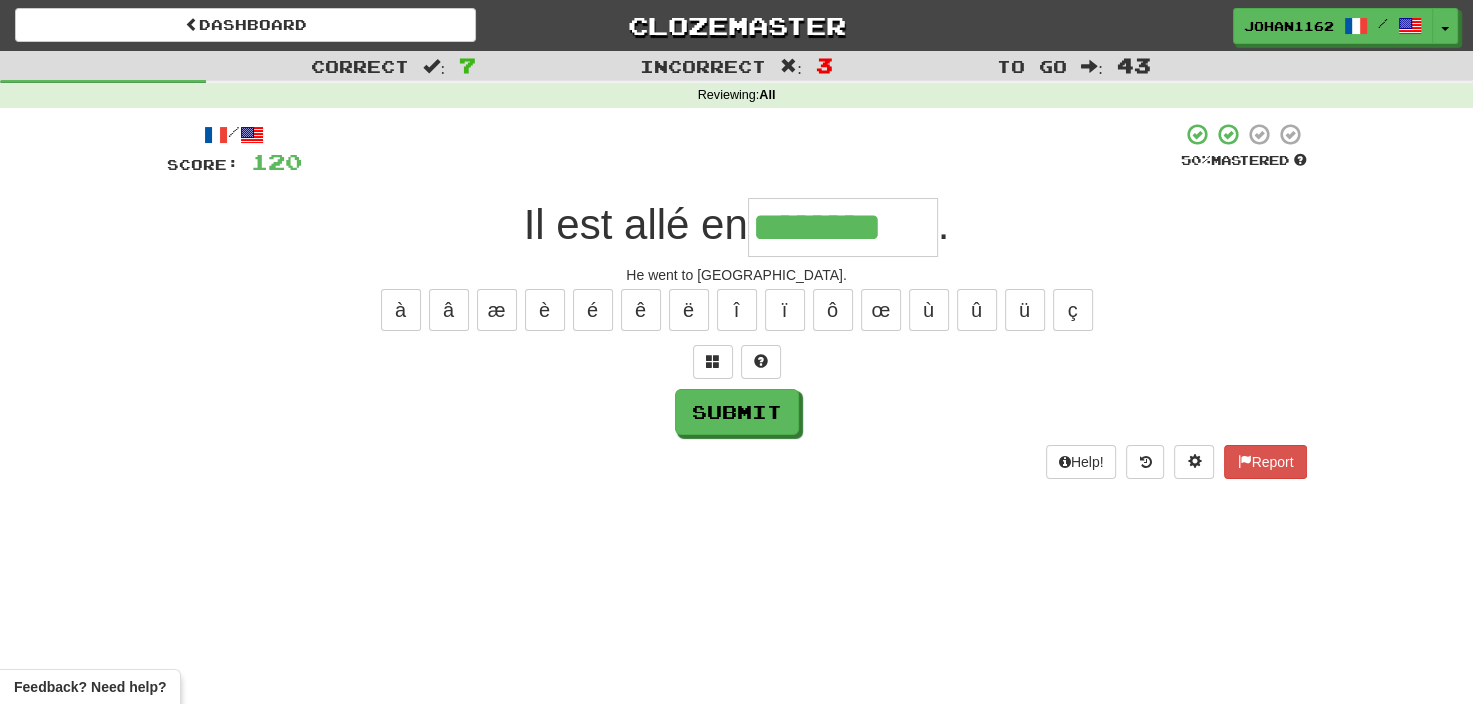 type on "********" 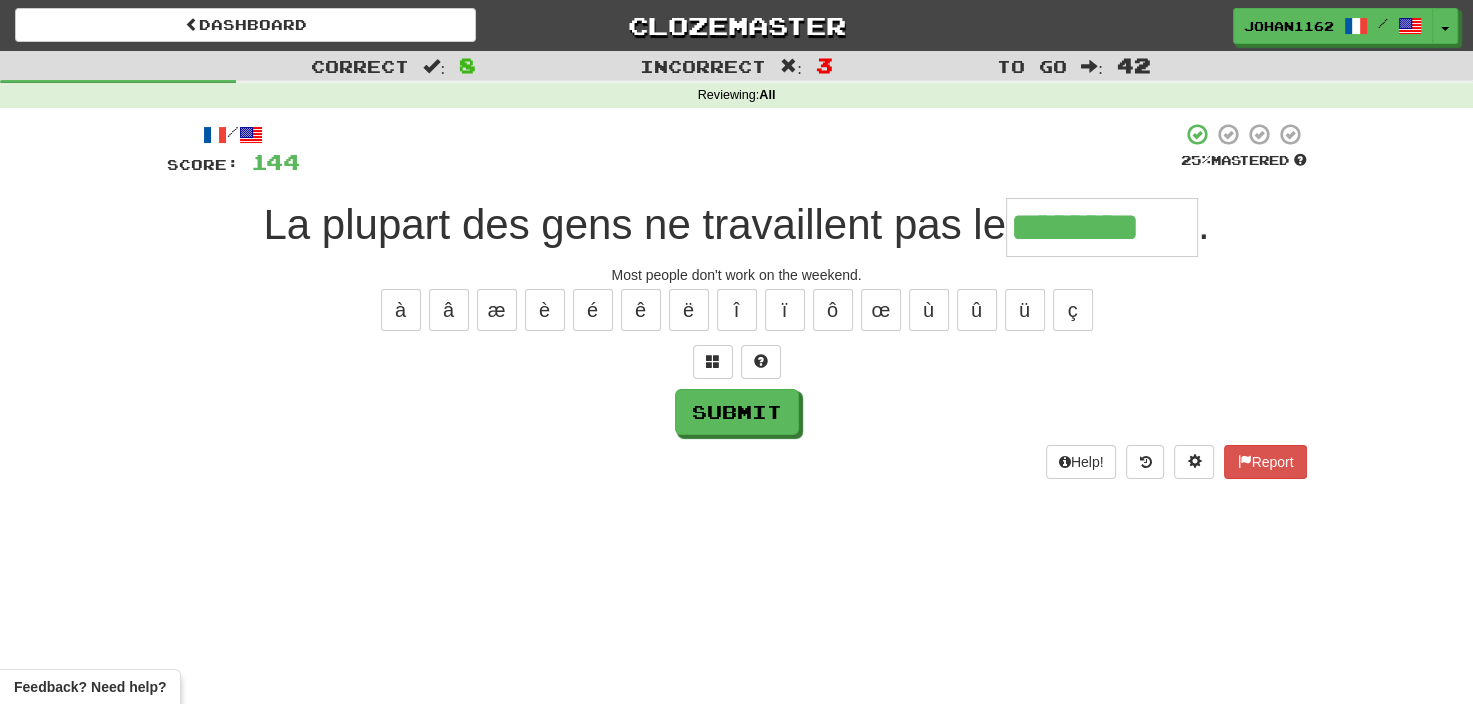 type on "********" 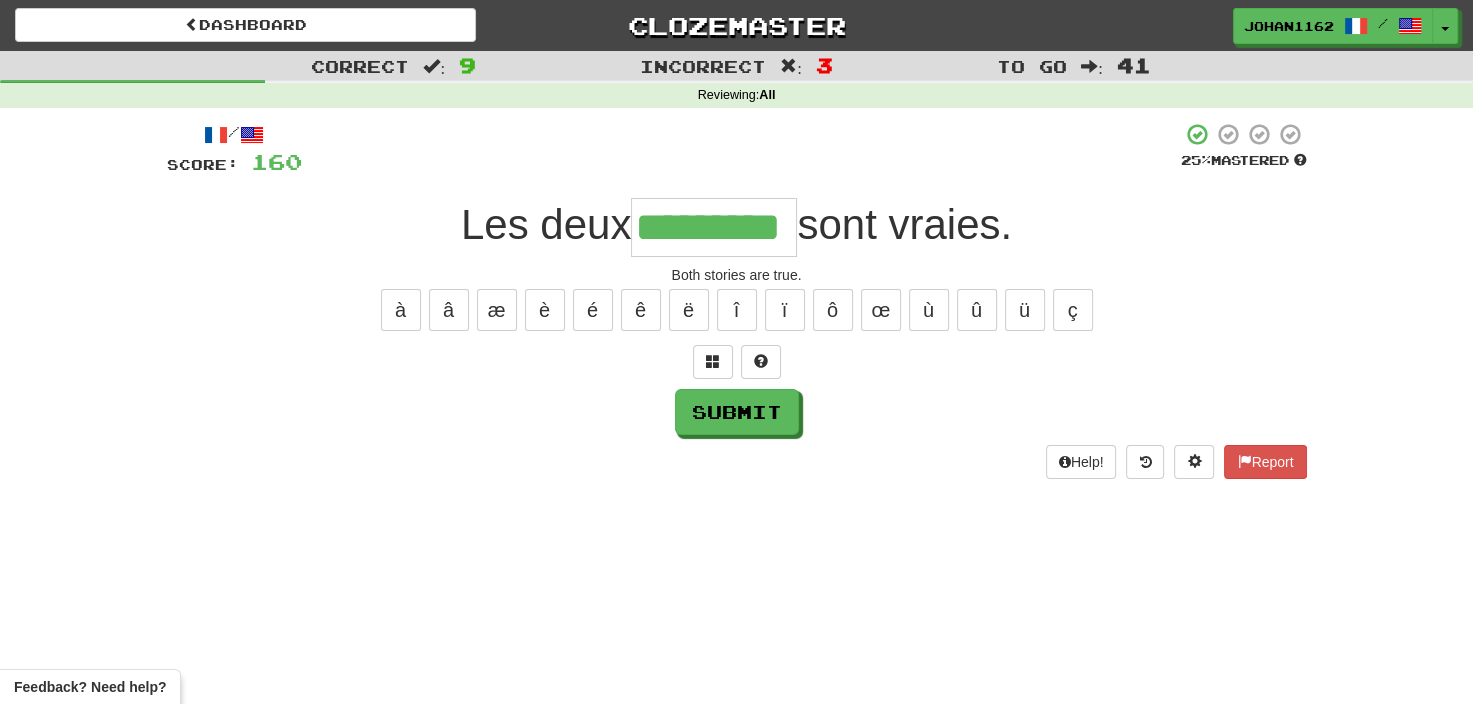 type on "*********" 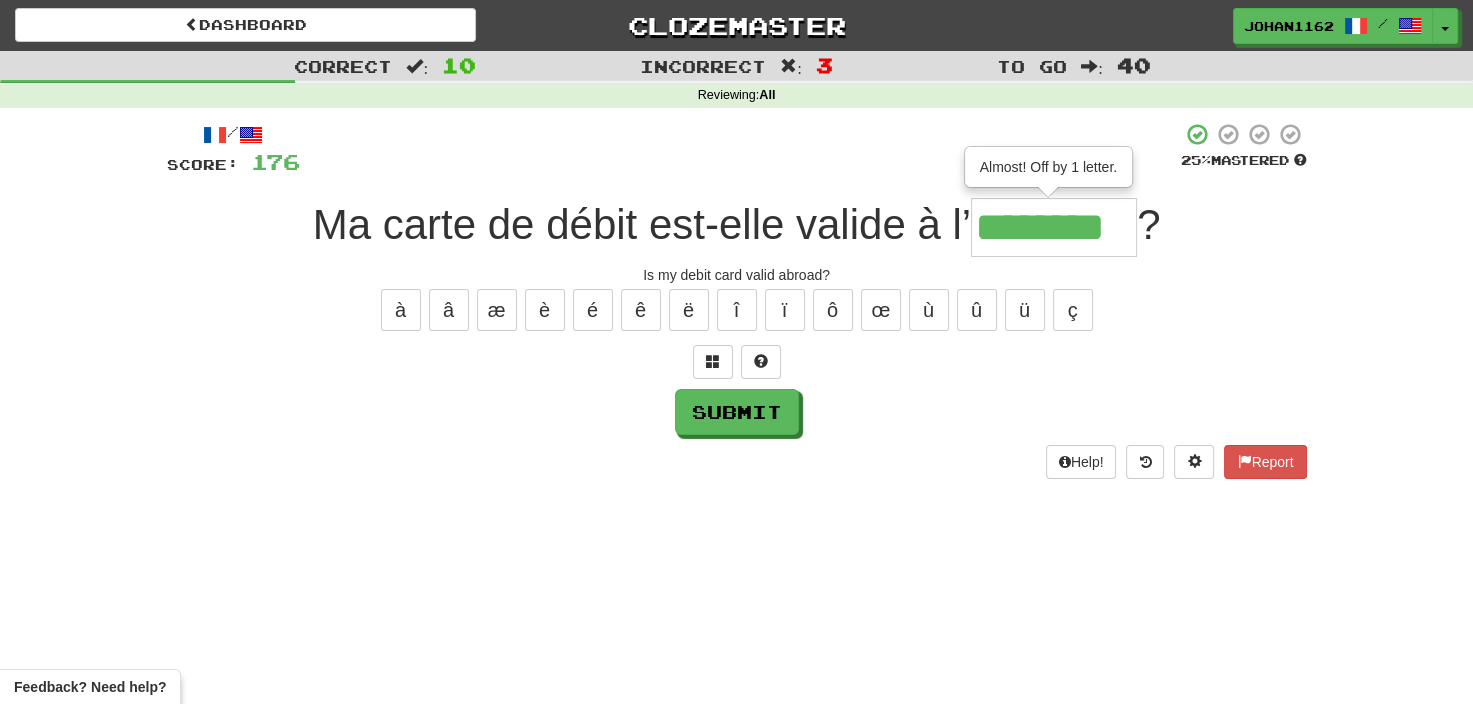 type on "********" 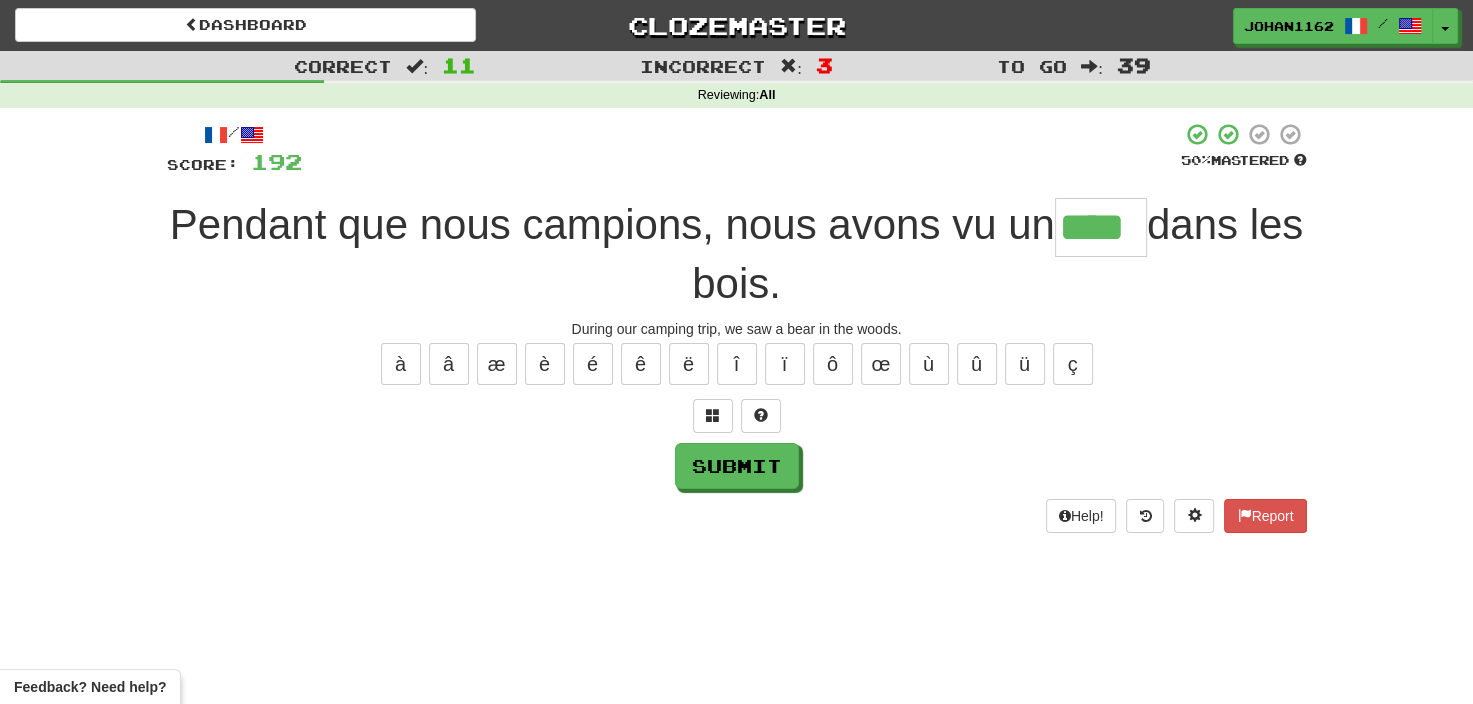 type on "****" 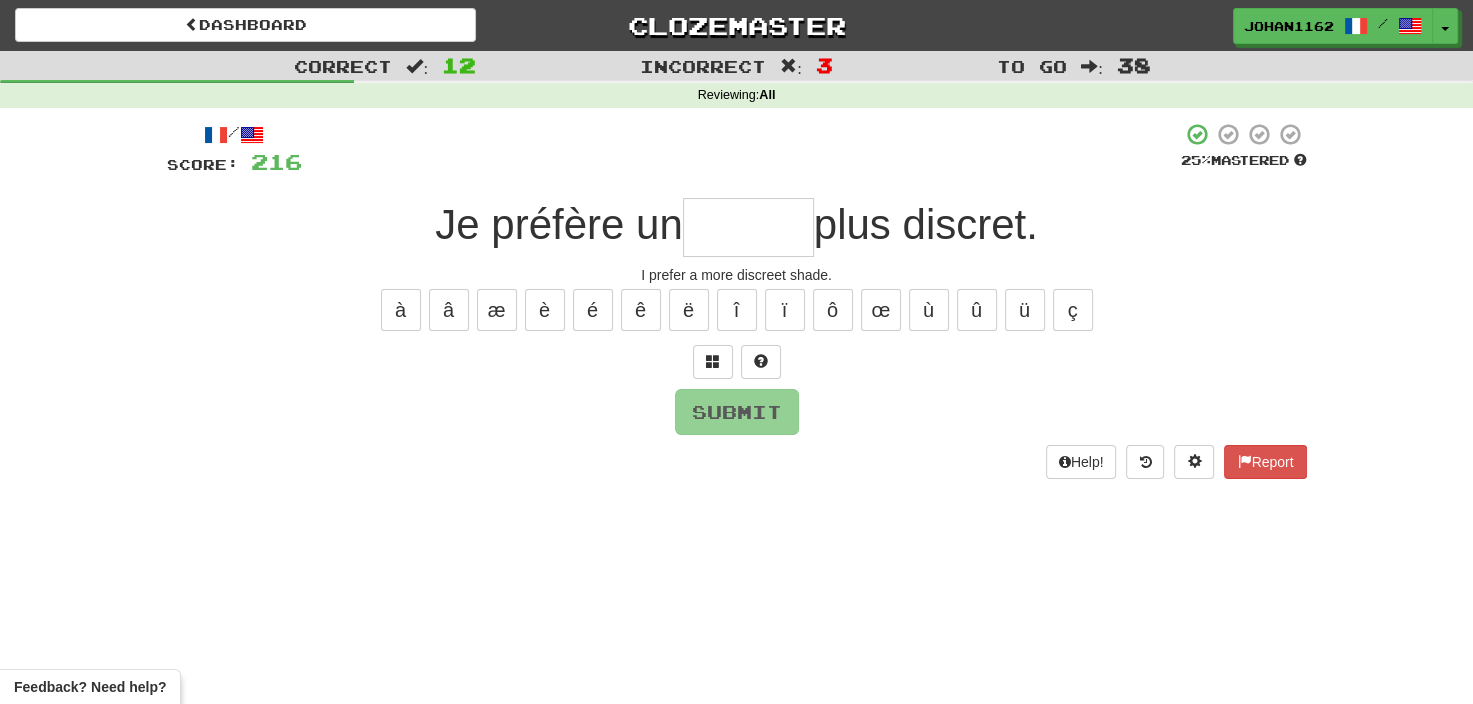 type on "*" 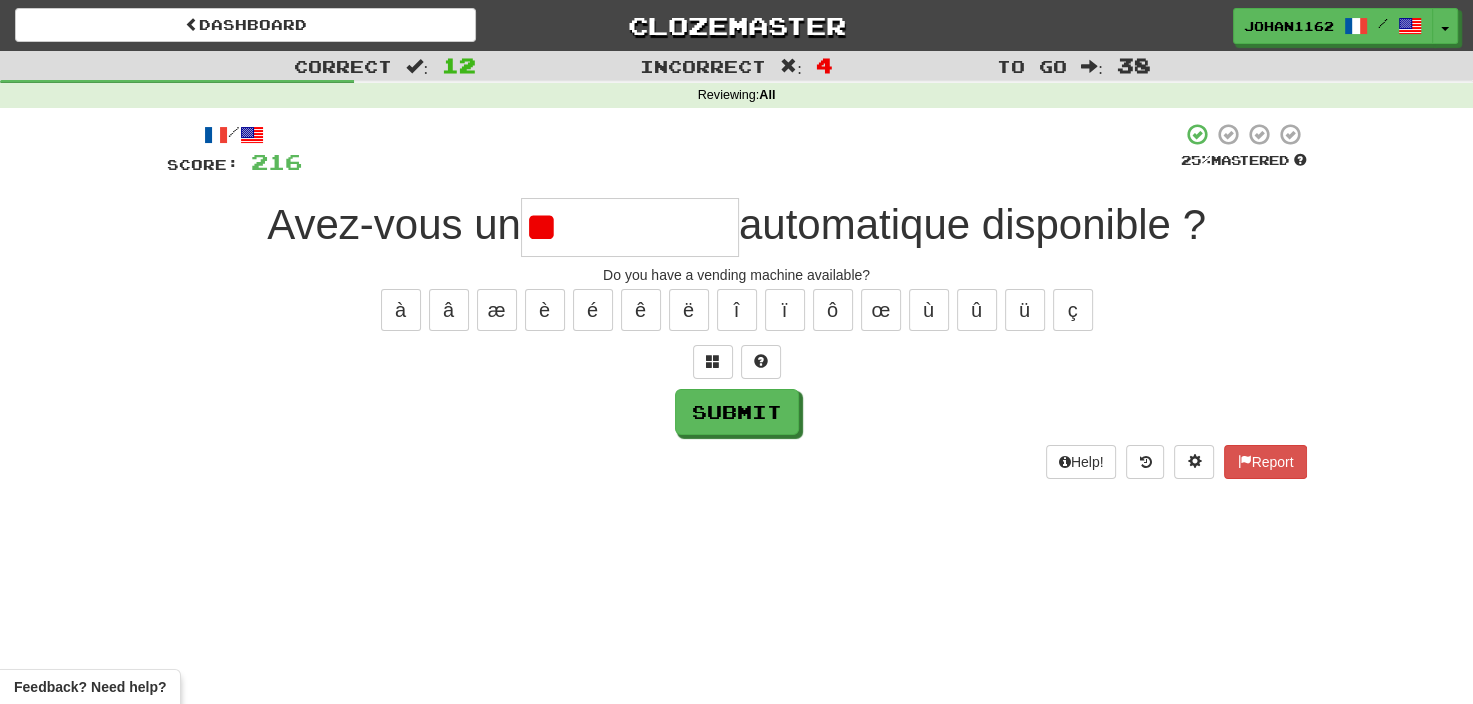 type on "*" 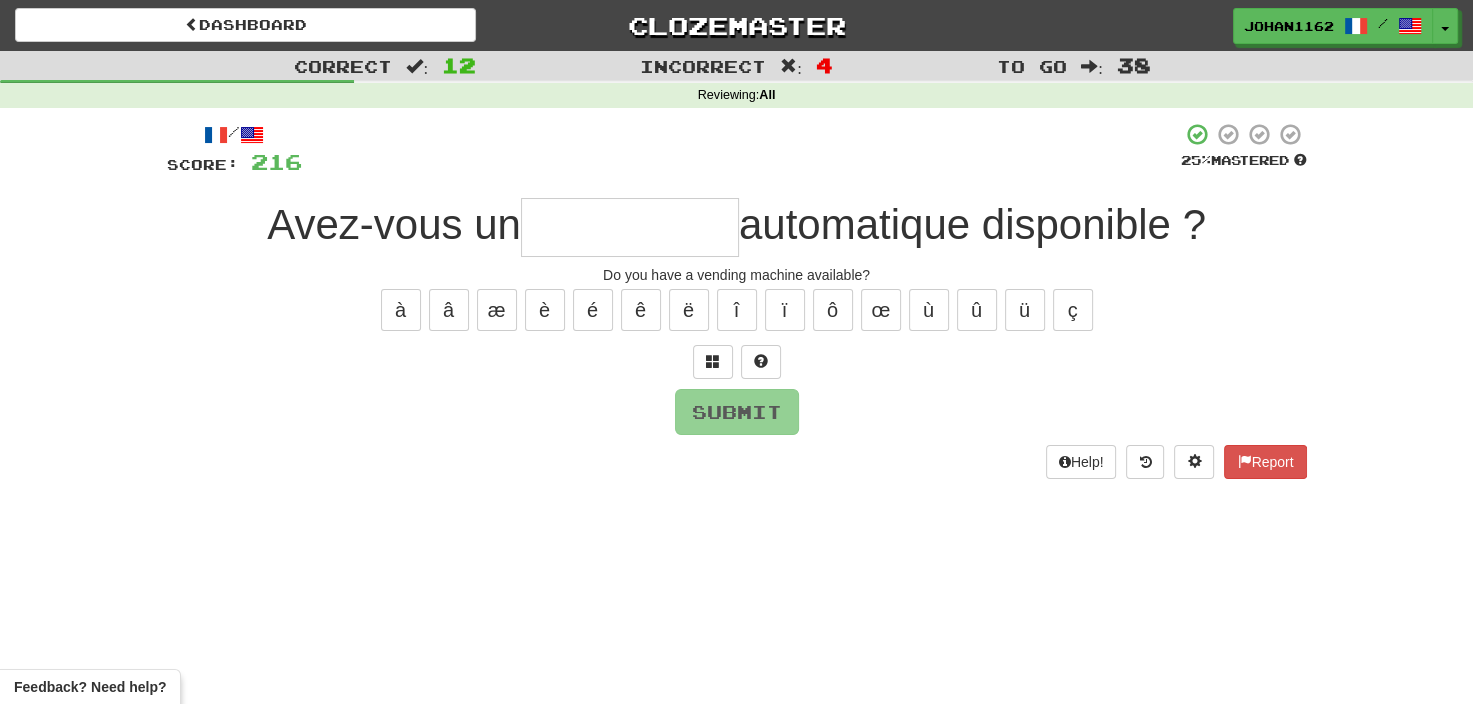 type on "**********" 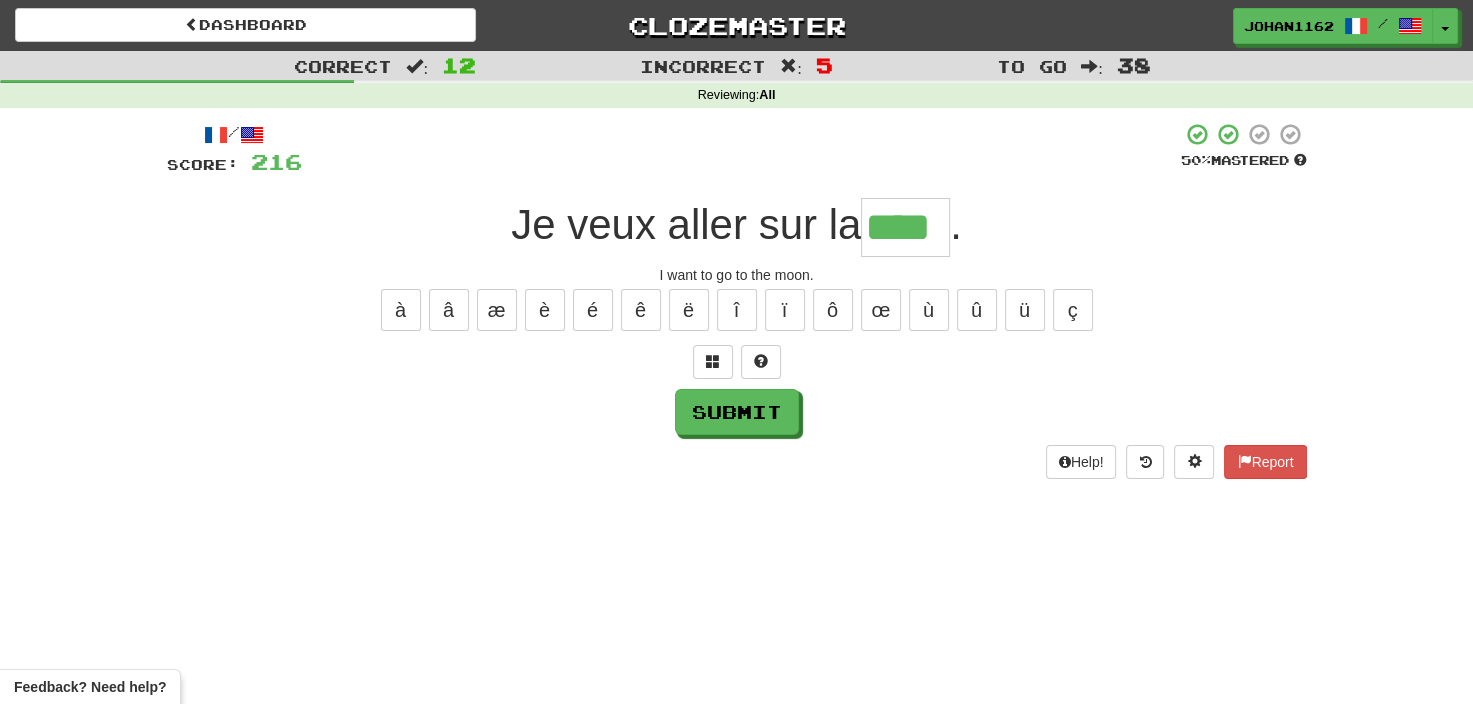 type on "****" 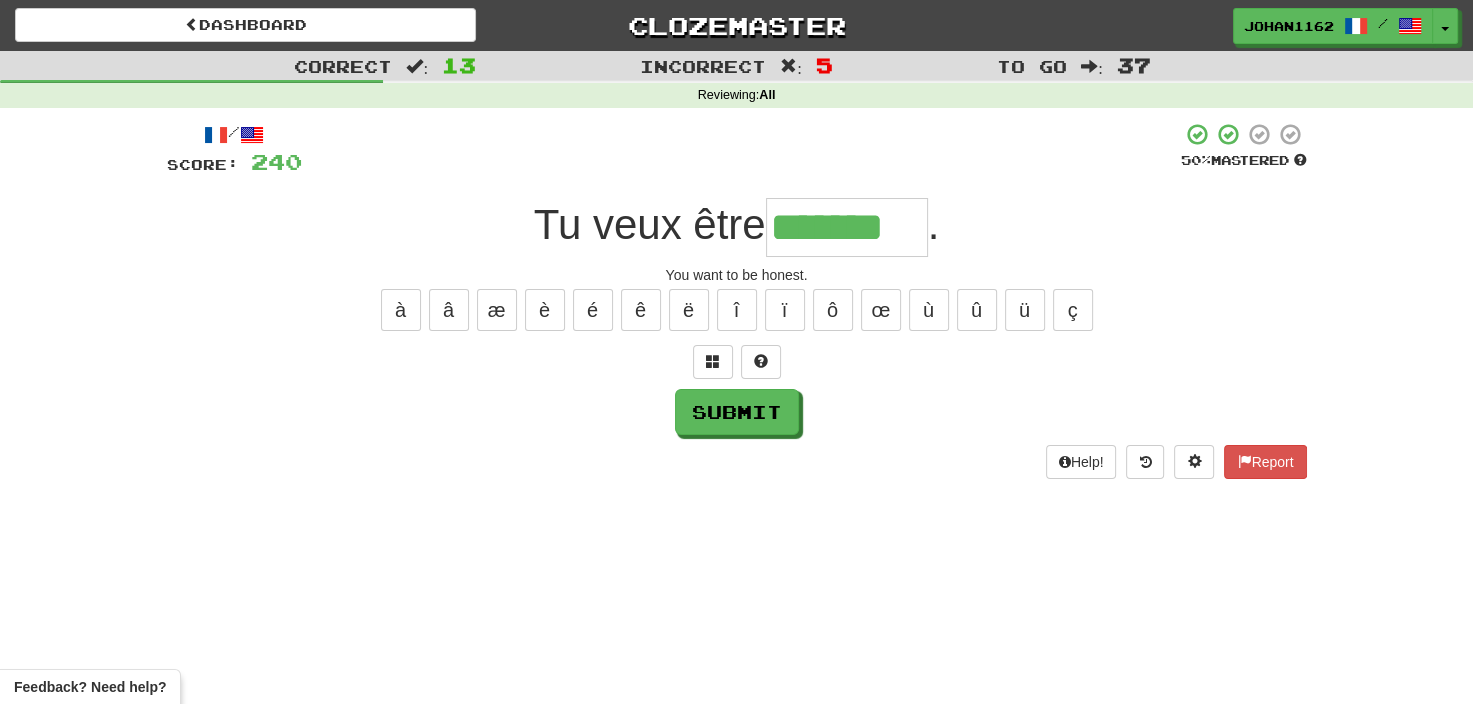 type on "*******" 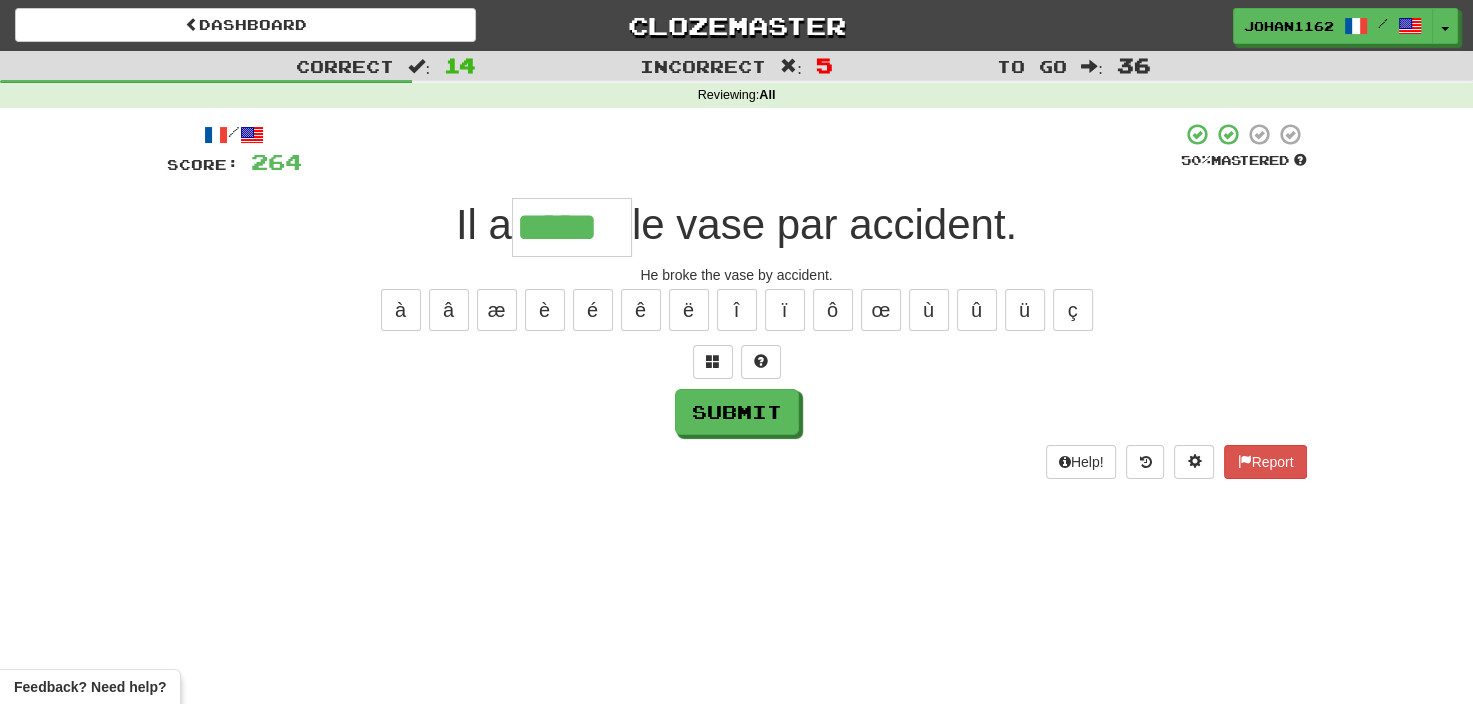 type on "*****" 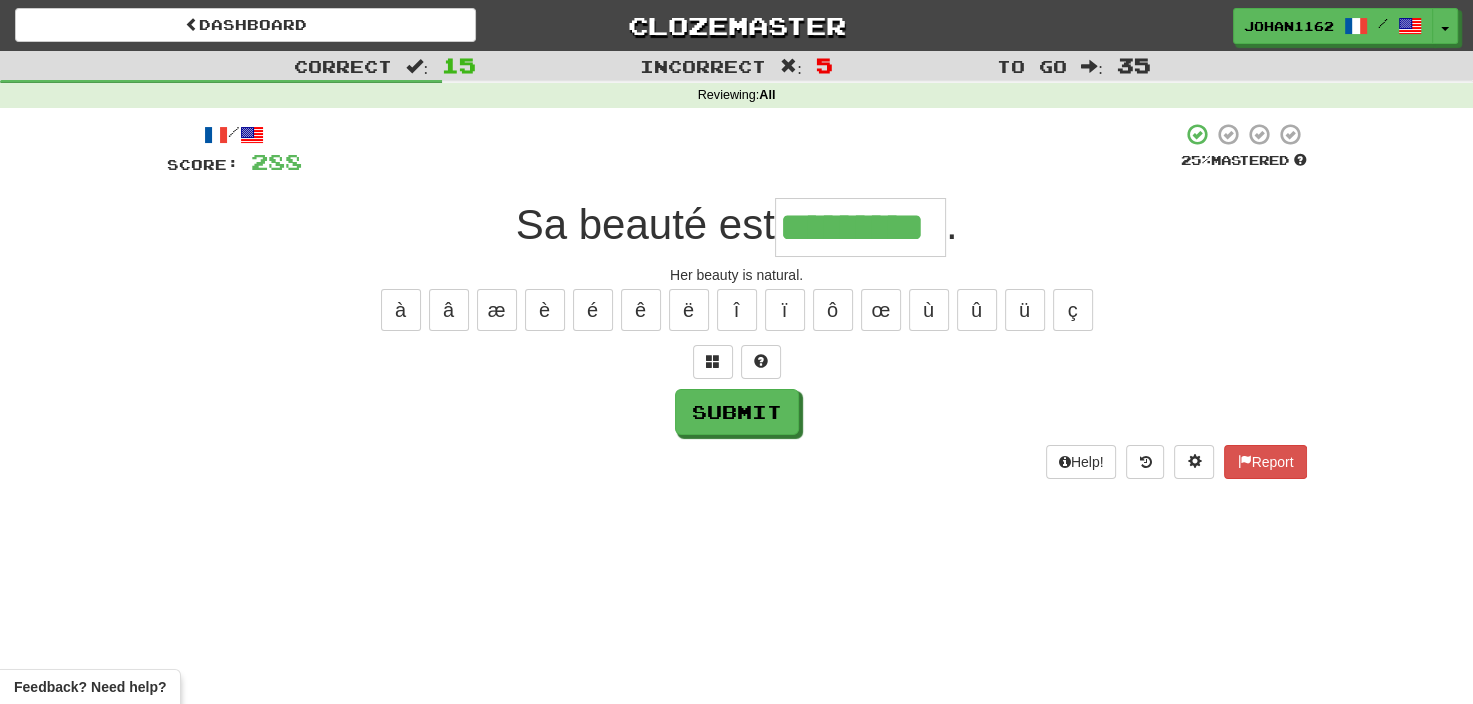 type on "*********" 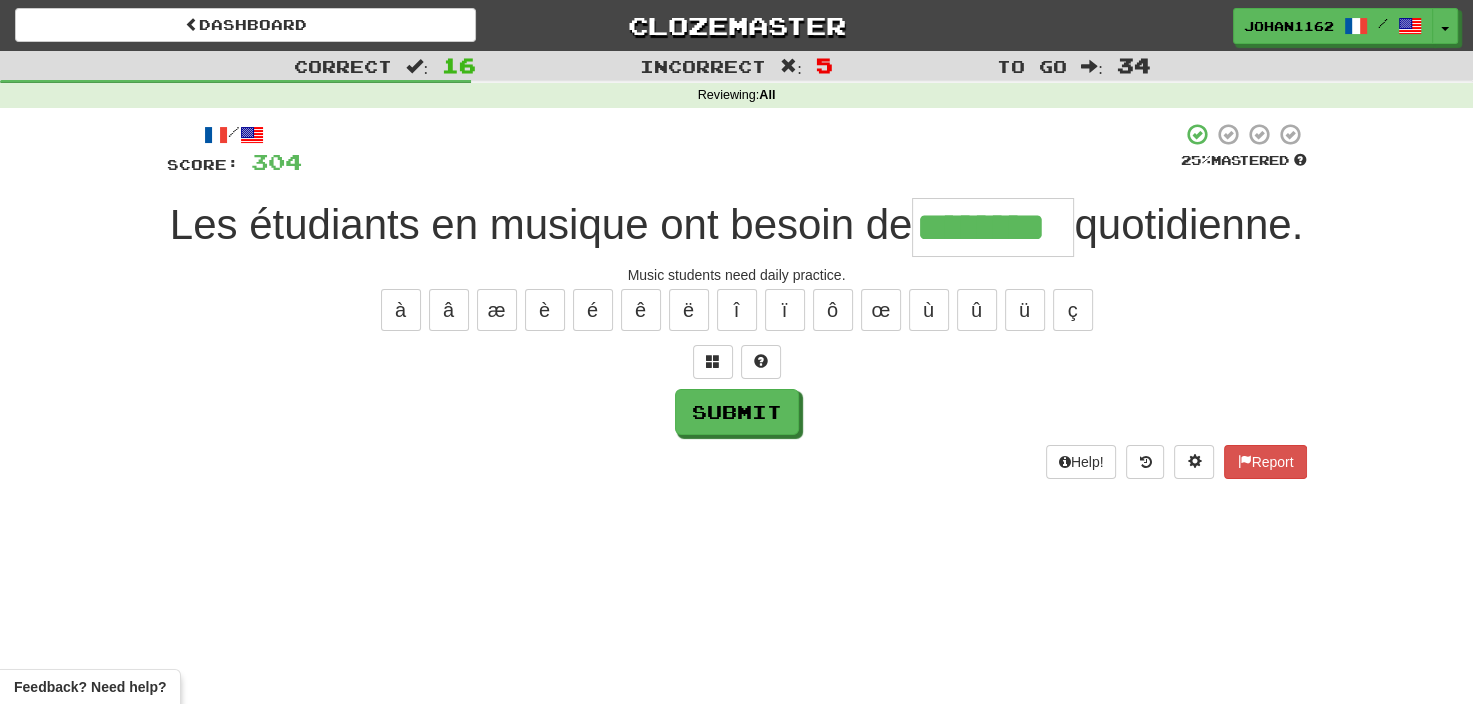 type on "********" 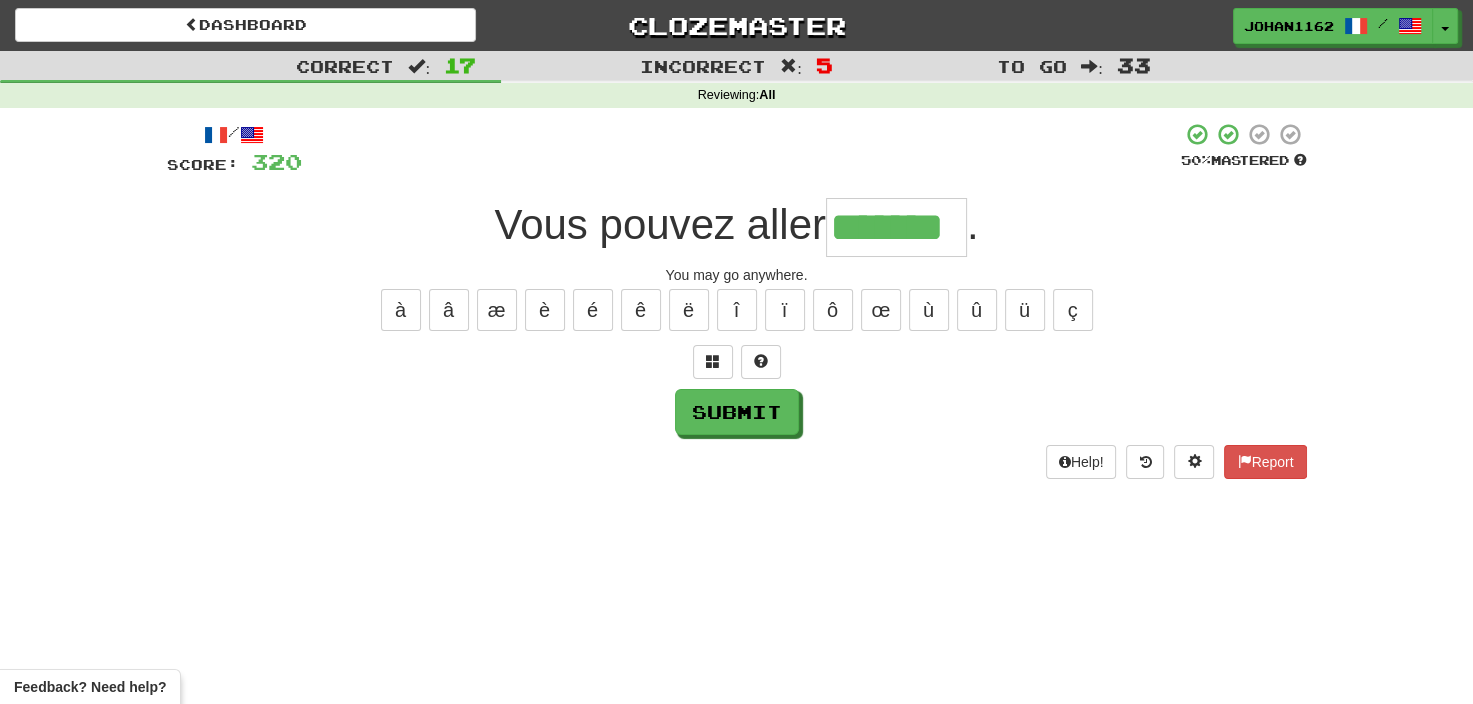 type on "*******" 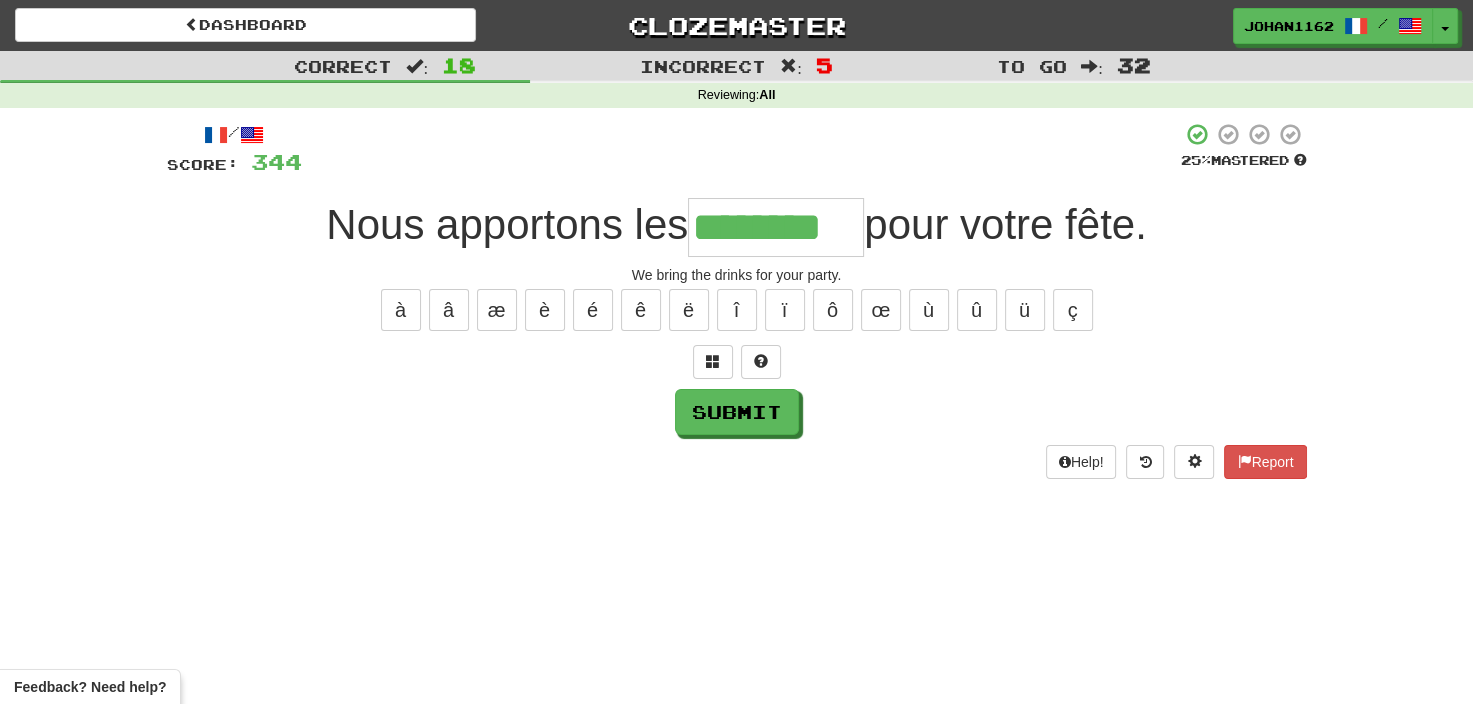 type on "********" 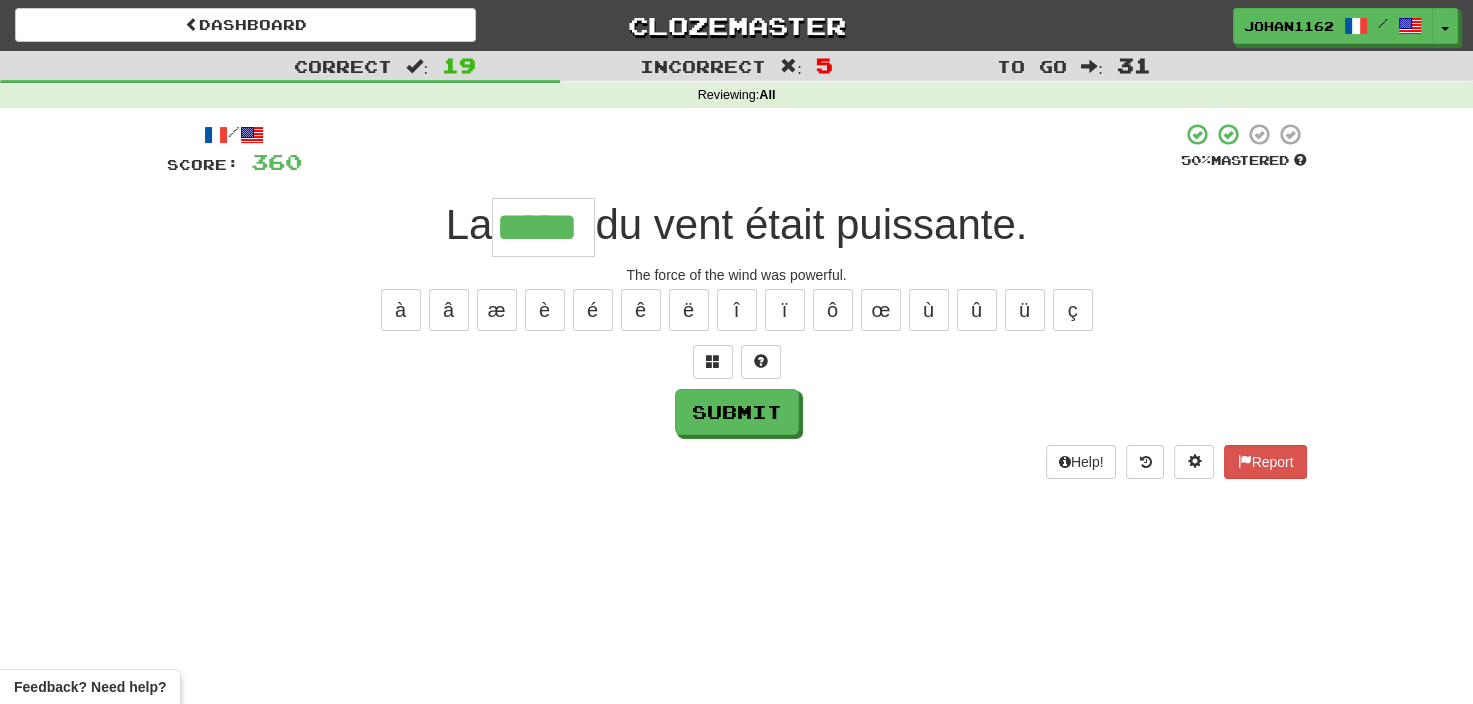 type on "*****" 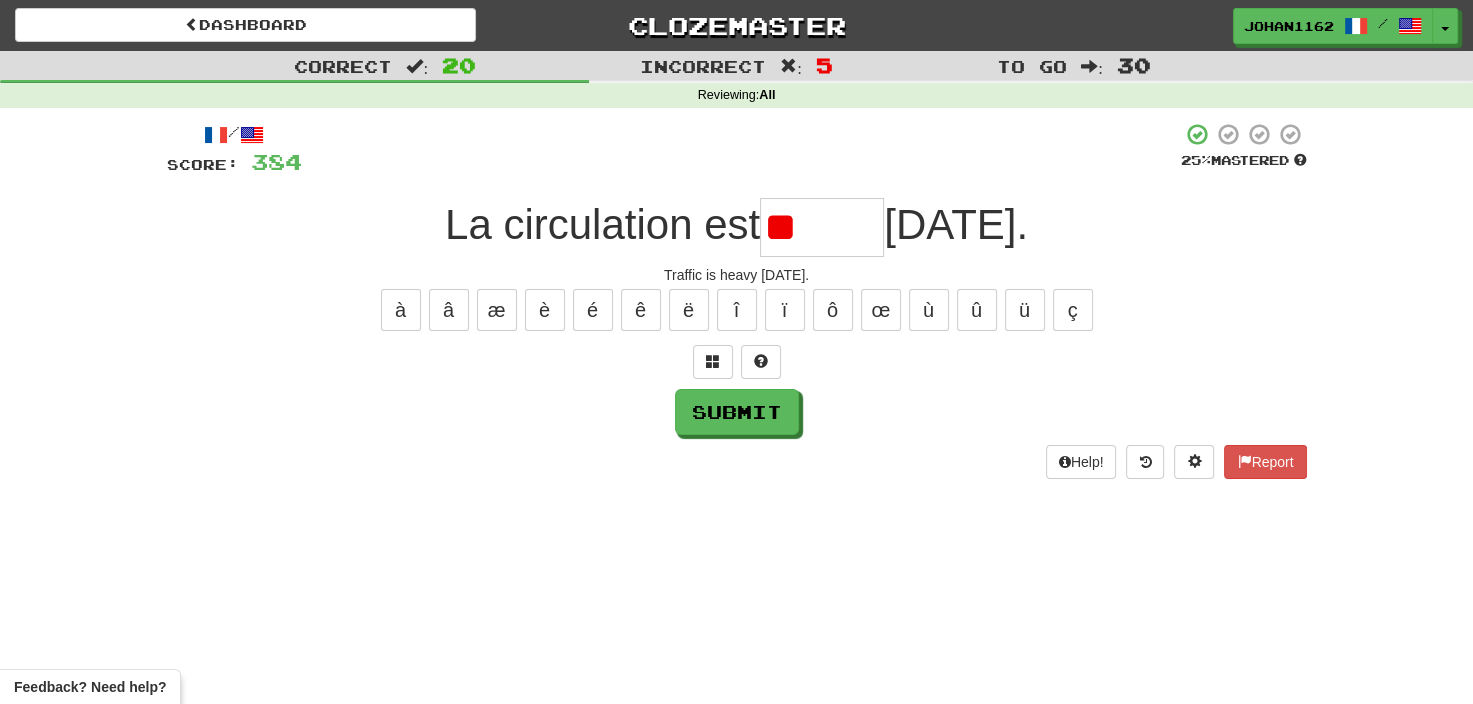 type on "*" 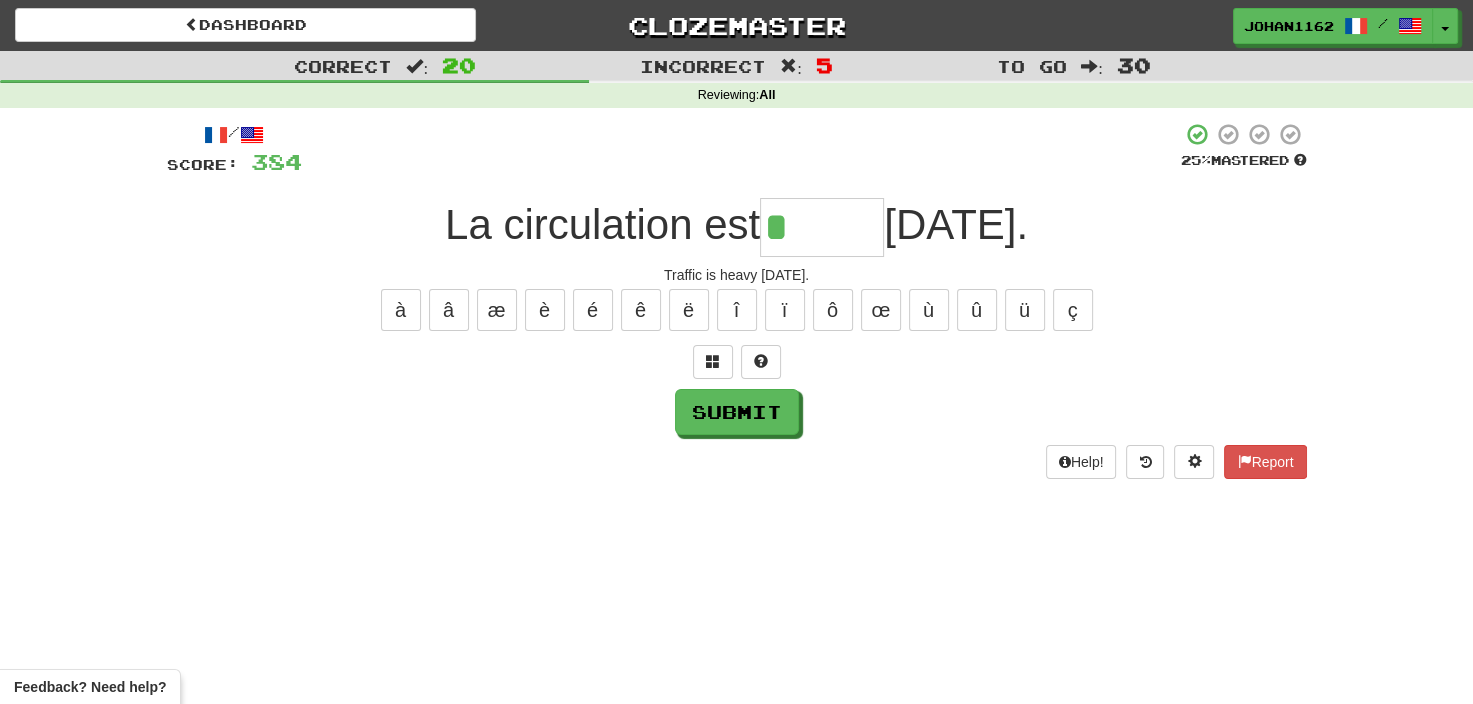 type on "*****" 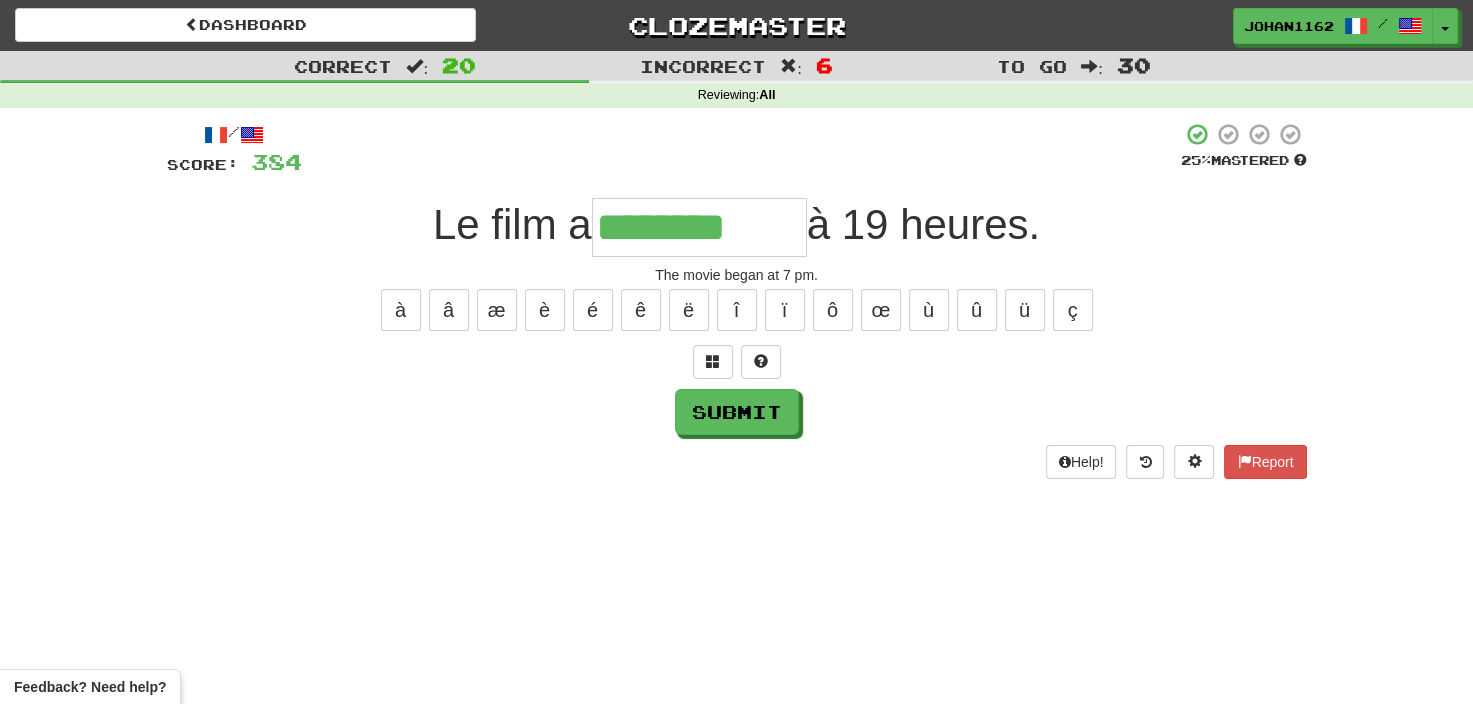 type on "********" 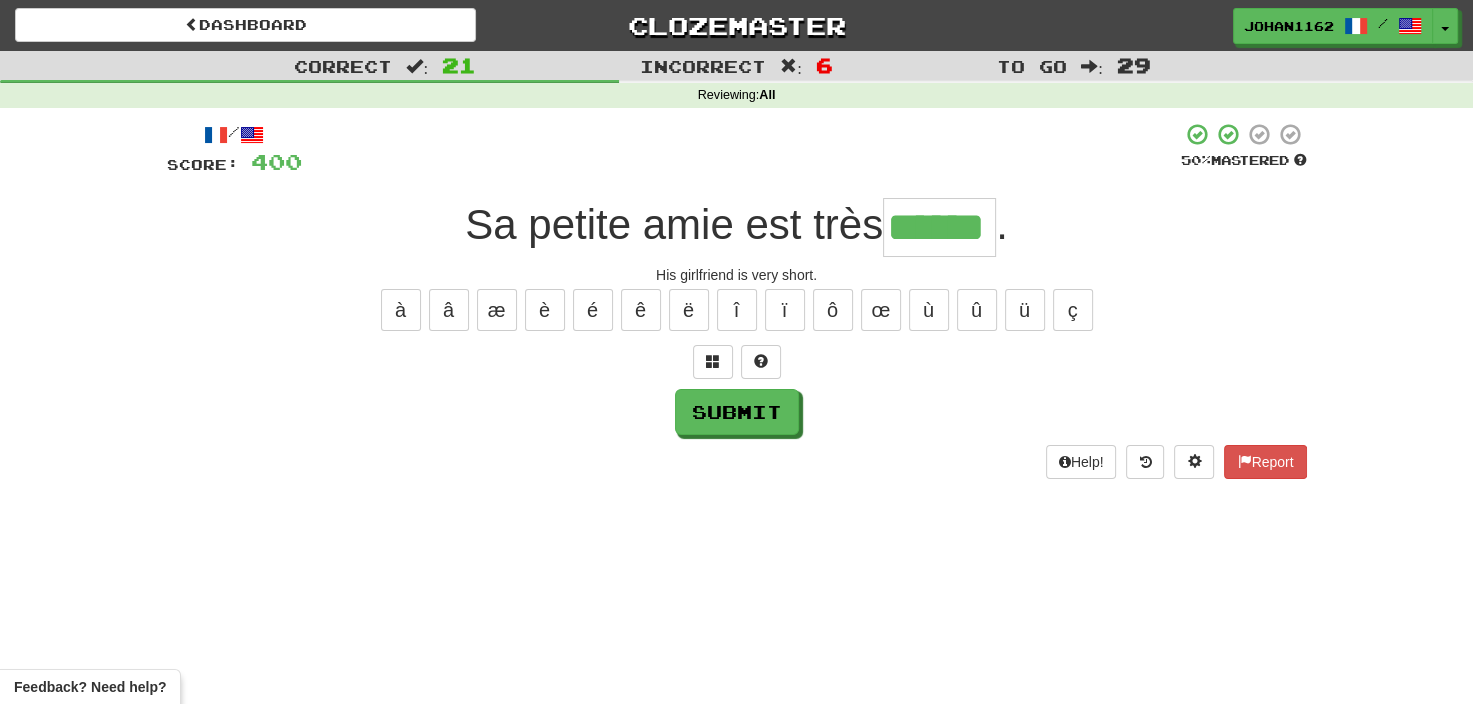 type on "******" 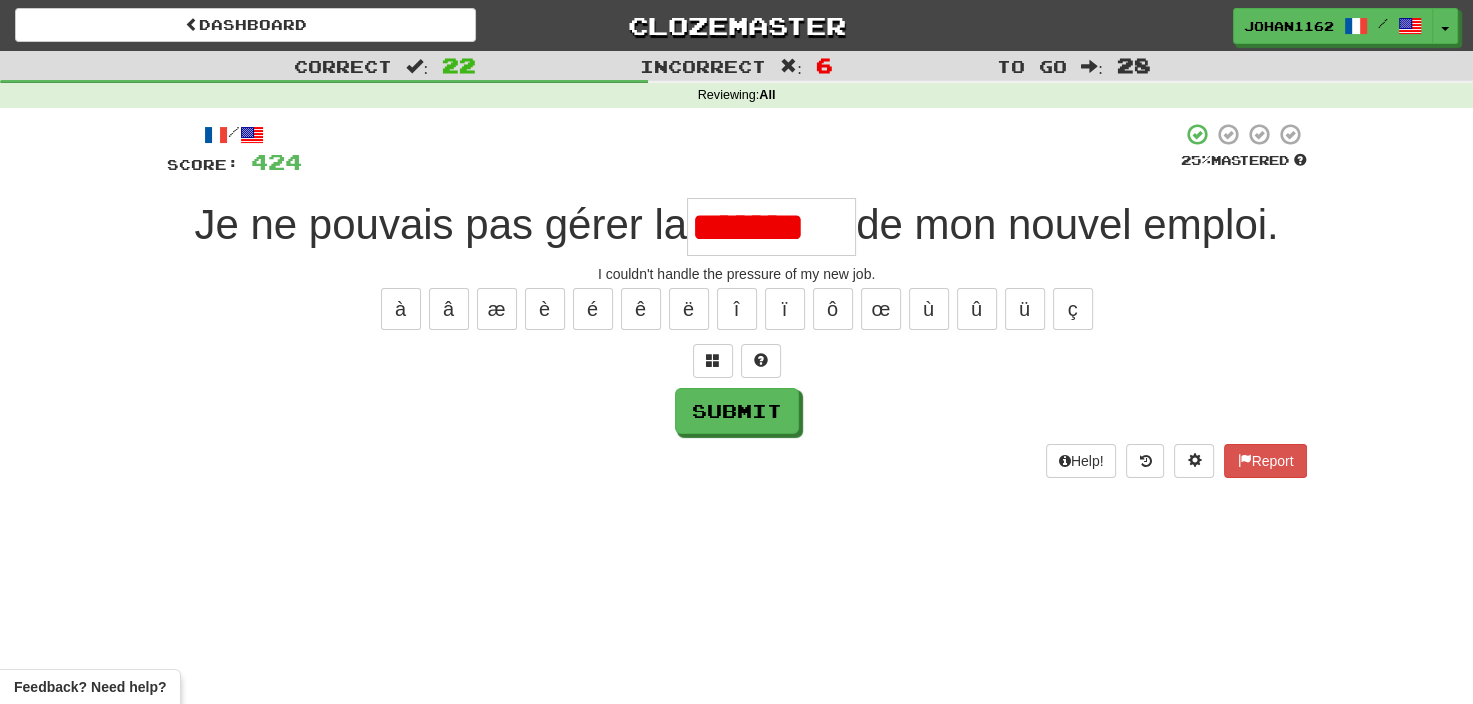scroll, scrollTop: 0, scrollLeft: 0, axis: both 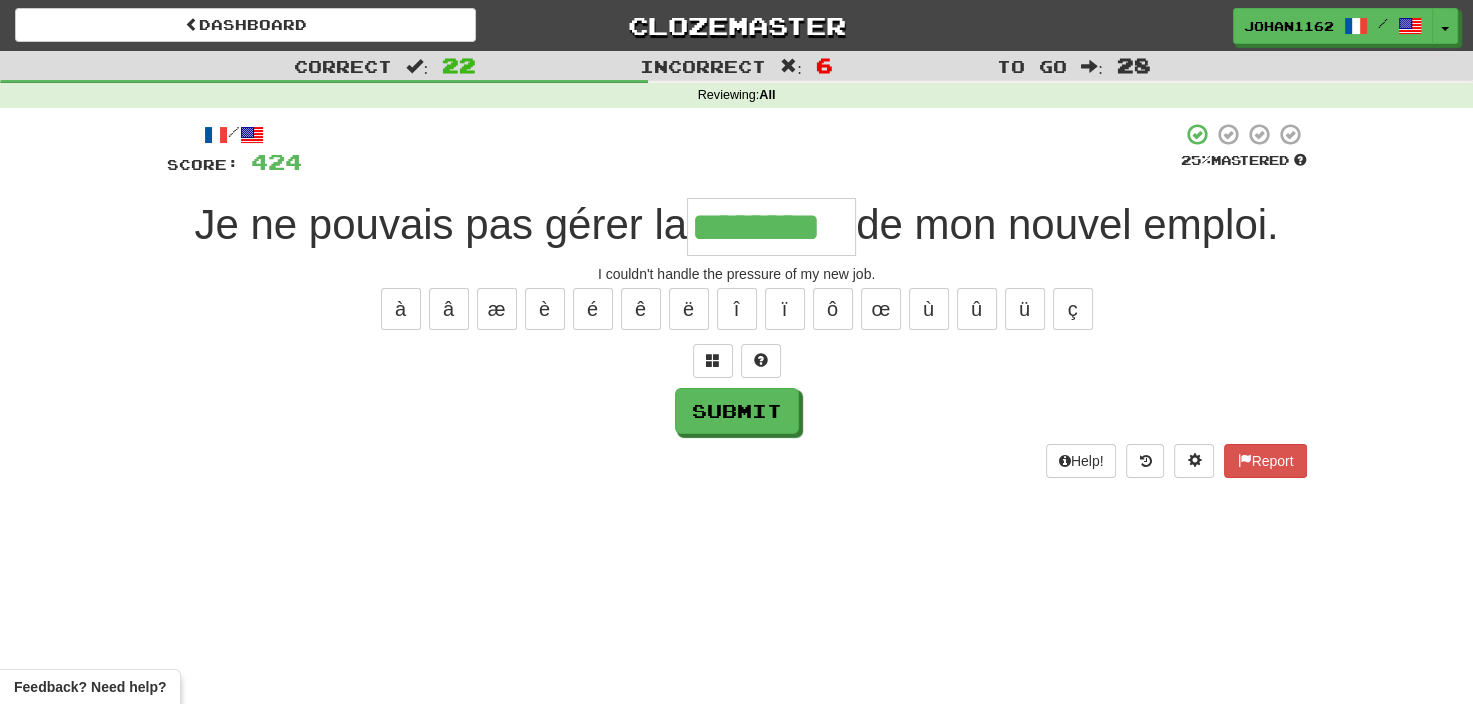 type on "********" 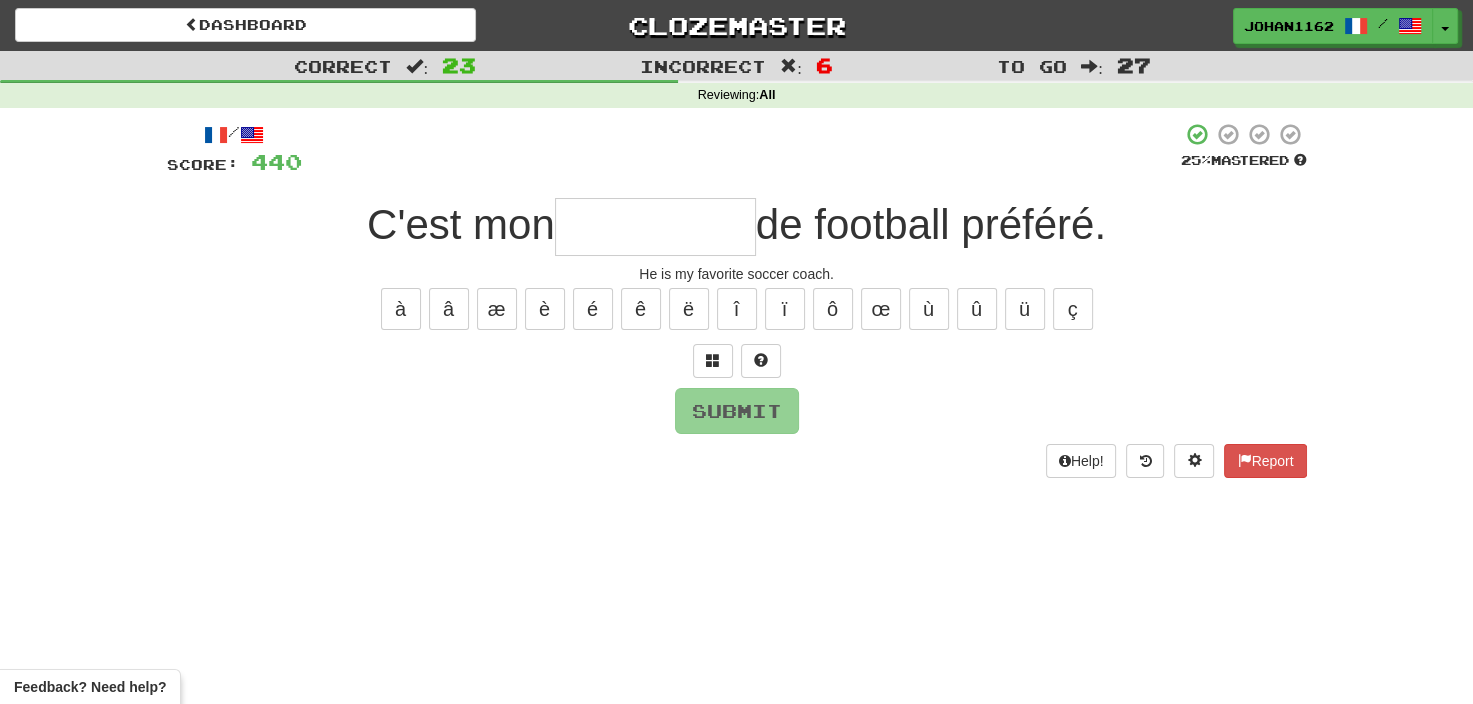 type on "*" 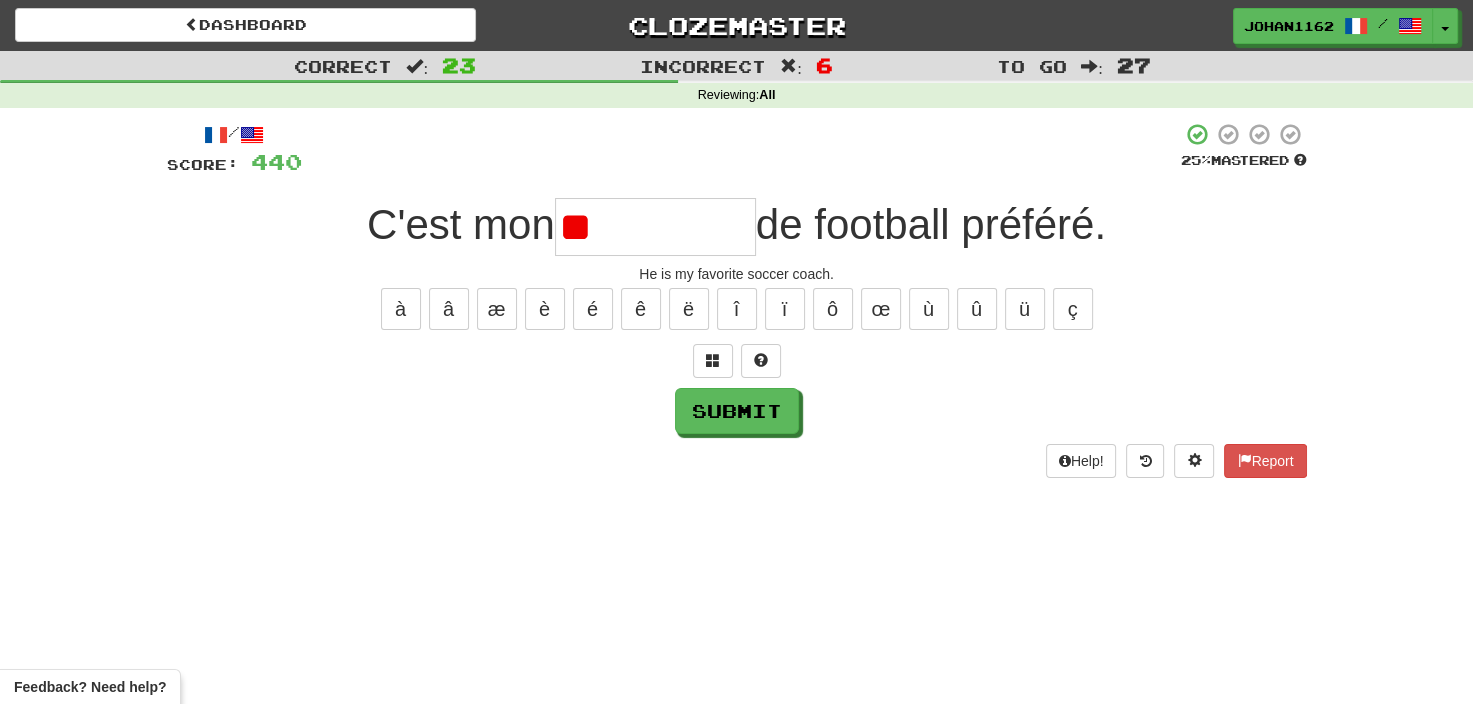 type on "*" 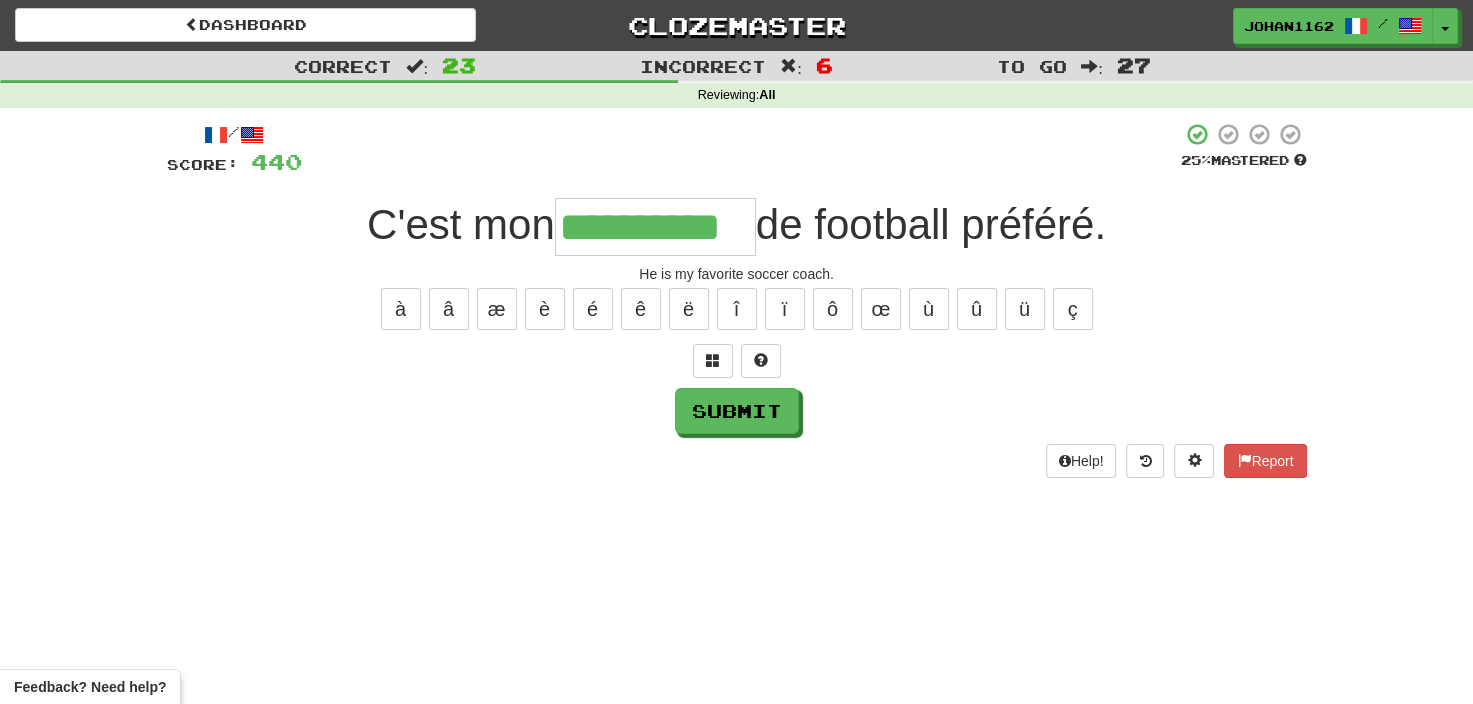 type on "**********" 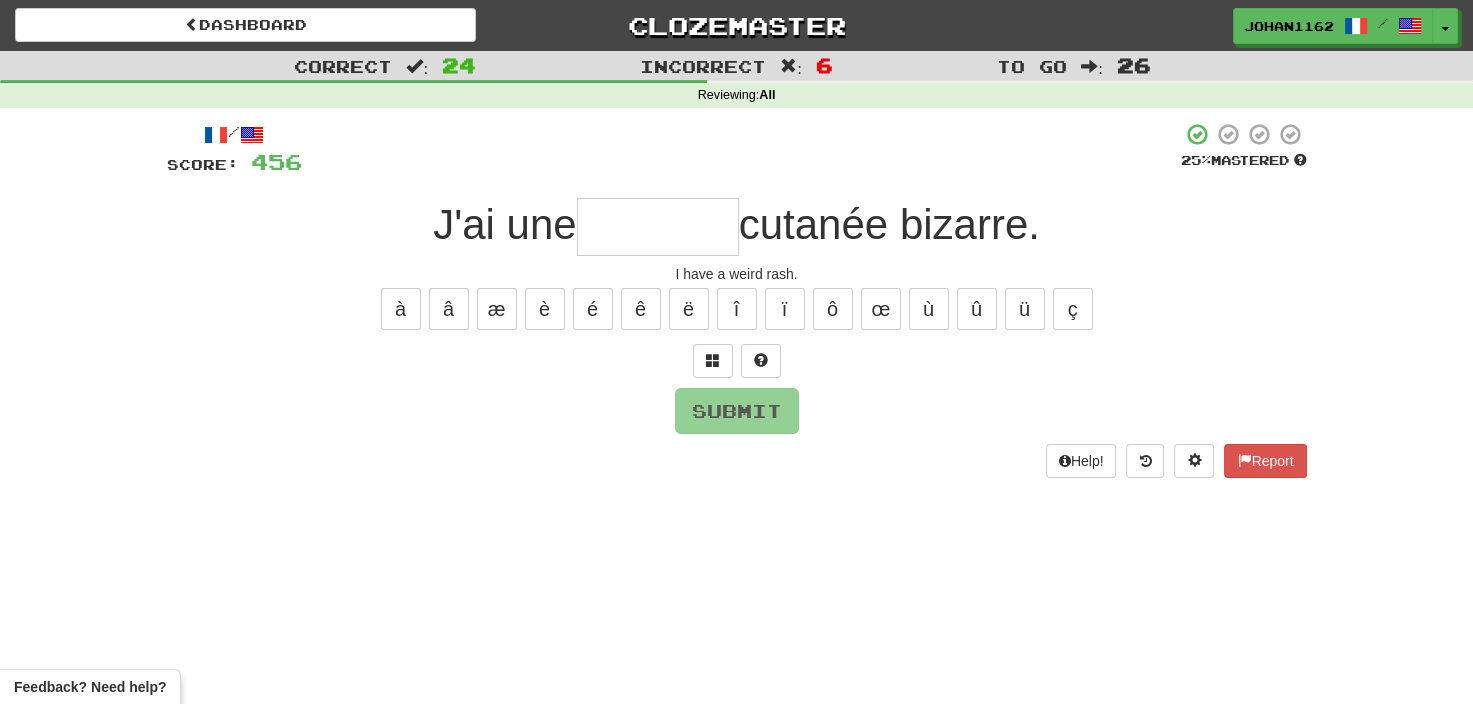 type on "********" 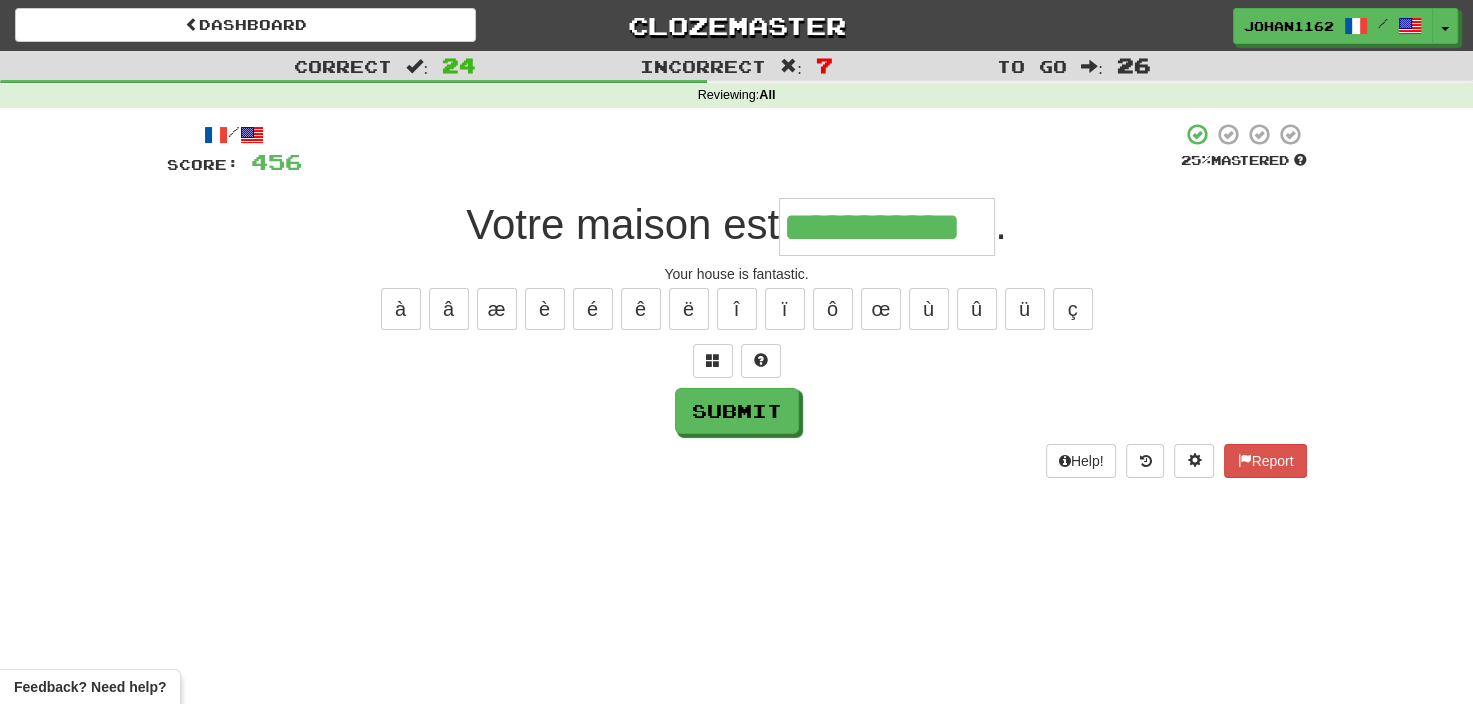 type on "**********" 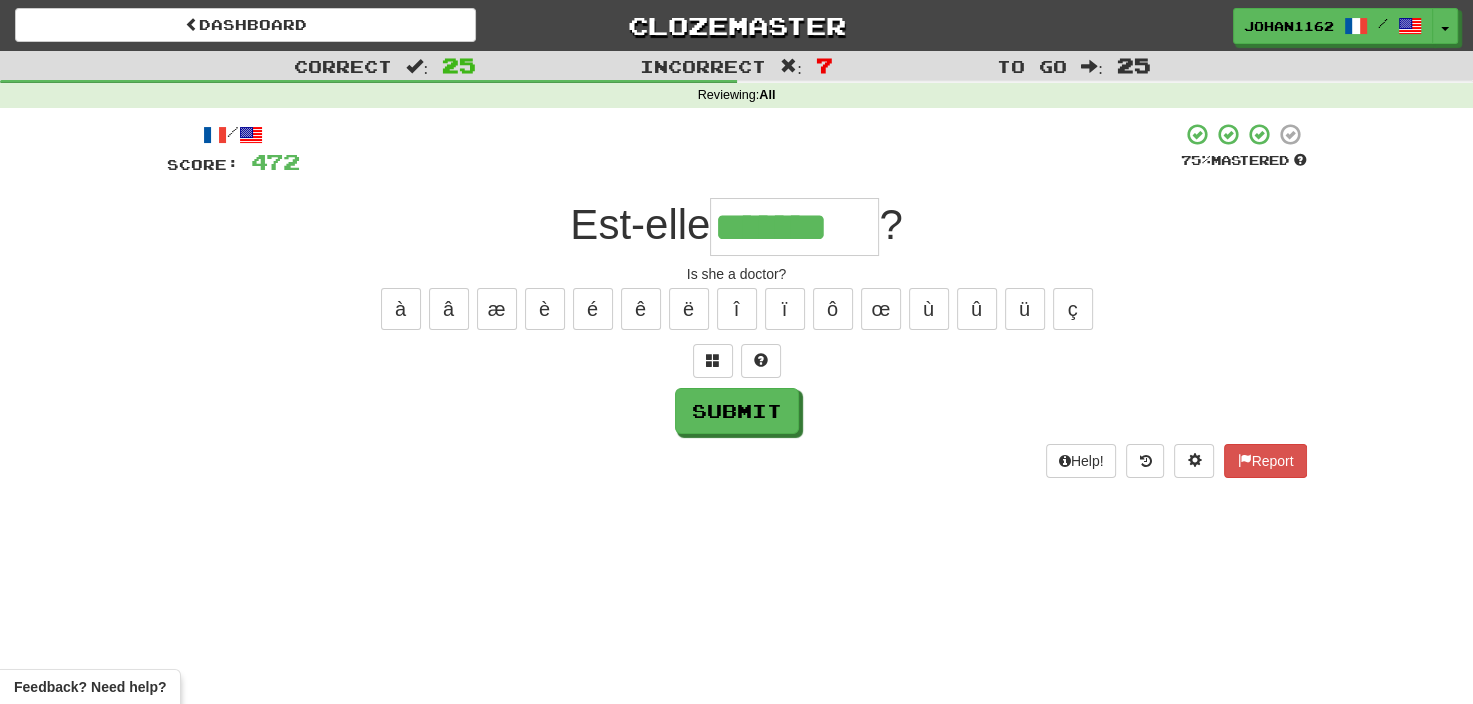 type on "*******" 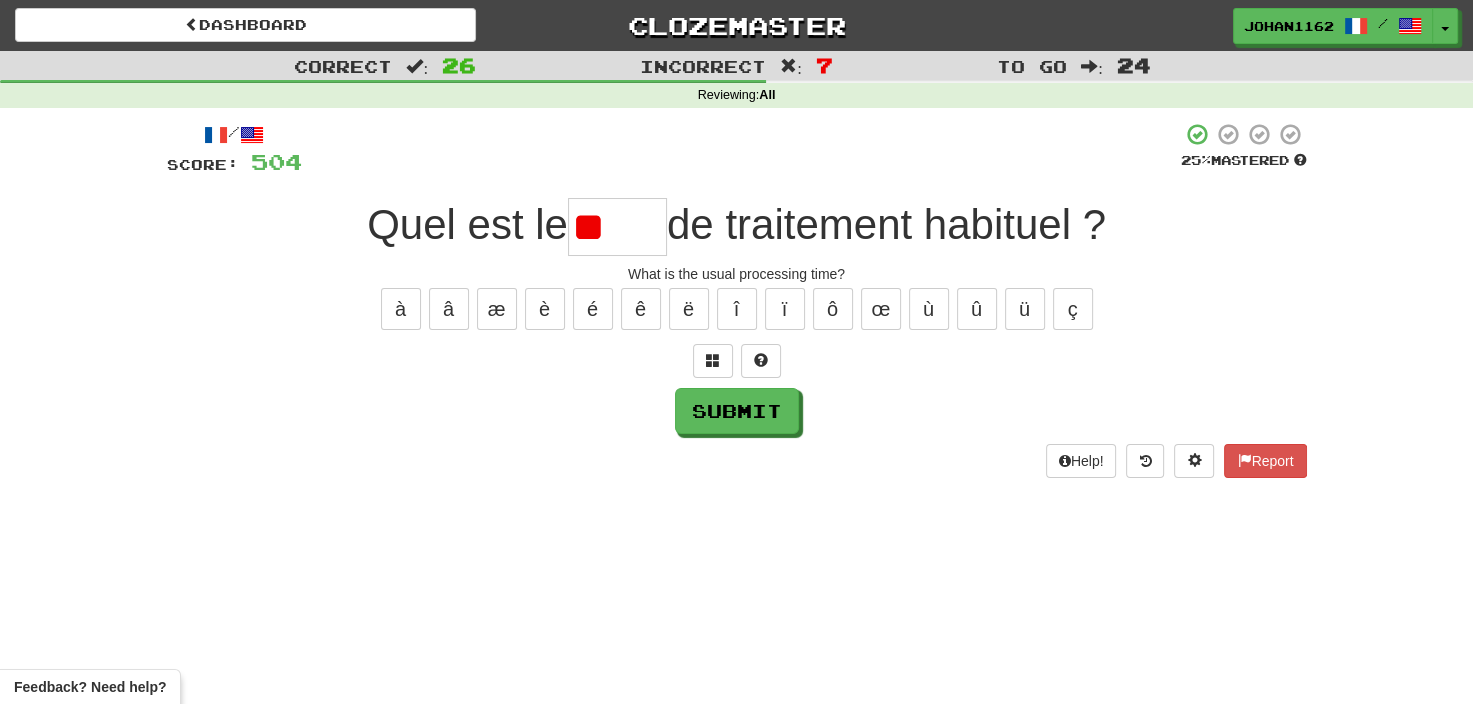 type on "*" 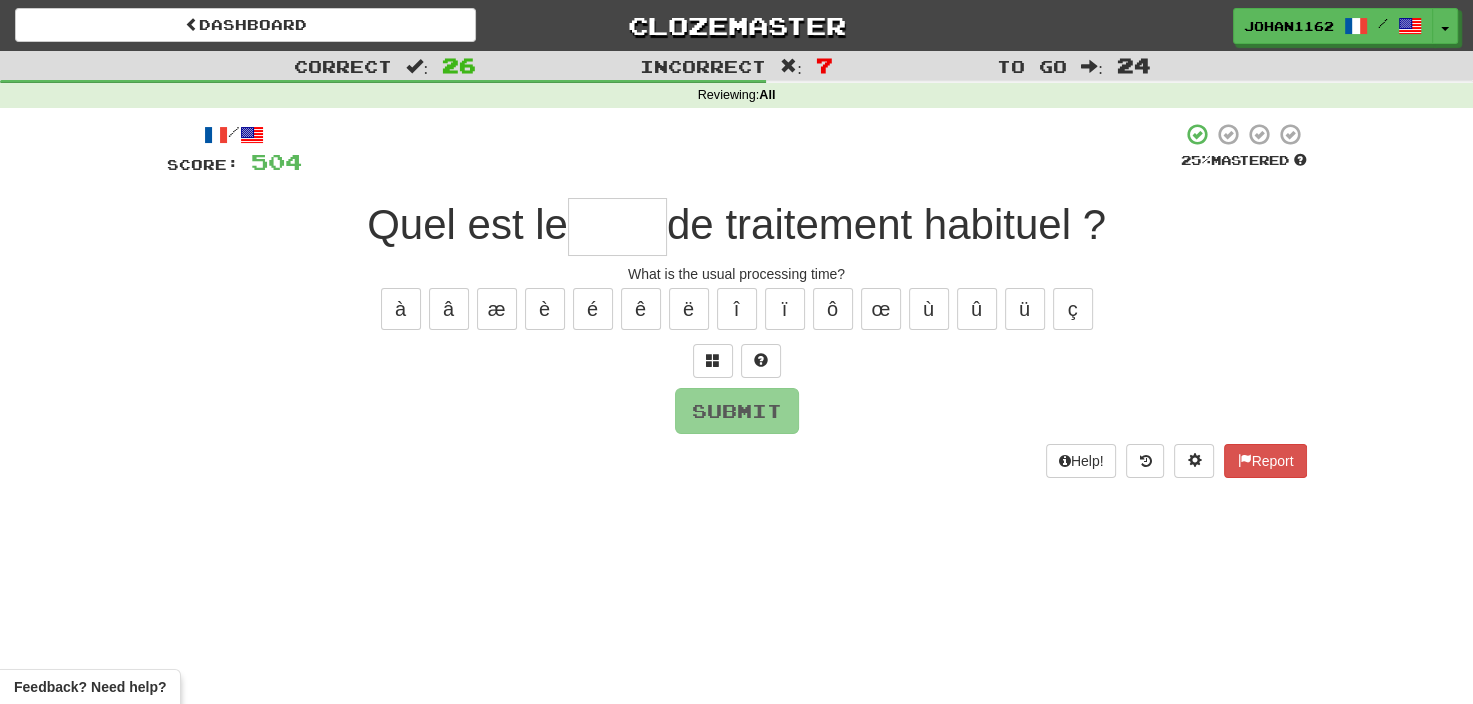 type on "*****" 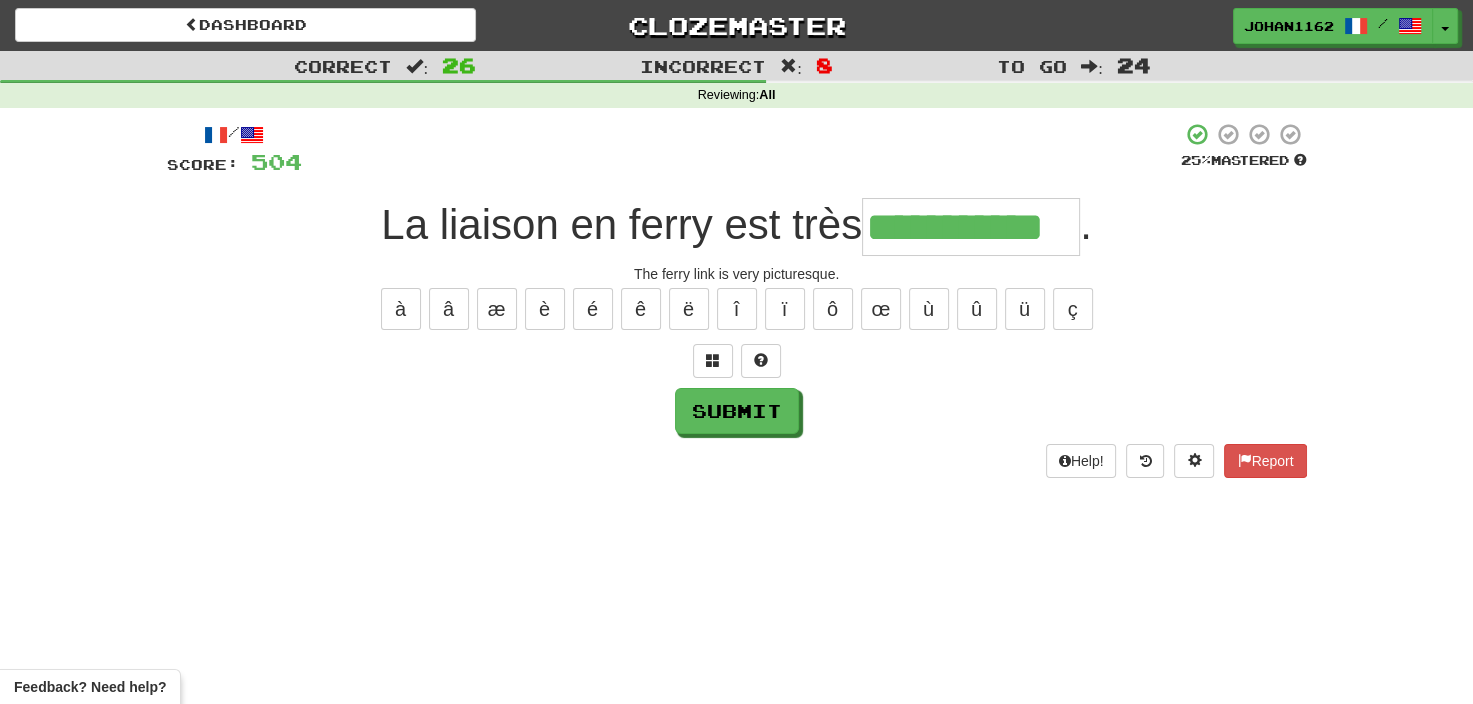 type on "**********" 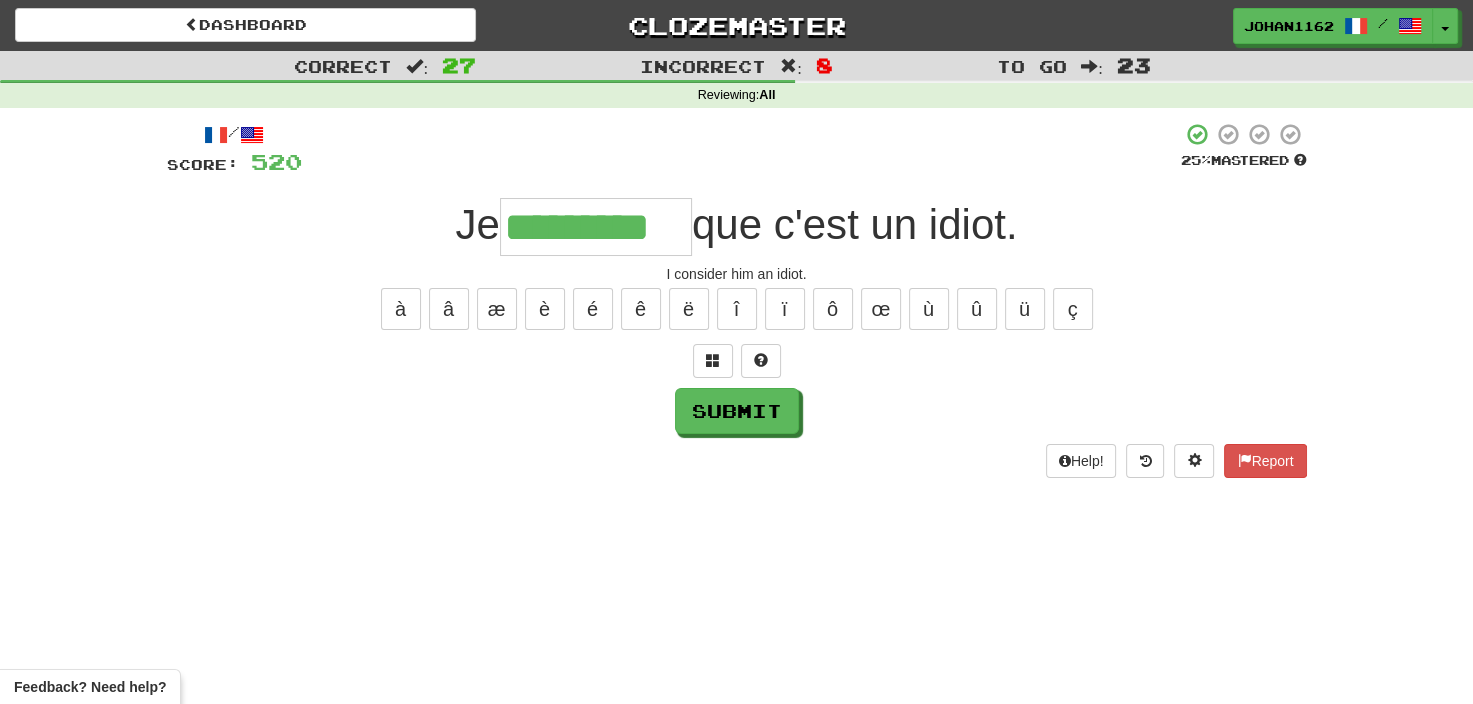 type on "*********" 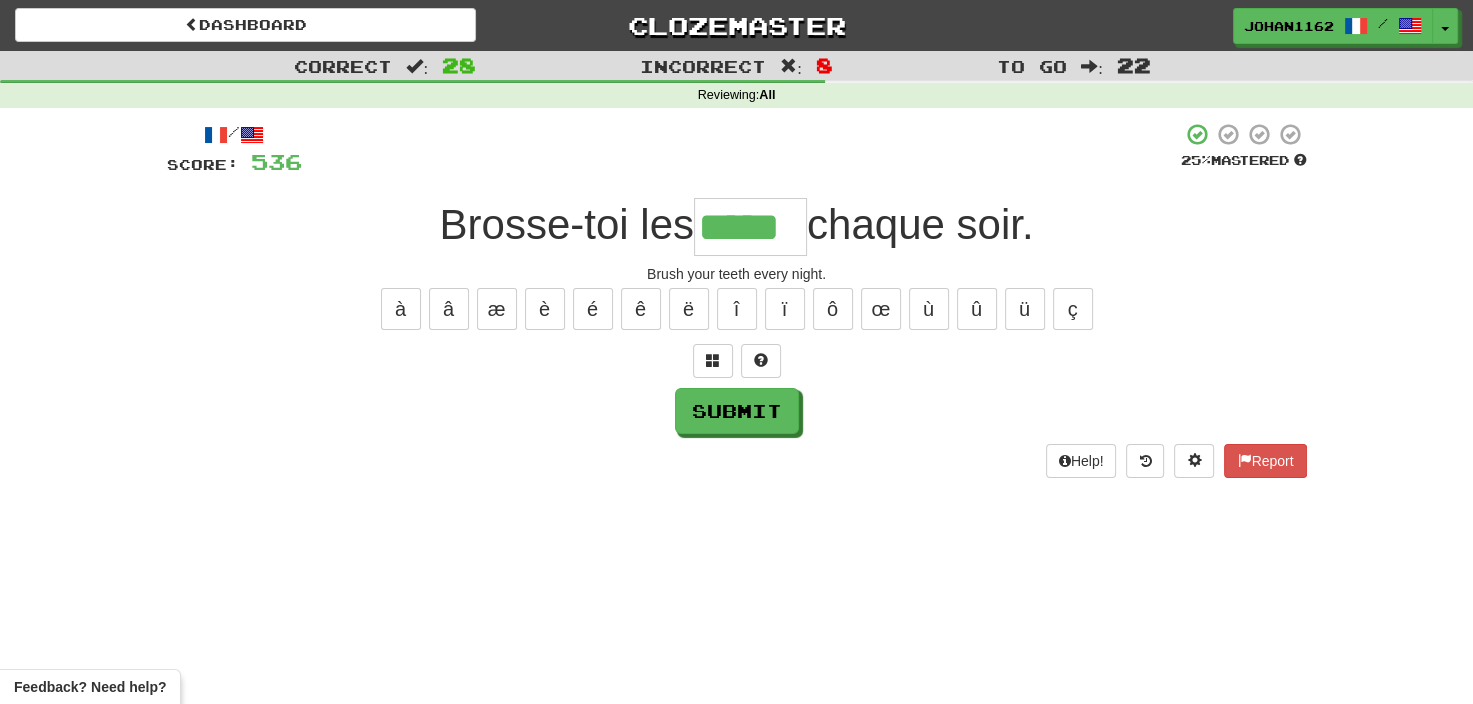 type on "*****" 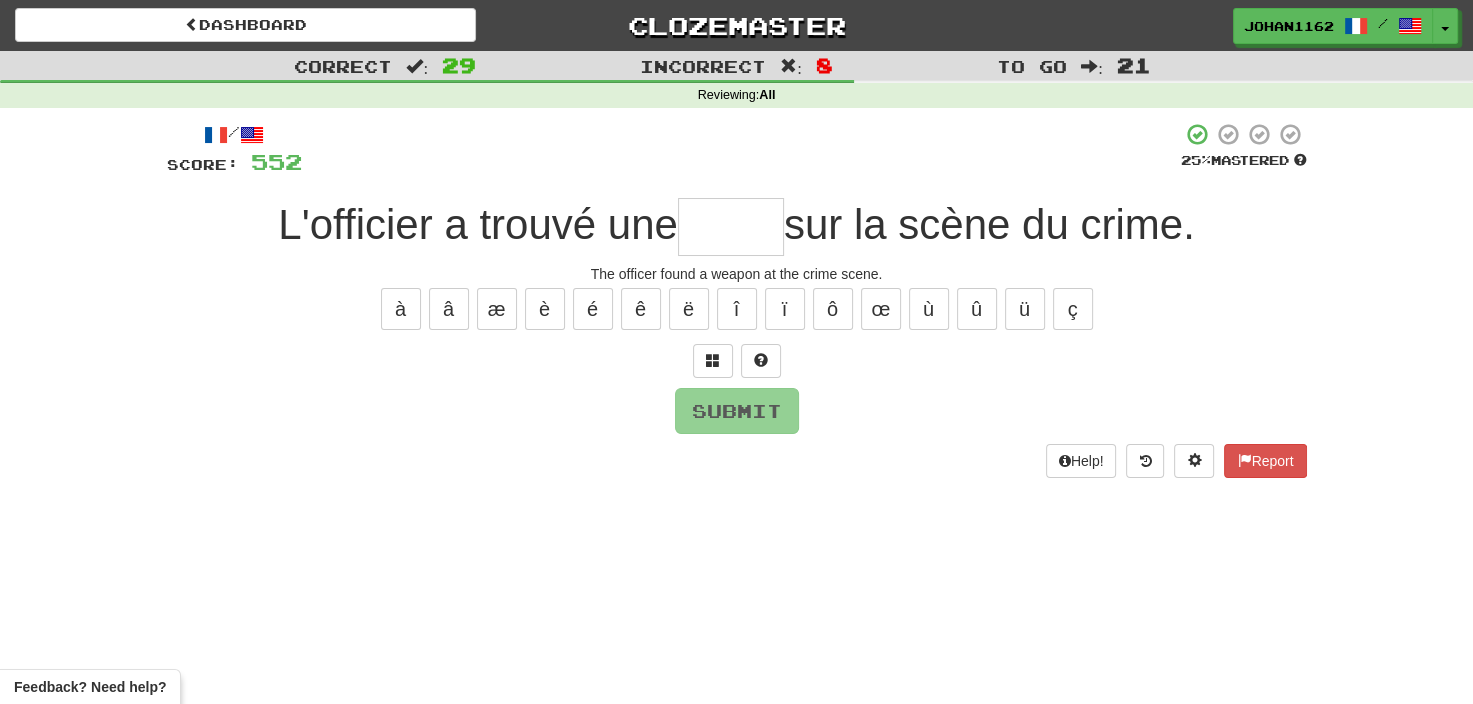type on "*" 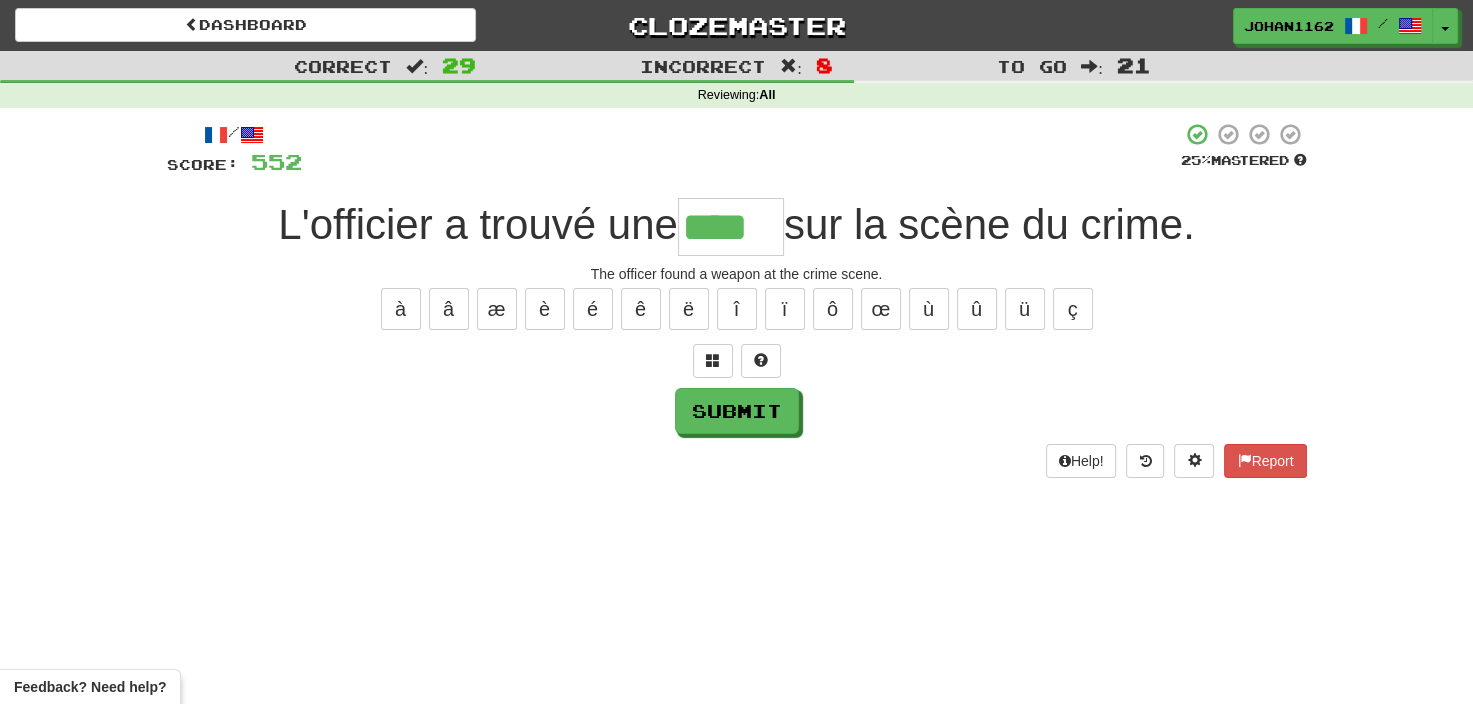 type on "****" 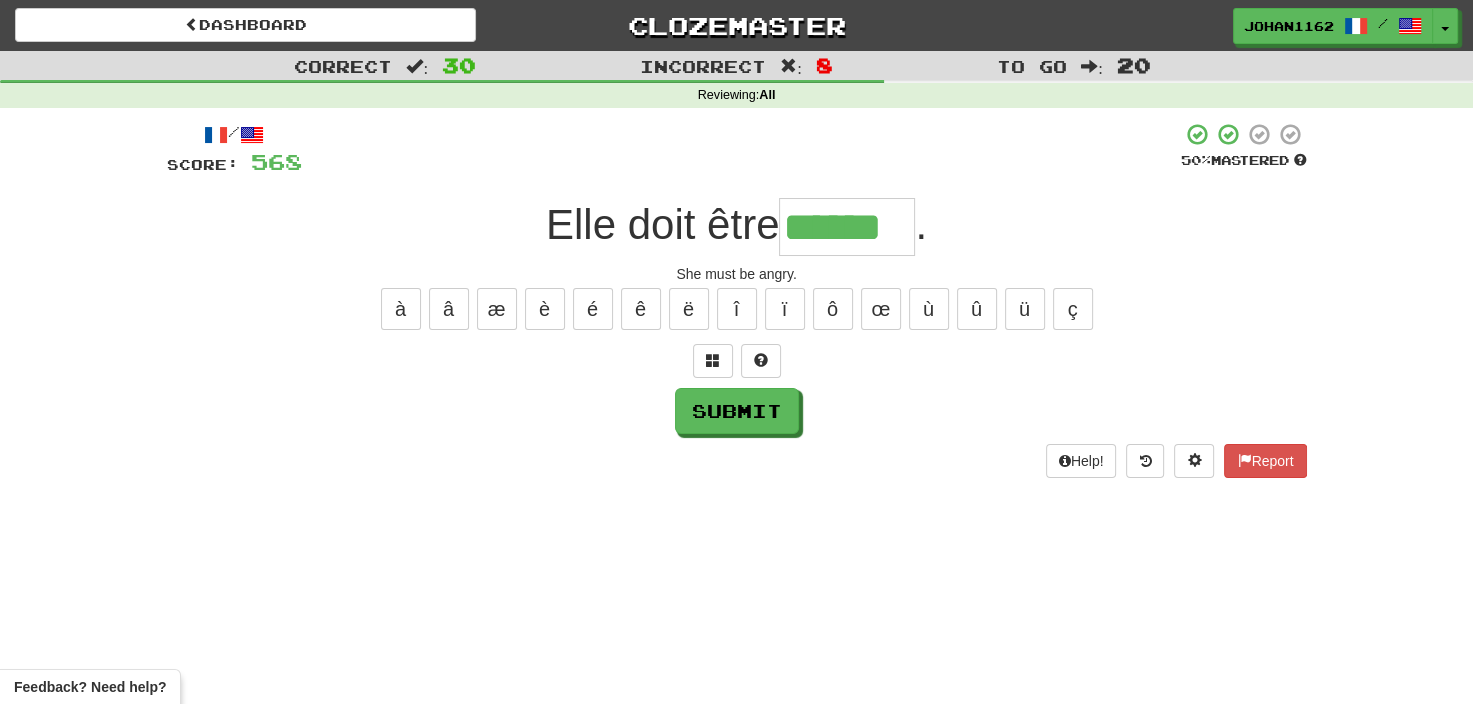 type on "******" 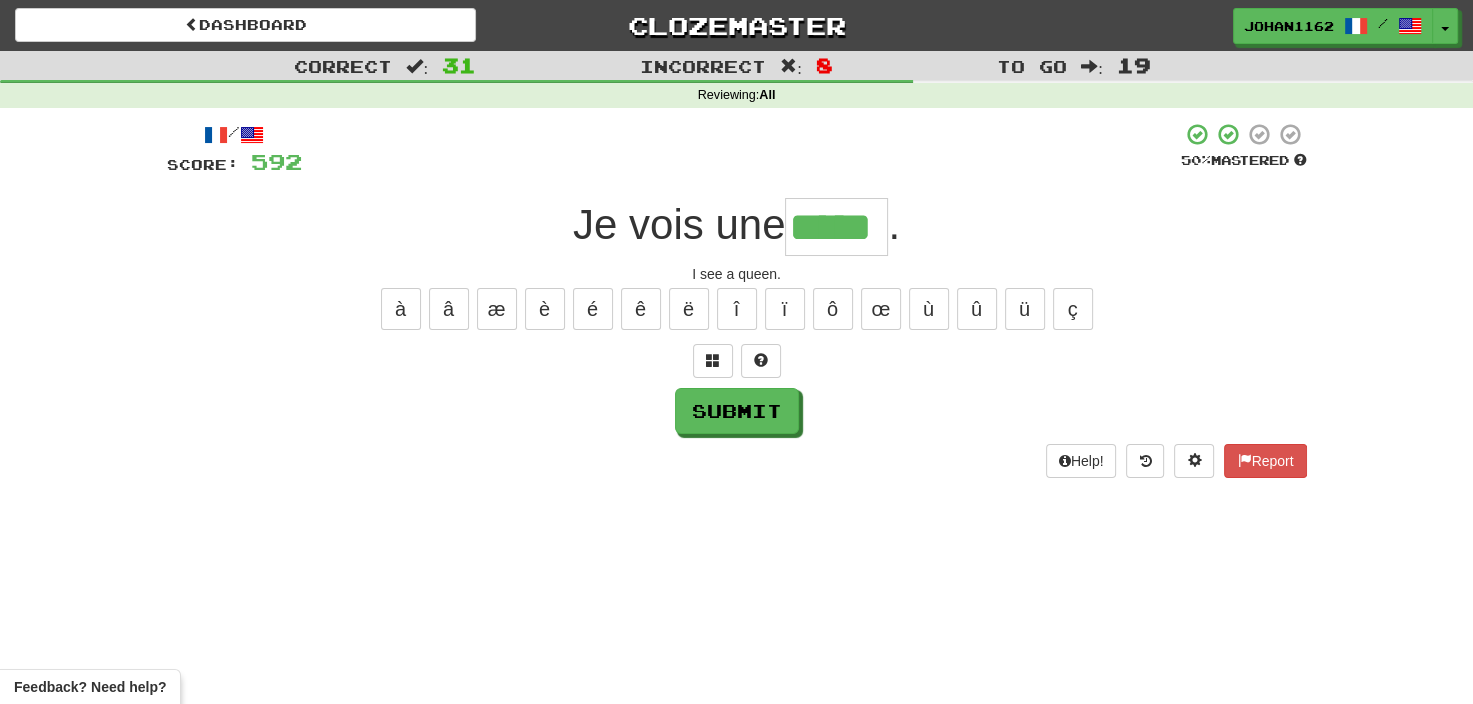 type on "*****" 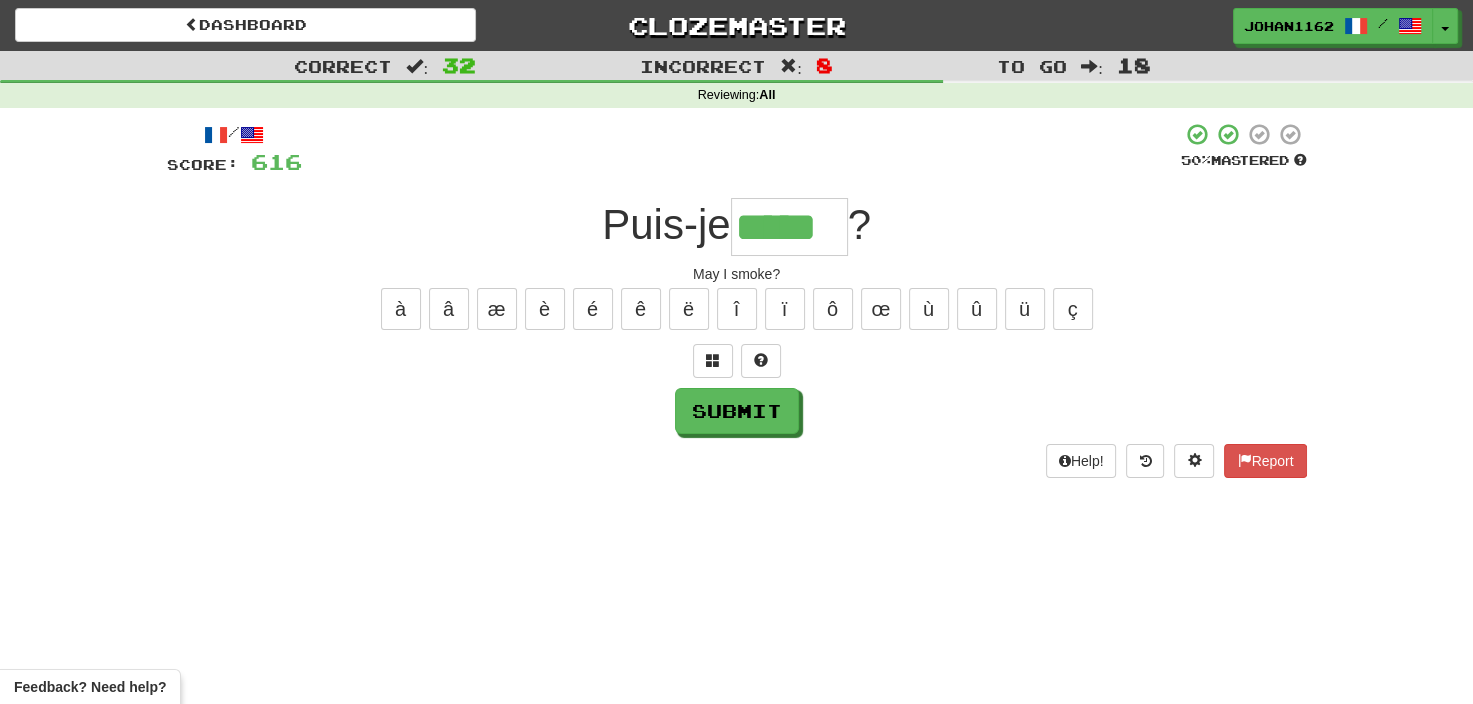 type on "*****" 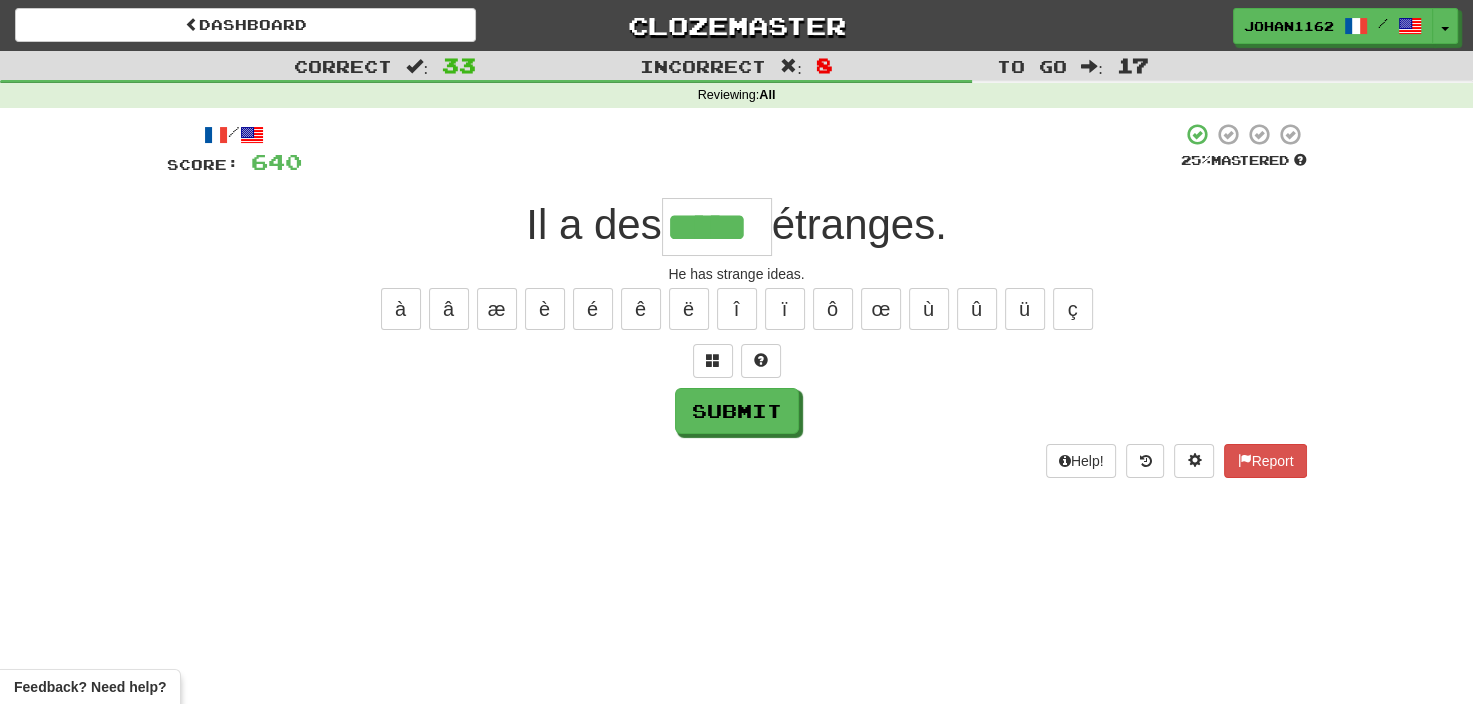 type on "*****" 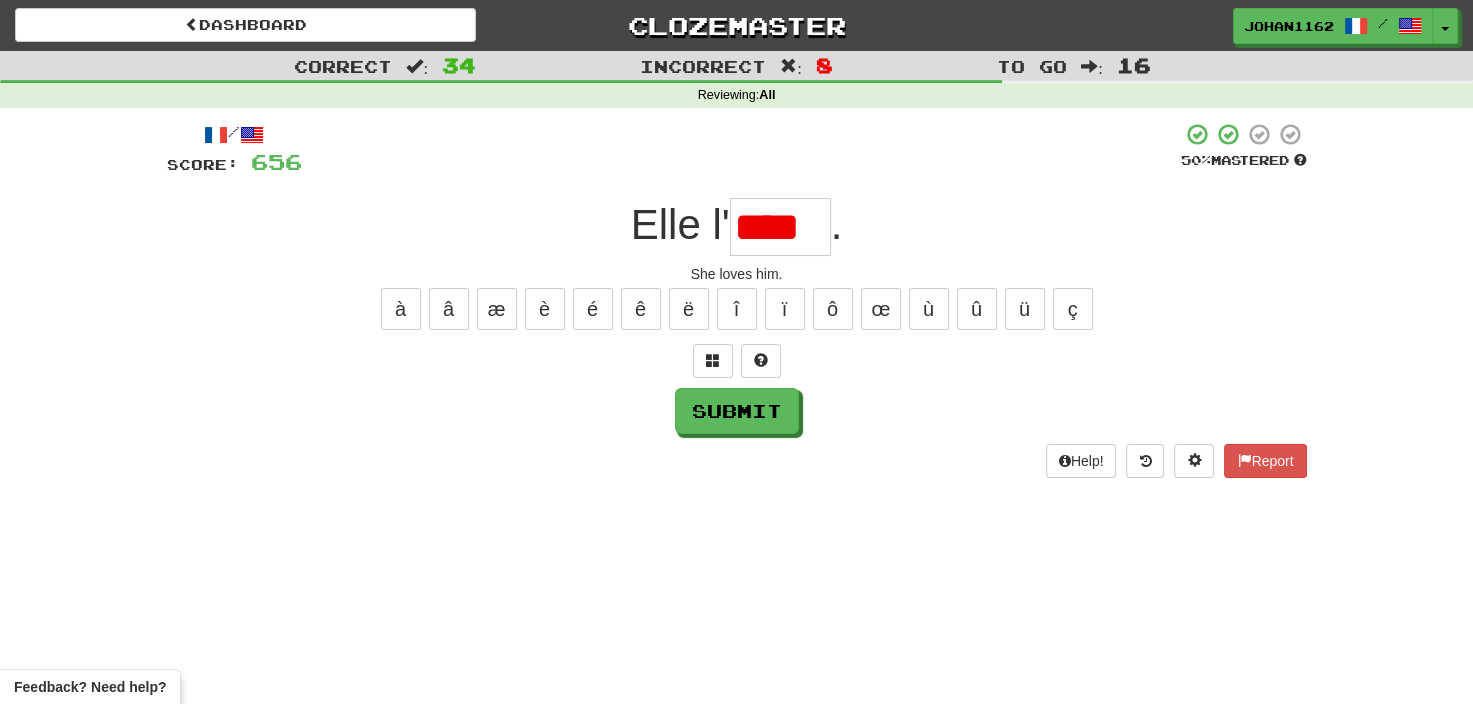 scroll, scrollTop: 0, scrollLeft: 0, axis: both 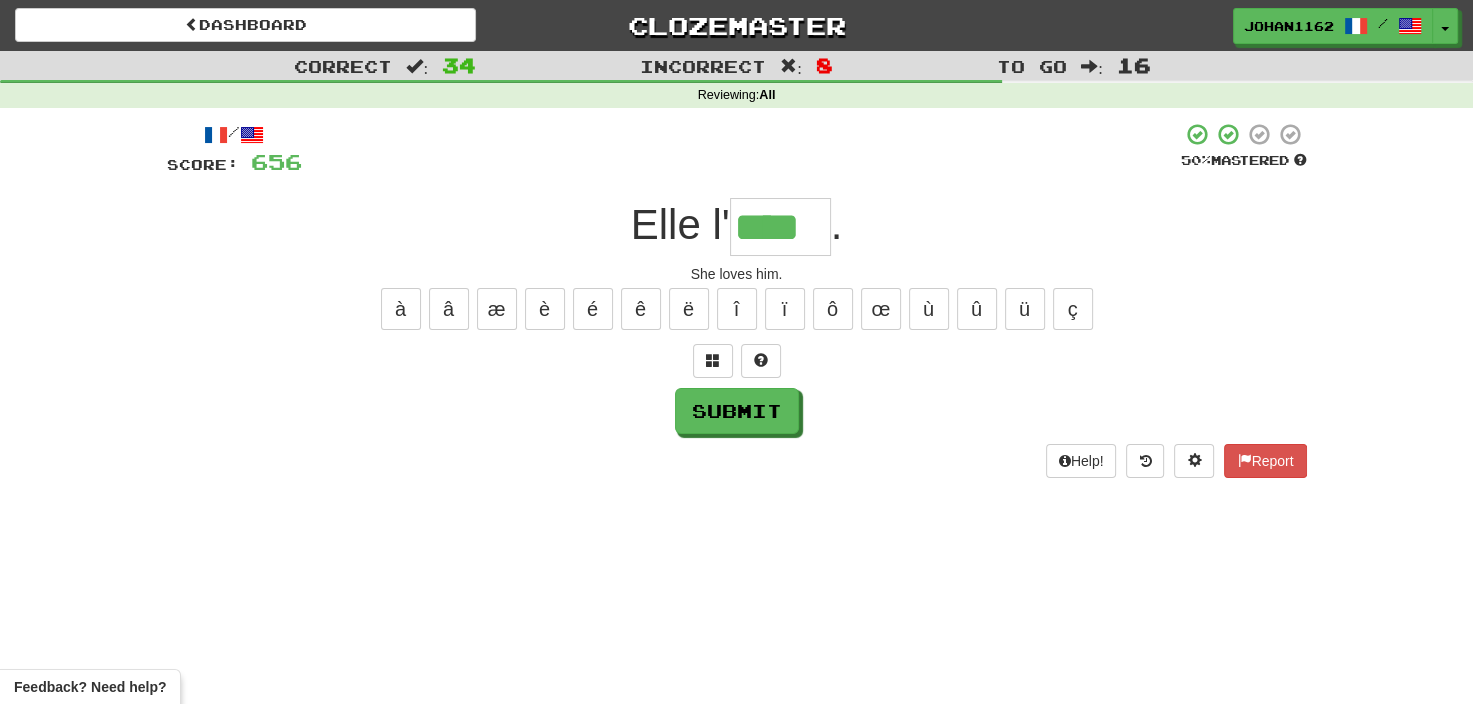 type on "****" 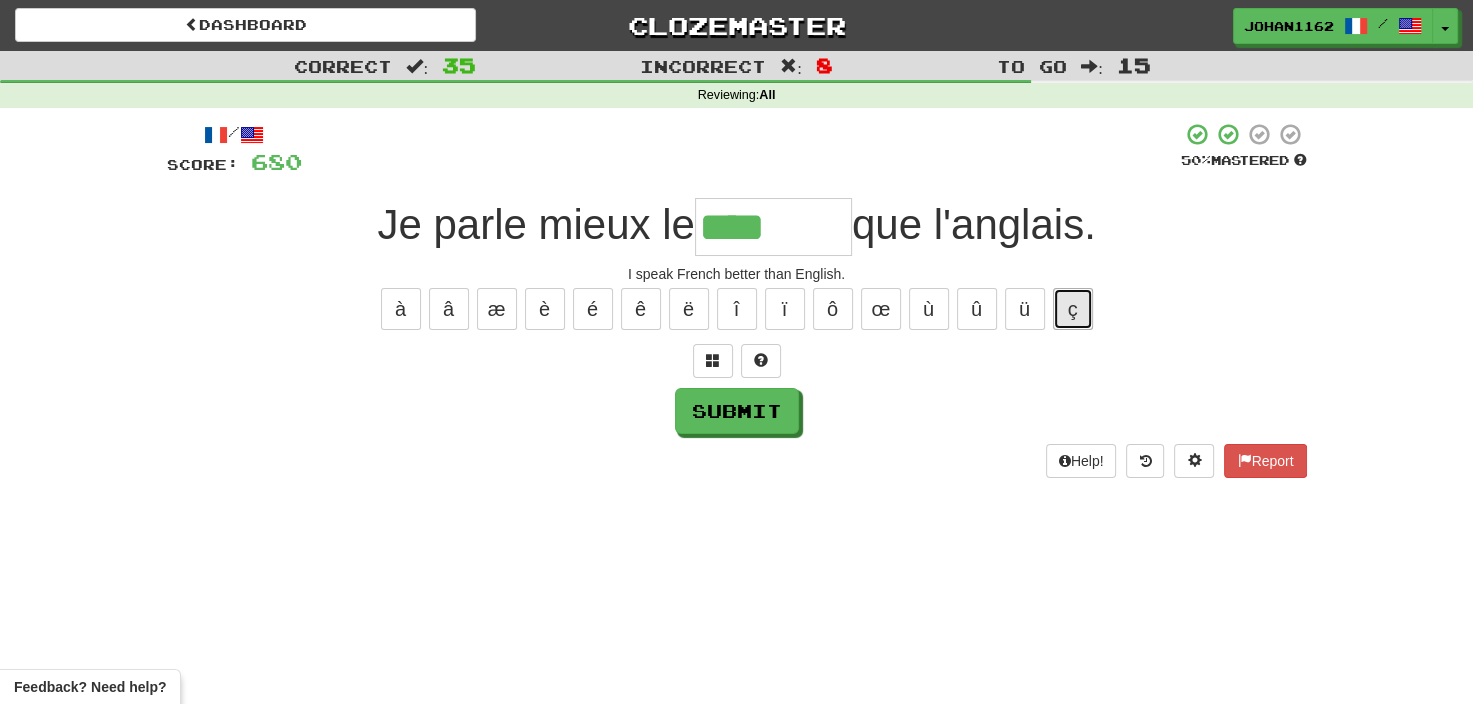 click on "ç" at bounding box center (1073, 309) 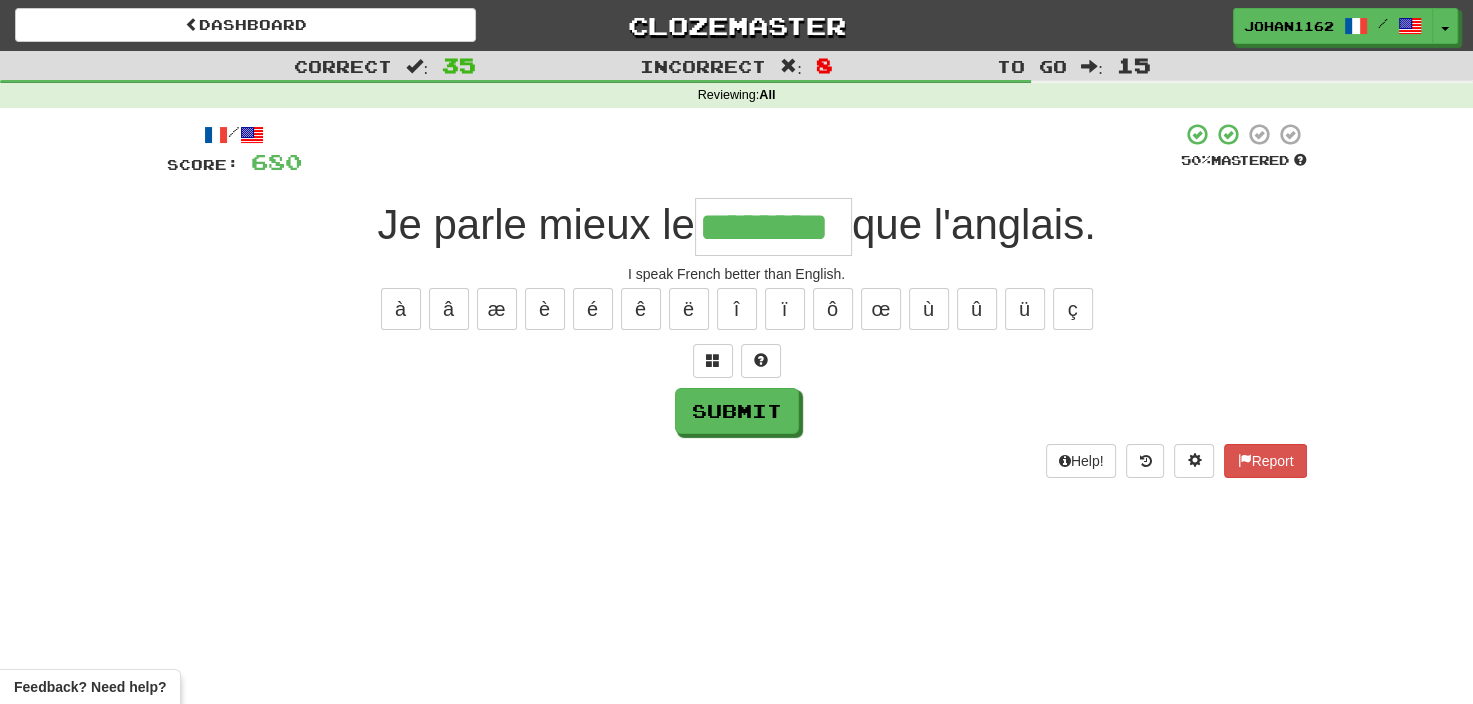 type on "********" 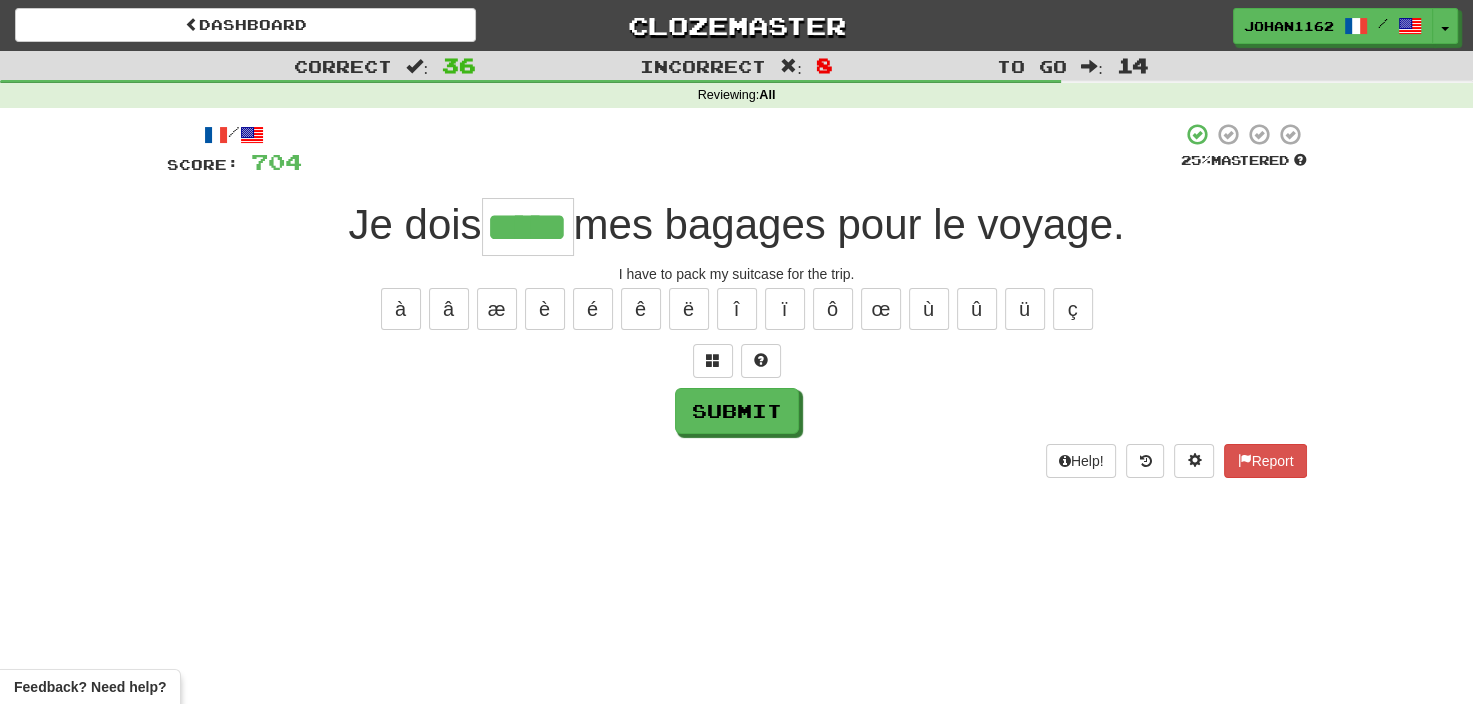 type on "*****" 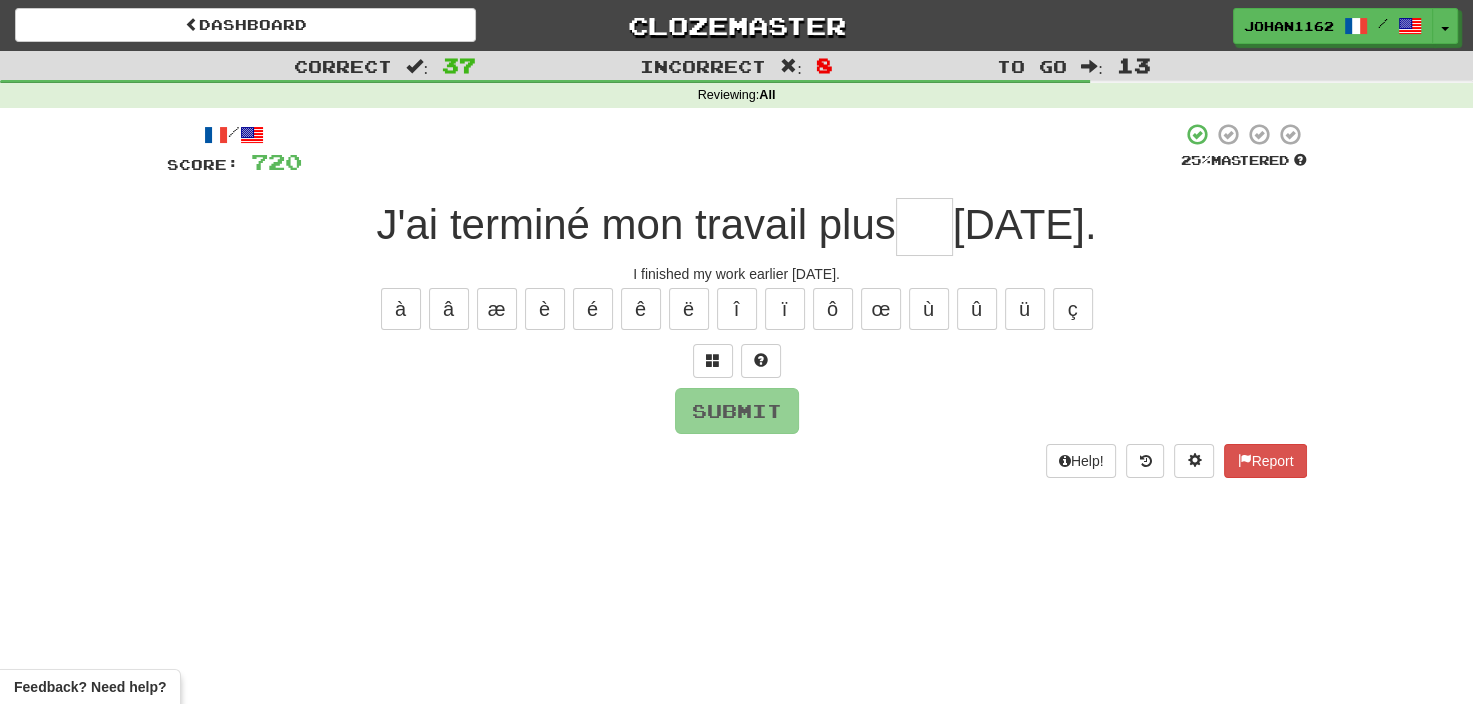 click at bounding box center [741, 149] 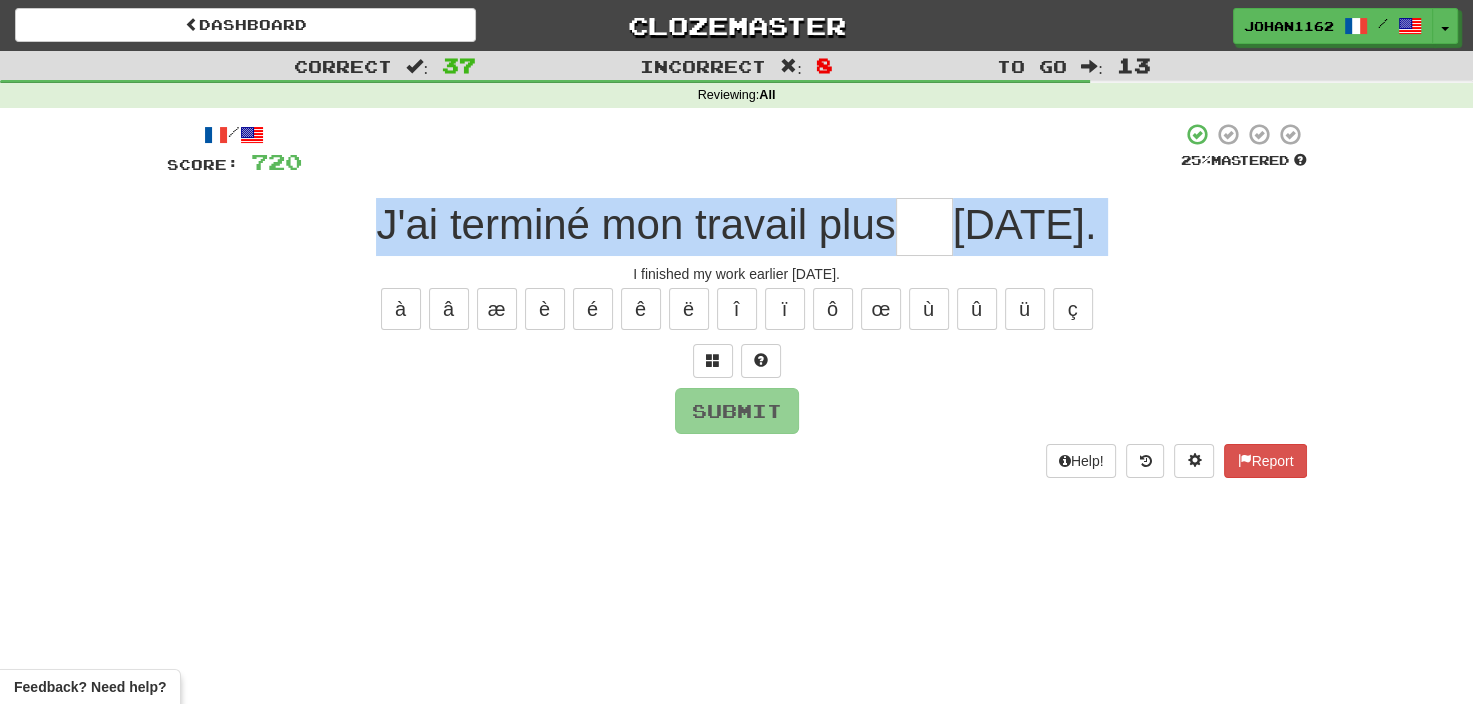 click on "aujourd'hui." at bounding box center [1025, 224] 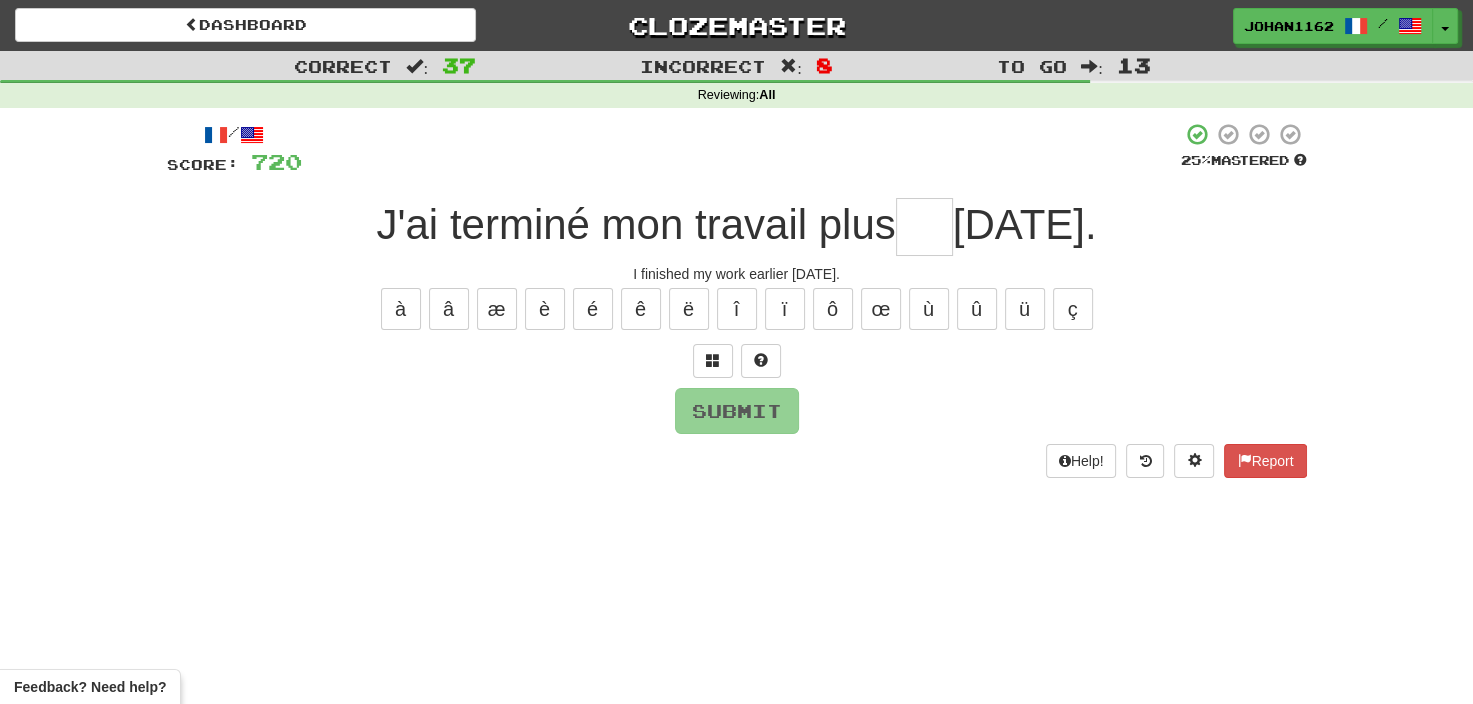 click at bounding box center [741, 149] 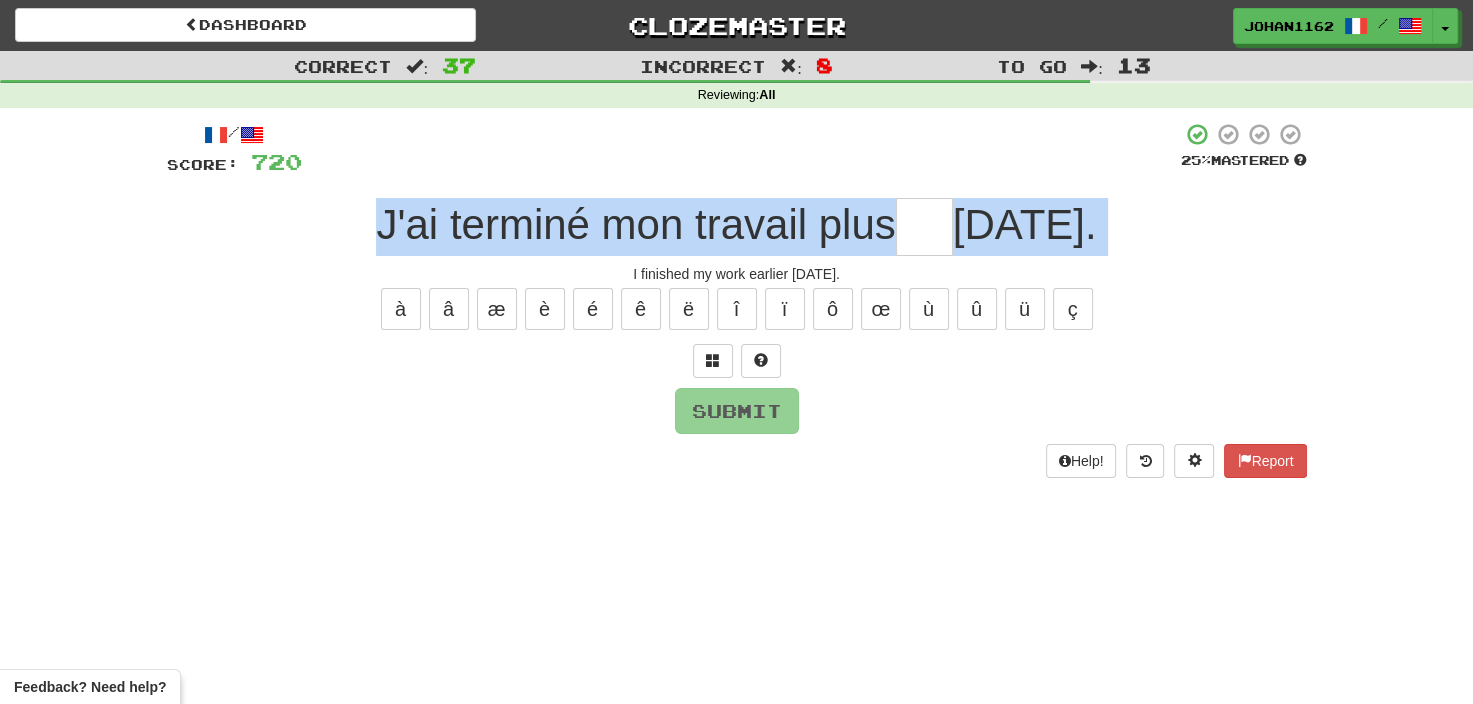 click on "aujourd'hui." at bounding box center [1025, 224] 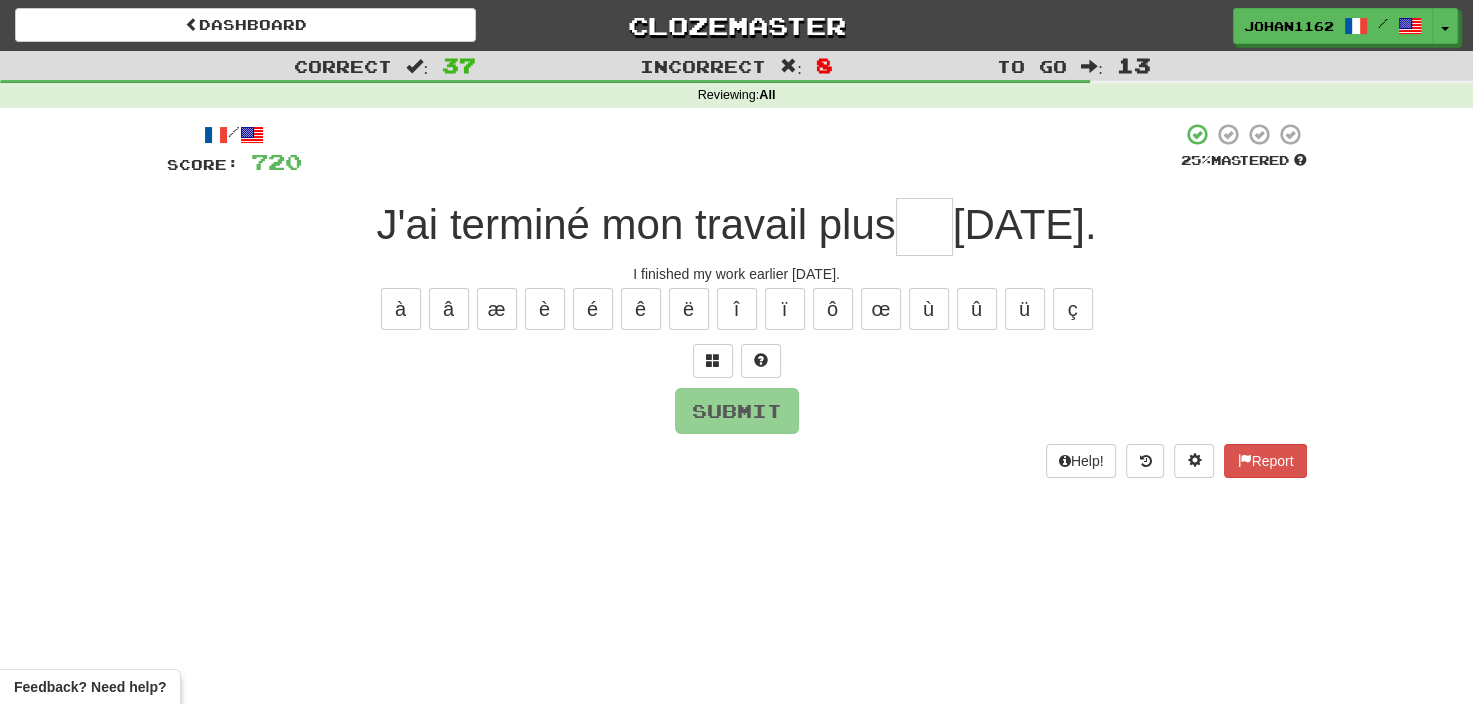 click at bounding box center [741, 149] 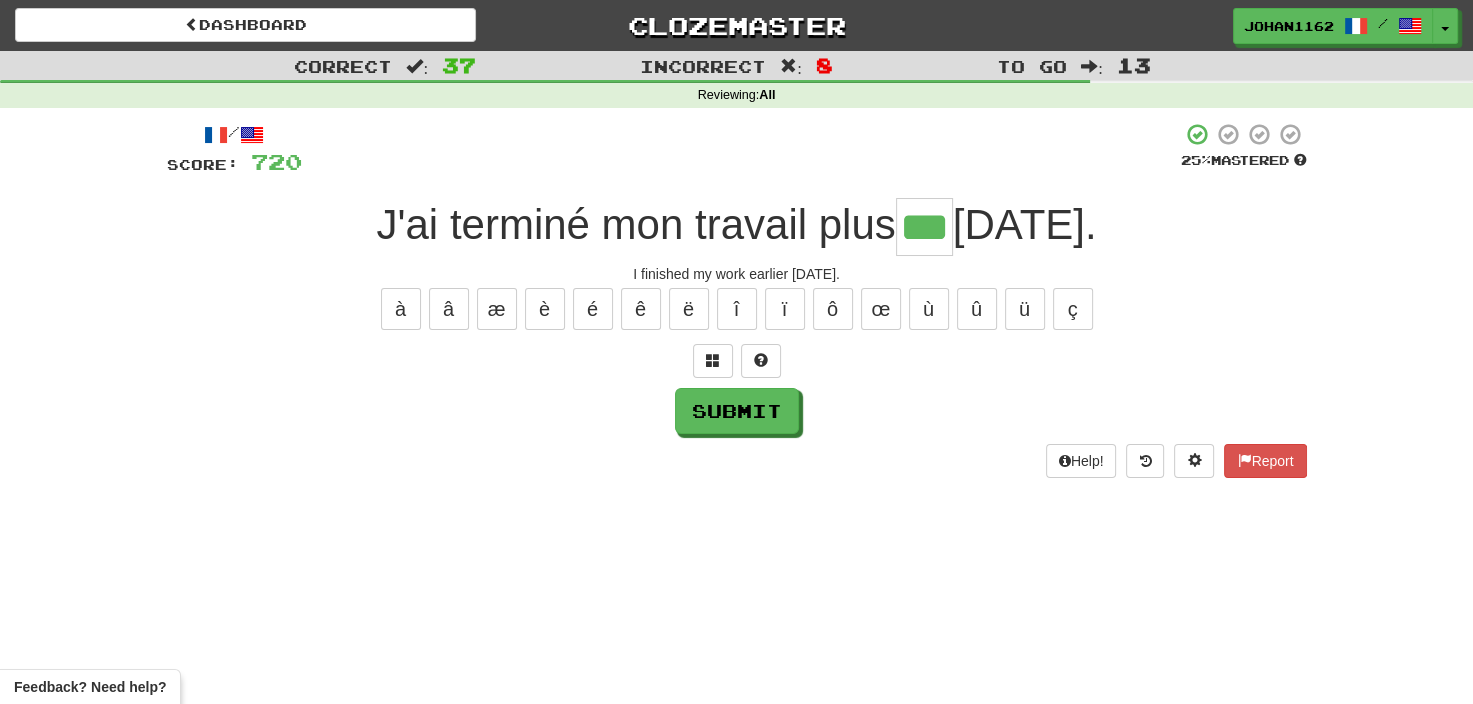type on "***" 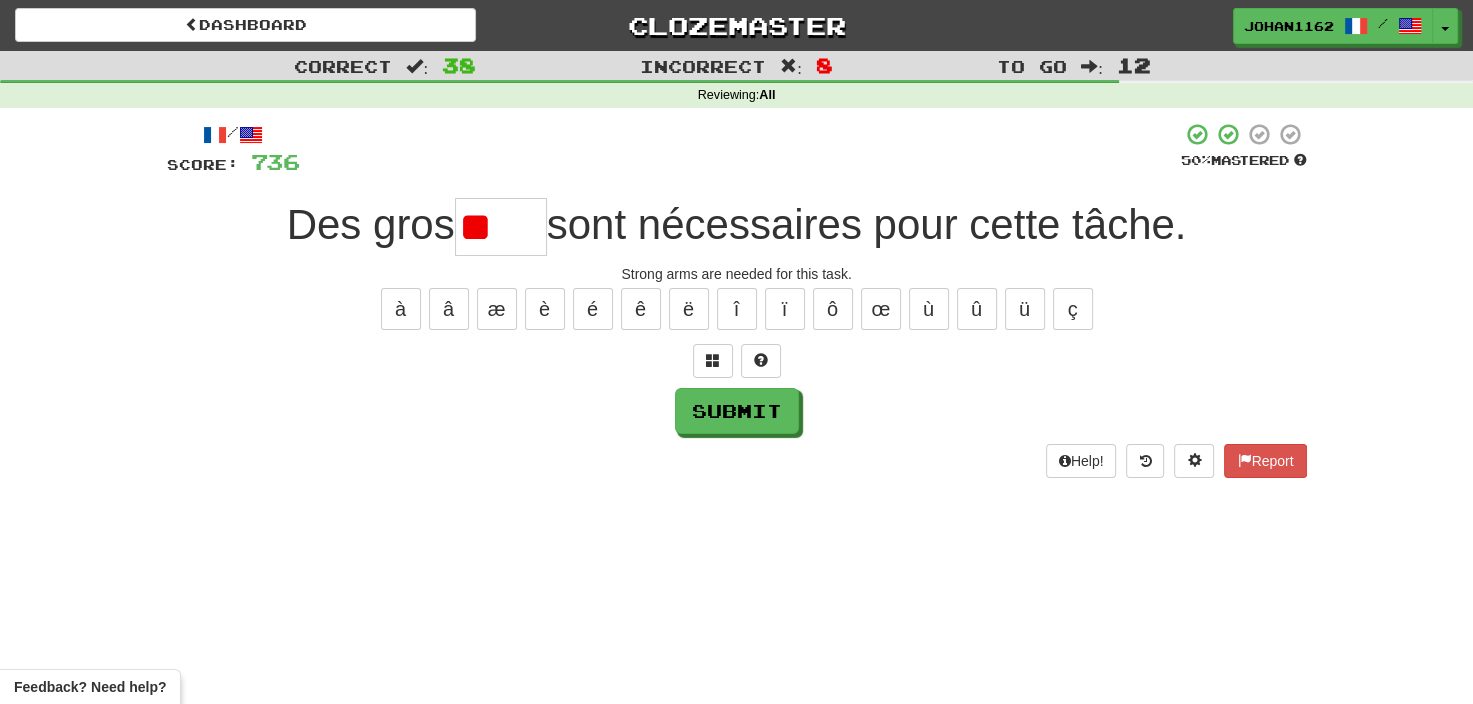 type on "*" 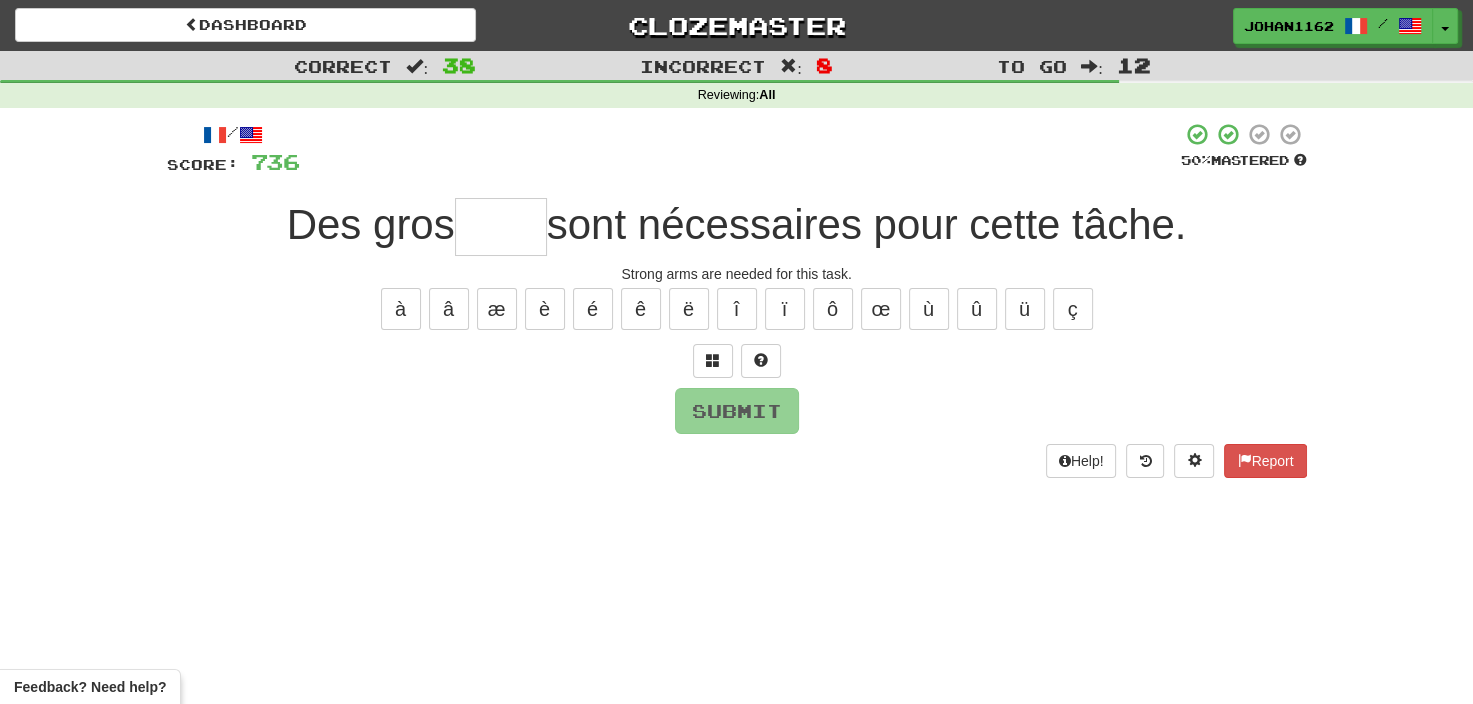 type on "*" 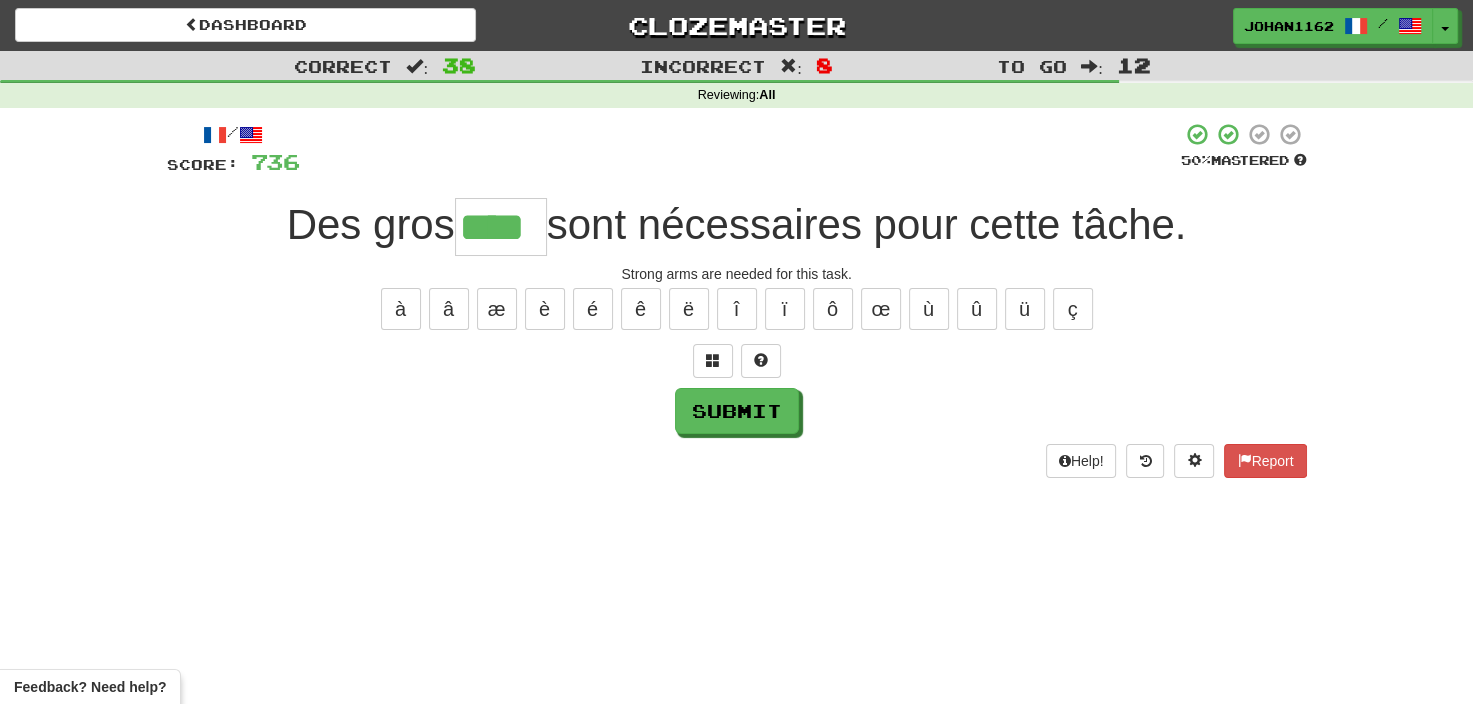 type on "****" 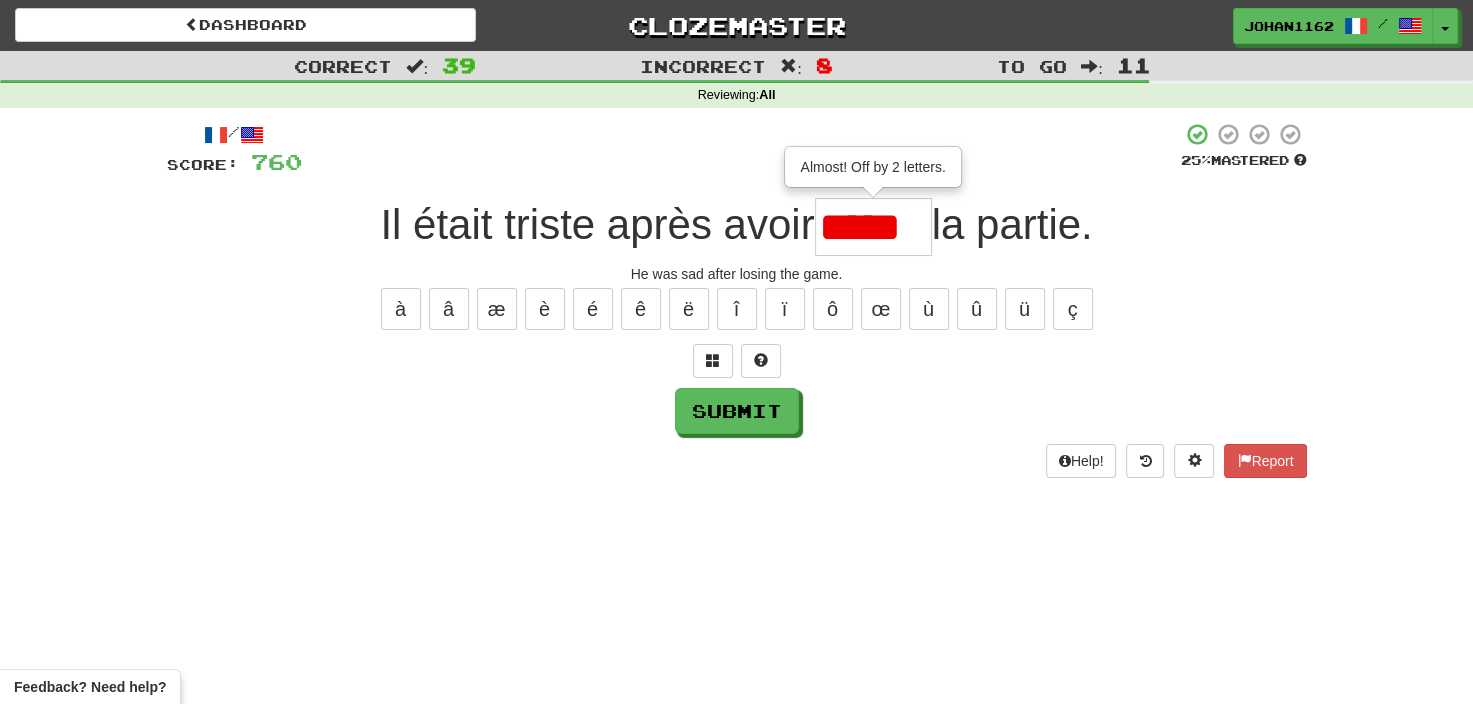 scroll, scrollTop: 0, scrollLeft: 0, axis: both 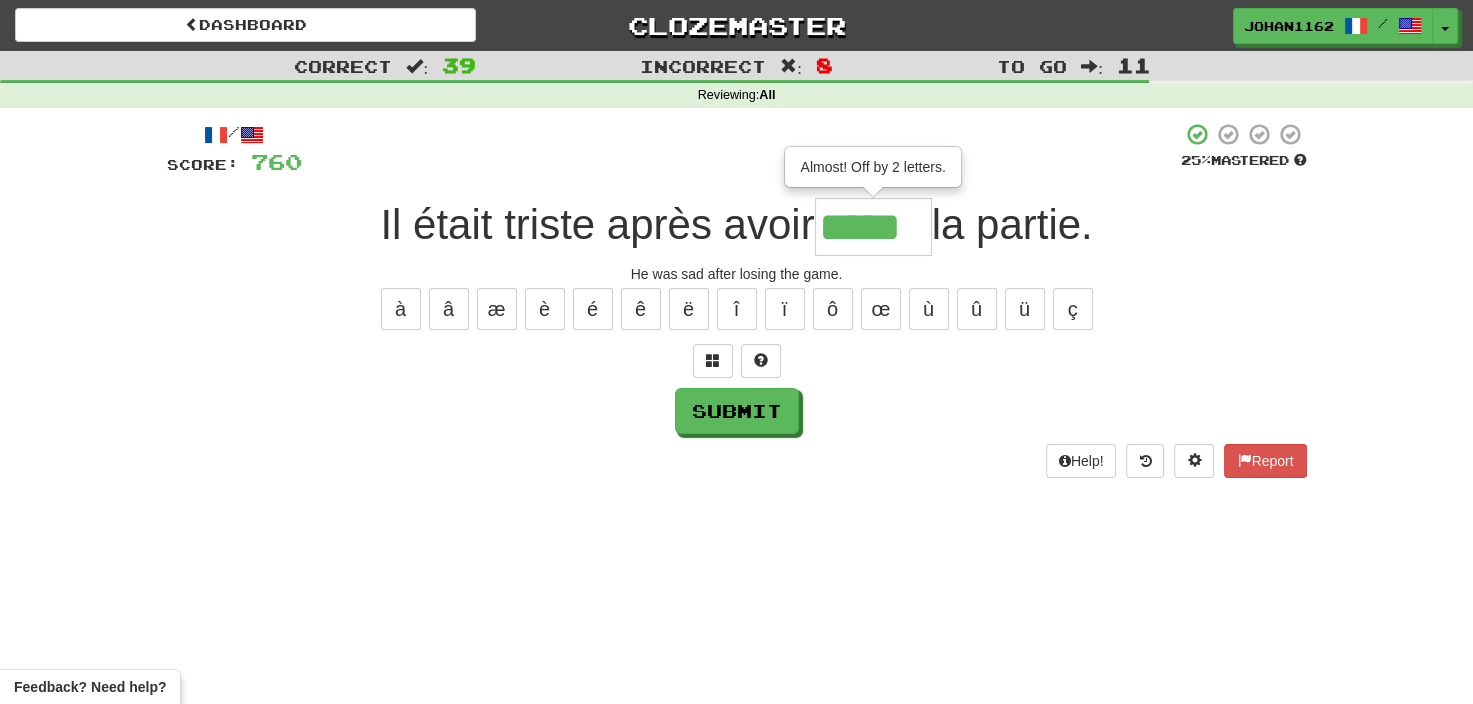 type on "*****" 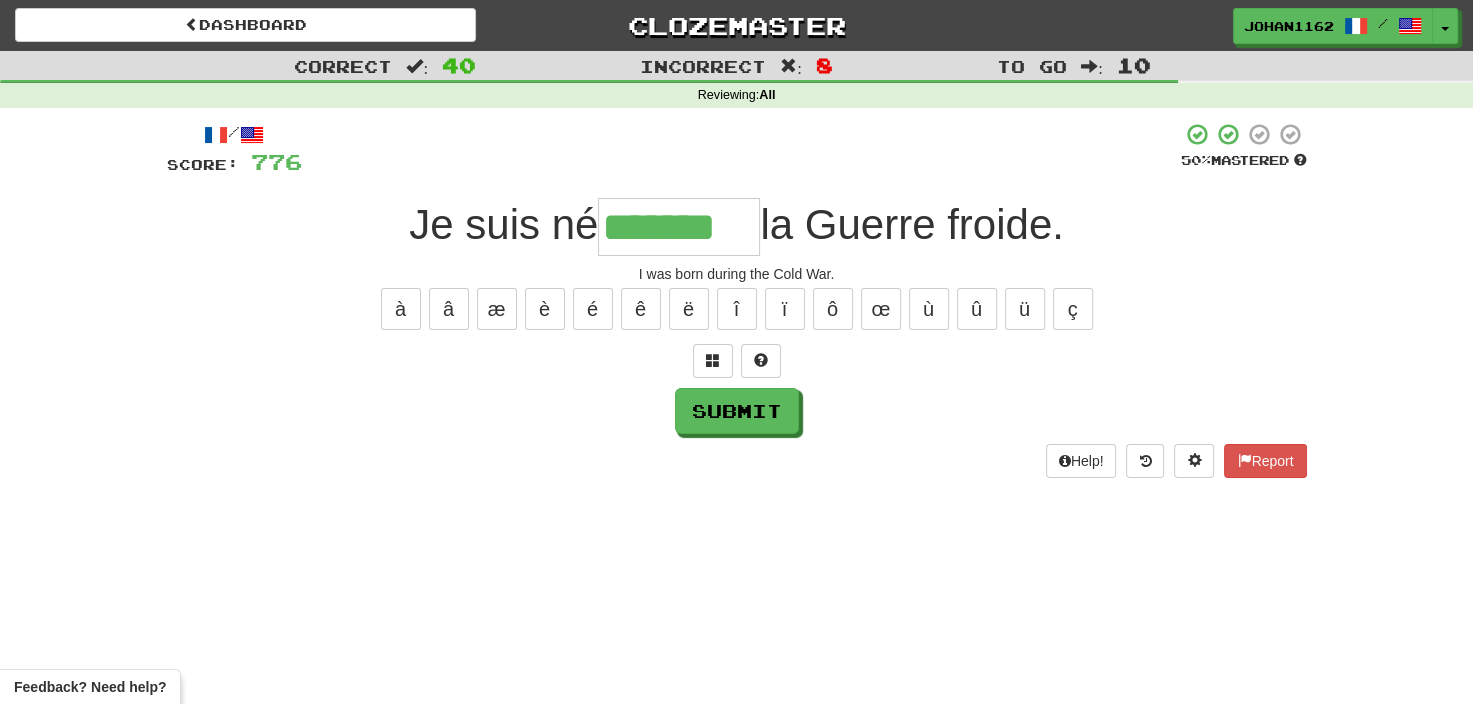 type on "*******" 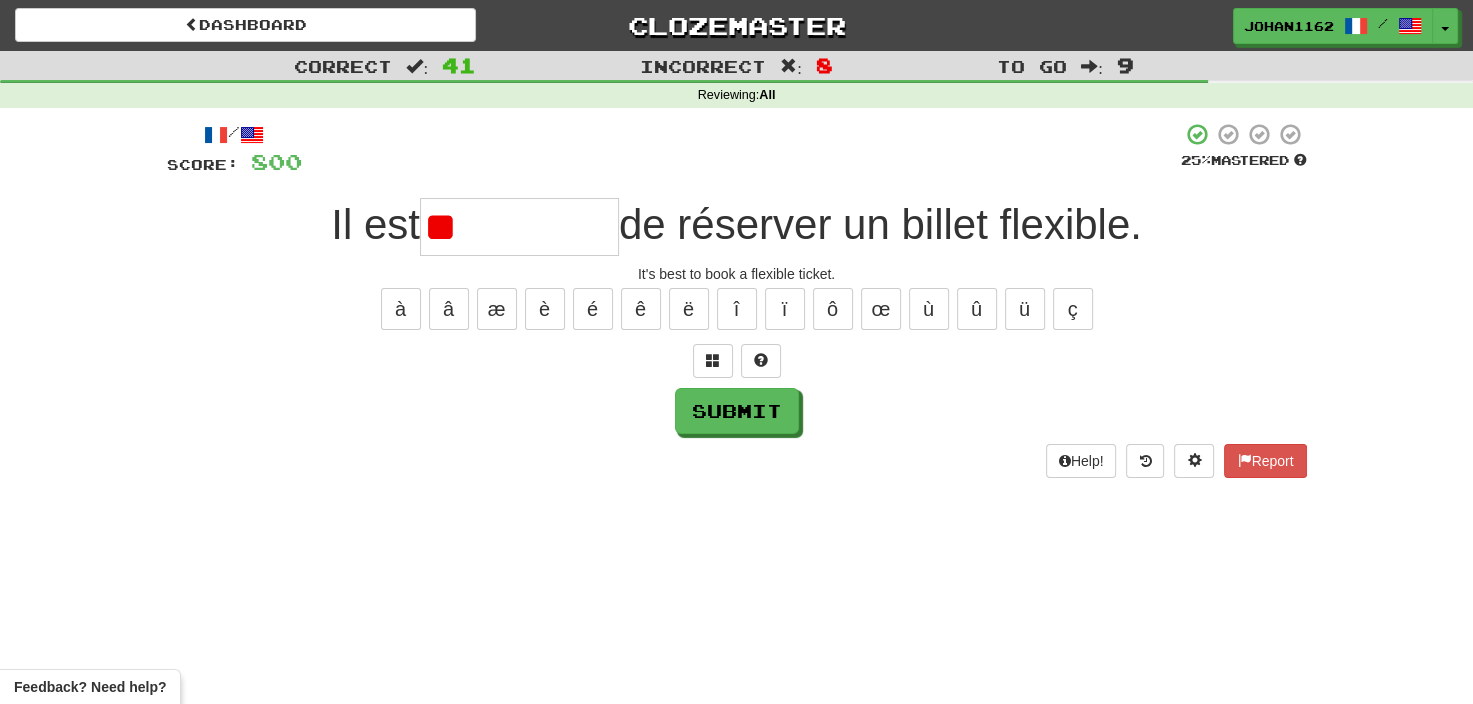 type on "*" 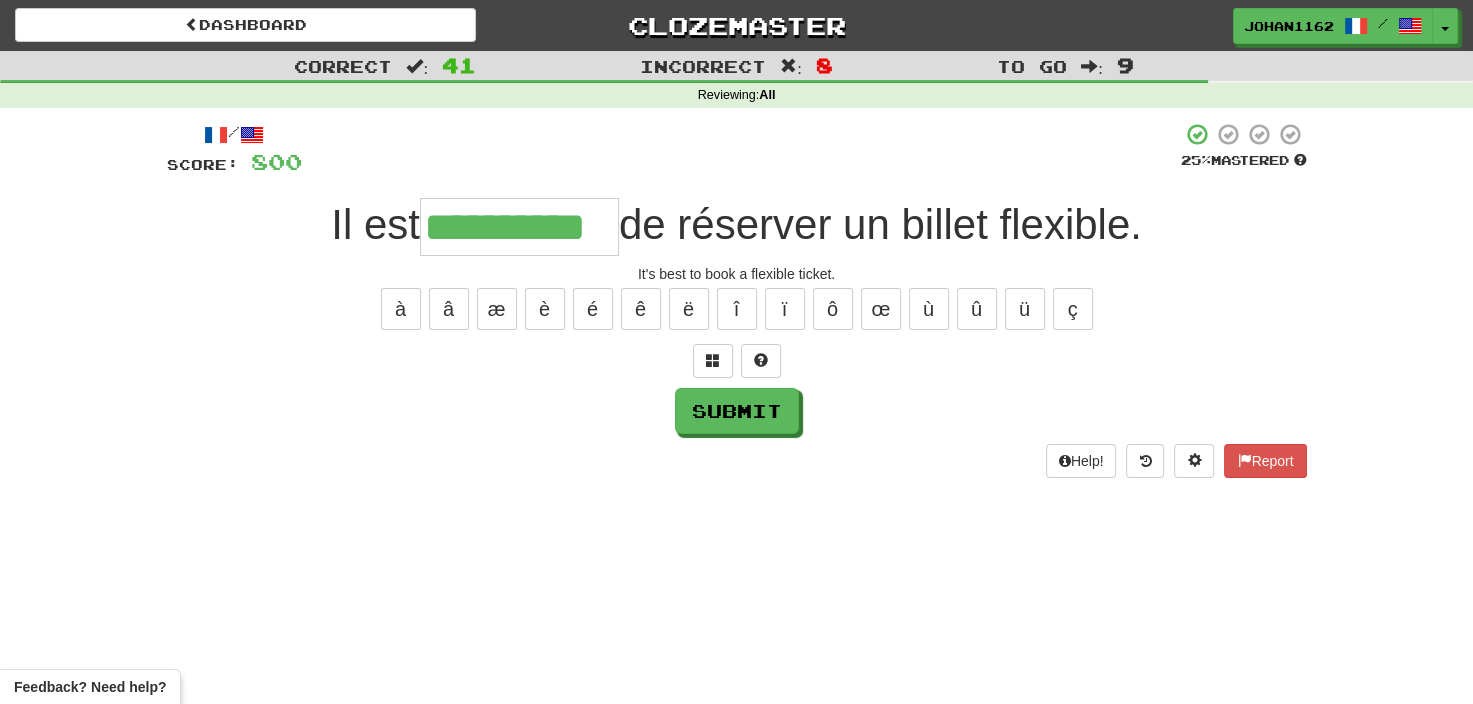 type on "**********" 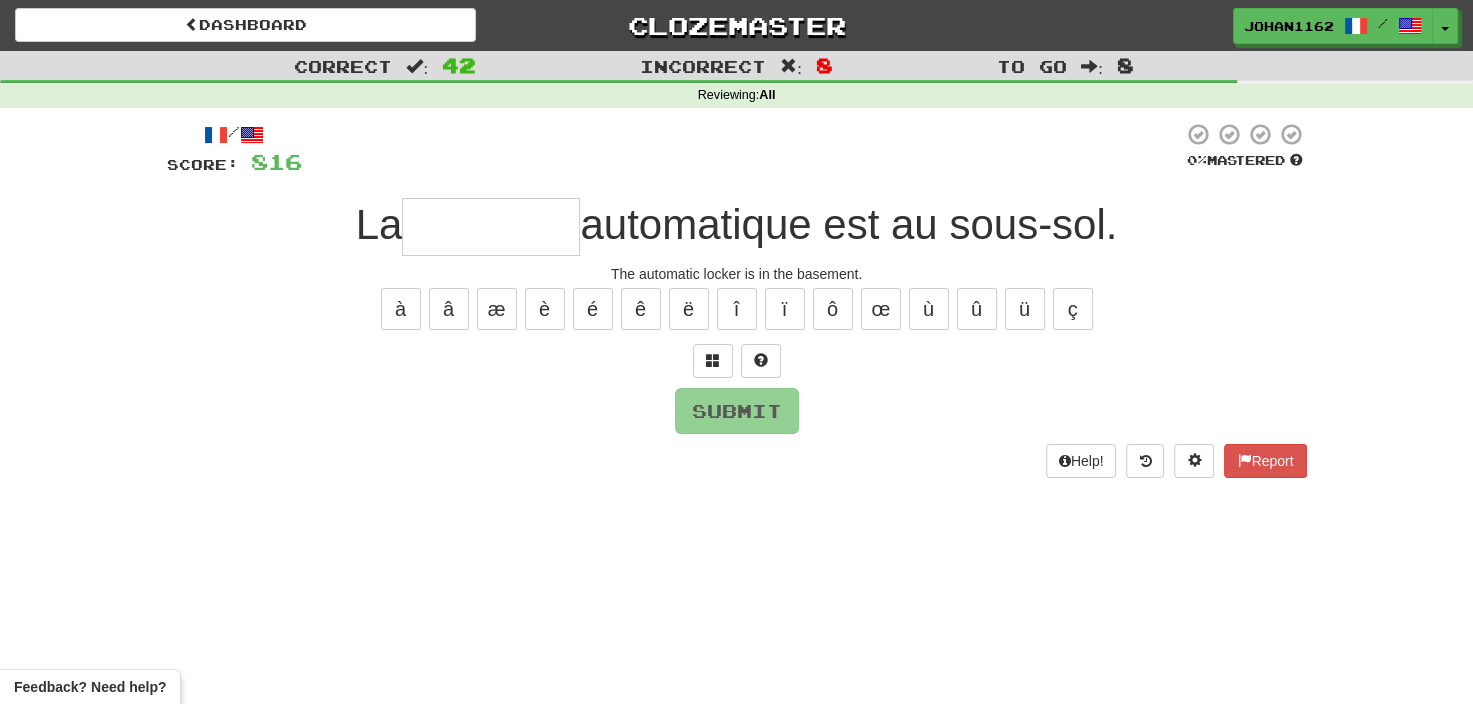 type on "********" 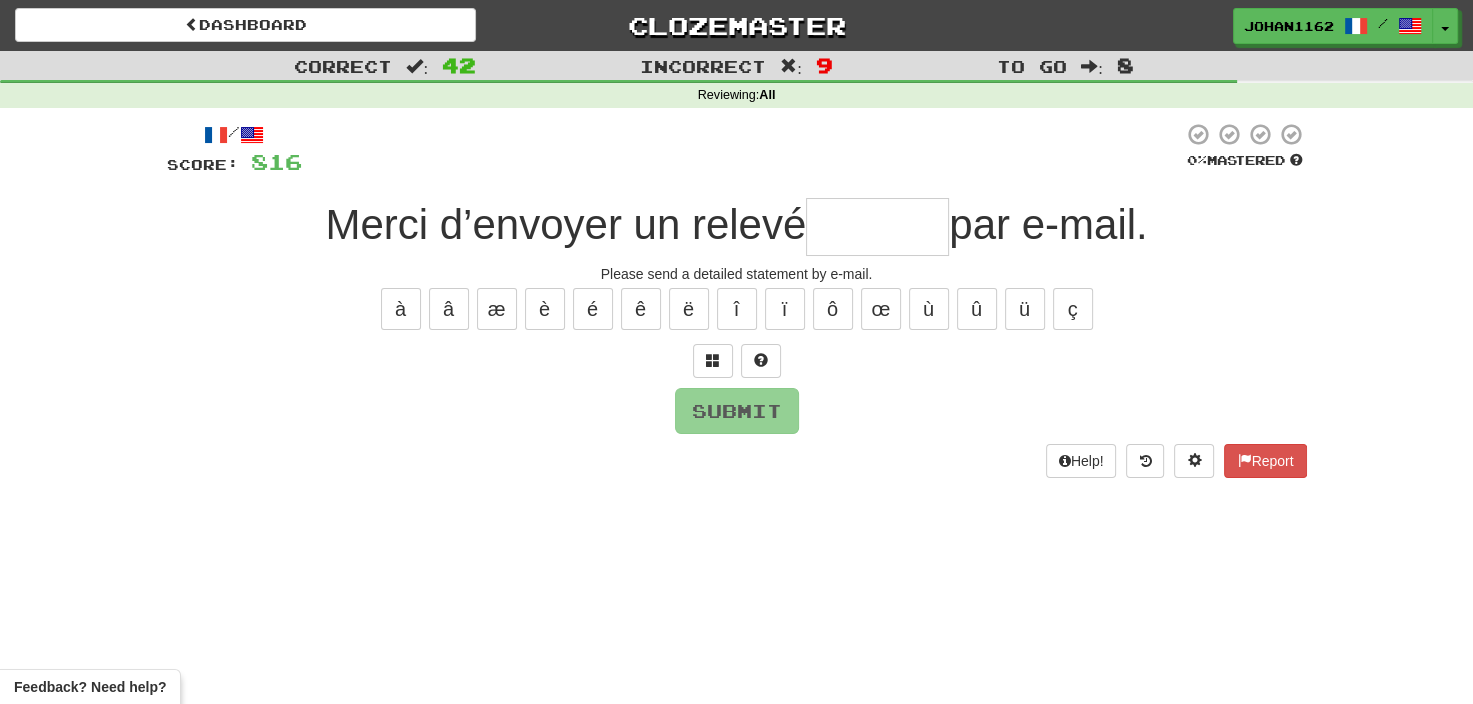 type on "********" 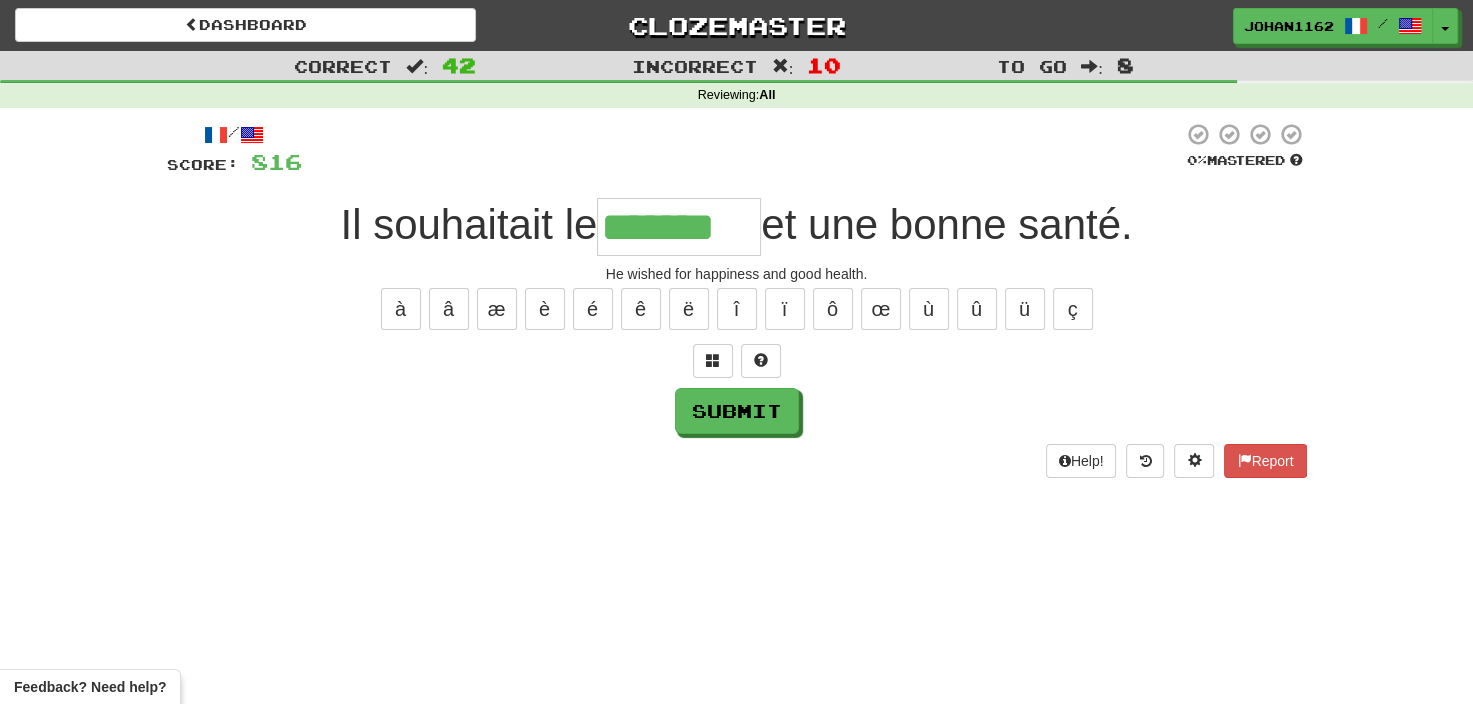 type on "*******" 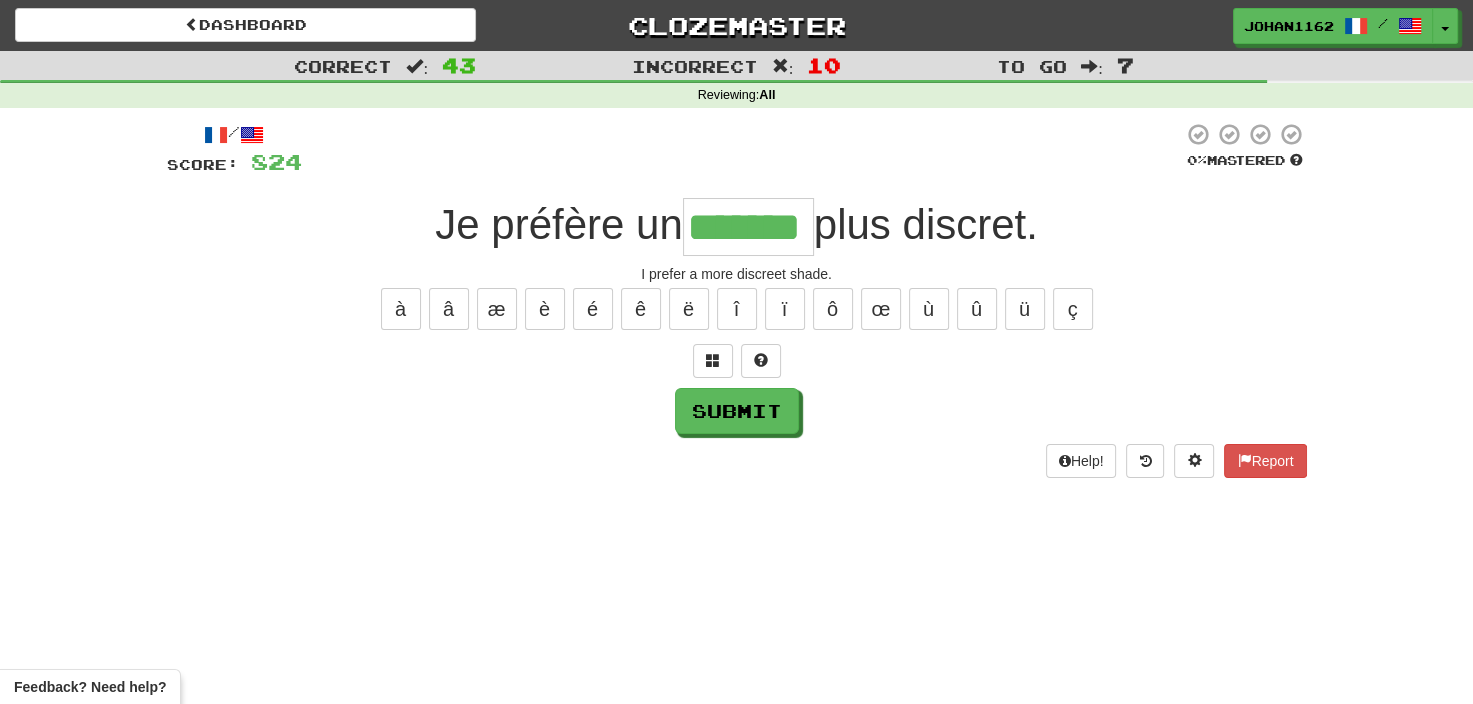 type on "*******" 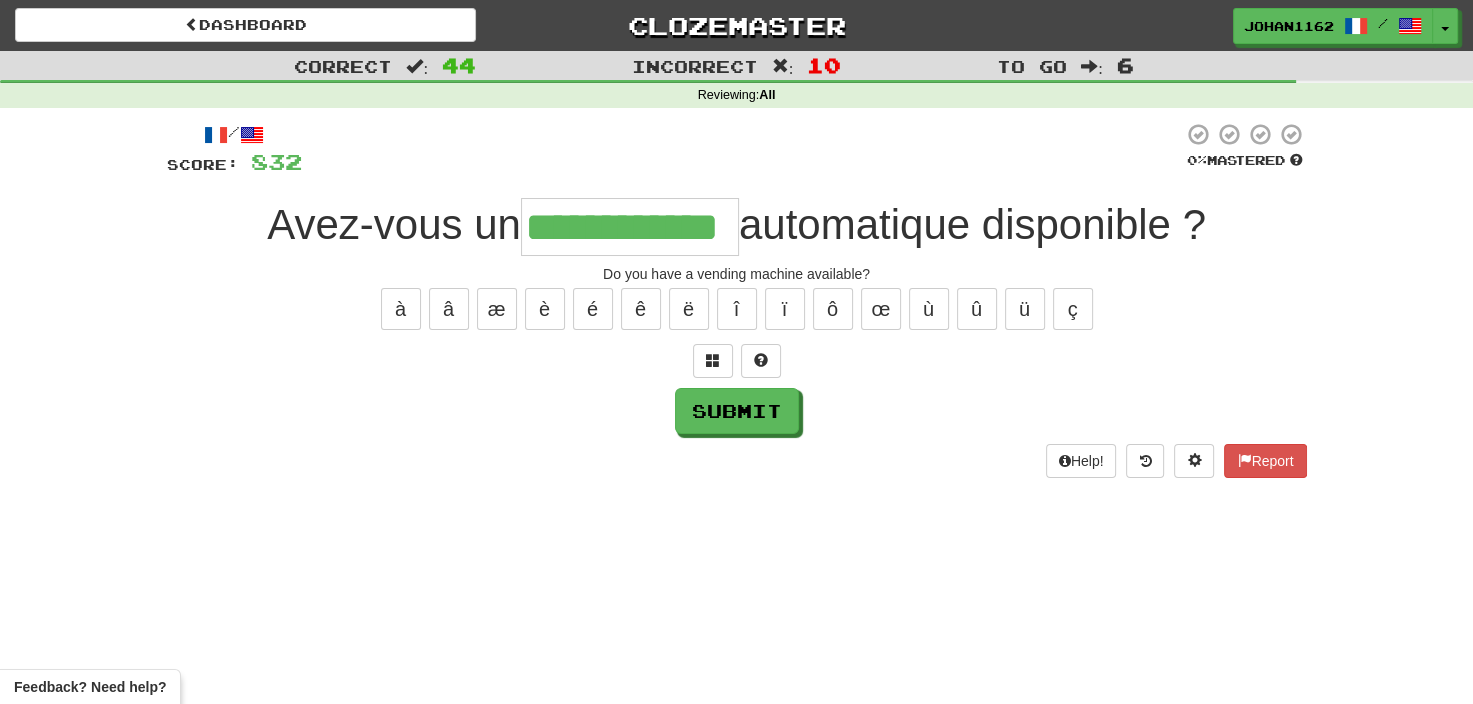 type on "**********" 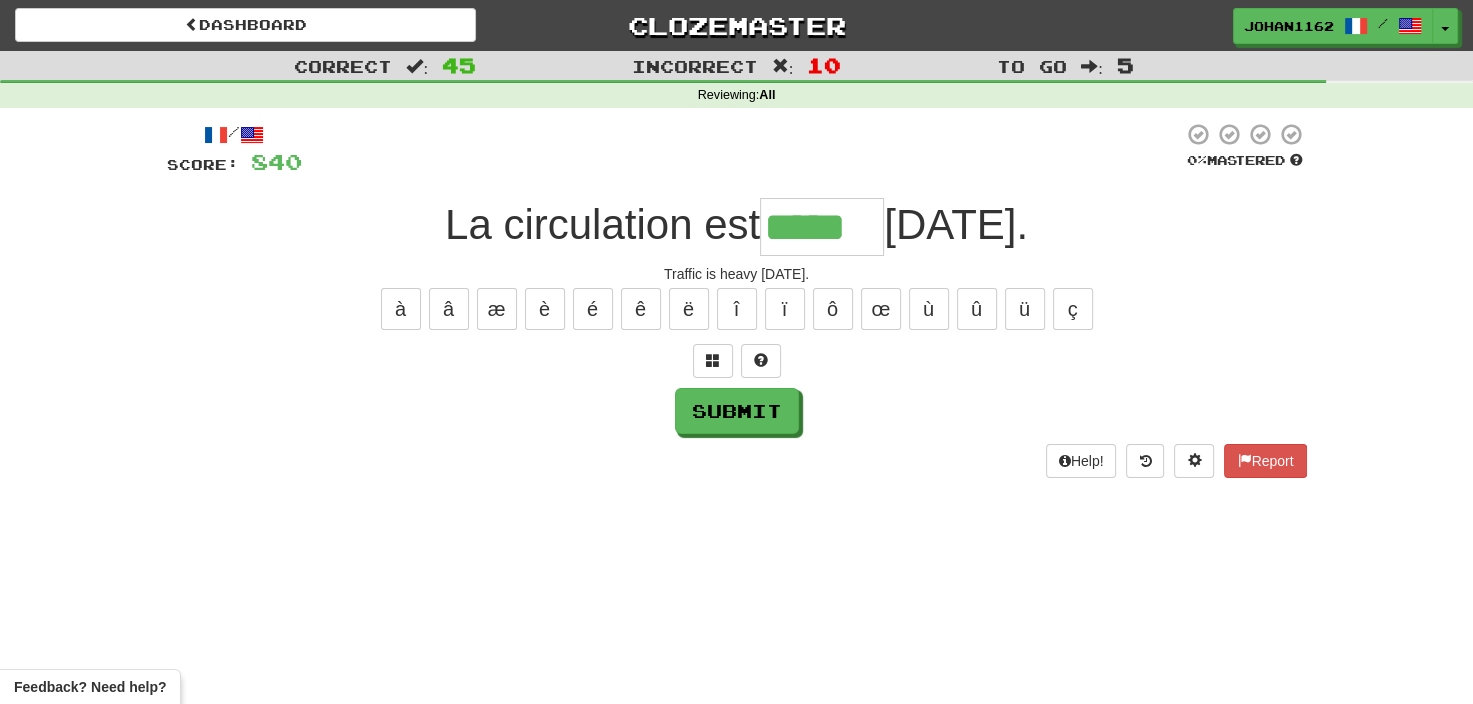 type on "*****" 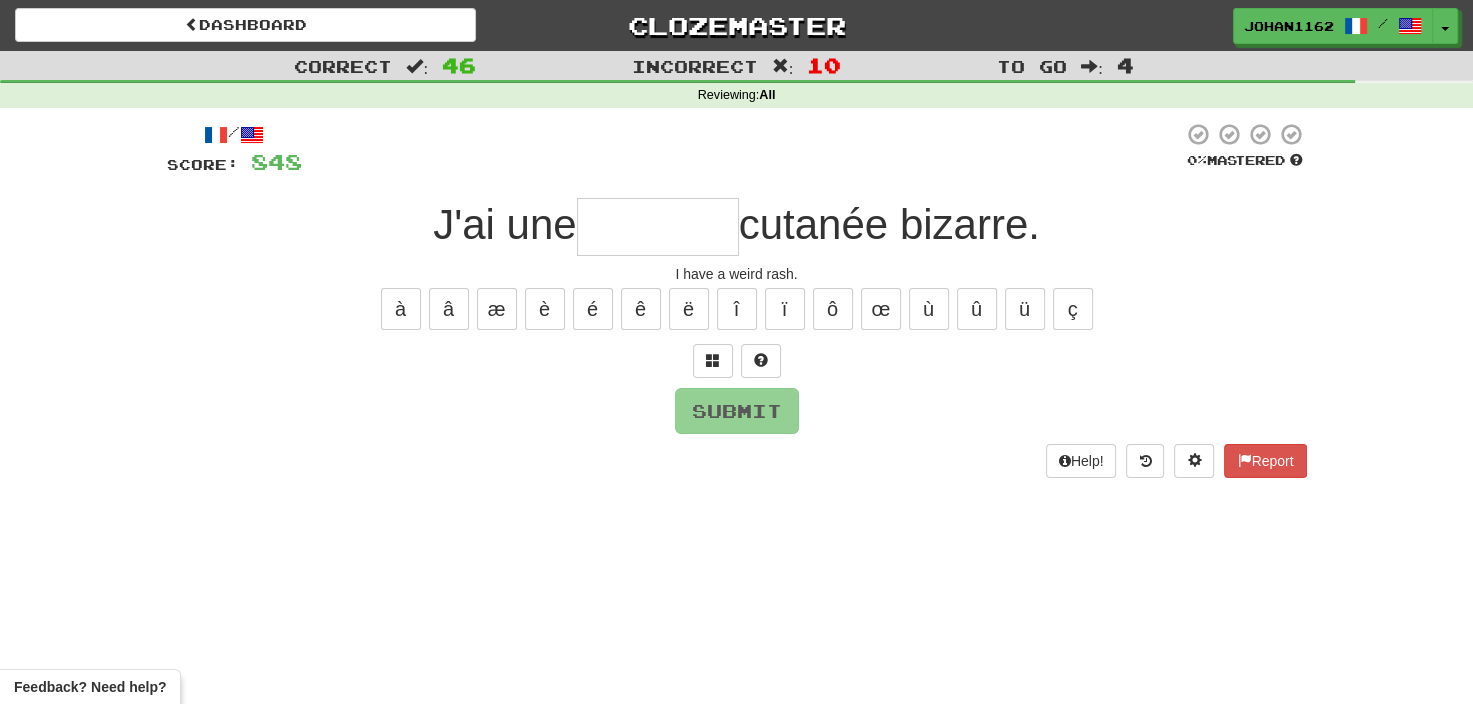 type on "********" 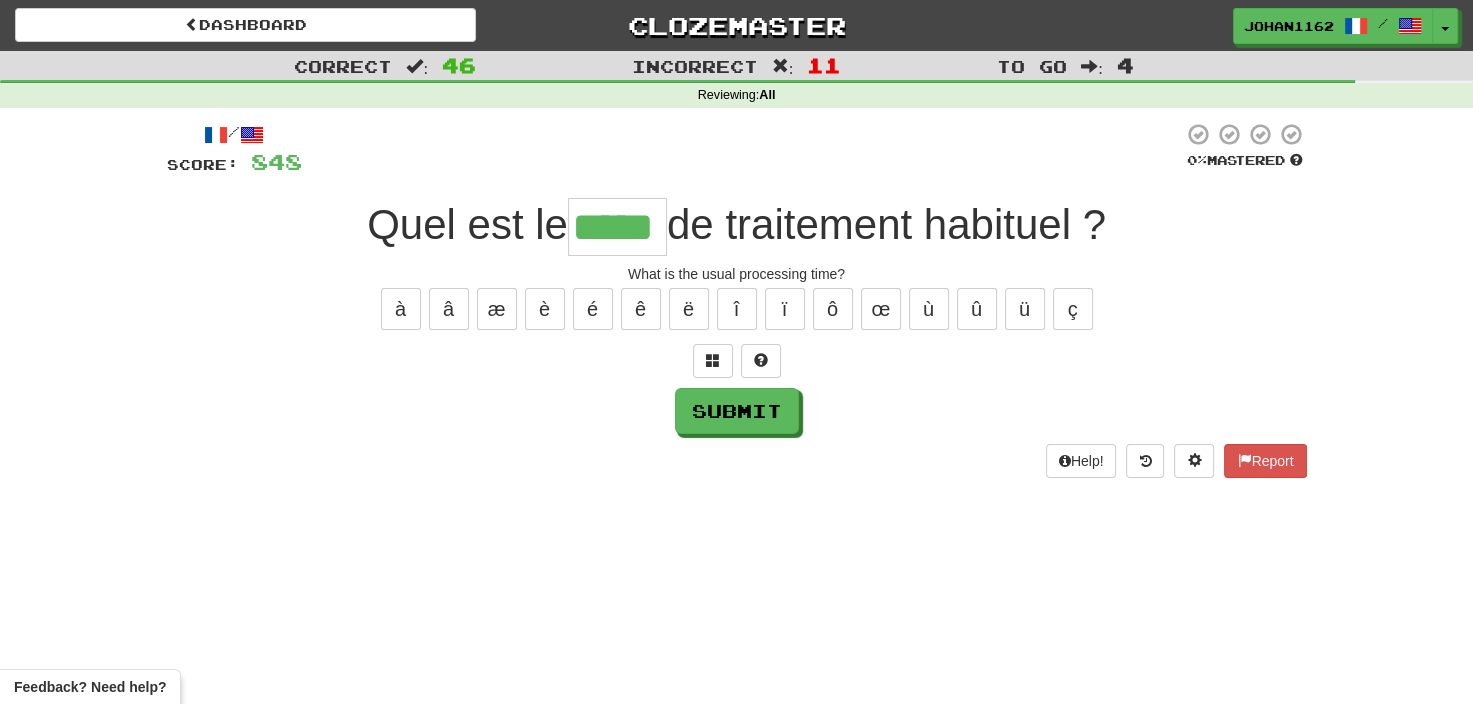 type on "*****" 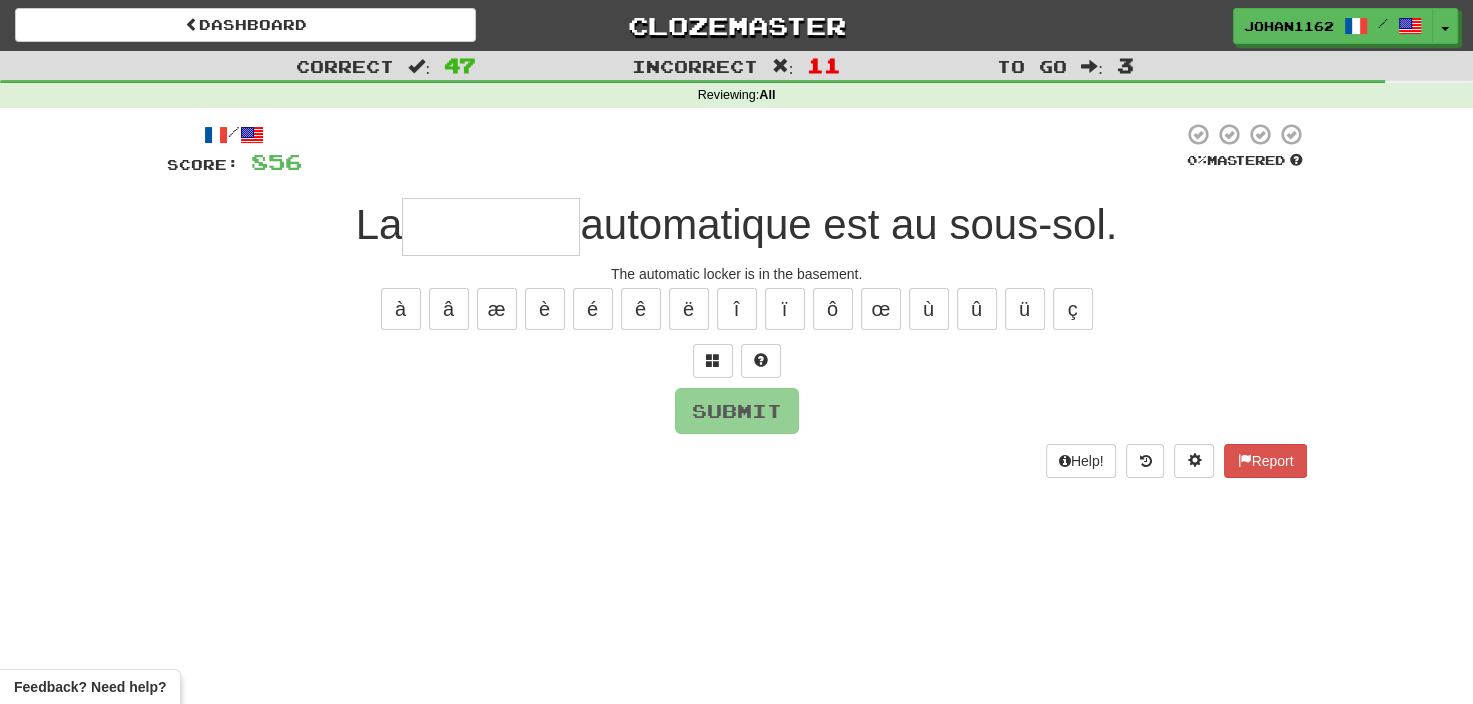 type on "********" 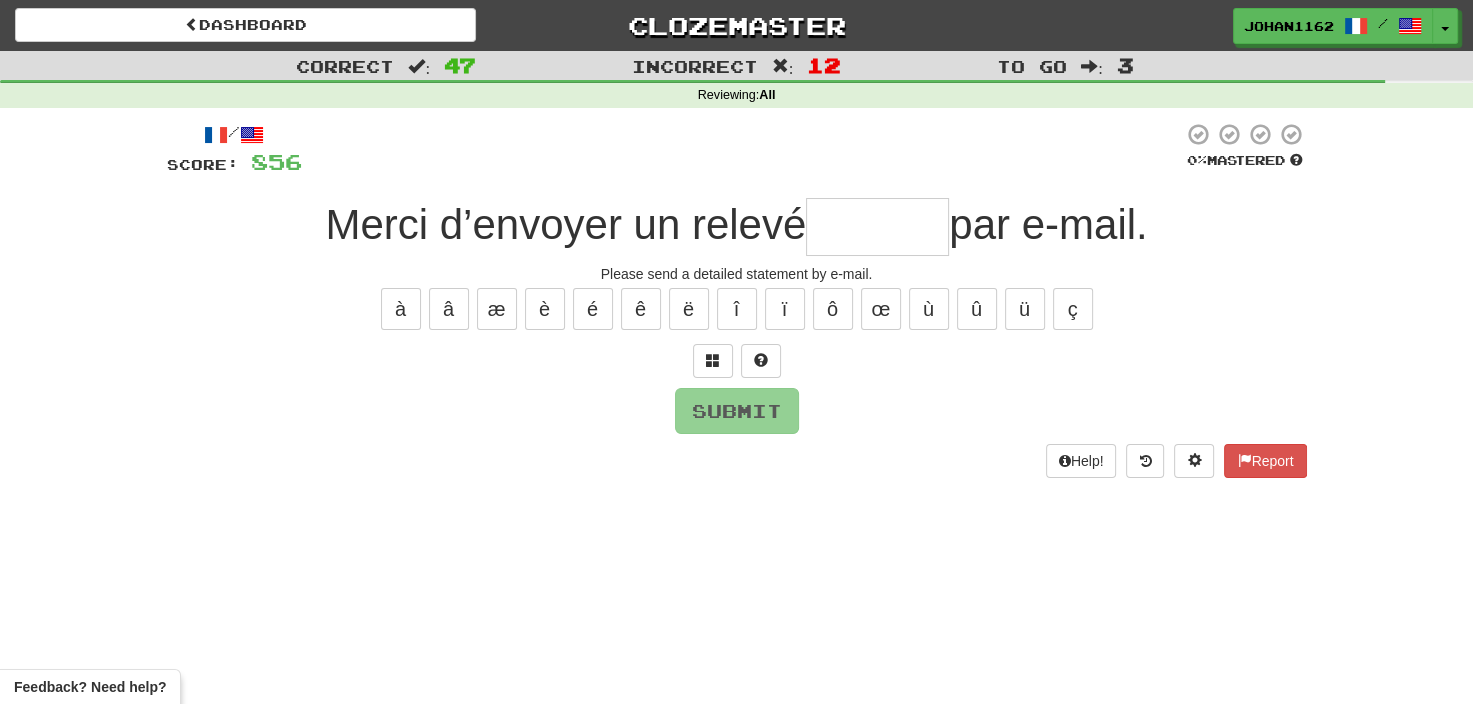 type on "********" 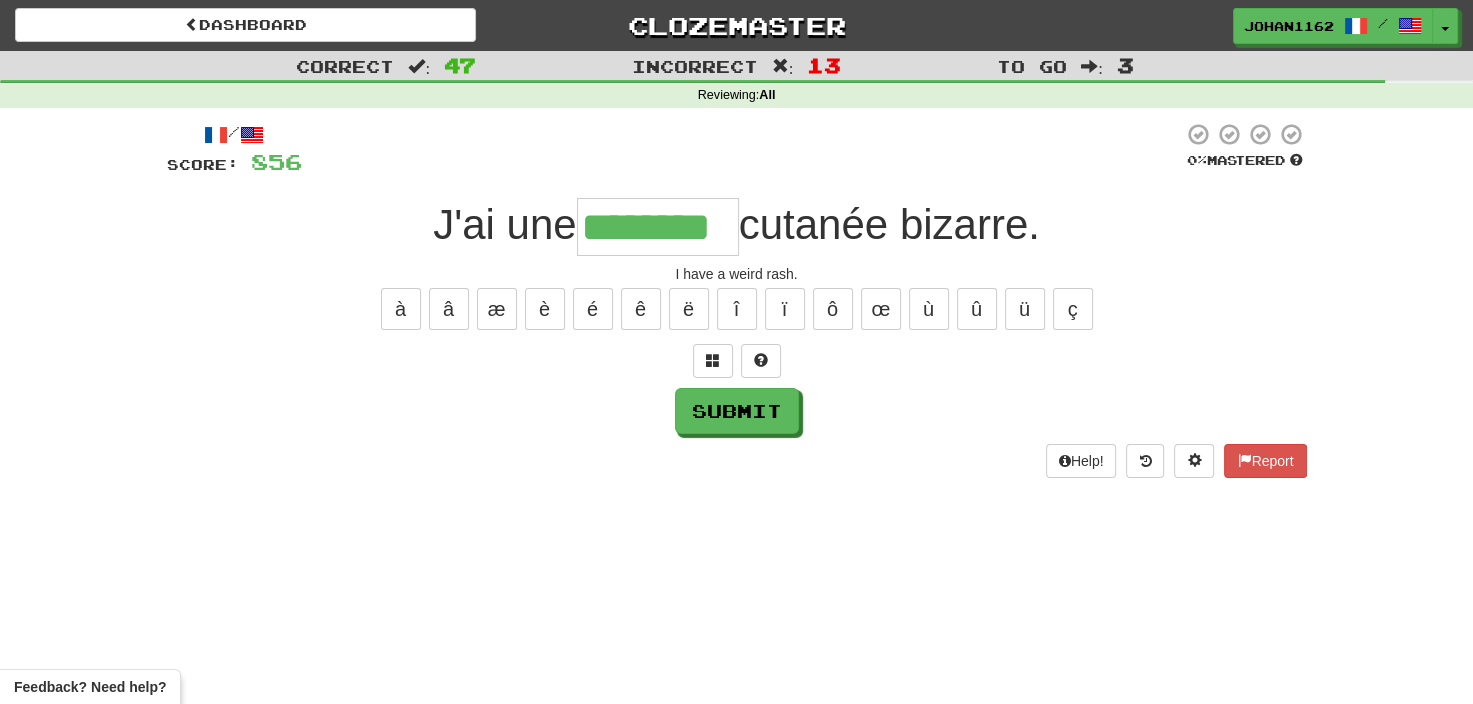 type on "********" 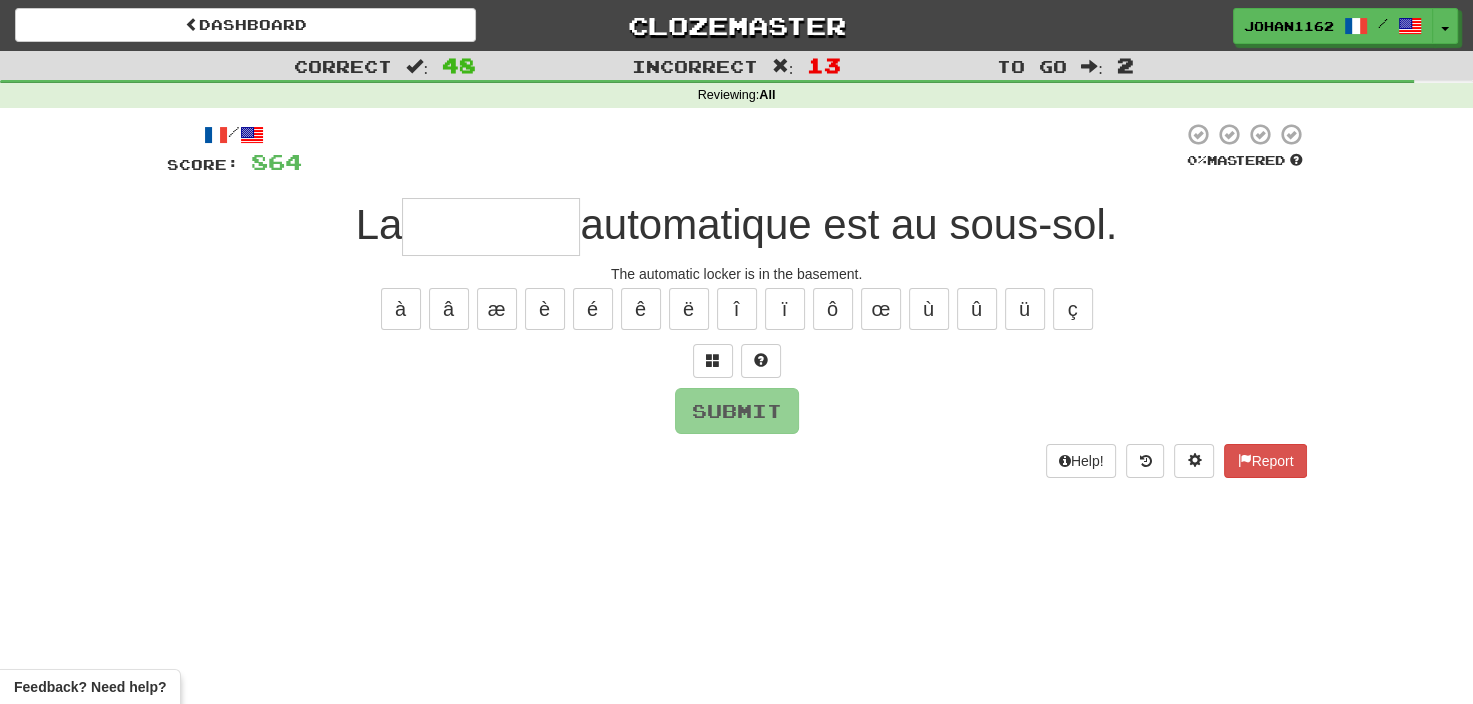 type on "*" 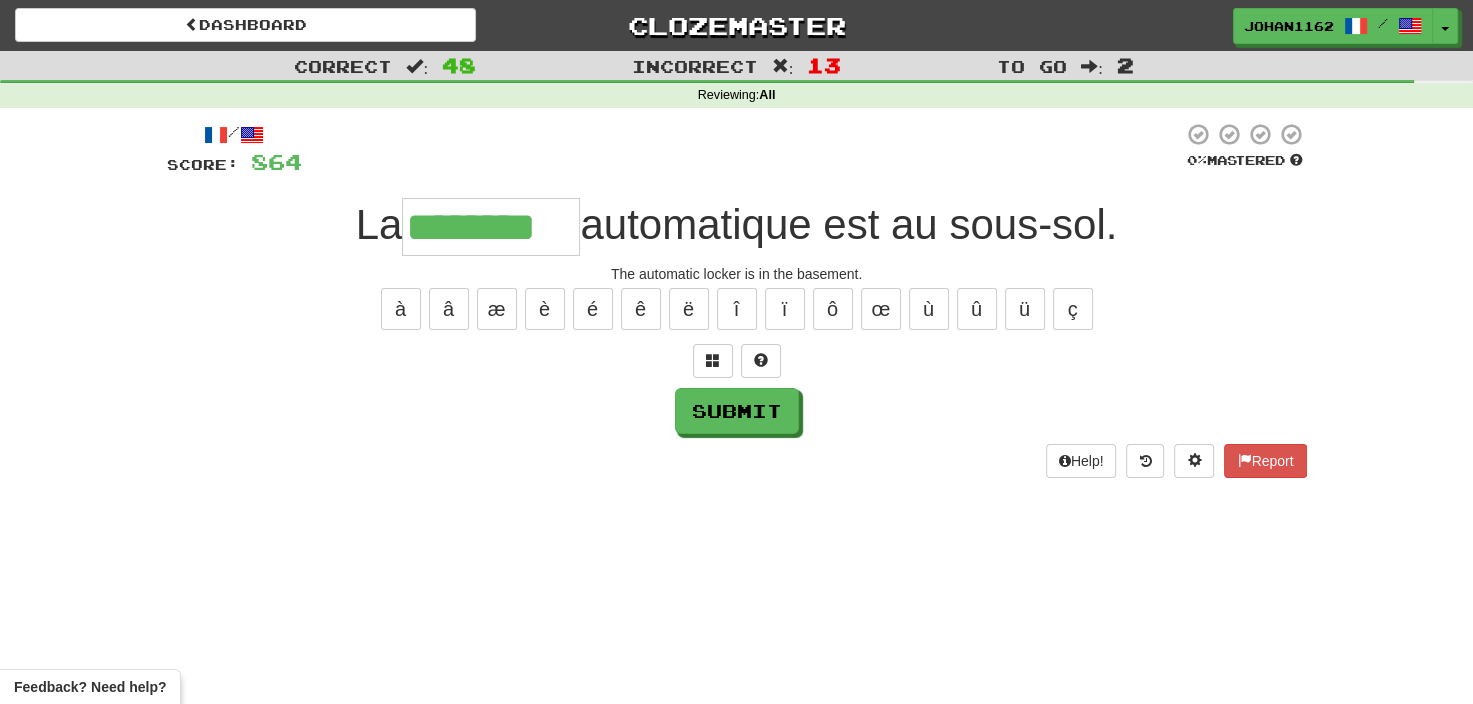type on "********" 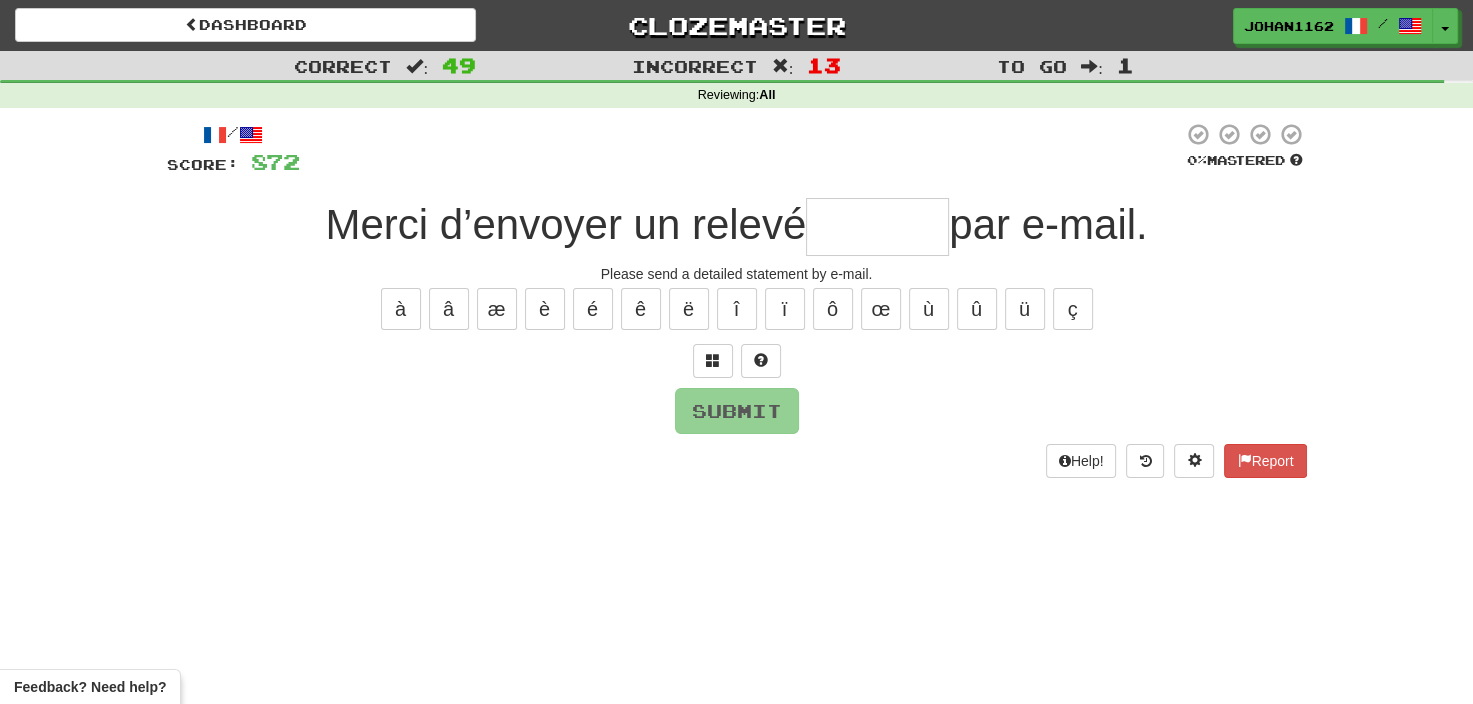 type on "********" 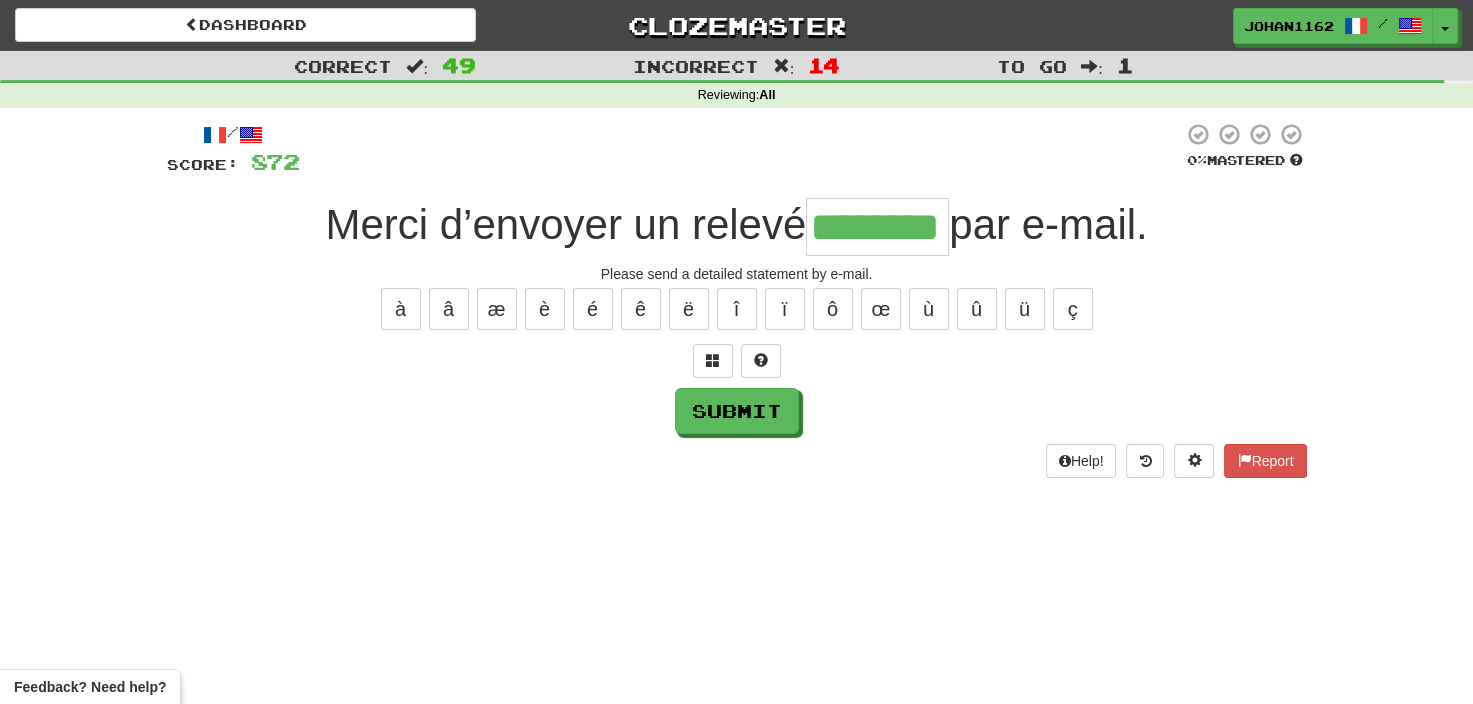 type on "********" 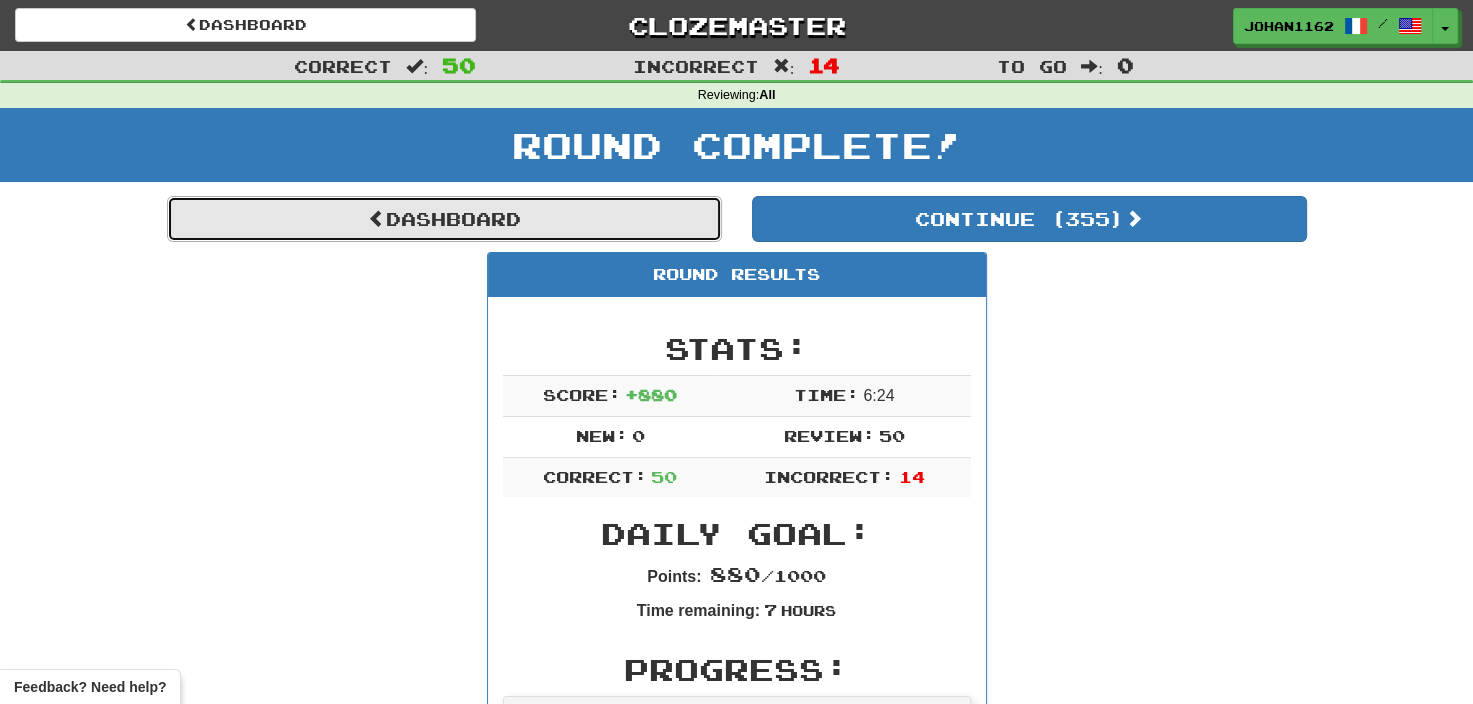 click on "Dashboard" at bounding box center (444, 219) 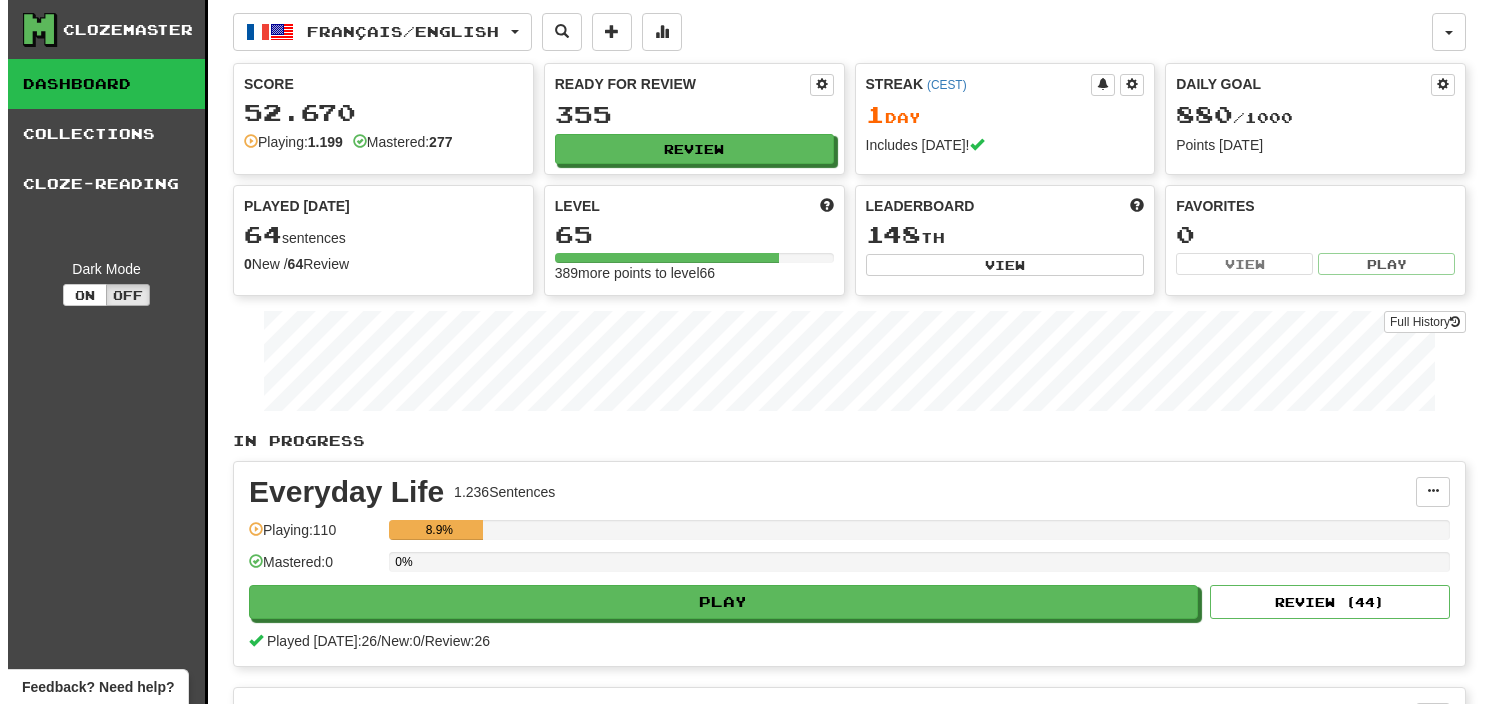 scroll, scrollTop: 0, scrollLeft: 0, axis: both 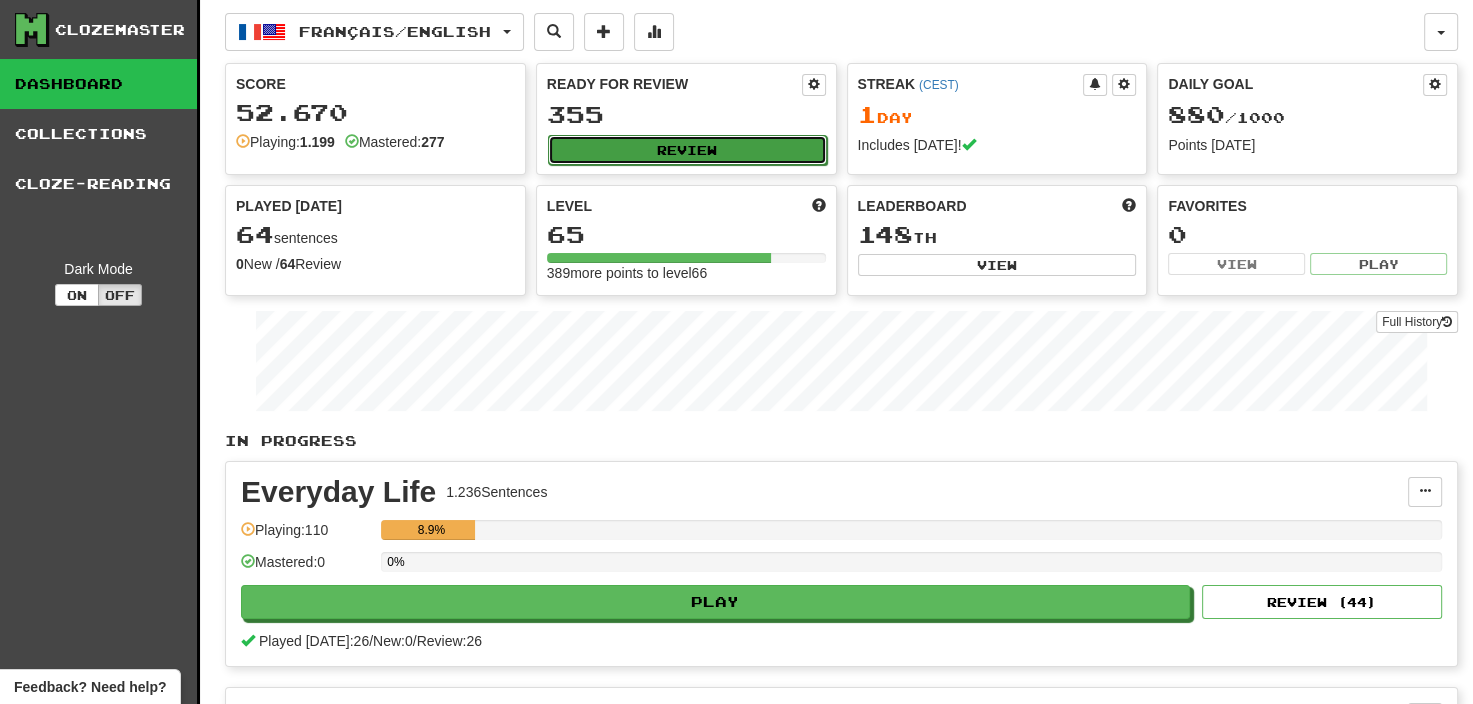 click on "Review" at bounding box center (687, 150) 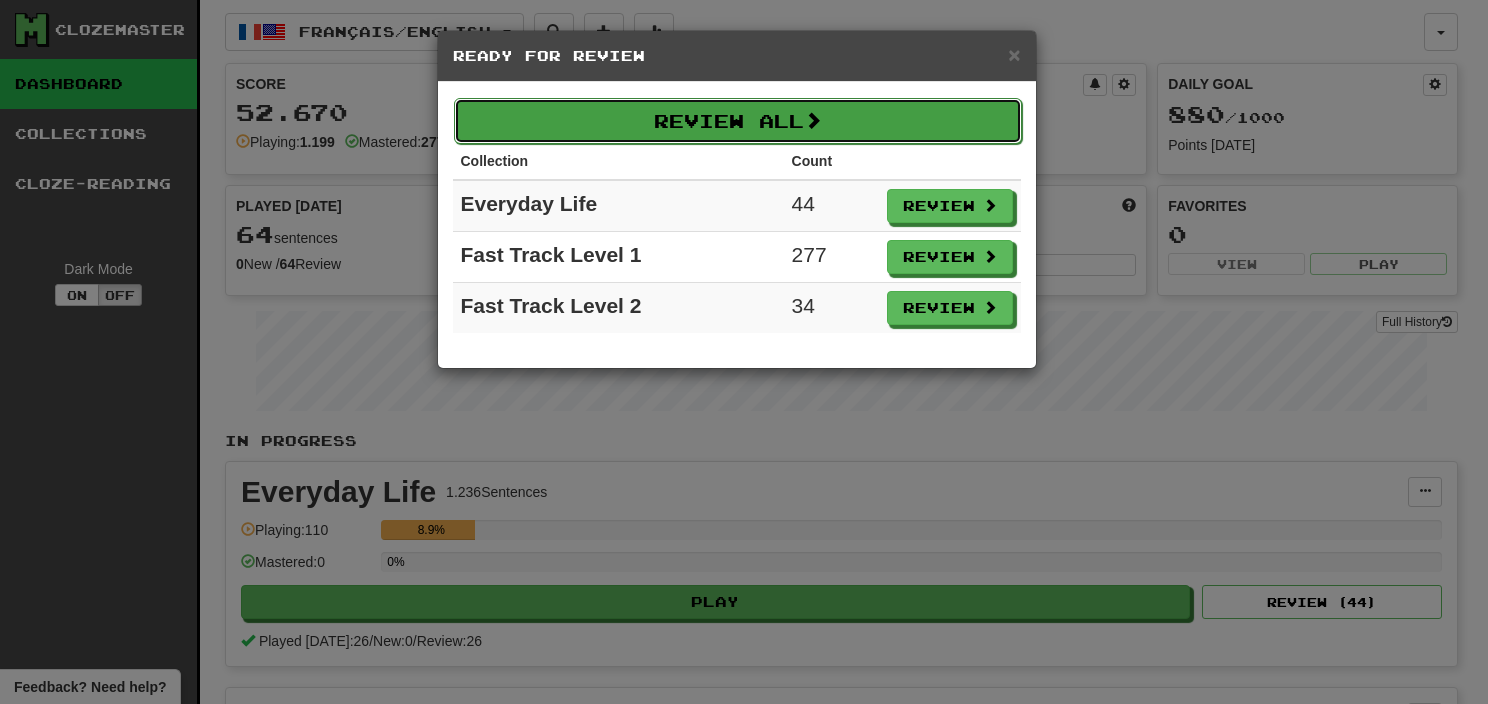 click on "Review All" at bounding box center [738, 121] 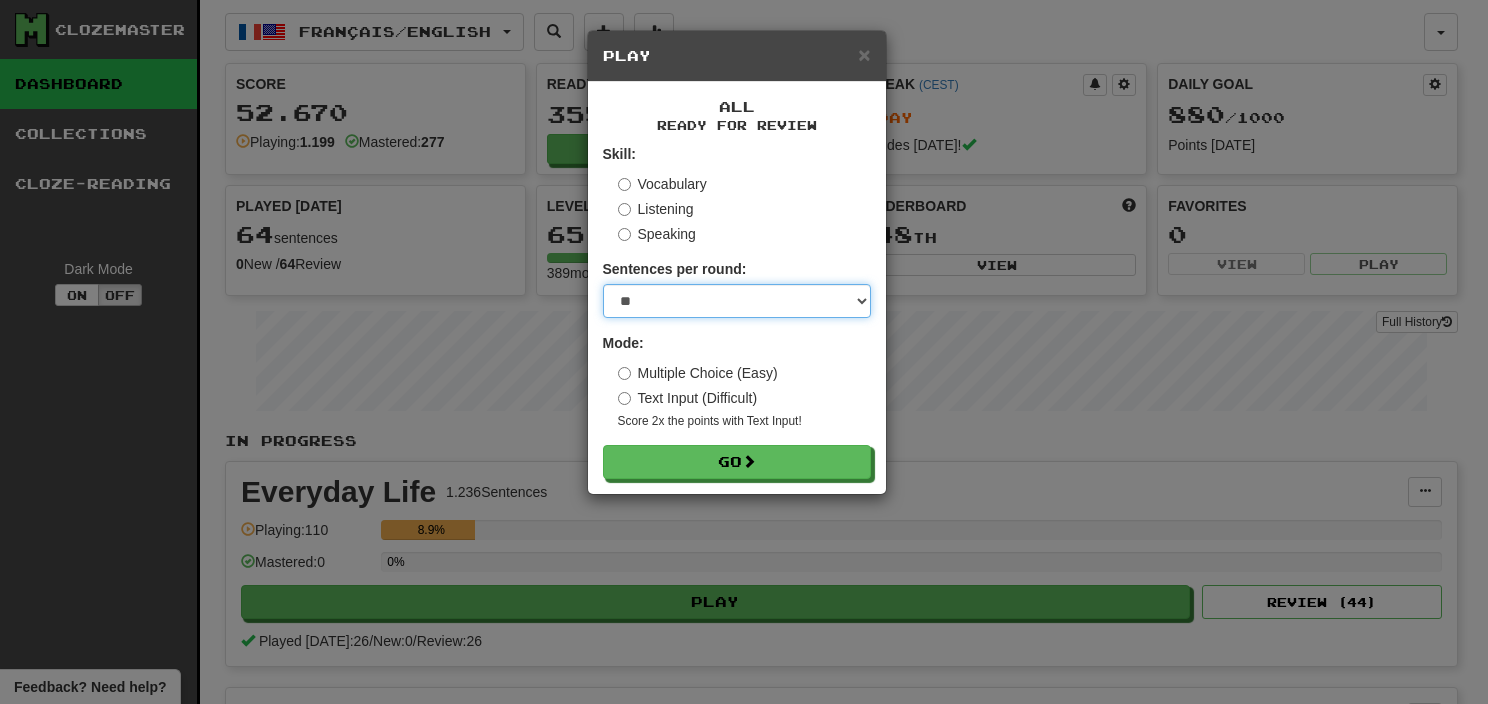 click on "* ** ** ** ** ** *** ********" at bounding box center (737, 301) 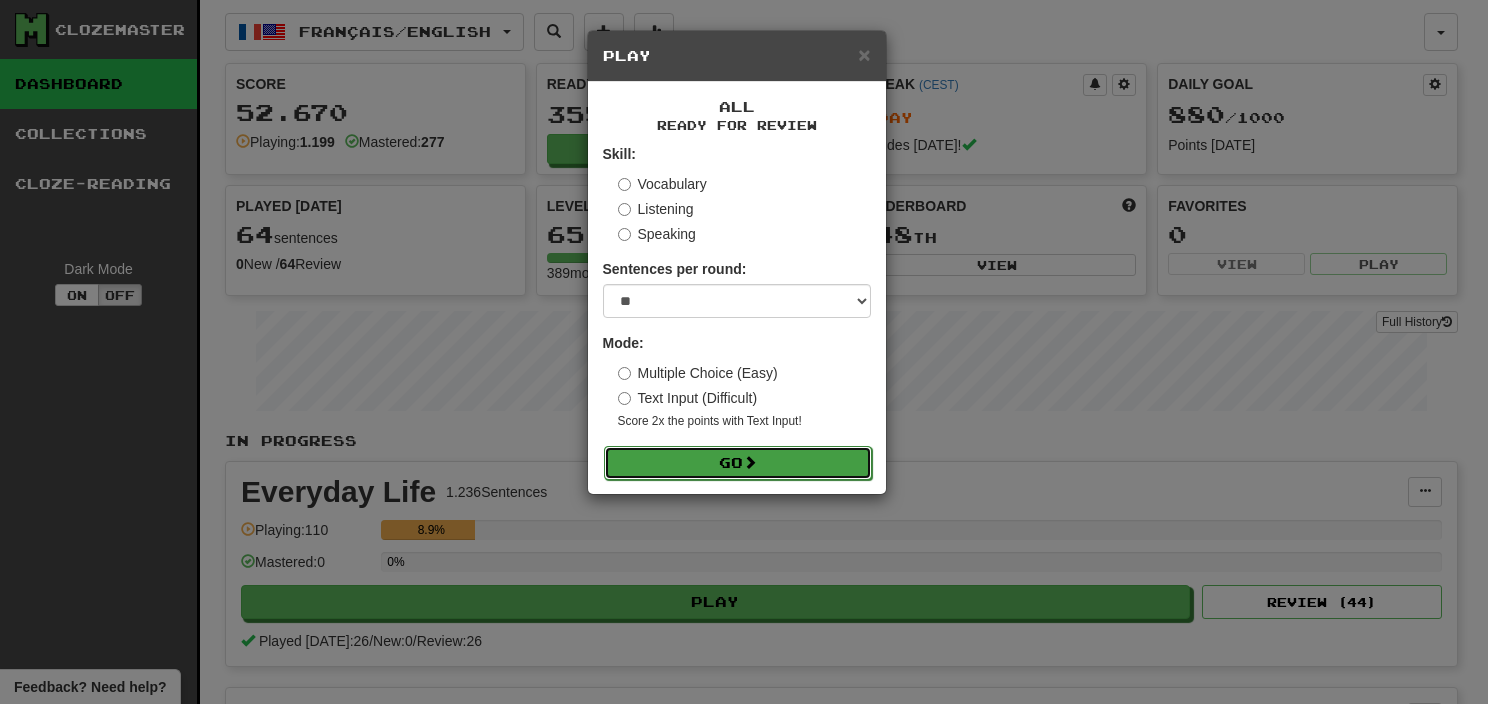 click on "Go" at bounding box center [738, 463] 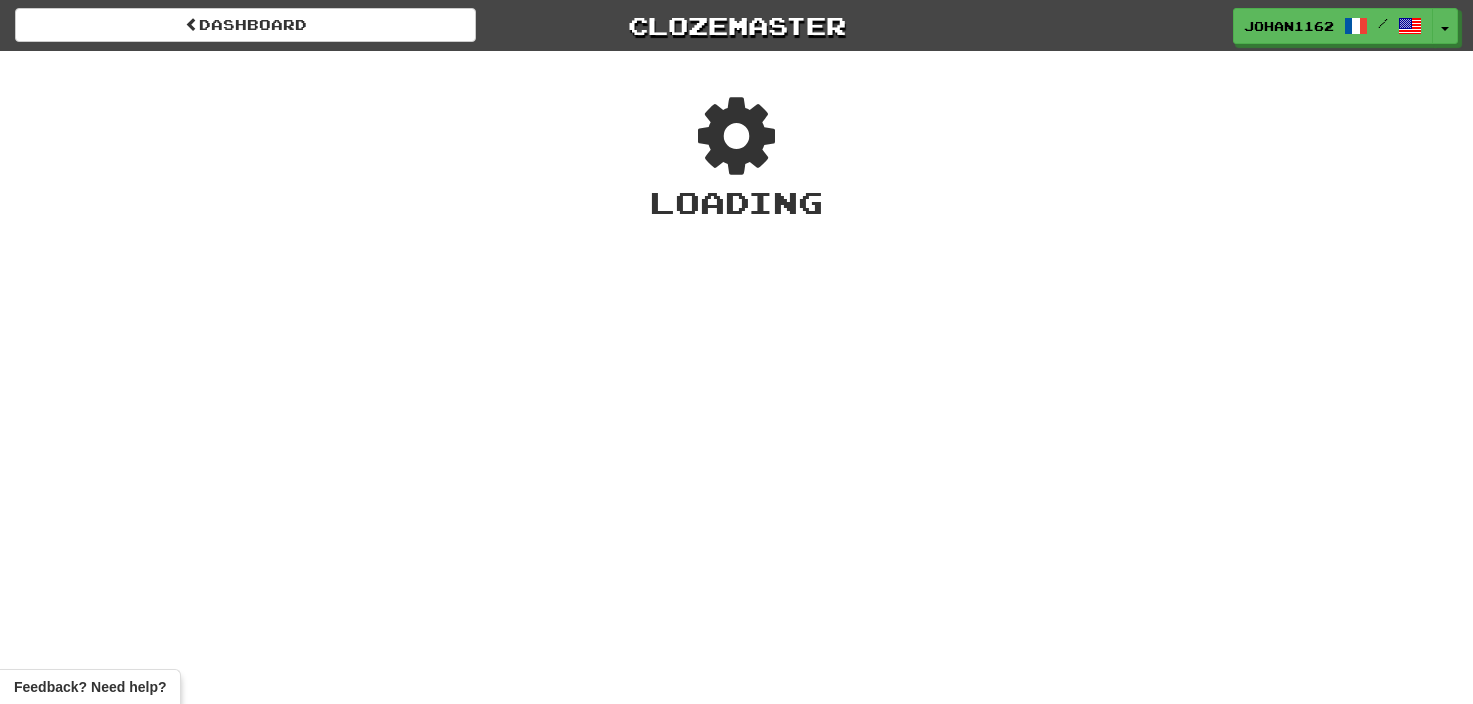 scroll, scrollTop: 0, scrollLeft: 0, axis: both 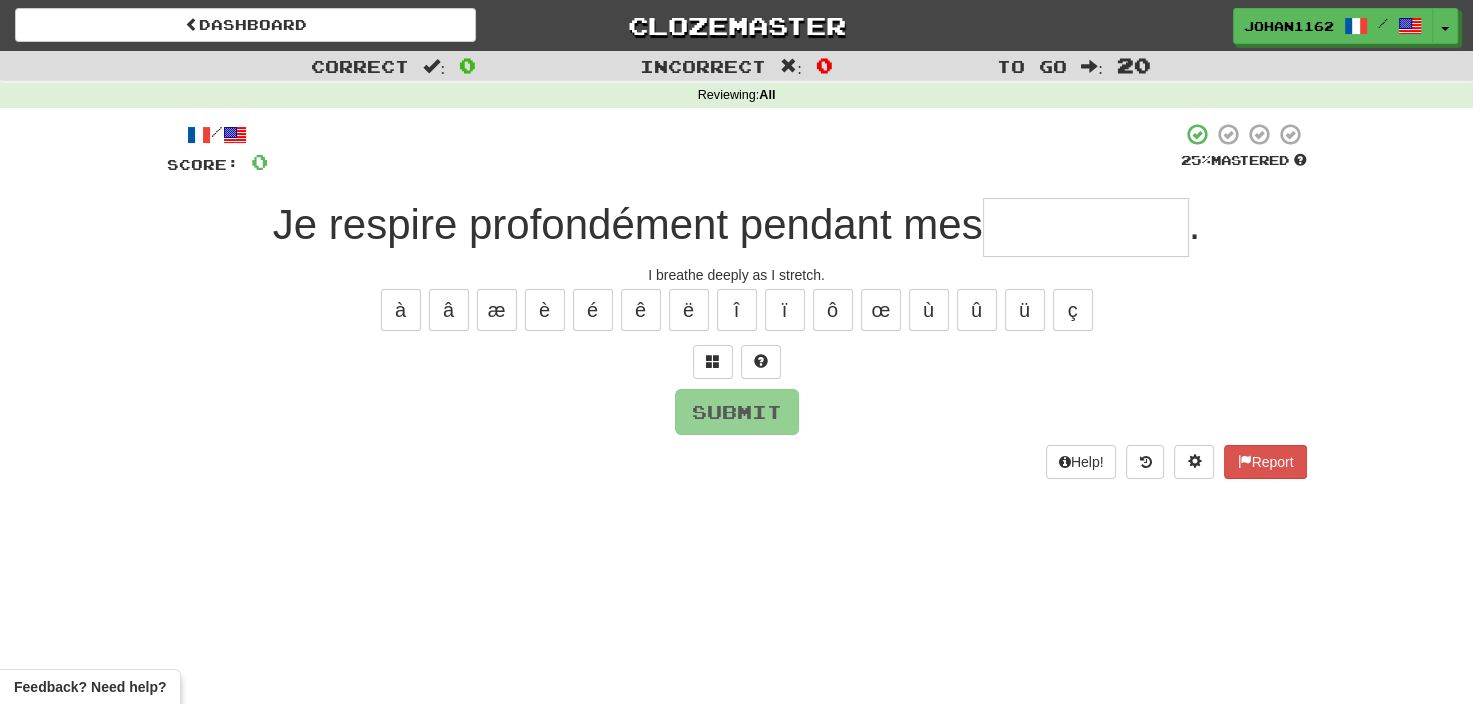 click at bounding box center [1086, 227] 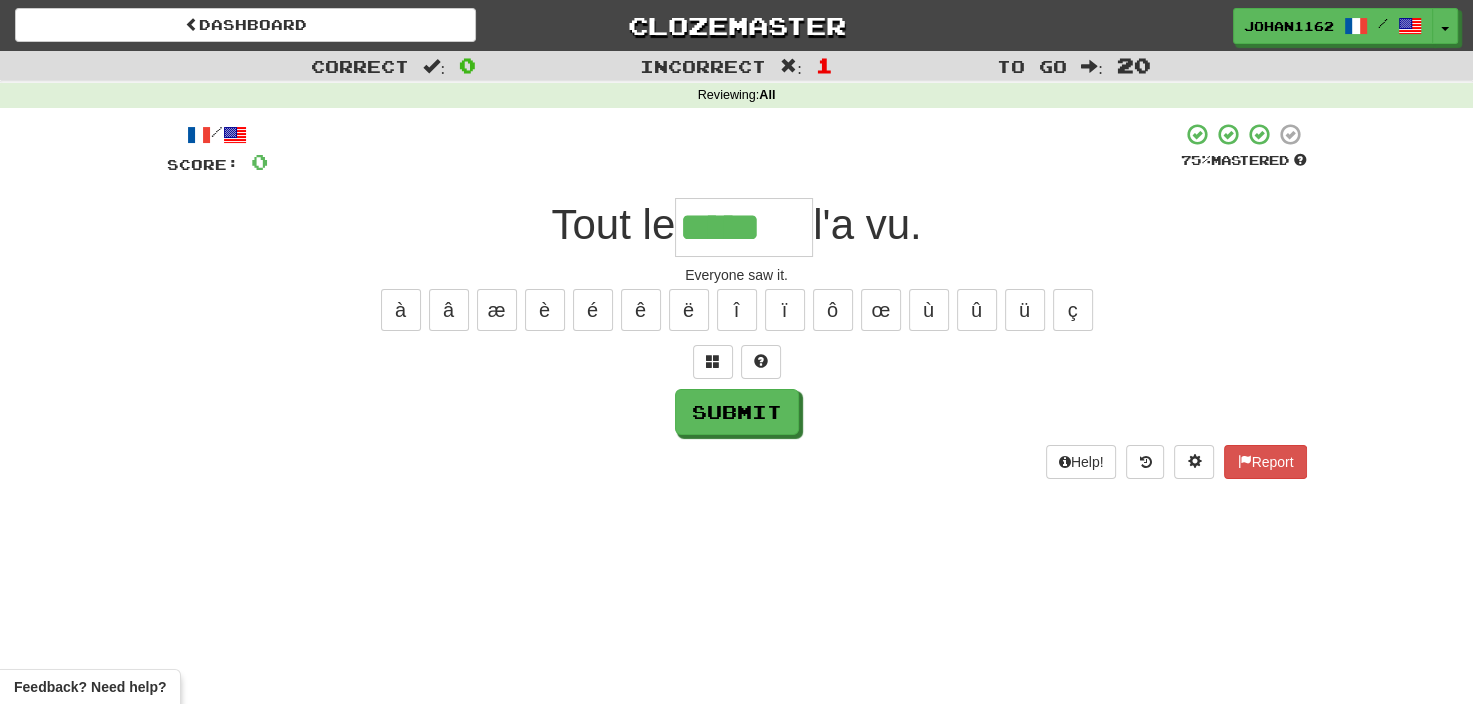 type on "*****" 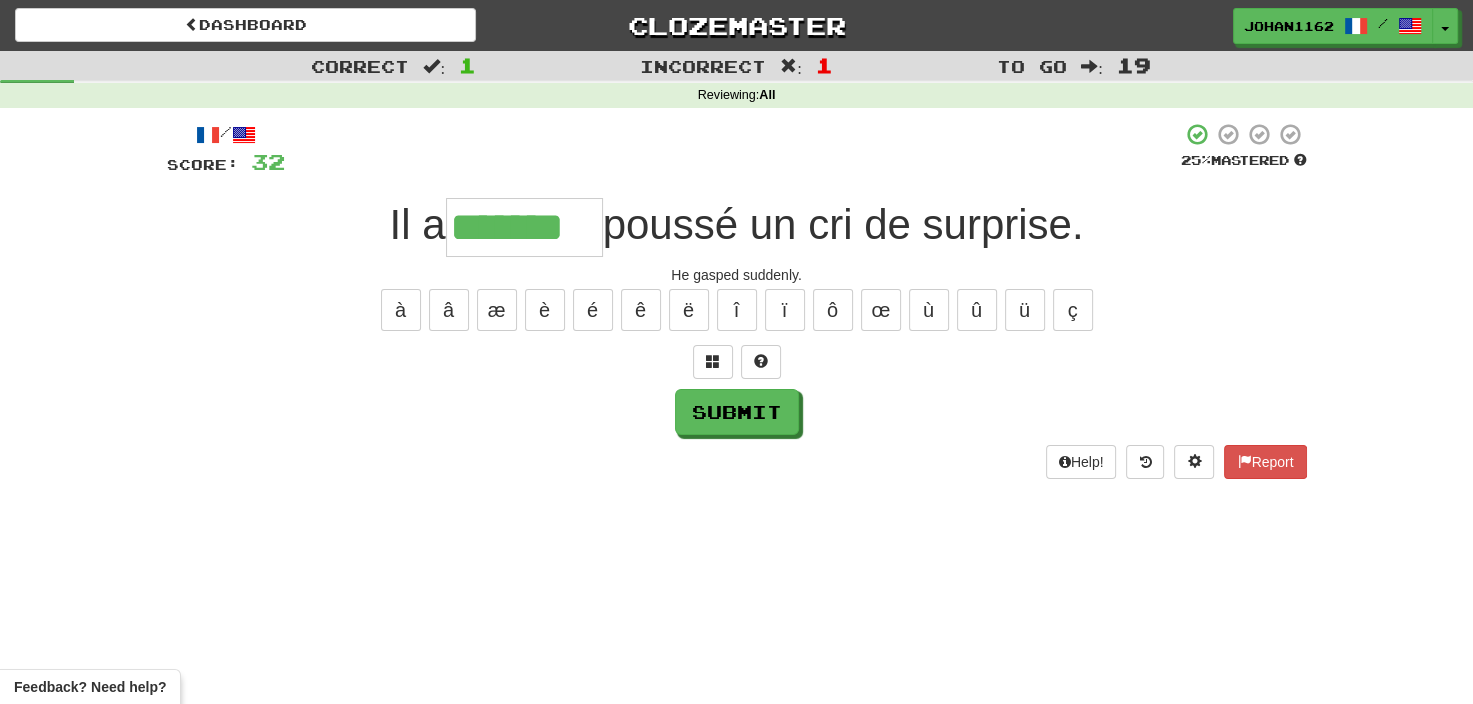 type on "*******" 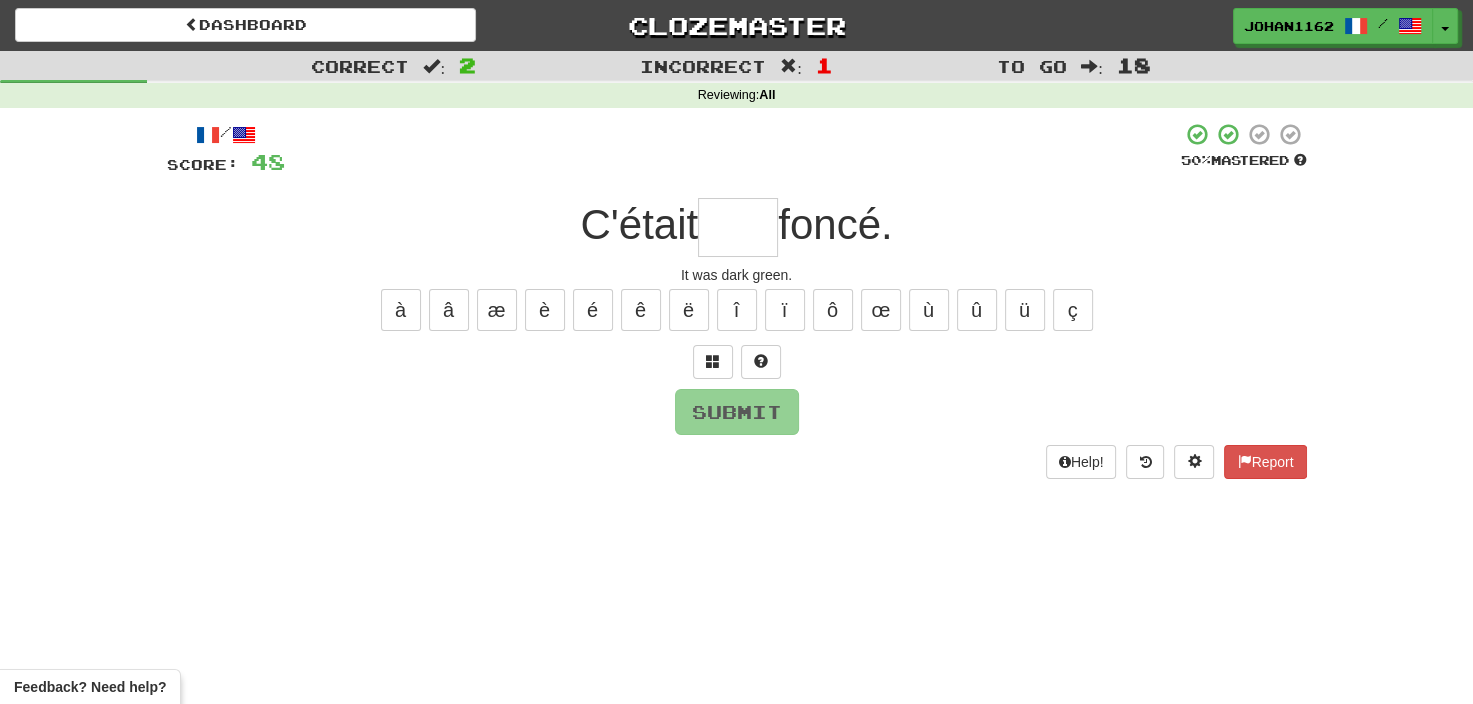 type on "*" 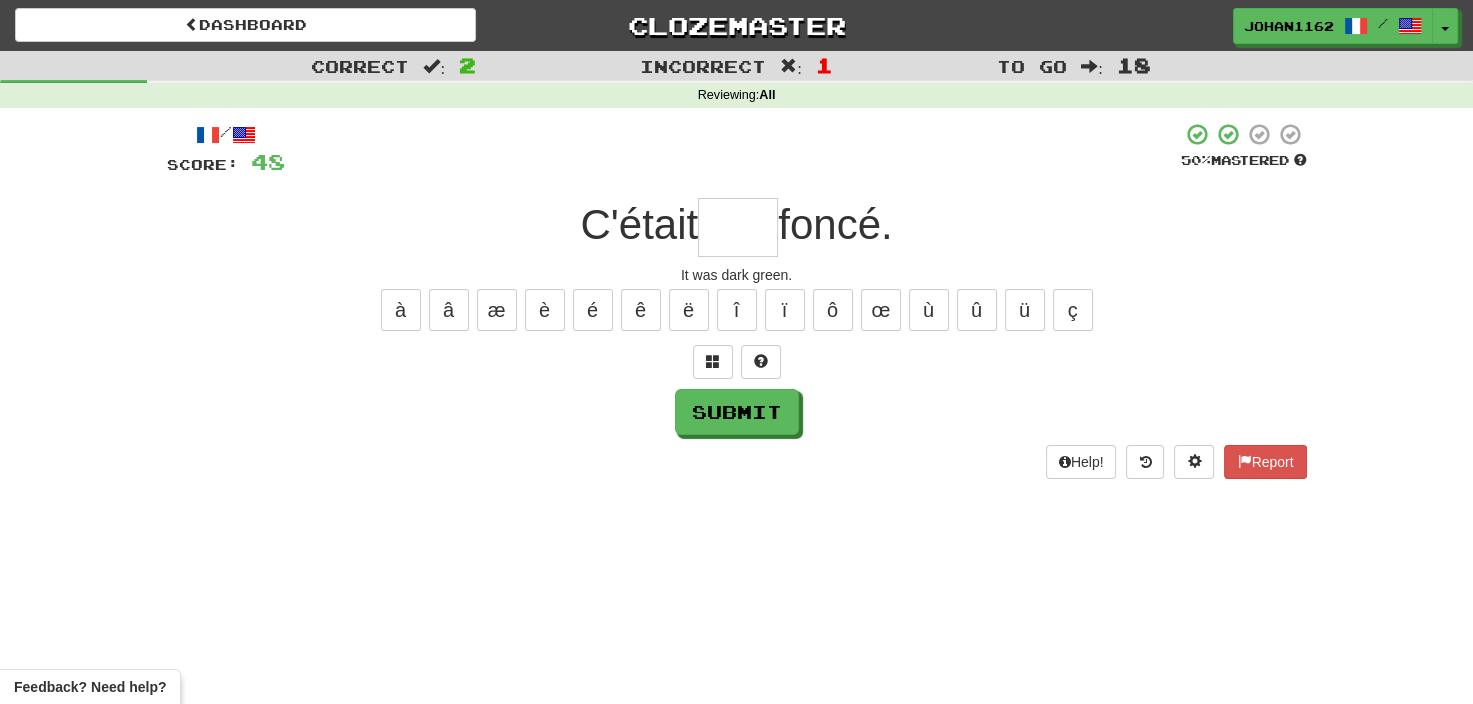 type on "*" 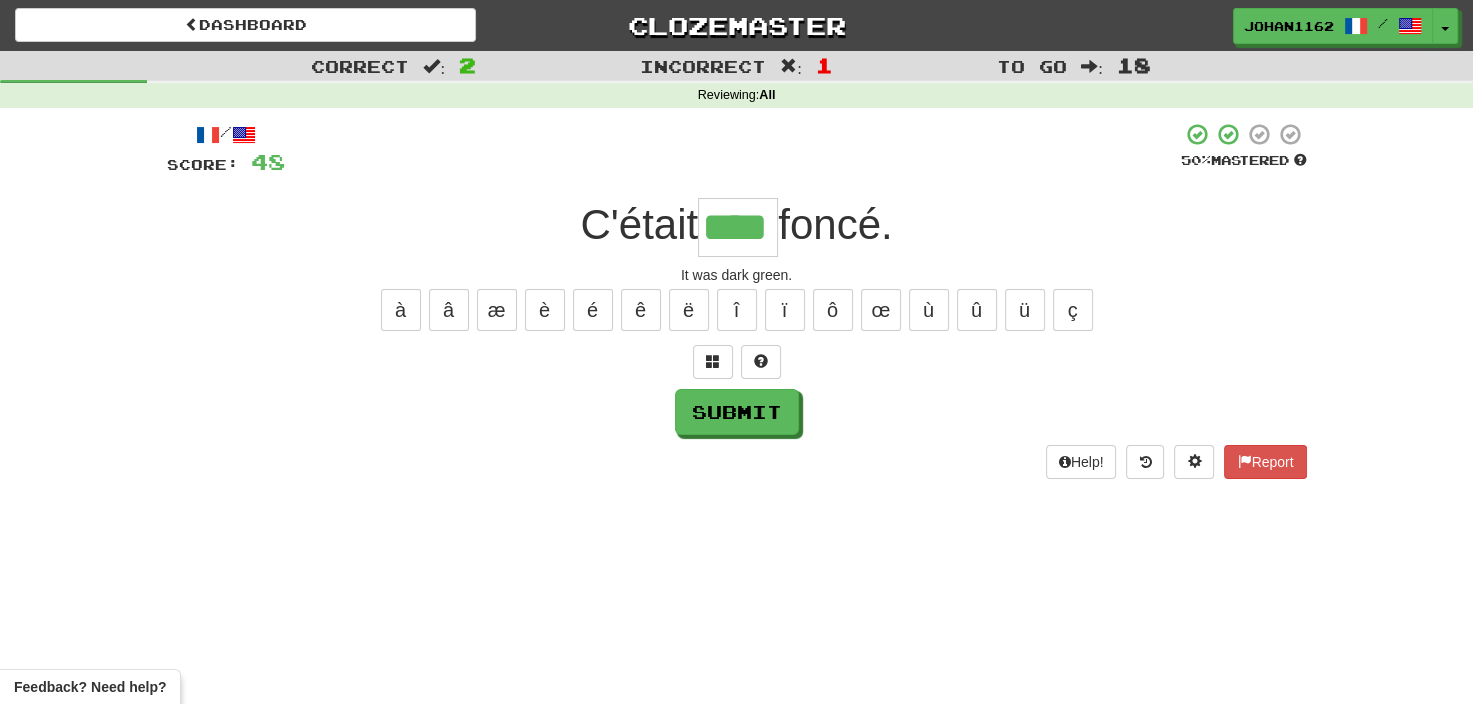 type on "****" 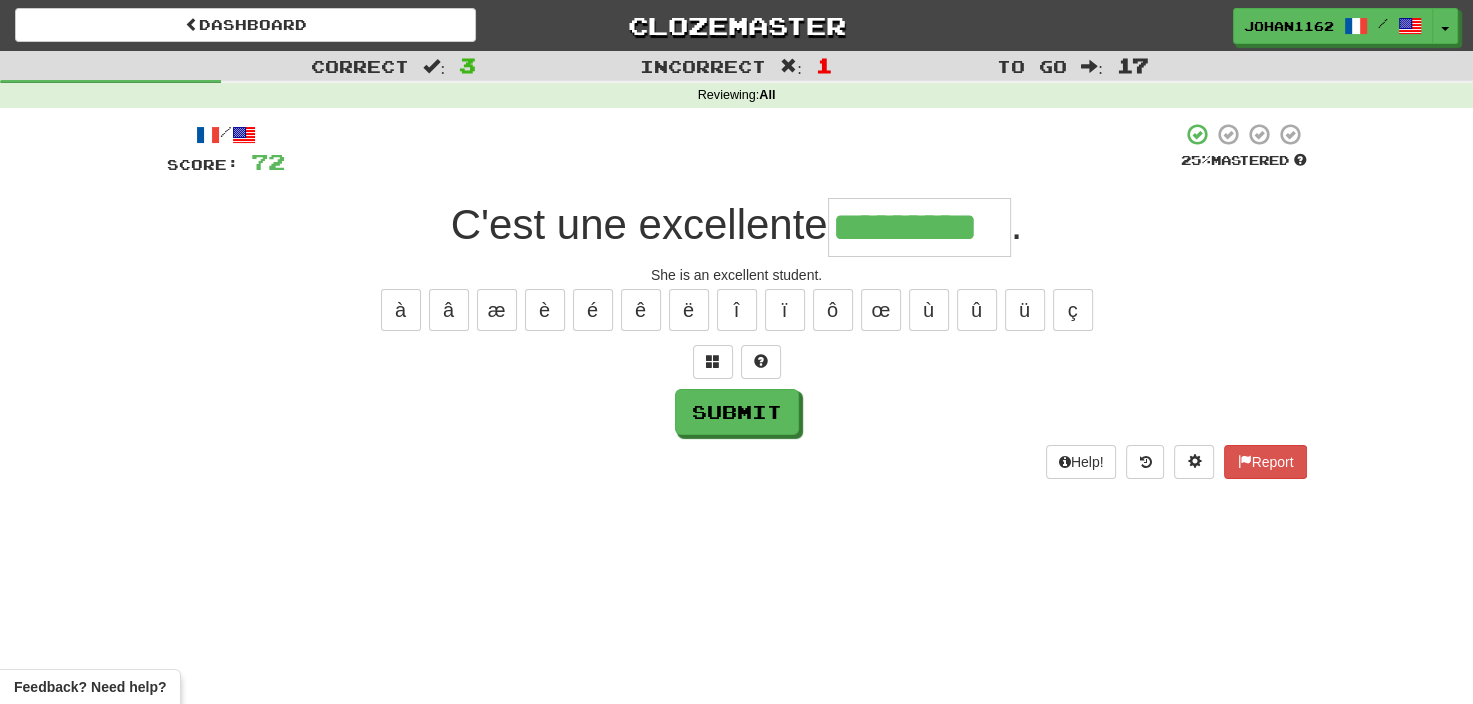 type on "*********" 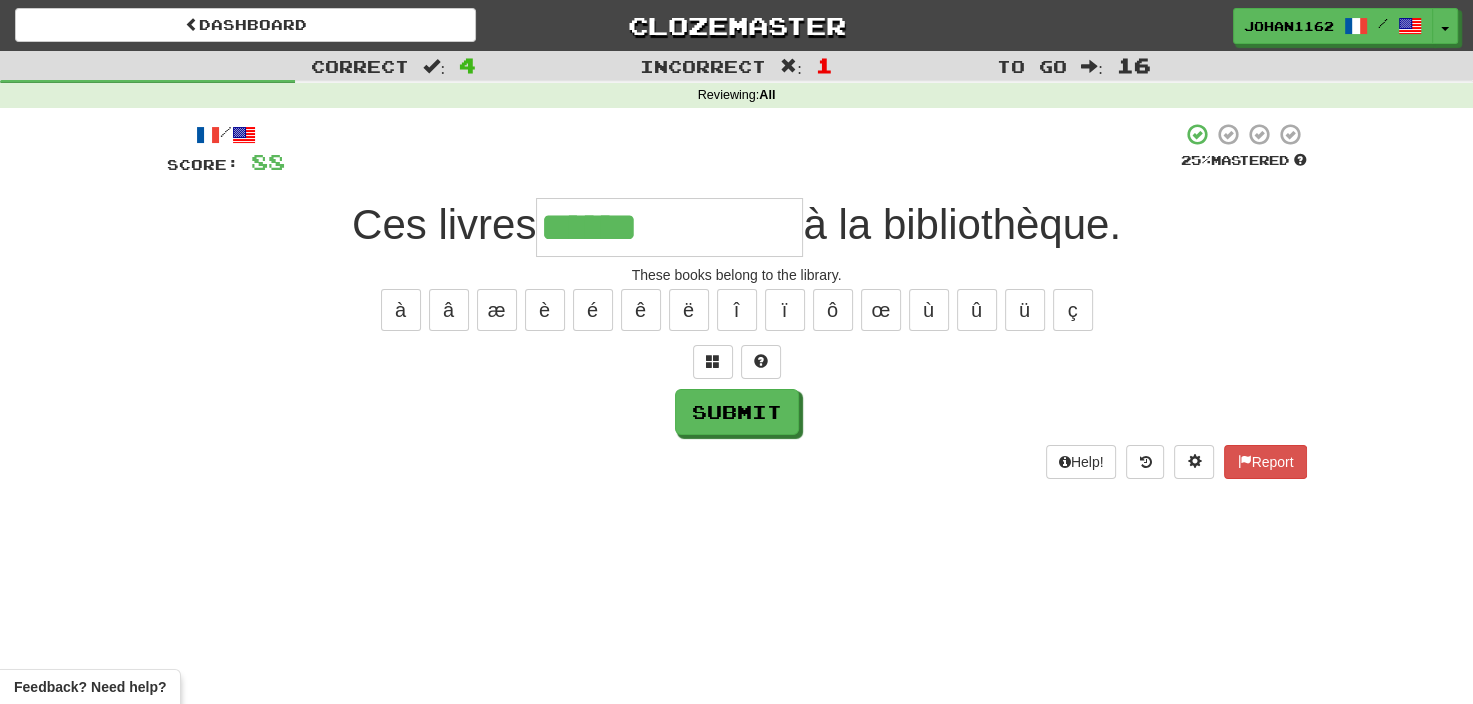 type on "**********" 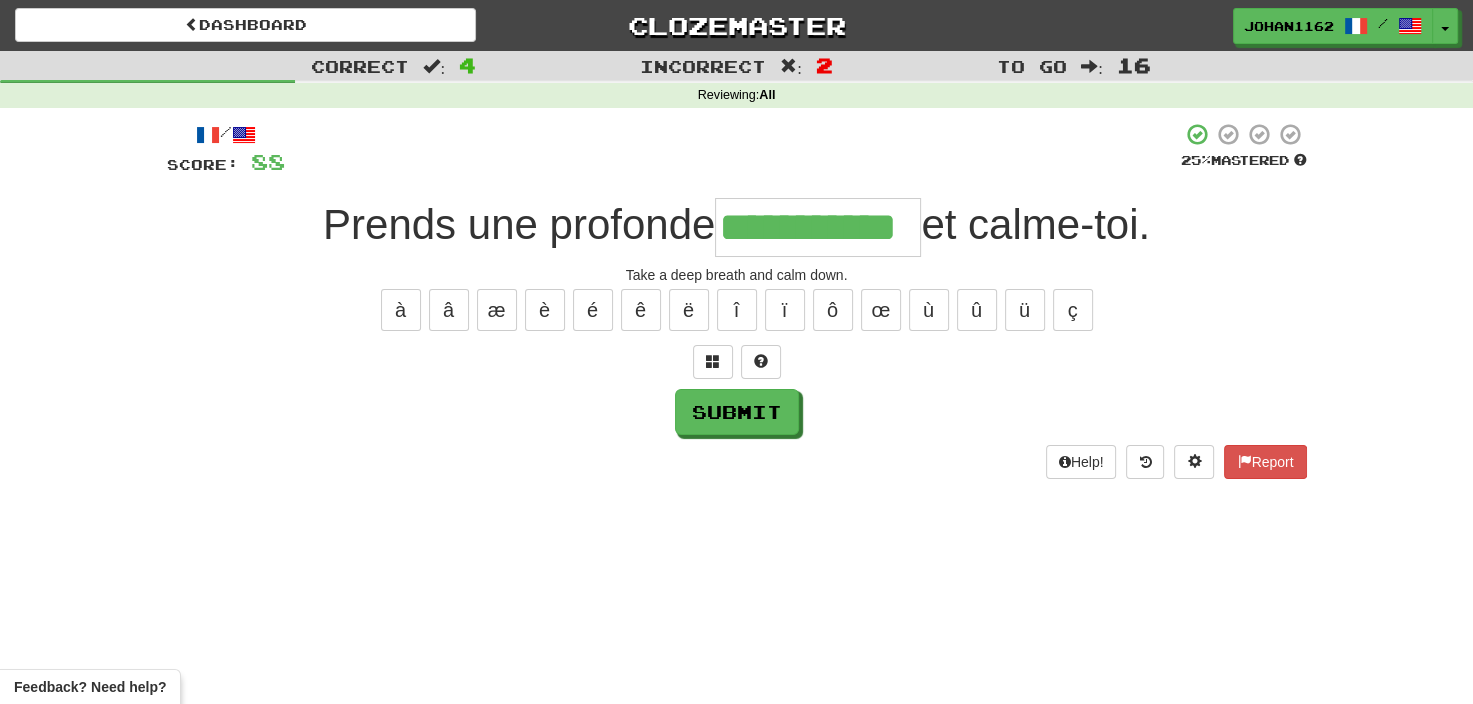 type on "**********" 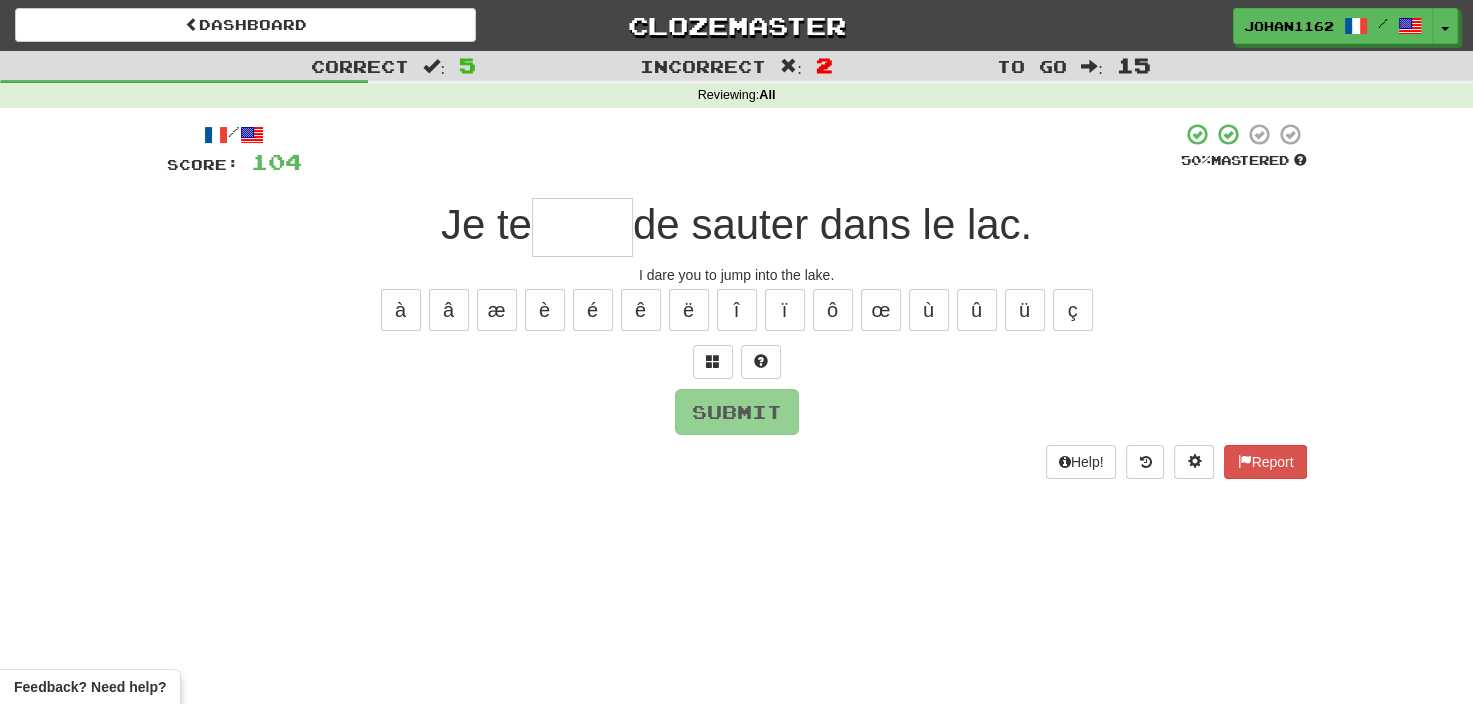 type on "*****" 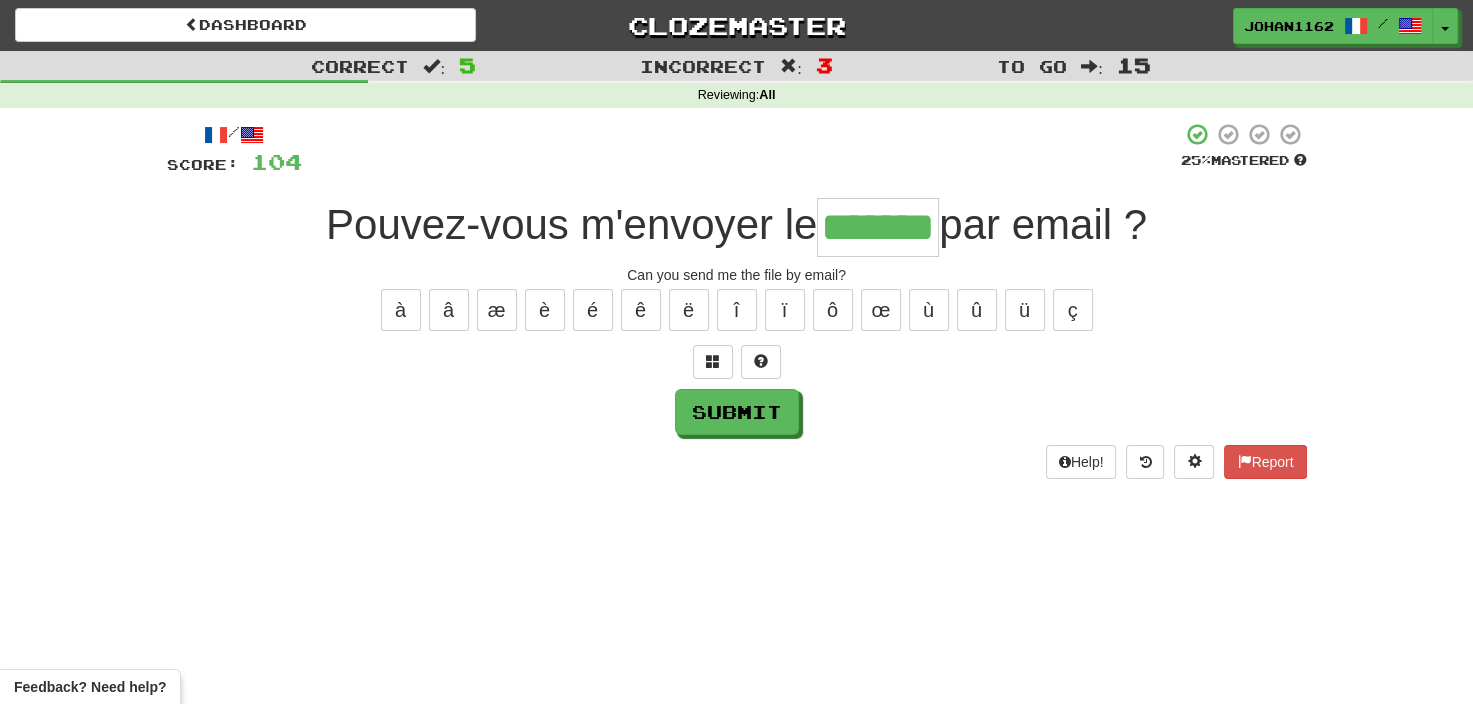 type on "*******" 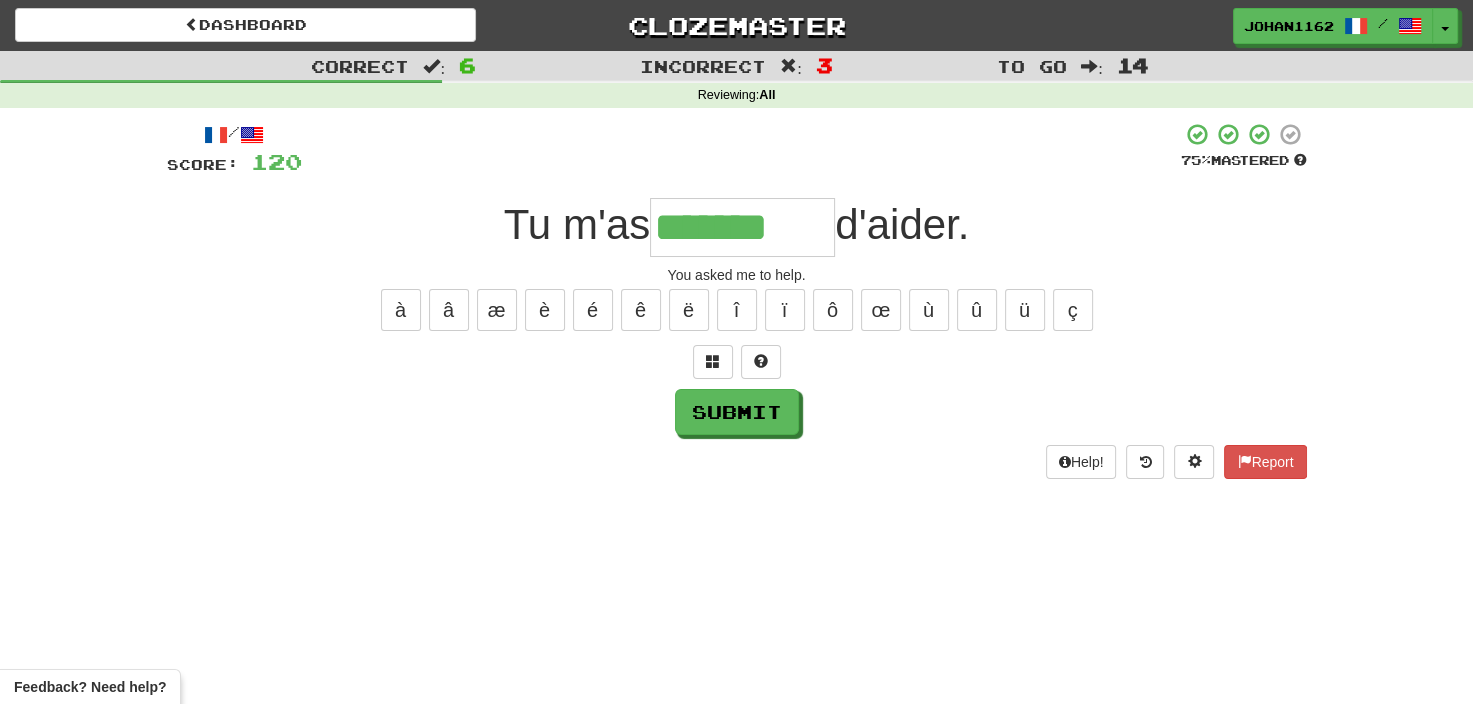 type on "*******" 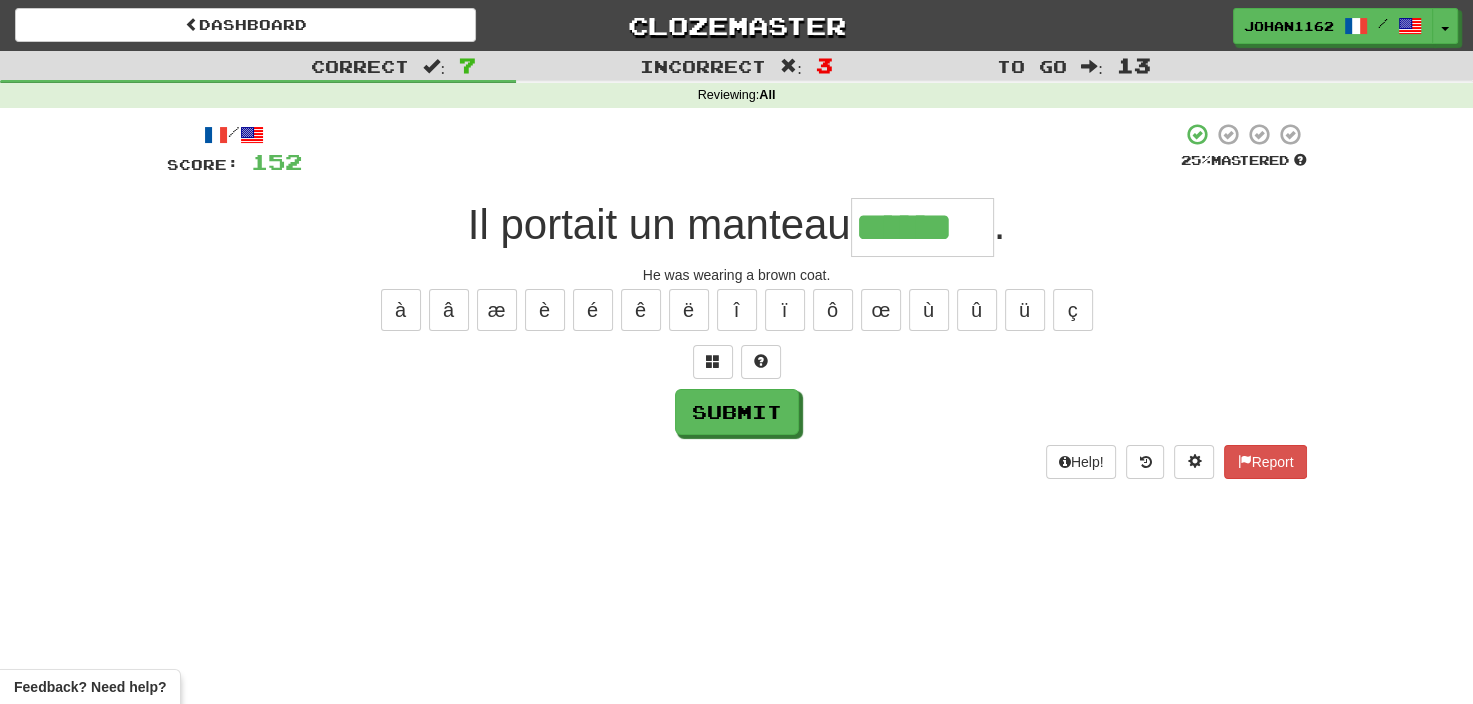 type on "******" 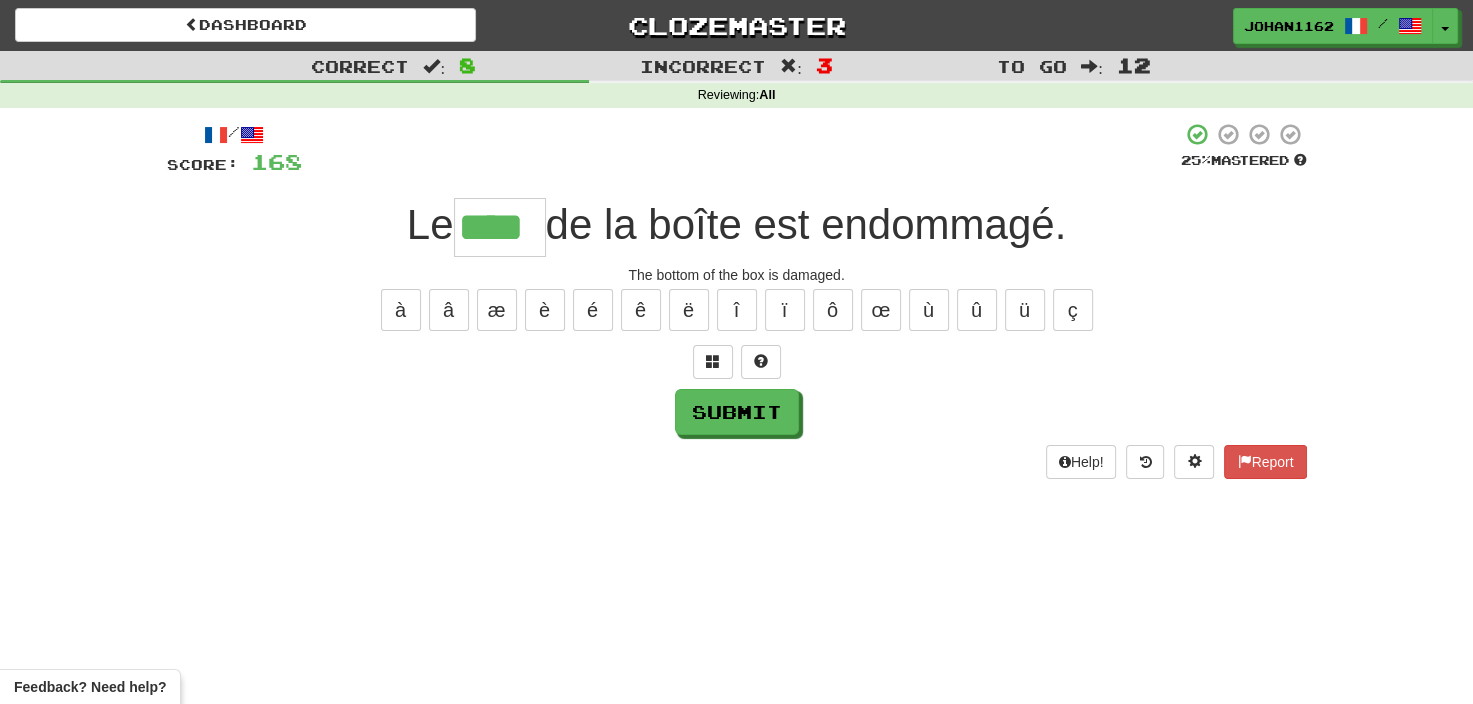 type on "****" 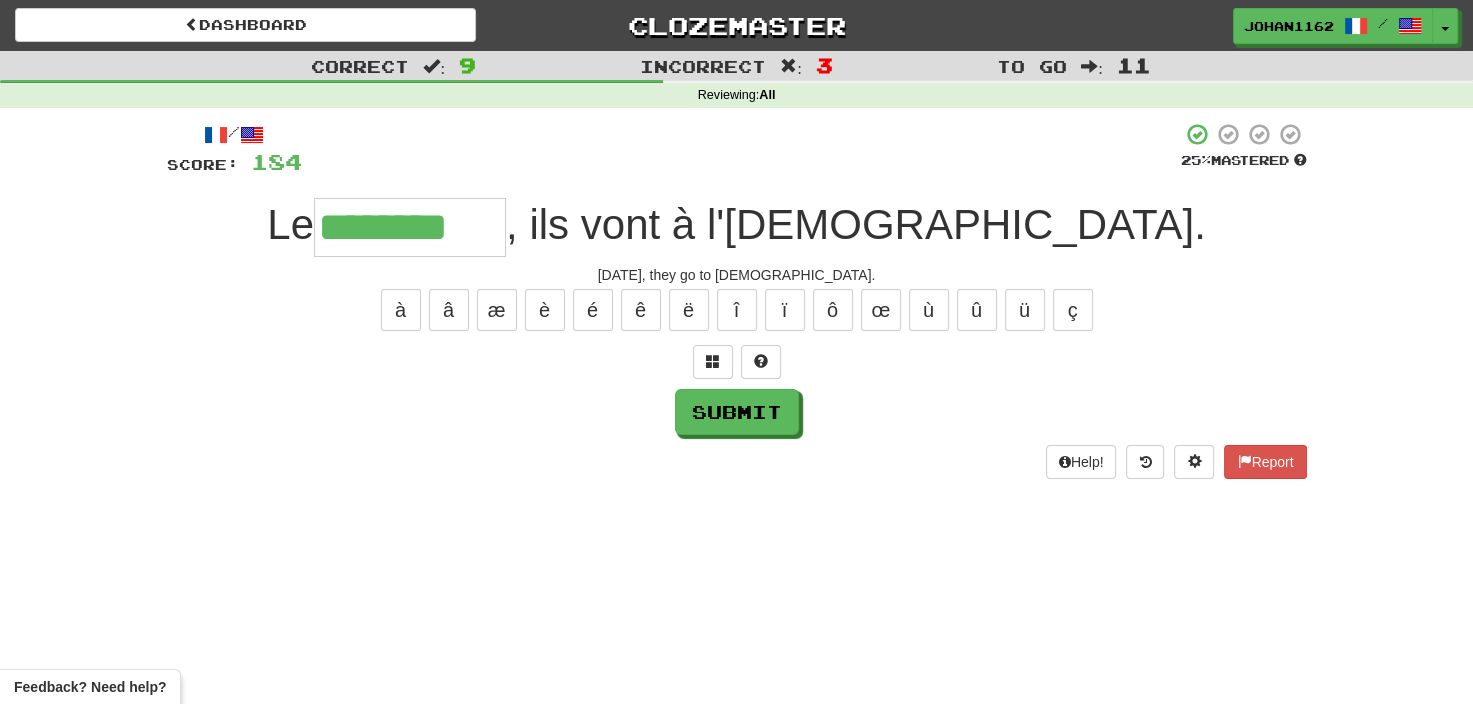 type on "********" 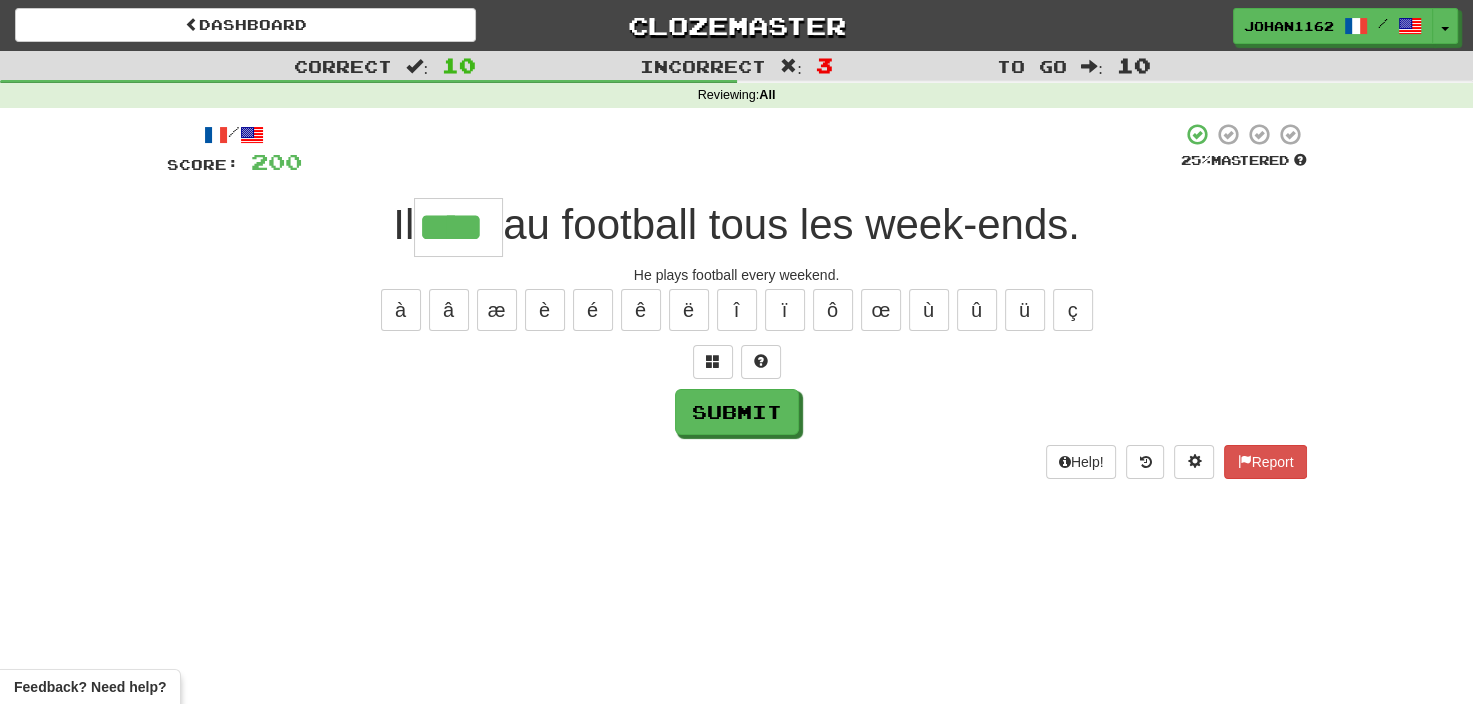 type on "****" 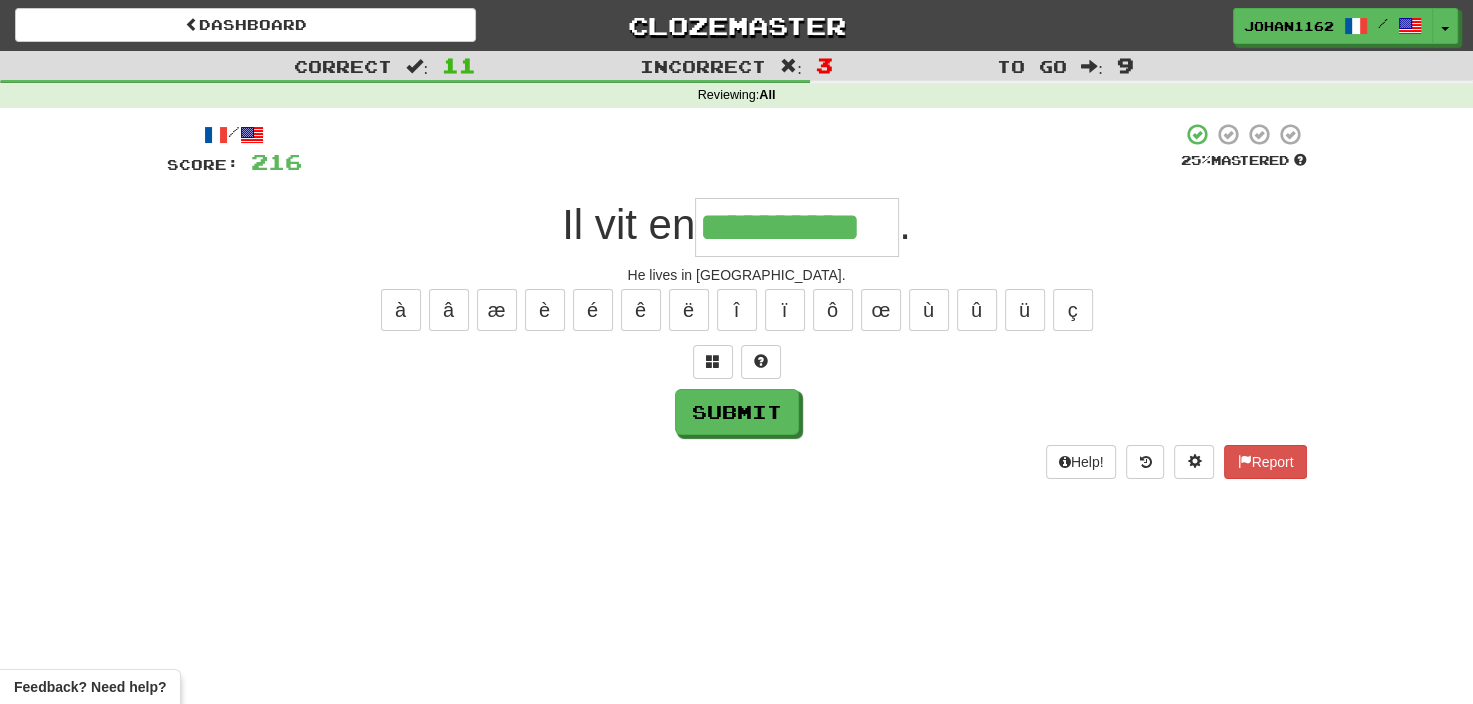 type on "**********" 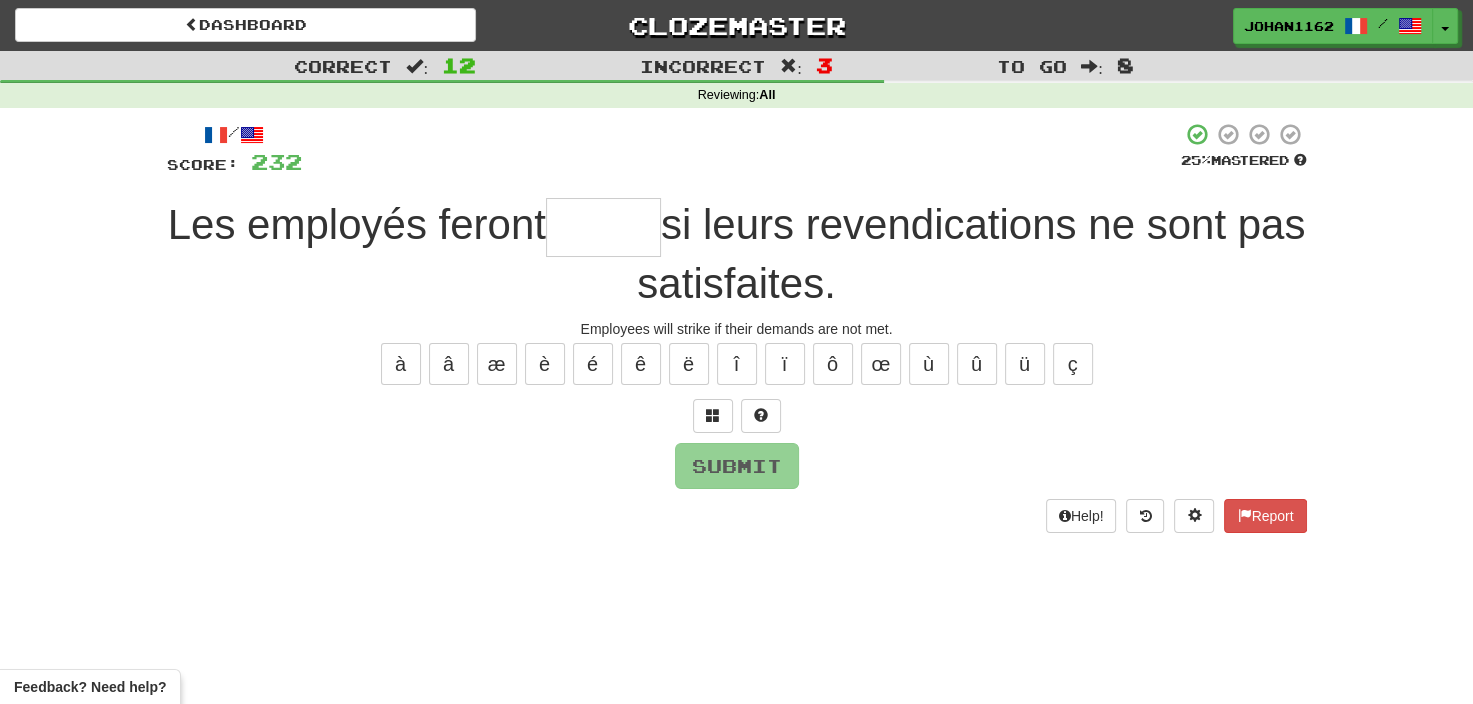 type on "*****" 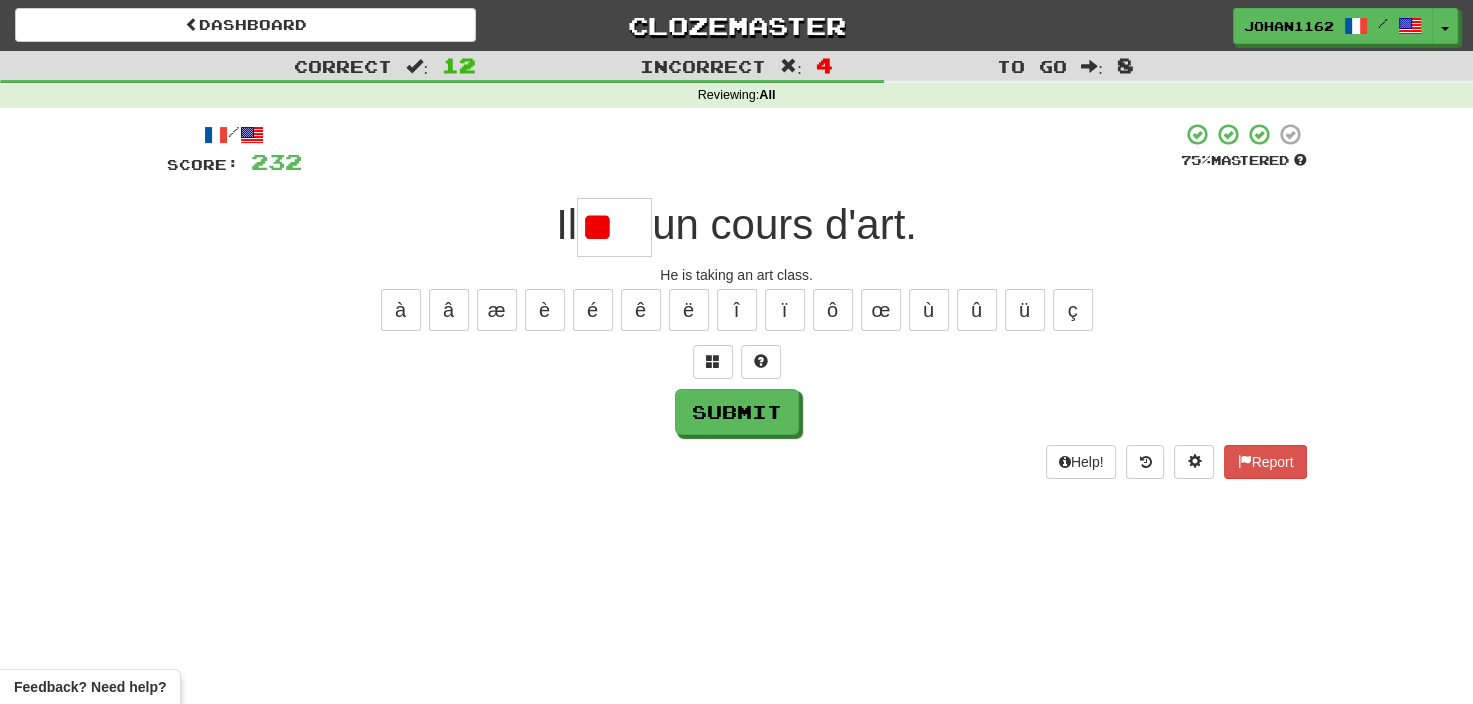 type on "*" 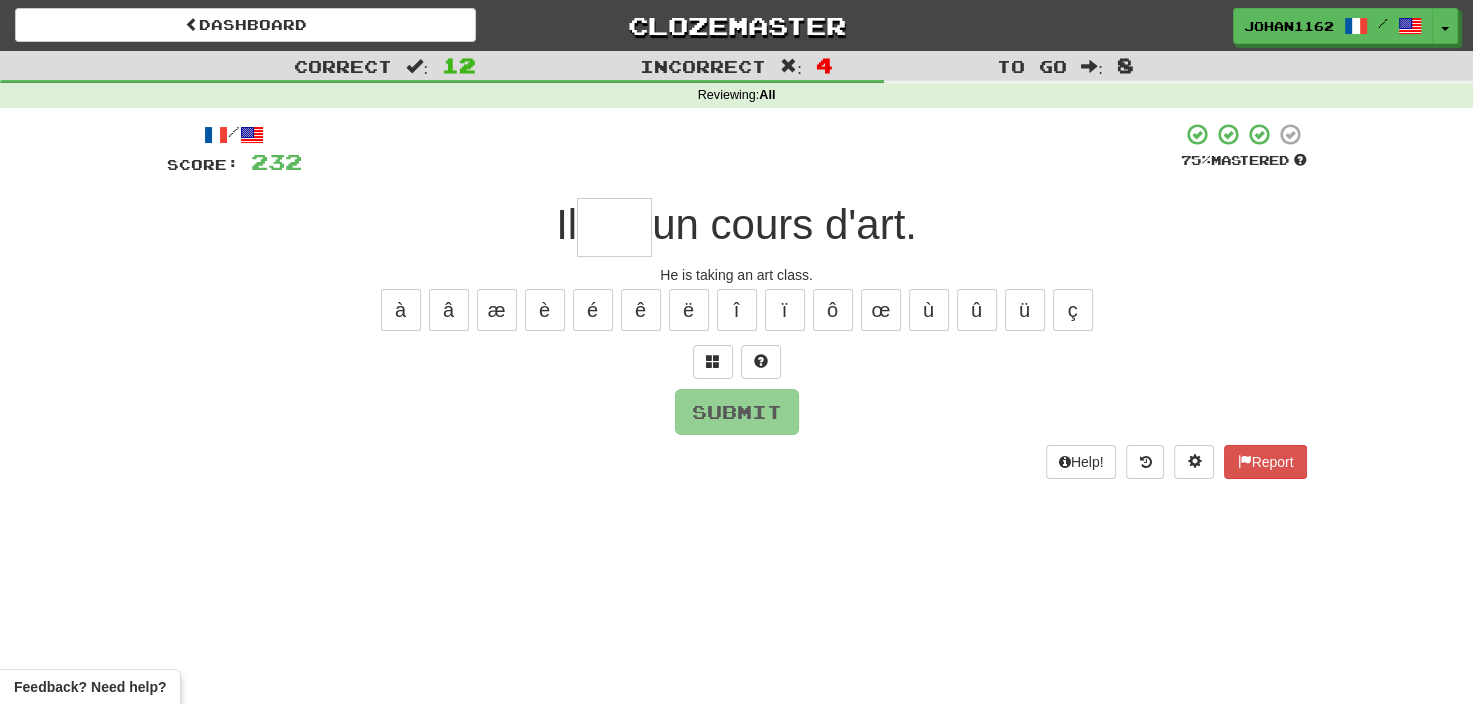 type on "****" 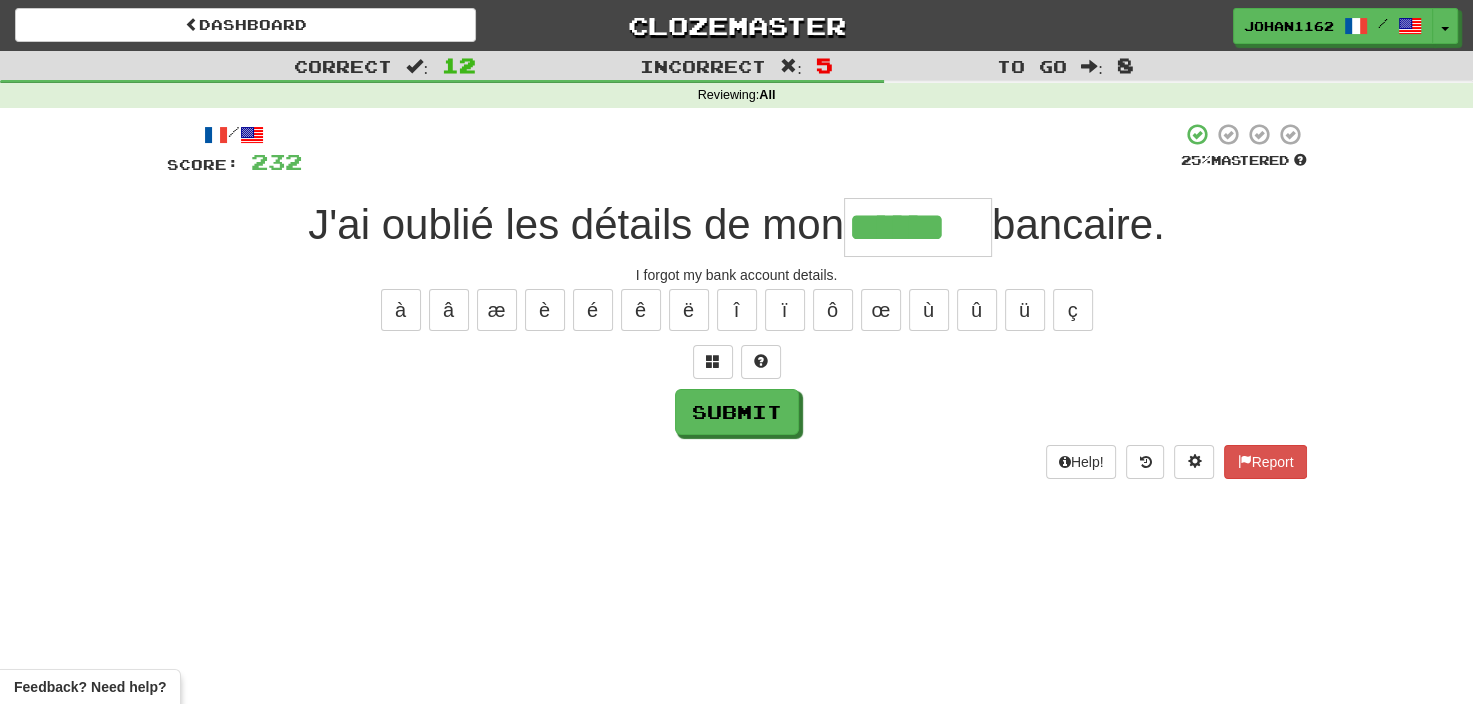 type on "******" 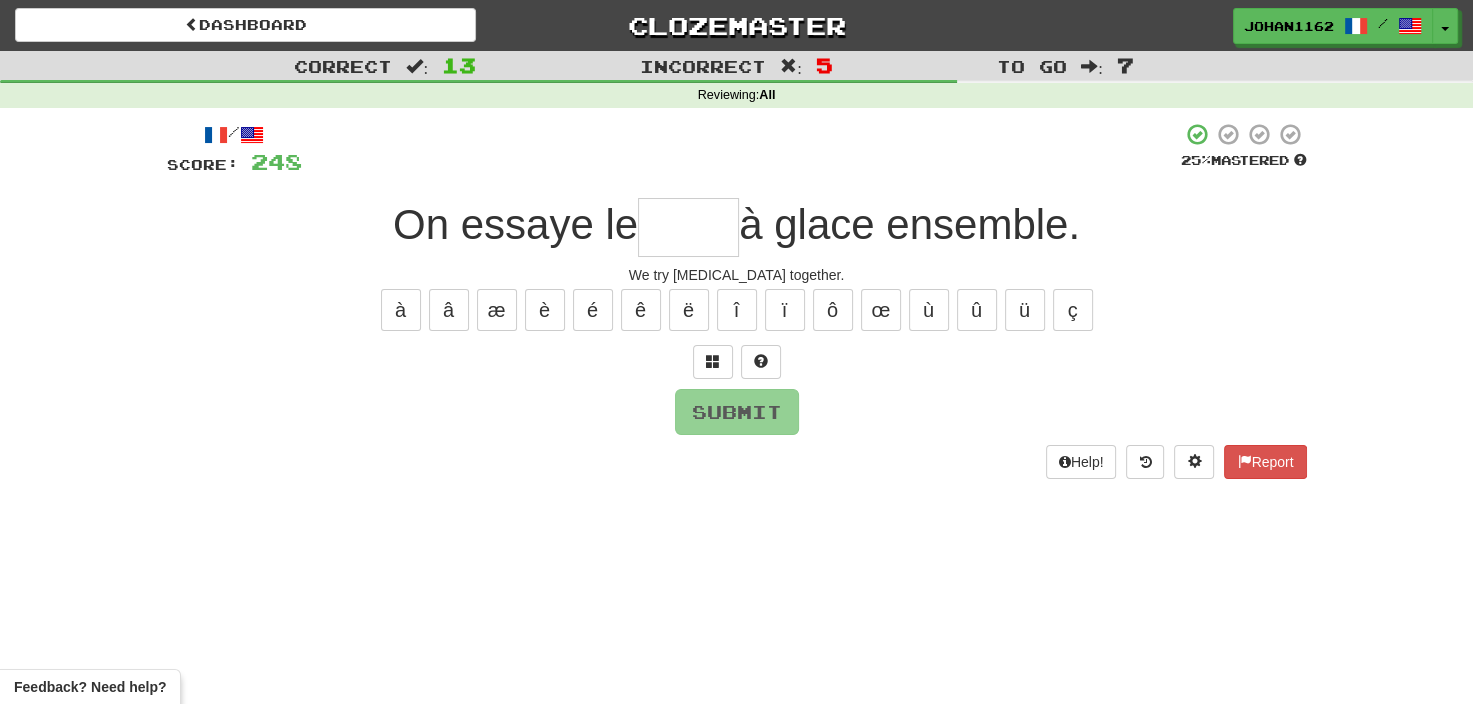 type on "*****" 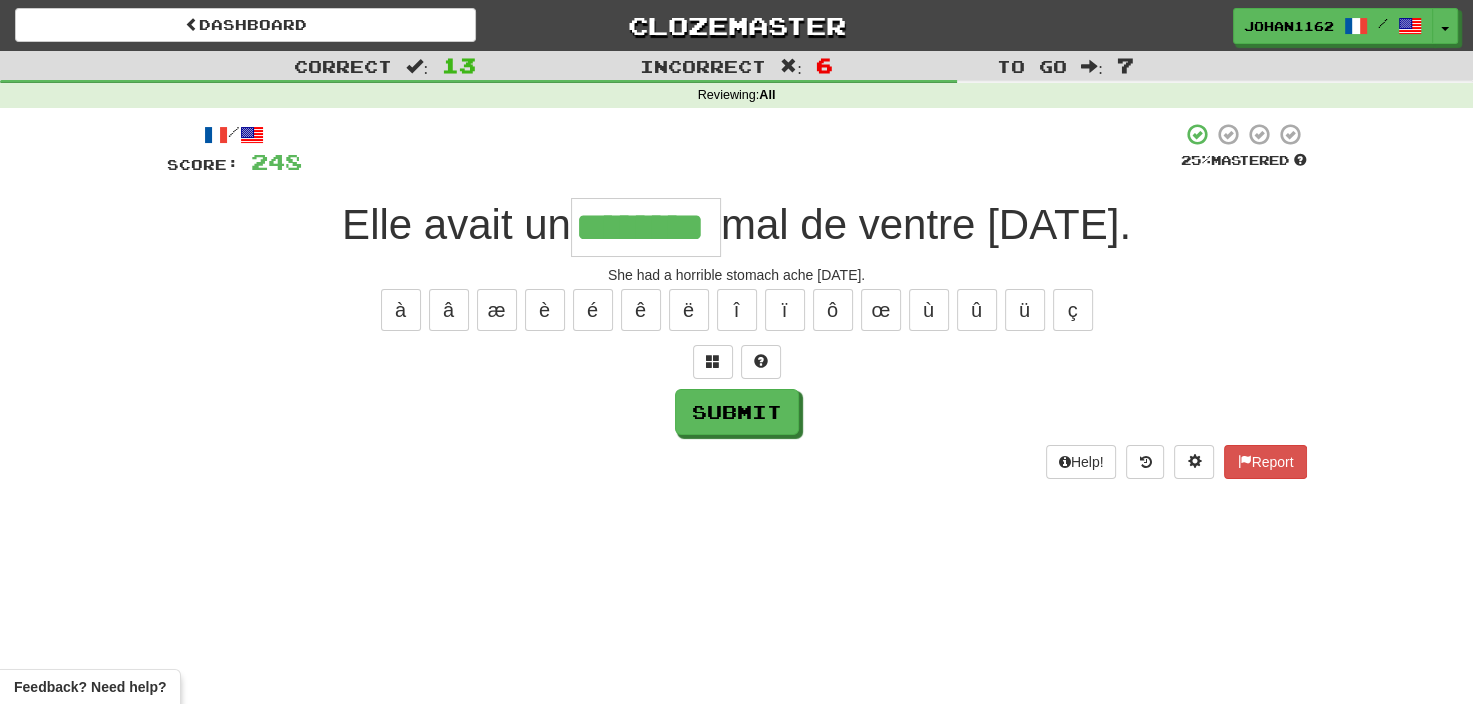 type on "********" 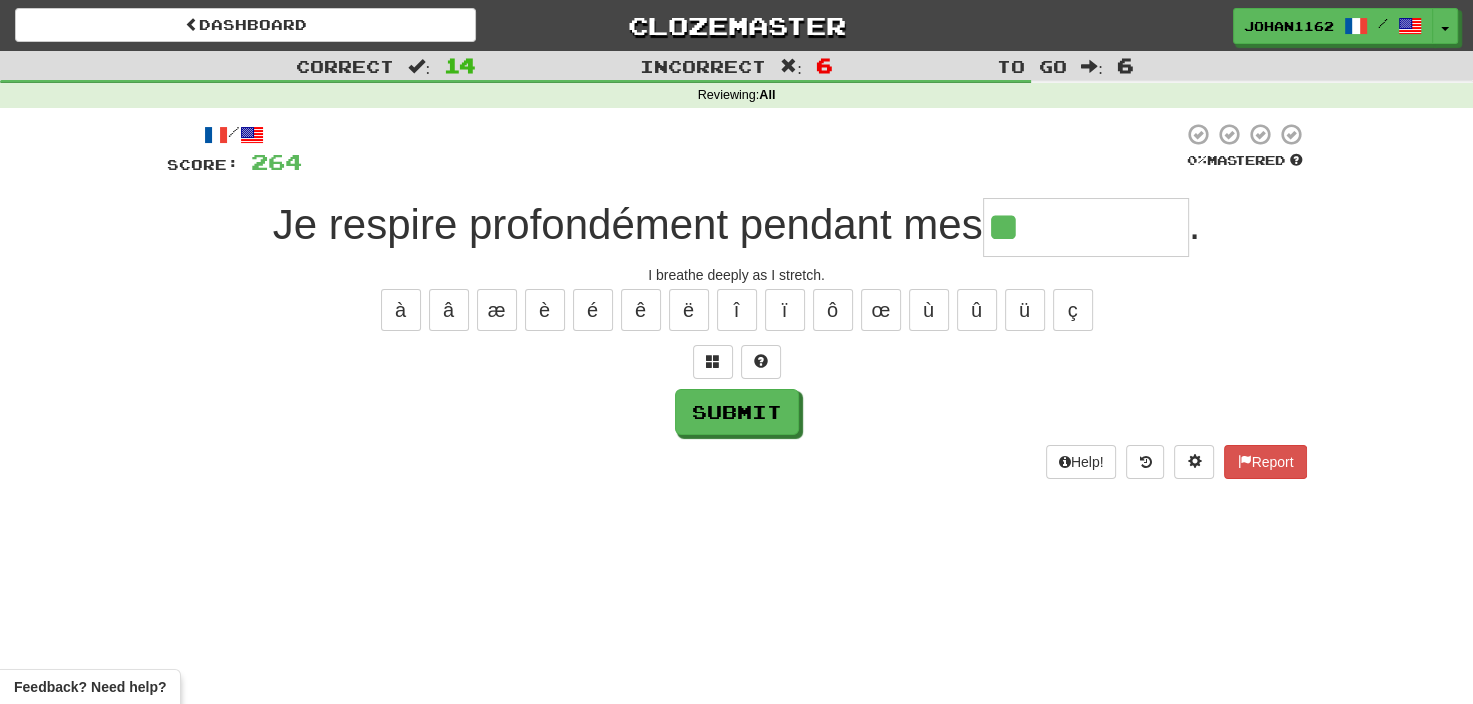 type on "**********" 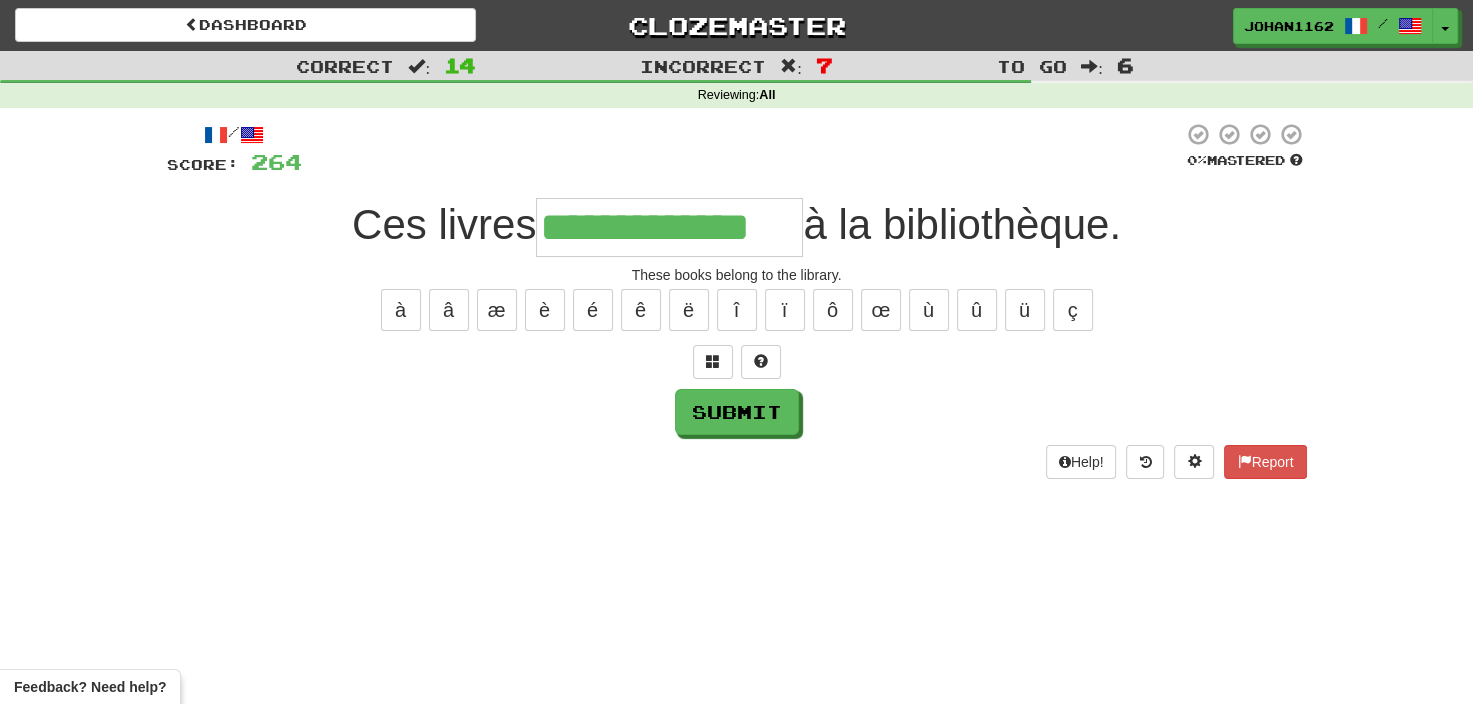 type on "**********" 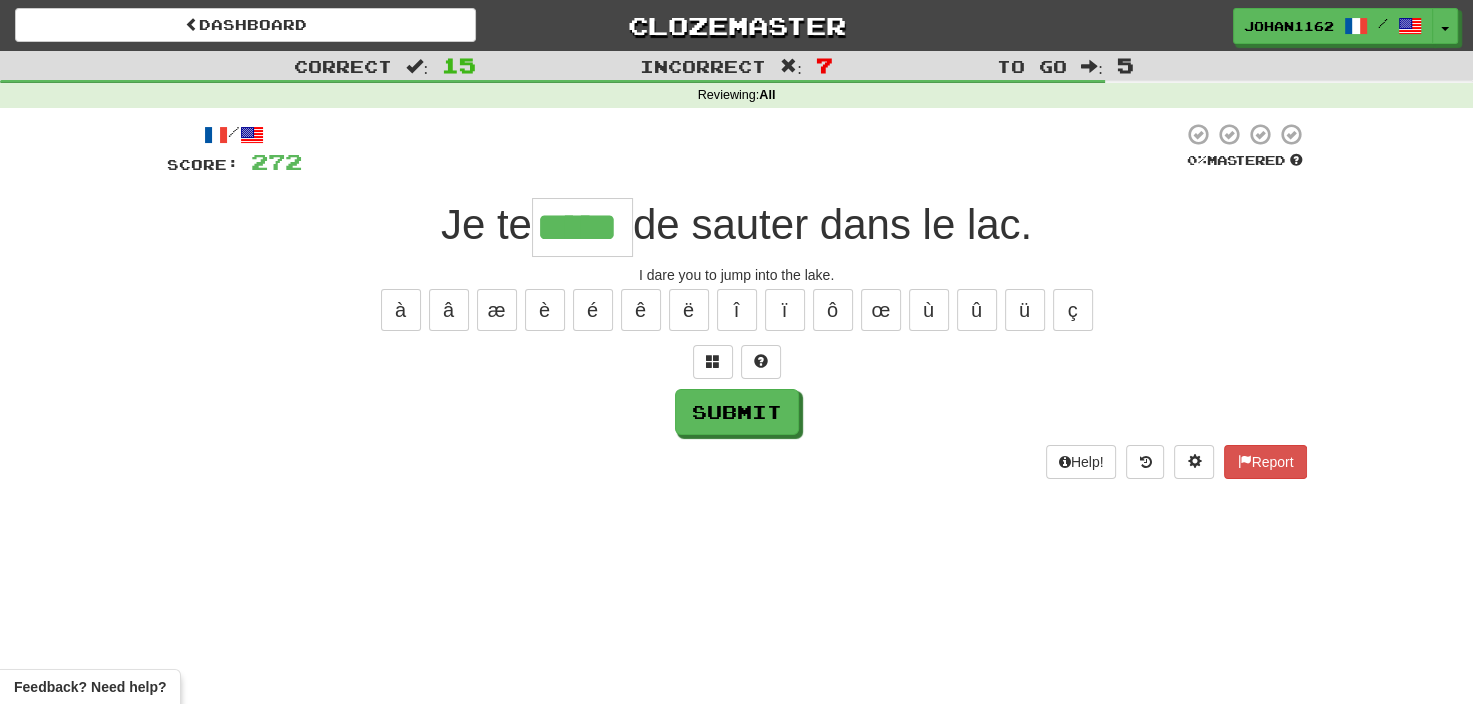 type on "*****" 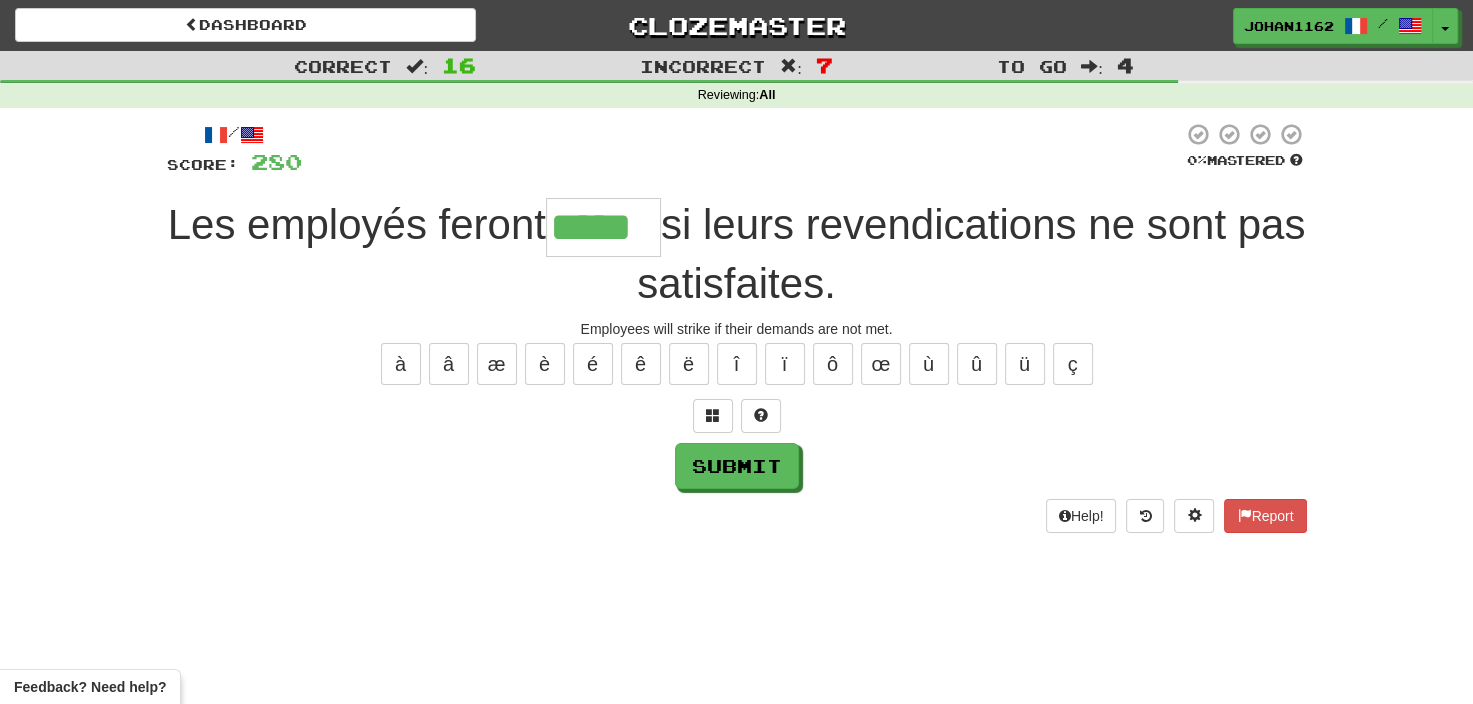 type on "*****" 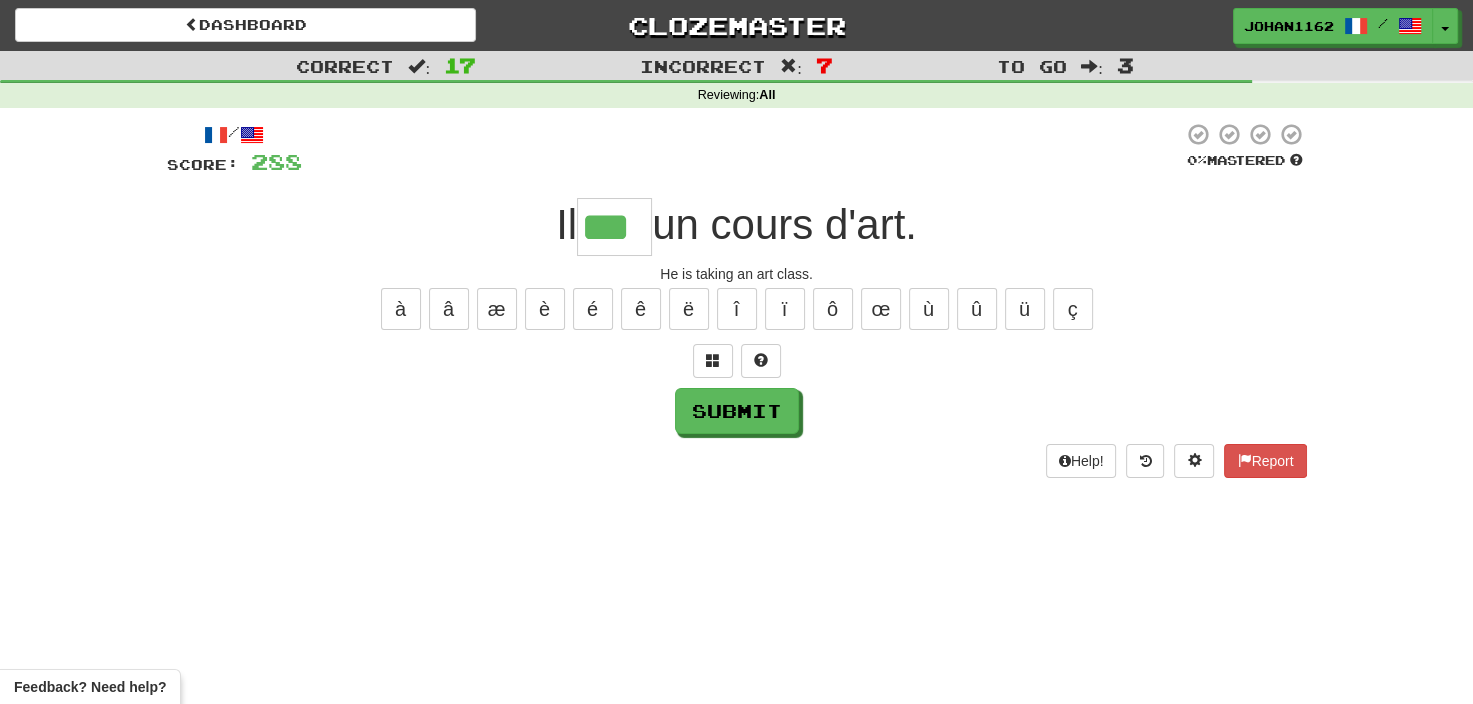 scroll, scrollTop: 0, scrollLeft: 0, axis: both 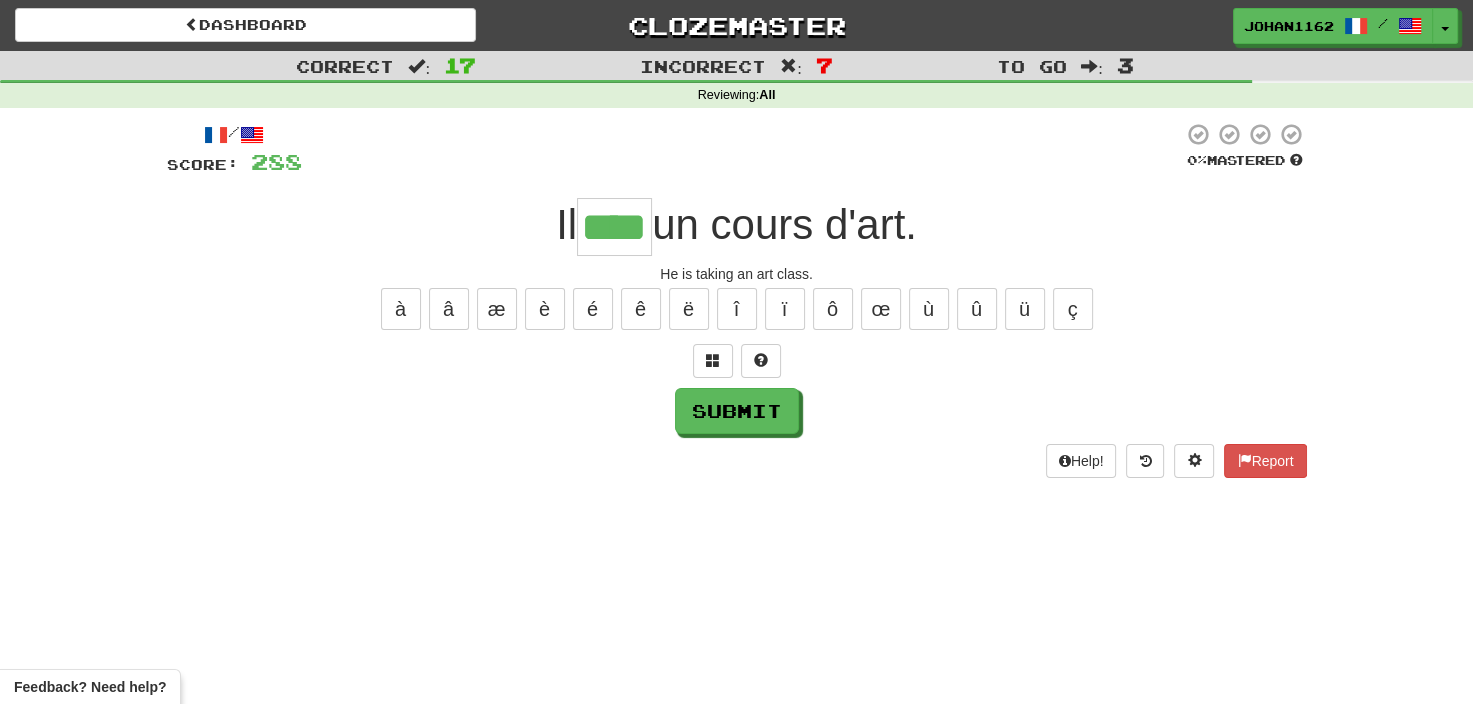 type on "****" 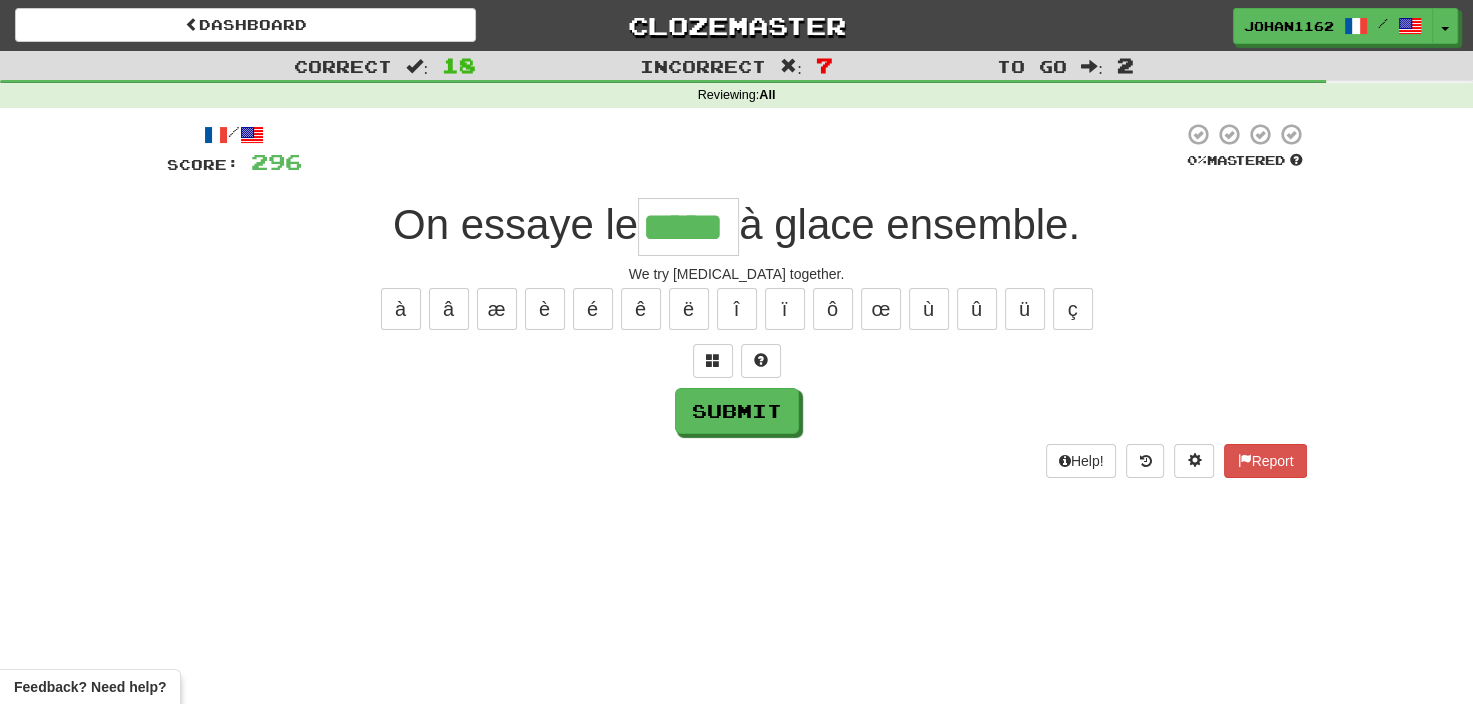 type on "*****" 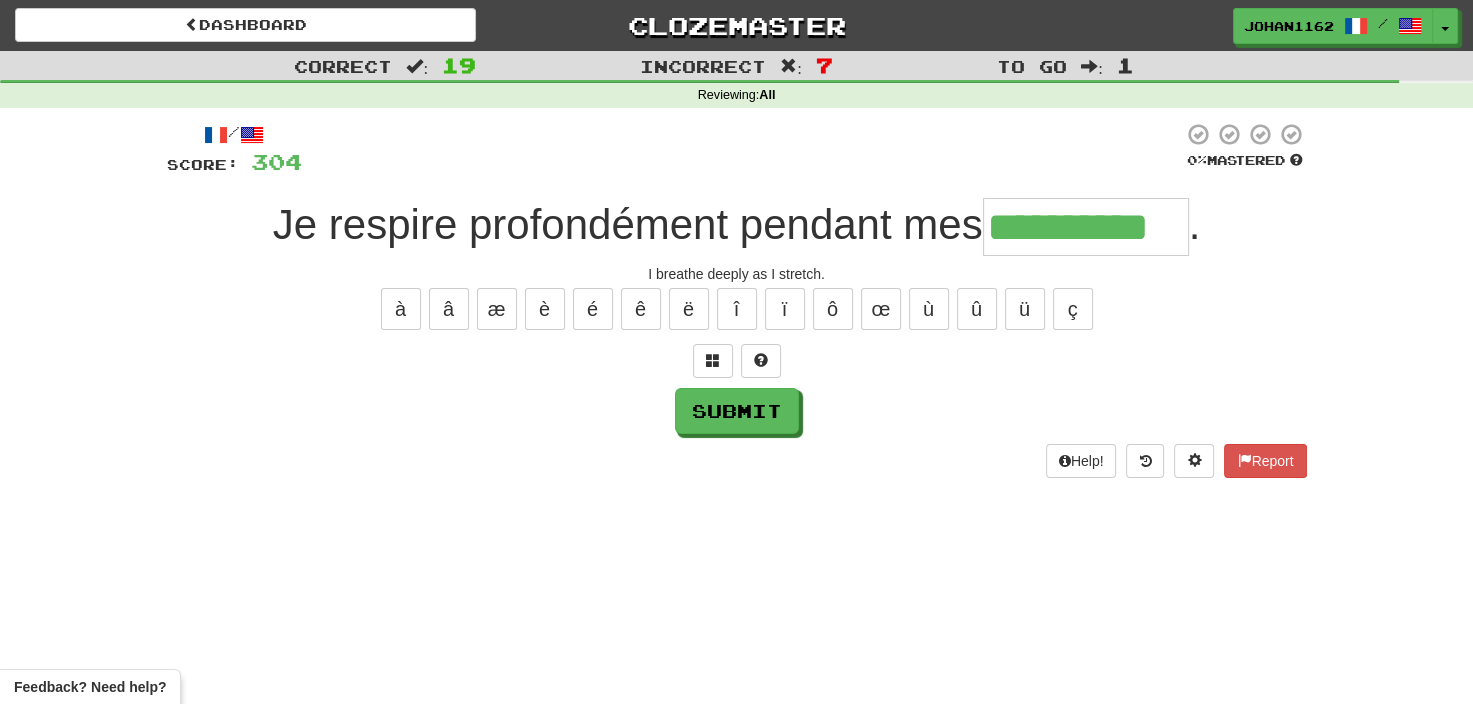 type on "**********" 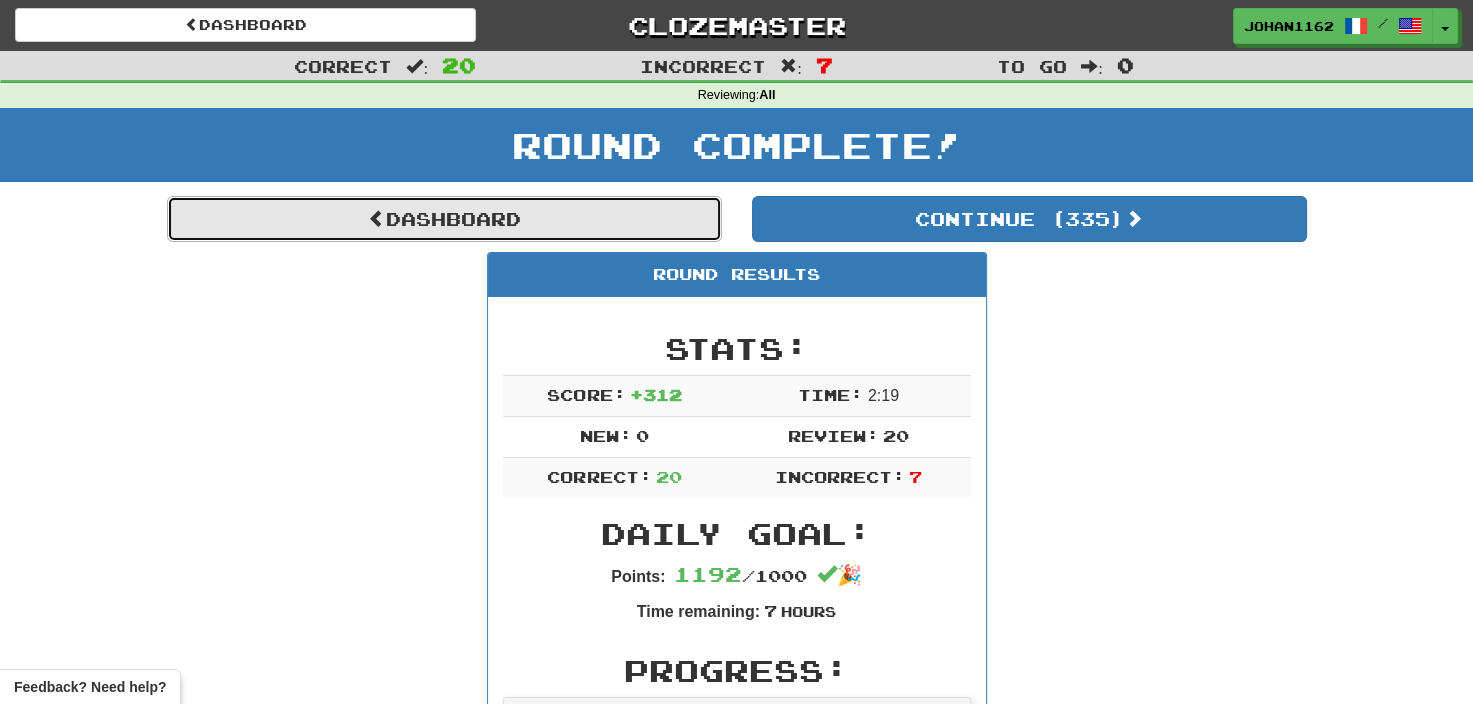 click on "Dashboard" at bounding box center (444, 219) 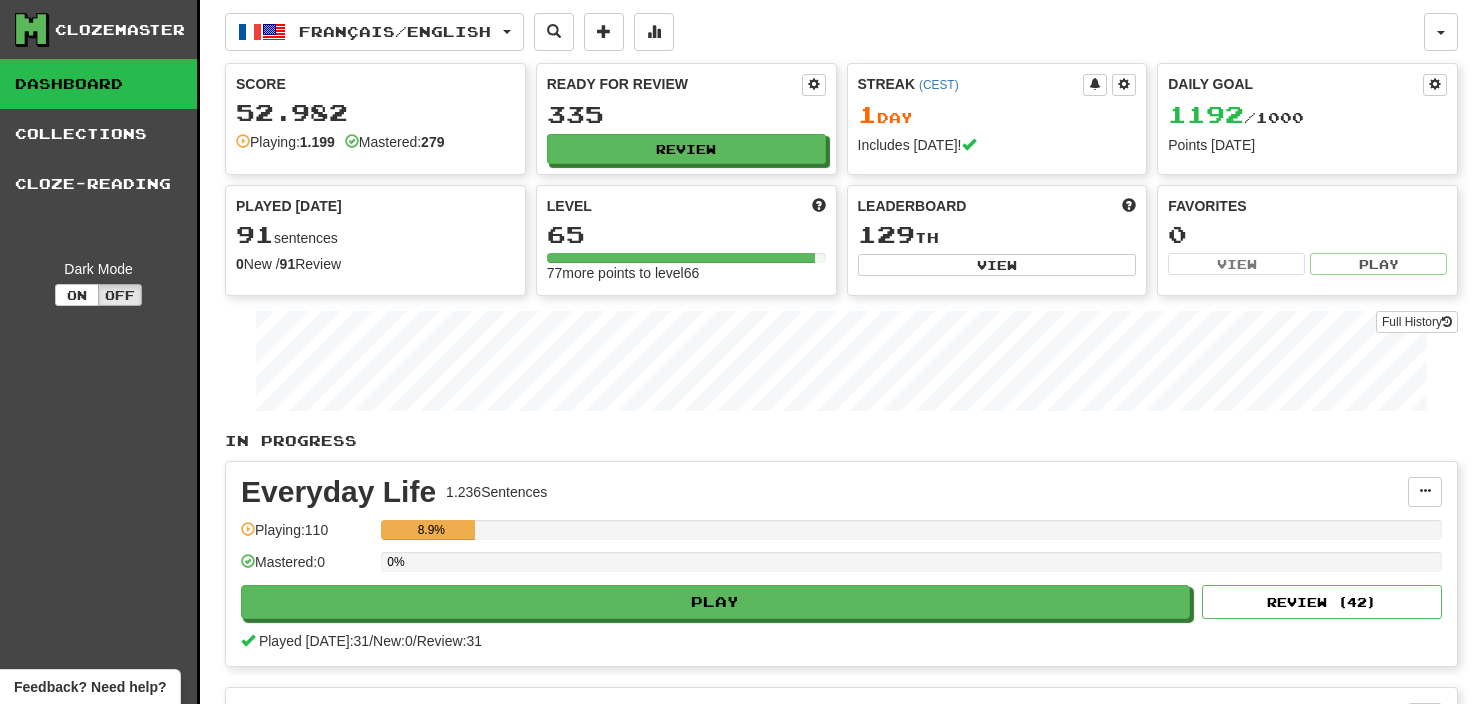 scroll, scrollTop: 0, scrollLeft: 0, axis: both 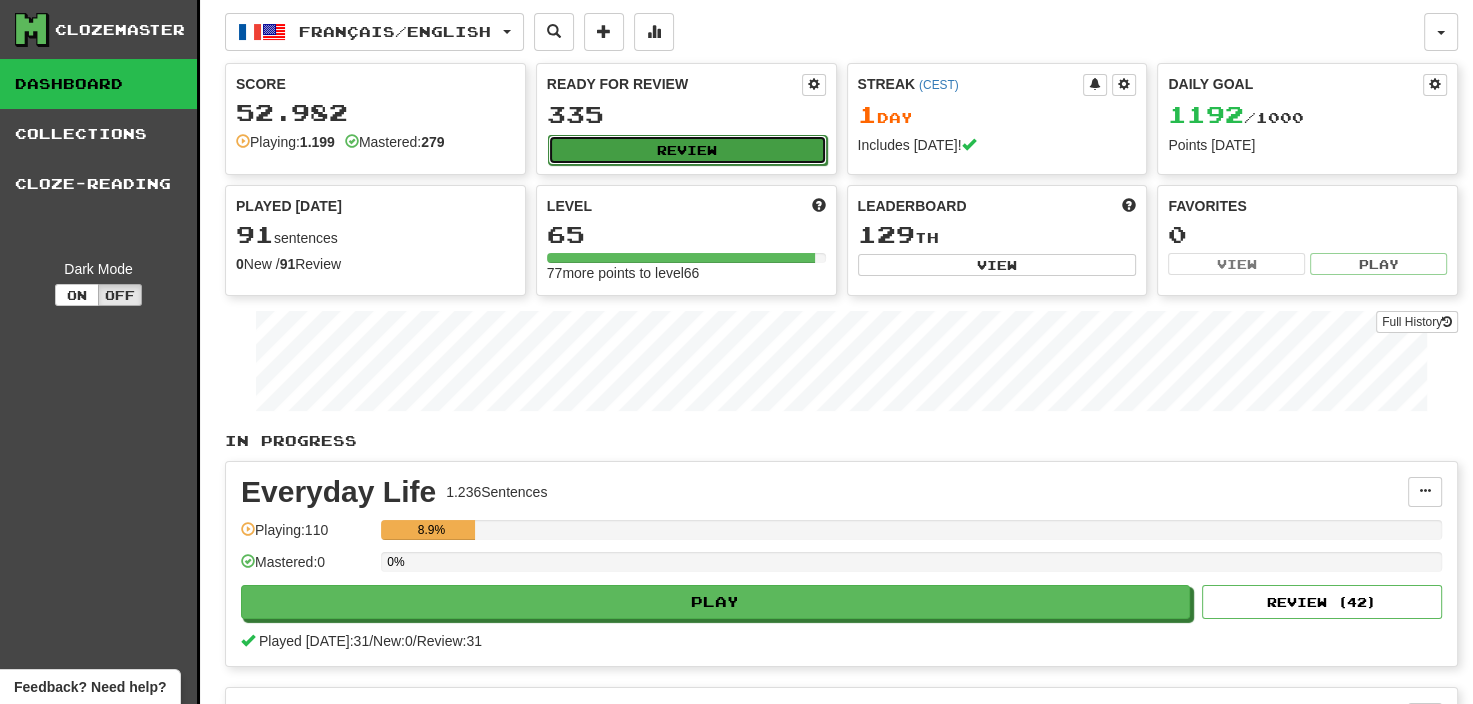 click on "Review" at bounding box center (687, 150) 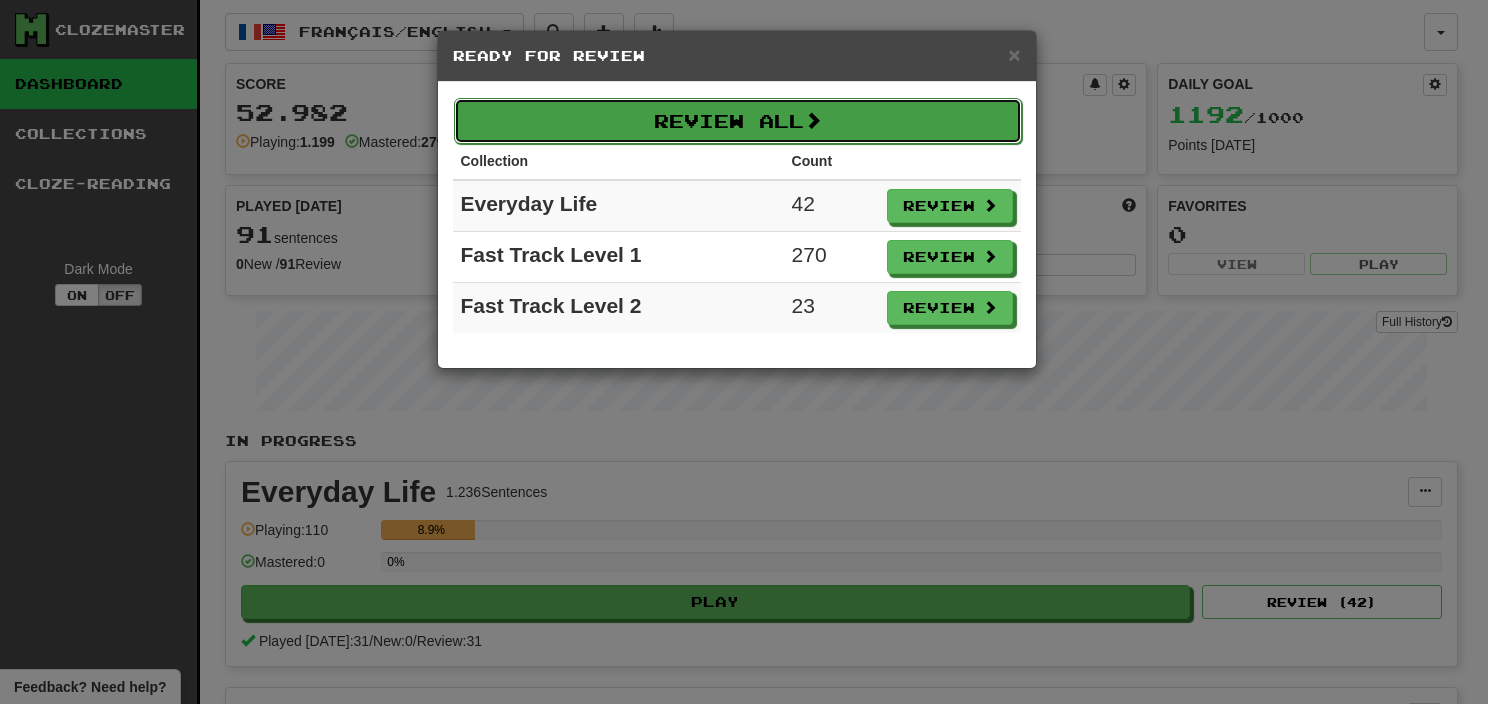 click on "Review All" at bounding box center [738, 121] 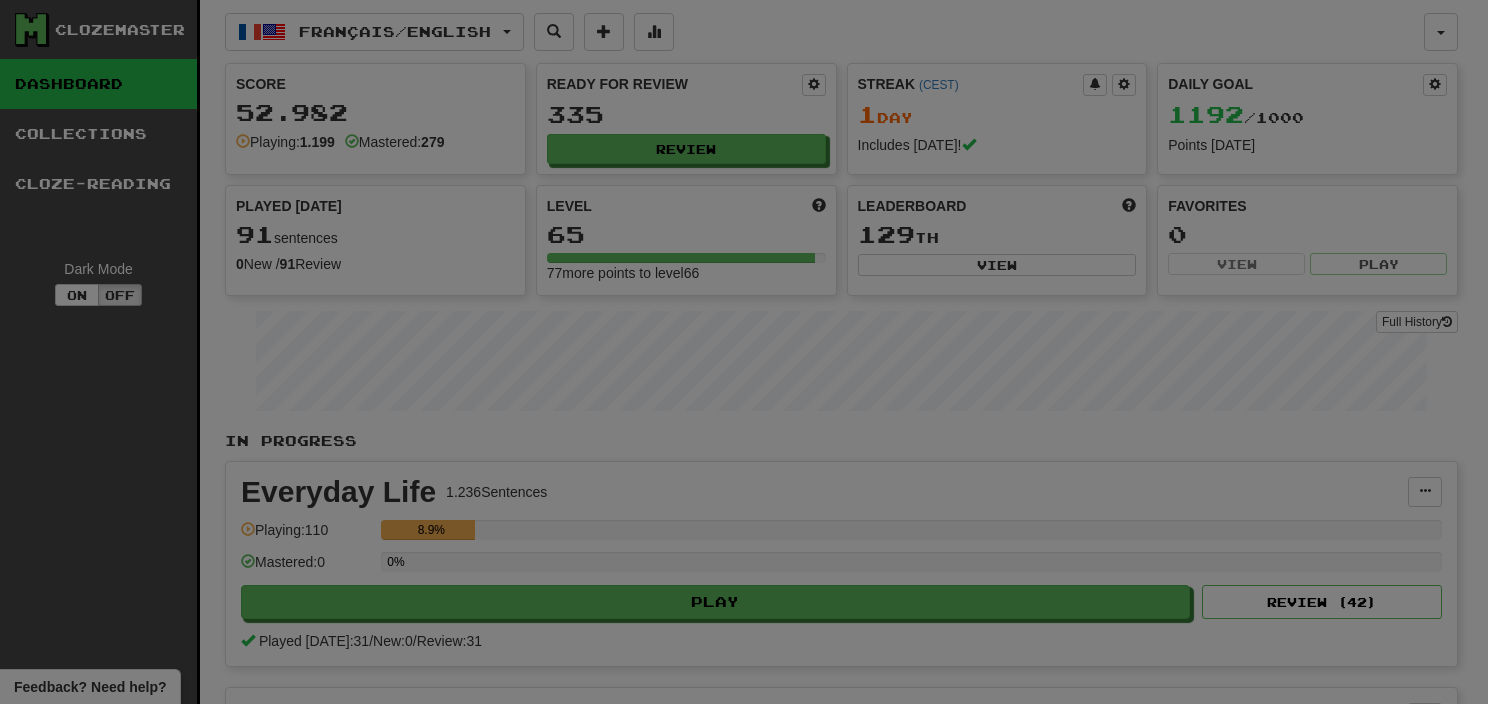 select on "**" 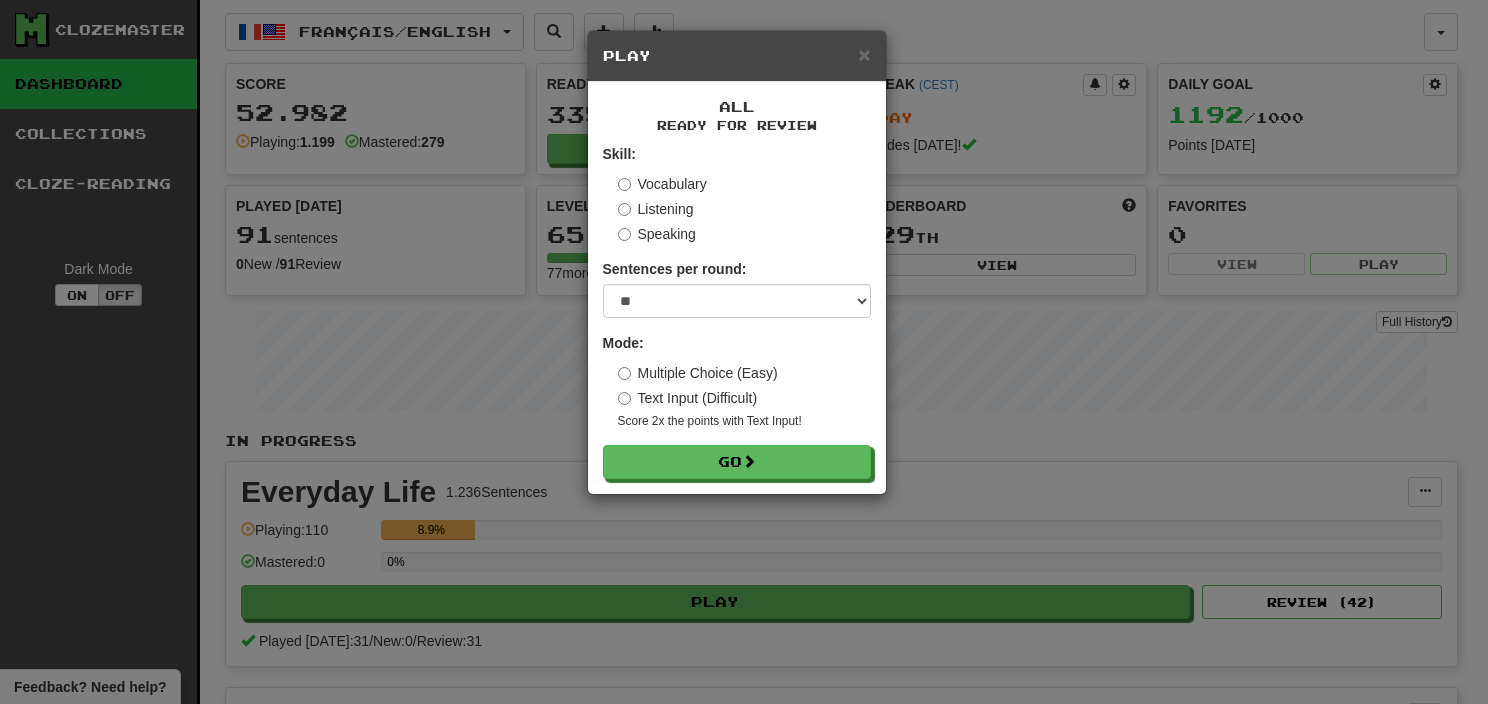 click on "All Ready for Review Skill: Vocabulary Listening Speaking Sentences per round: * ** ** ** ** ** *** ******** Mode: Multiple Choice (Easy) Text Input (Difficult) Score 2x the points with Text Input ! Go" at bounding box center [737, 288] 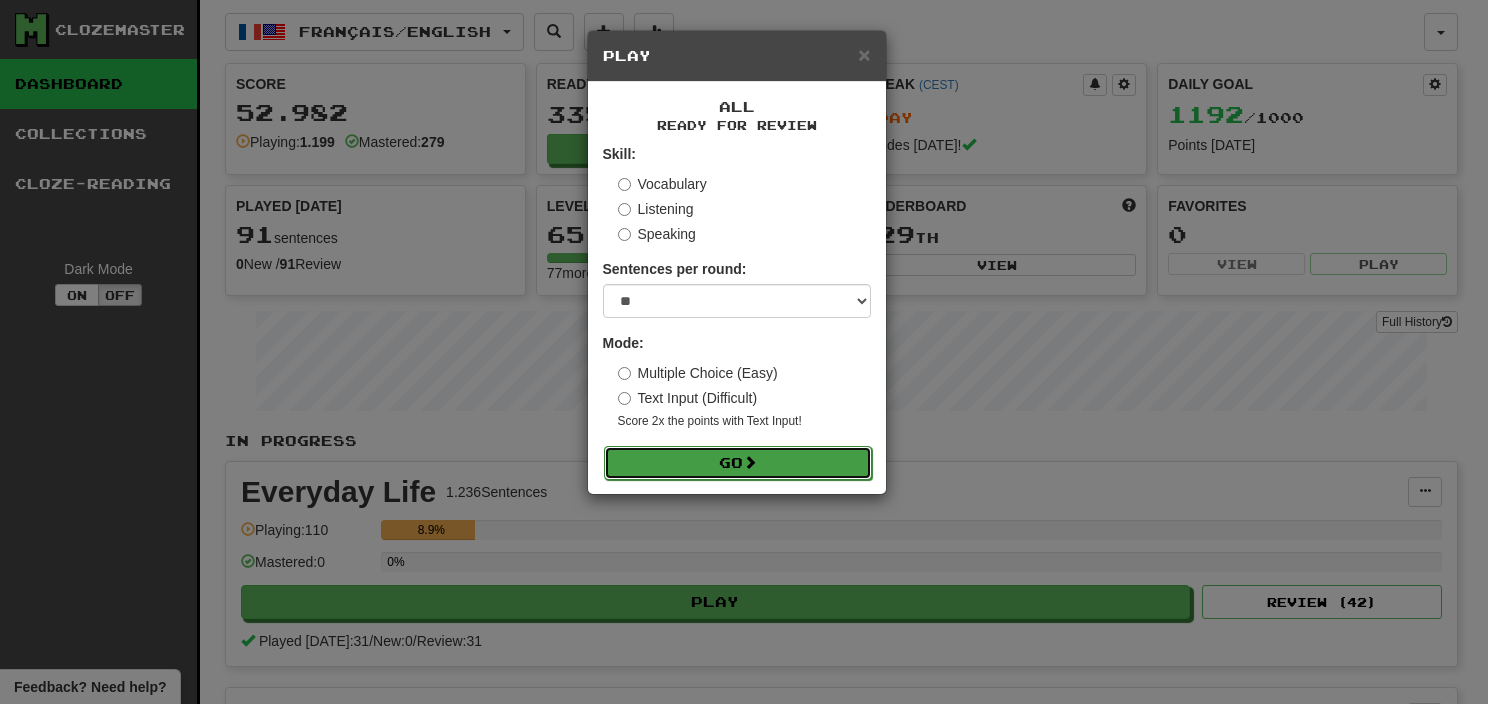 click on "Go" at bounding box center [738, 463] 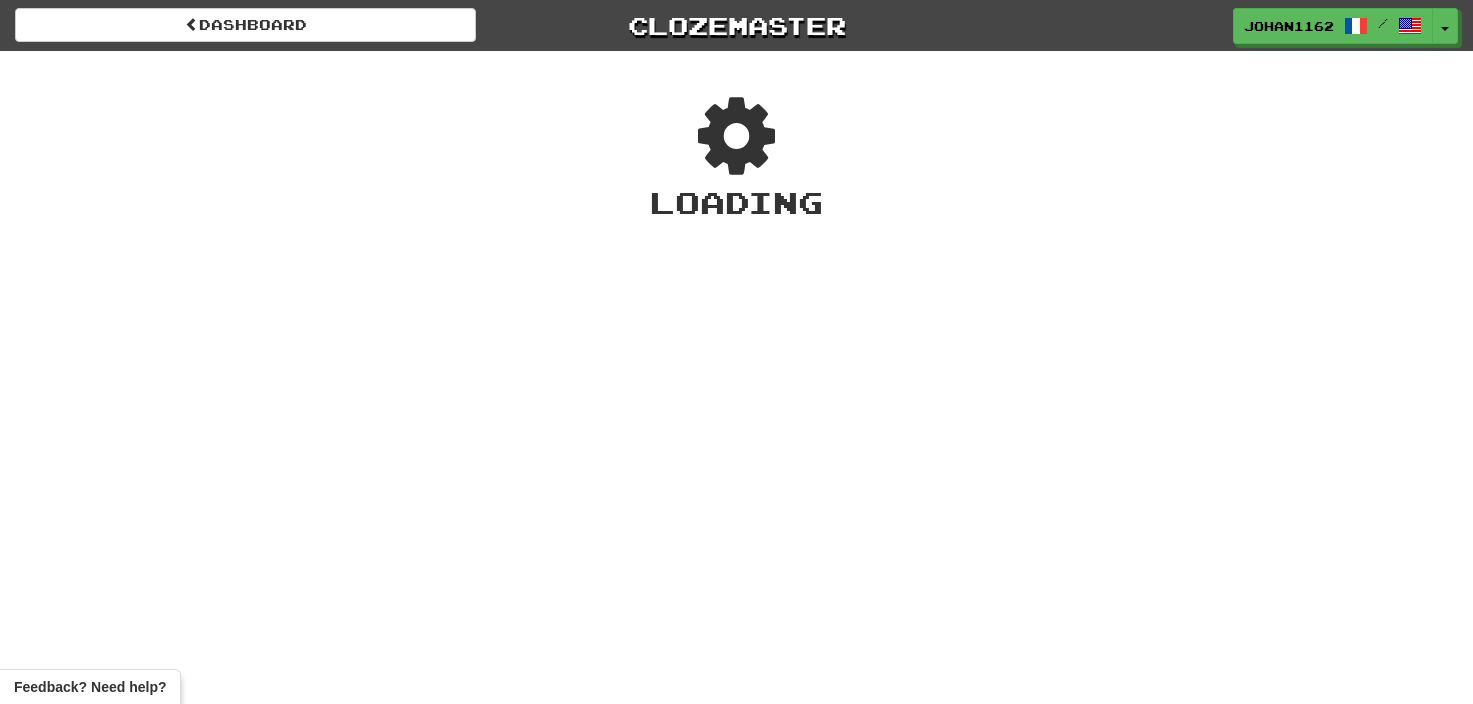 scroll, scrollTop: 0, scrollLeft: 0, axis: both 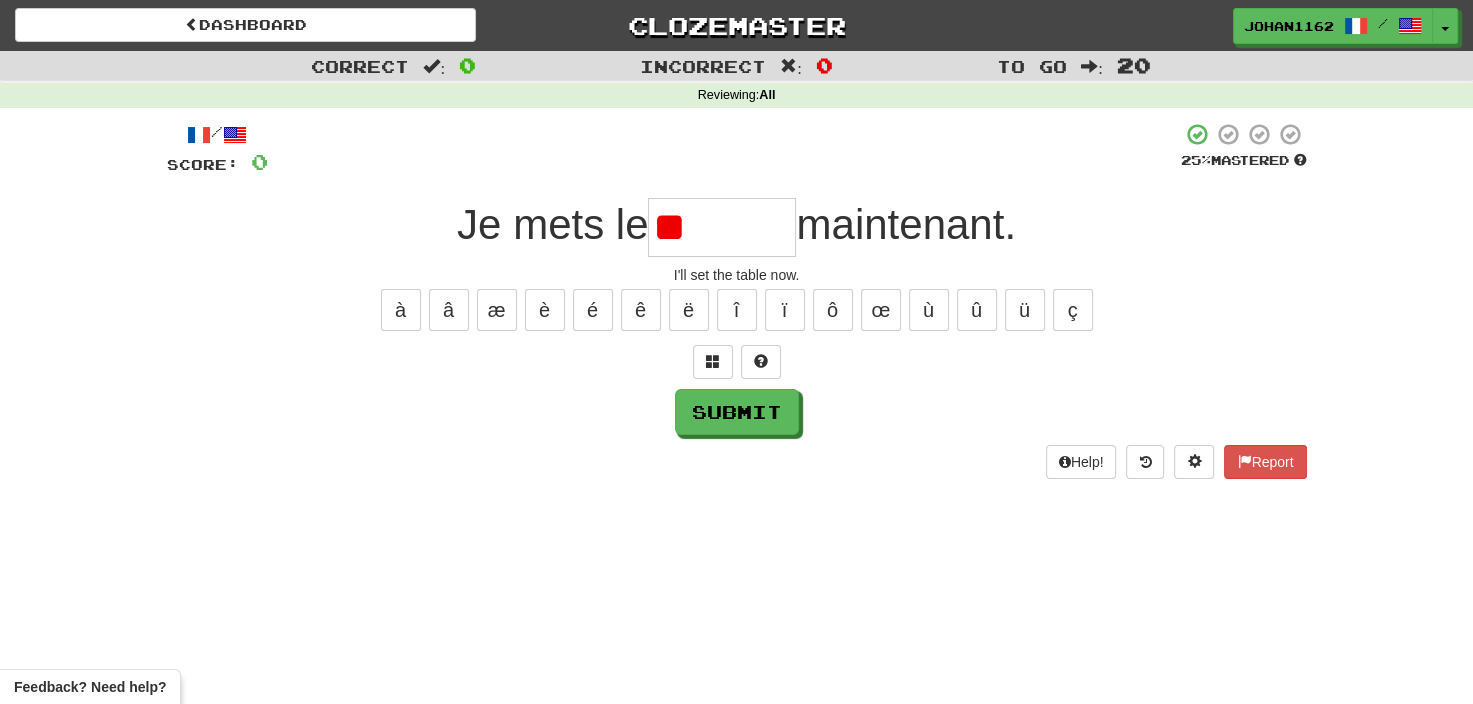 type on "*" 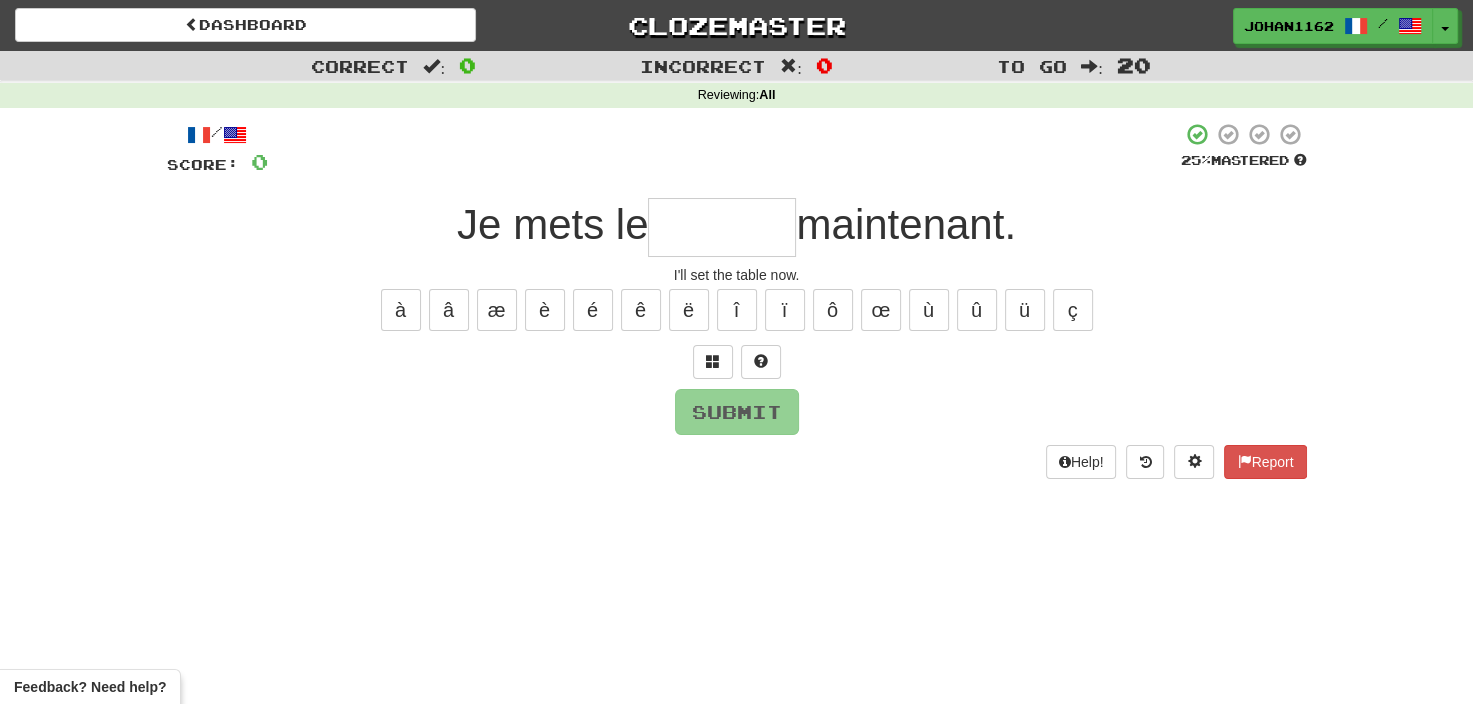 type on "*******" 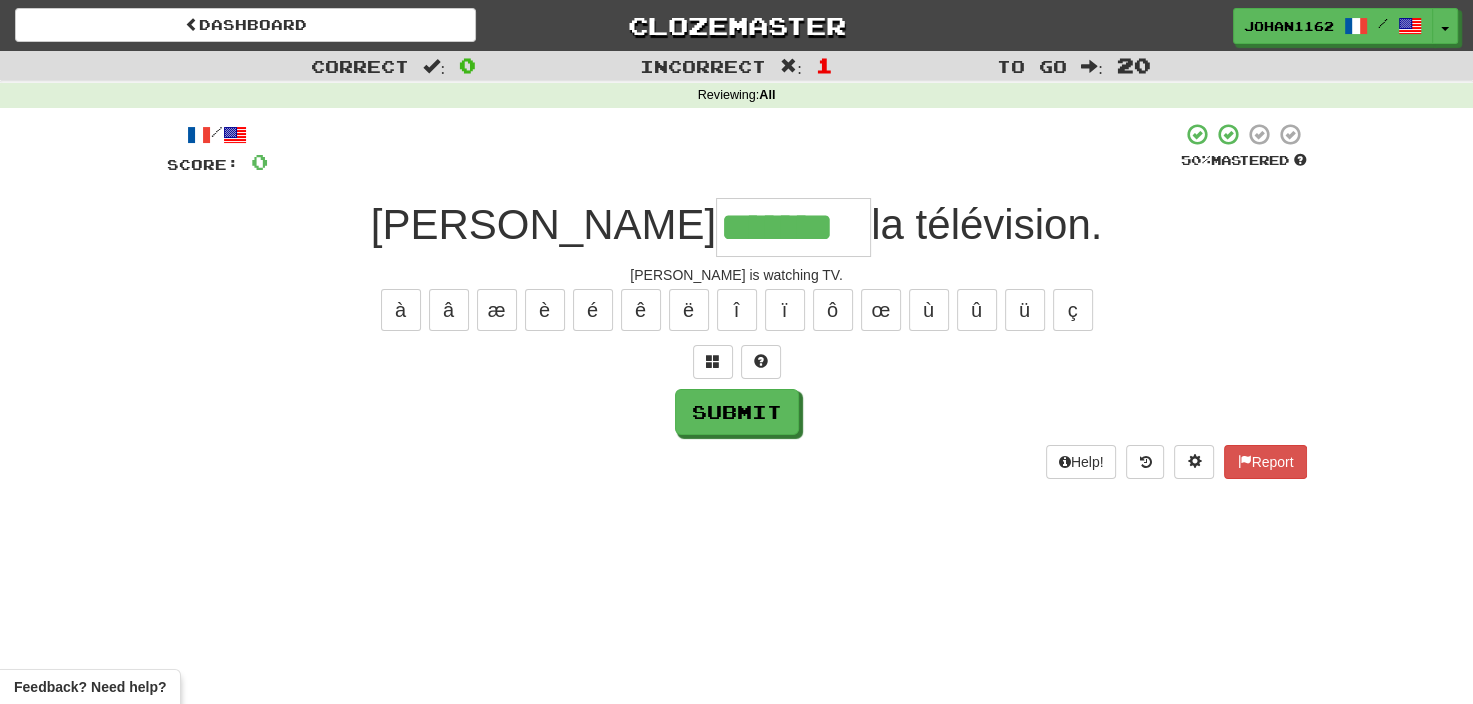 type on "*******" 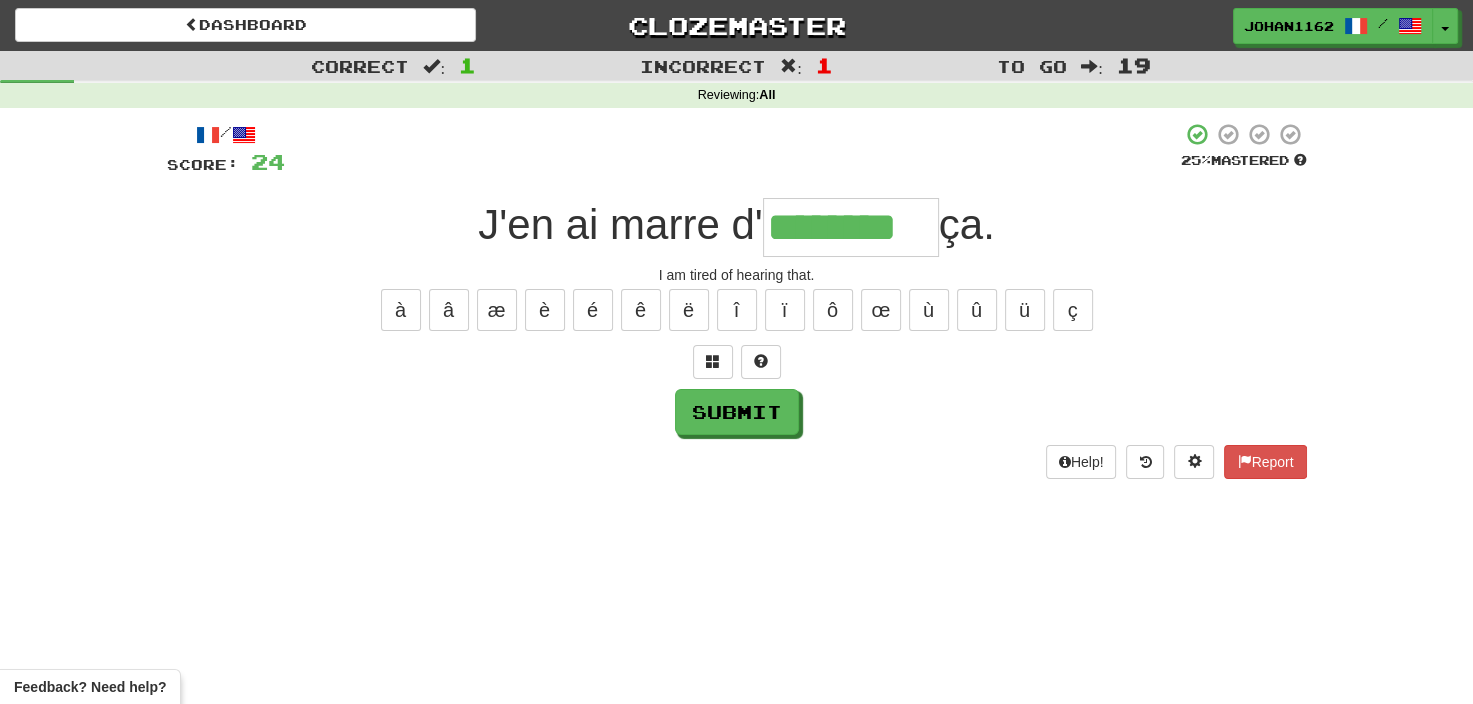 type on "********" 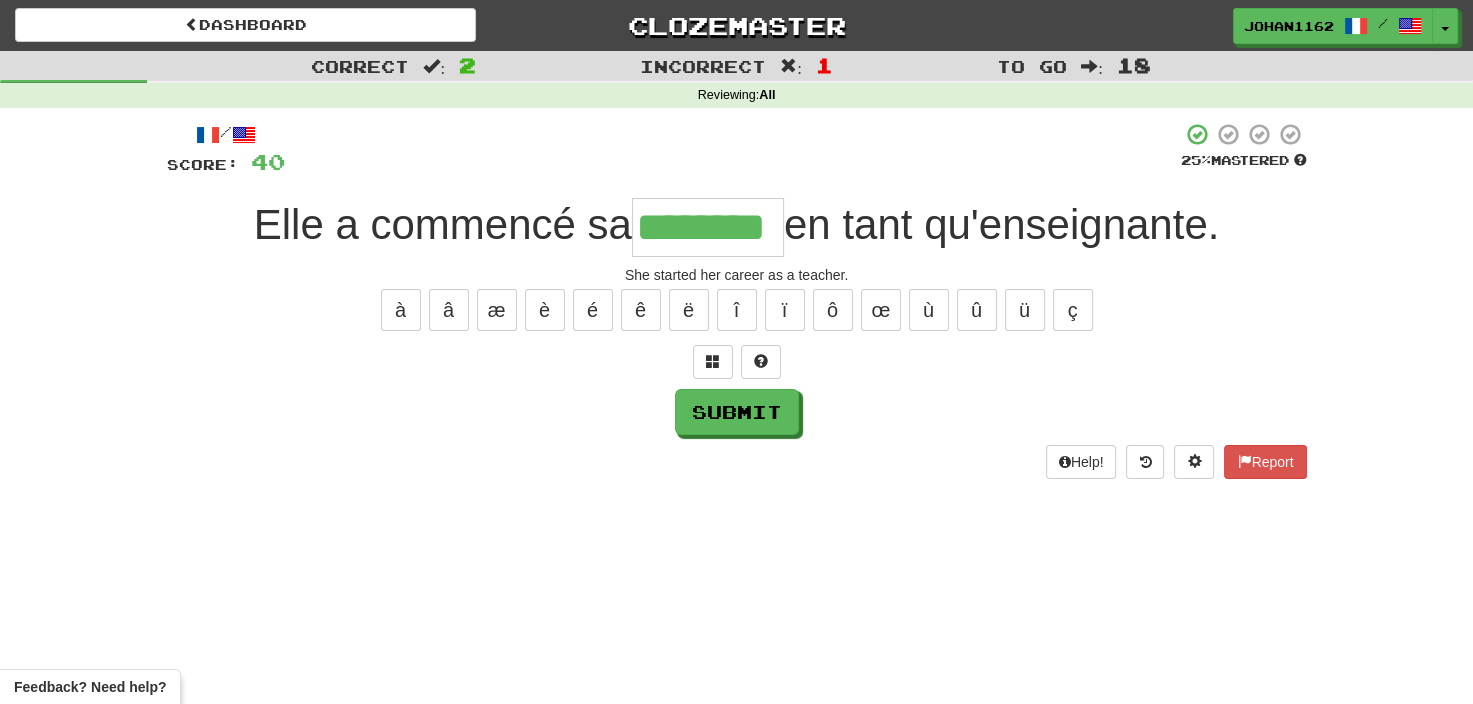 type on "********" 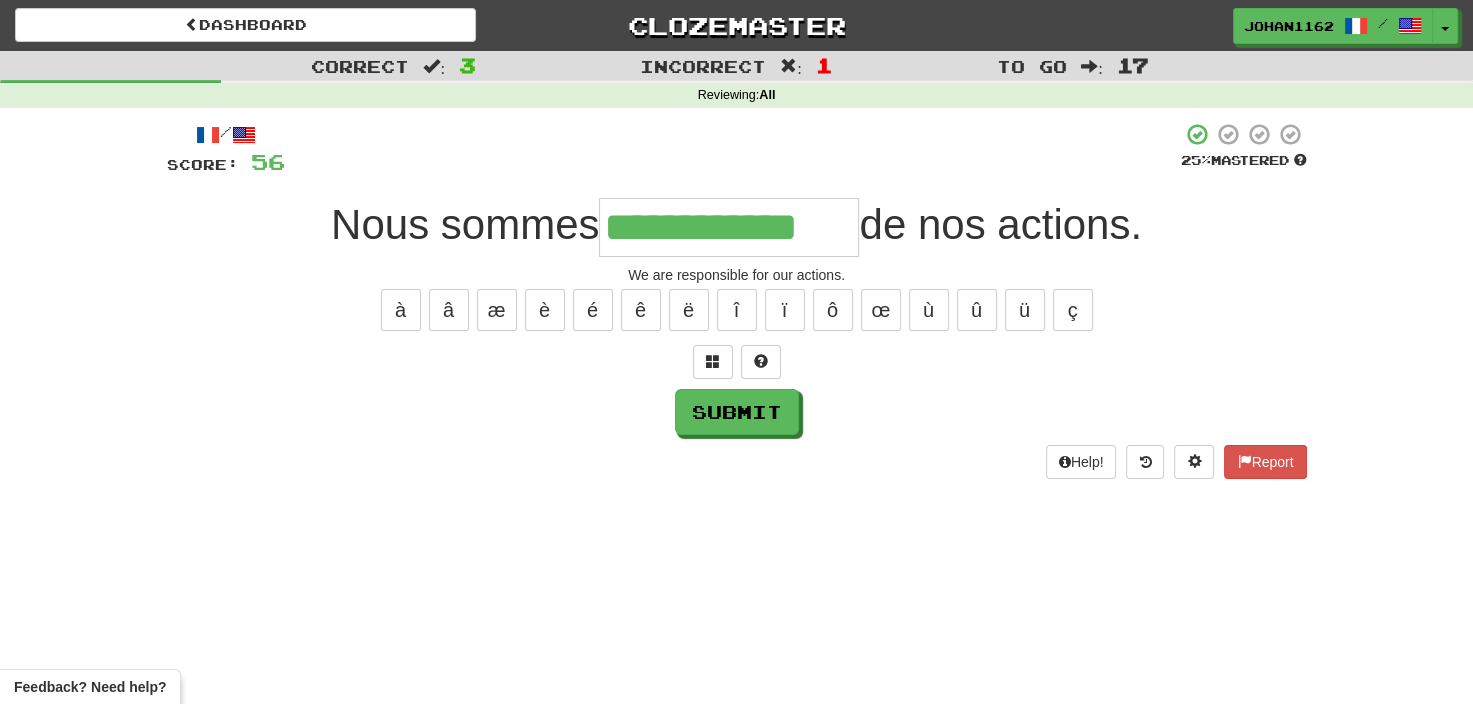 type on "**********" 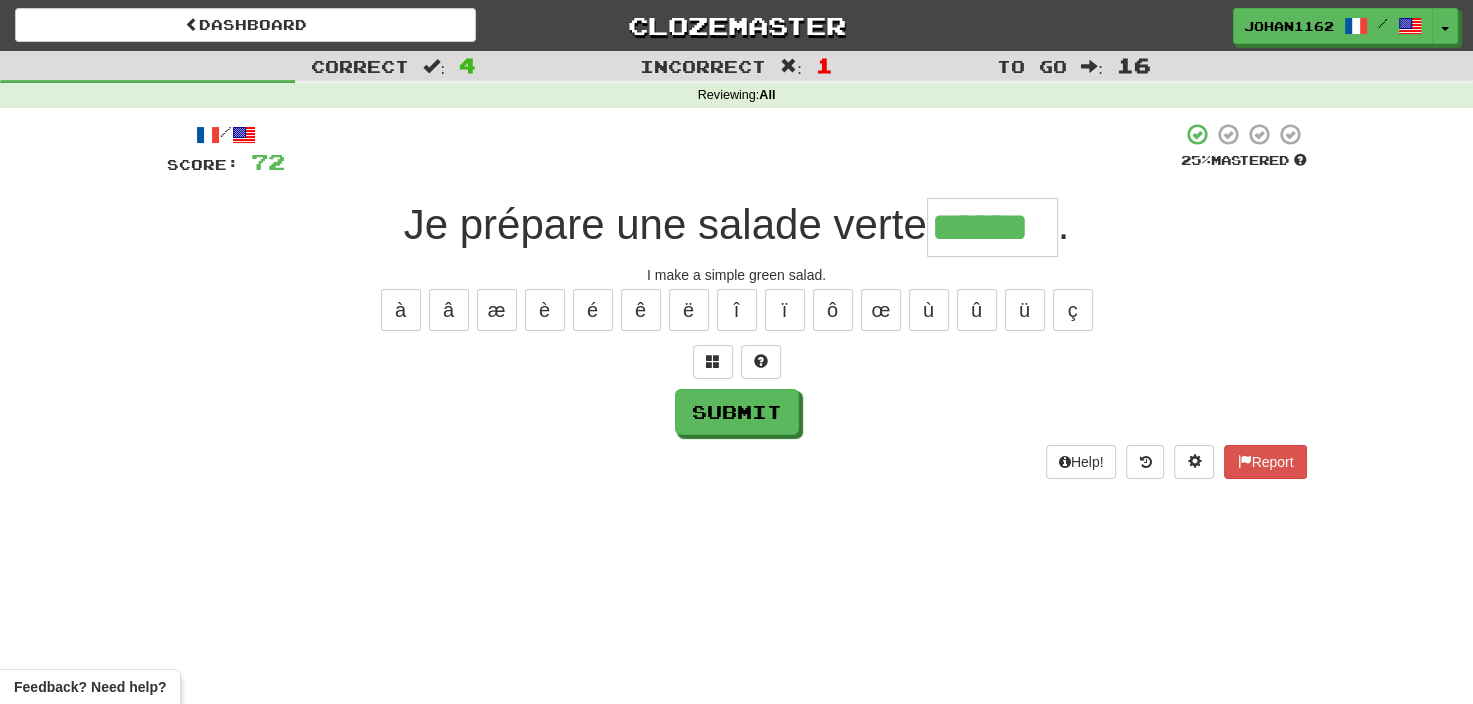 type on "******" 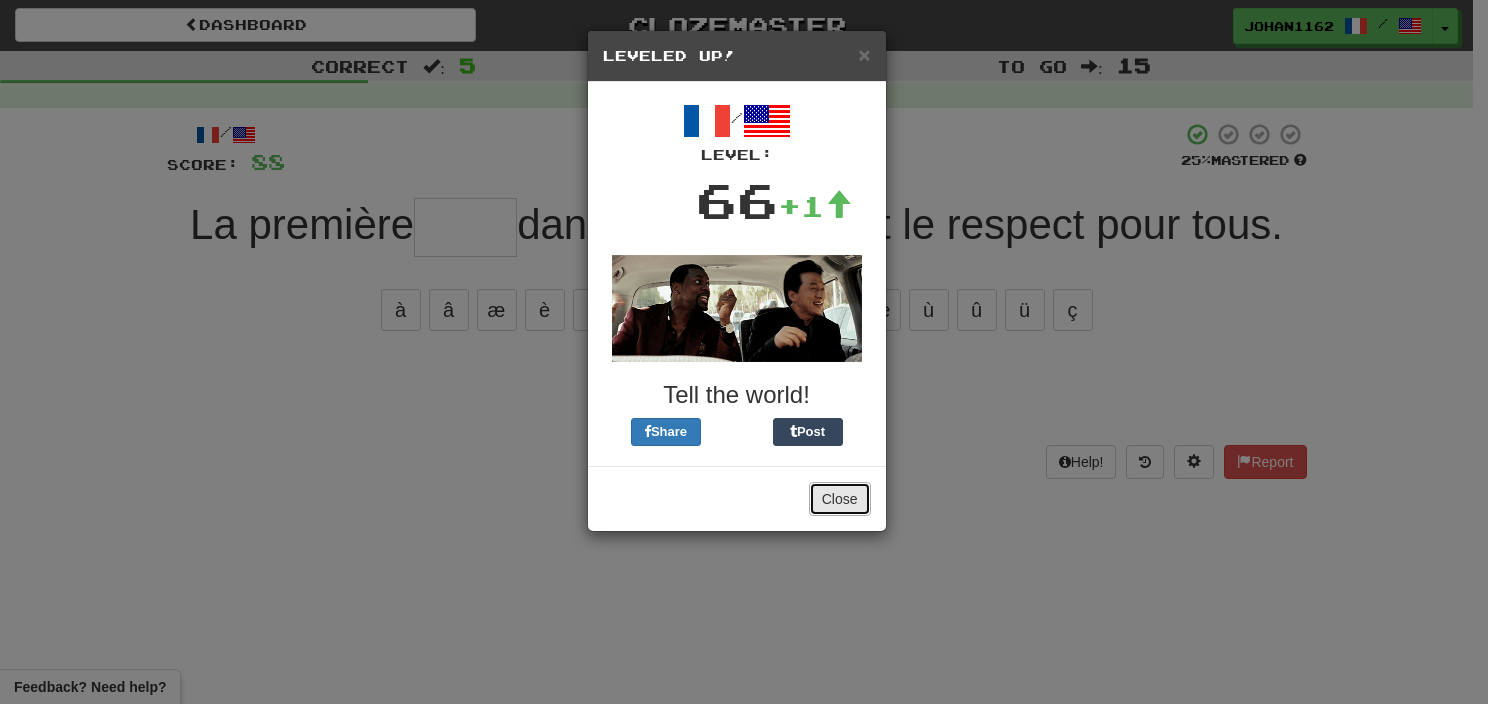 click on "Close" at bounding box center [840, 499] 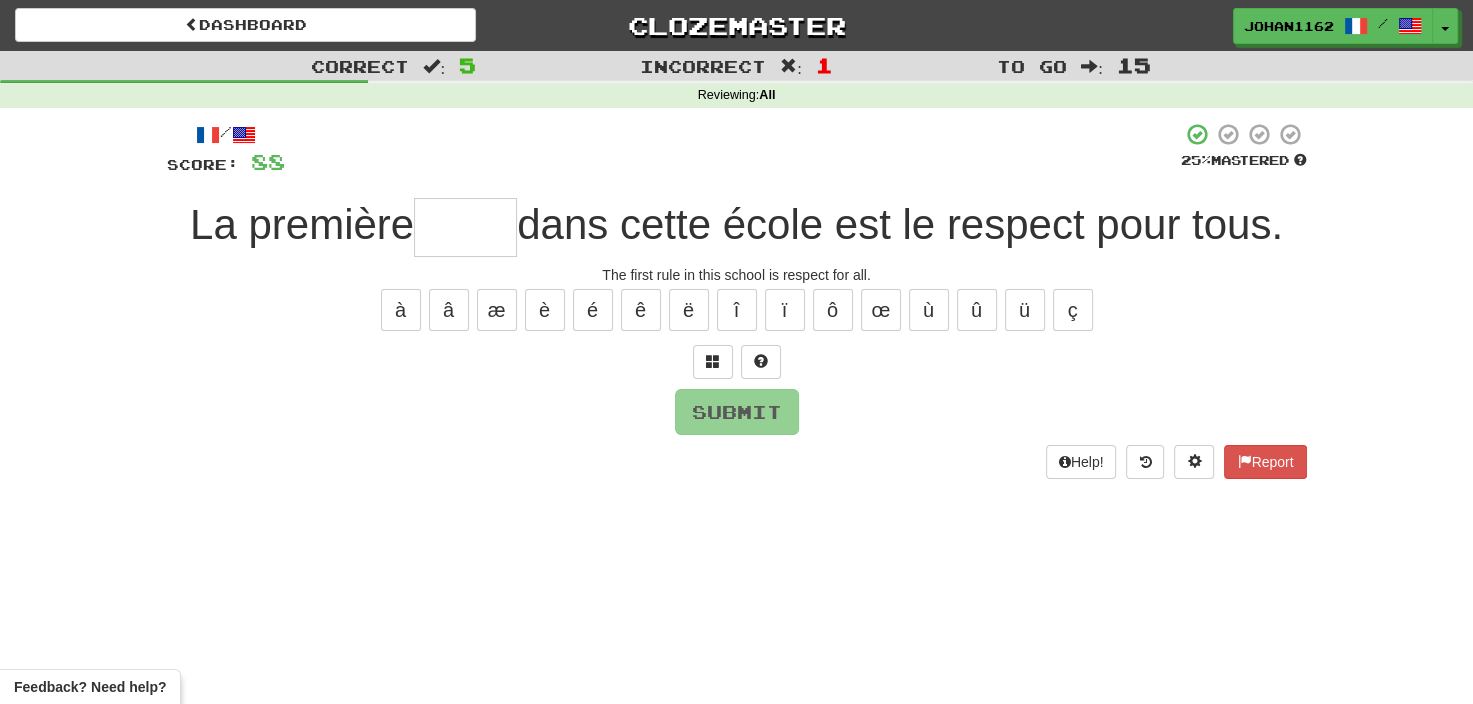 click on "/  Score:   88 25 %  Mastered La première   dans cette école est le respect pour tous. The first rule in this school is respect for all. à â æ è é ê ë î ï ô œ ù û ü ç Submit  Help!  Report" at bounding box center (737, 300) 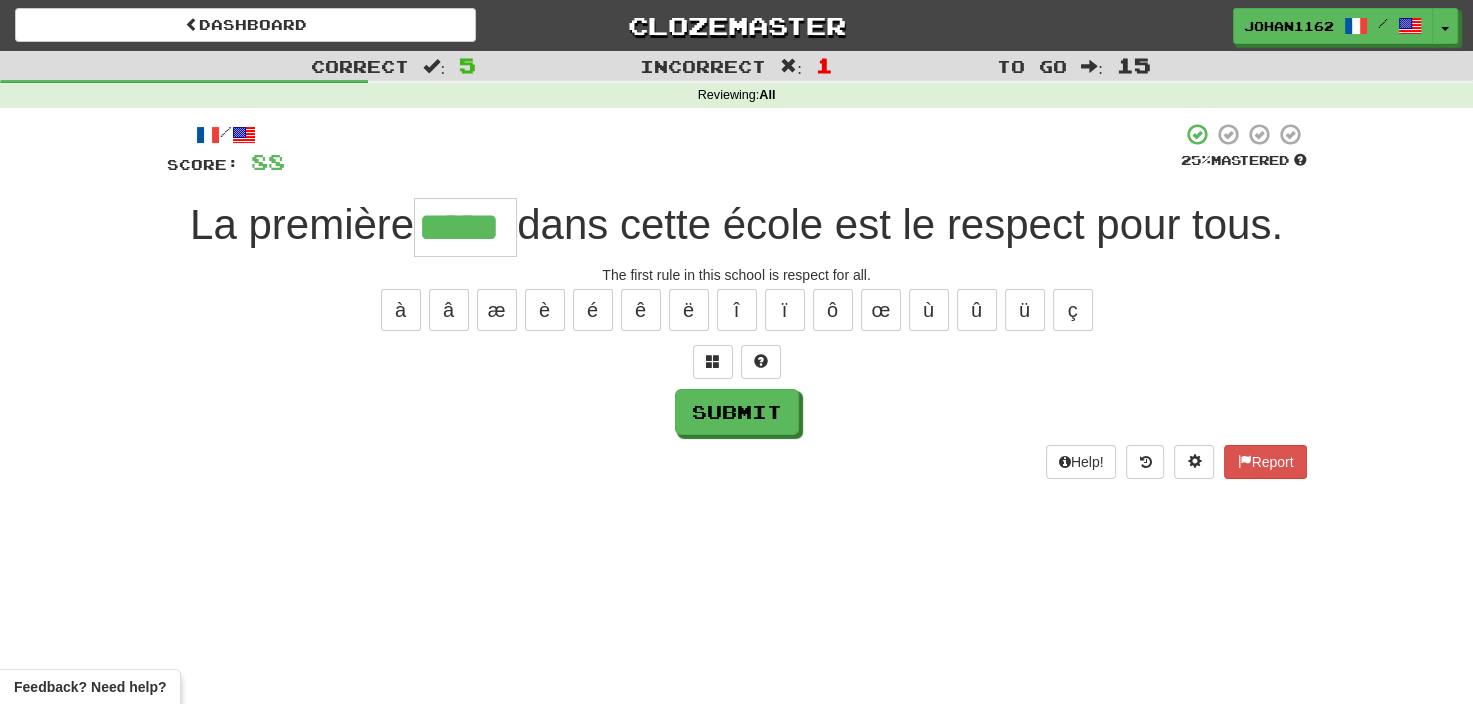 type on "*****" 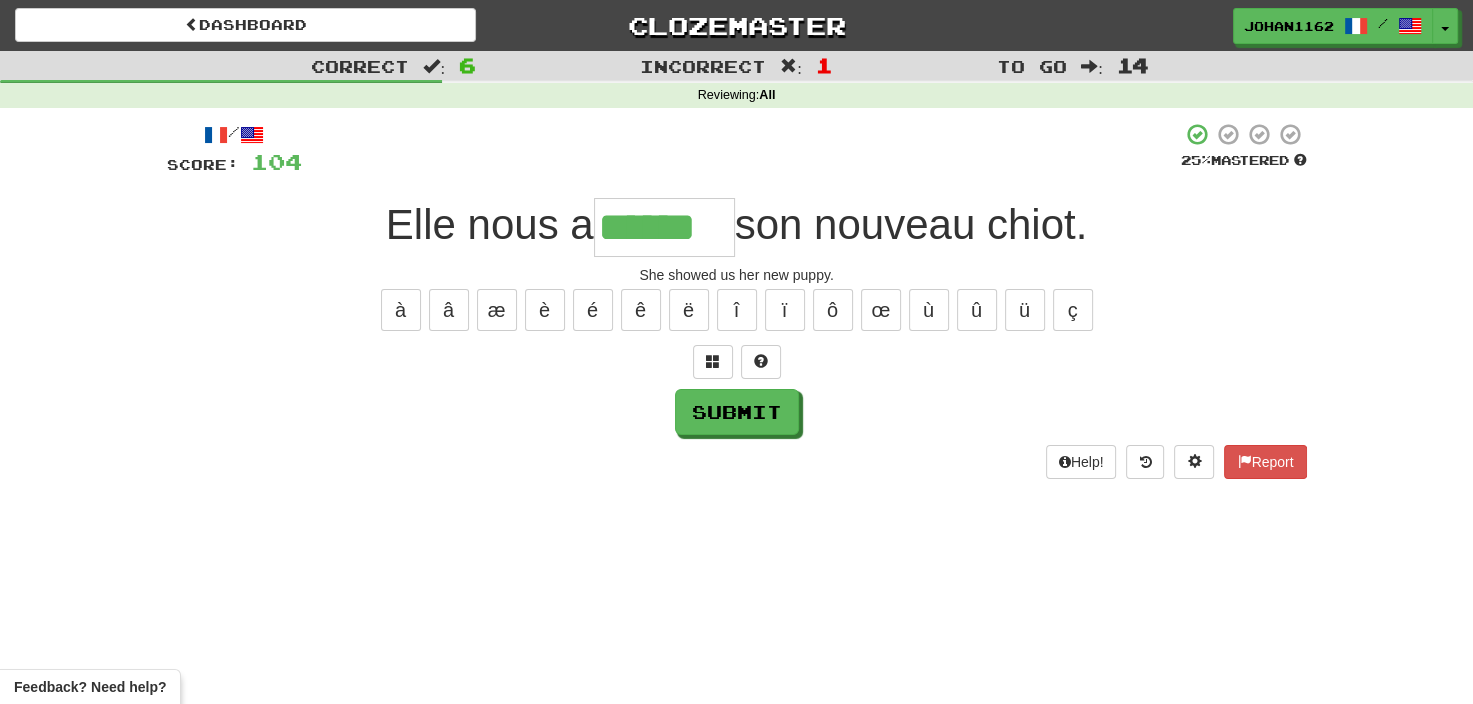 type on "******" 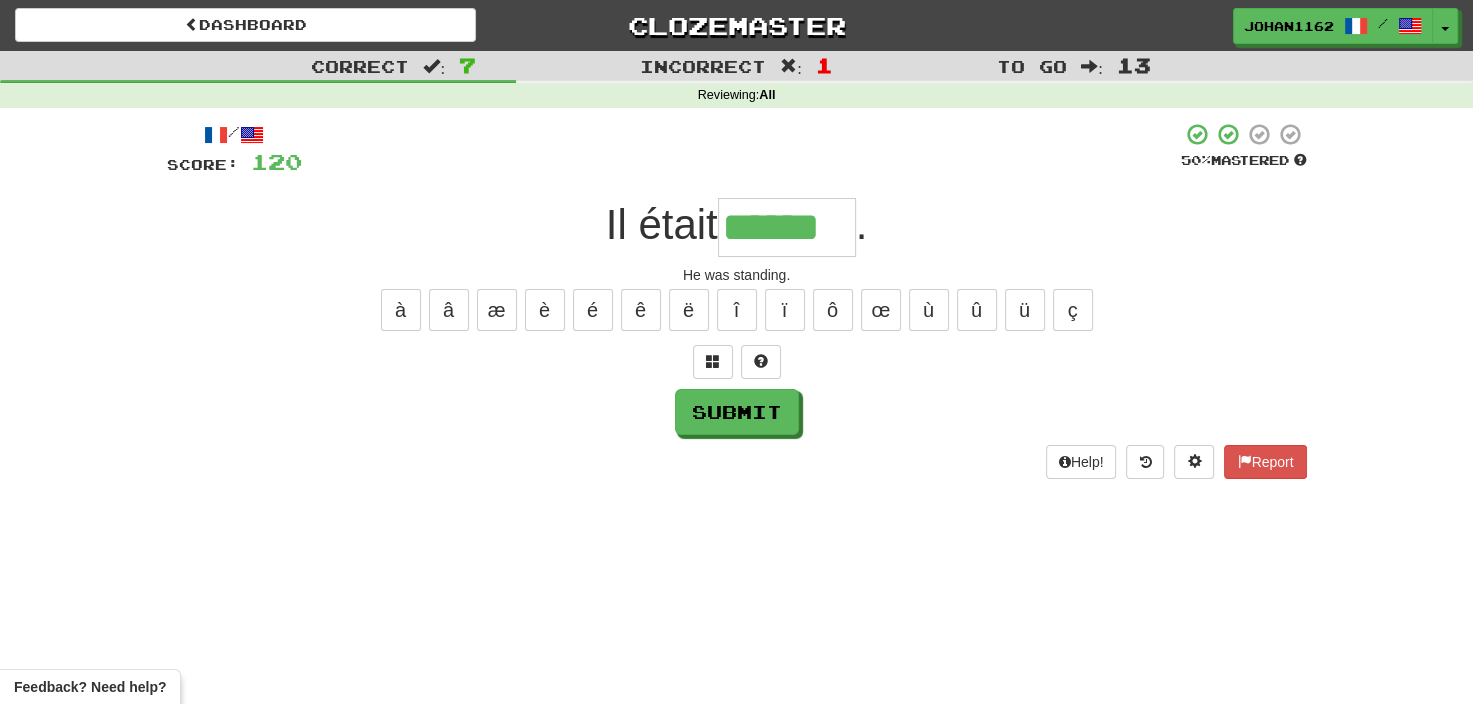 type on "******" 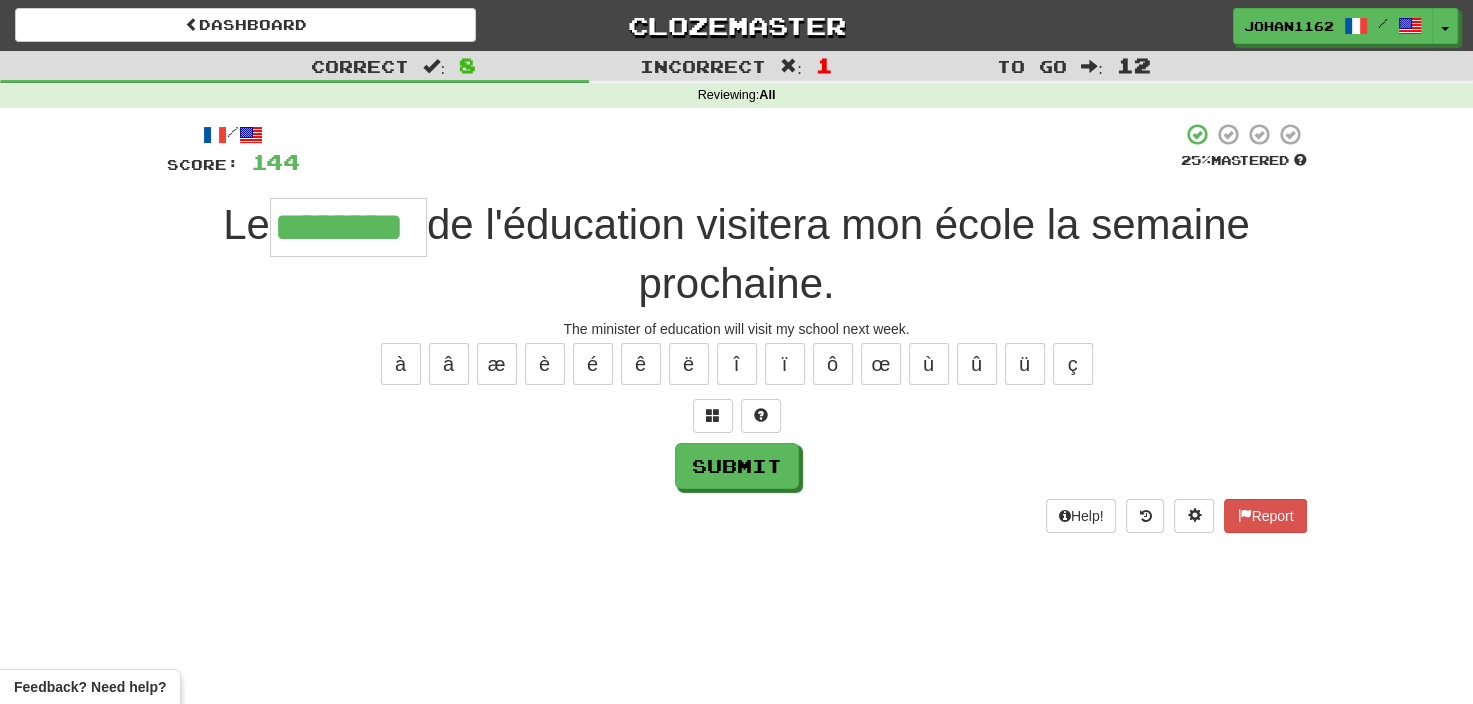 type on "********" 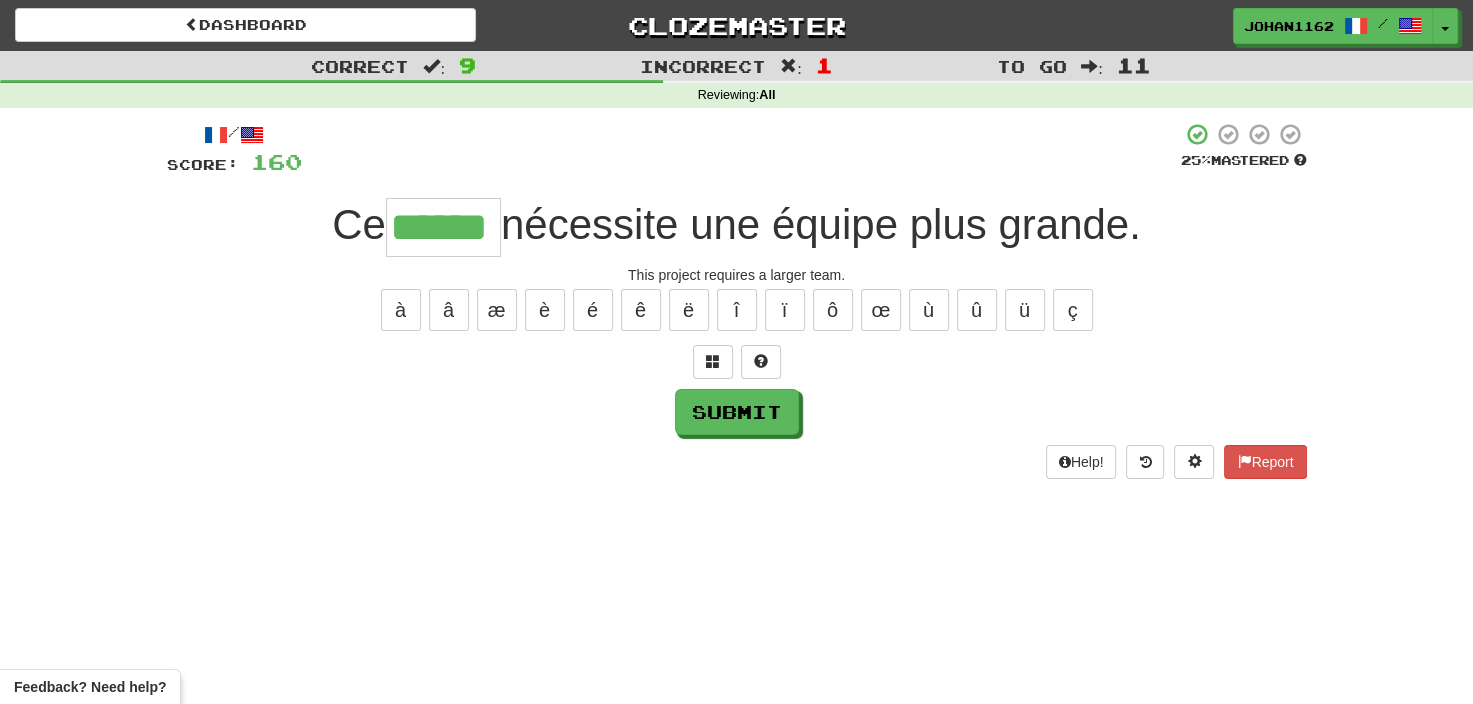 type on "******" 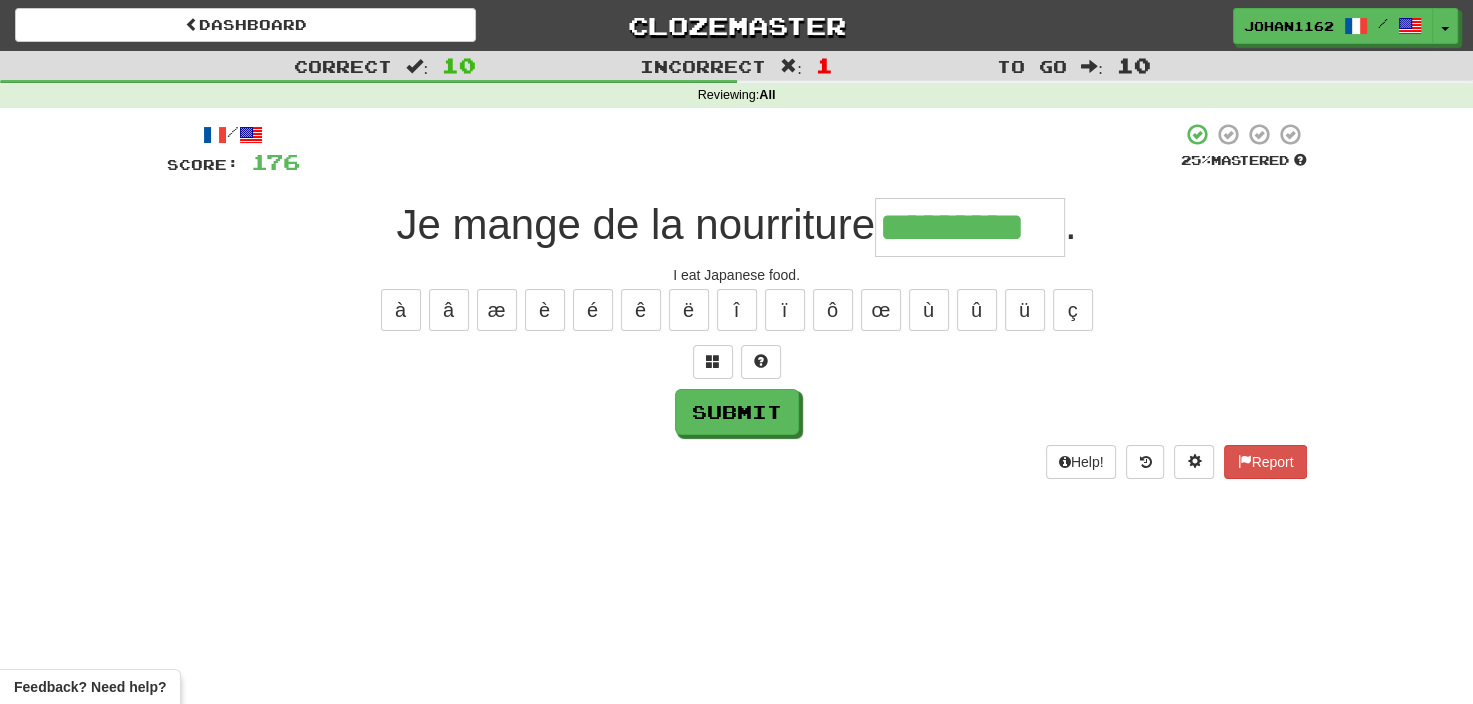 type on "*********" 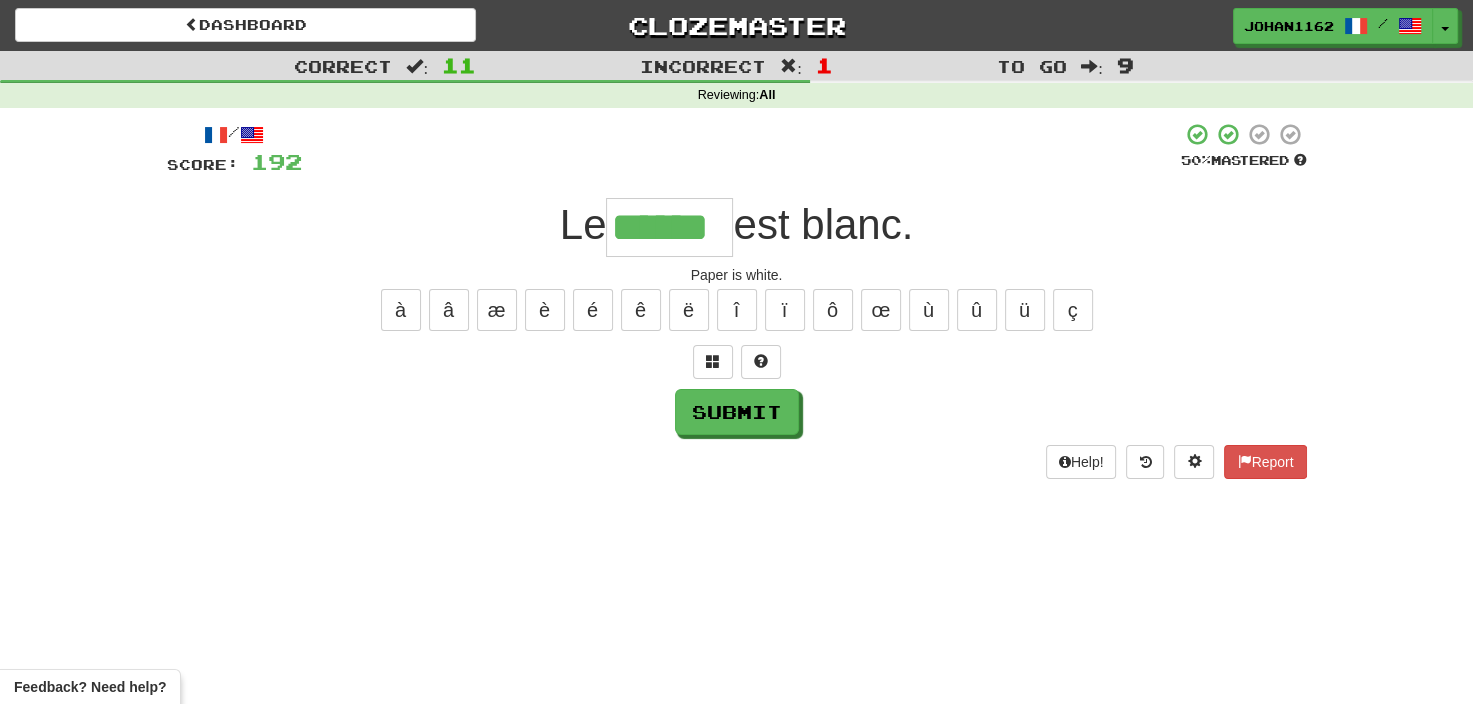 type on "******" 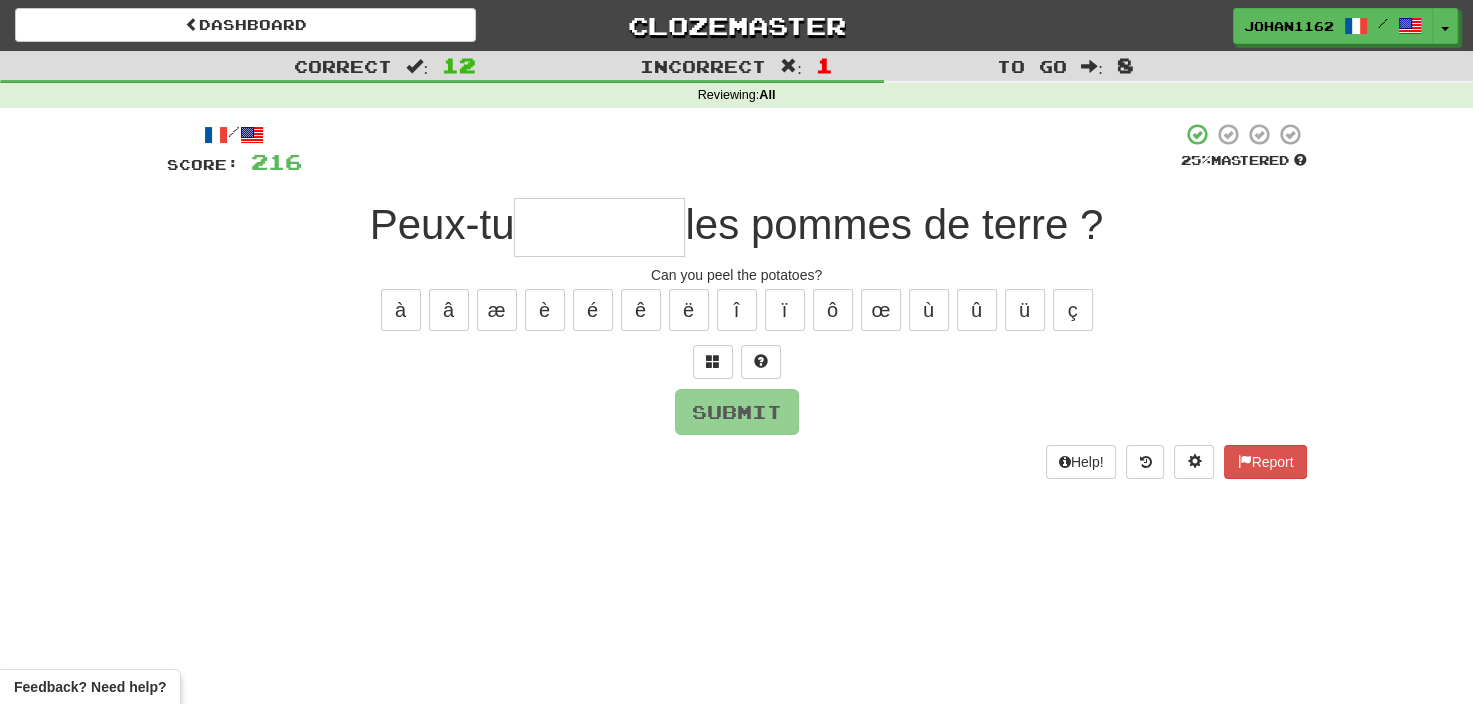 type on "********" 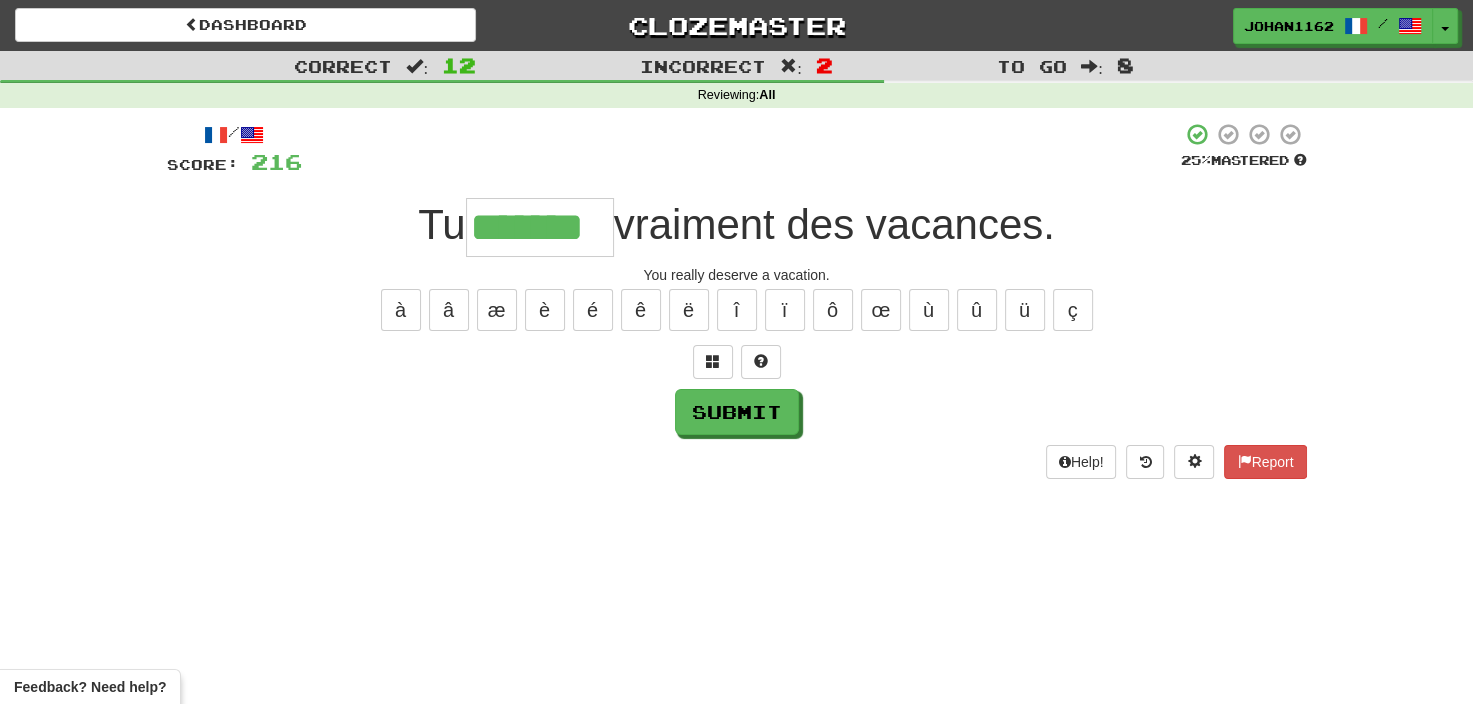 type on "*******" 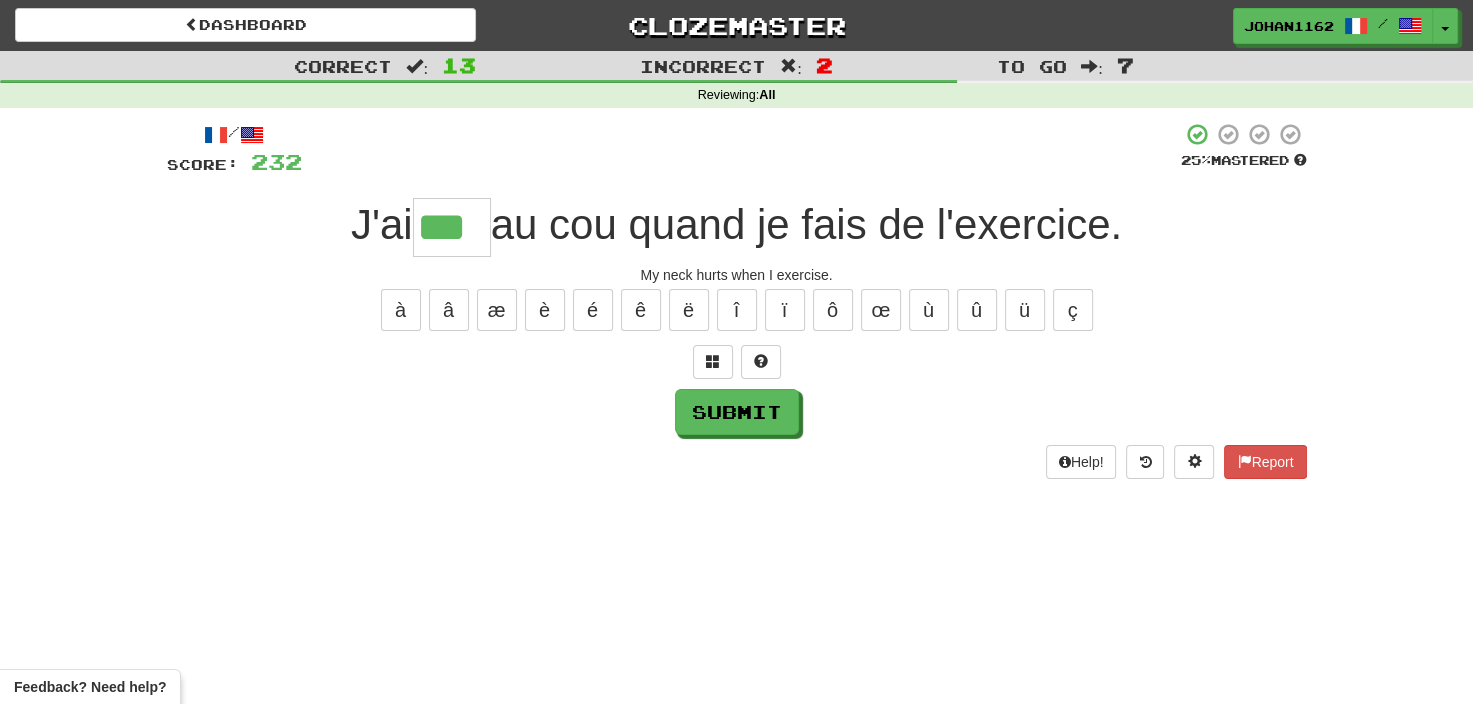 type on "***" 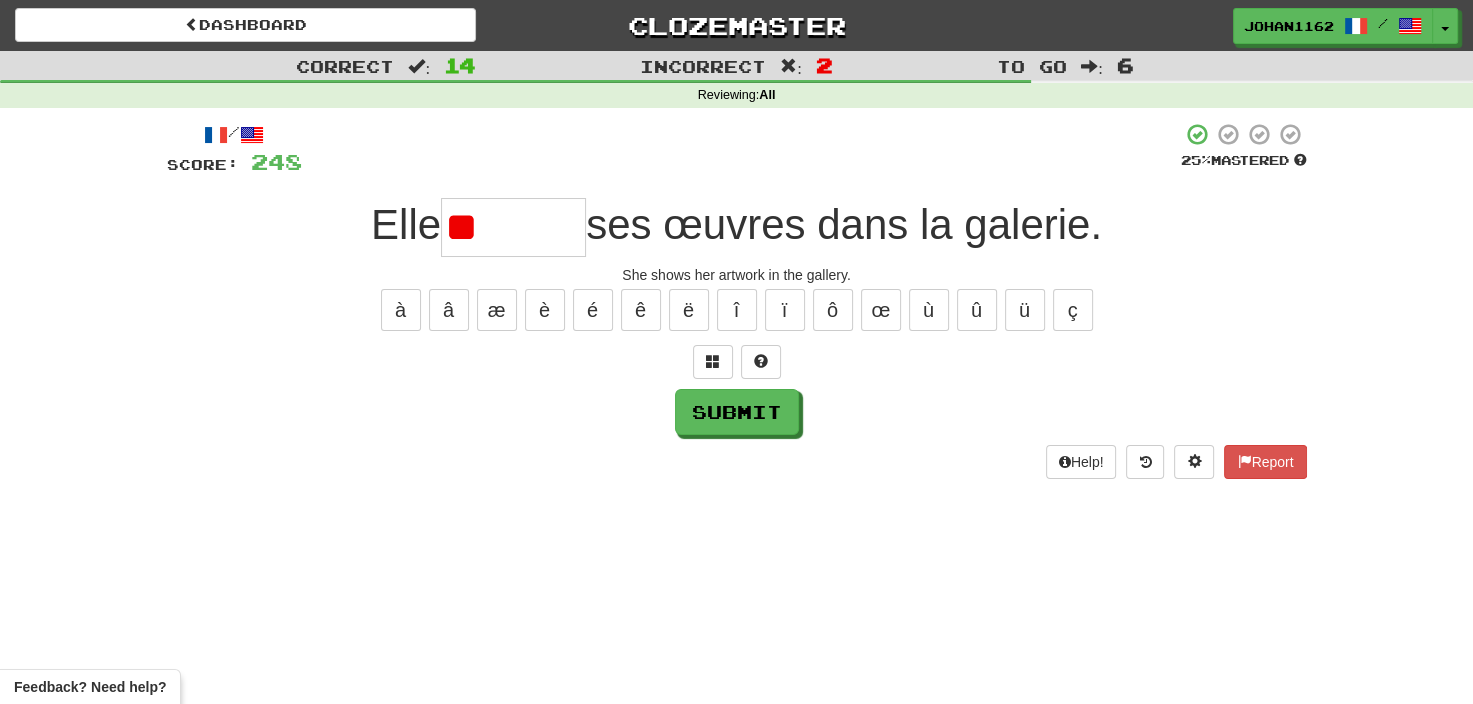 type on "*" 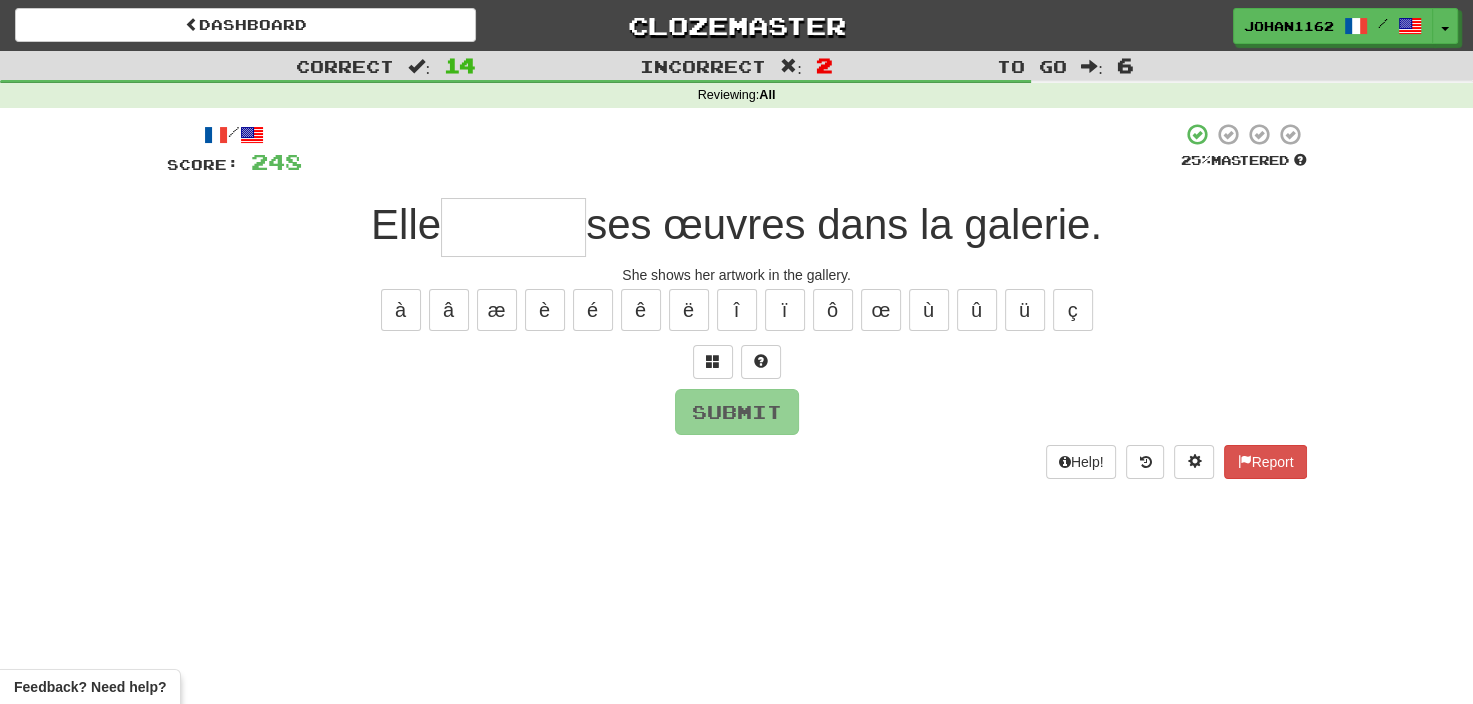 type on "******" 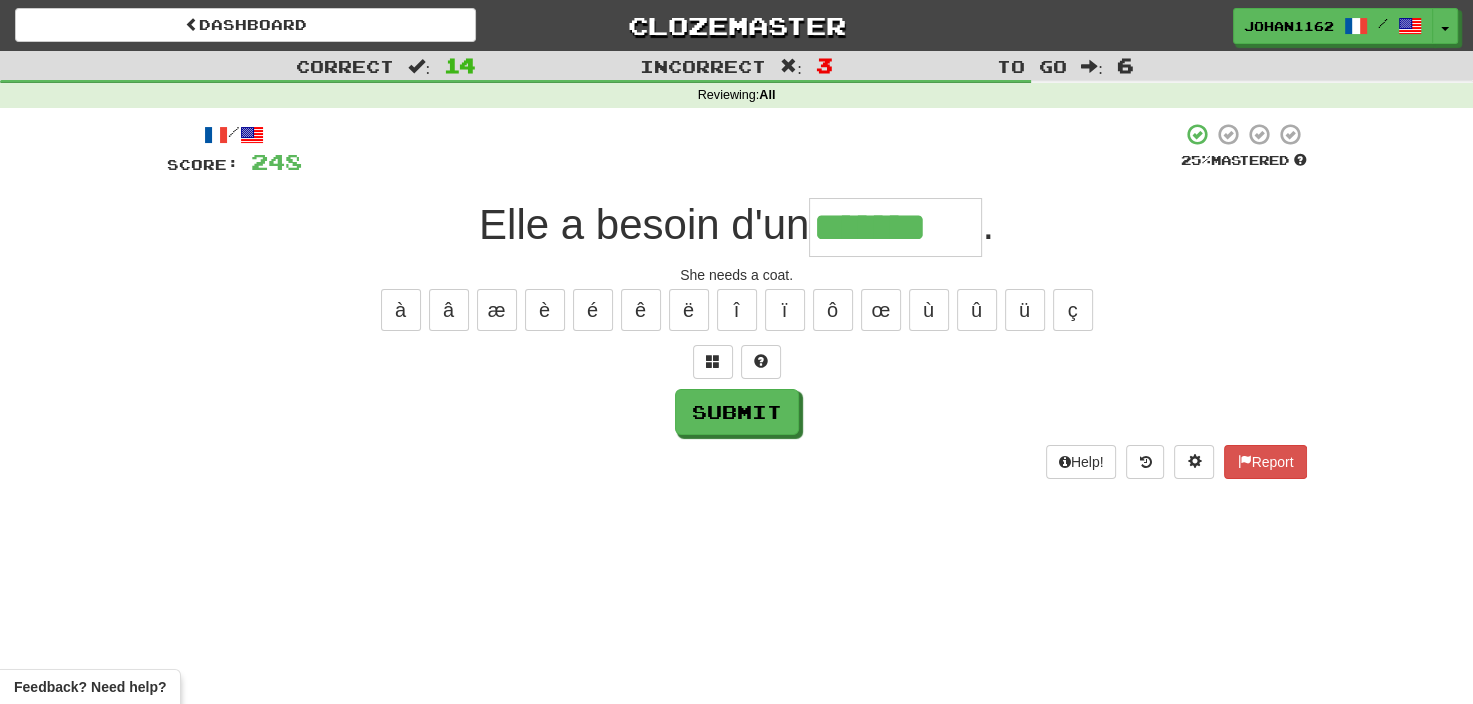 type on "*******" 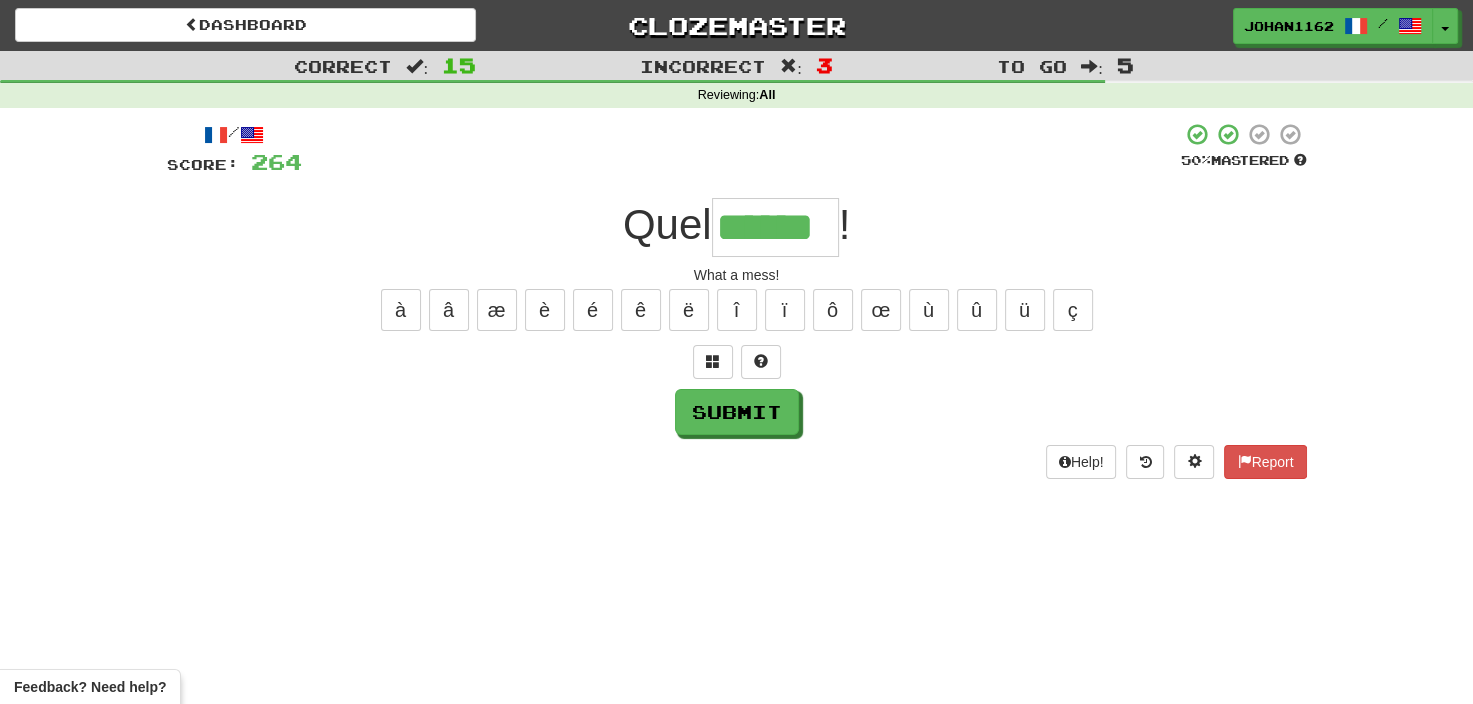 type on "******" 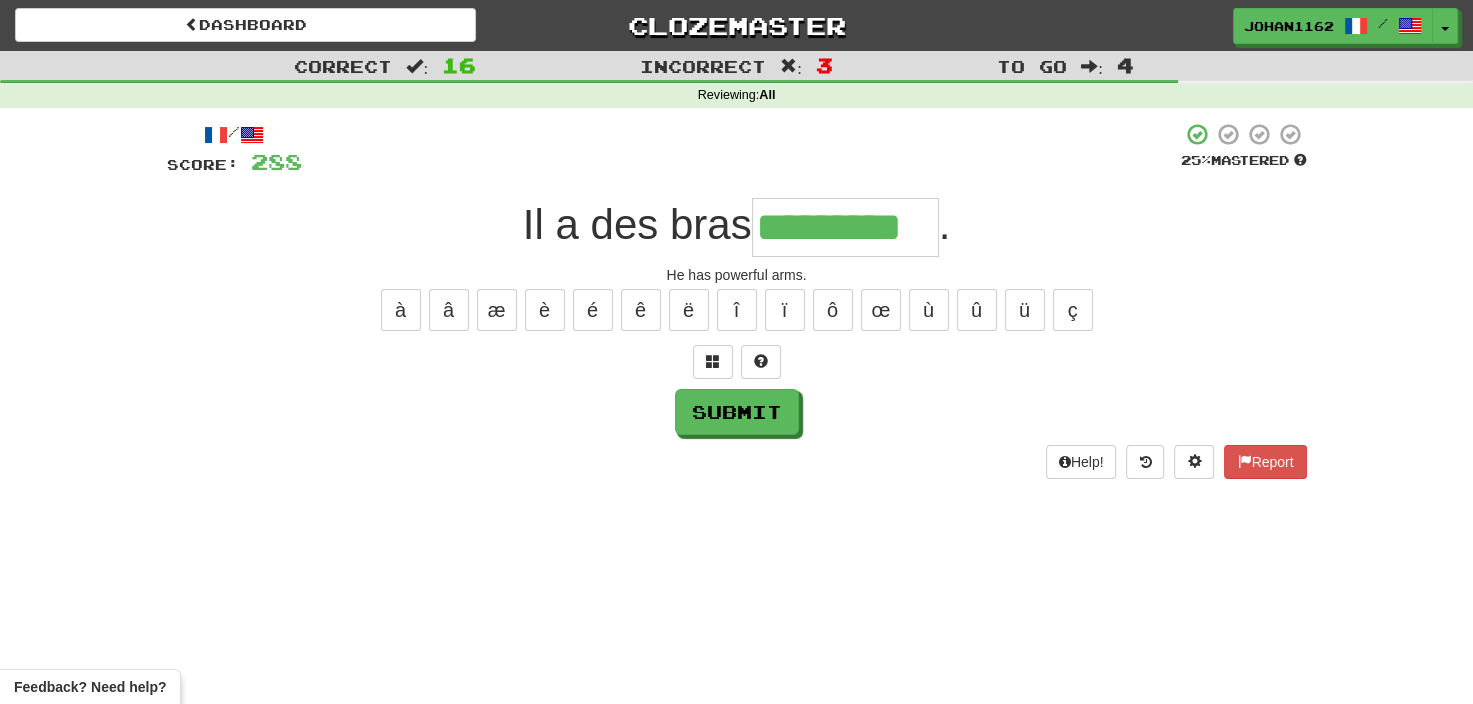 type on "*********" 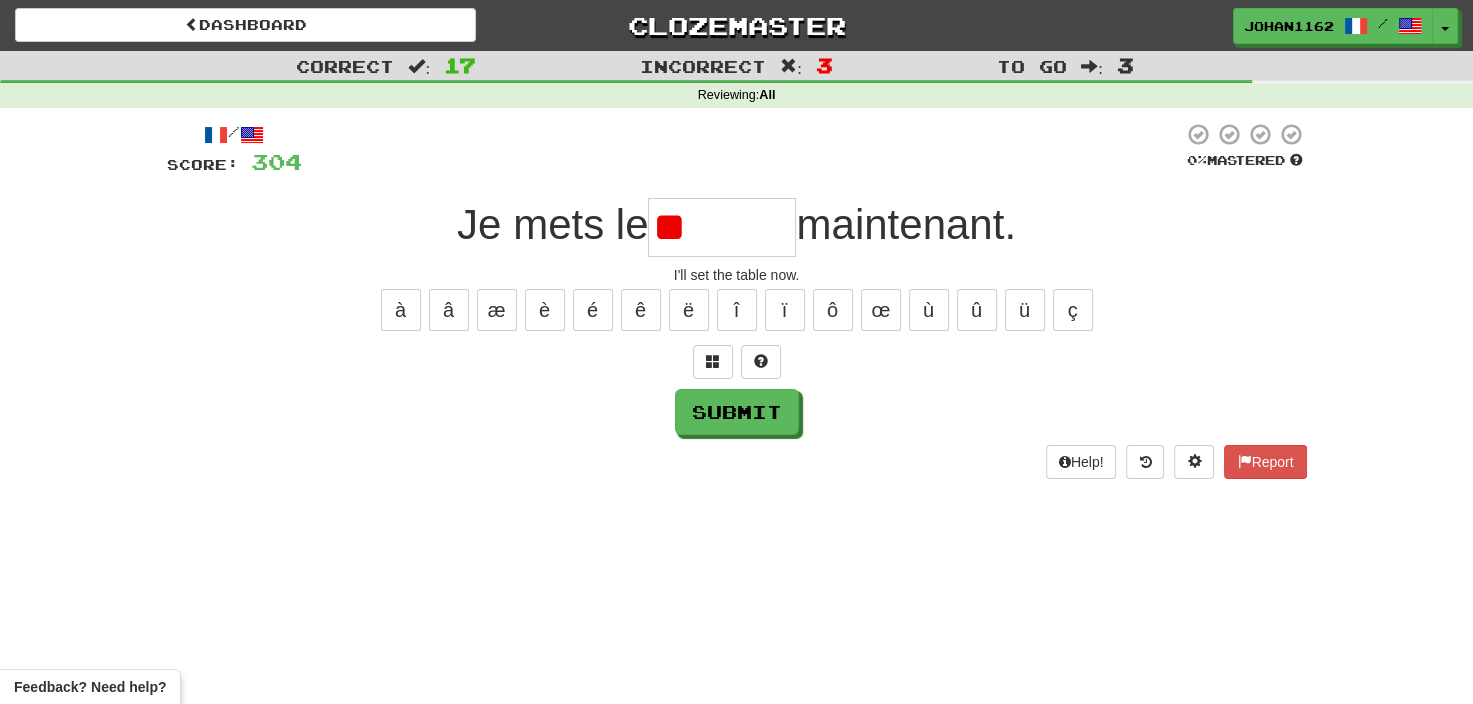 type on "*" 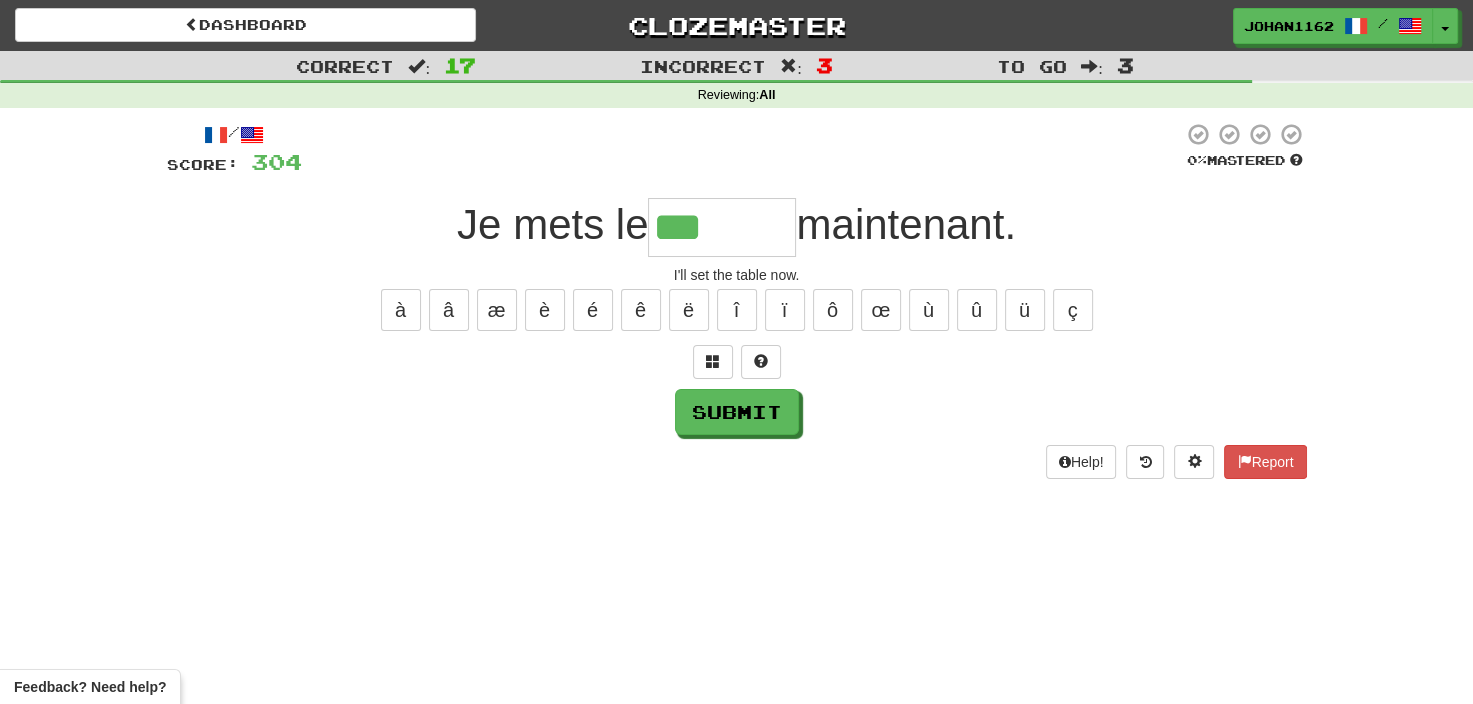 type on "*******" 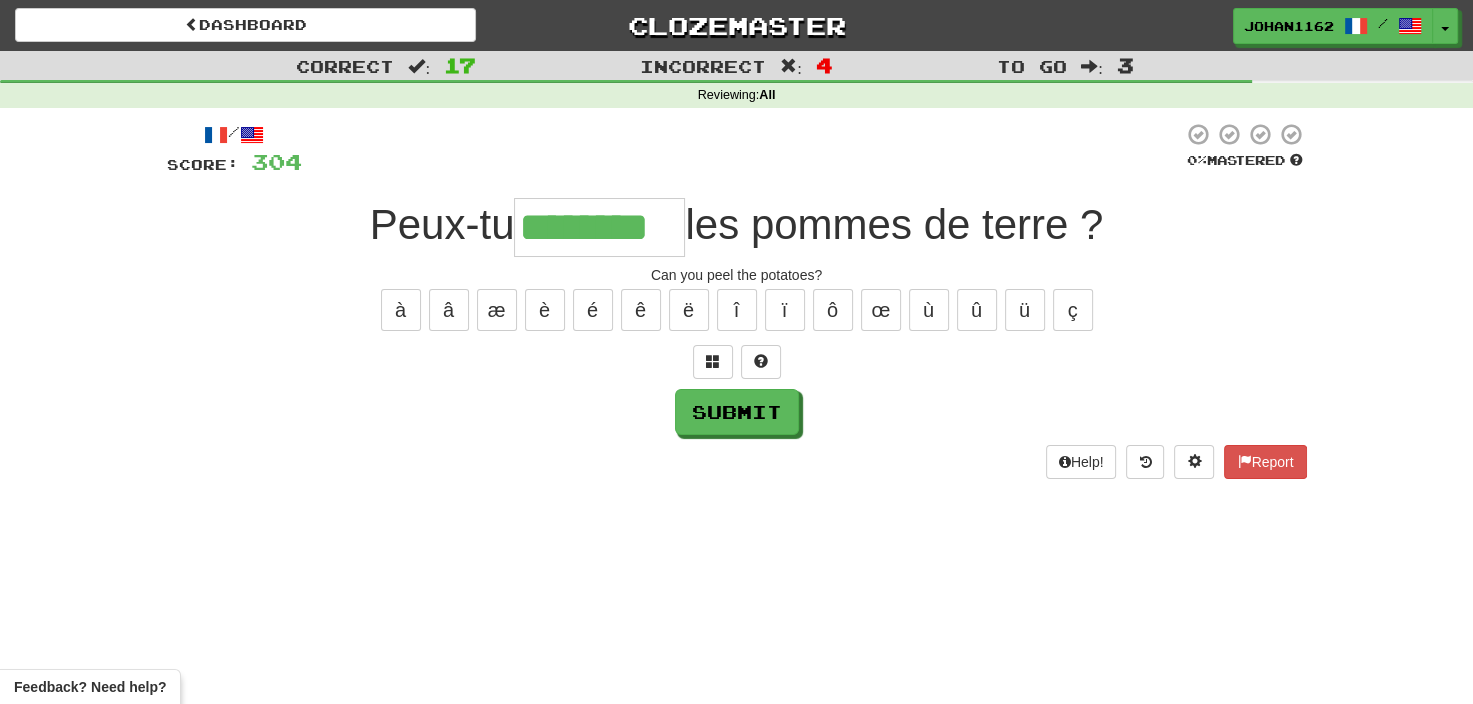 type on "********" 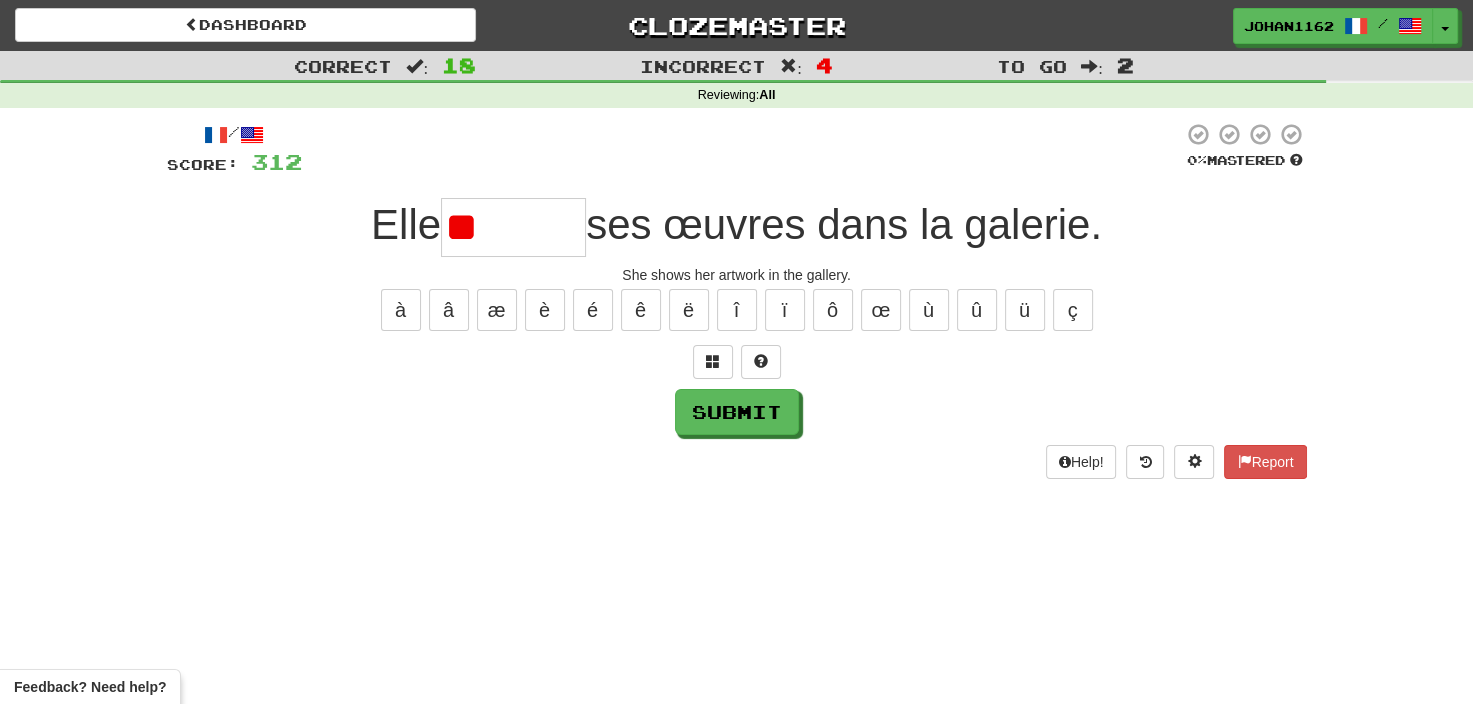 type on "*" 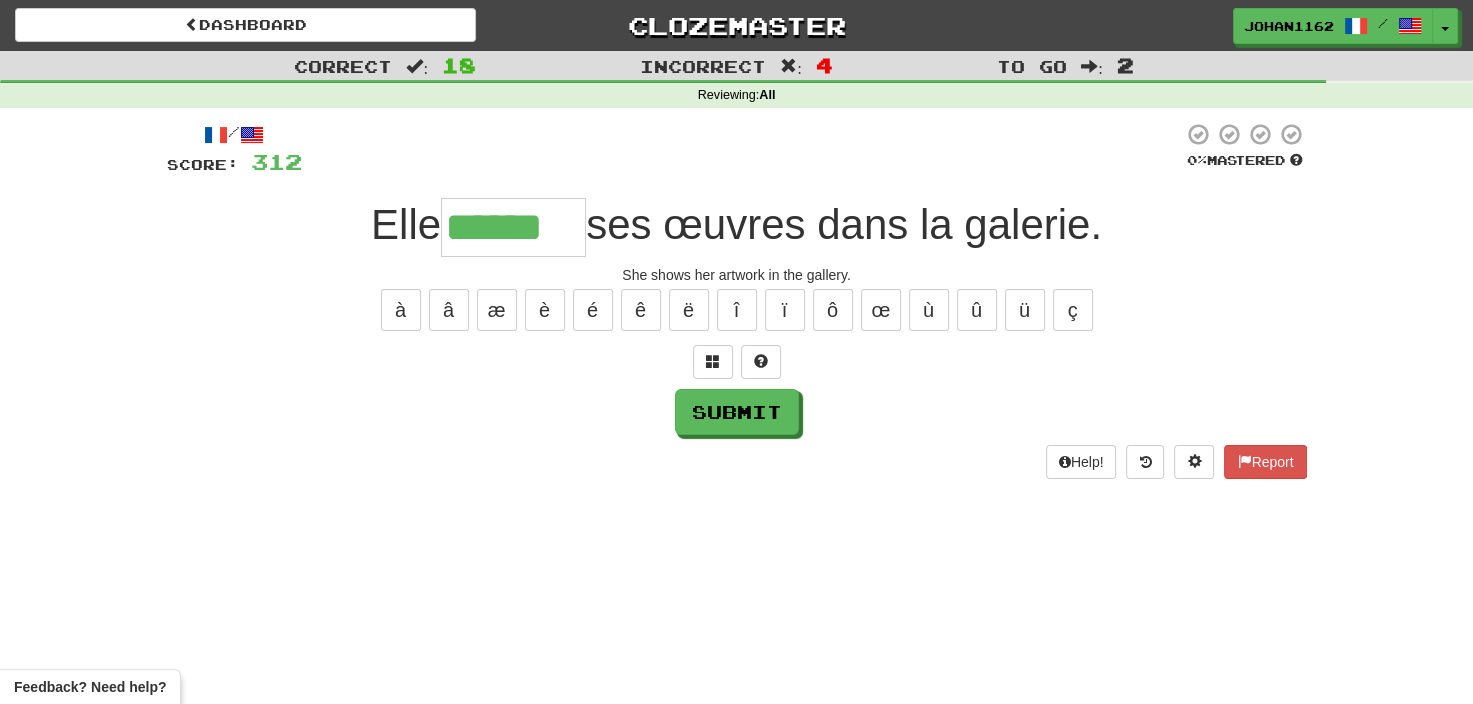 type on "******" 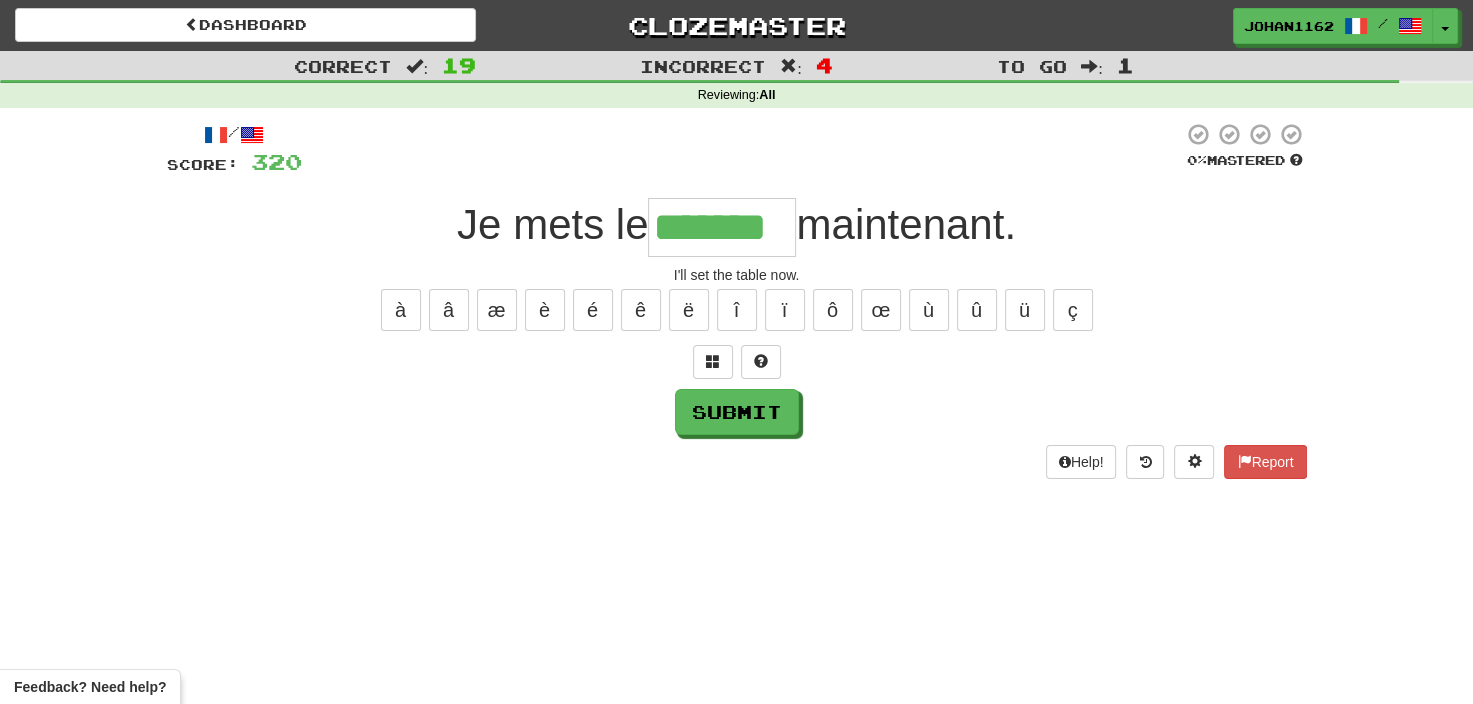 type on "*******" 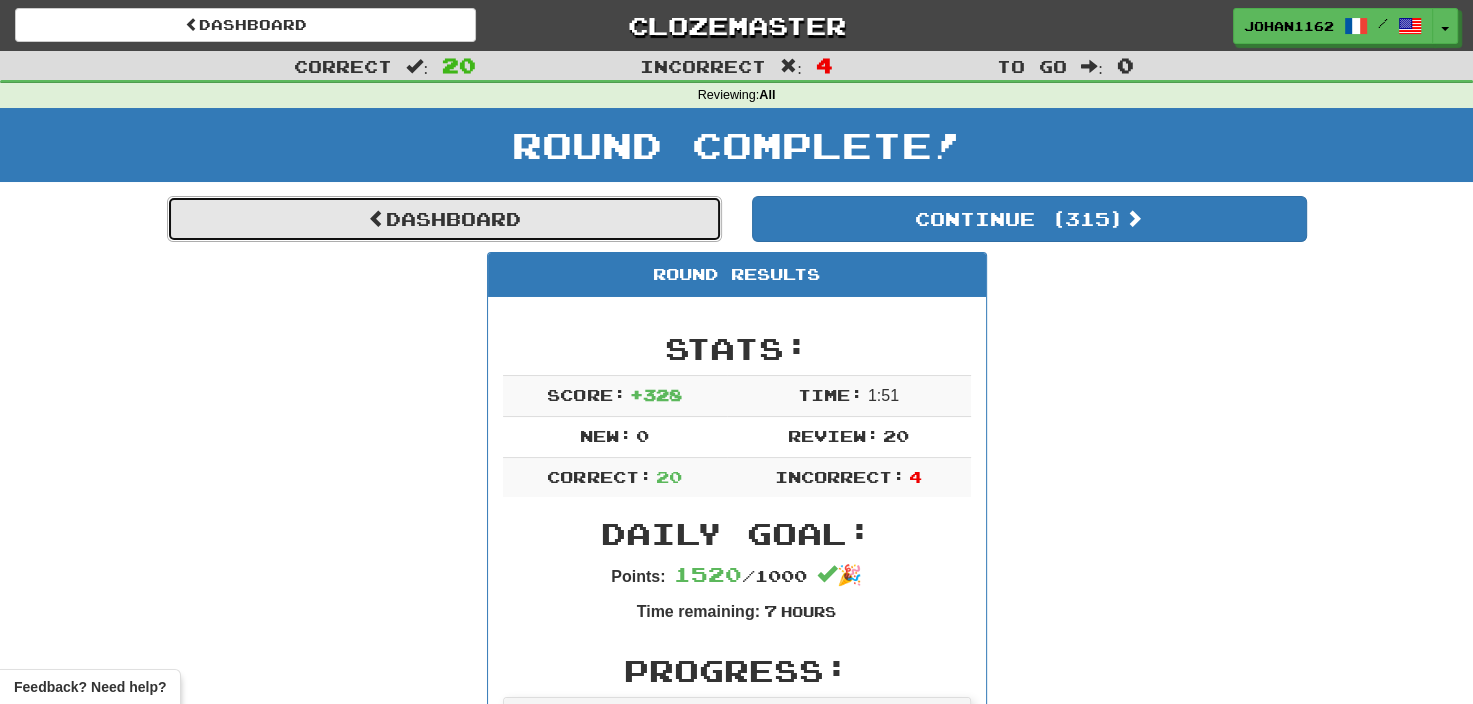 click on "Dashboard" at bounding box center (444, 219) 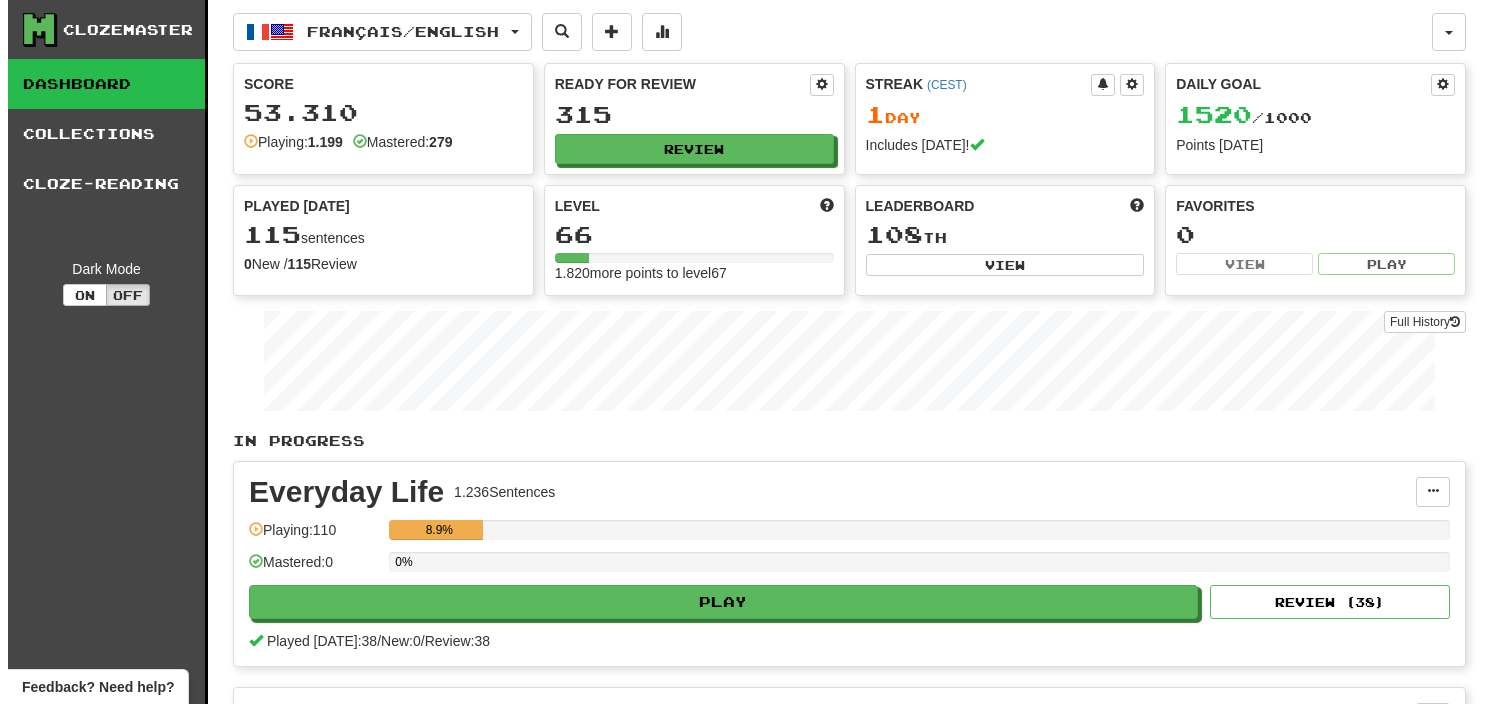 scroll, scrollTop: 0, scrollLeft: 0, axis: both 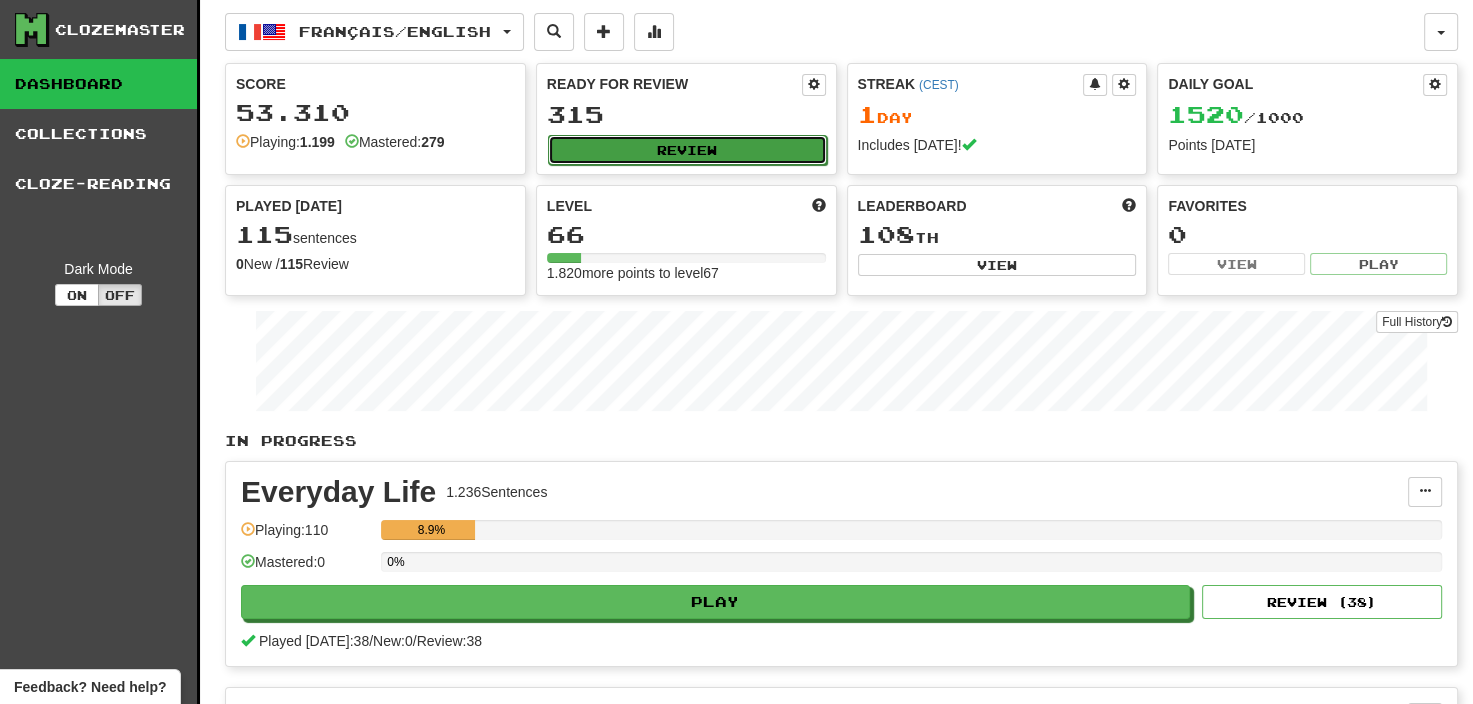 click on "Review" at bounding box center (687, 150) 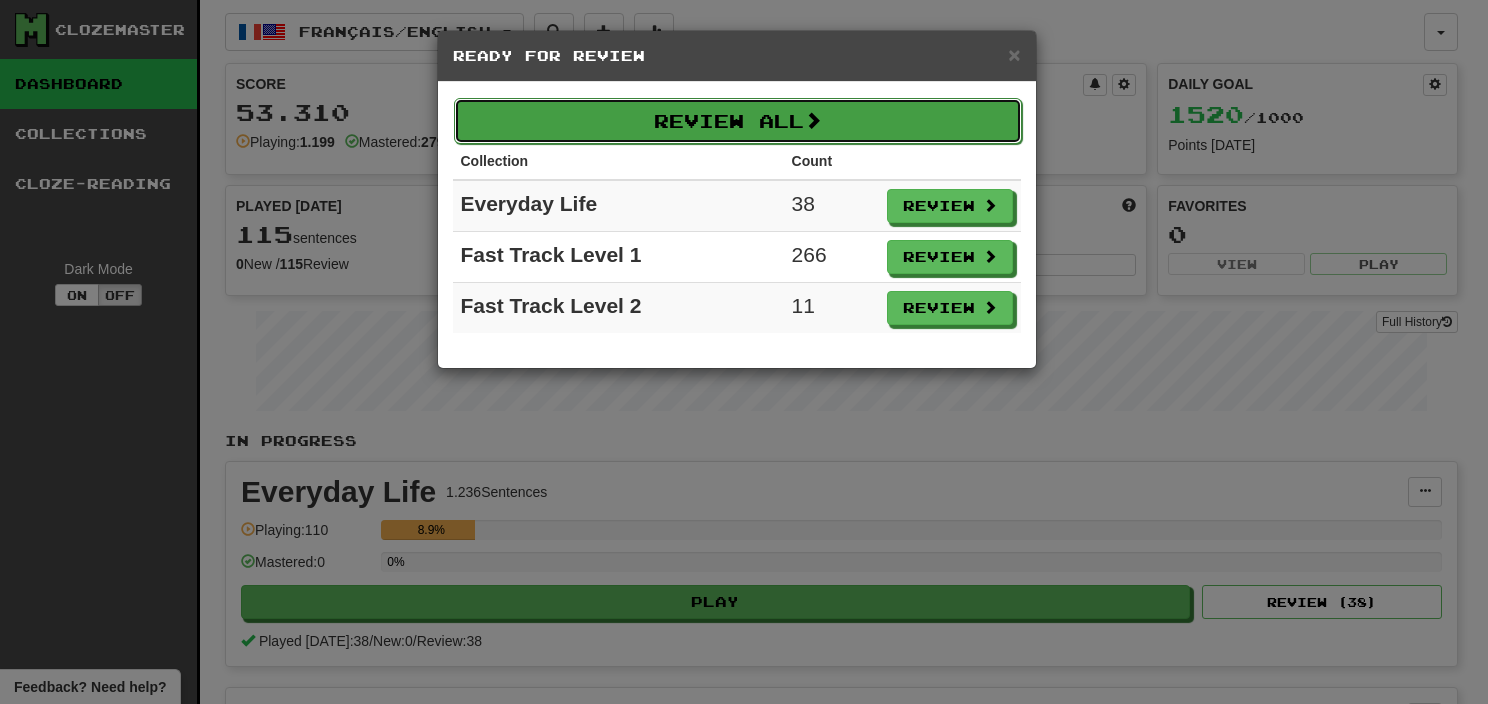 click on "Review All" at bounding box center [738, 121] 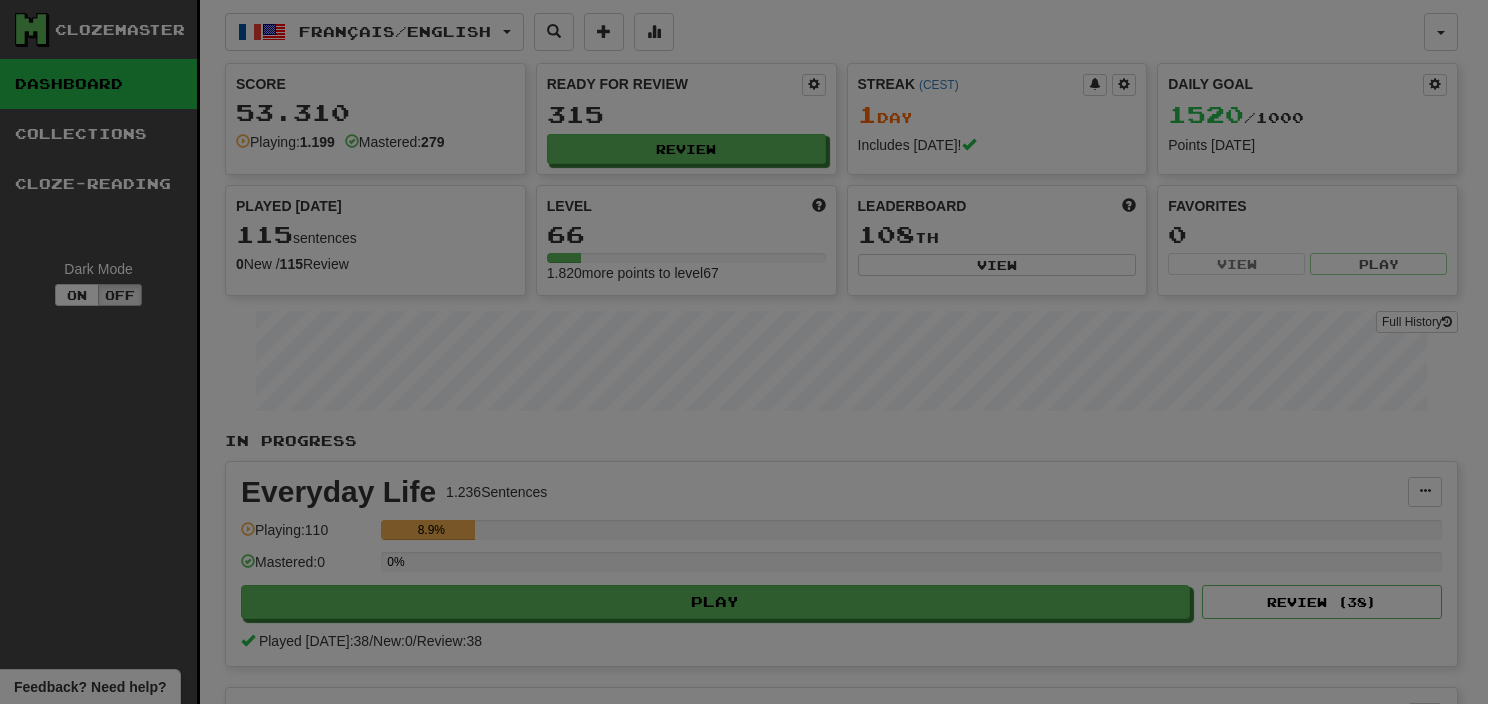 select on "**" 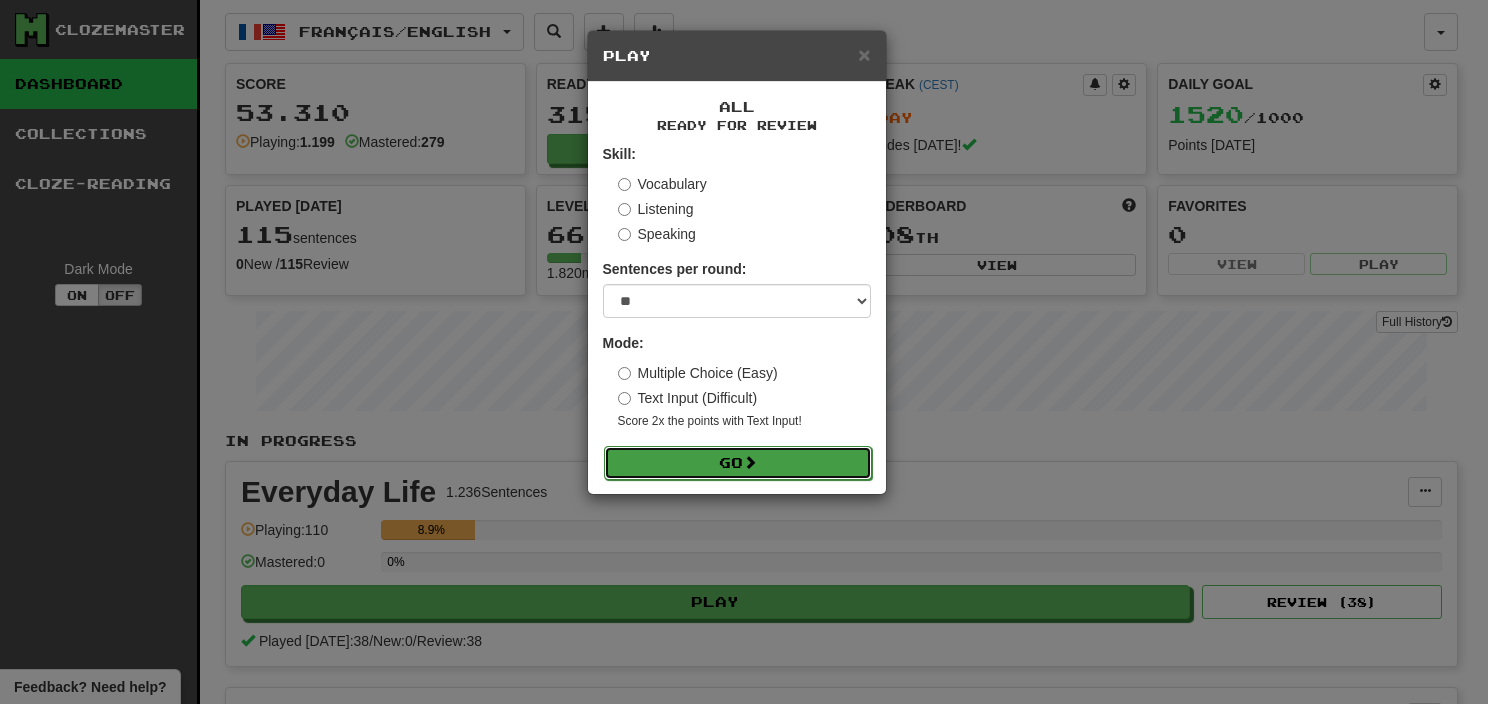 click at bounding box center (750, 462) 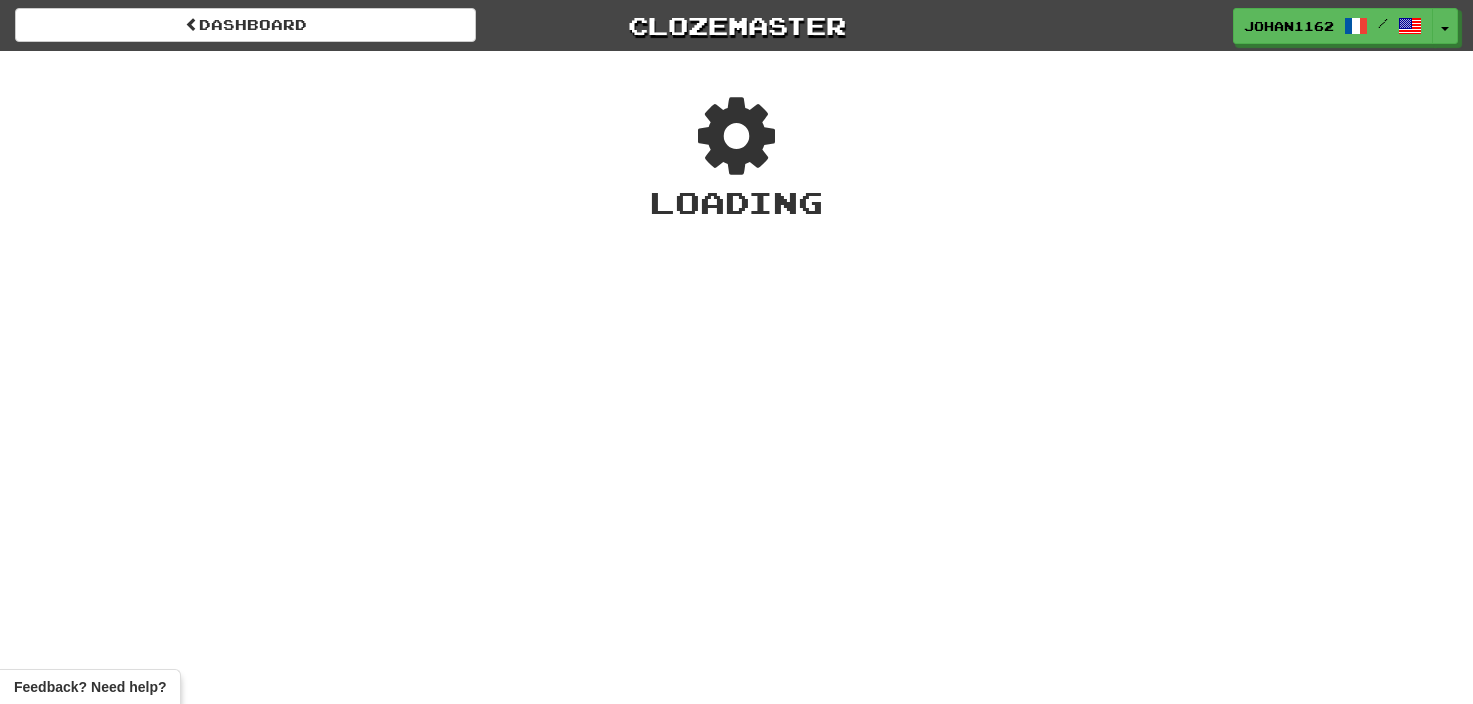 scroll, scrollTop: 0, scrollLeft: 0, axis: both 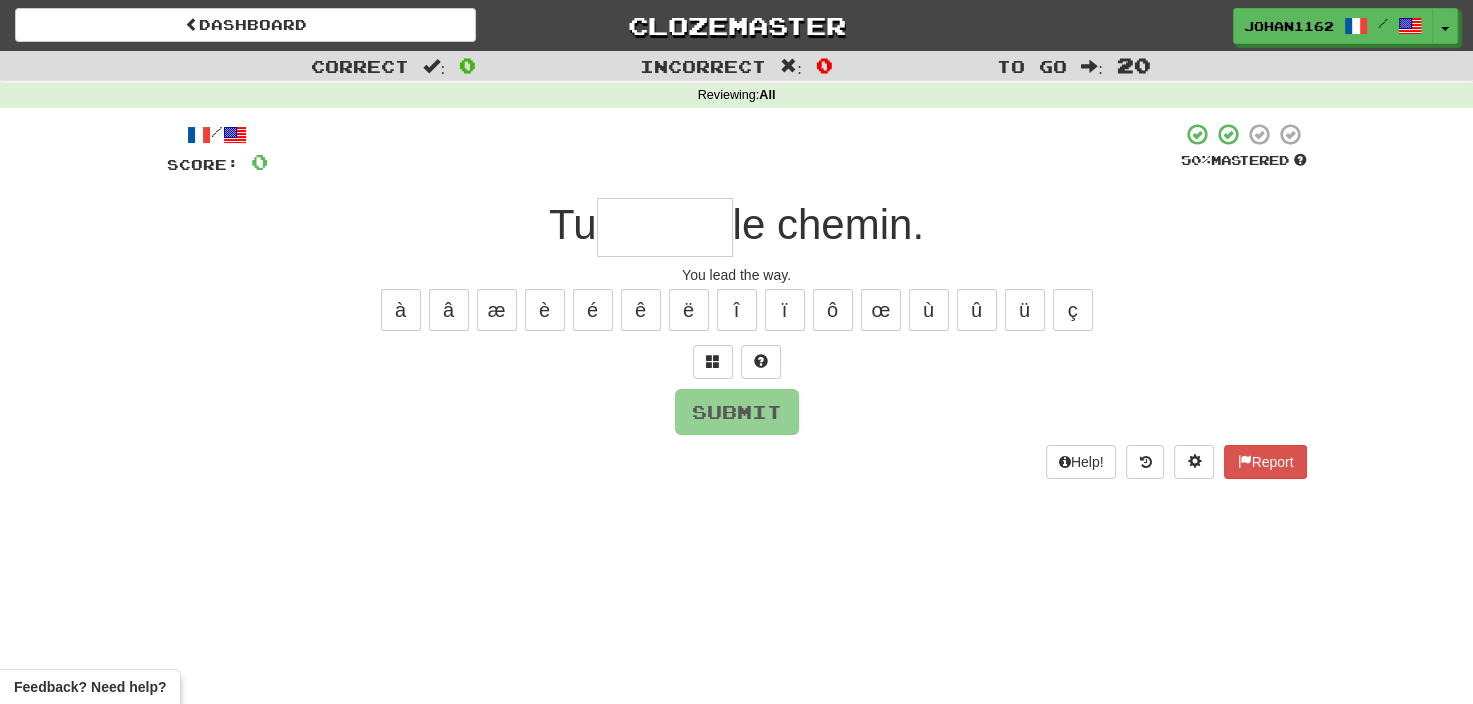 type on "*" 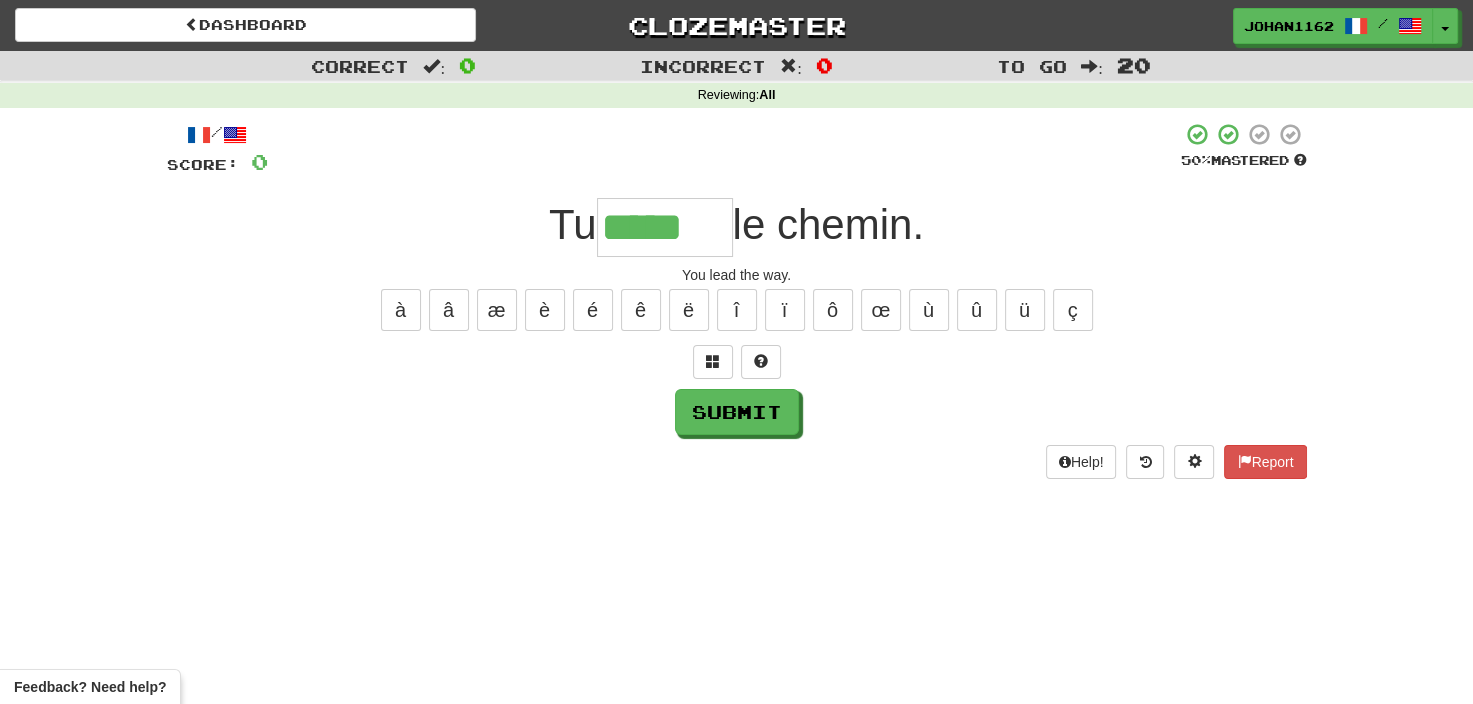 type on "*****" 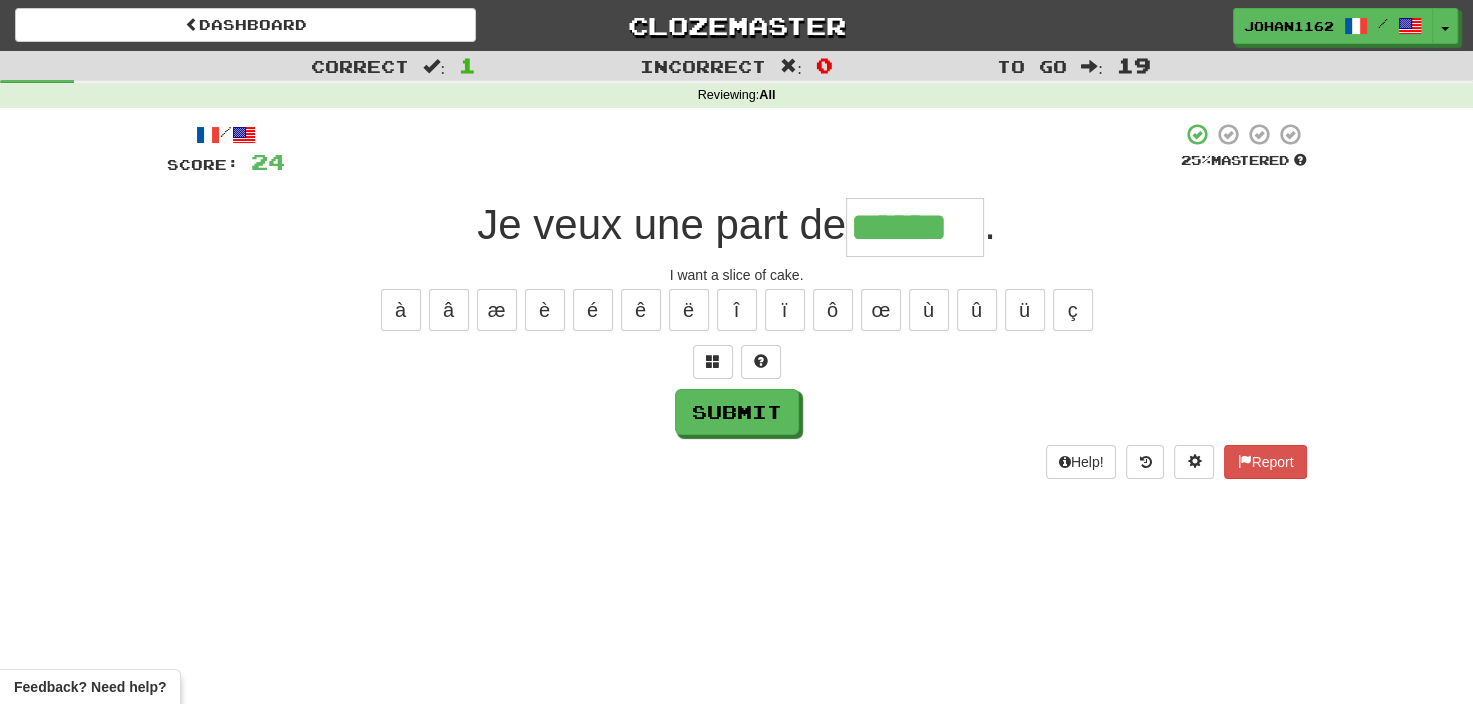 type on "******" 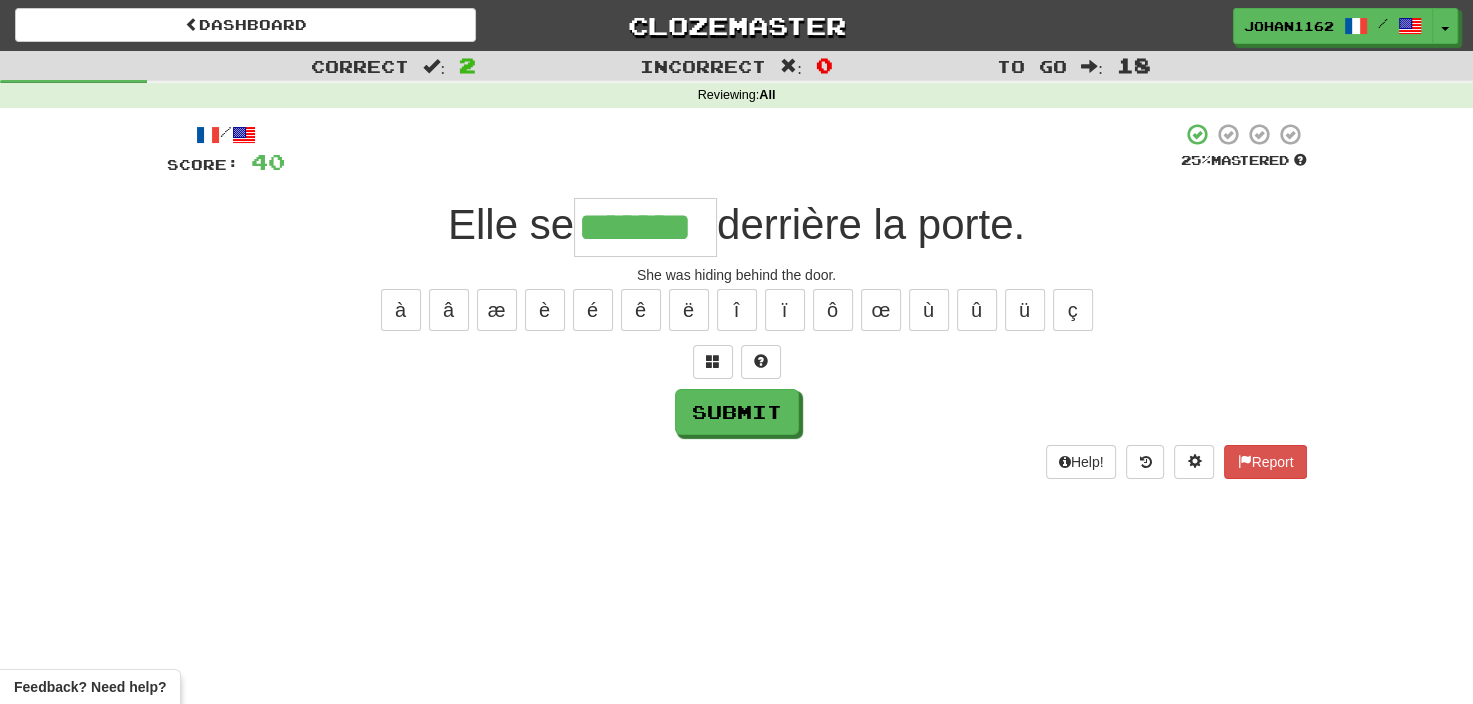 type on "*******" 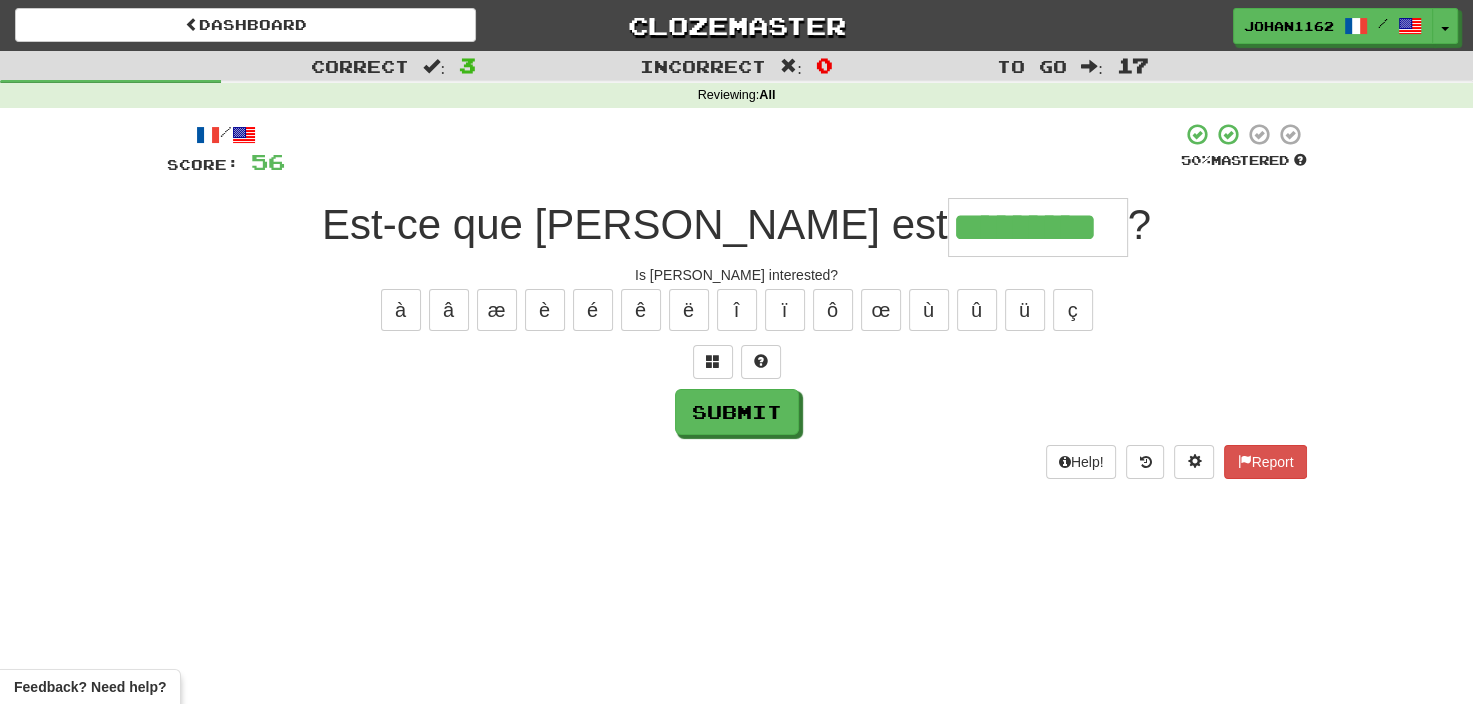 type on "*********" 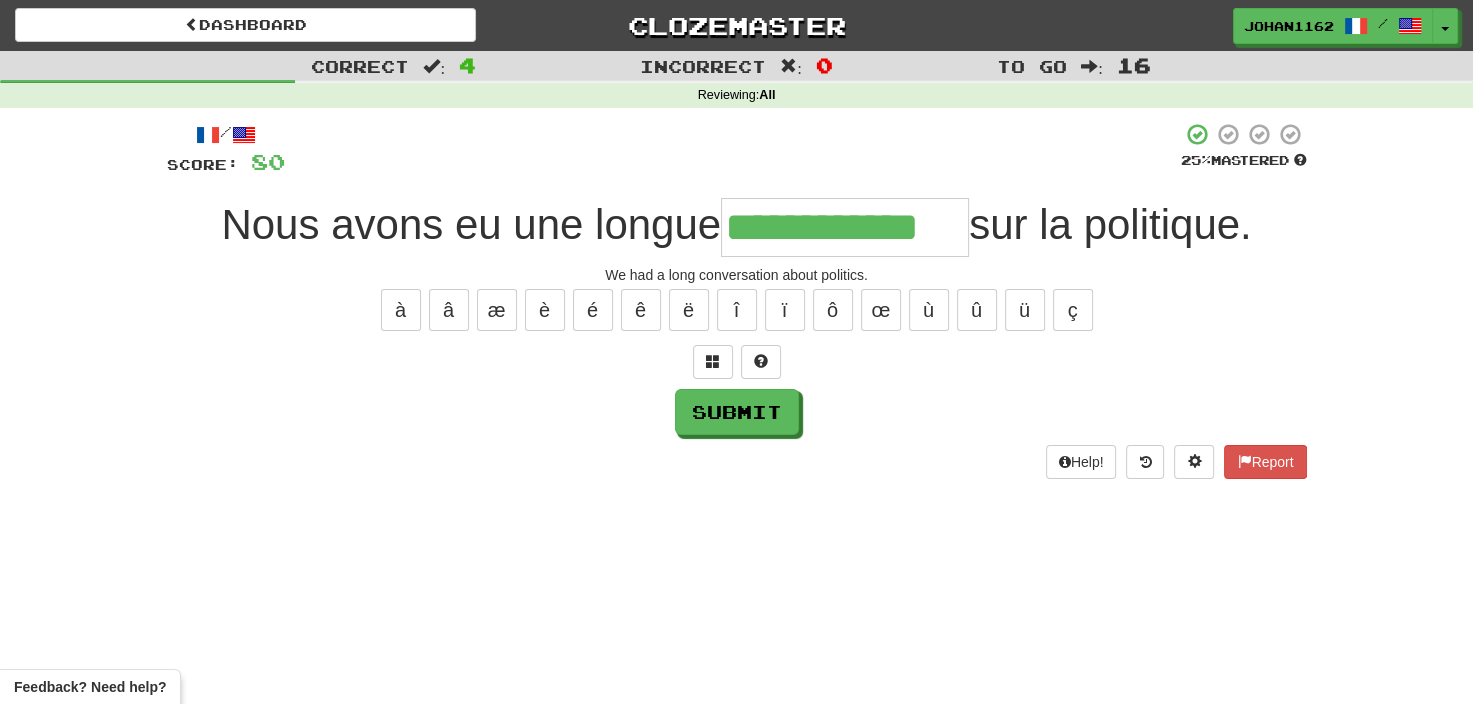 type on "**********" 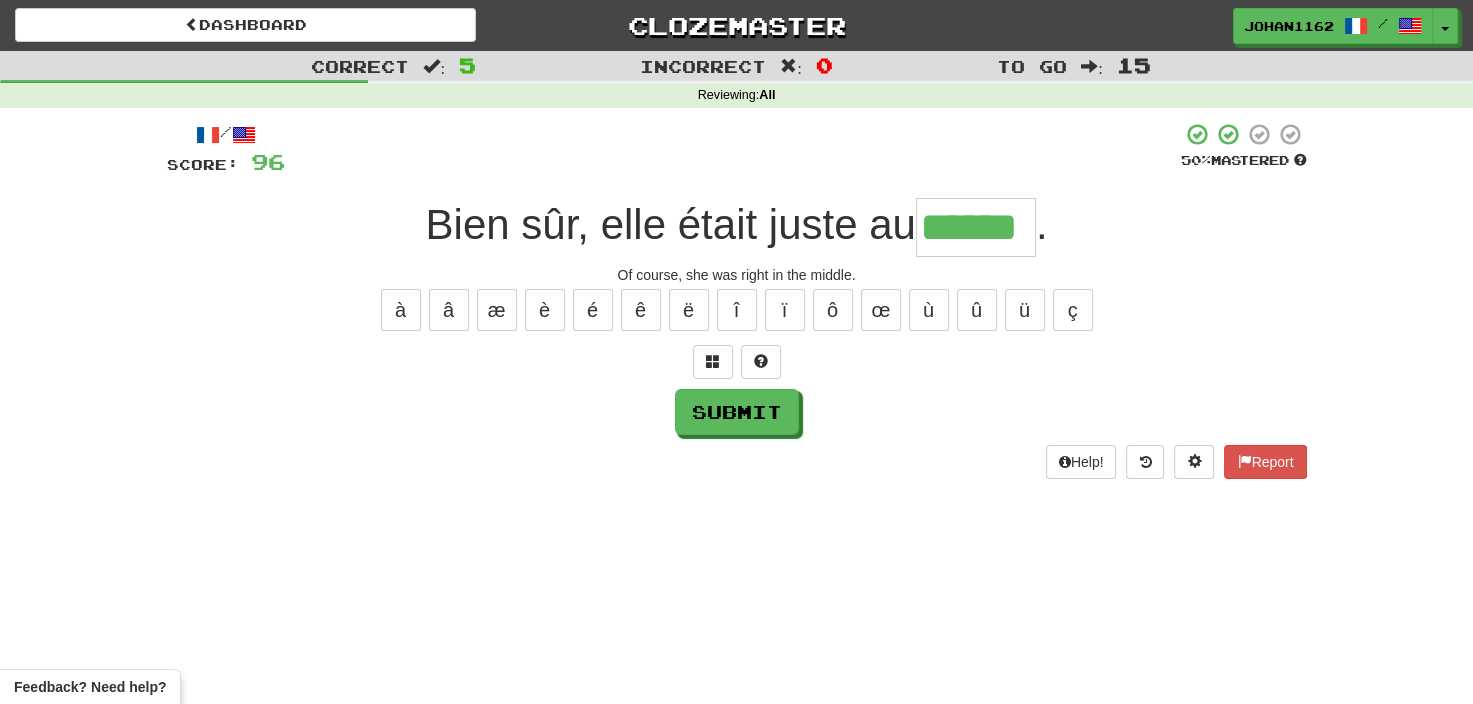 type on "******" 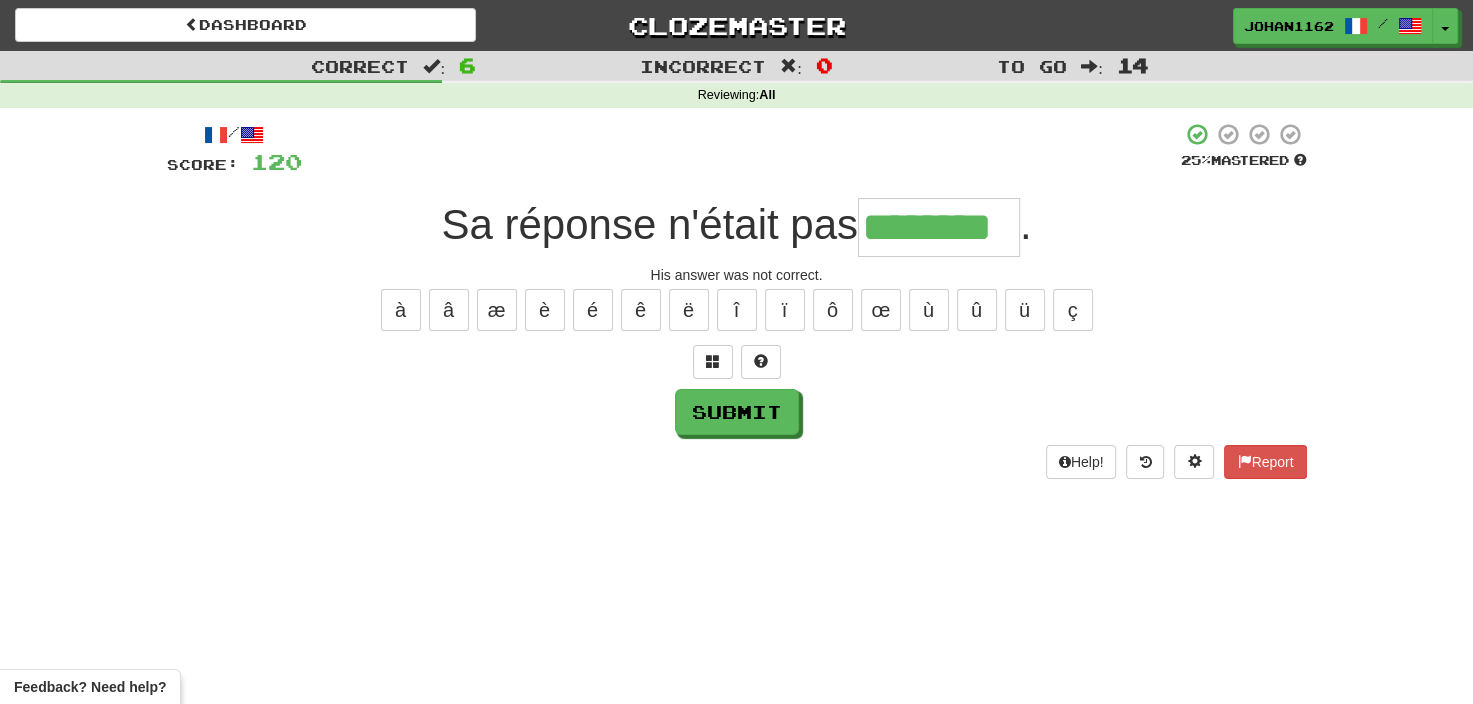 type on "********" 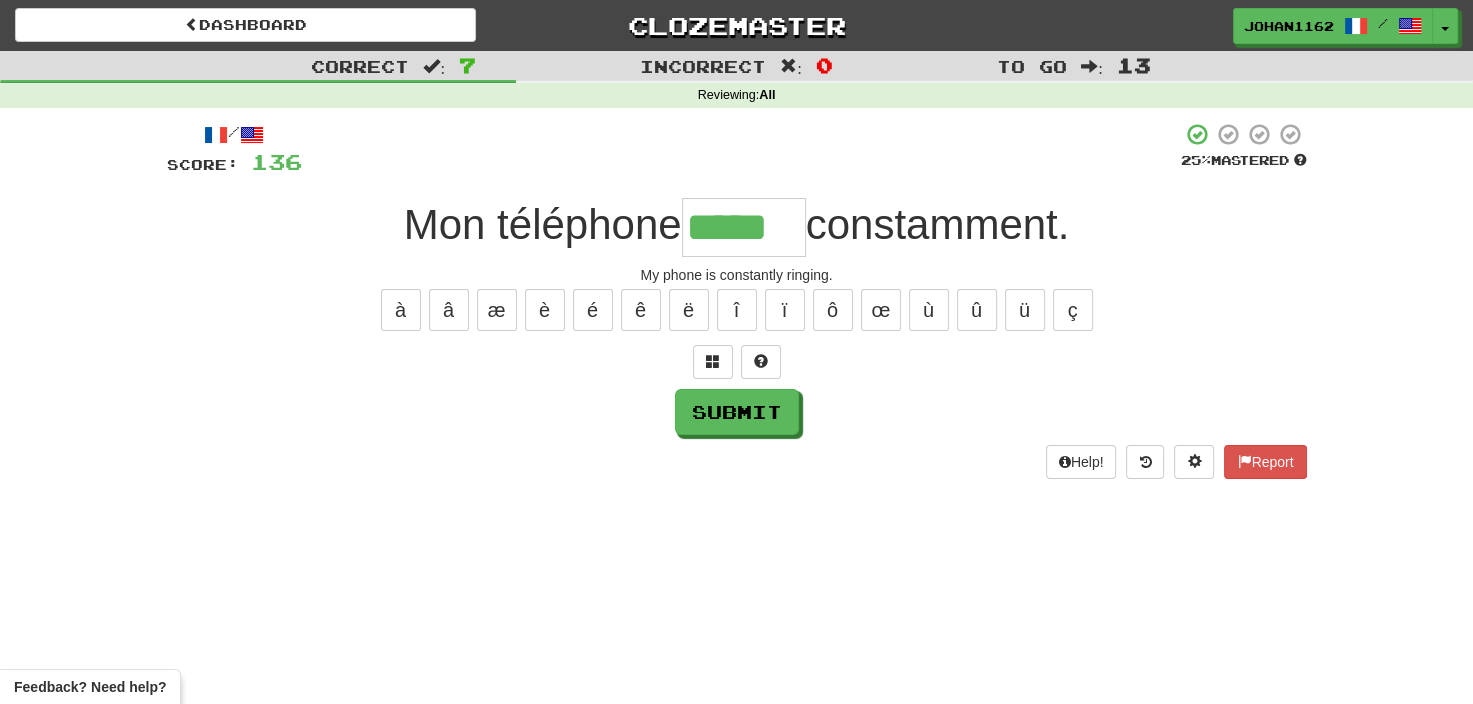type on "*****" 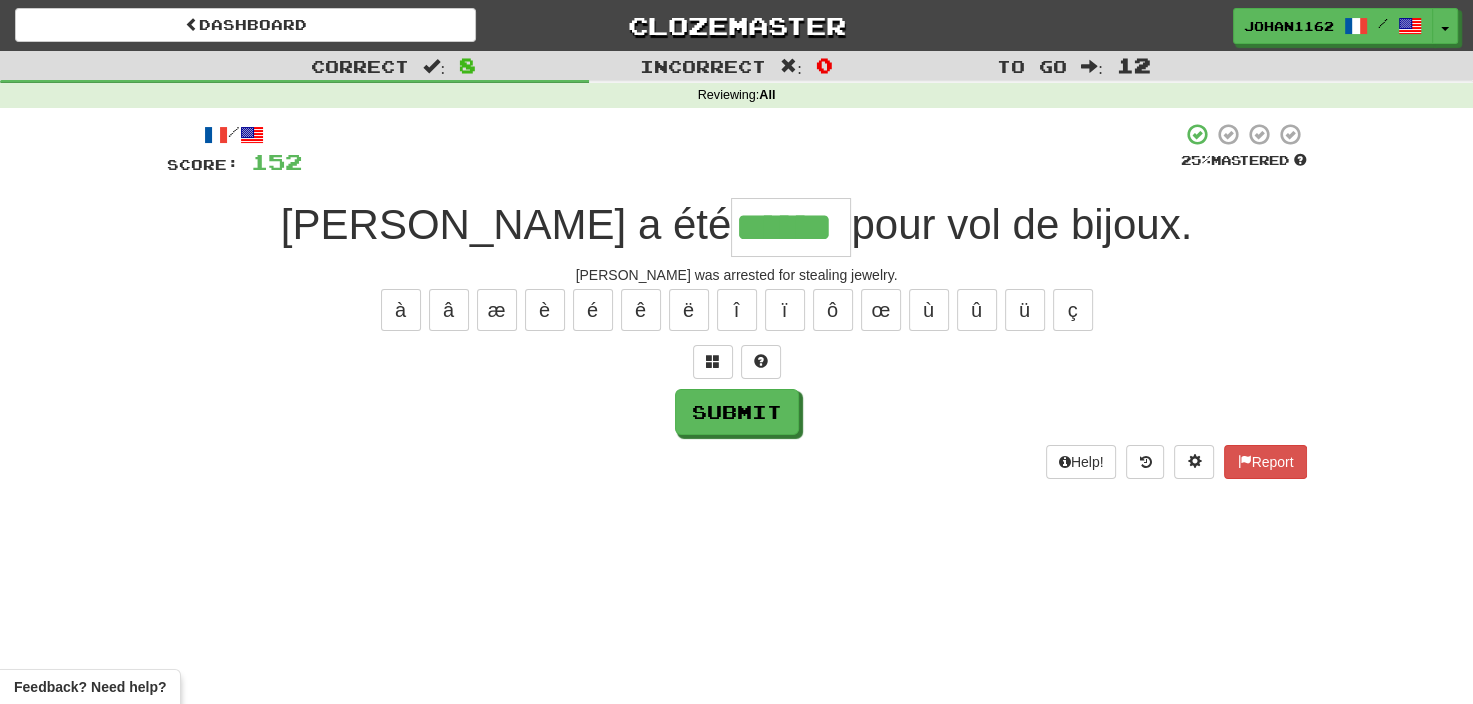 type on "******" 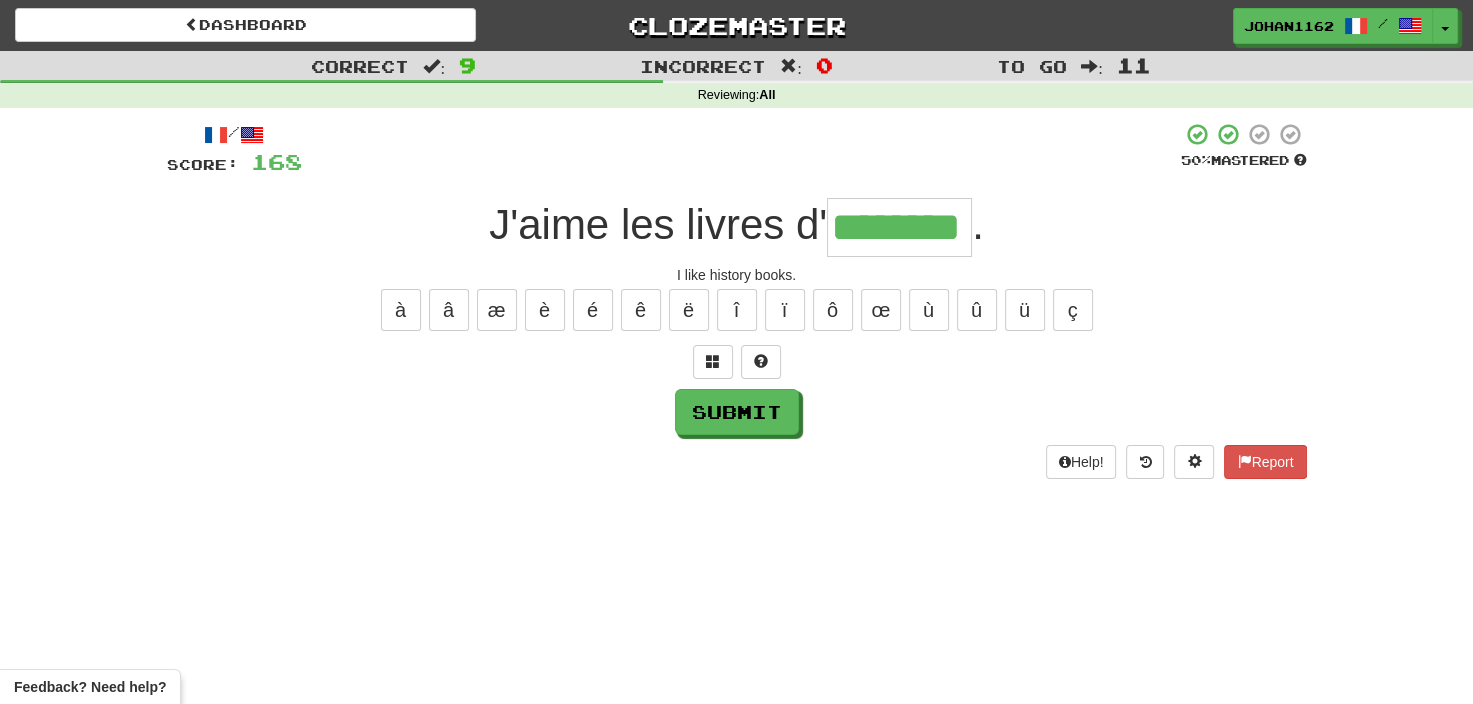 type on "********" 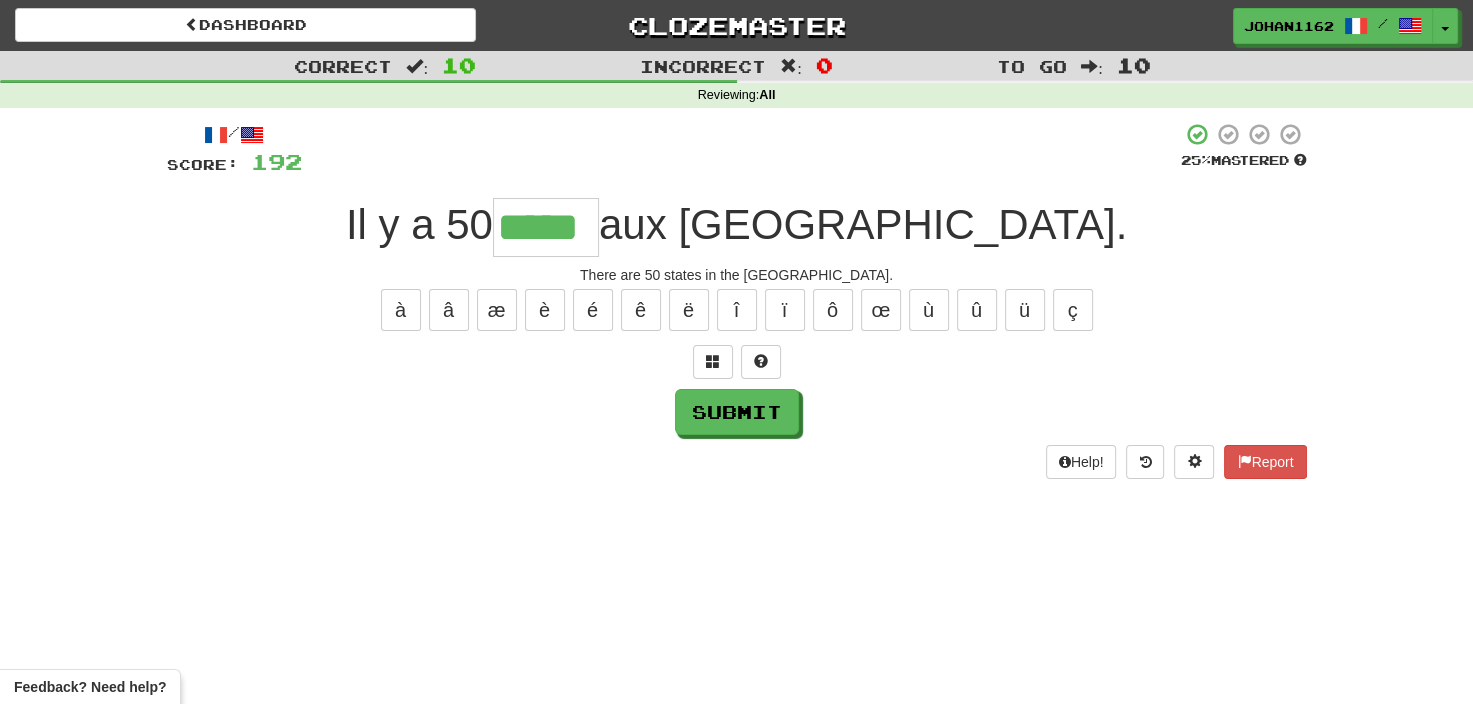 type on "*****" 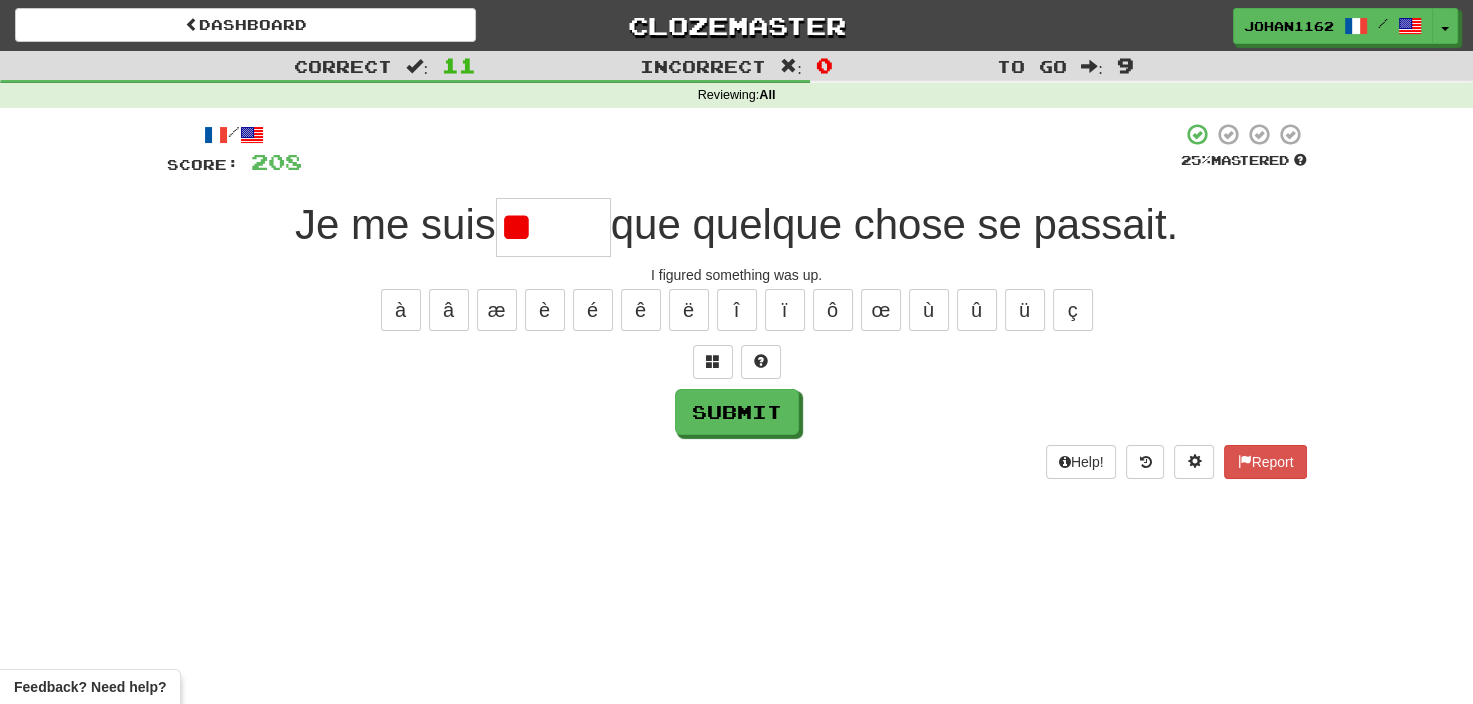 type on "*" 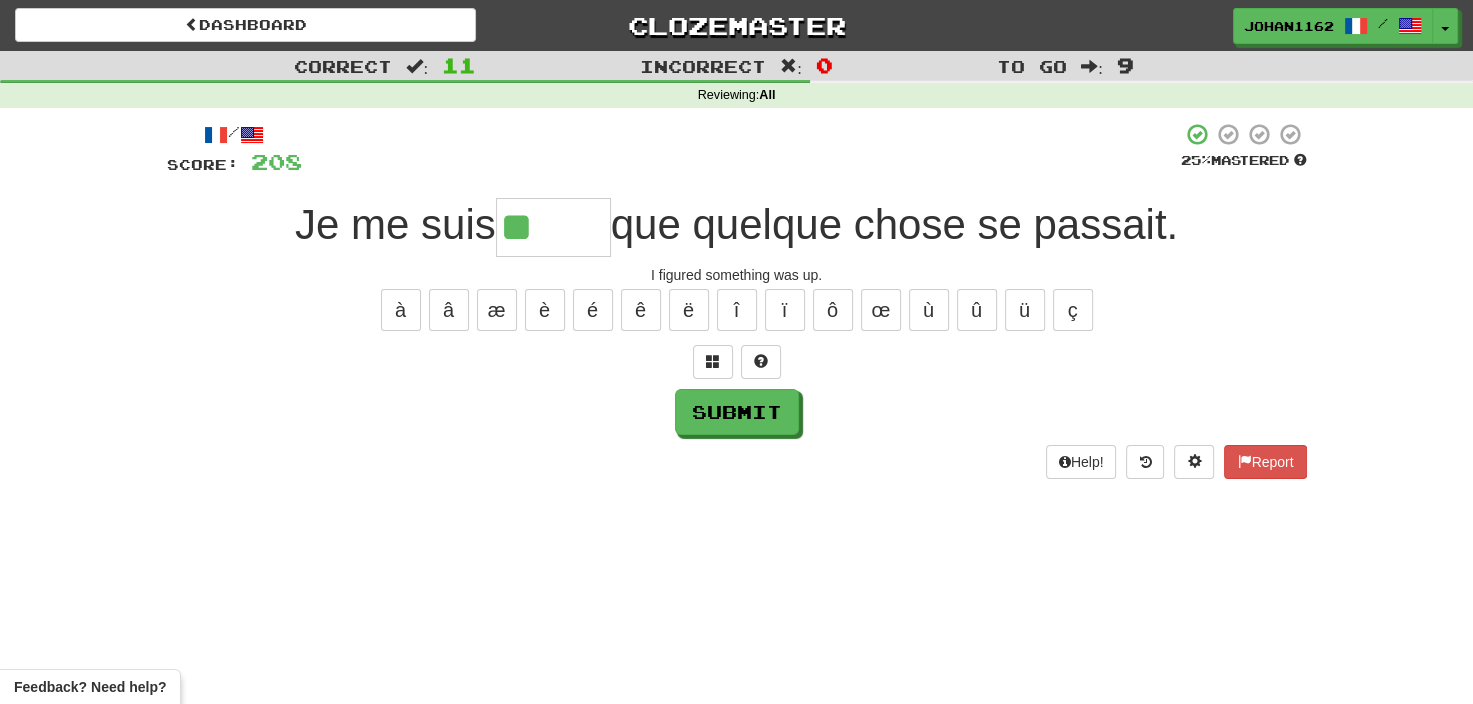 type on "*****" 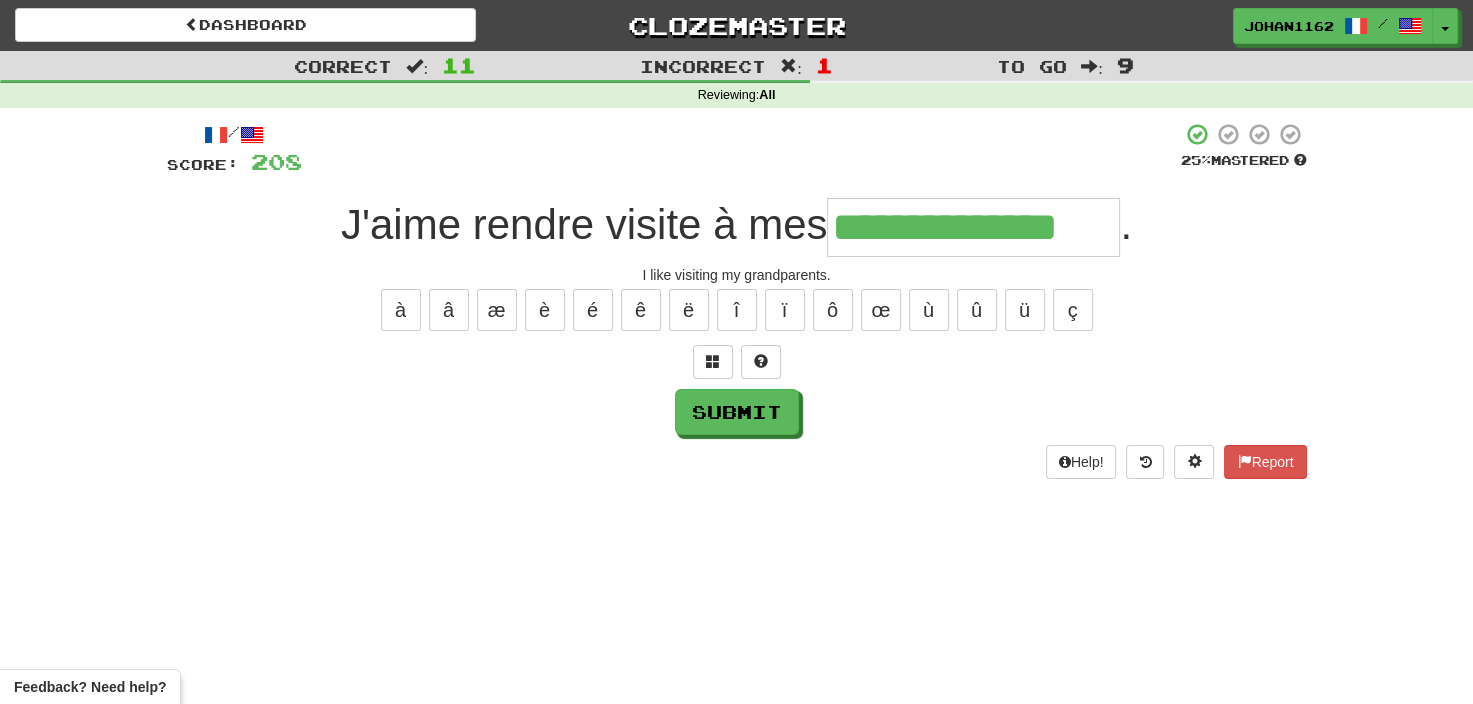 type on "**********" 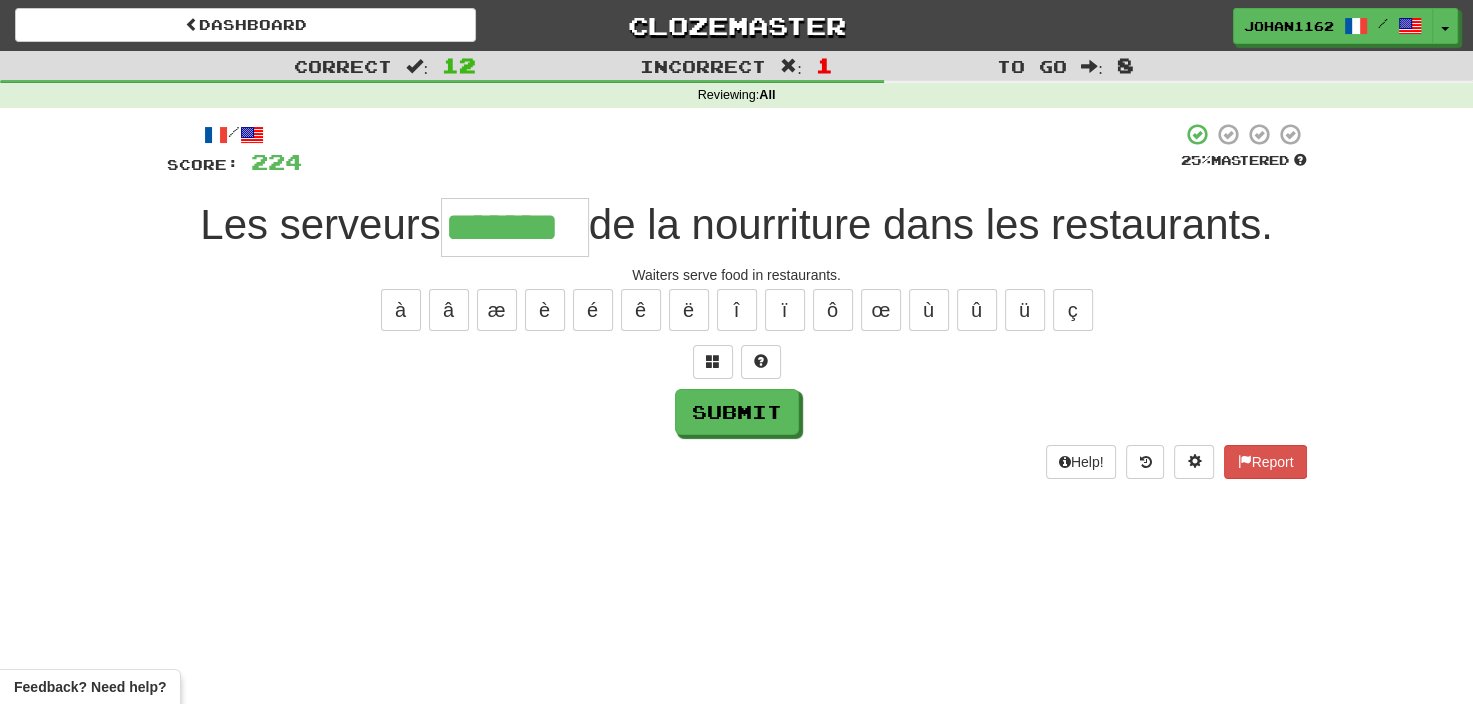 type on "*******" 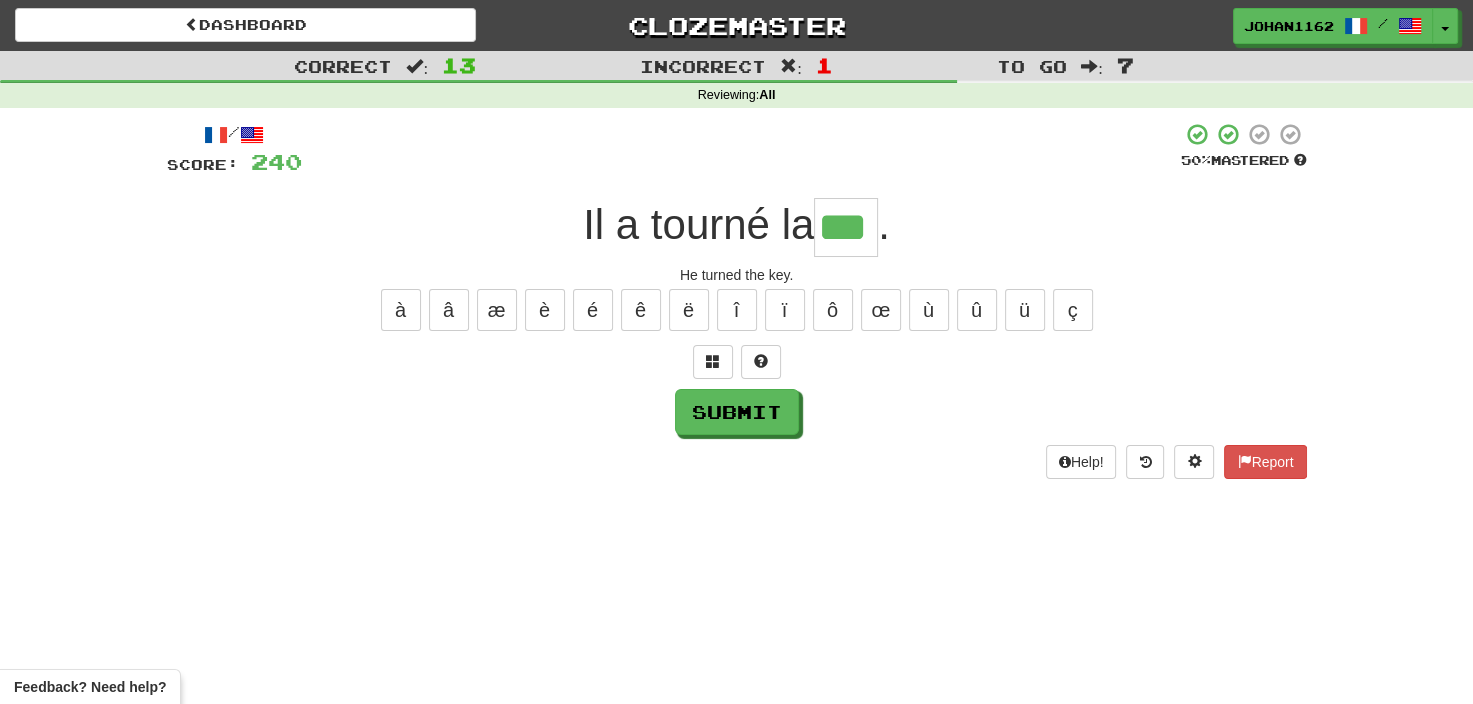type on "***" 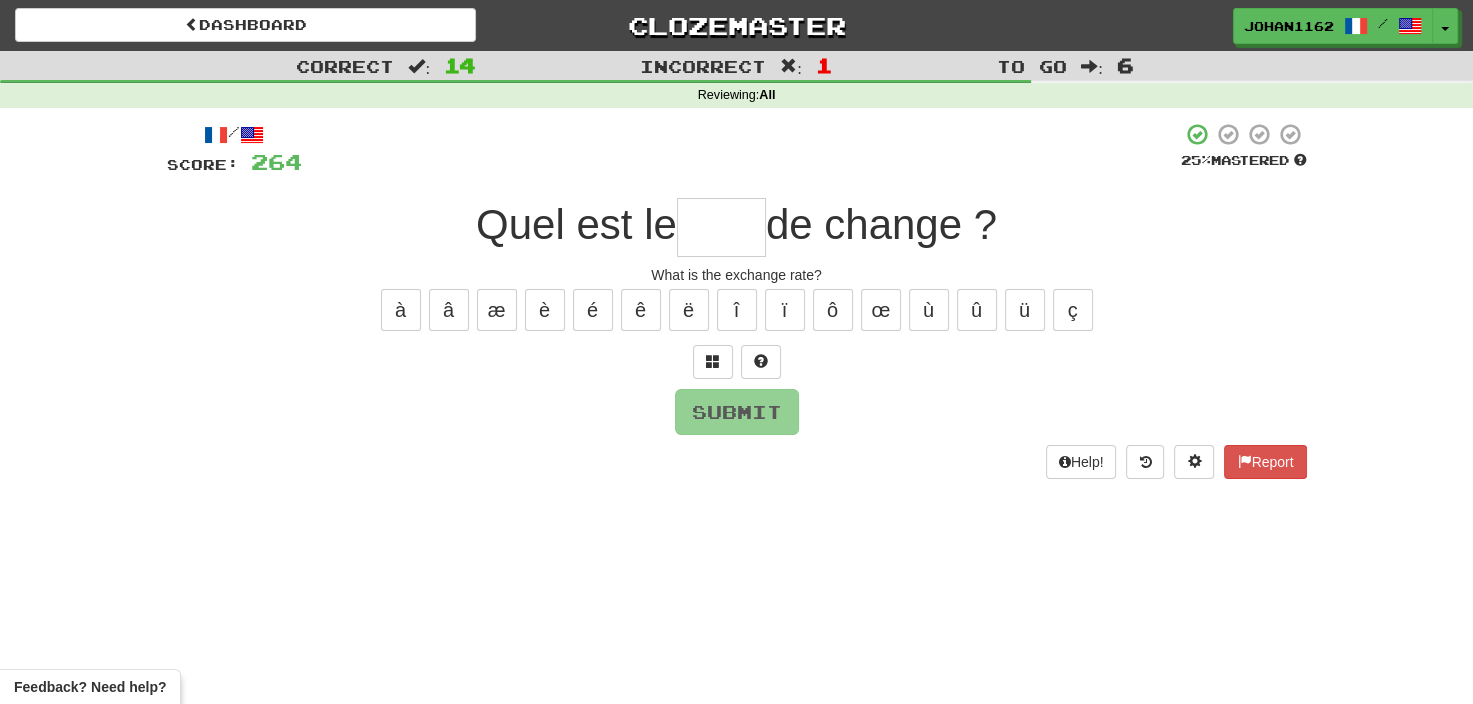 type on "*" 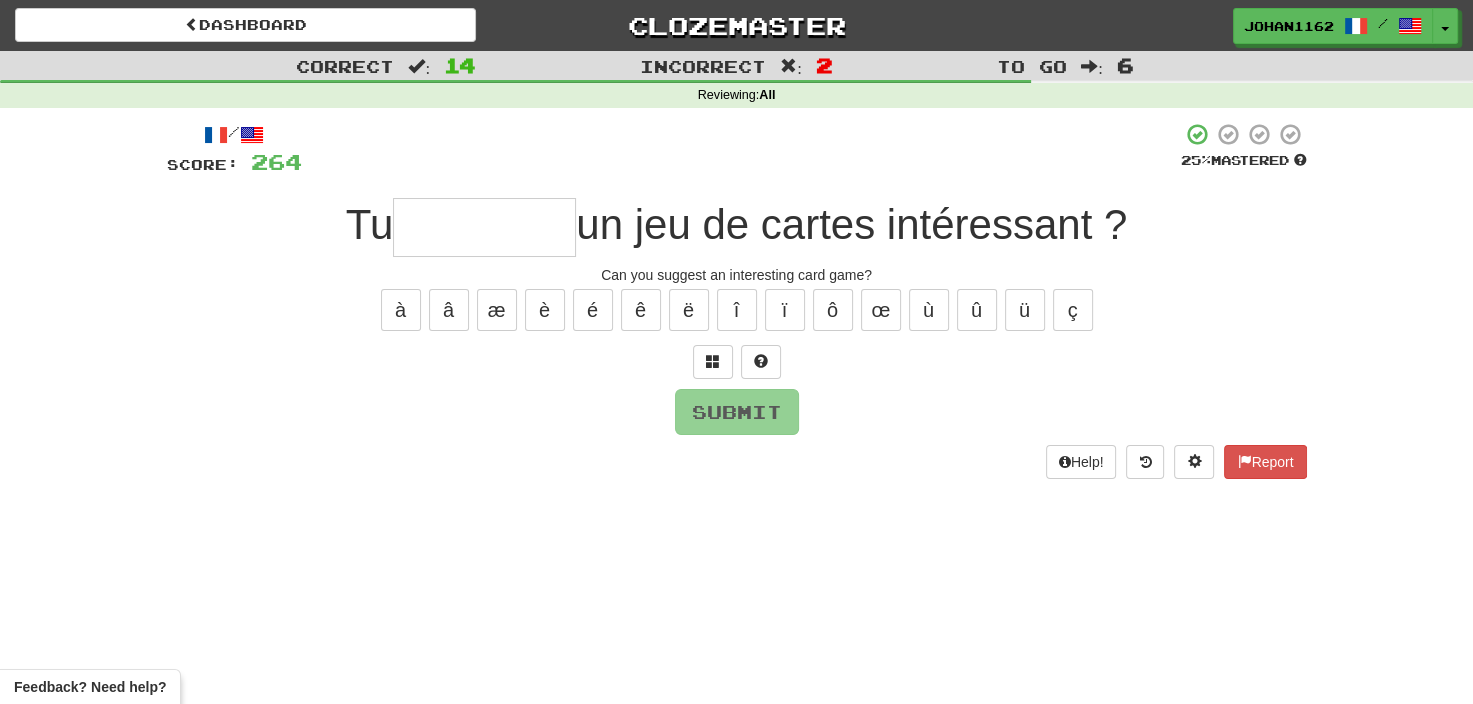 type on "*" 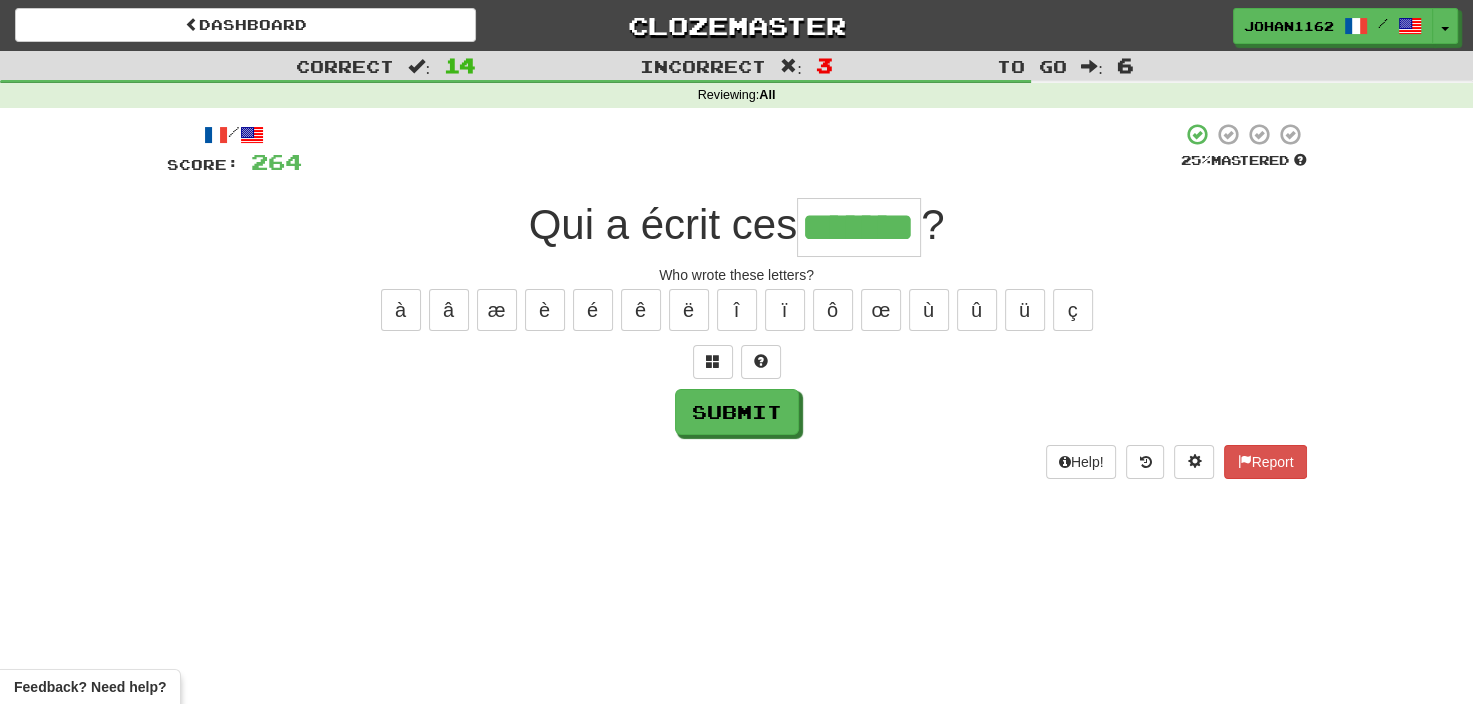type on "*******" 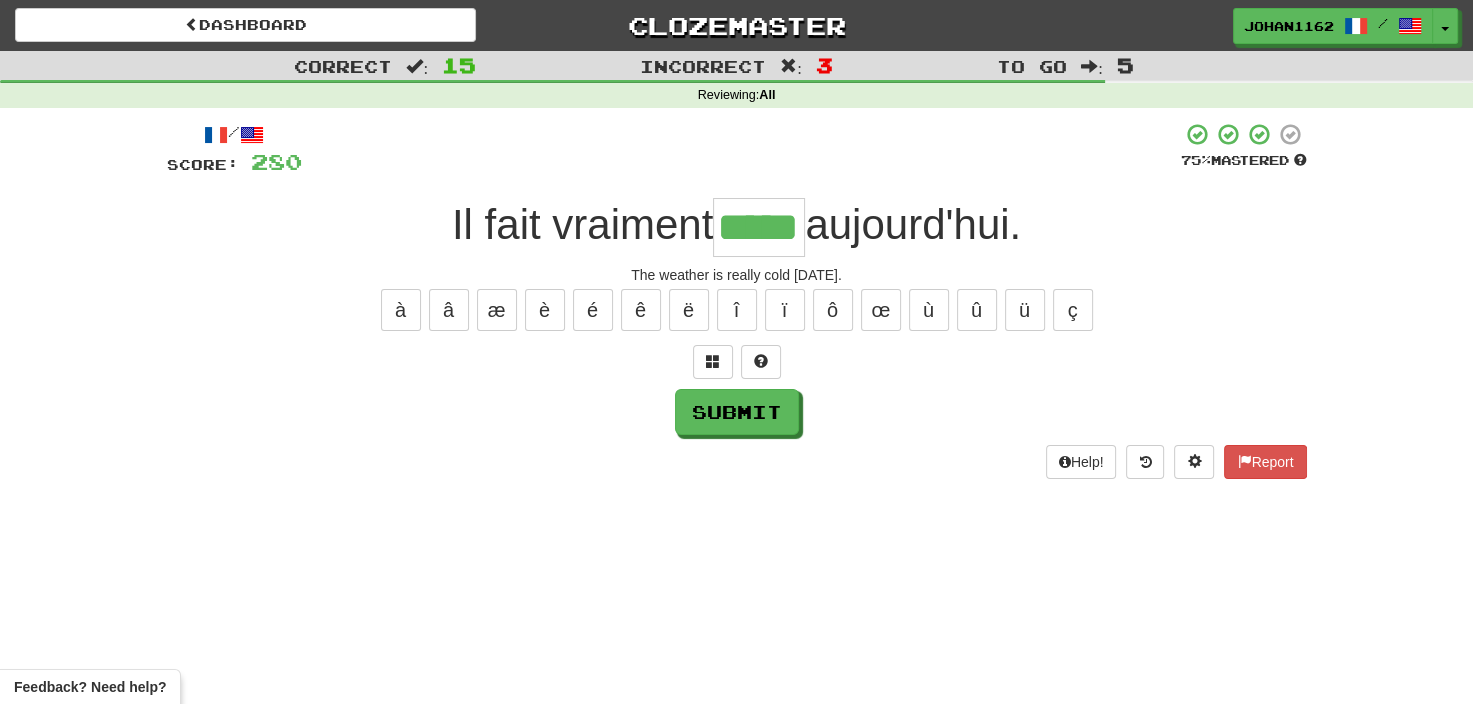type on "*****" 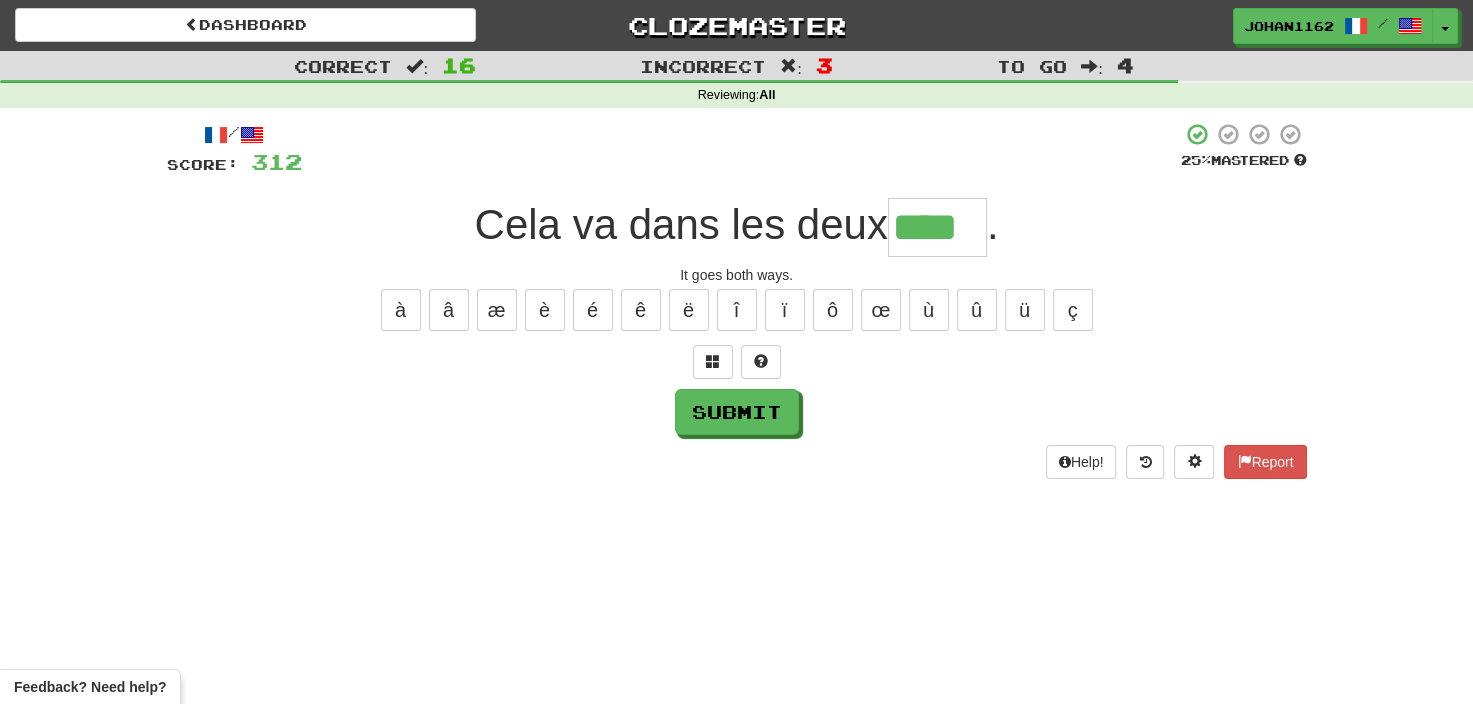 type on "****" 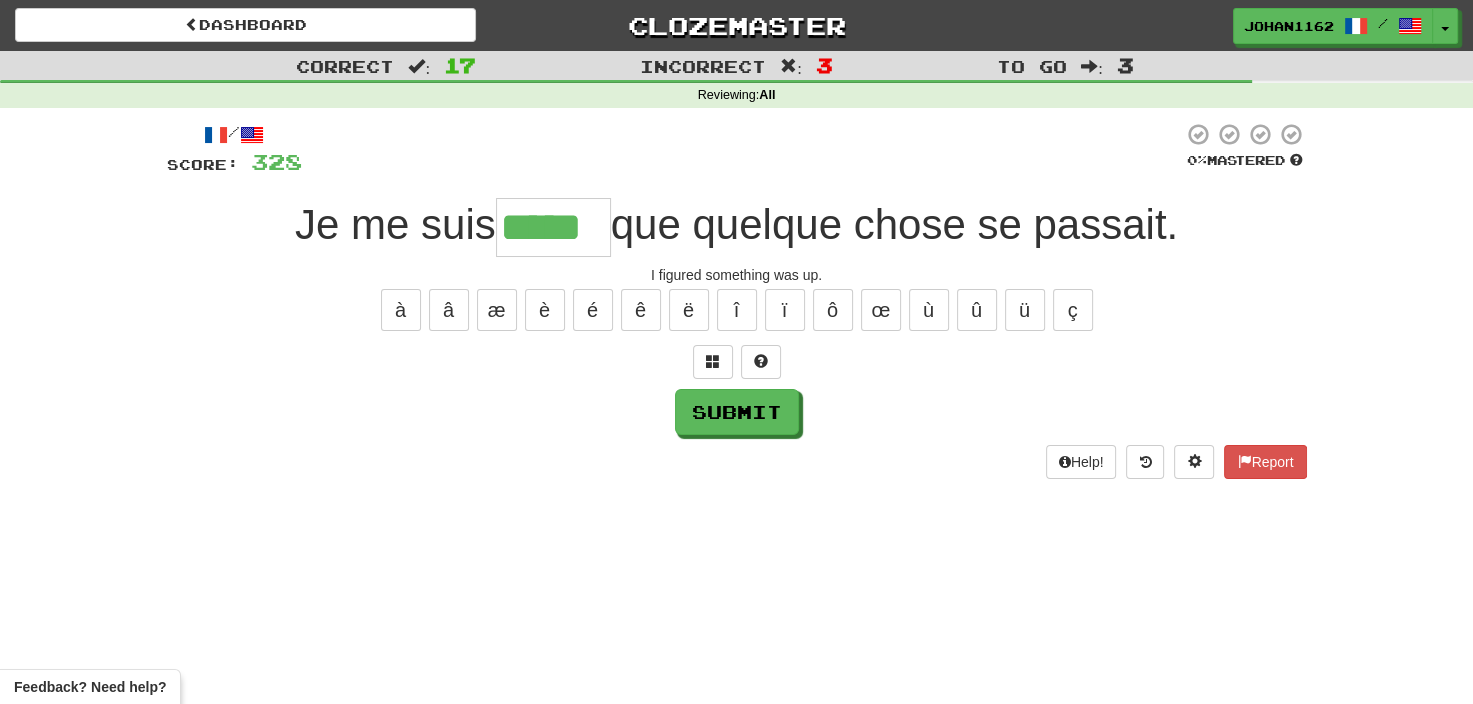 type on "*****" 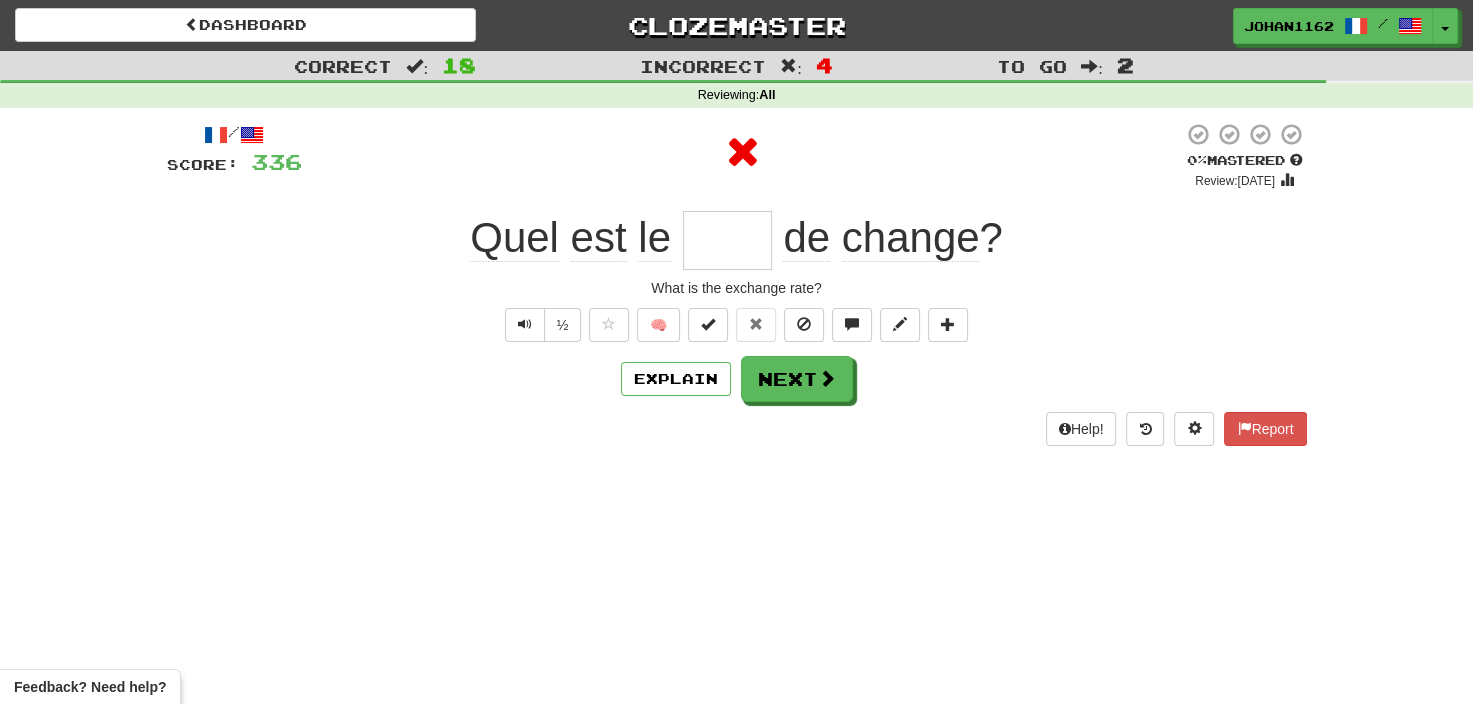 type on "****" 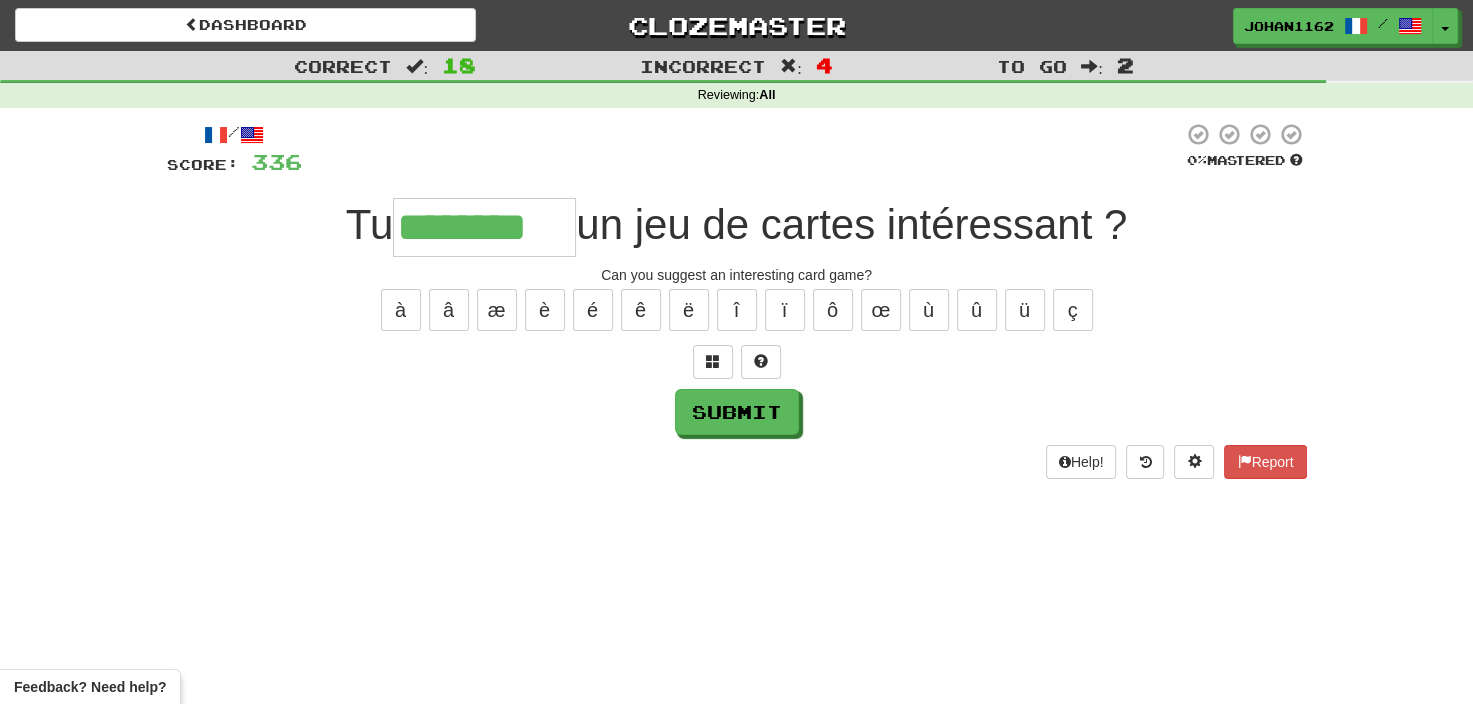 type on "********" 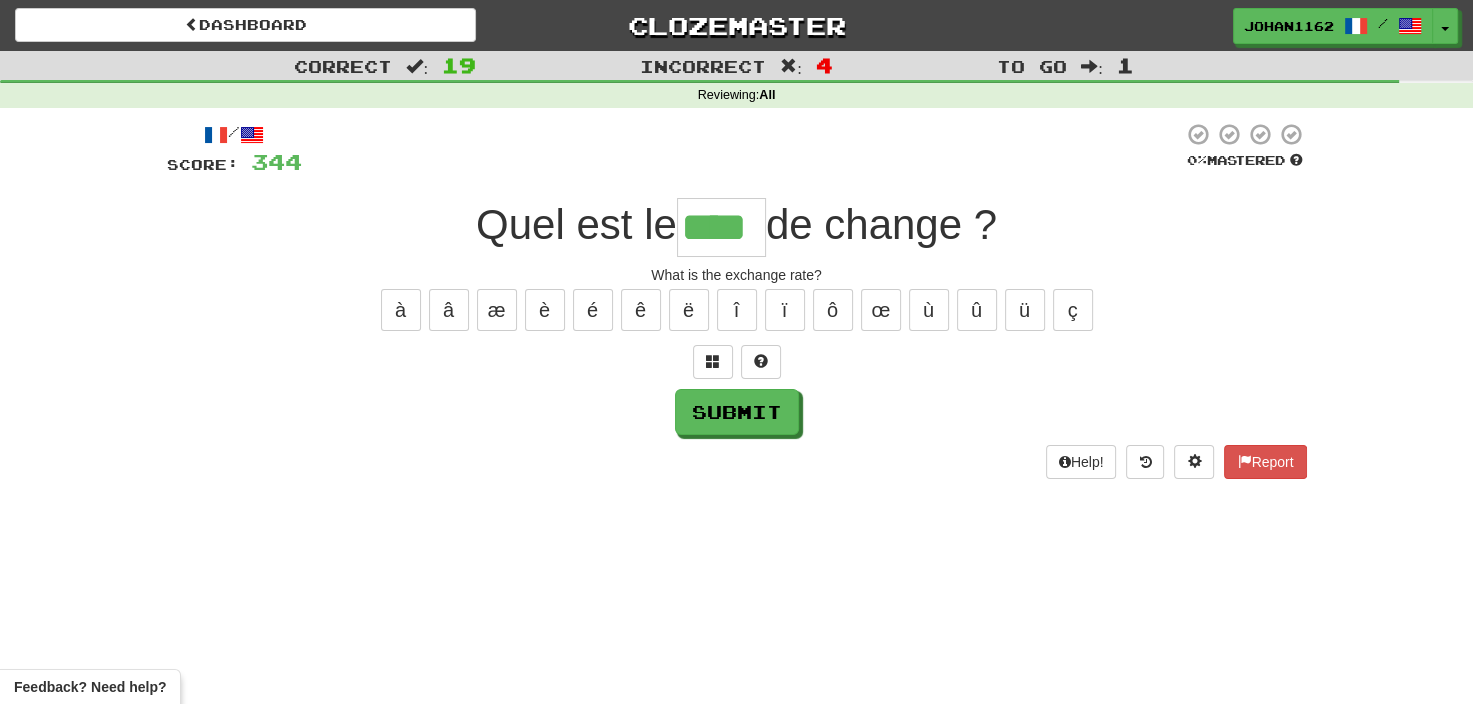 type on "****" 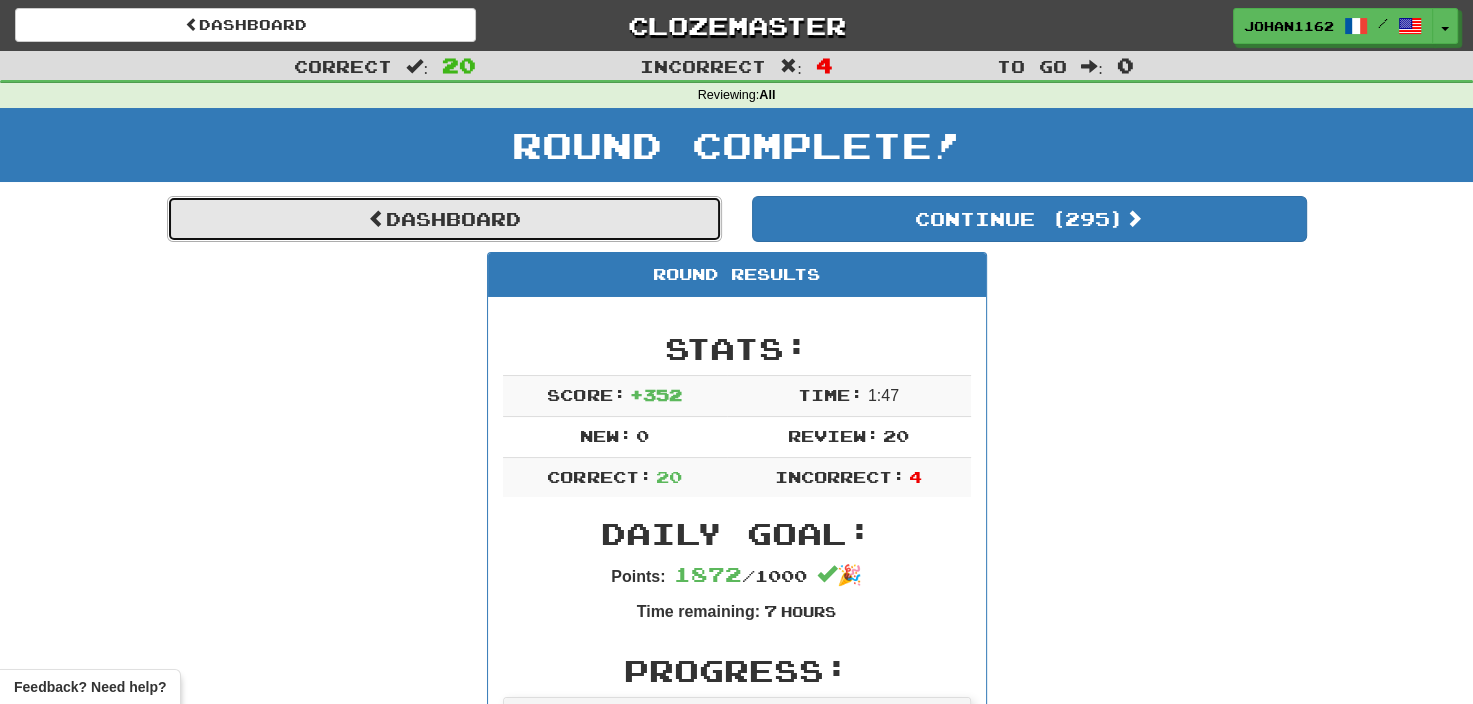 click on "Dashboard" at bounding box center (444, 219) 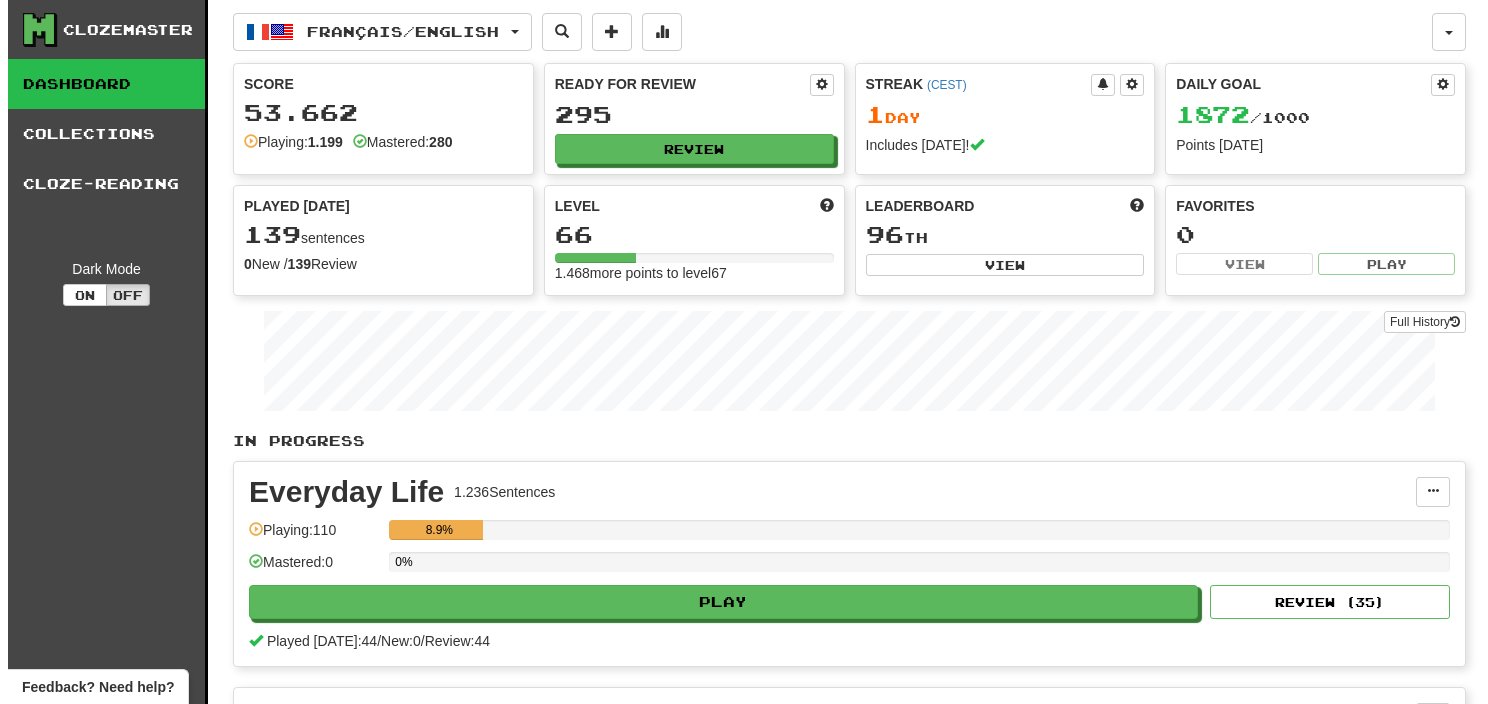 scroll, scrollTop: 0, scrollLeft: 0, axis: both 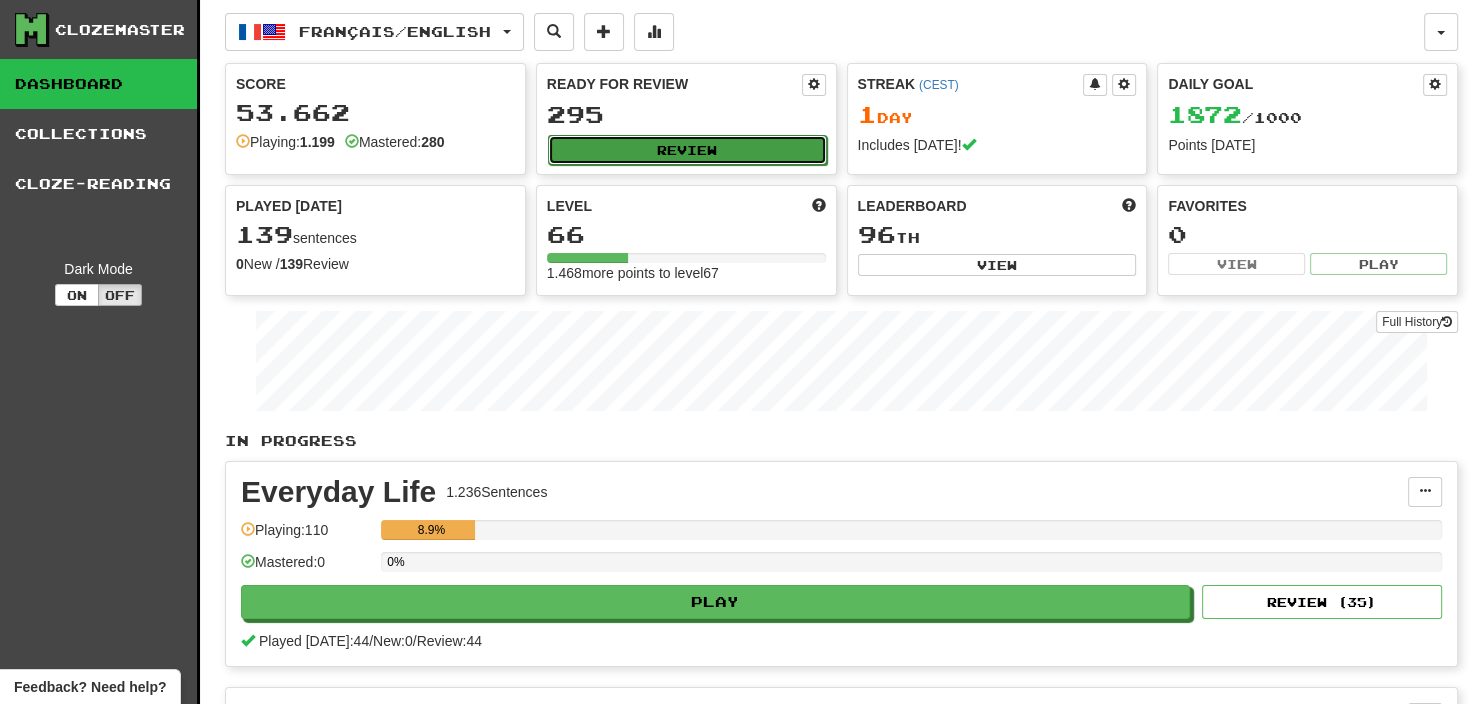 click on "Review" at bounding box center [687, 150] 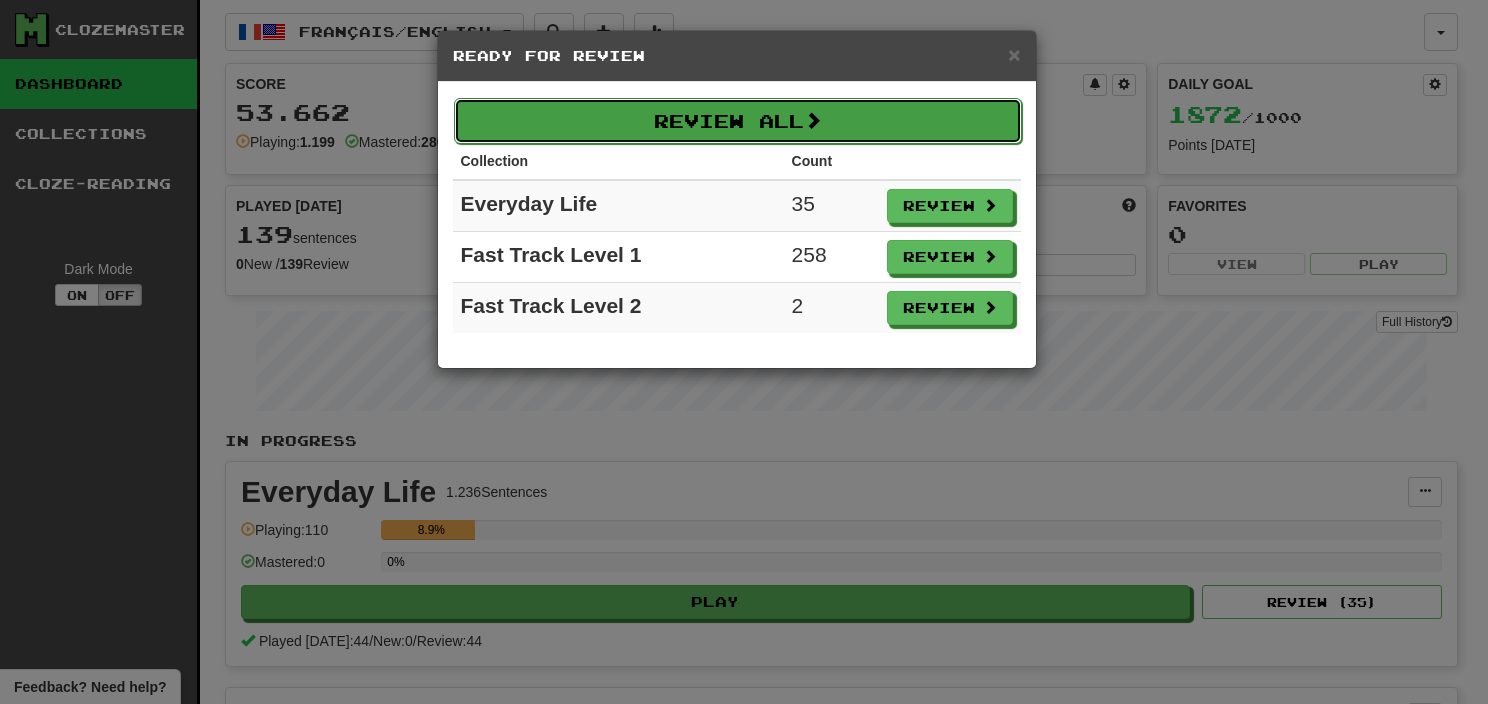 click on "Review All" at bounding box center [738, 121] 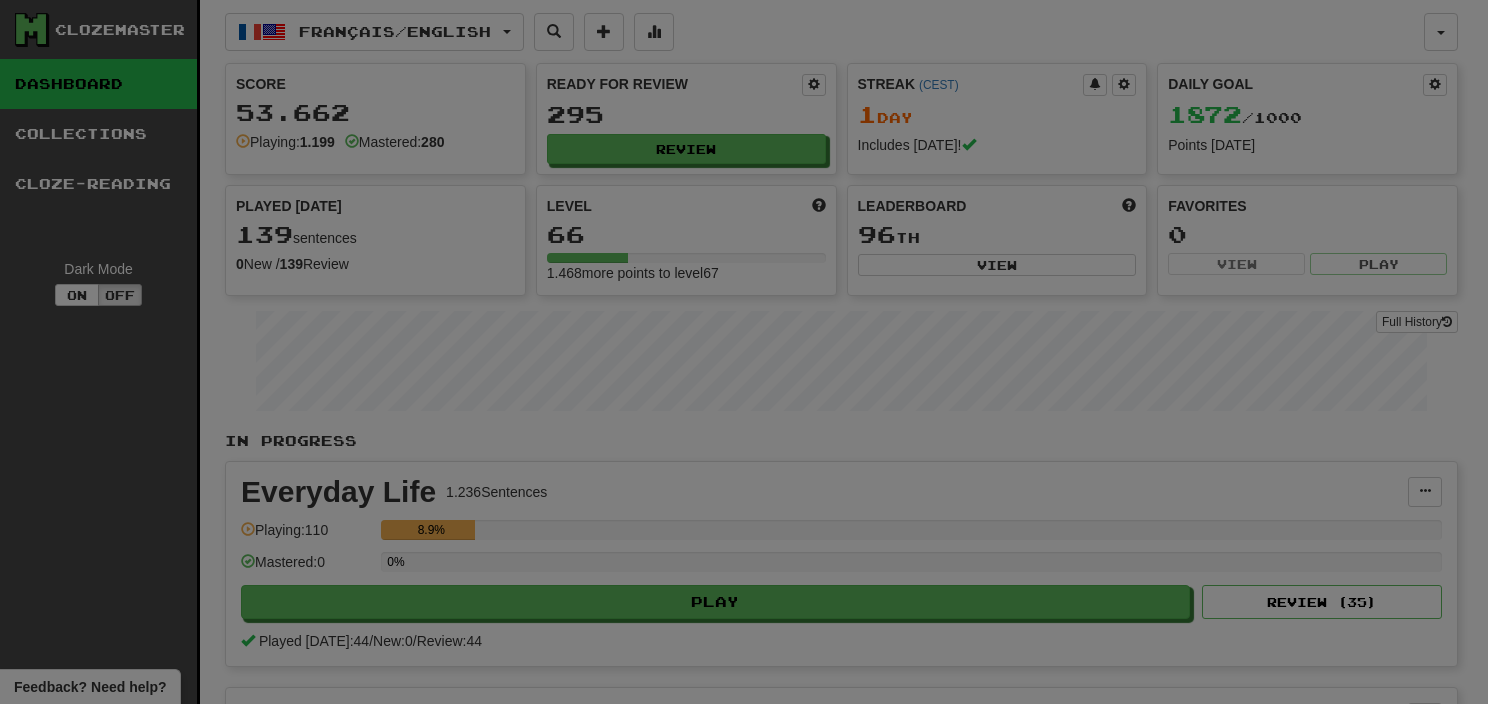 select on "**" 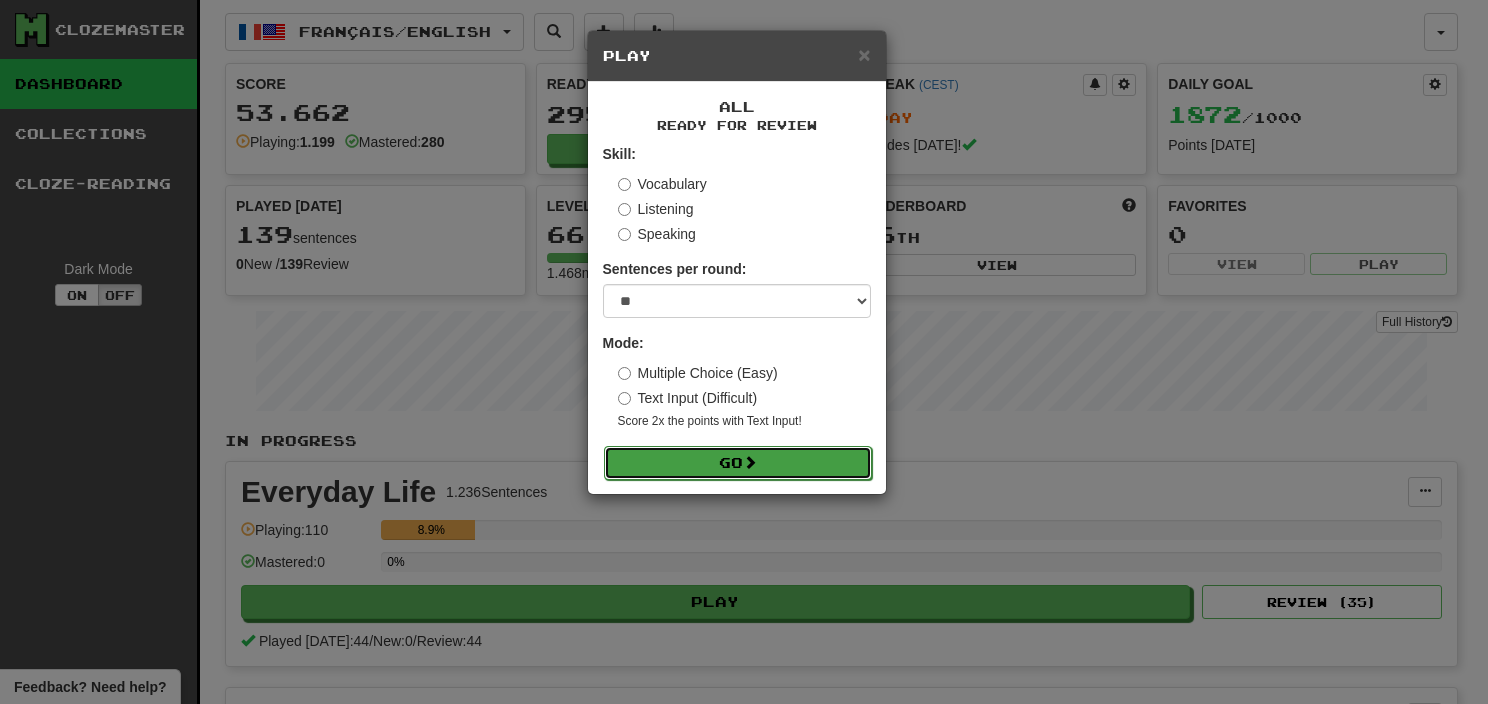 click on "Go" at bounding box center (738, 463) 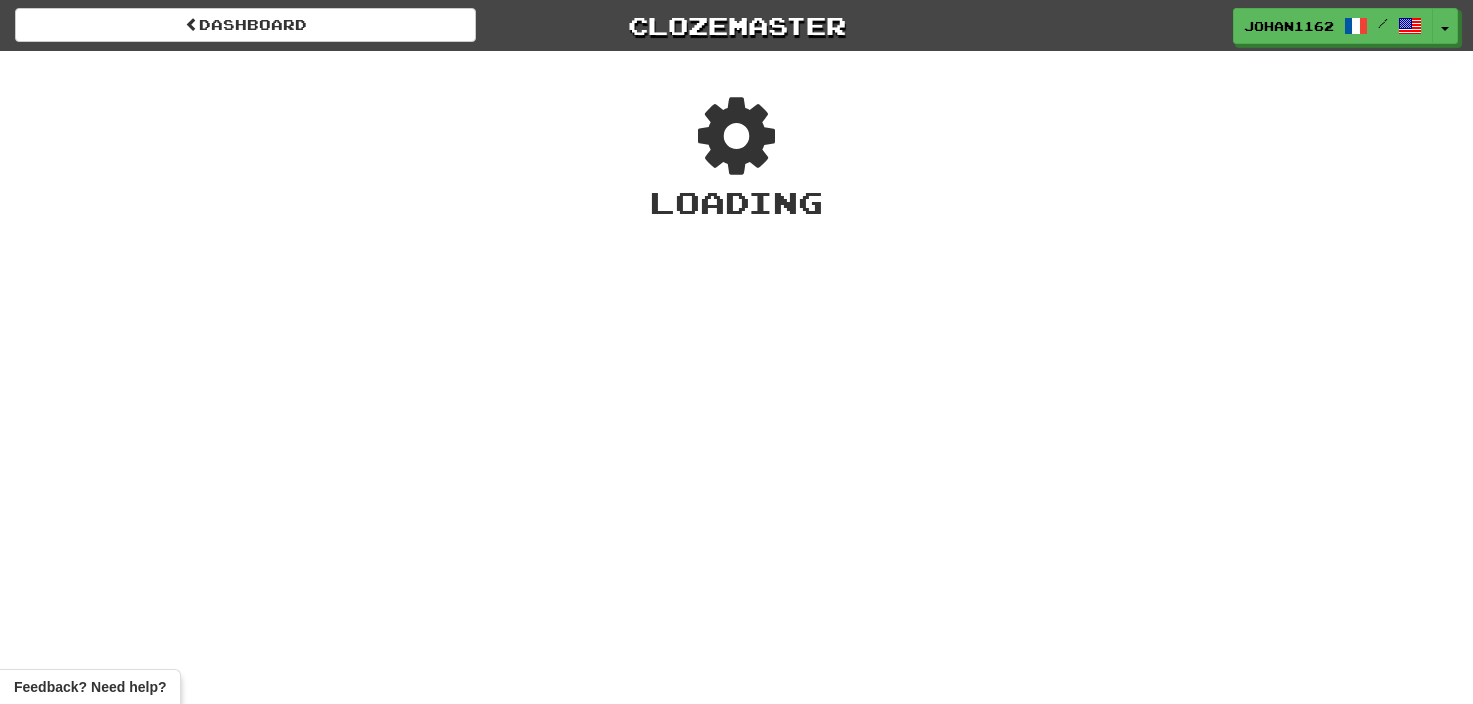 scroll, scrollTop: 0, scrollLeft: 0, axis: both 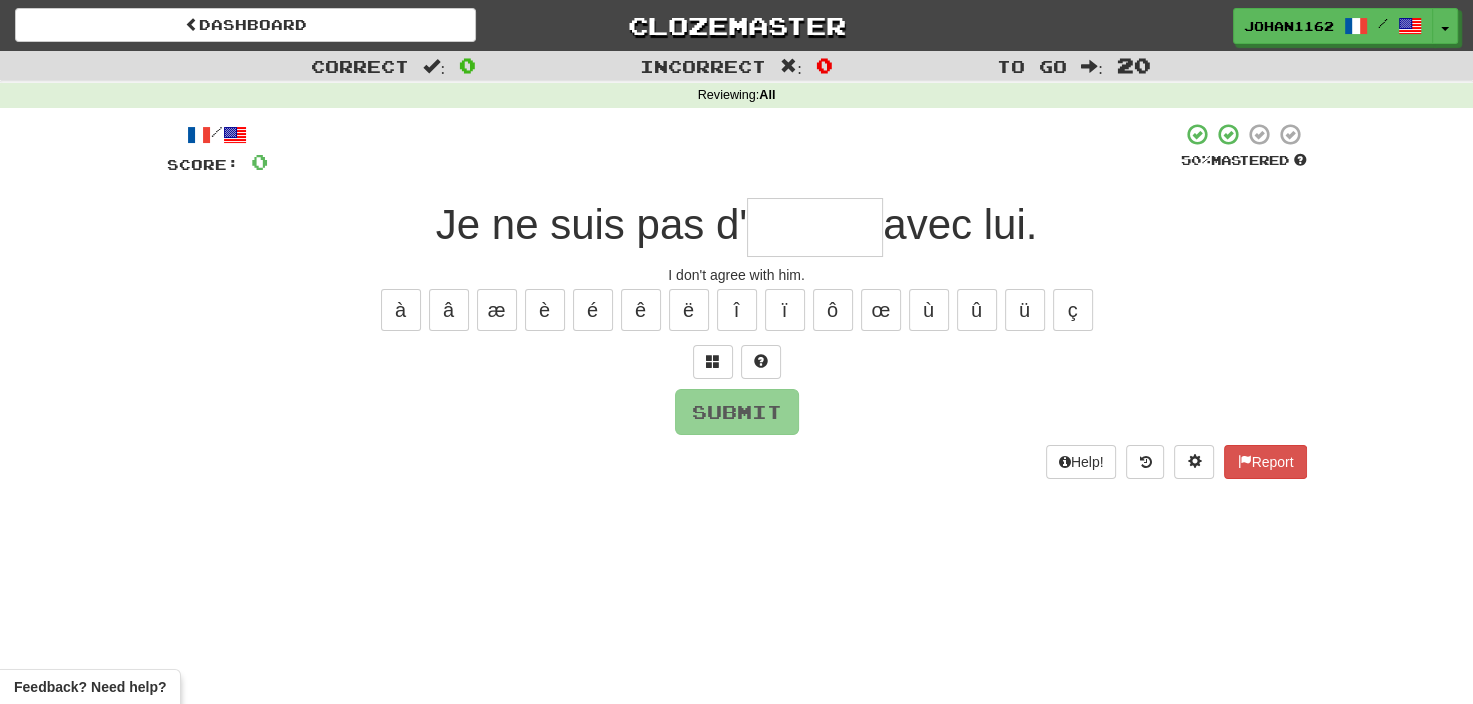 click at bounding box center (815, 227) 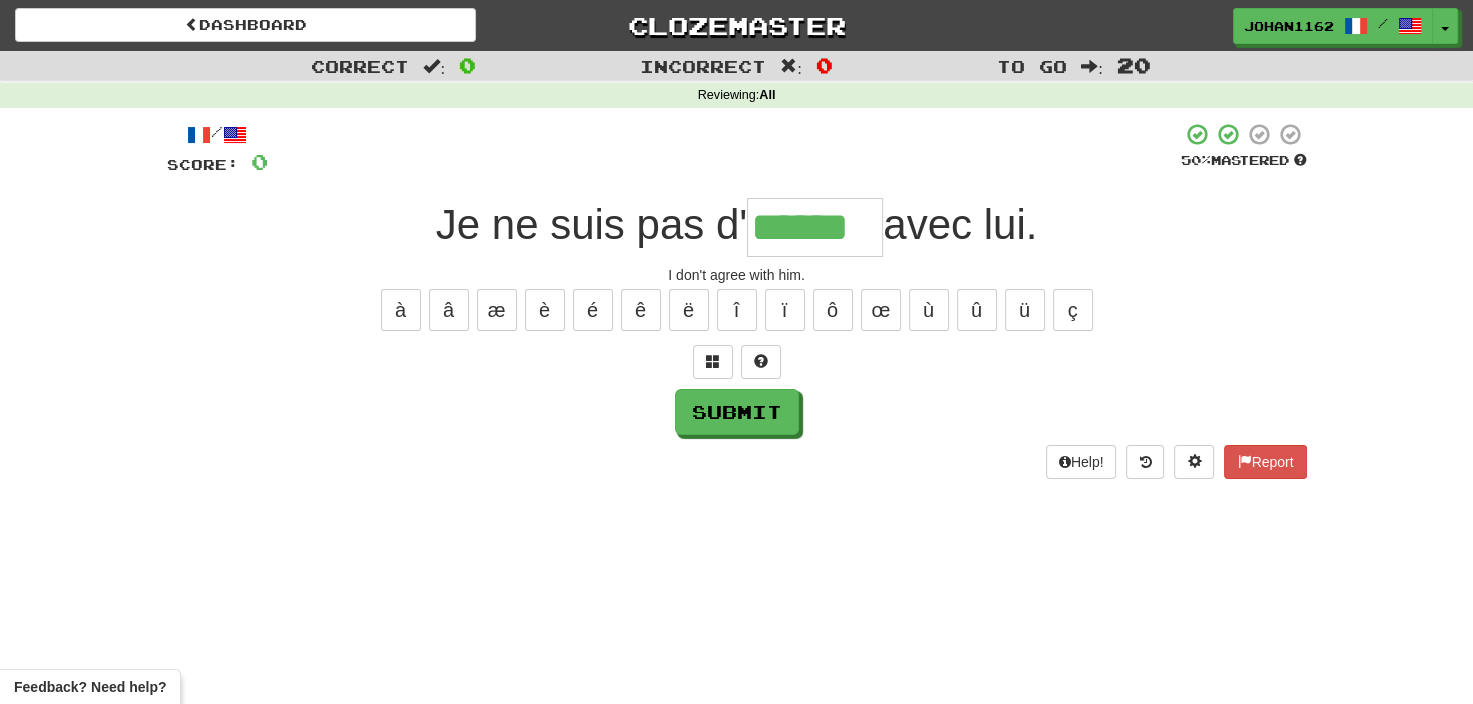 type on "******" 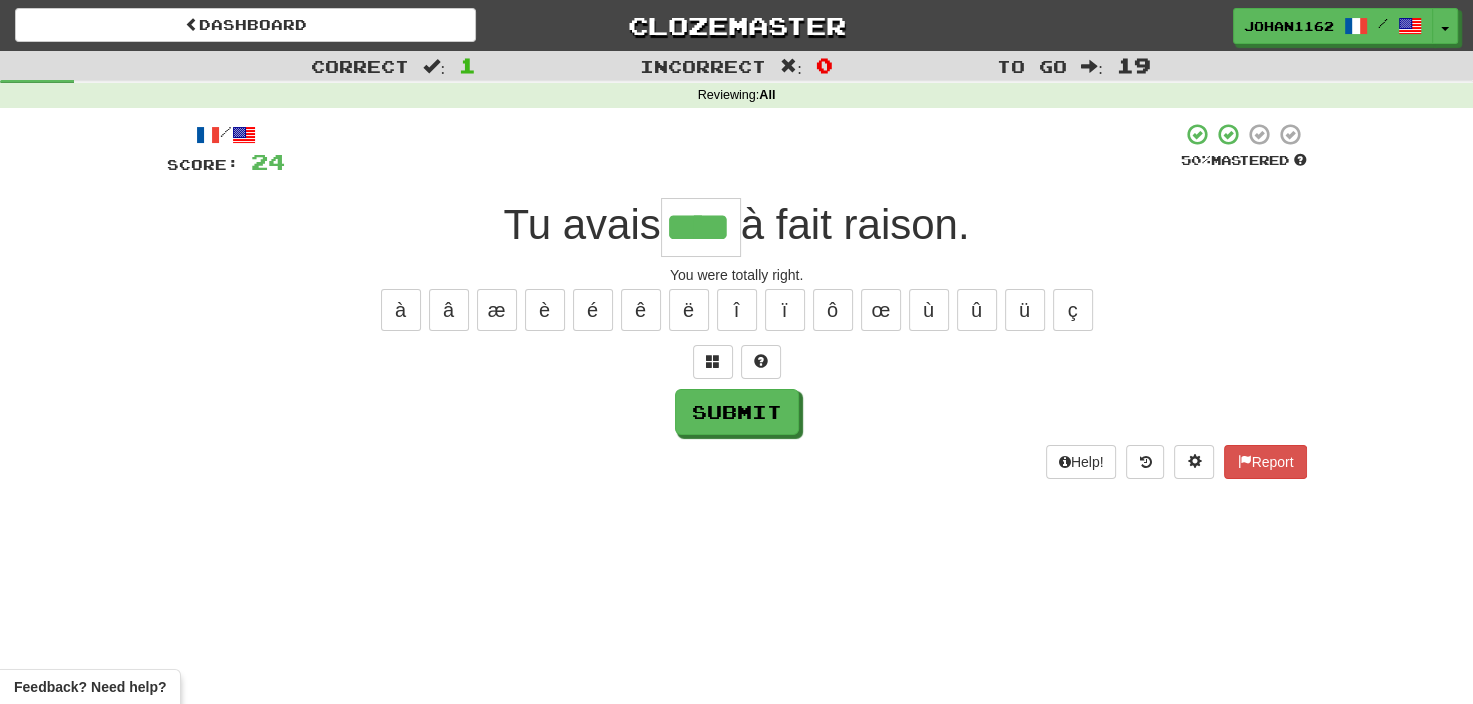 type on "****" 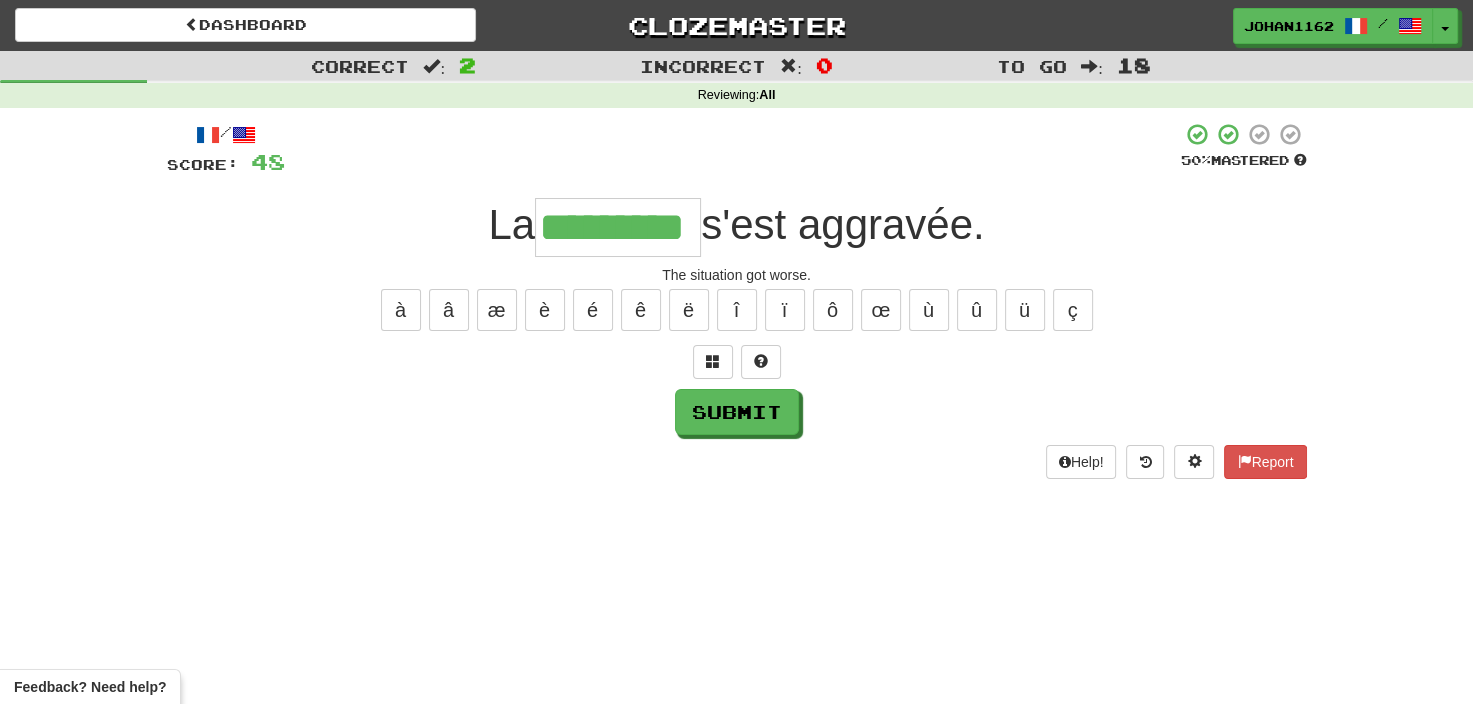 type on "*********" 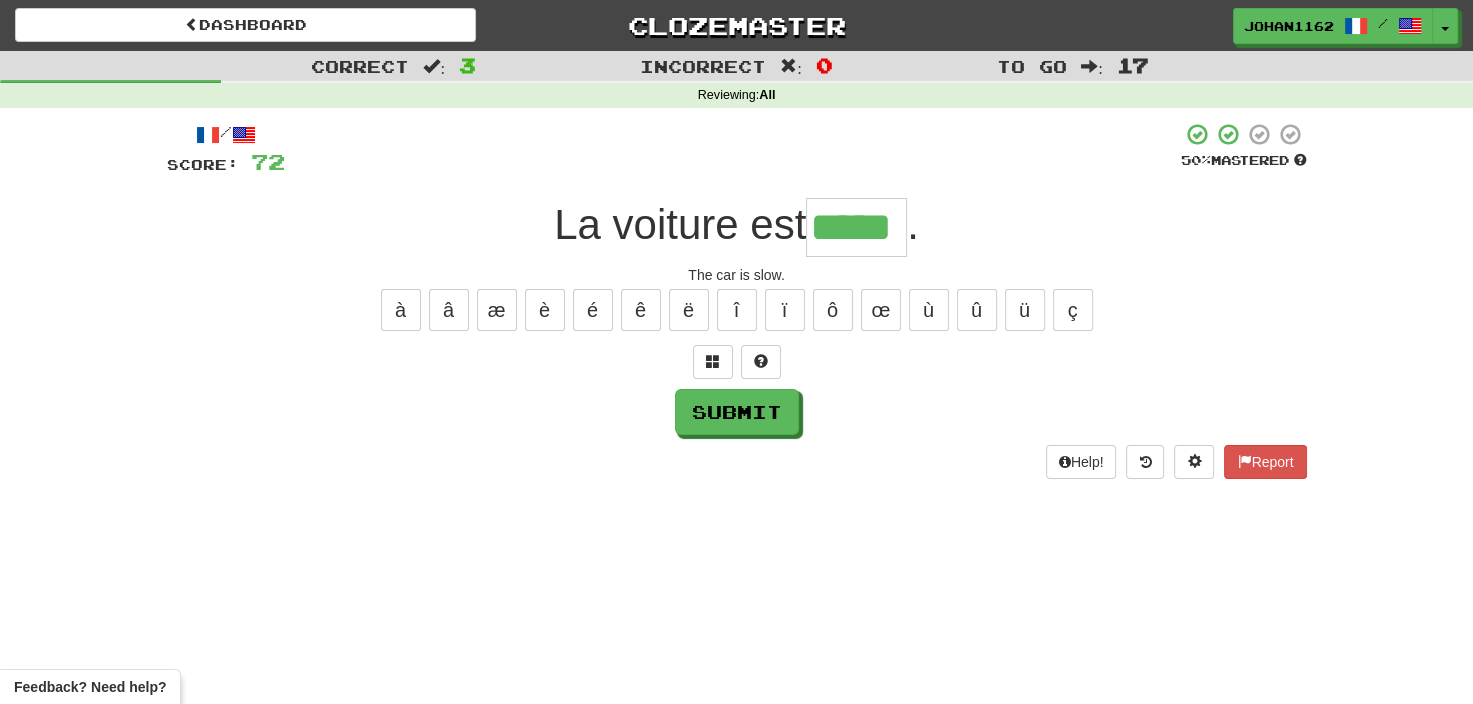 type on "*****" 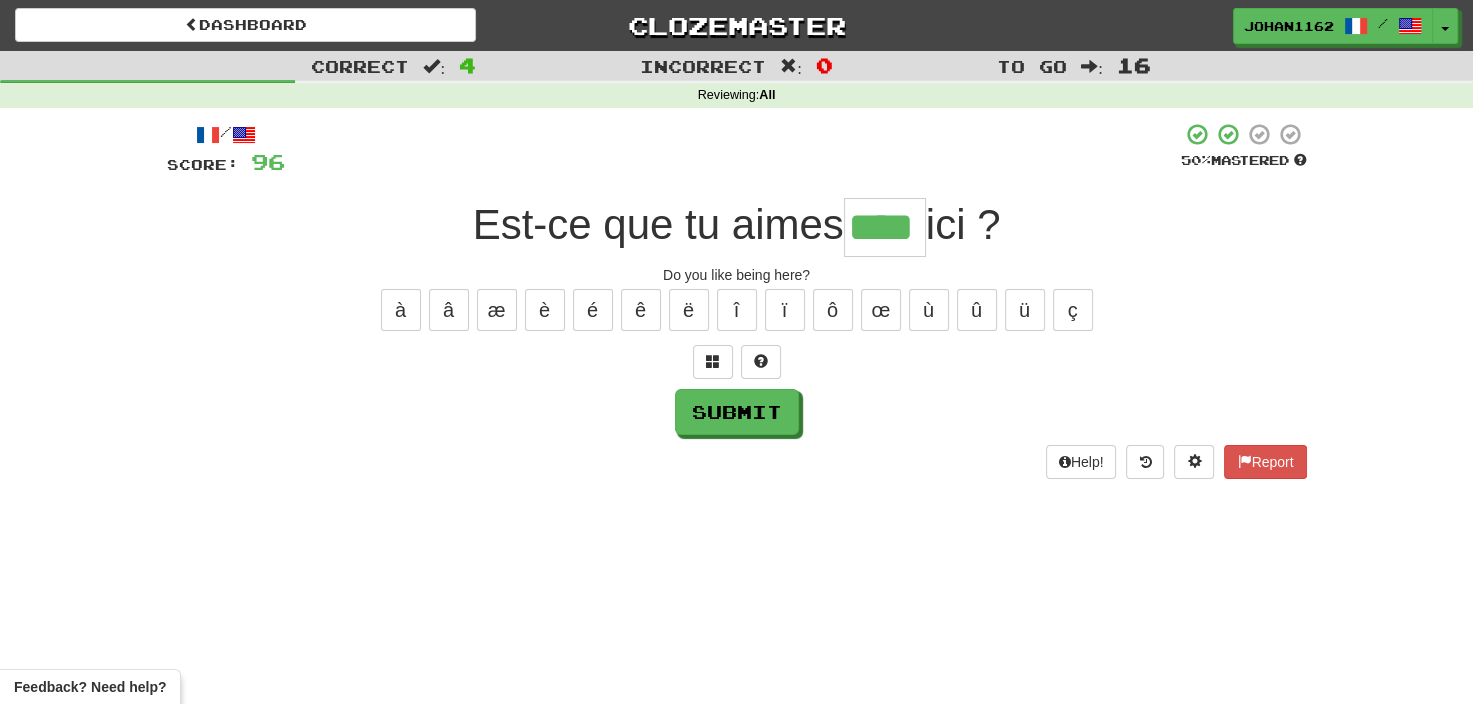 type on "****" 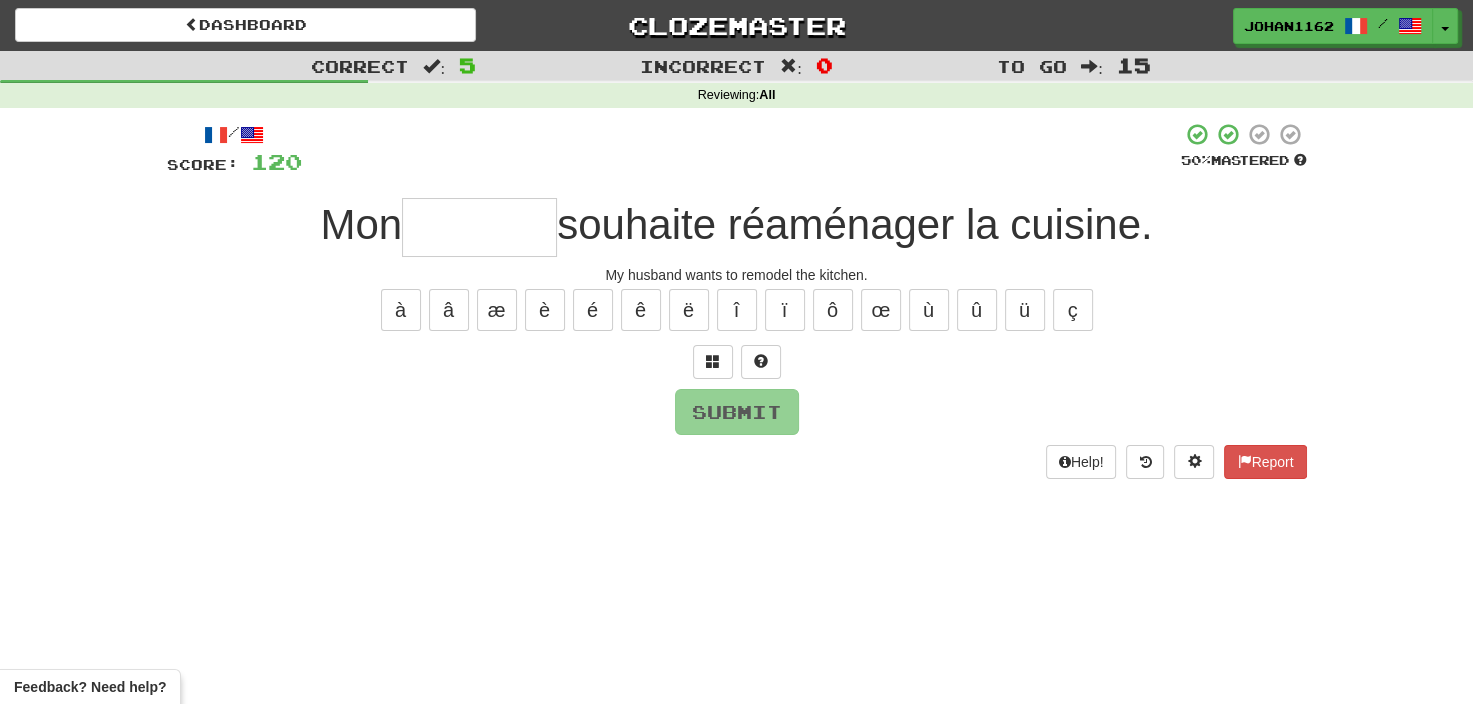 type on "*" 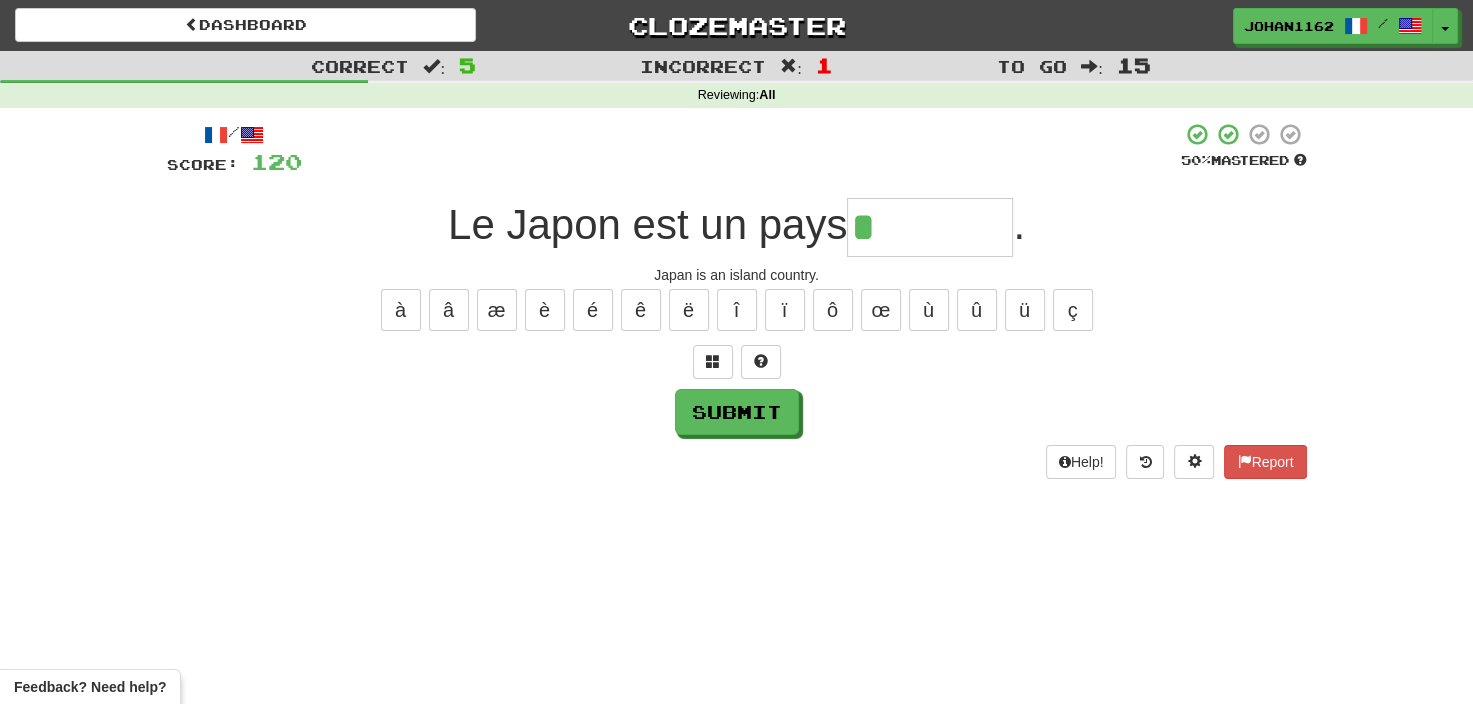 type on "*********" 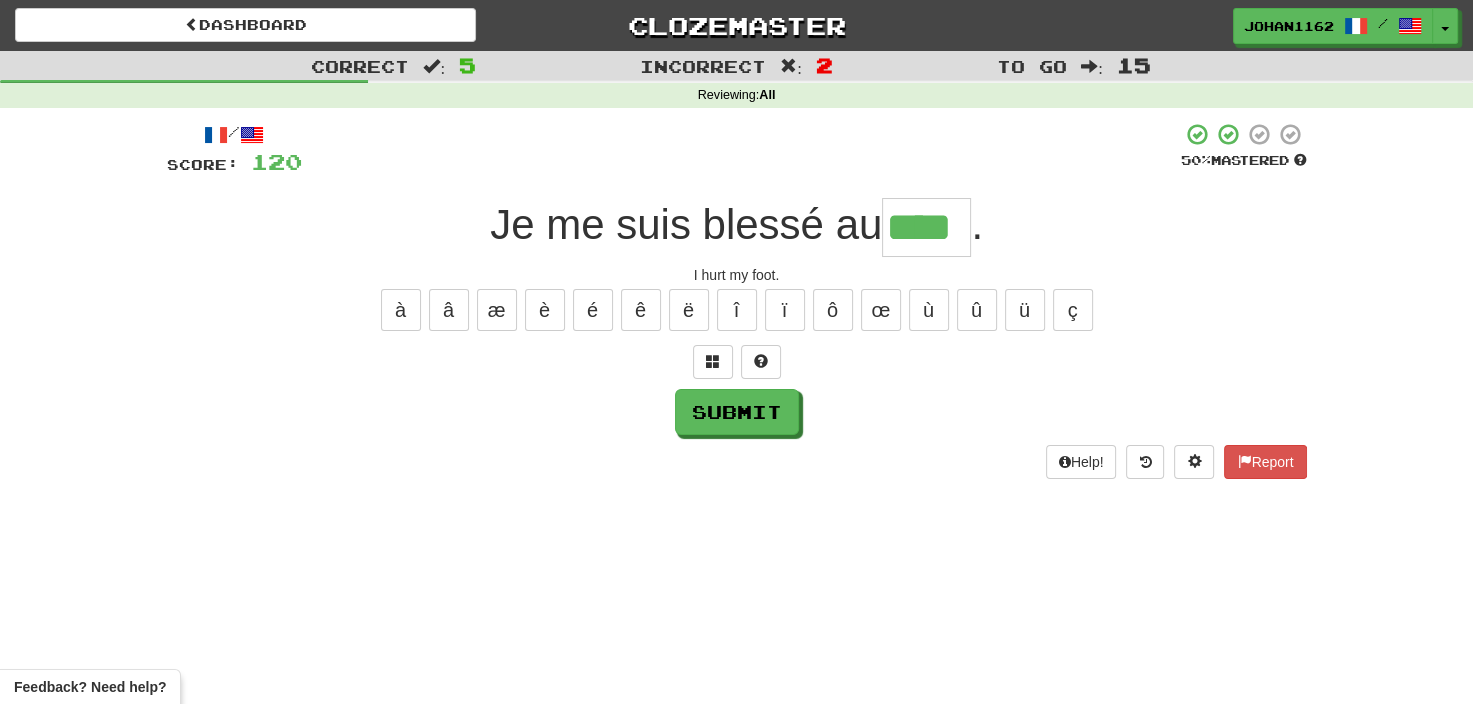type on "****" 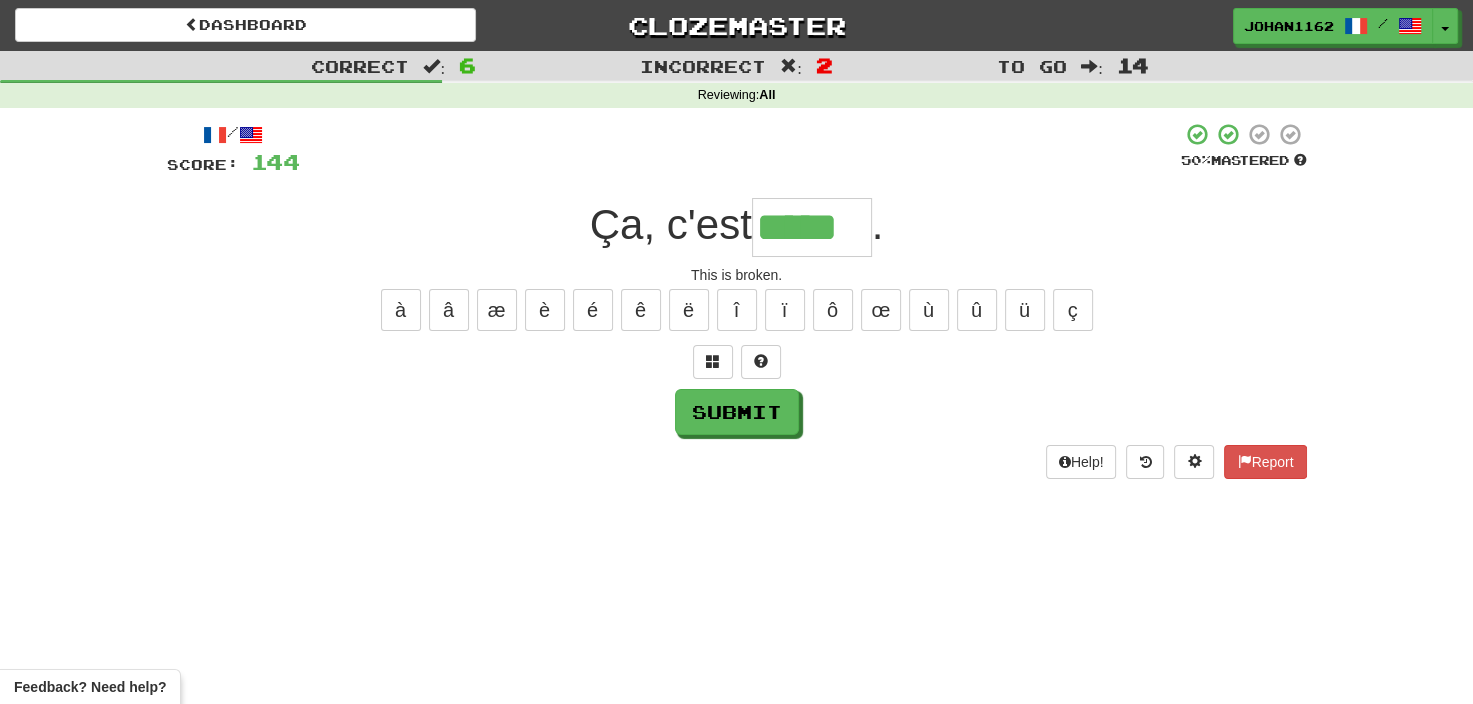 type on "*****" 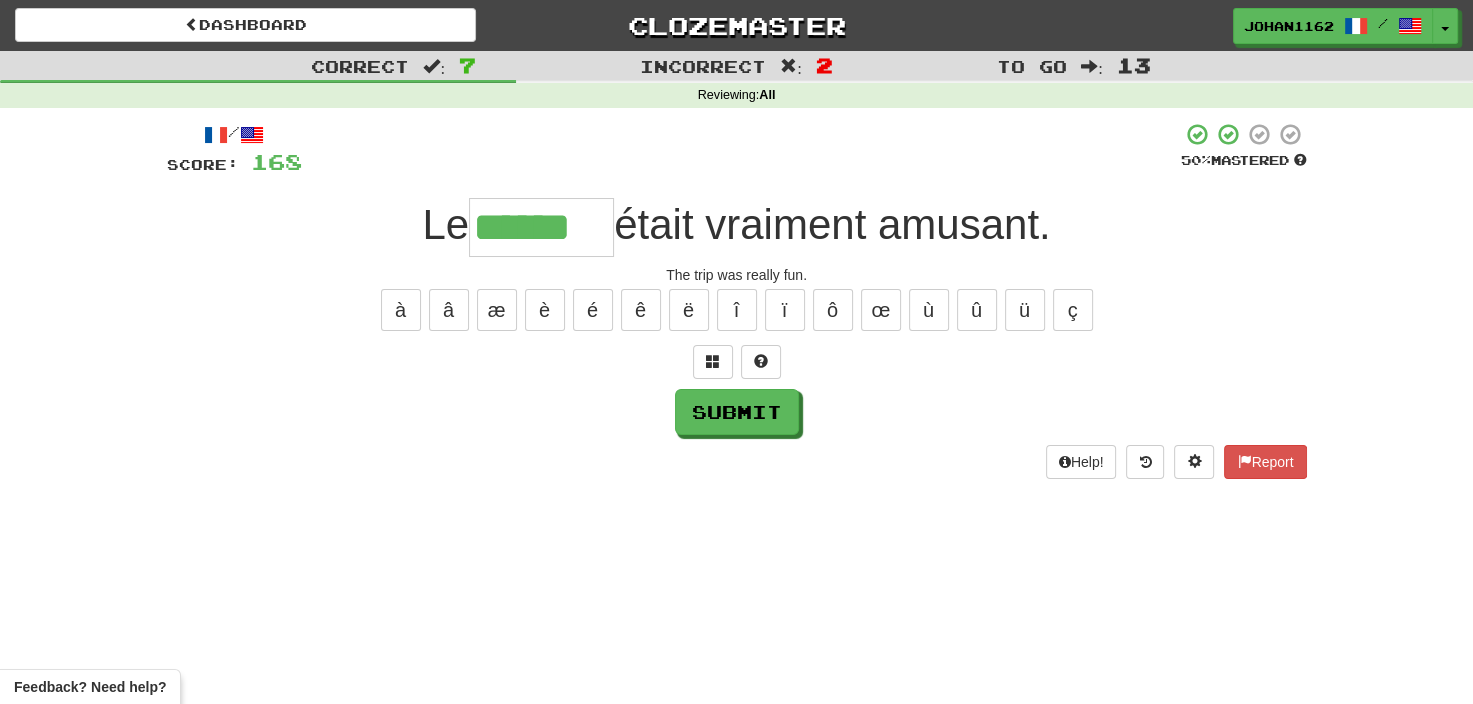 type on "******" 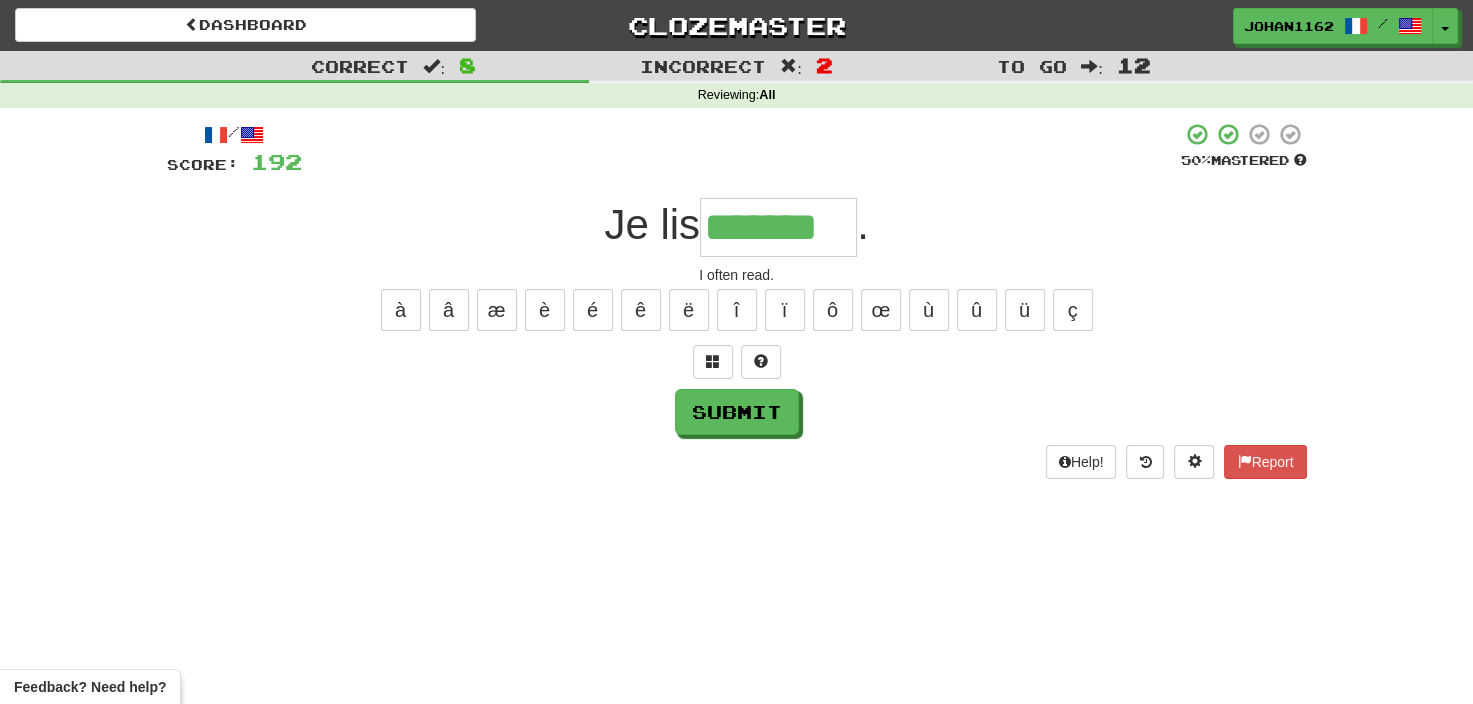 type on "*******" 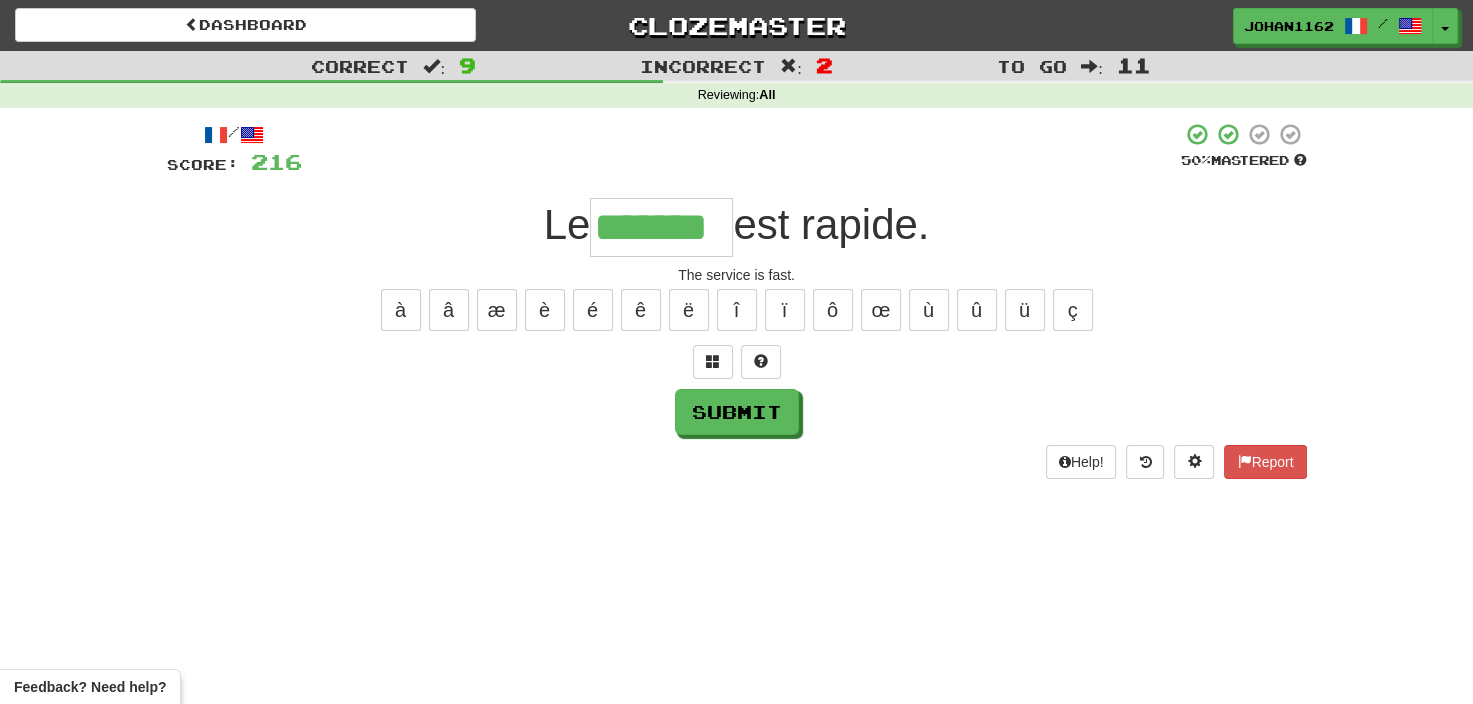 type on "*******" 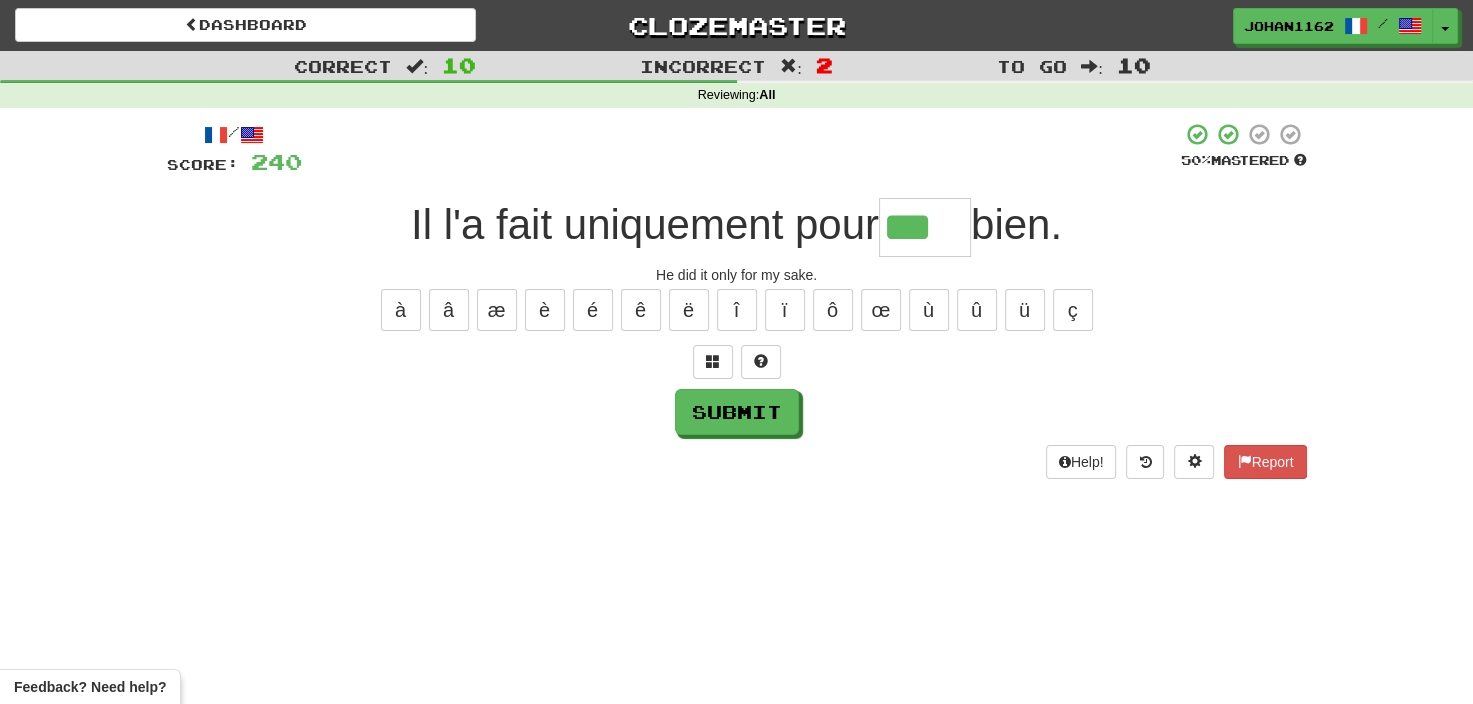 type on "***" 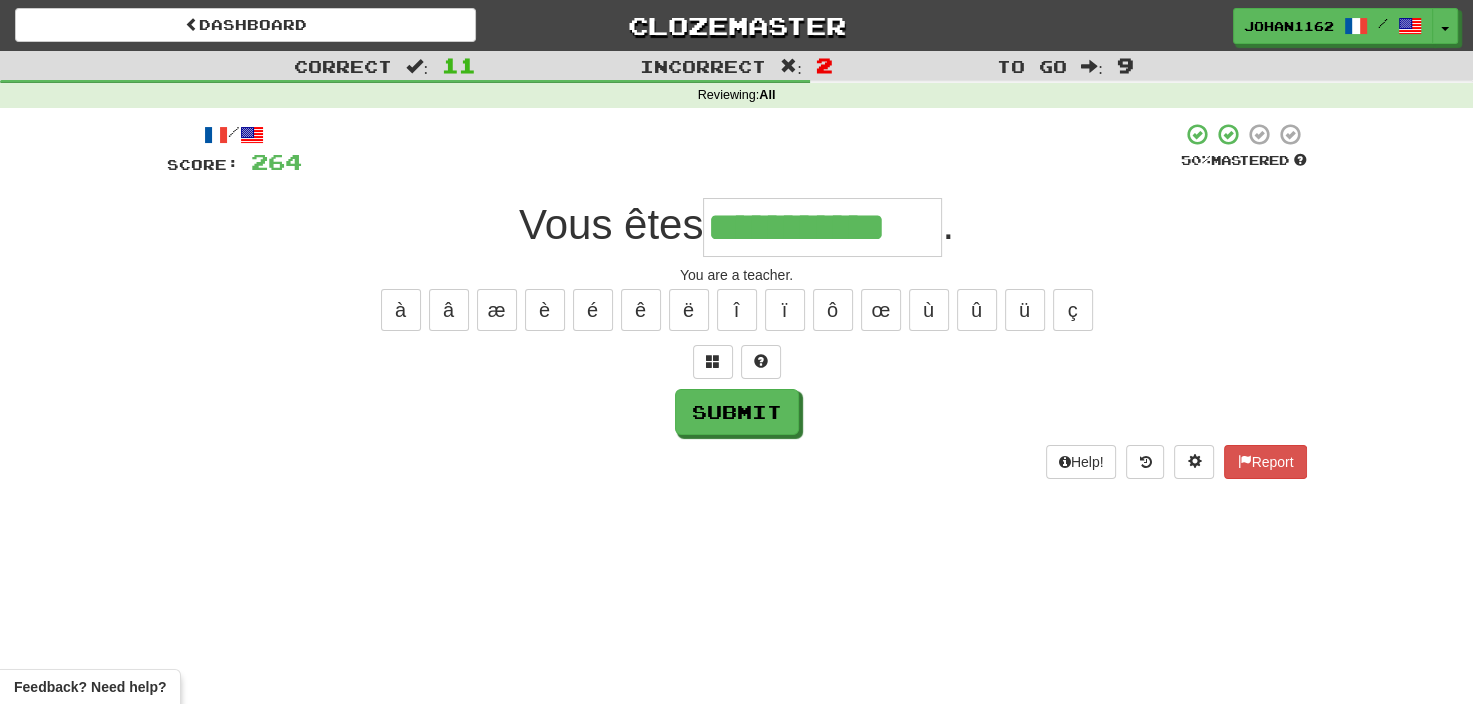 type on "**********" 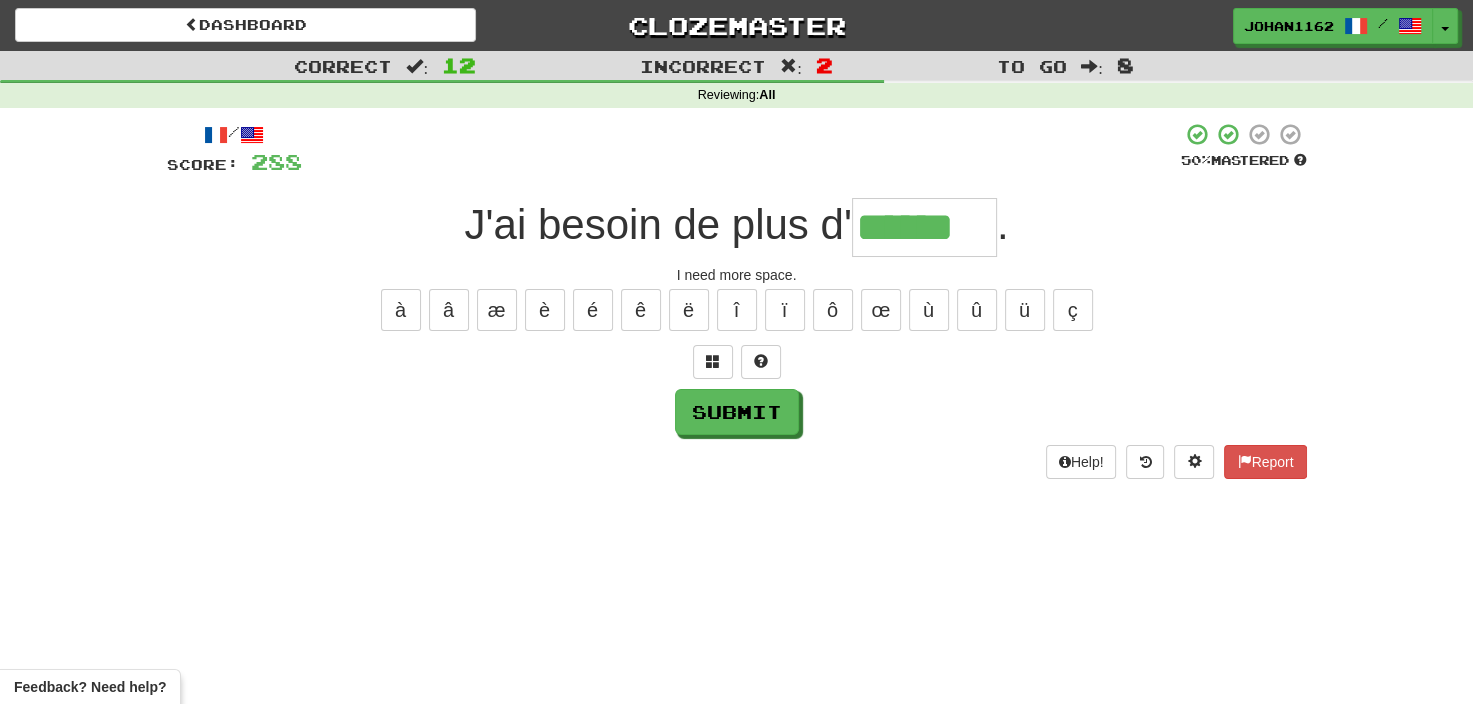 type on "******" 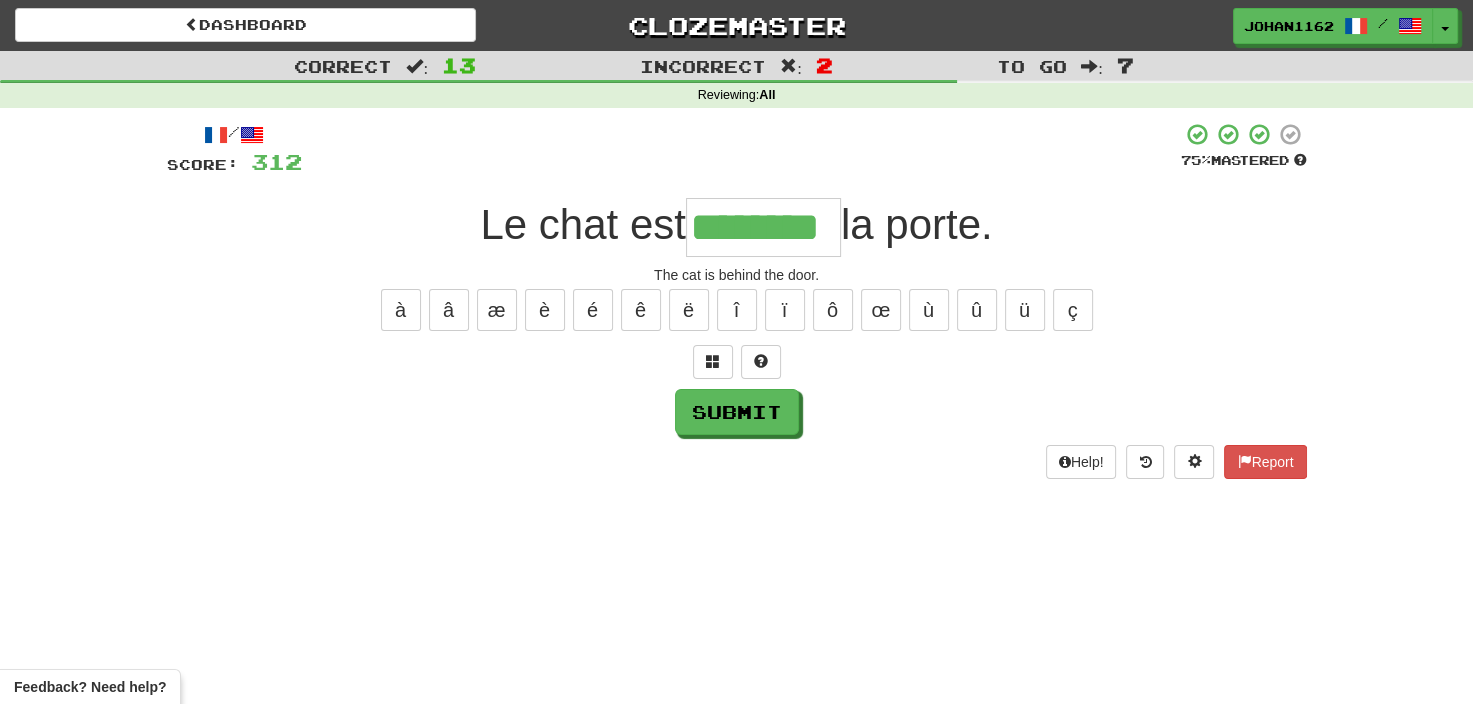 type on "********" 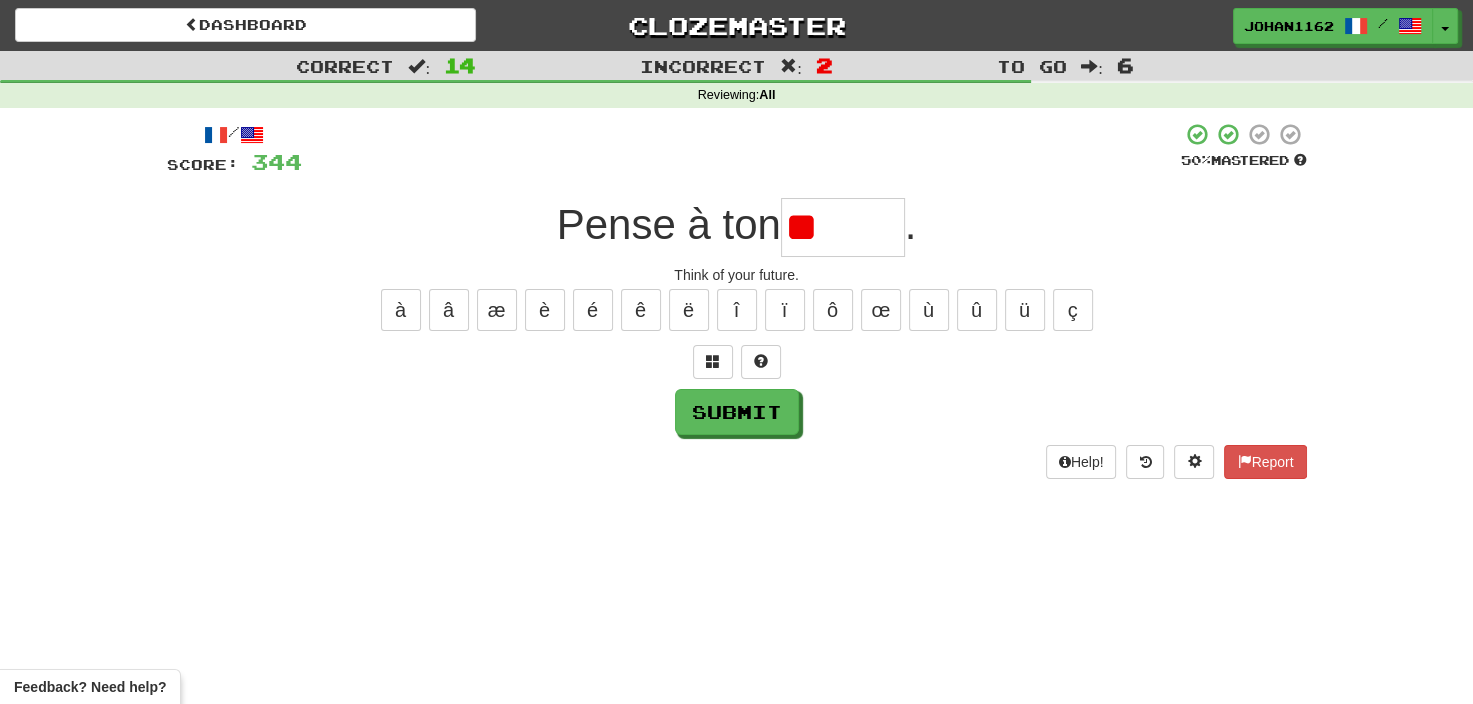 type on "*" 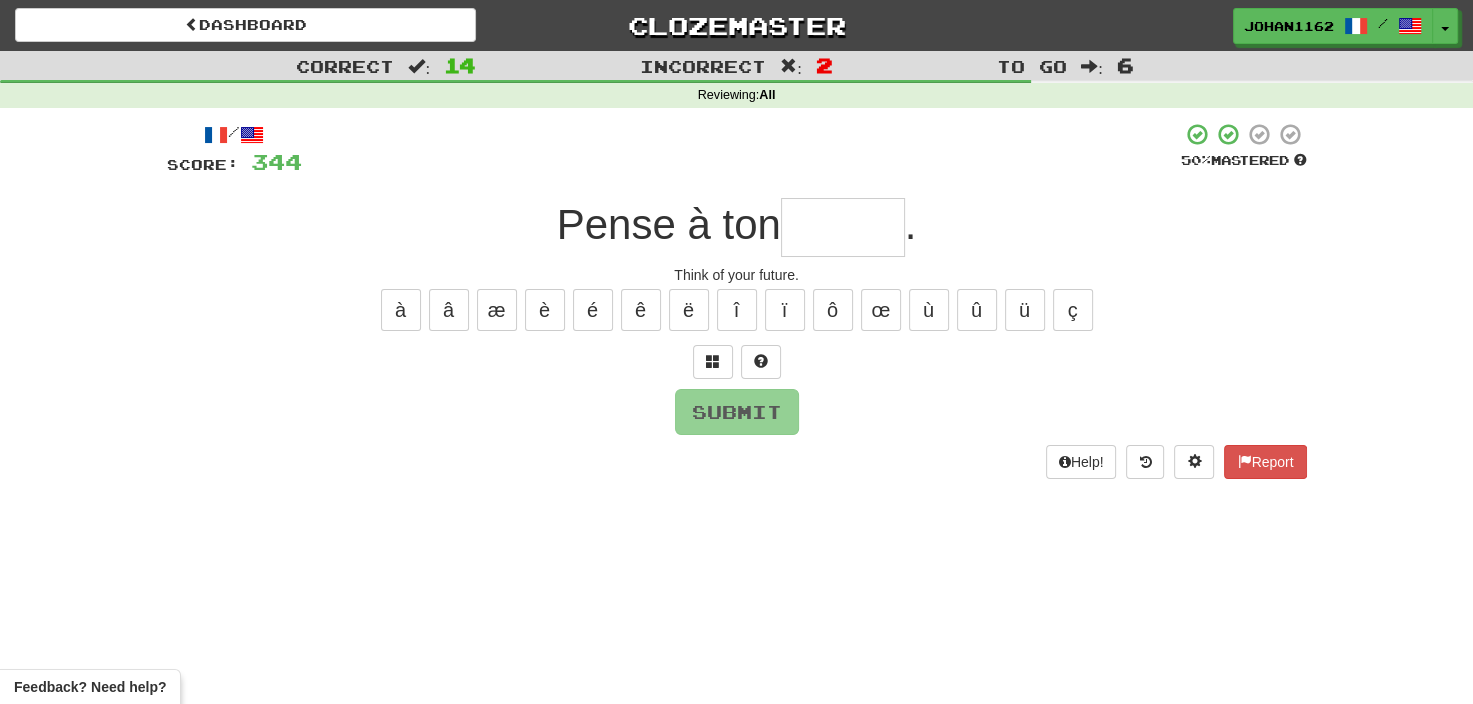 type on "******" 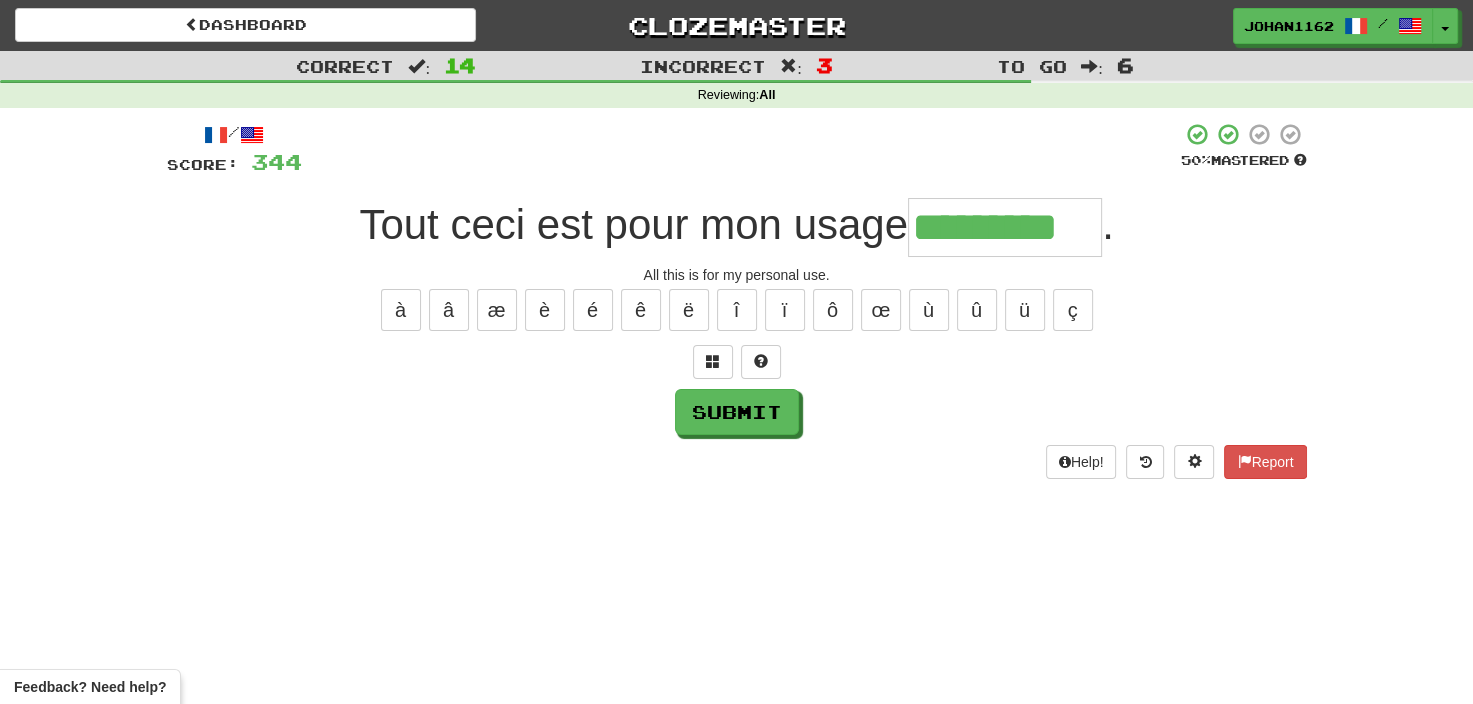 type on "*********" 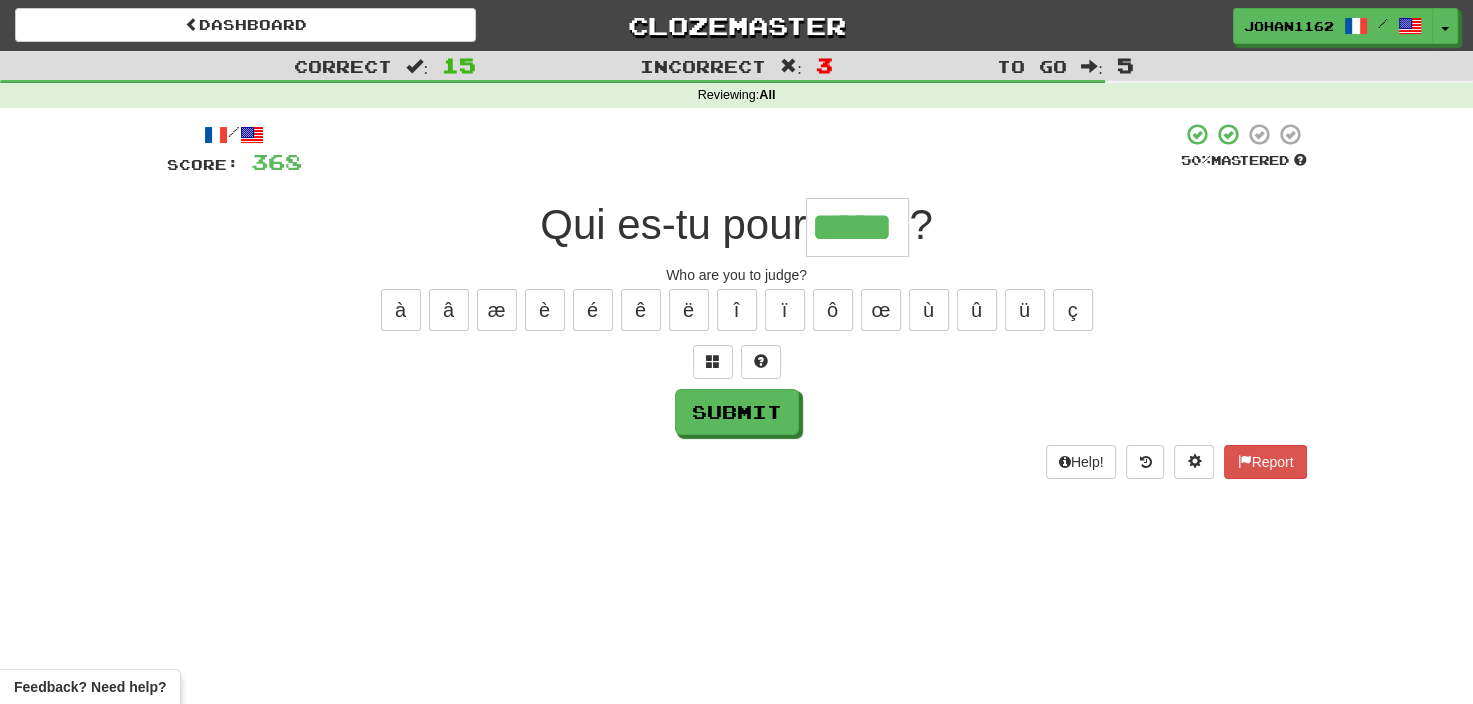 type on "*****" 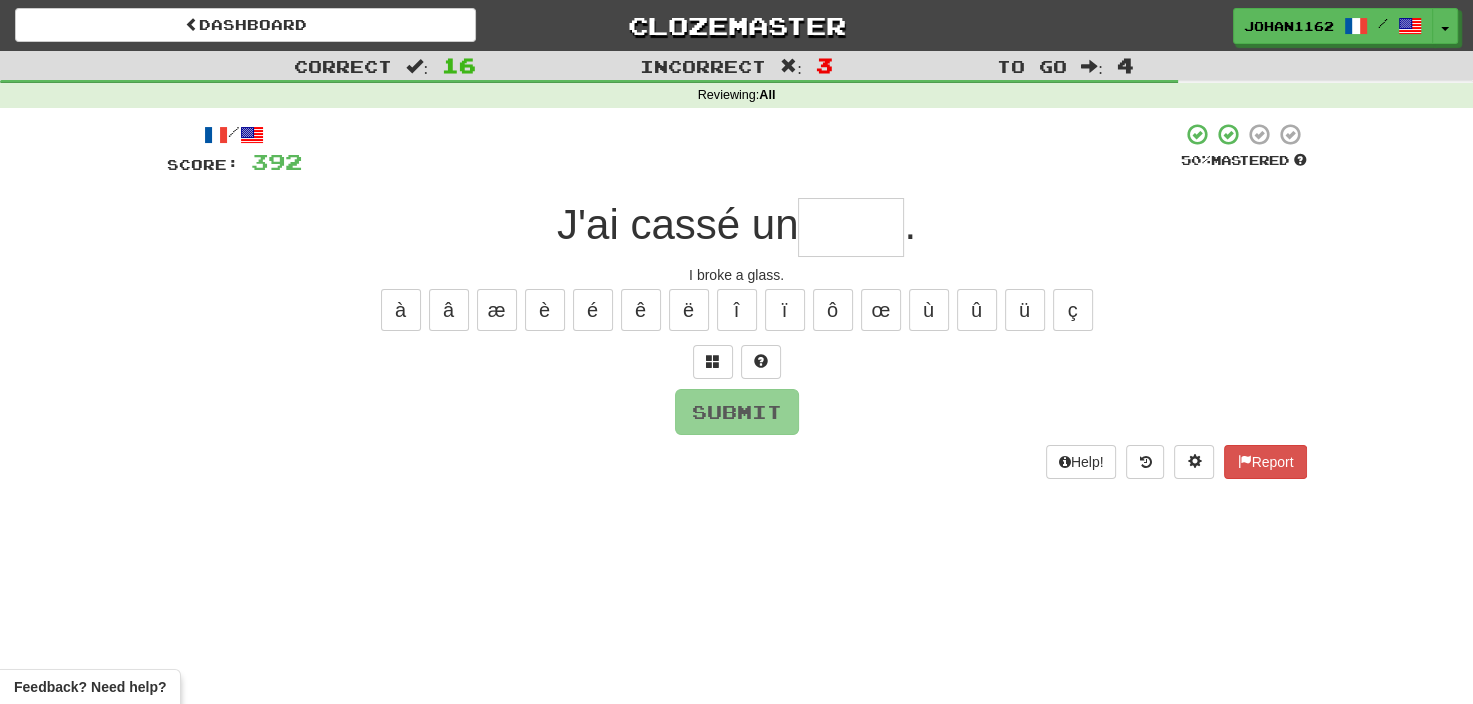 type on "*" 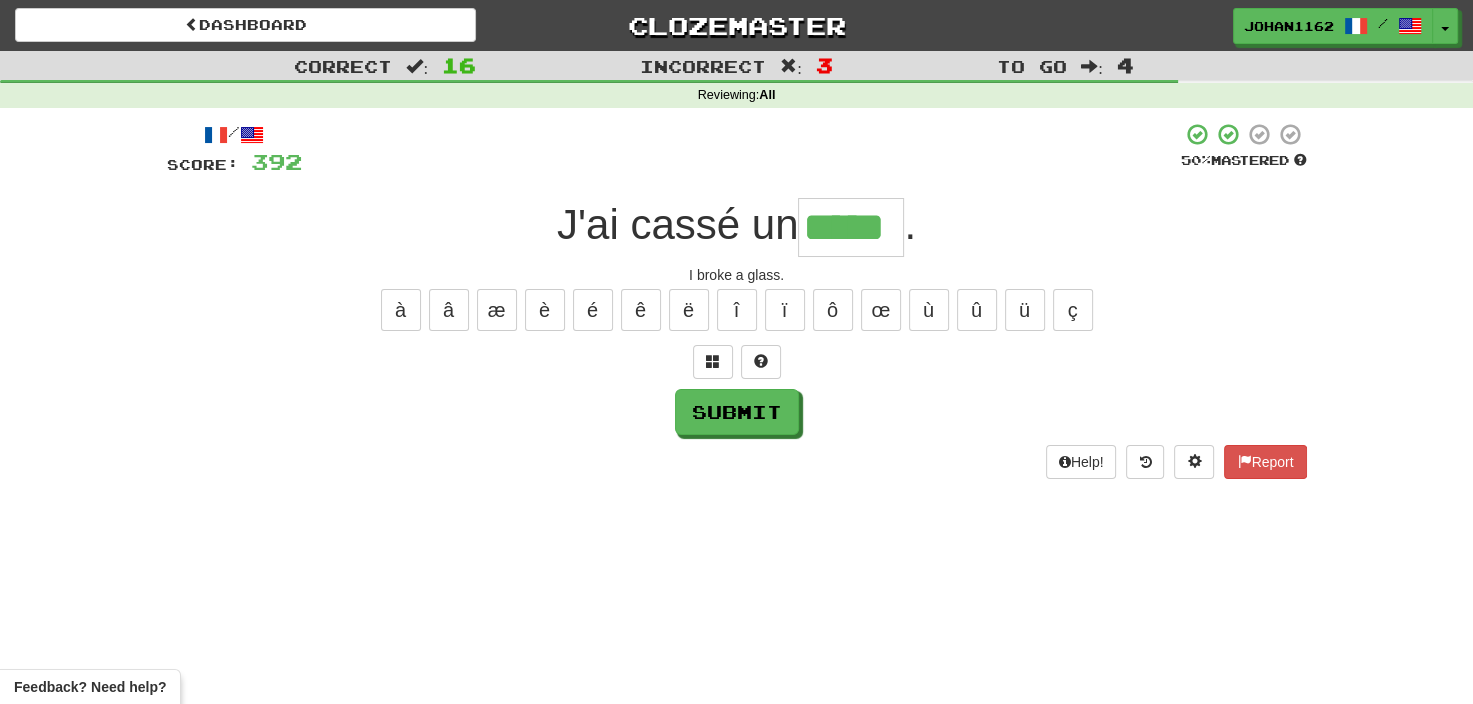 type on "*****" 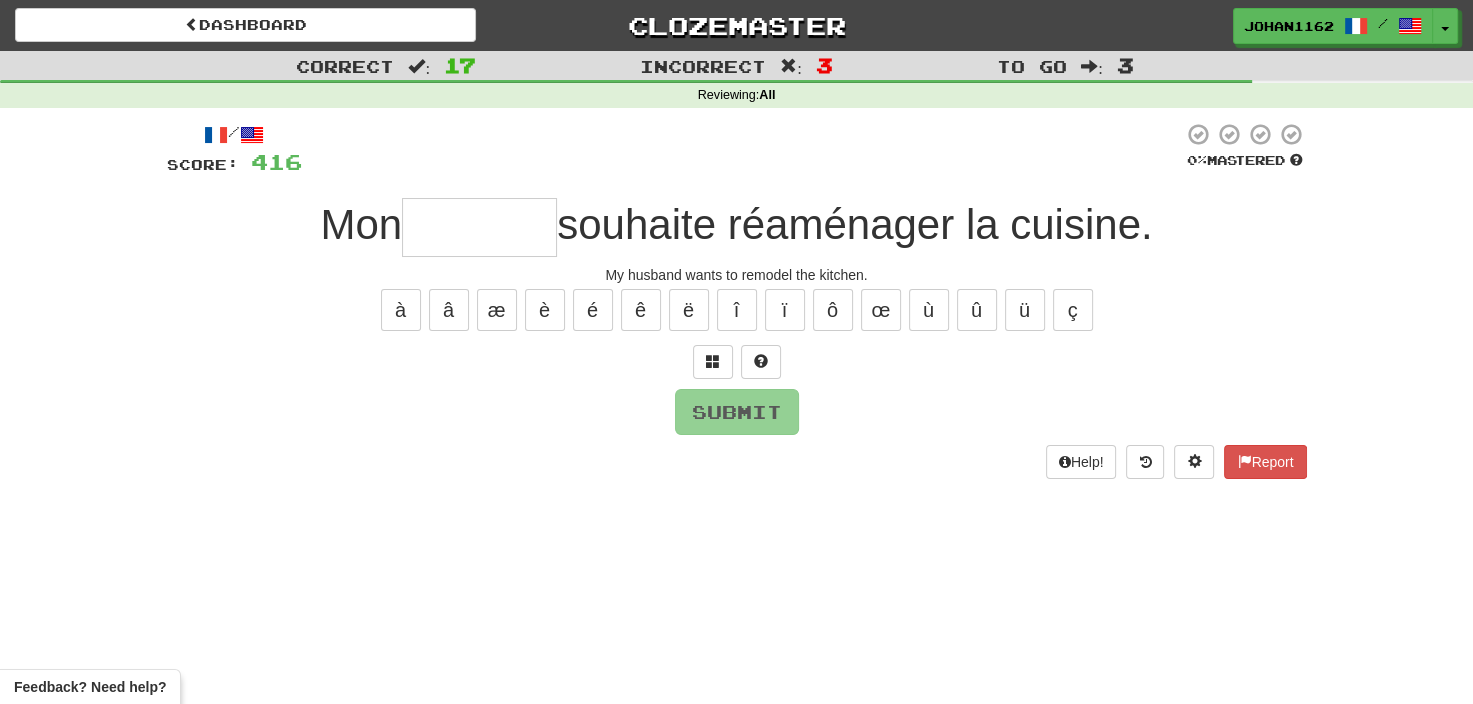 type on "*" 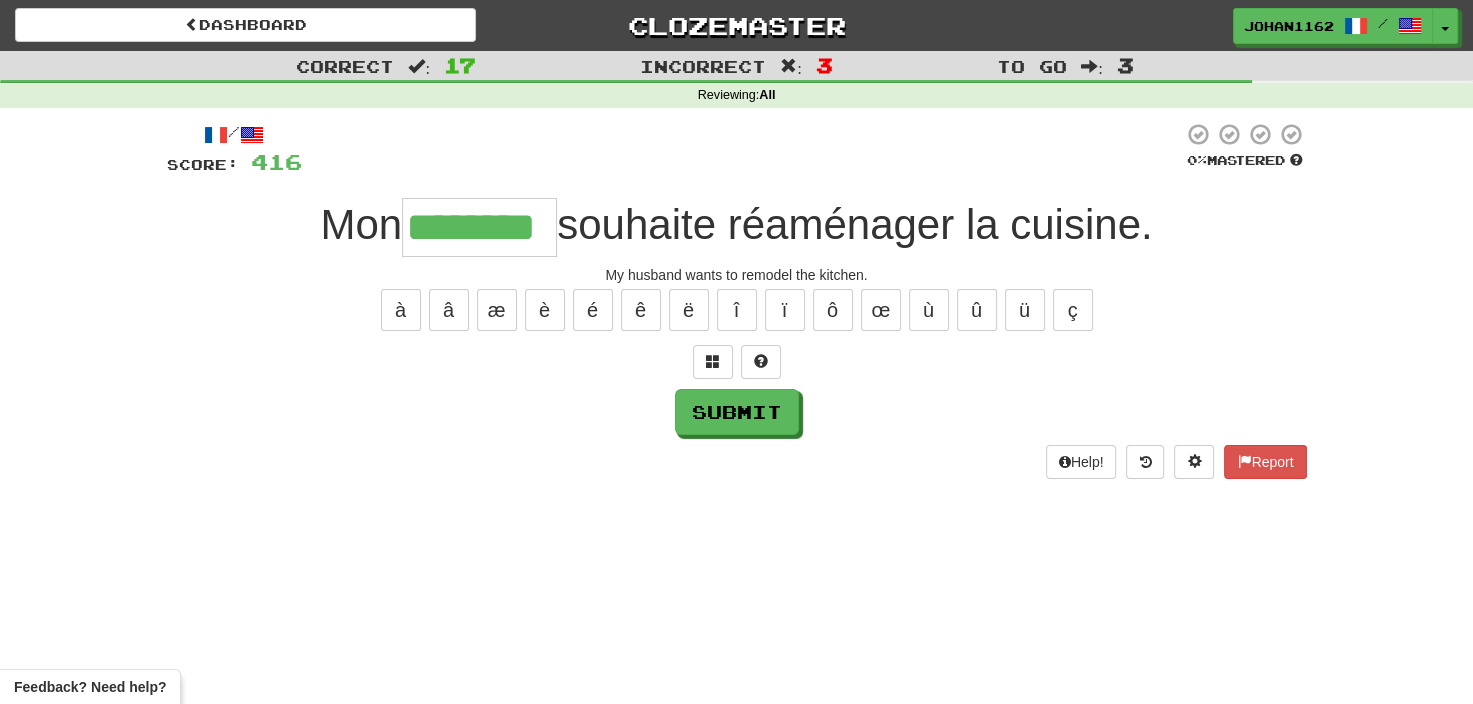 type on "********" 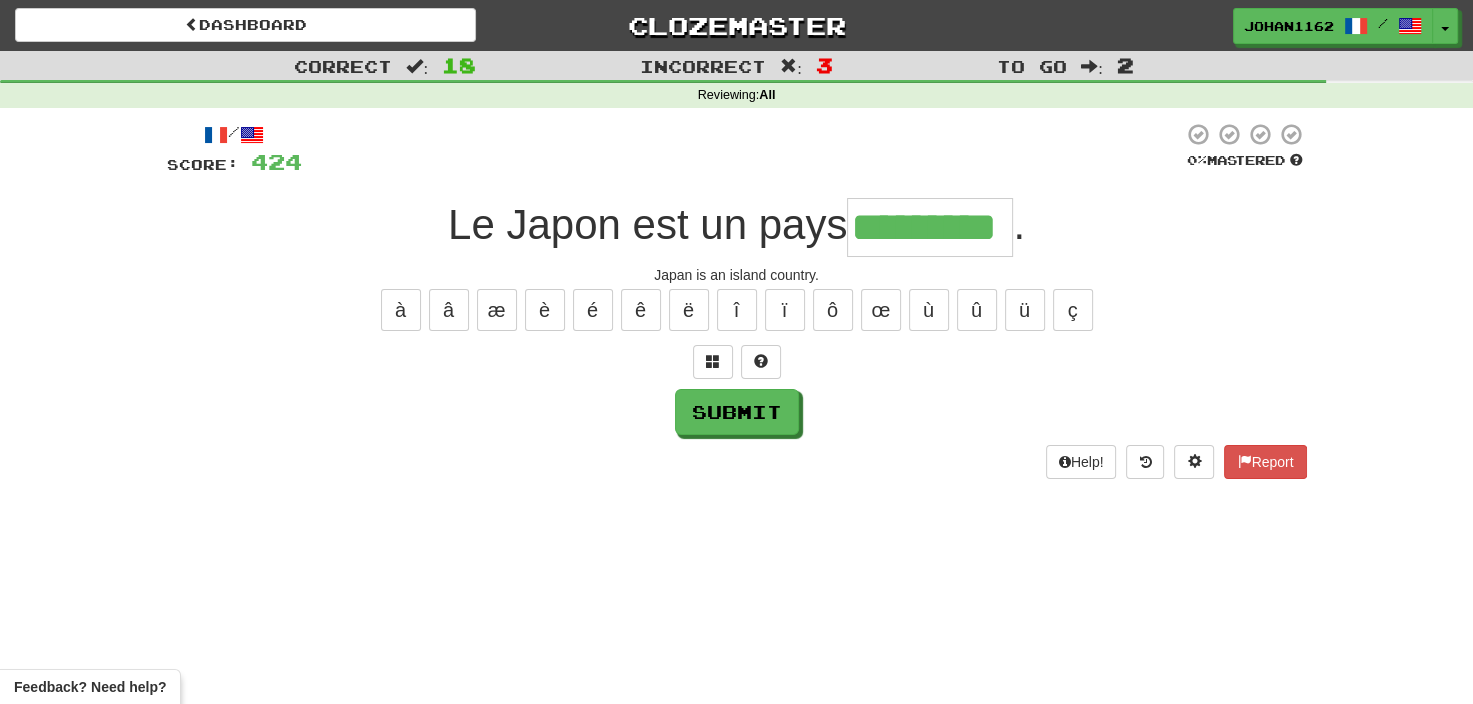 type on "*********" 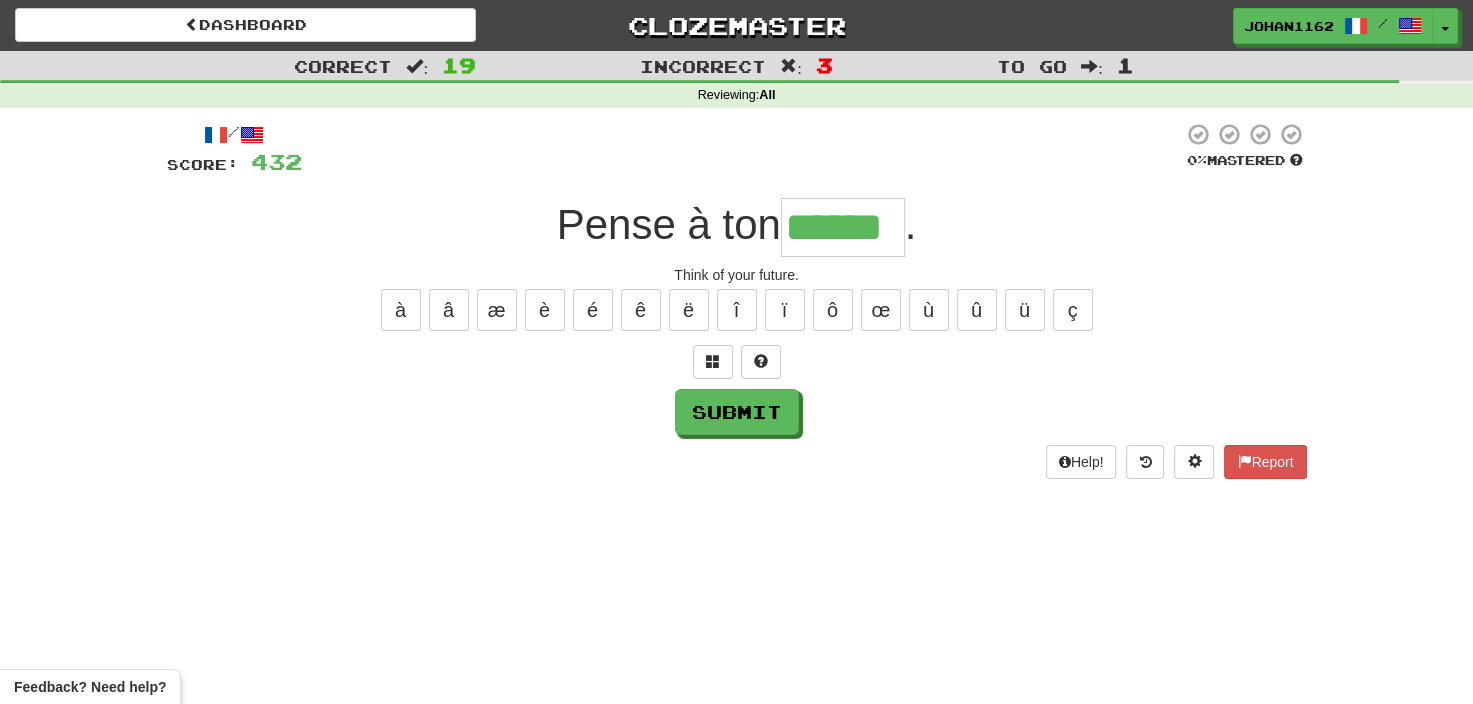 type on "******" 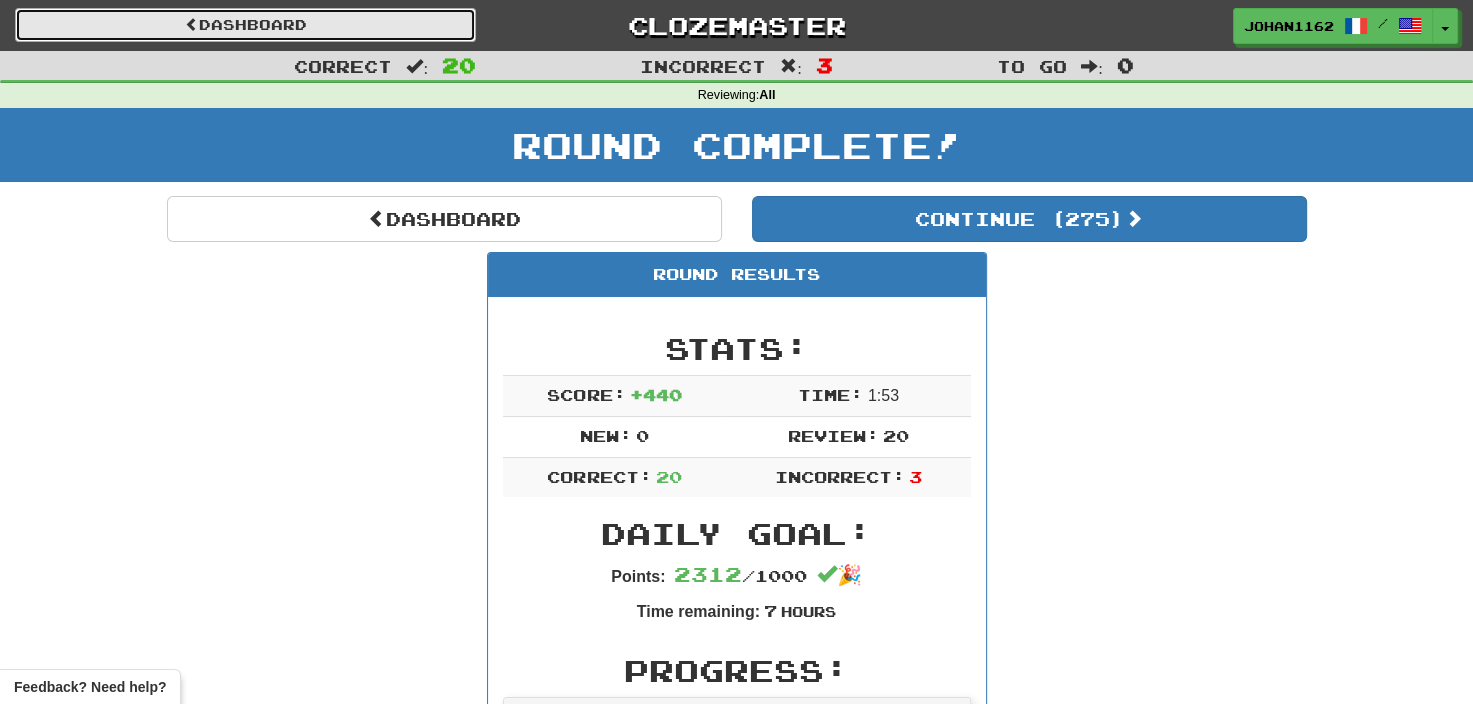 click on "Dashboard" at bounding box center (245, 25) 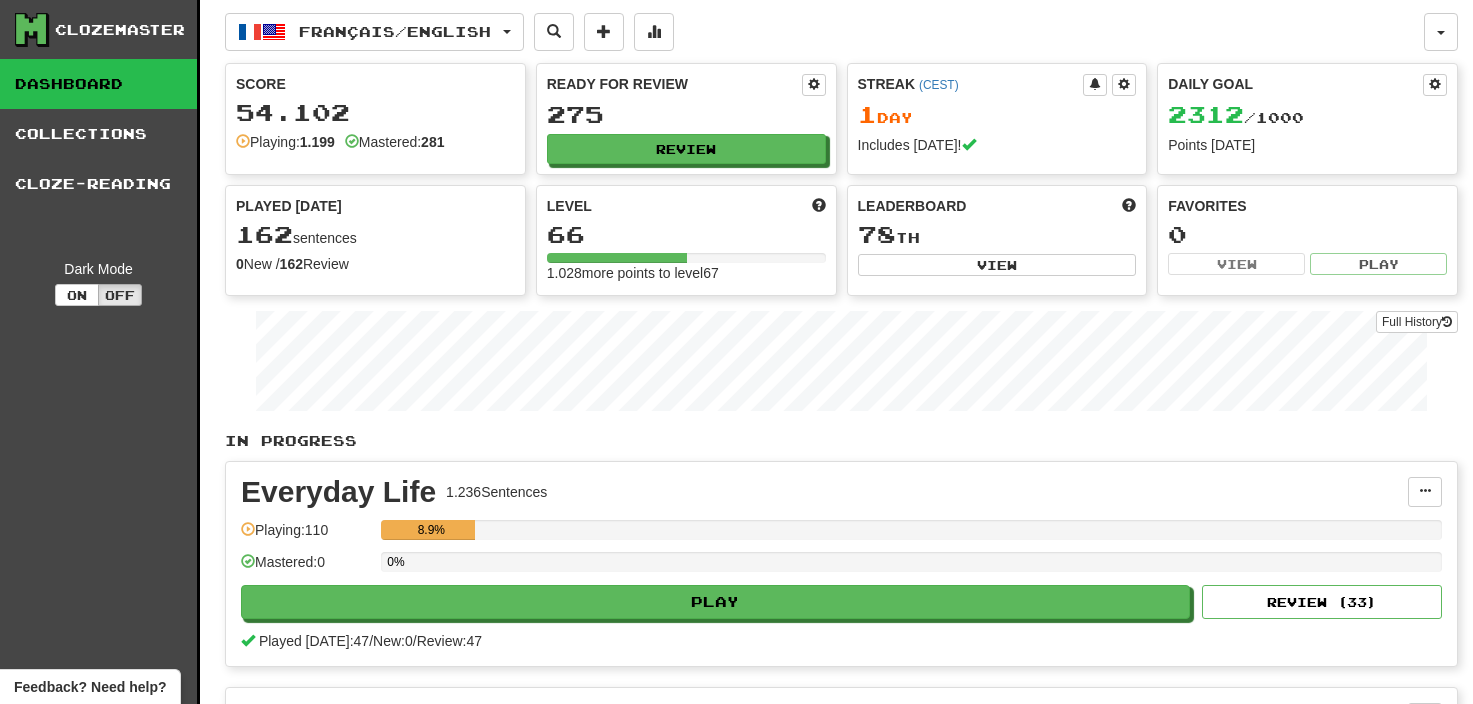 scroll, scrollTop: 0, scrollLeft: 0, axis: both 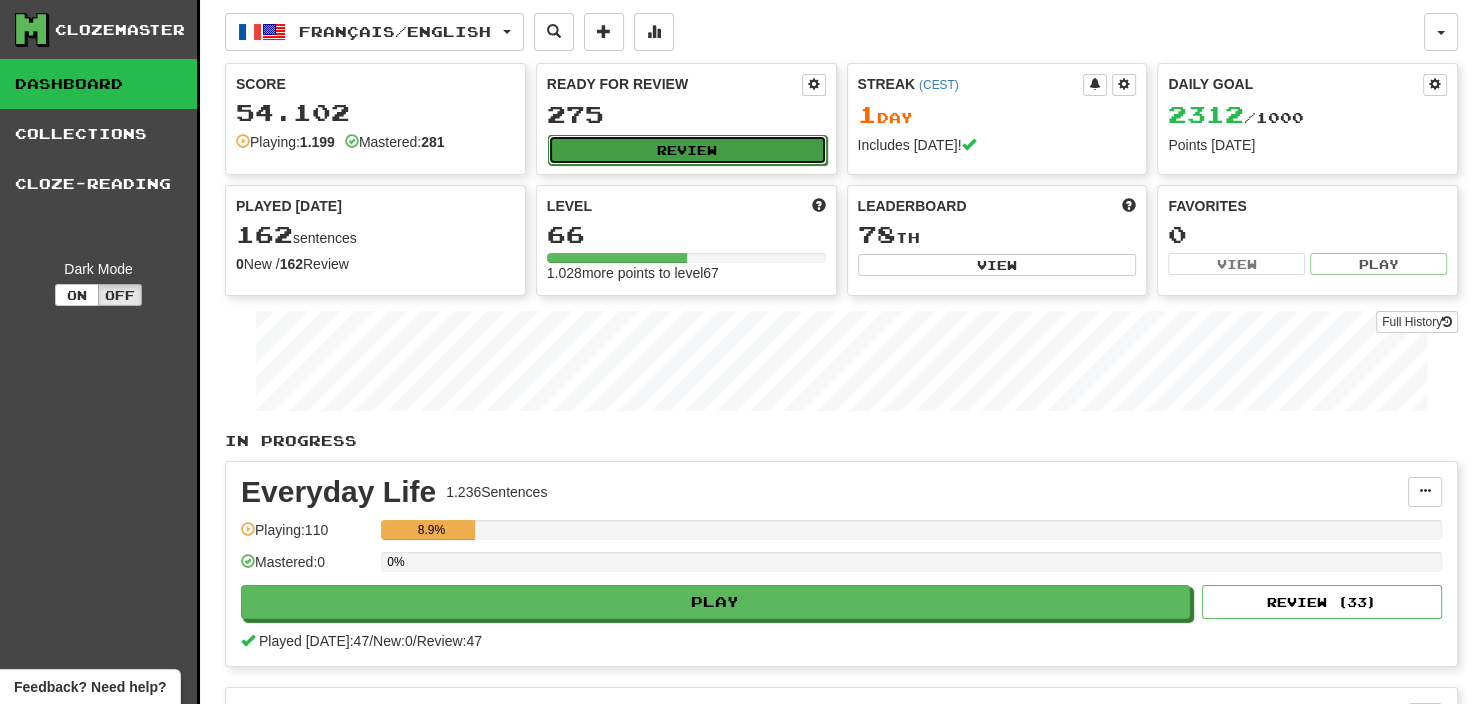 click on "Review" at bounding box center (687, 150) 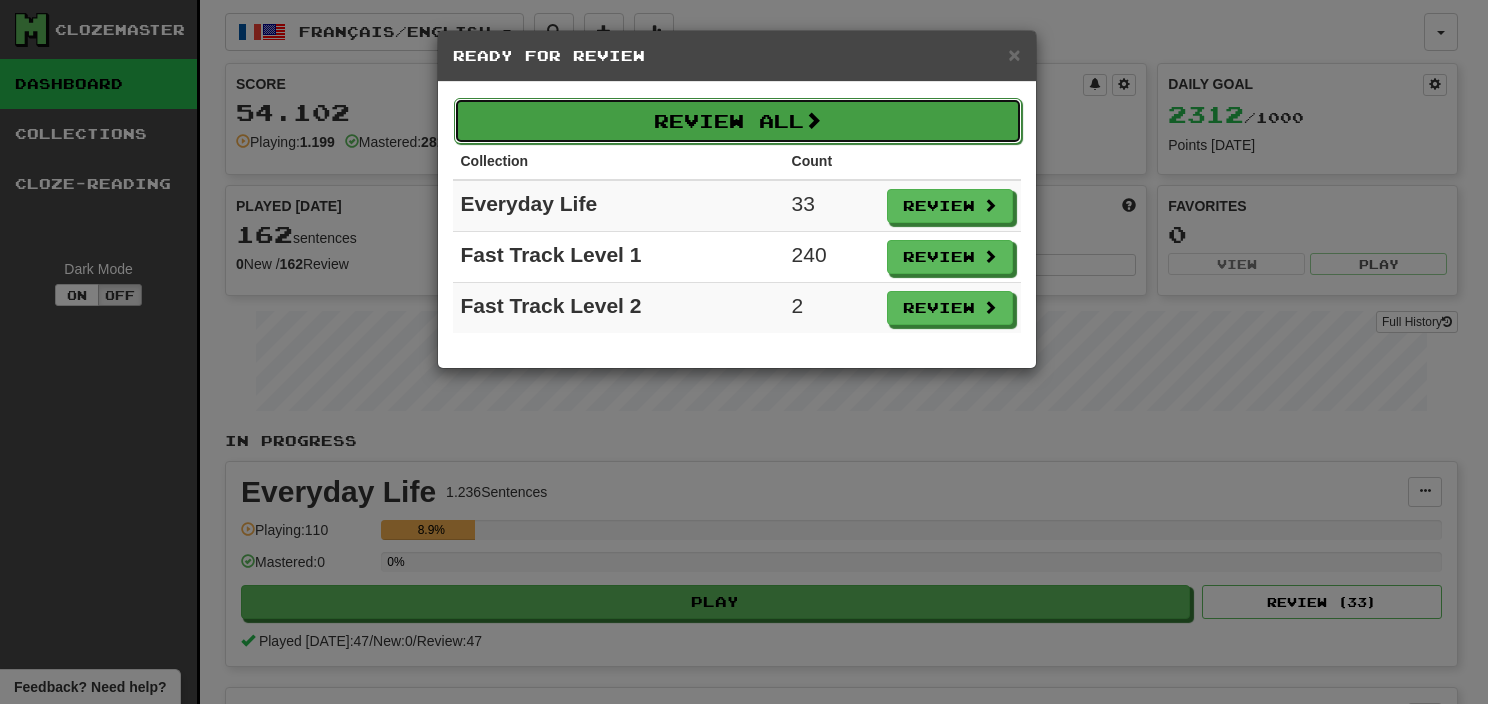 click on "Review All" at bounding box center [738, 121] 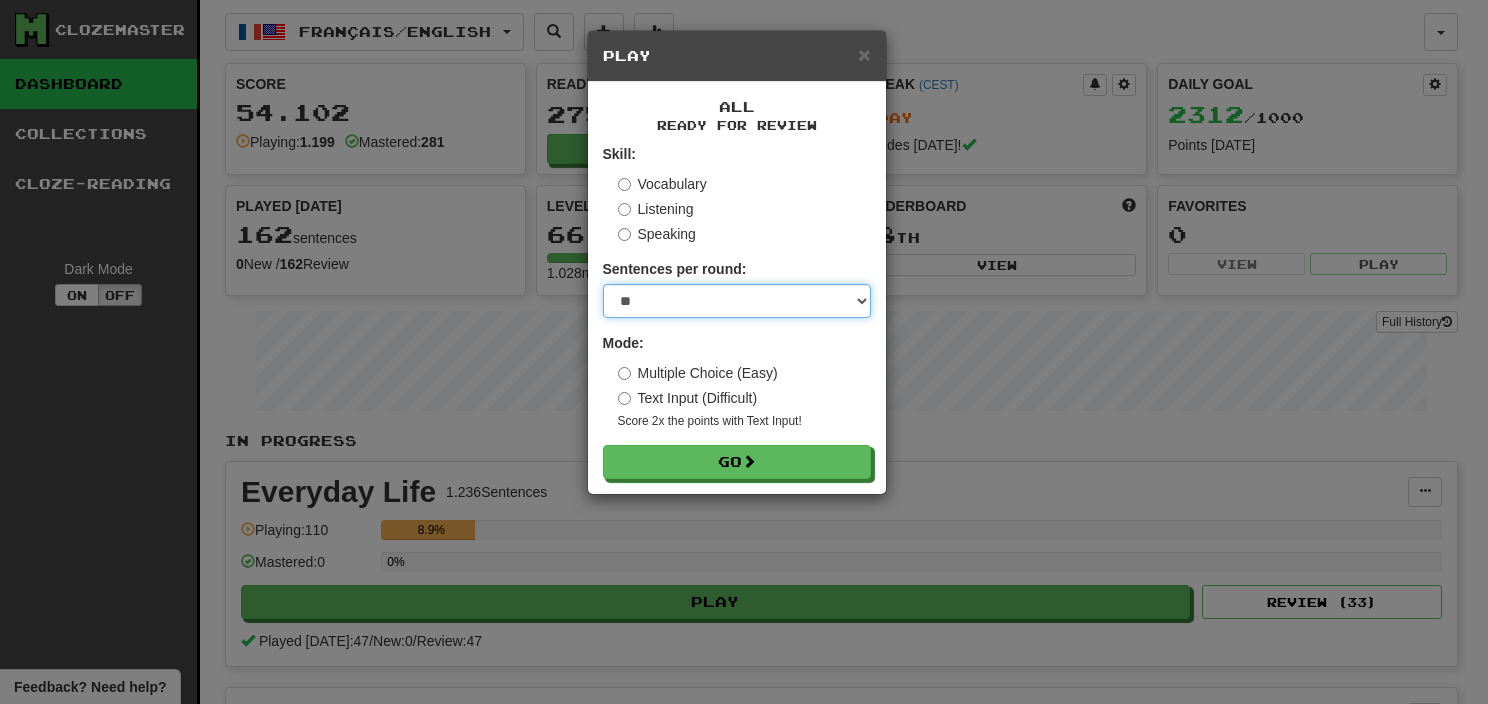 click on "* ** ** ** ** ** *** ********" at bounding box center (737, 301) 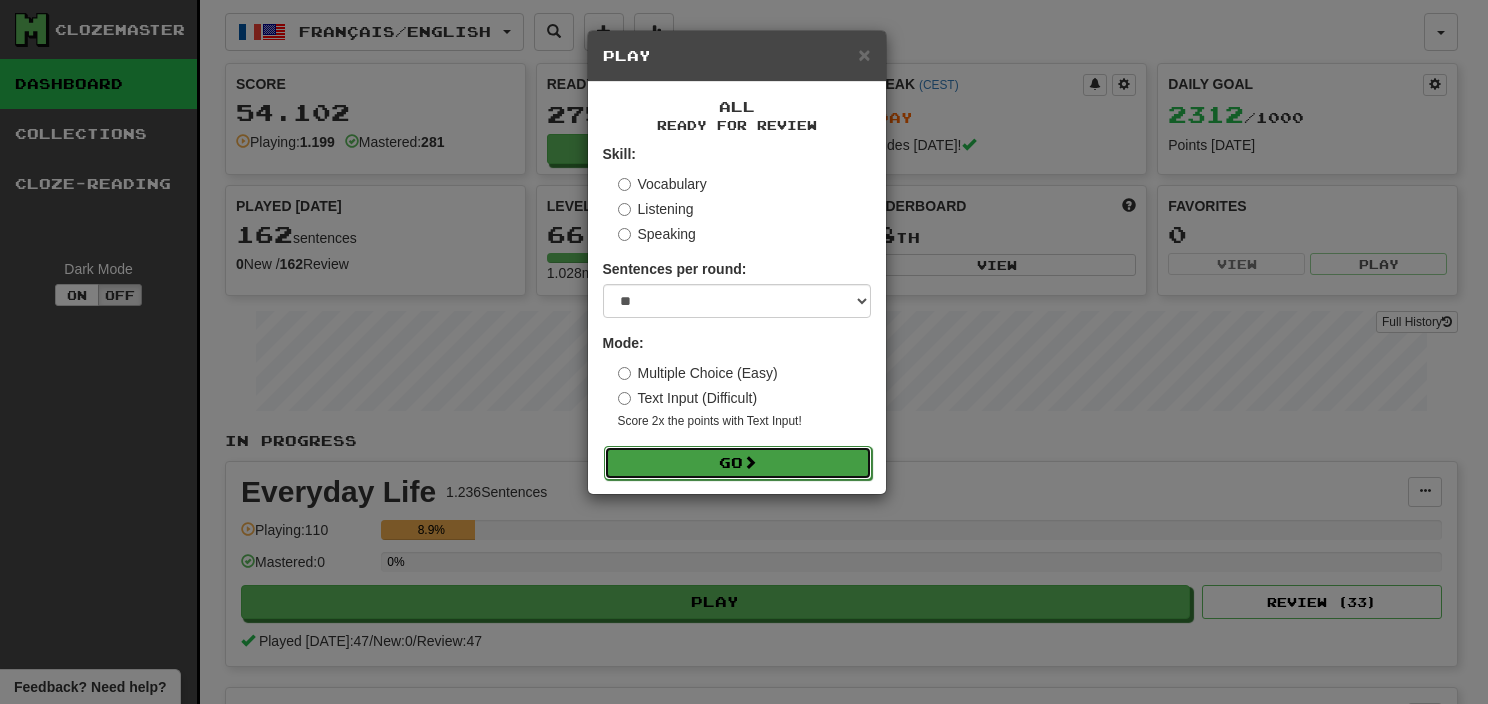 click on "Go" at bounding box center [738, 463] 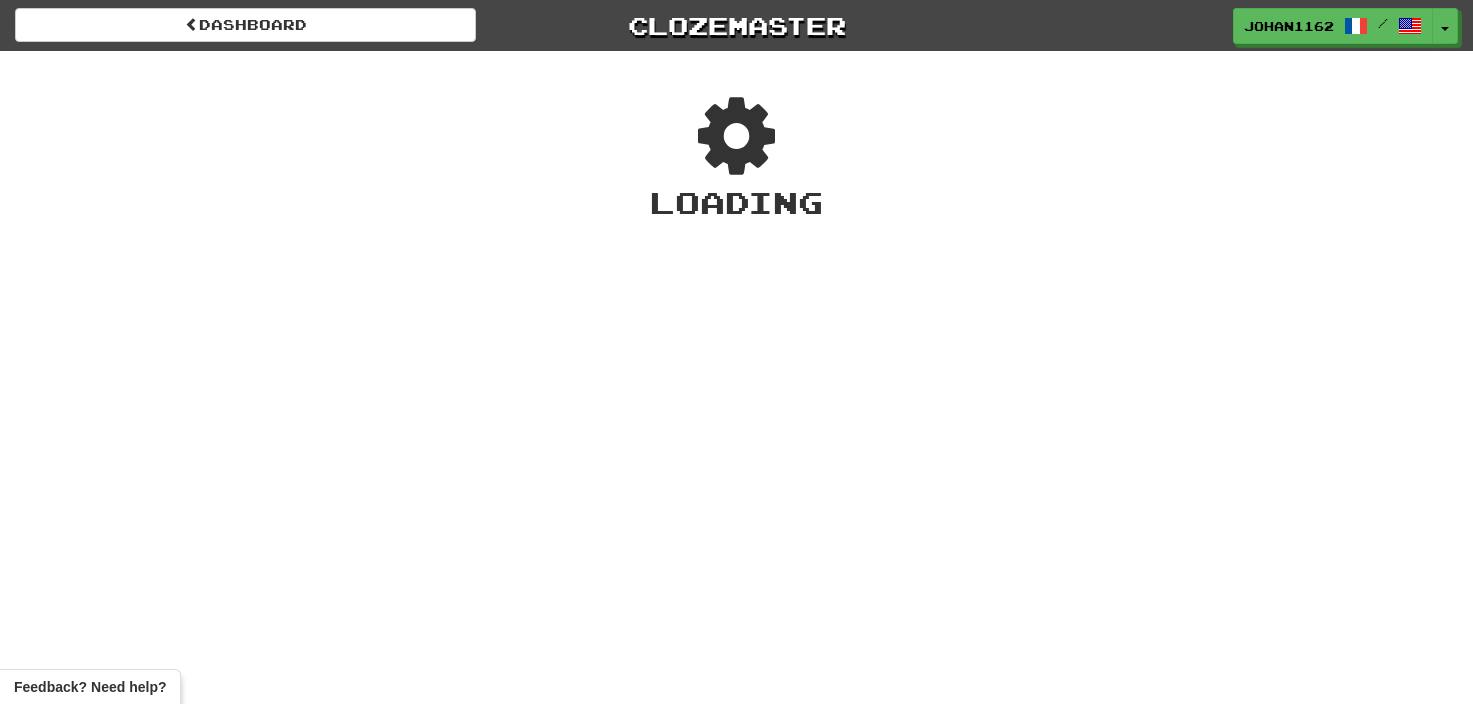 scroll, scrollTop: 0, scrollLeft: 0, axis: both 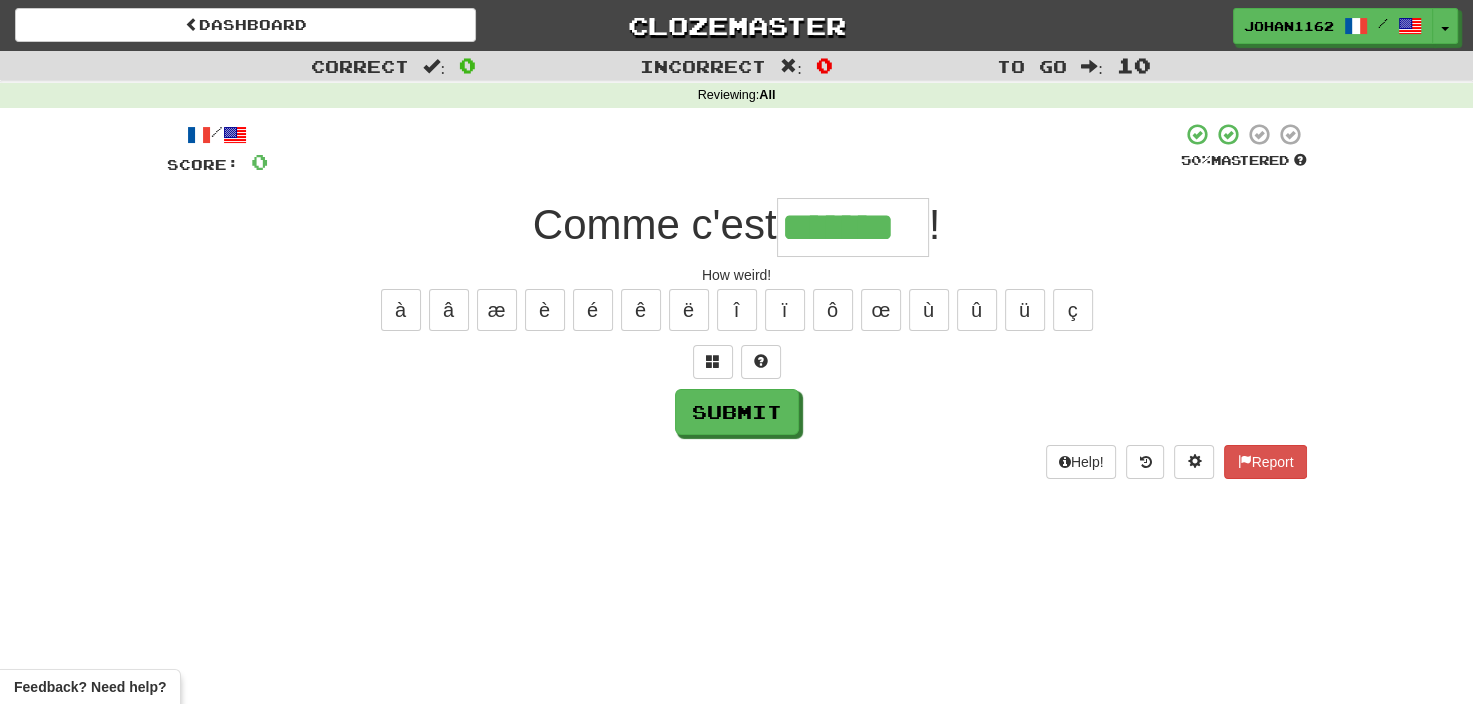 type on "*******" 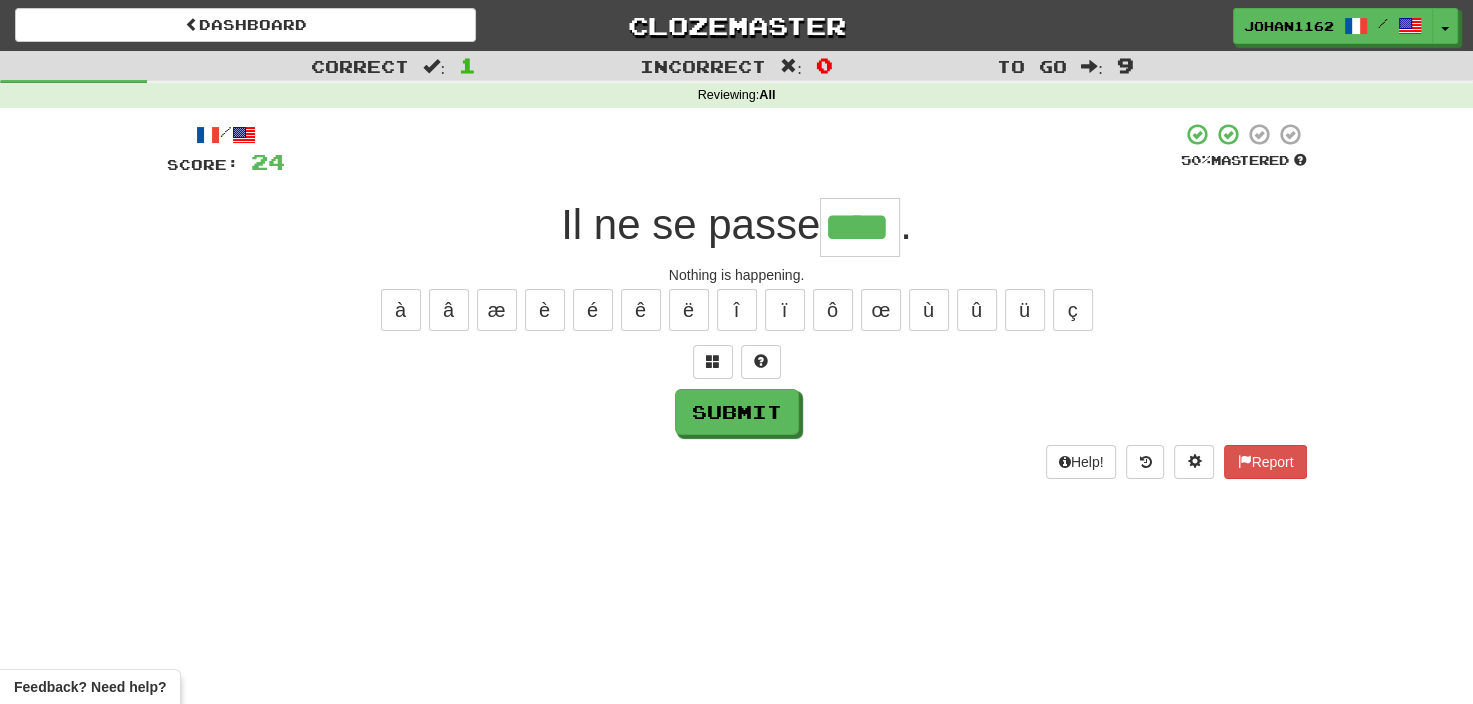 type on "****" 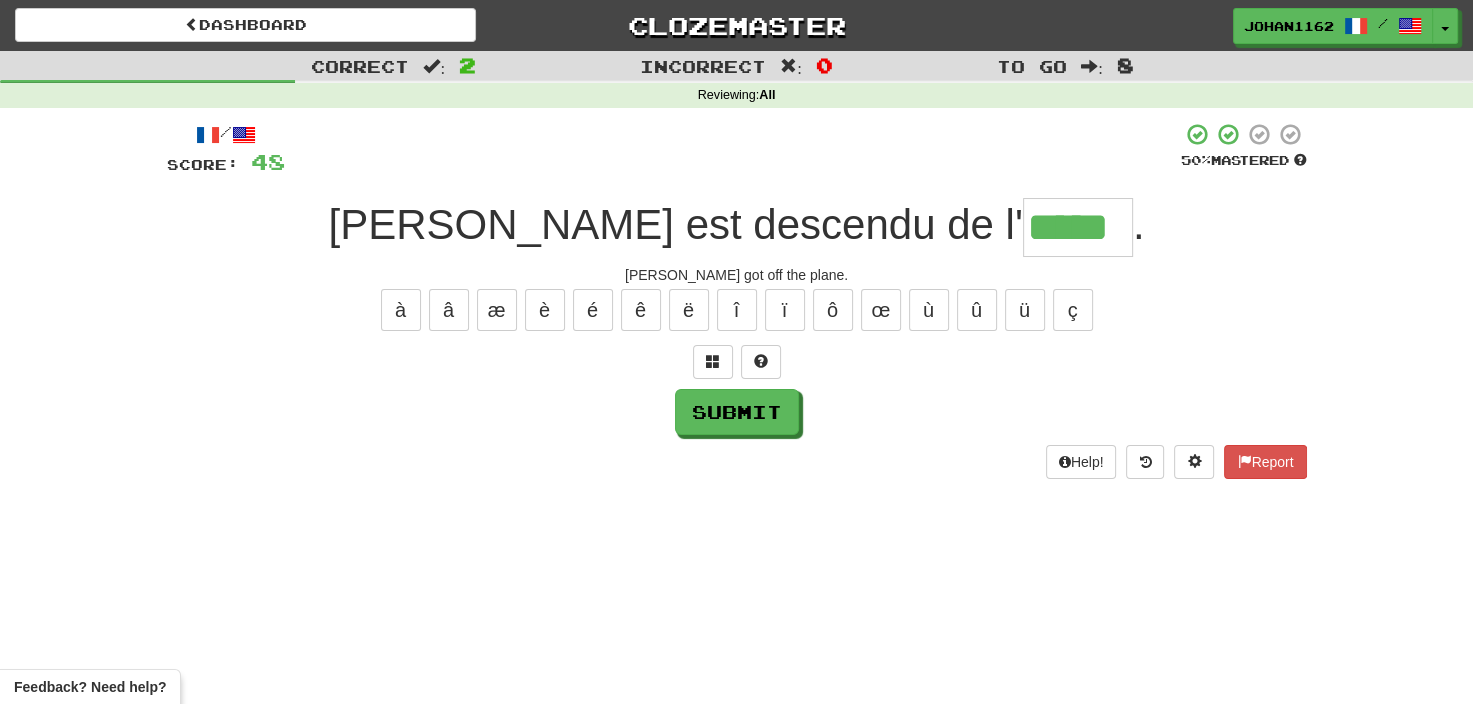 type on "*****" 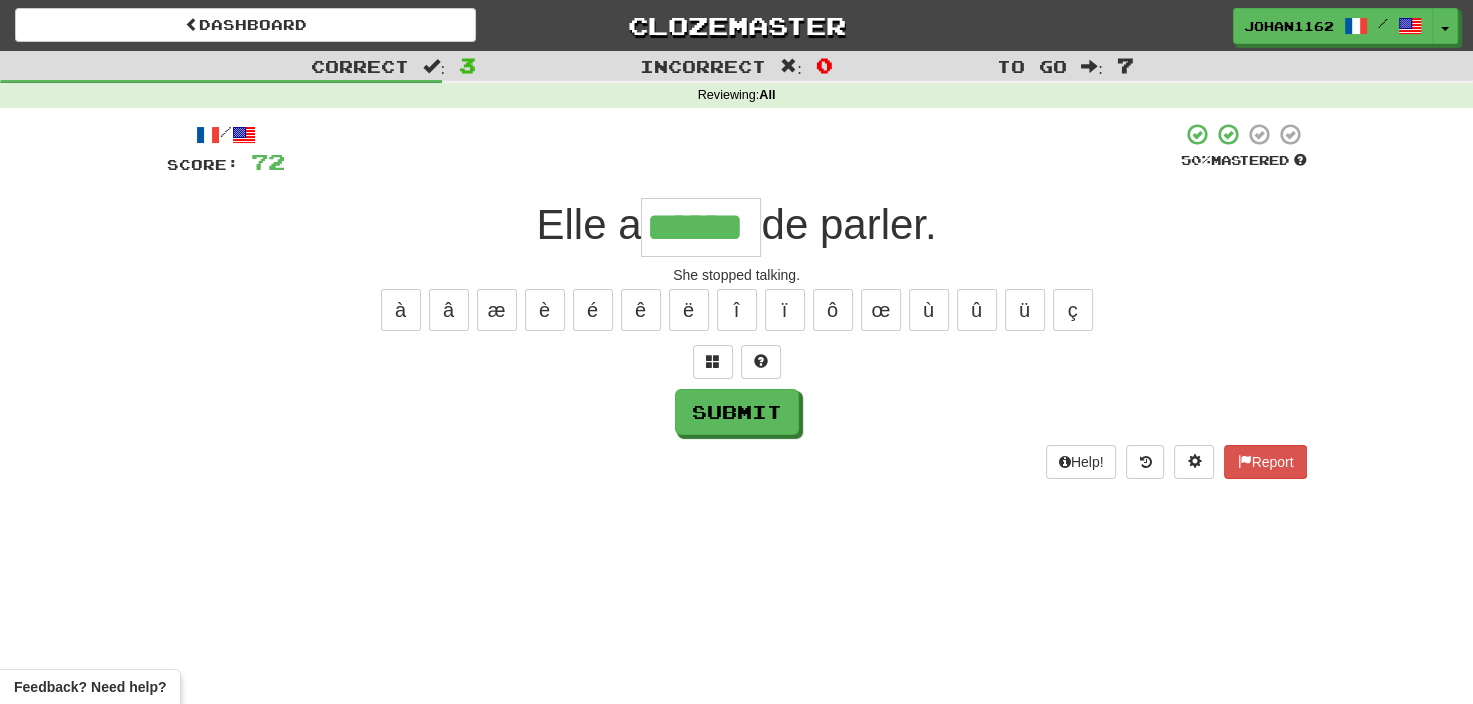 type on "******" 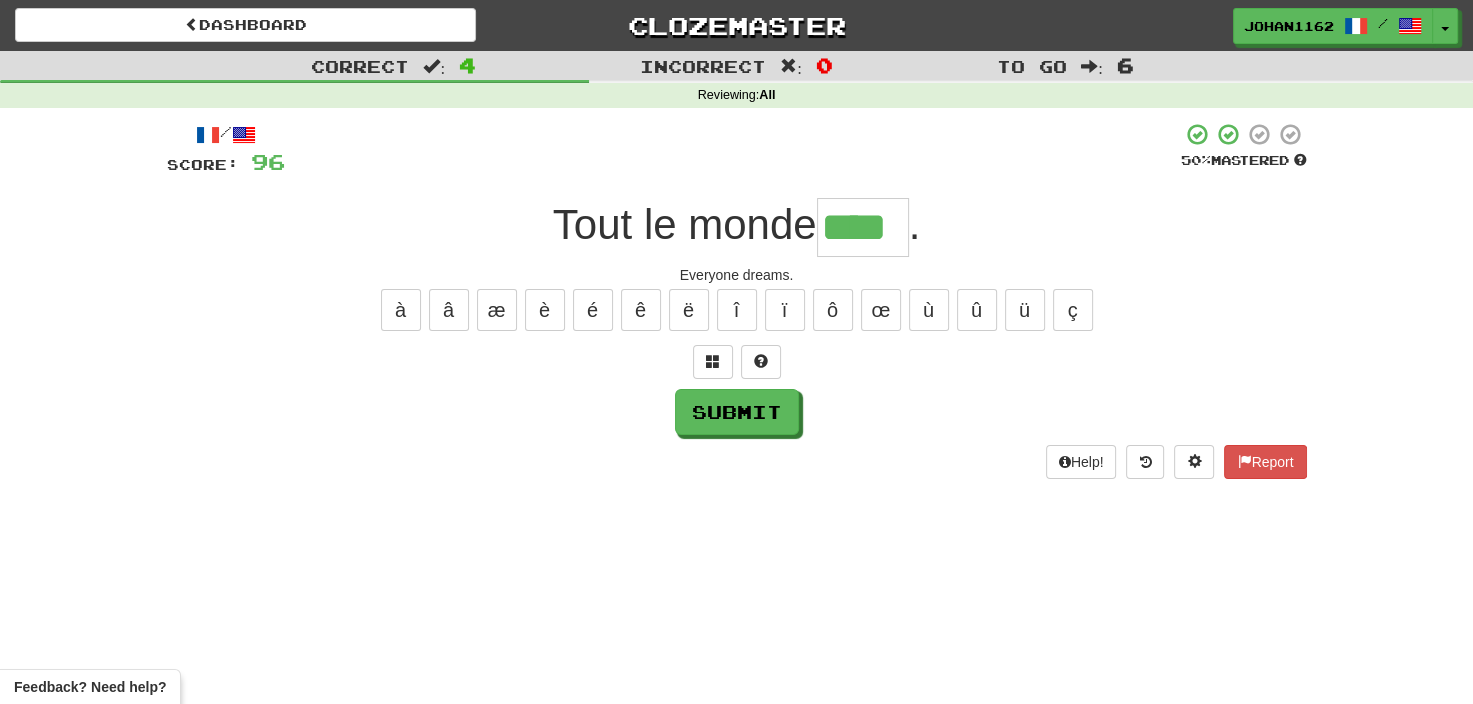 type on "****" 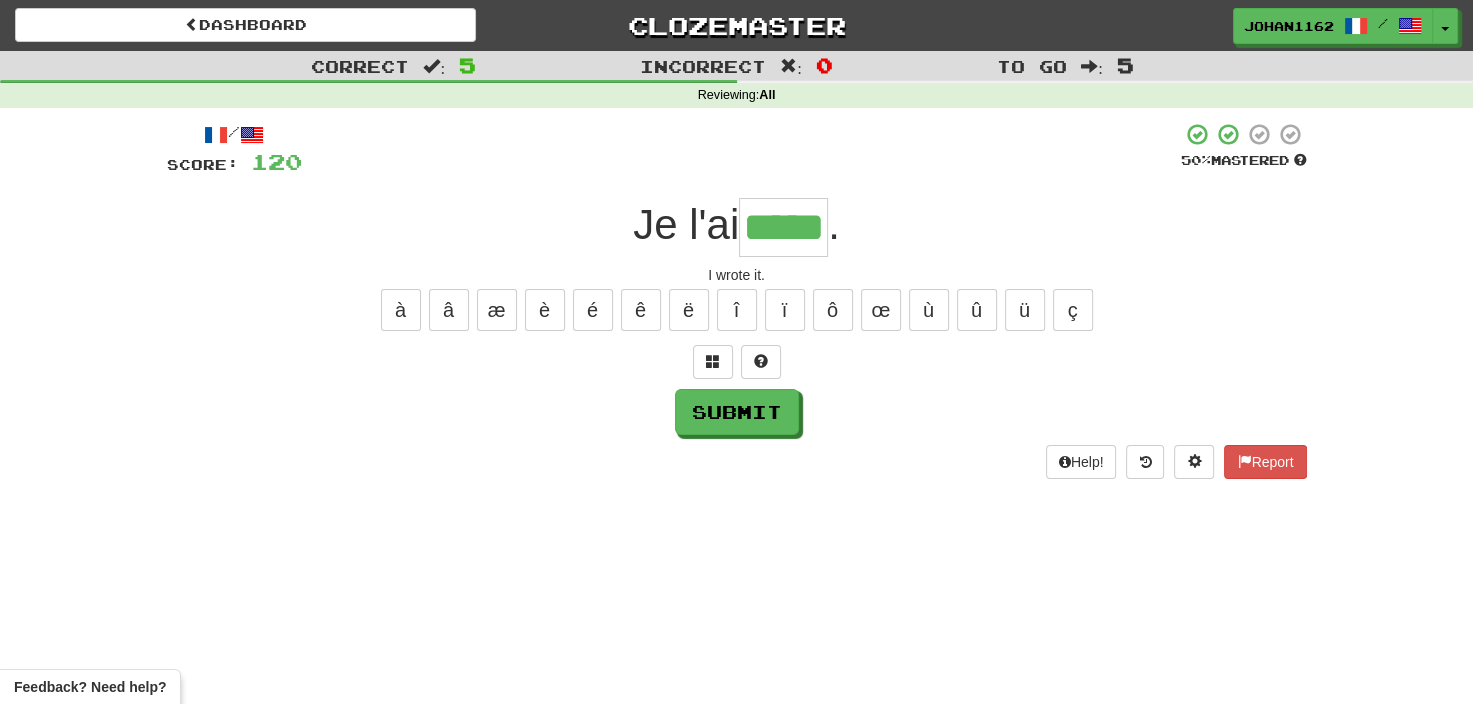 type on "*****" 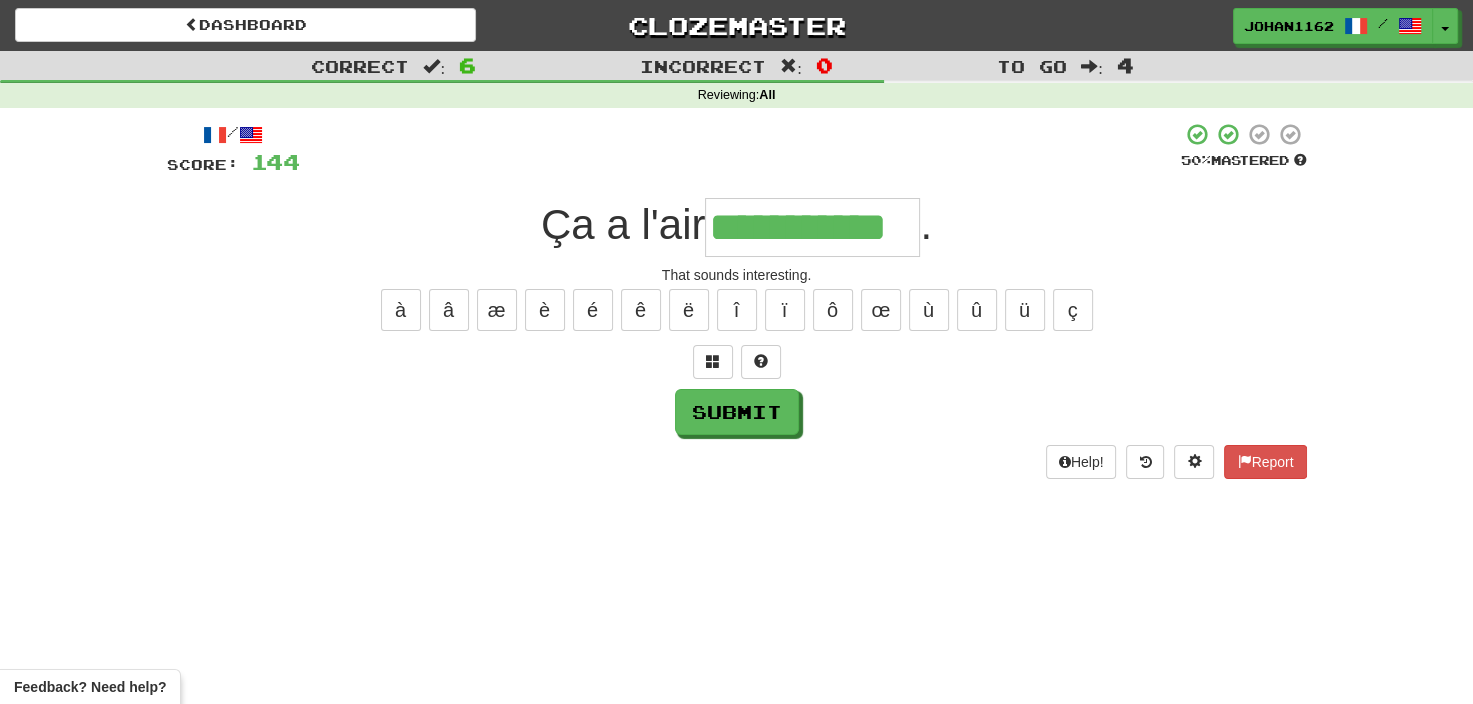 type on "**********" 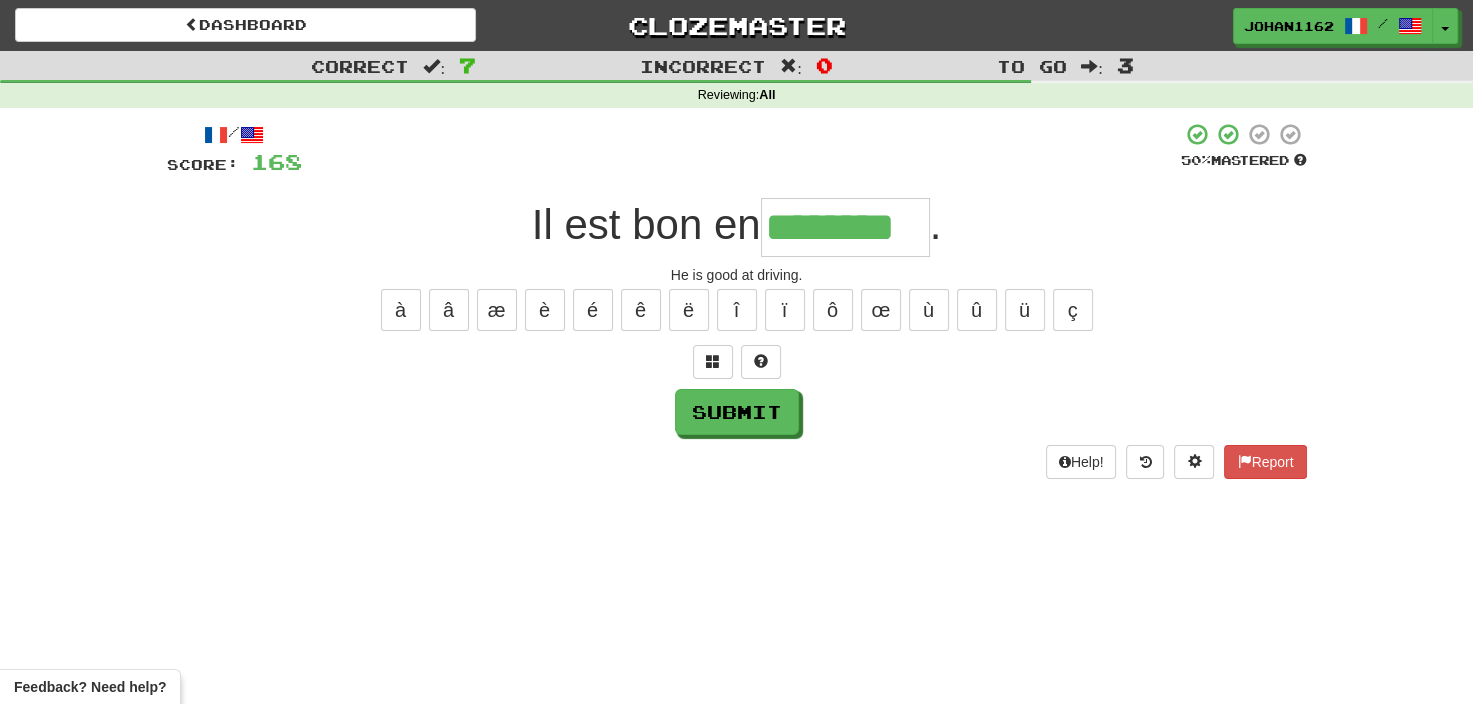 type on "********" 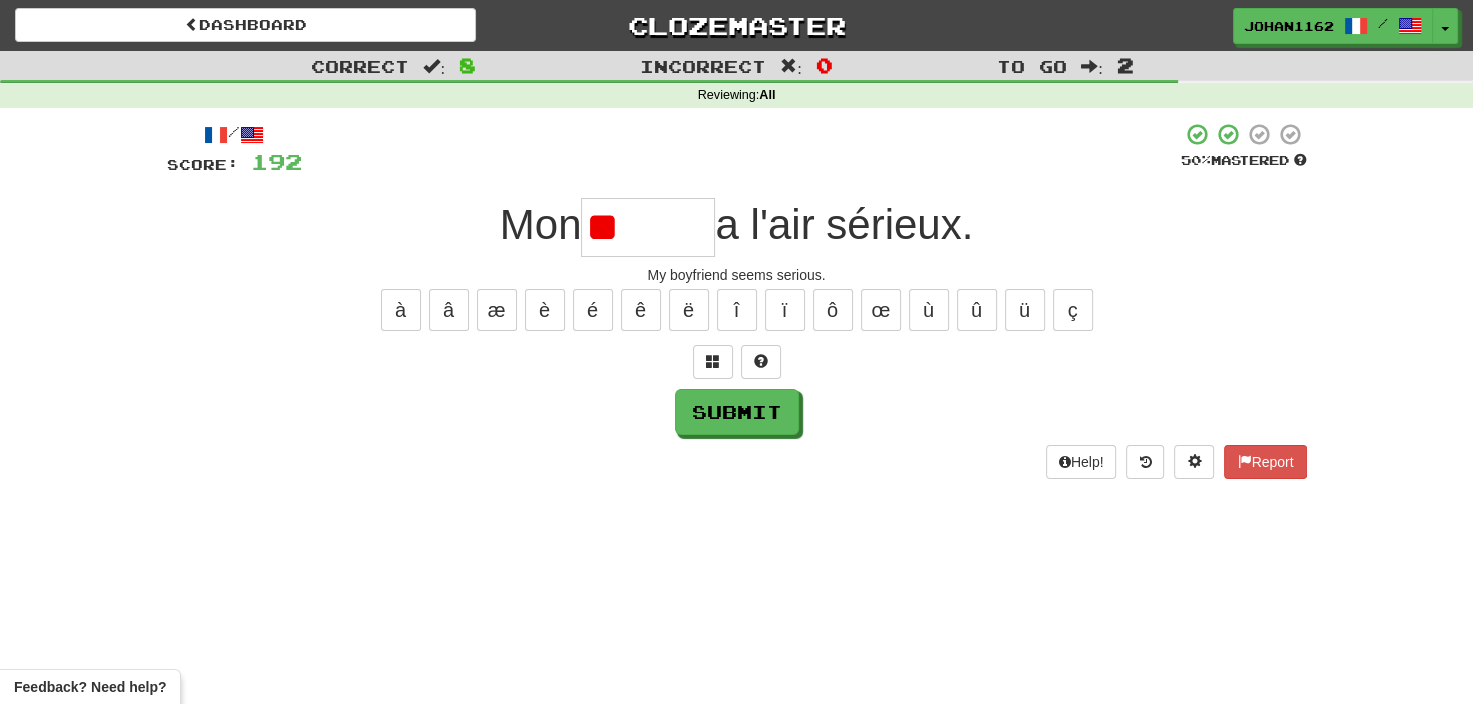 type on "*" 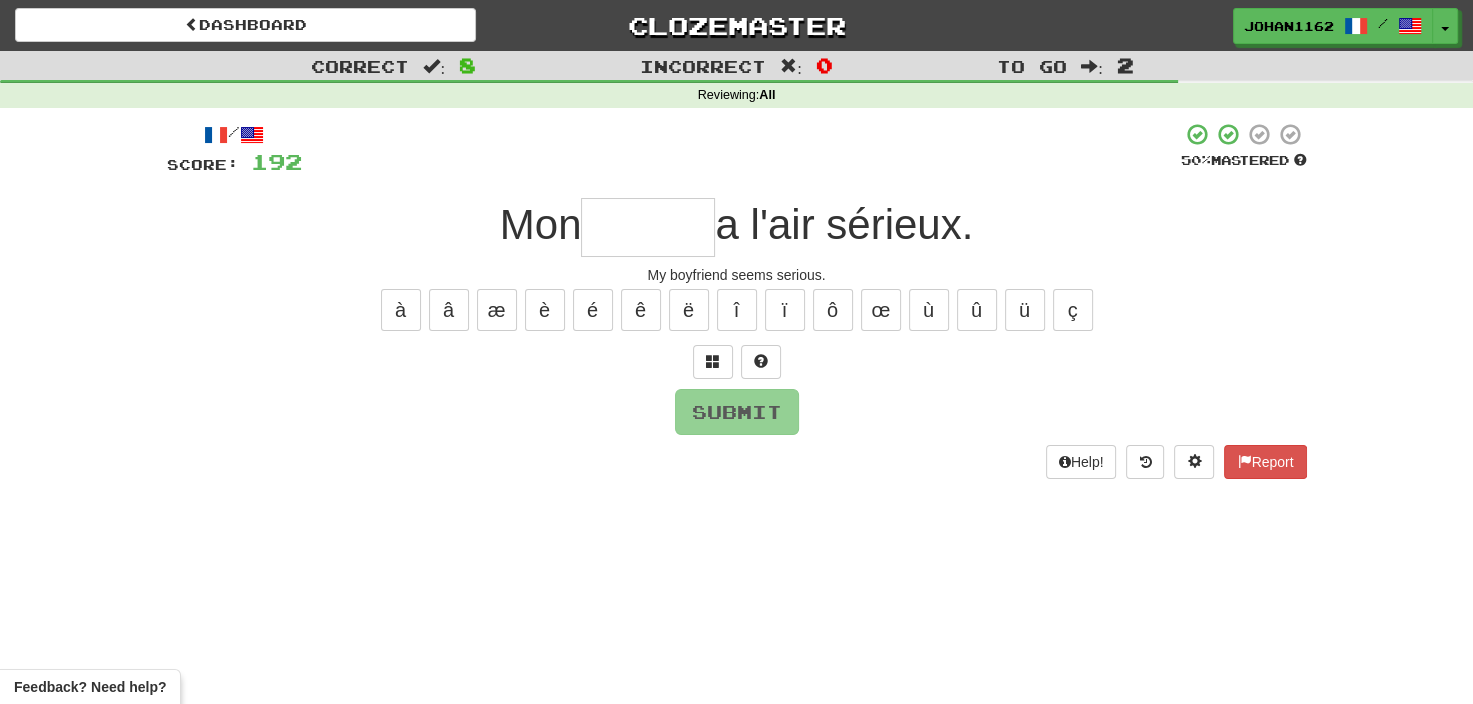 type on "******" 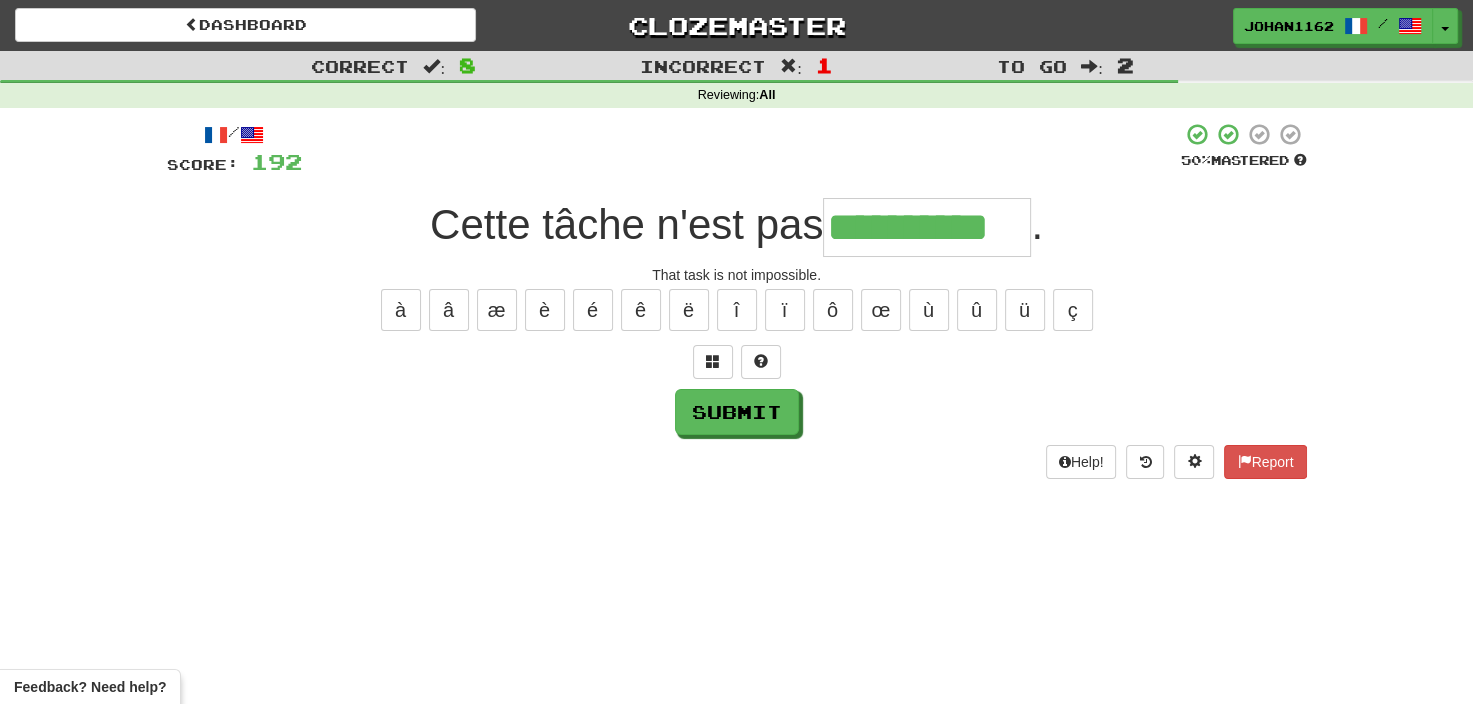 type on "**********" 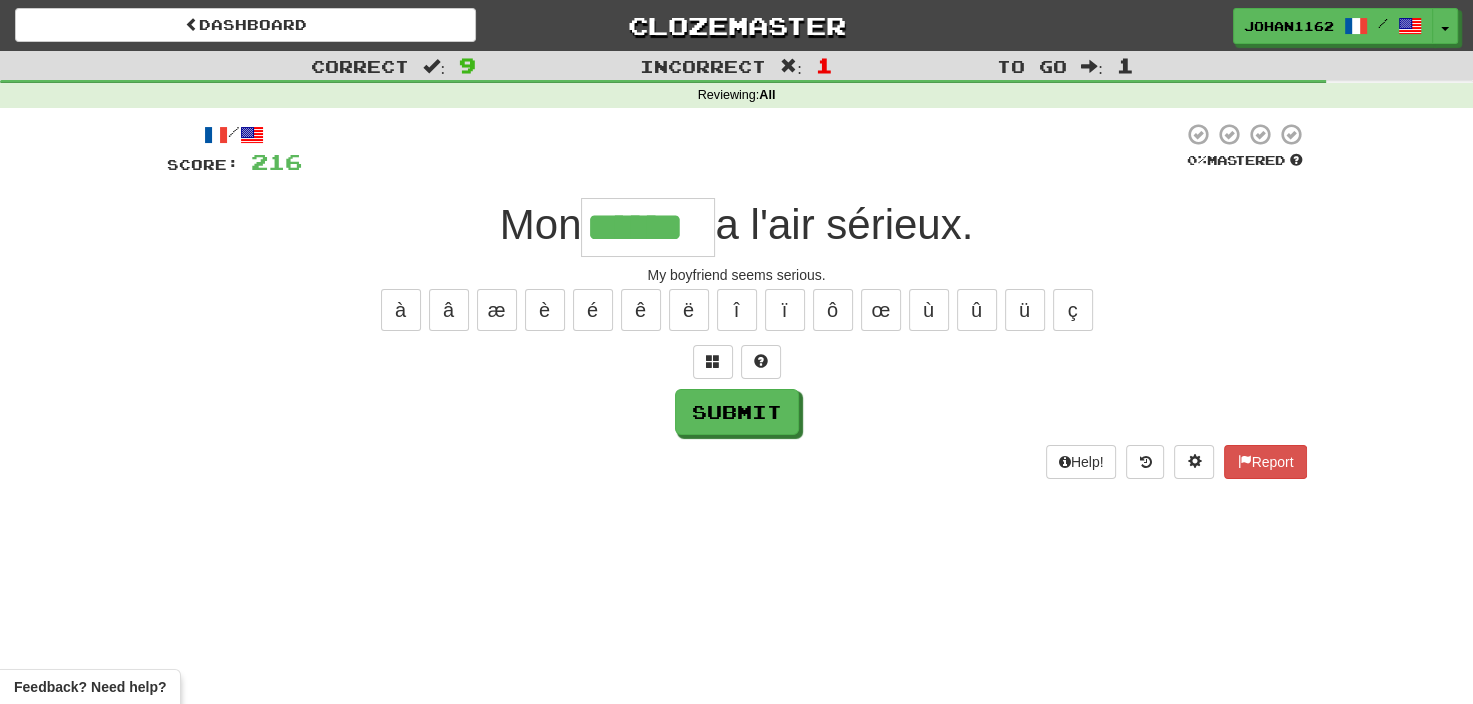 type on "******" 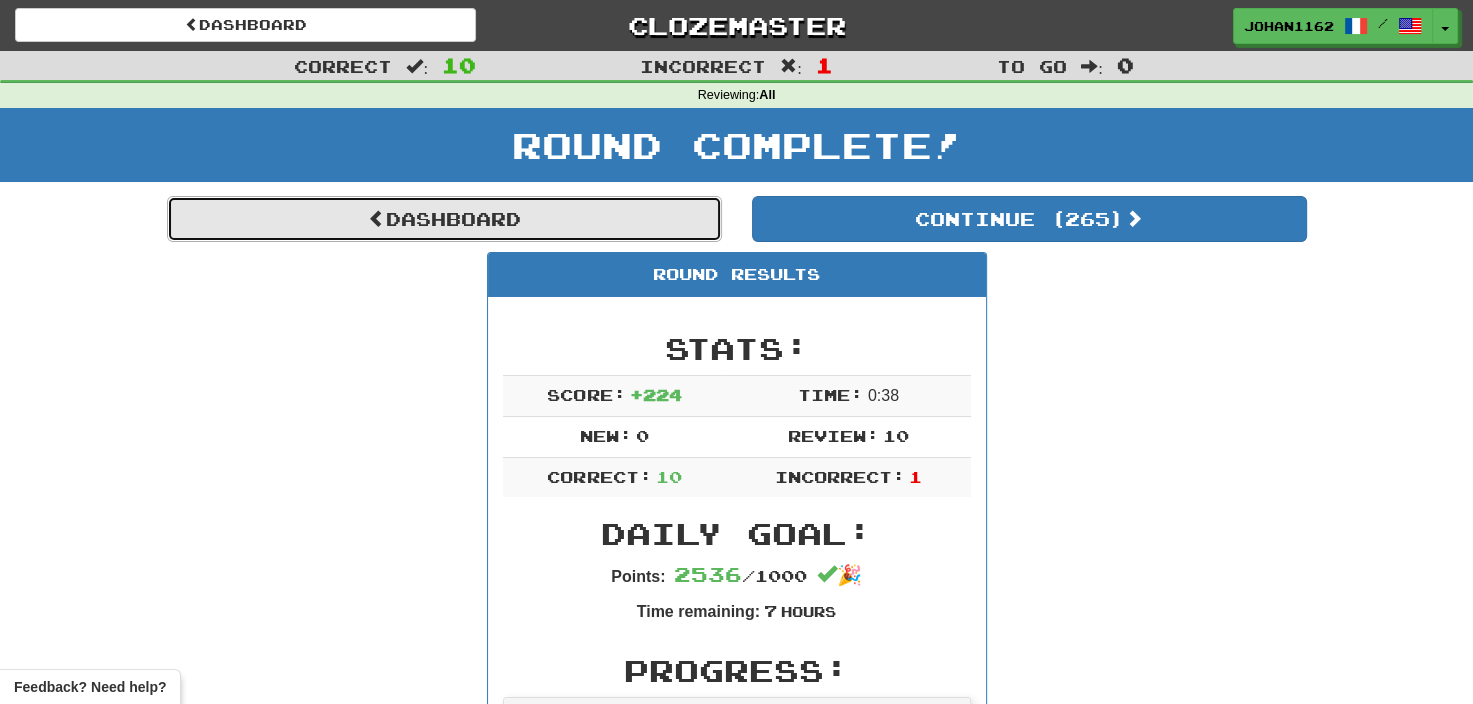 click on "Dashboard" at bounding box center [444, 219] 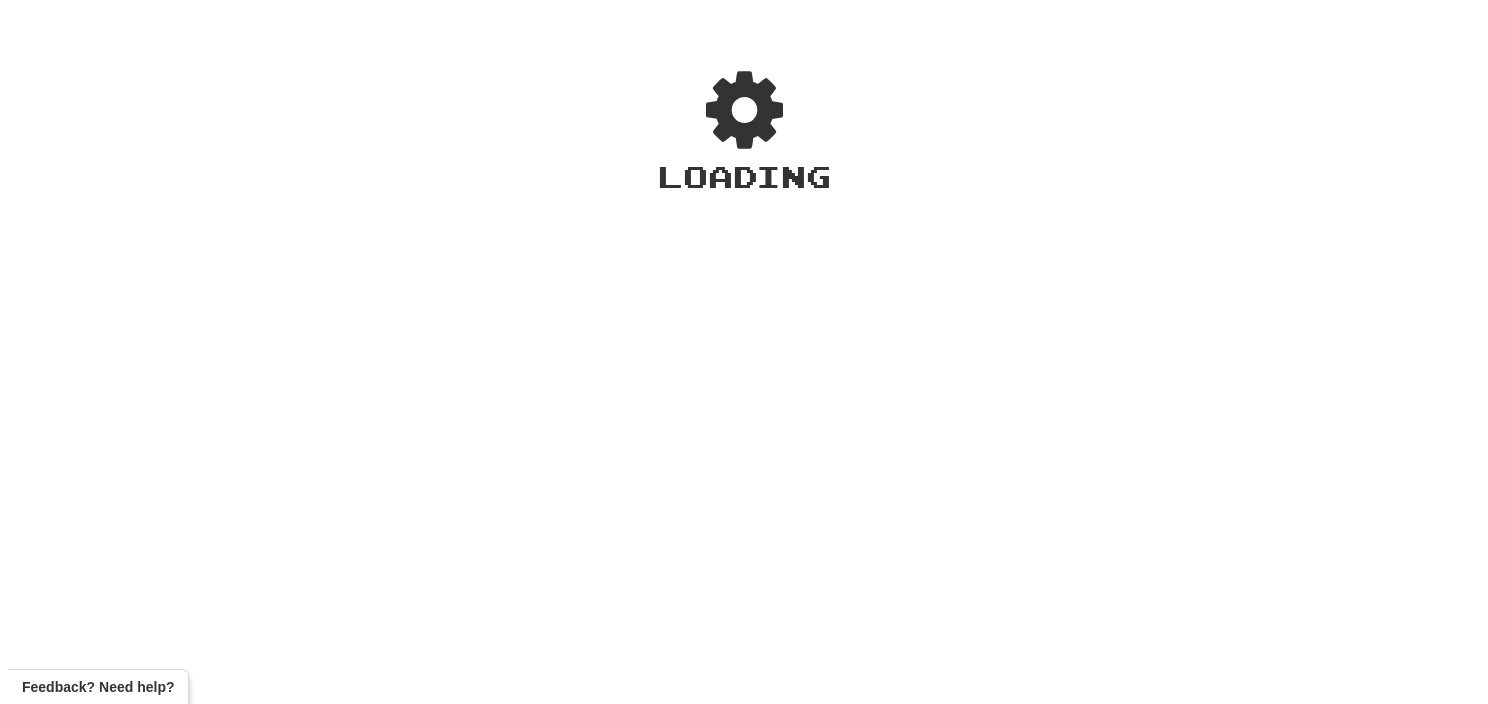 scroll, scrollTop: 0, scrollLeft: 0, axis: both 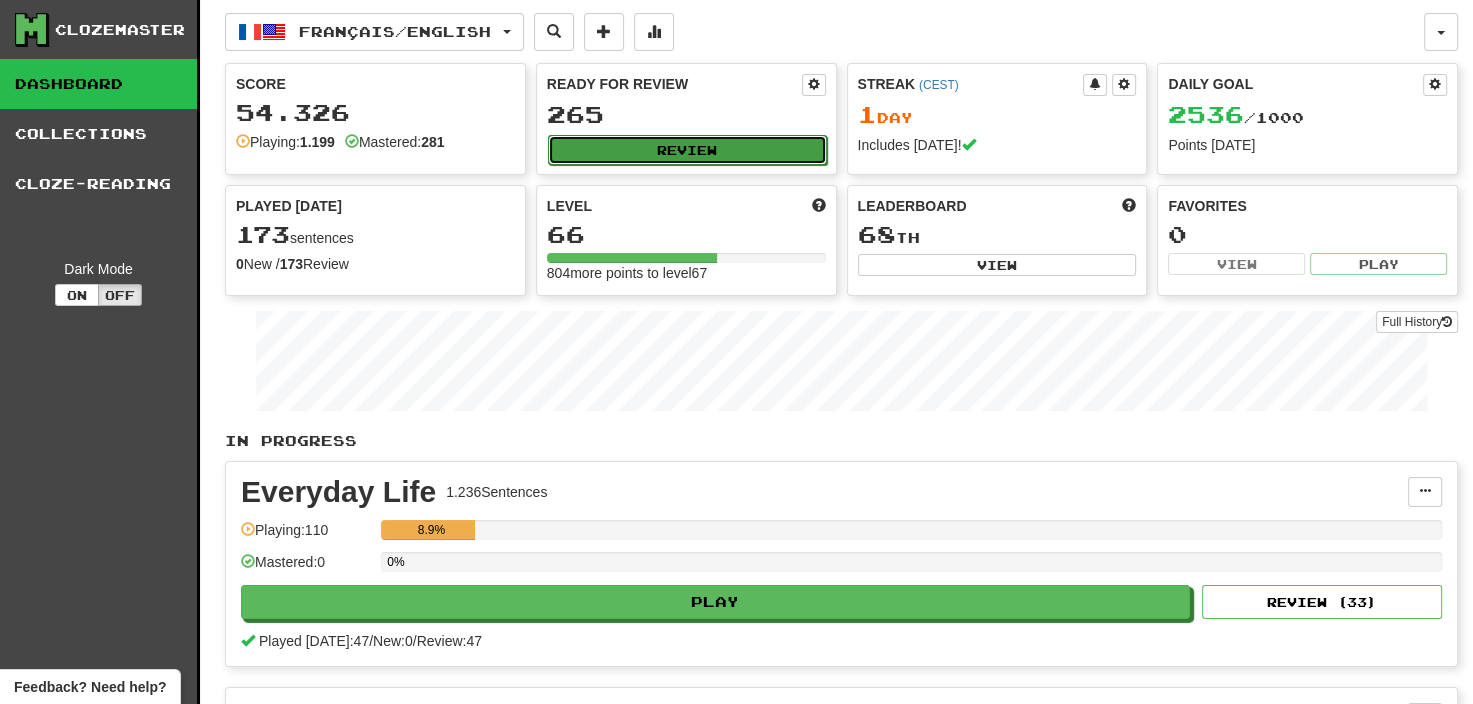 click on "Review" at bounding box center [687, 150] 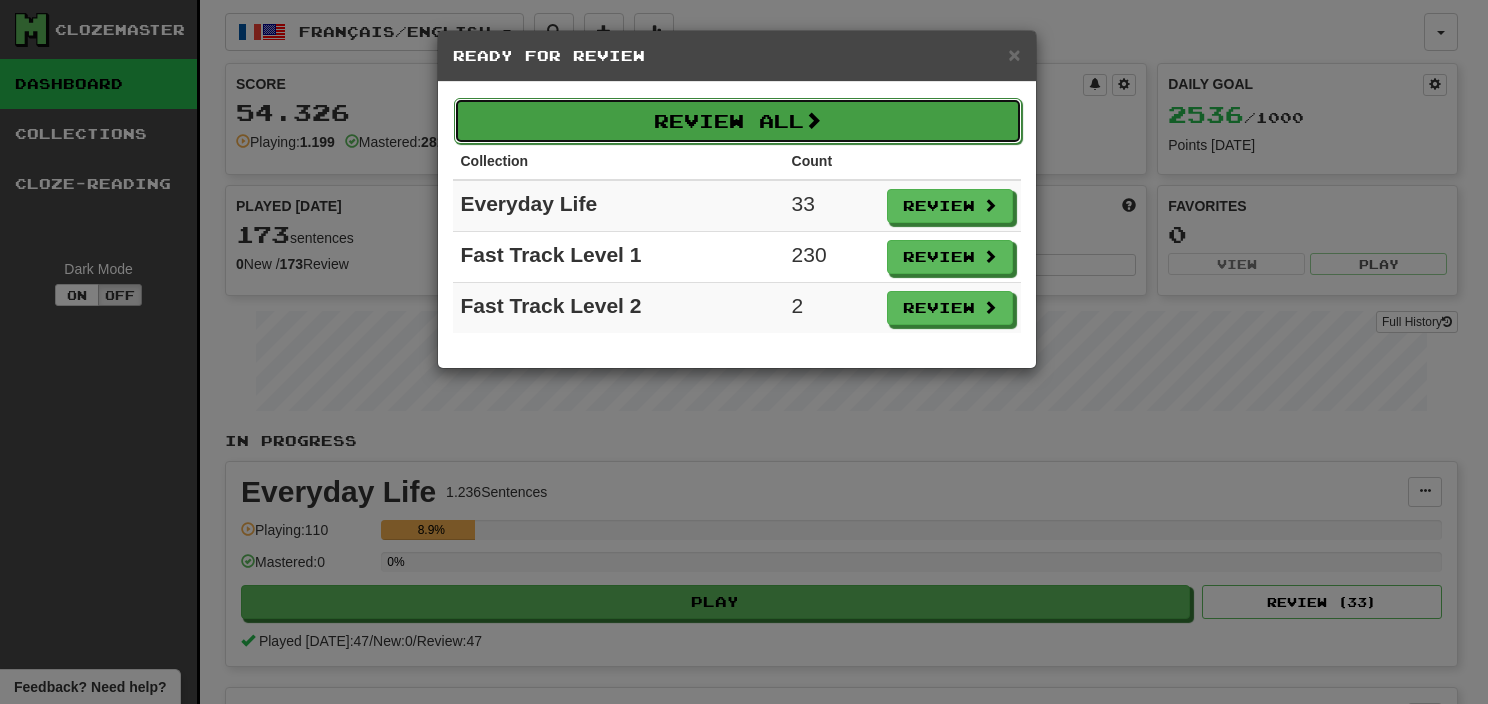 click on "Review All" at bounding box center (738, 121) 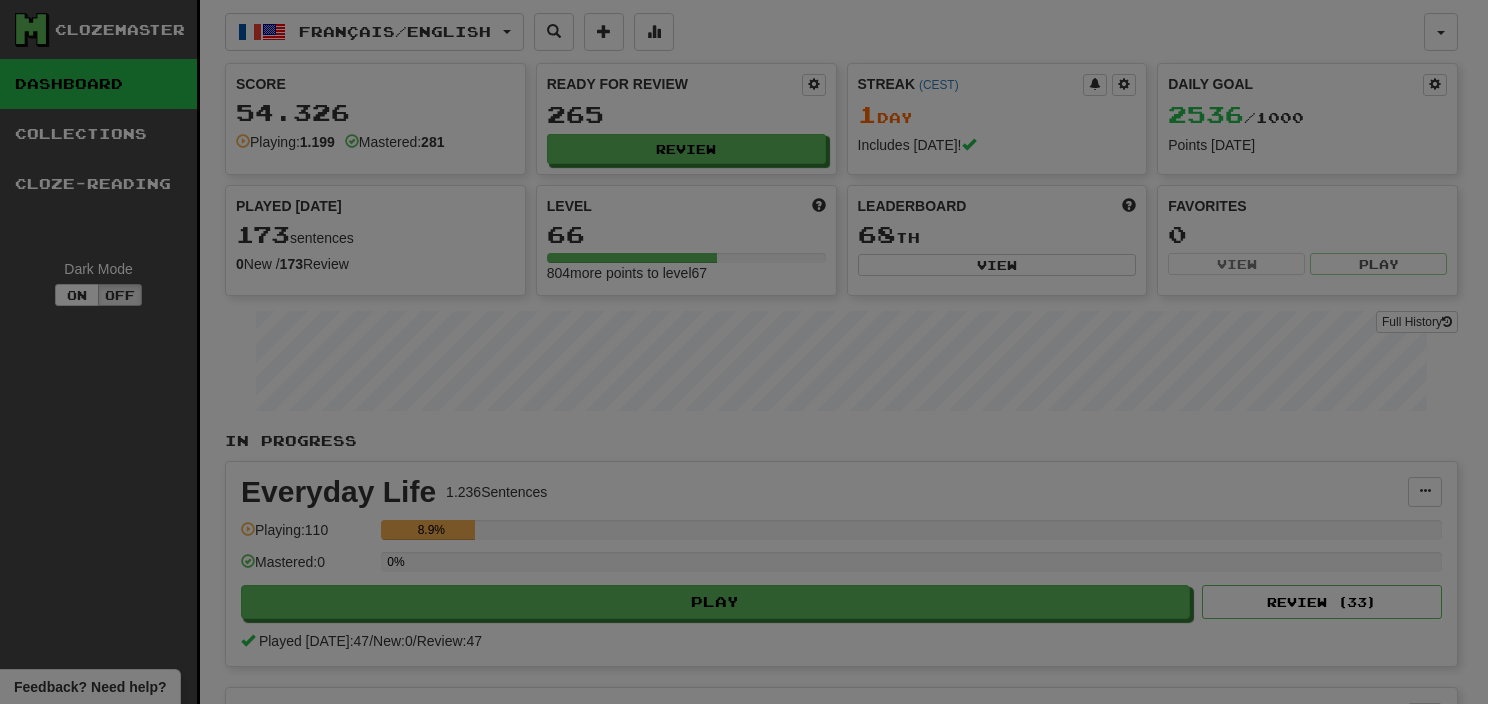 select on "**" 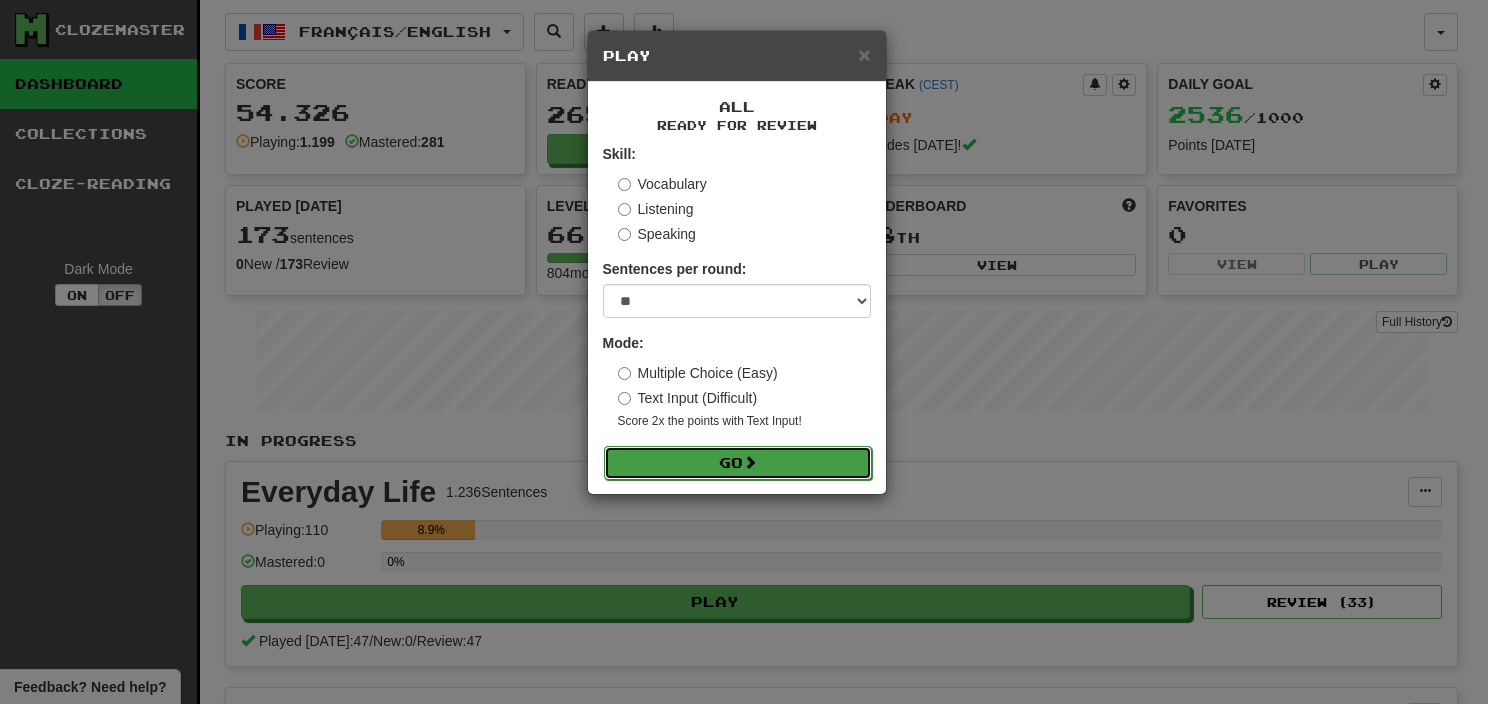 click on "Go" at bounding box center [738, 463] 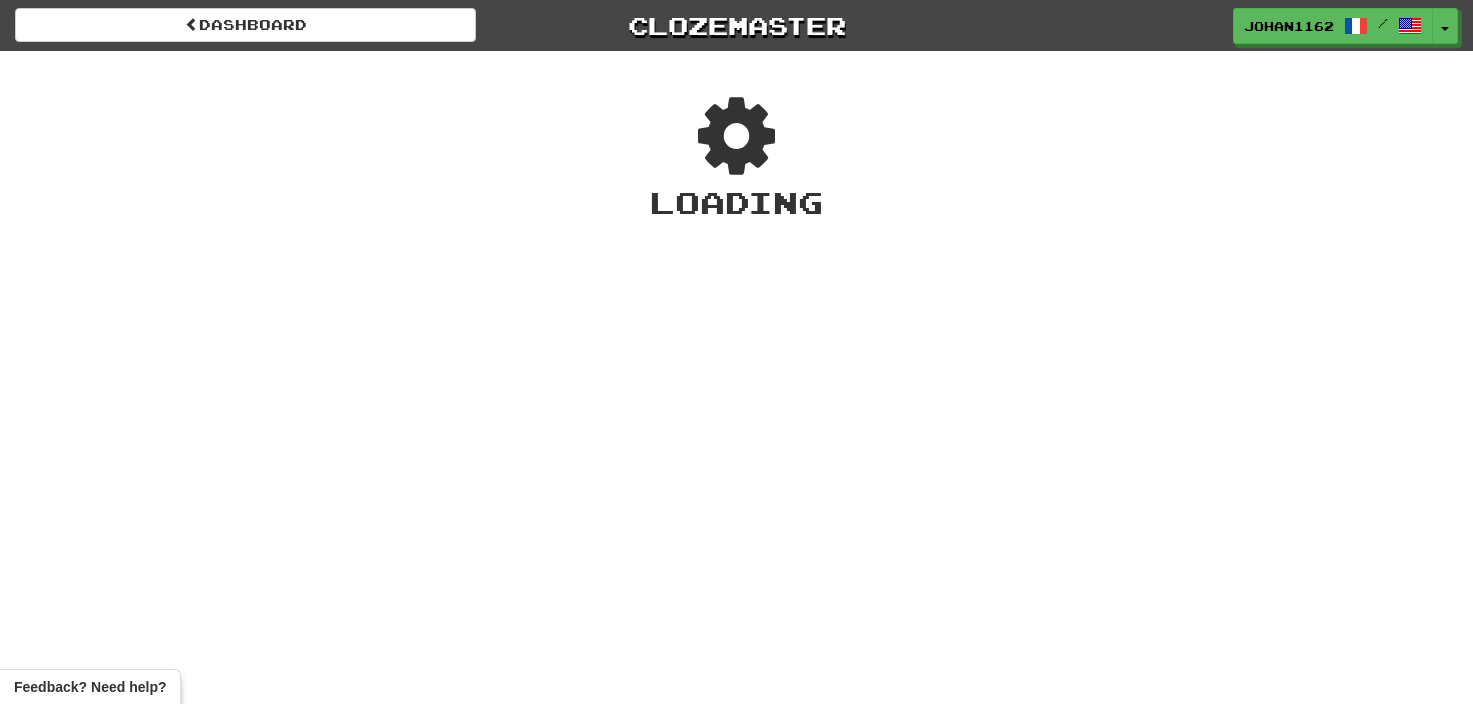 scroll, scrollTop: 0, scrollLeft: 0, axis: both 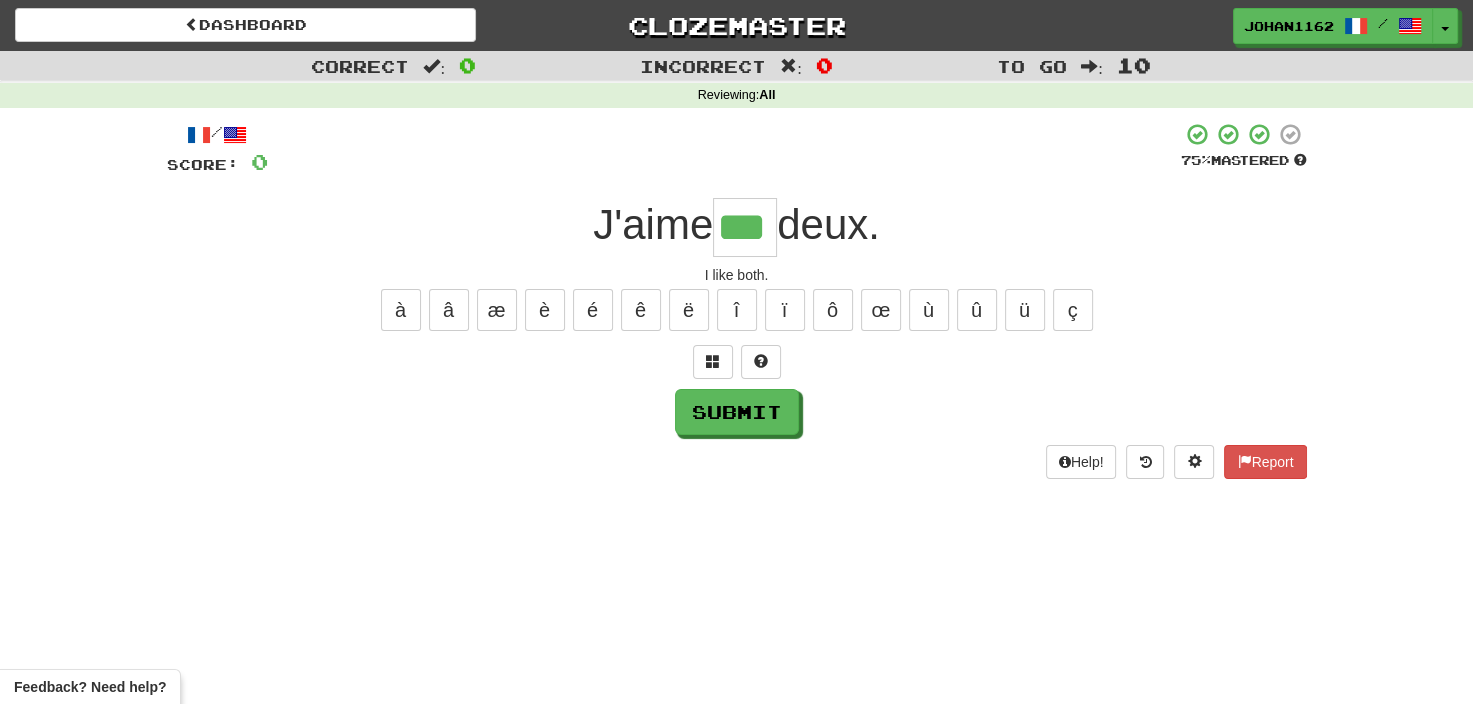 type on "***" 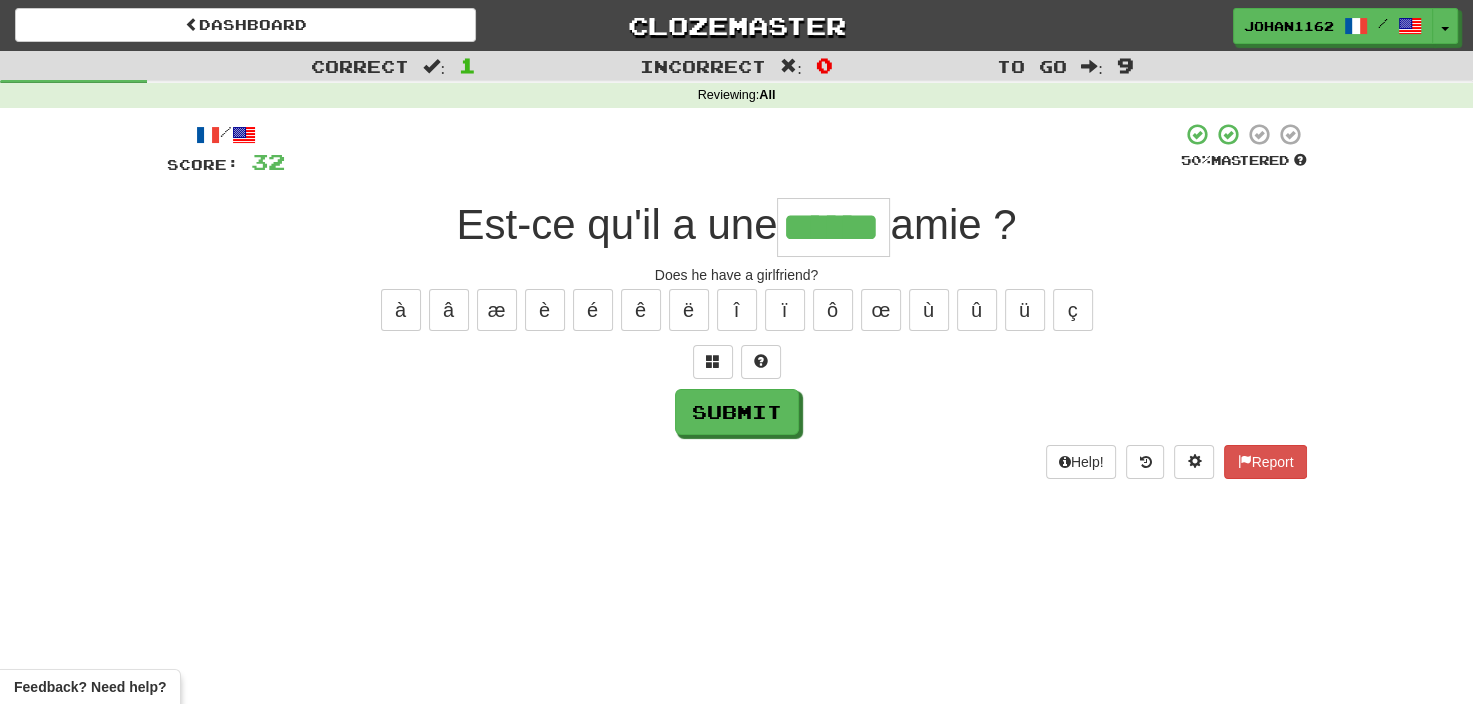 type on "******" 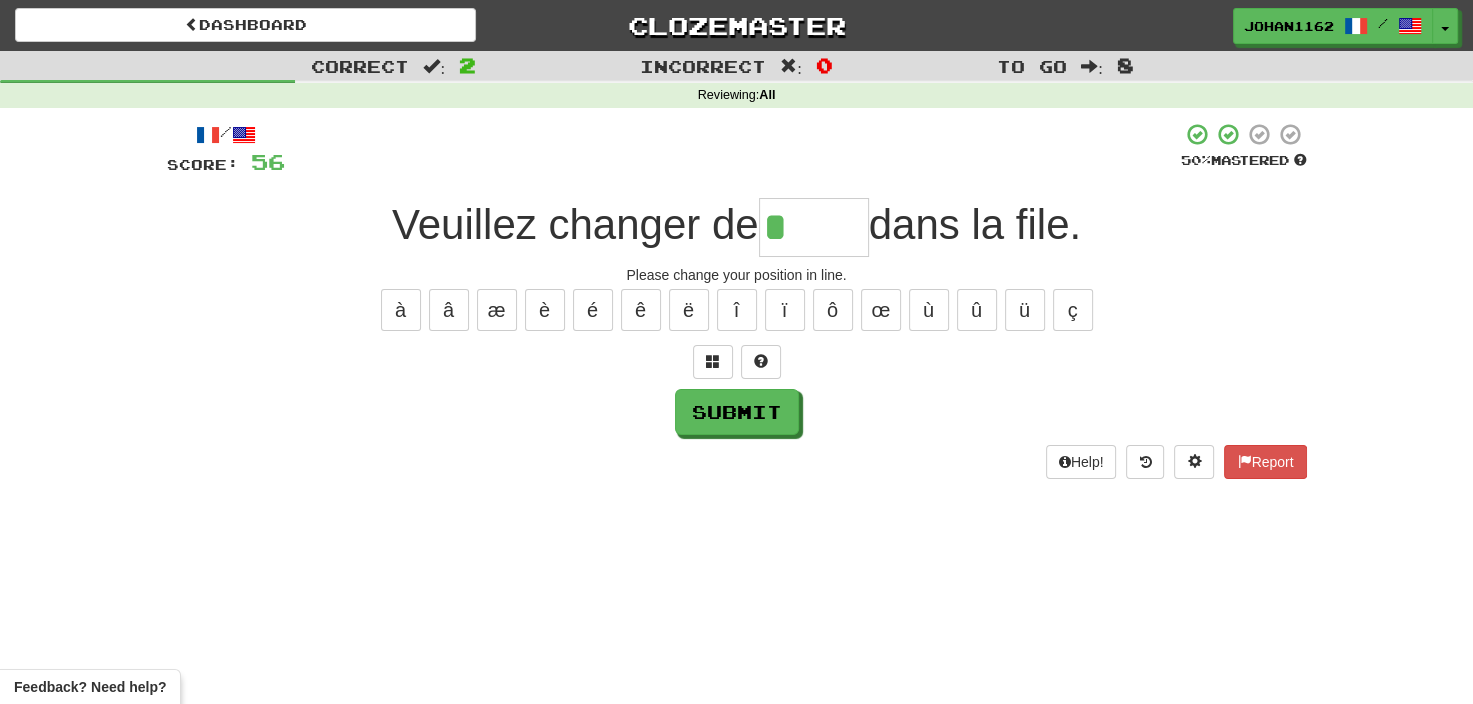 type on "*****" 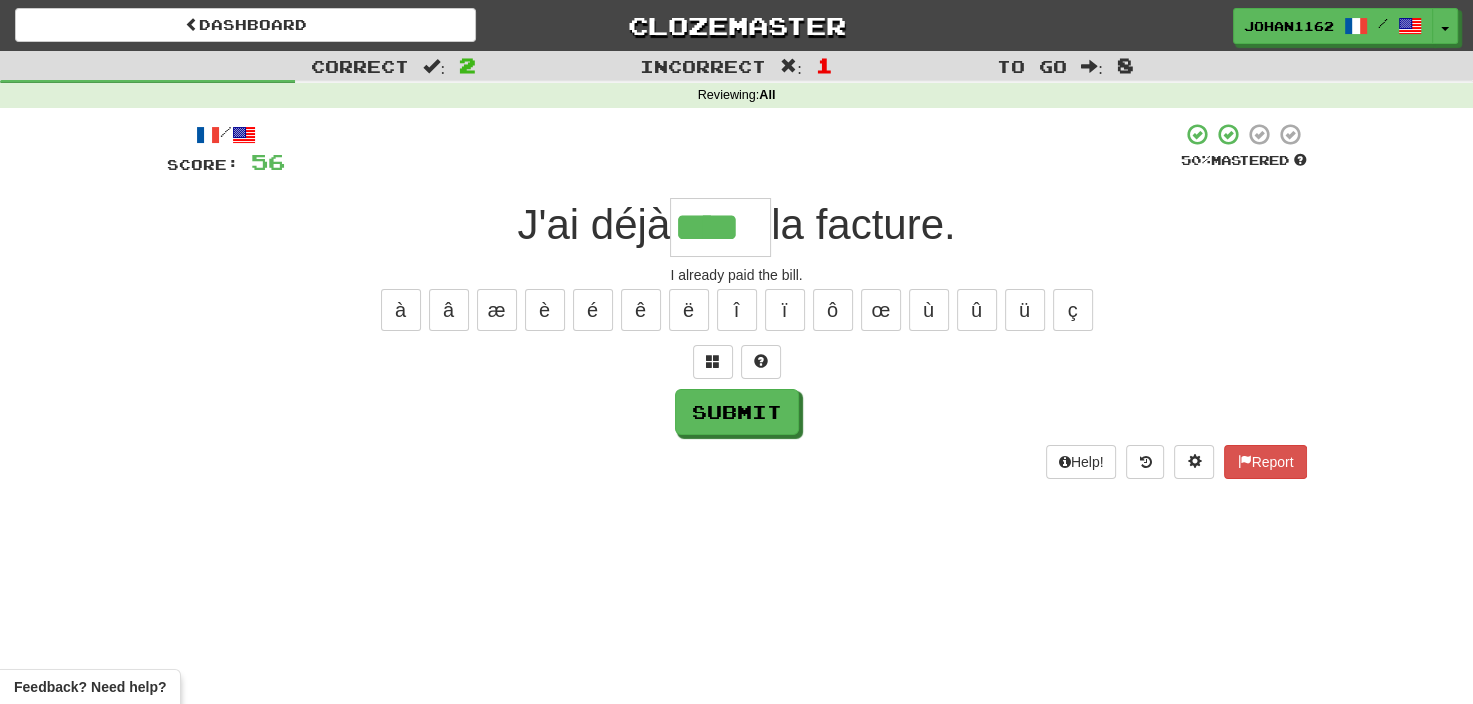 type on "****" 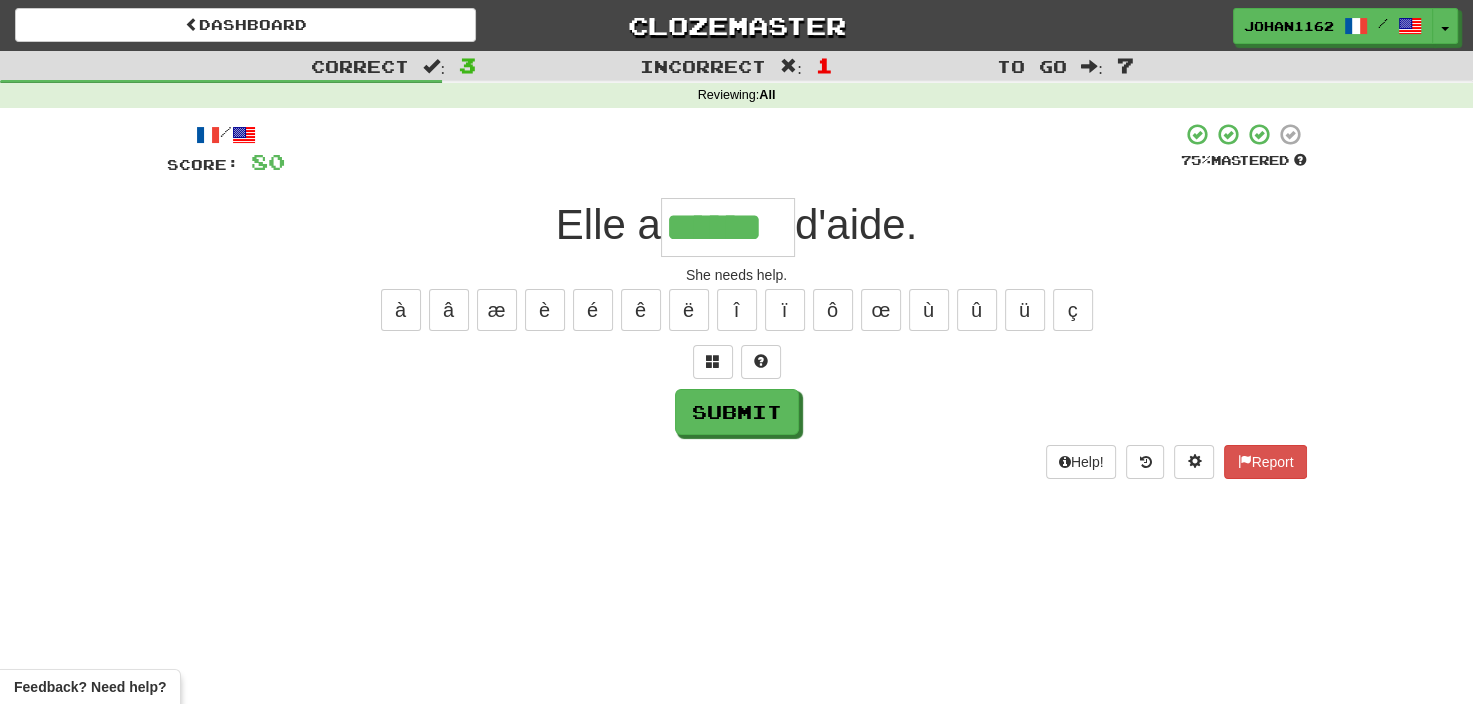 type on "******" 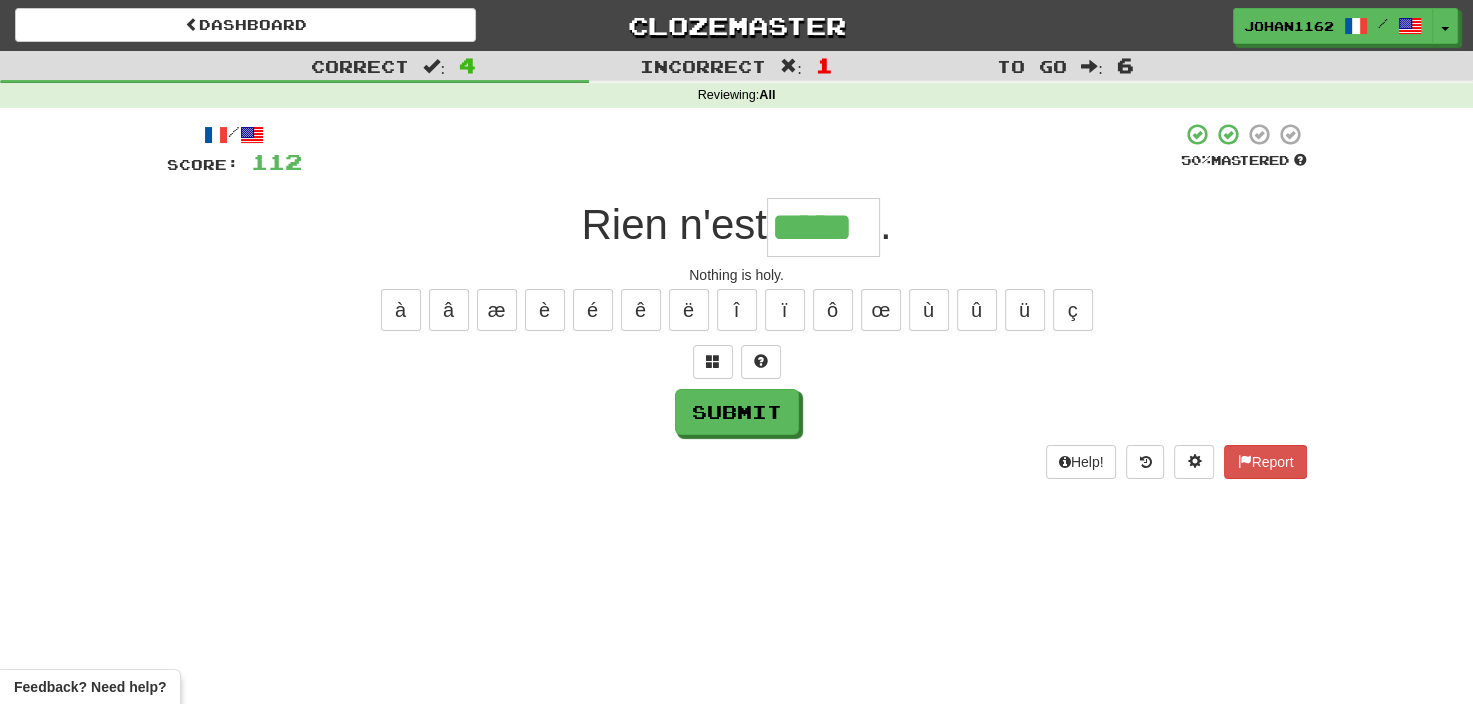 type on "*****" 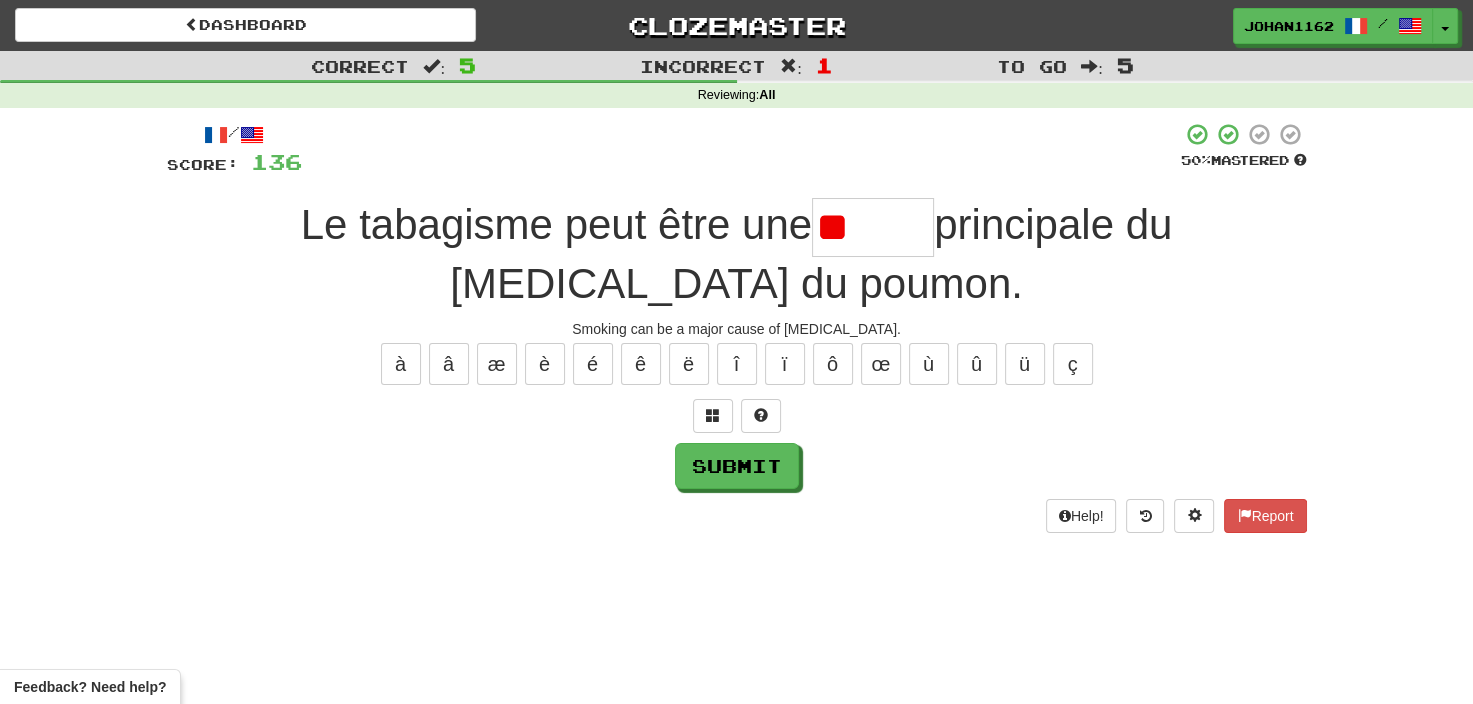 type on "*" 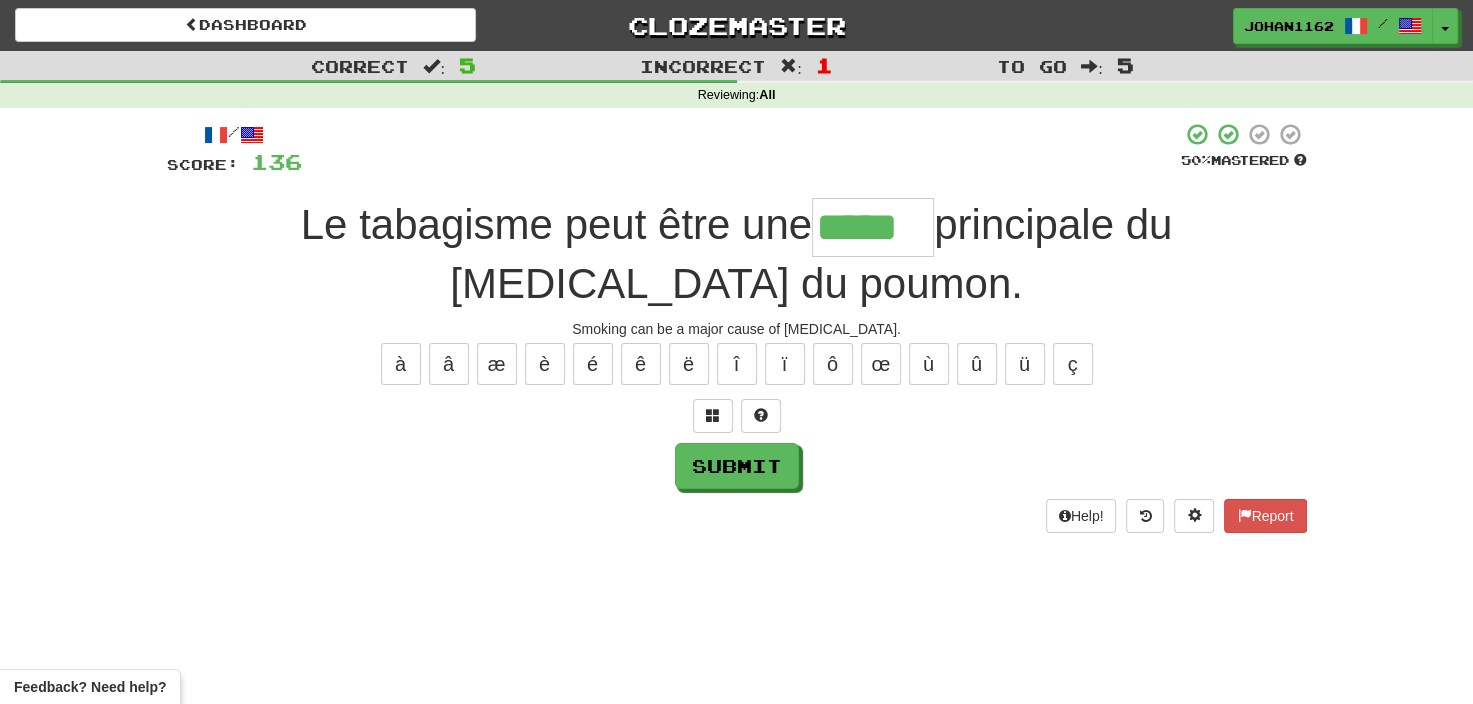 type on "*****" 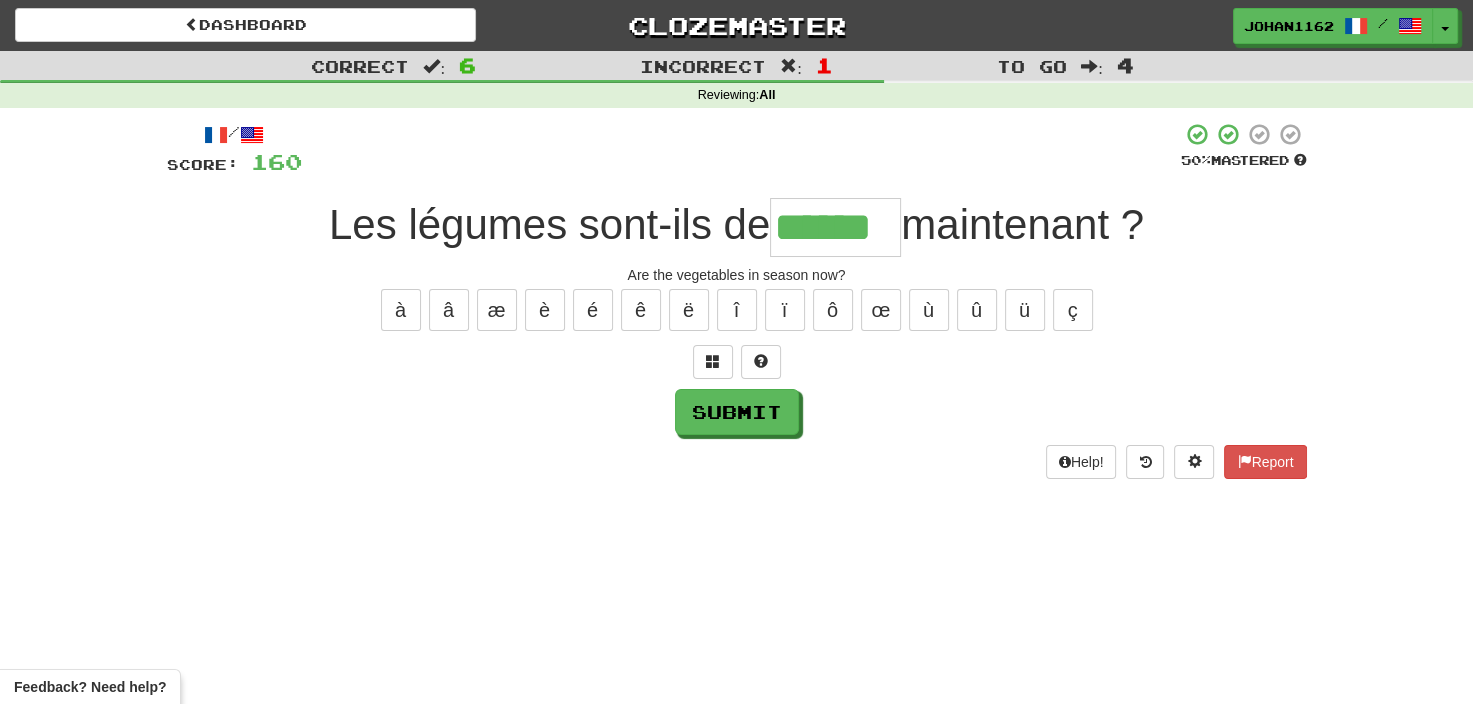 type on "******" 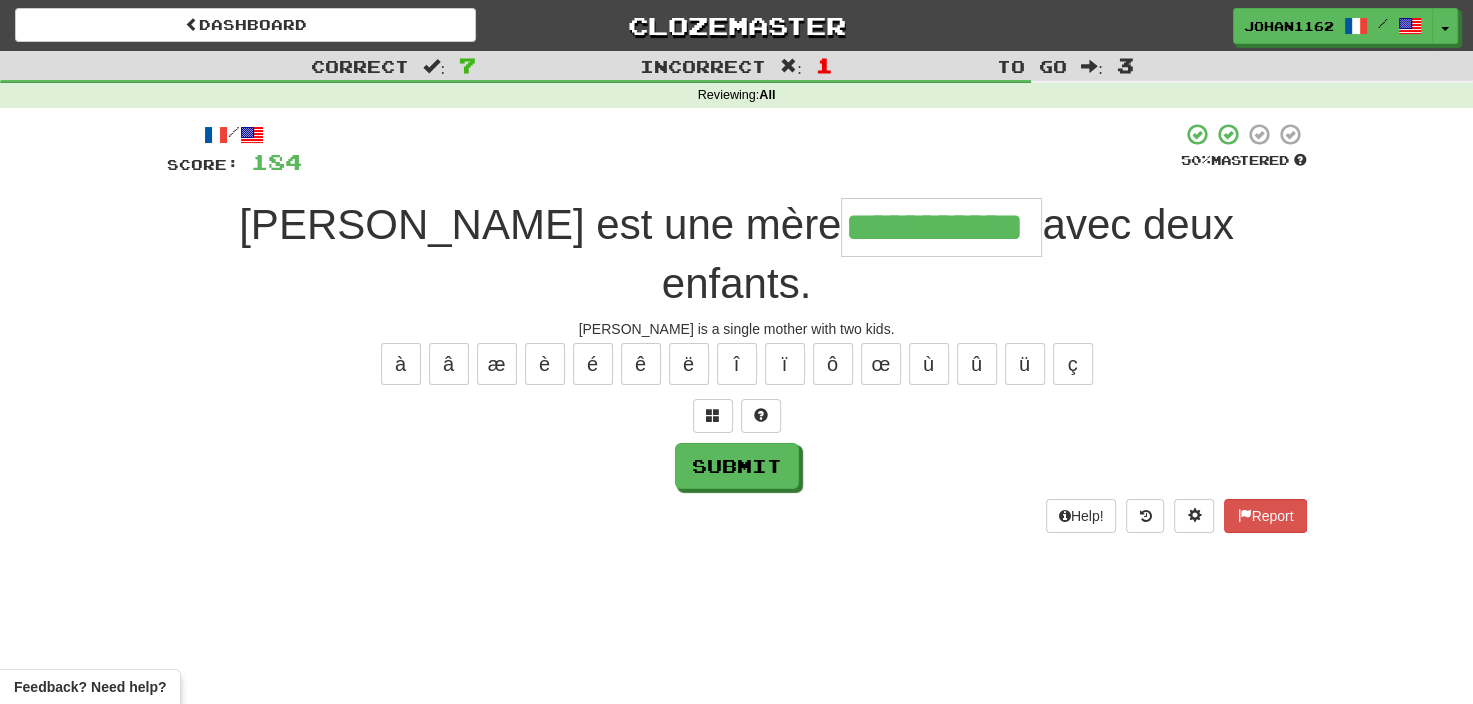 type on "**********" 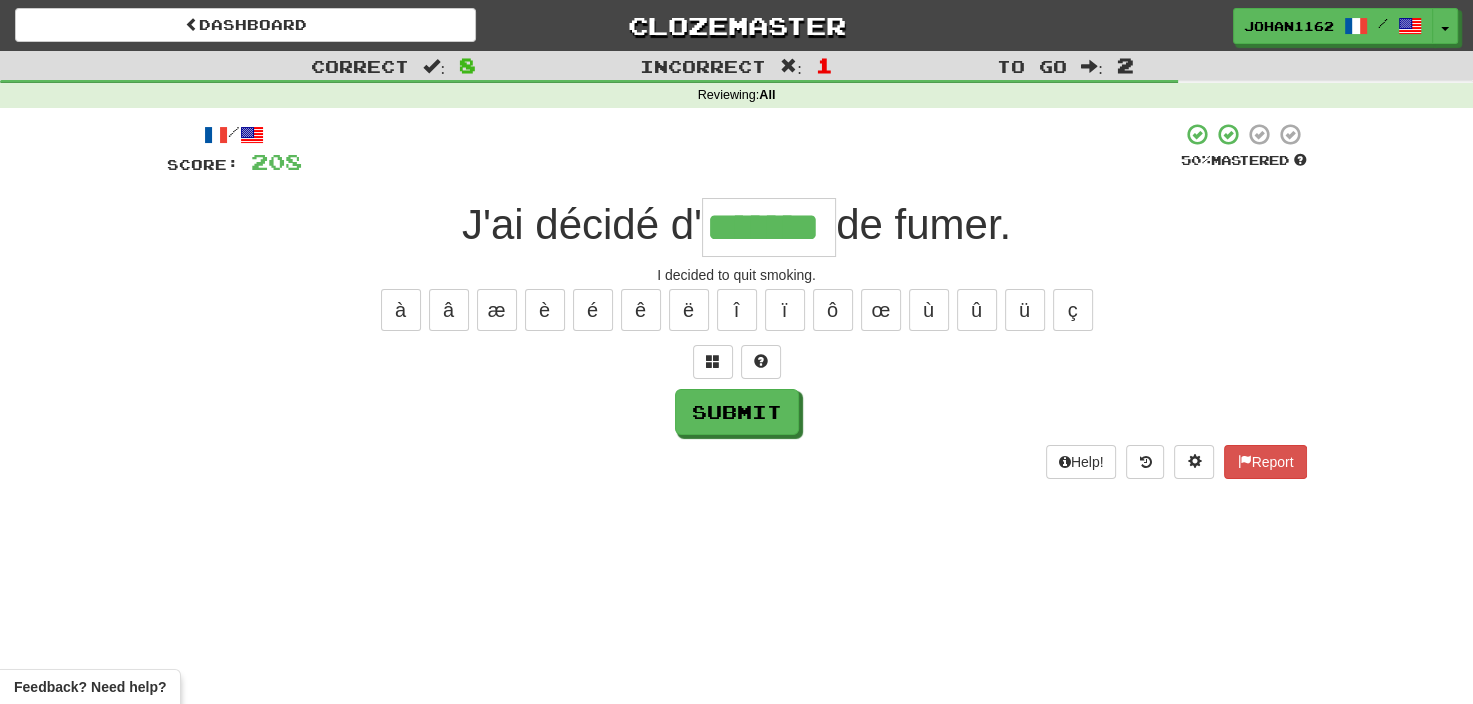 type on "*******" 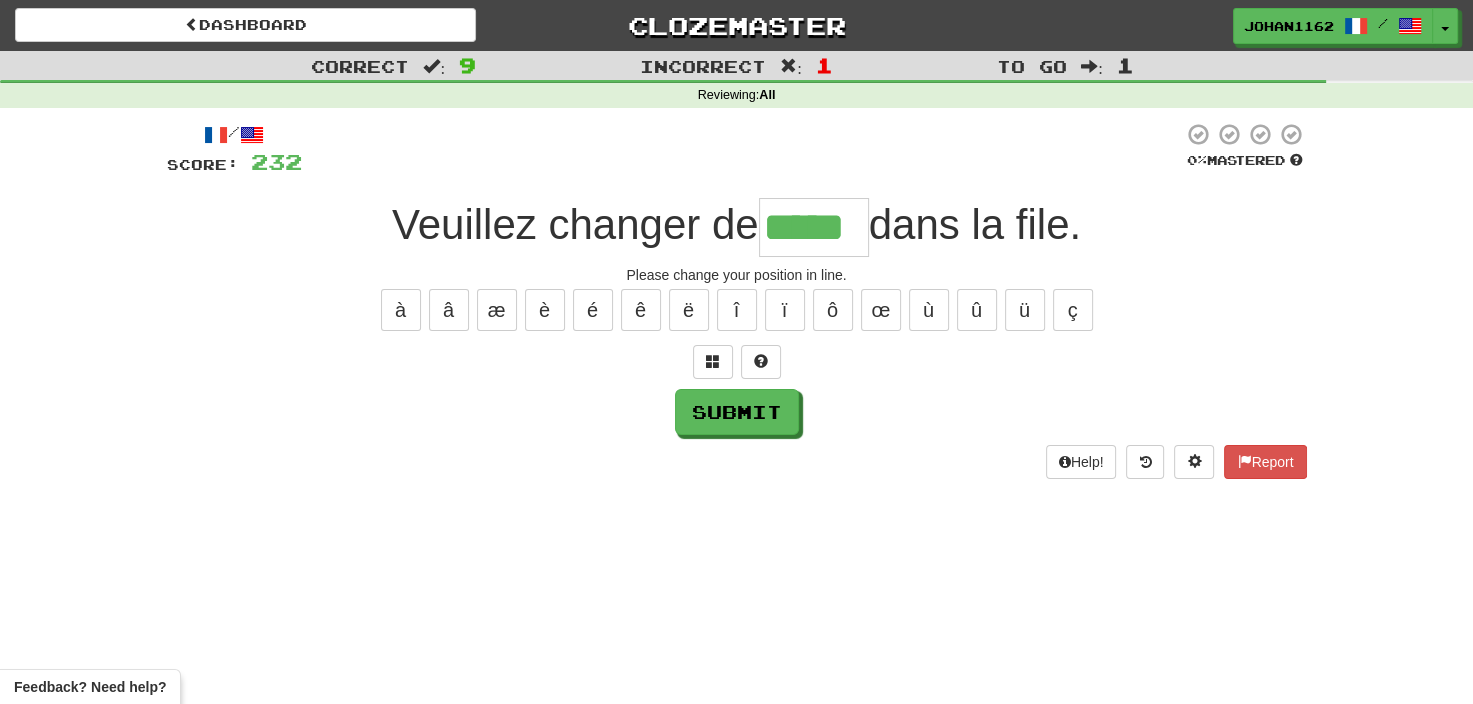 type on "*****" 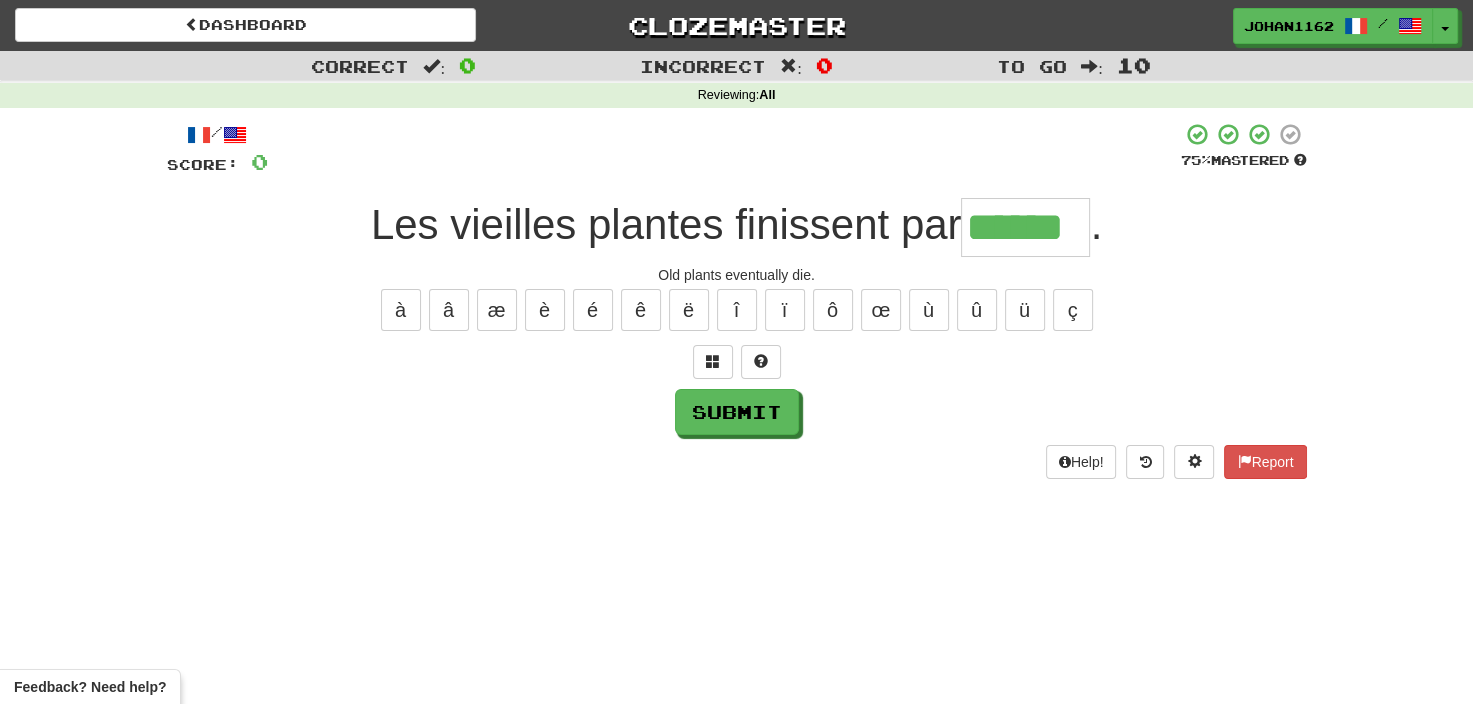type on "******" 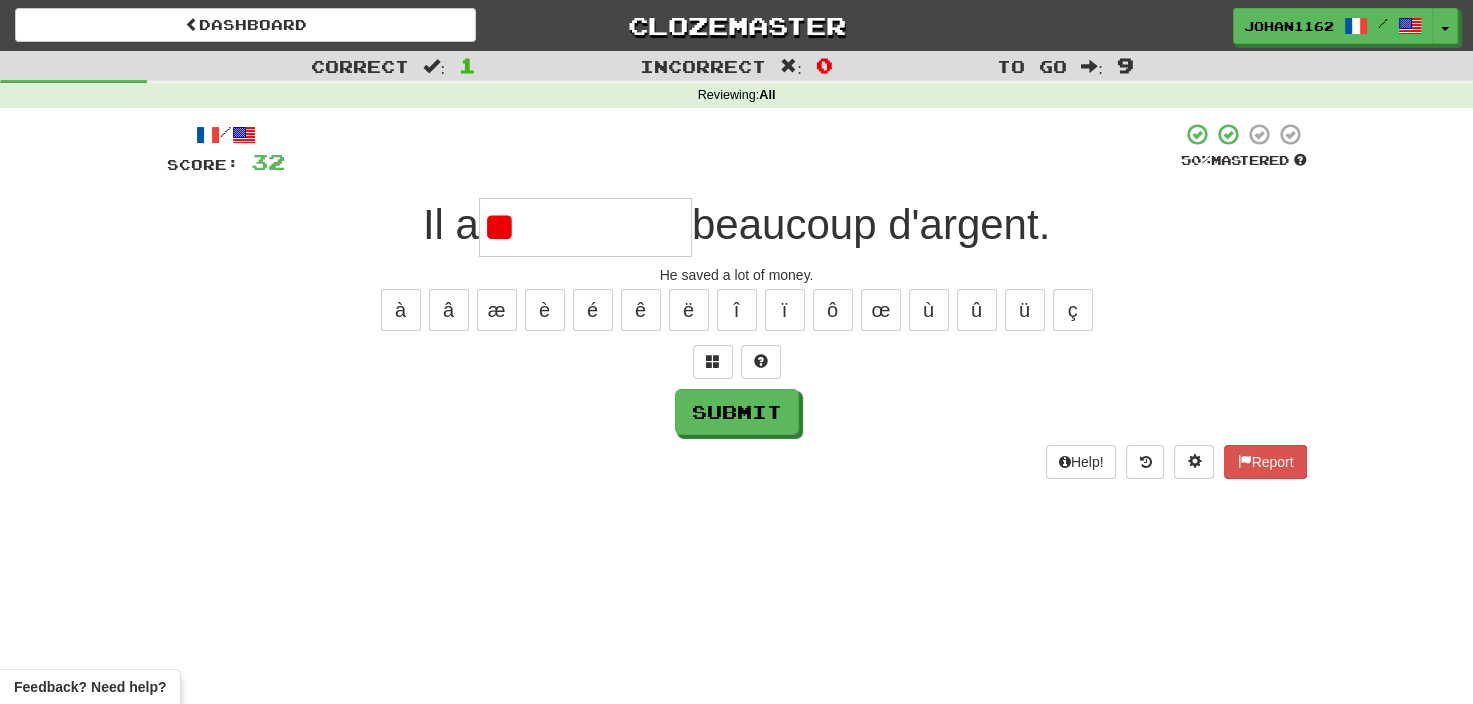 type on "*" 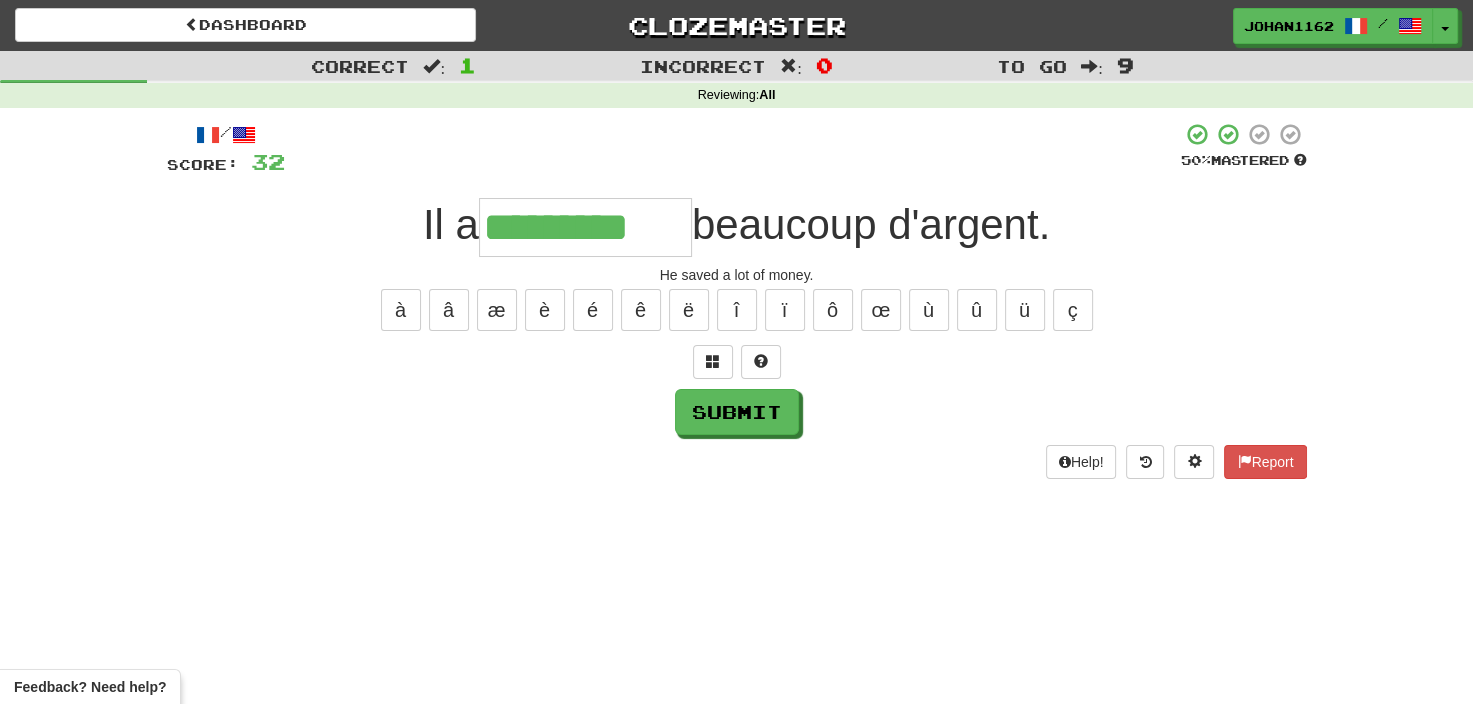 type on "*********" 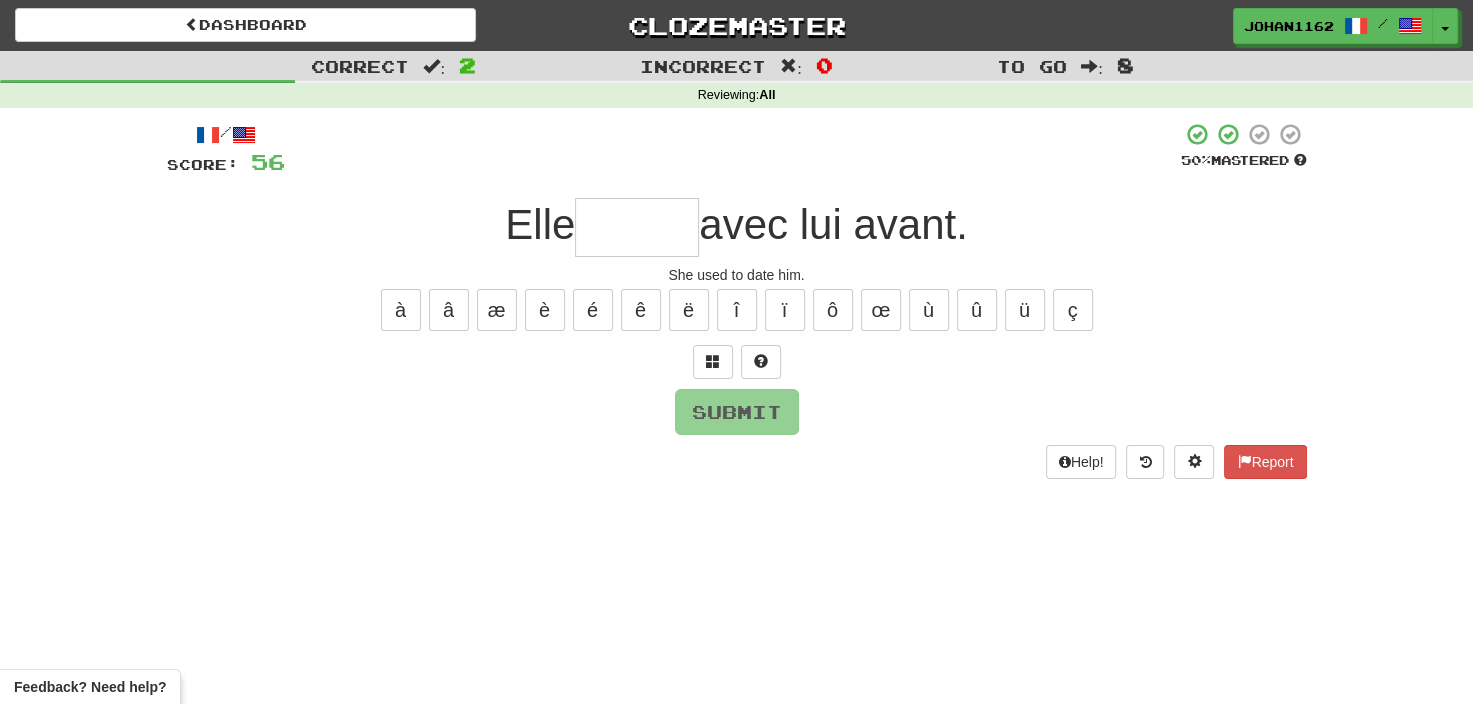 type on "*" 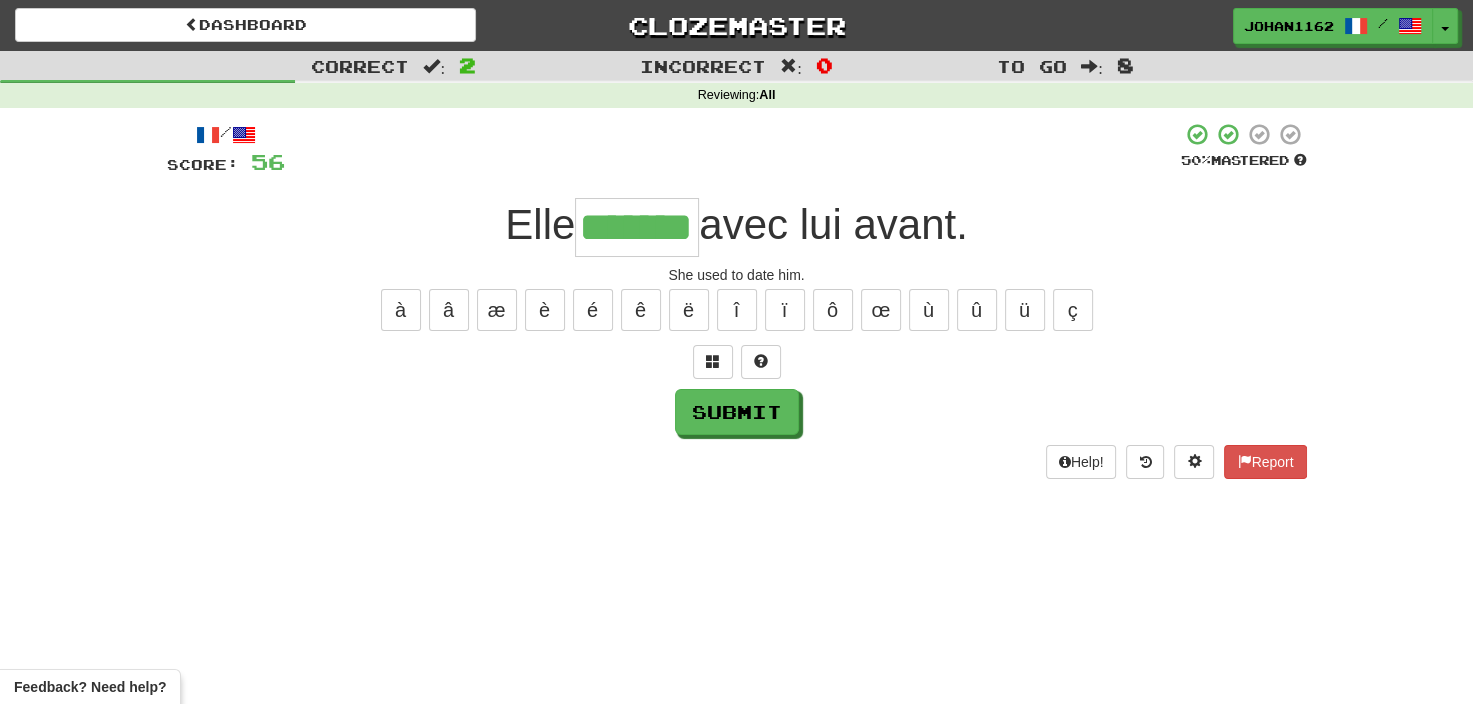 type on "*******" 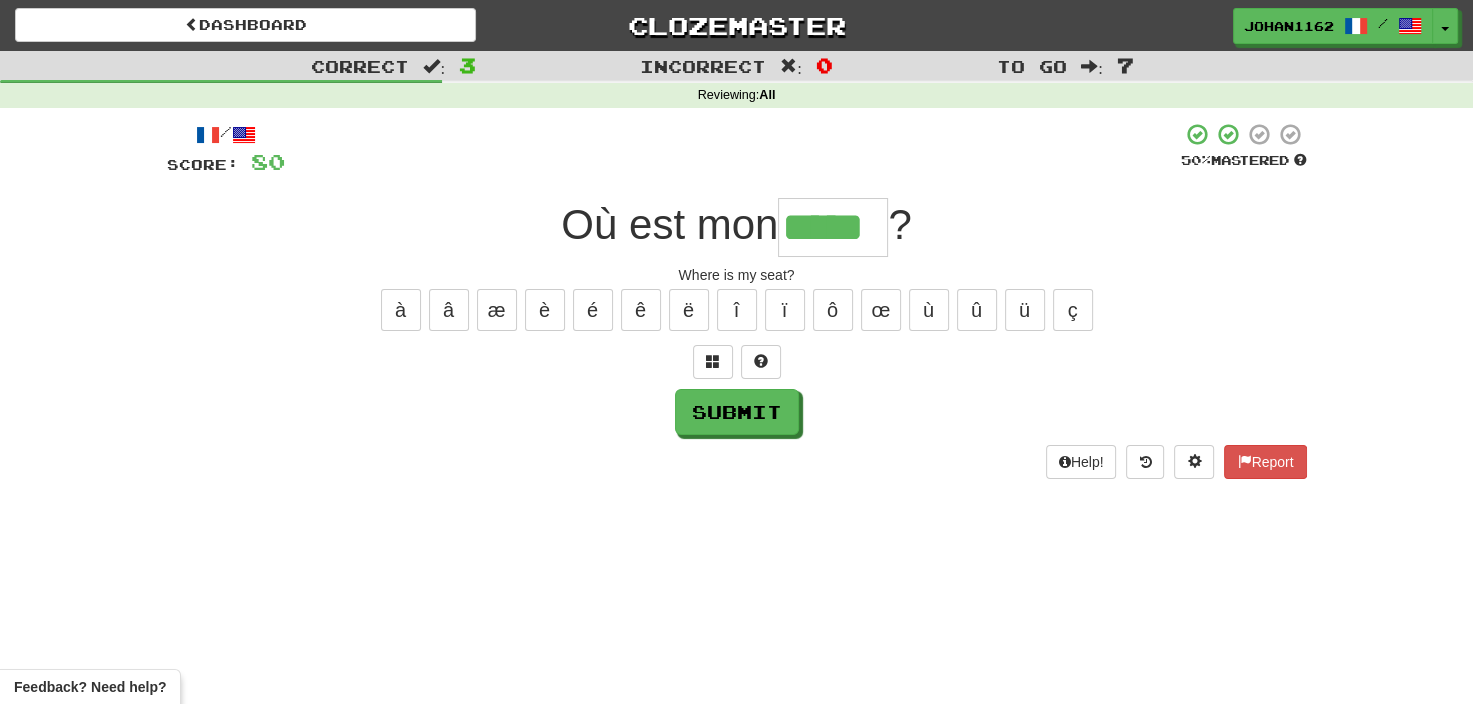 type on "*****" 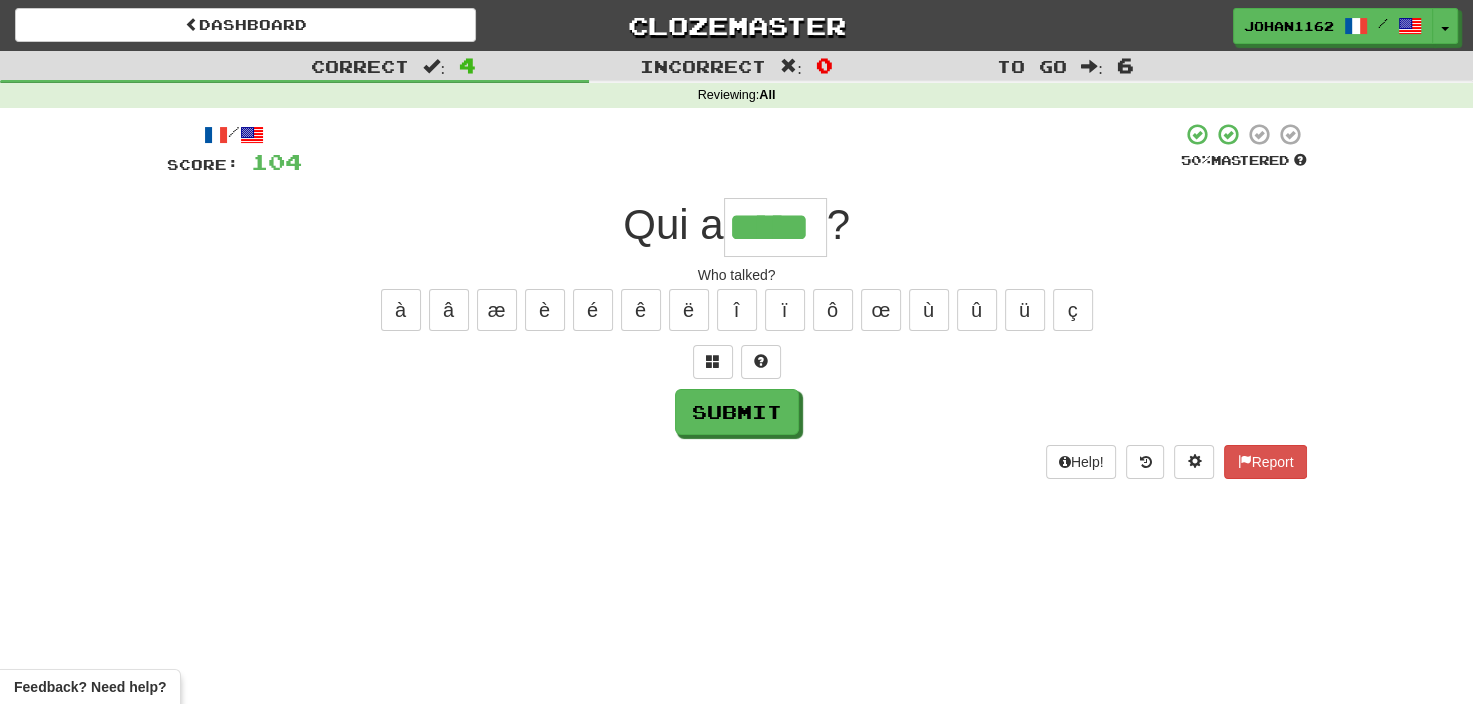type on "*****" 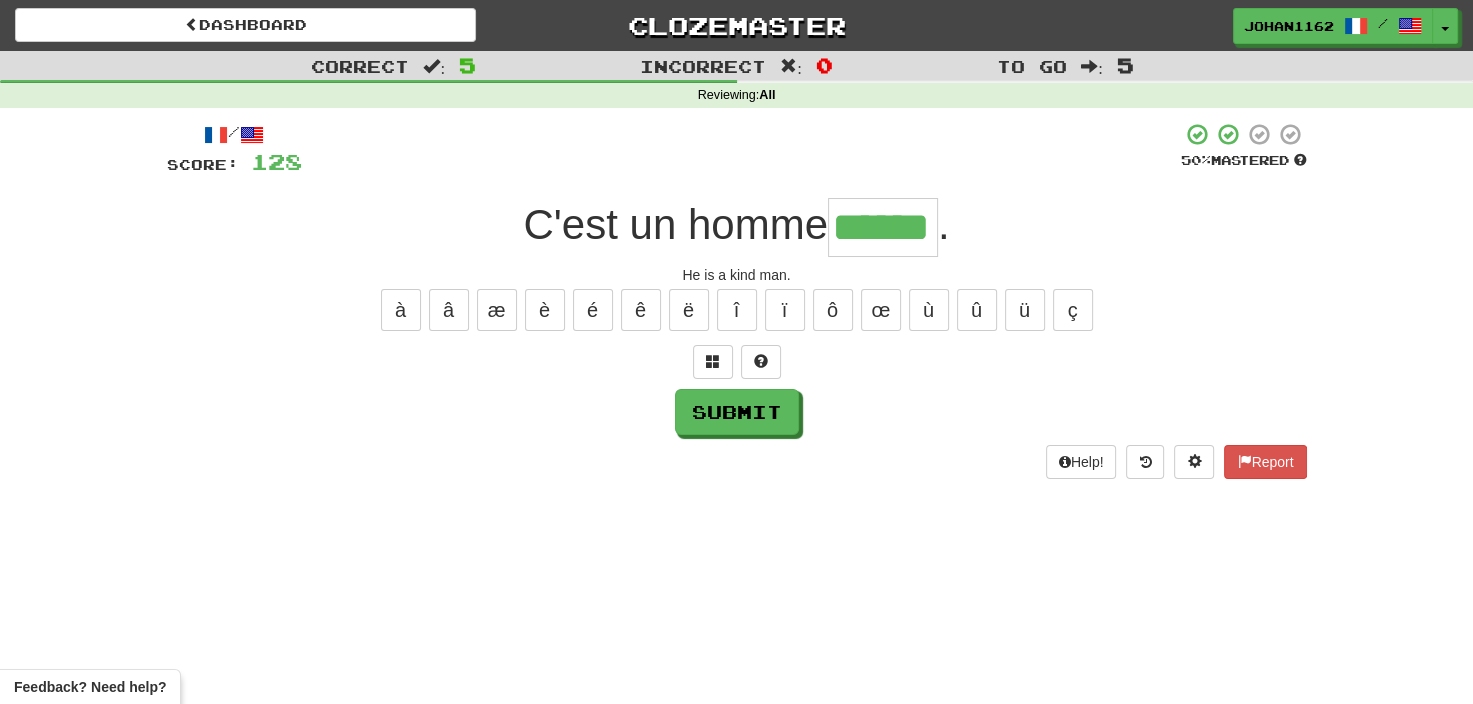 type on "******" 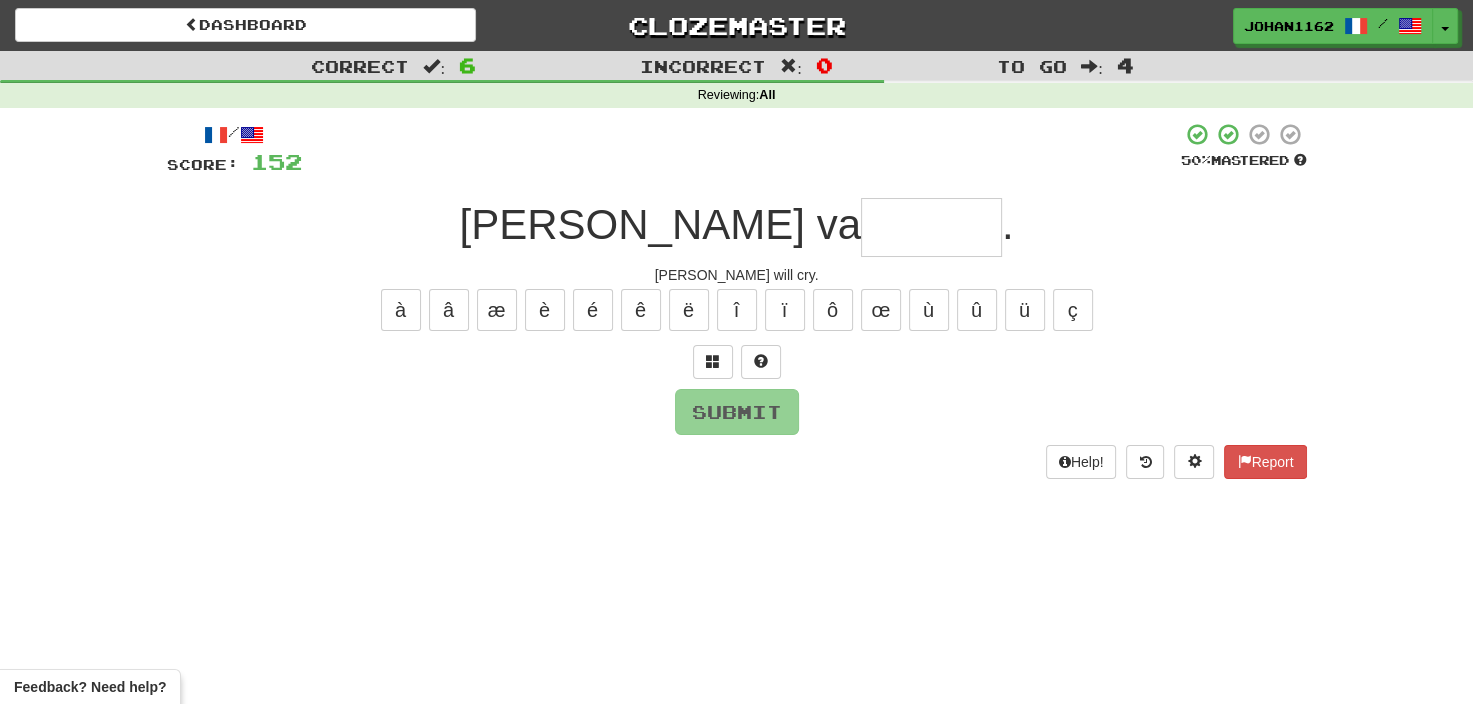 type on "*" 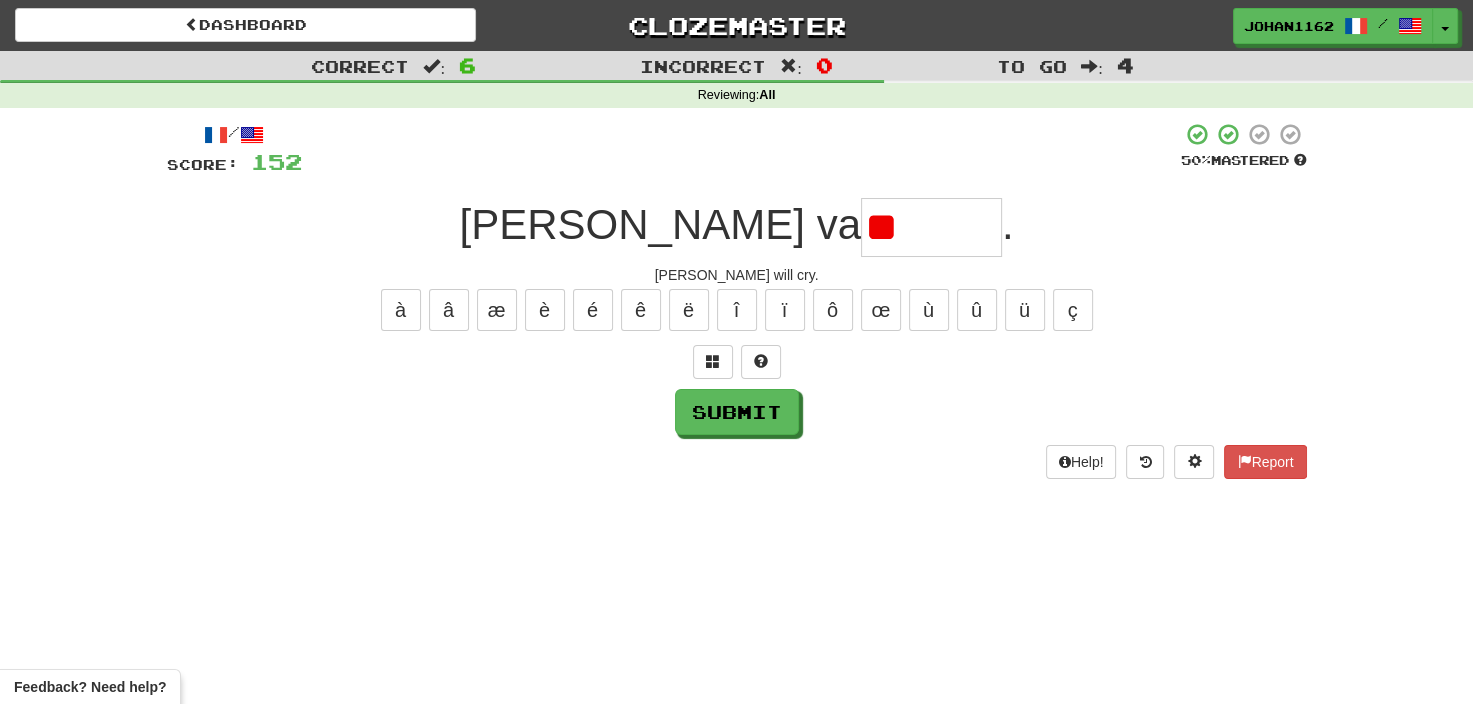 type on "*" 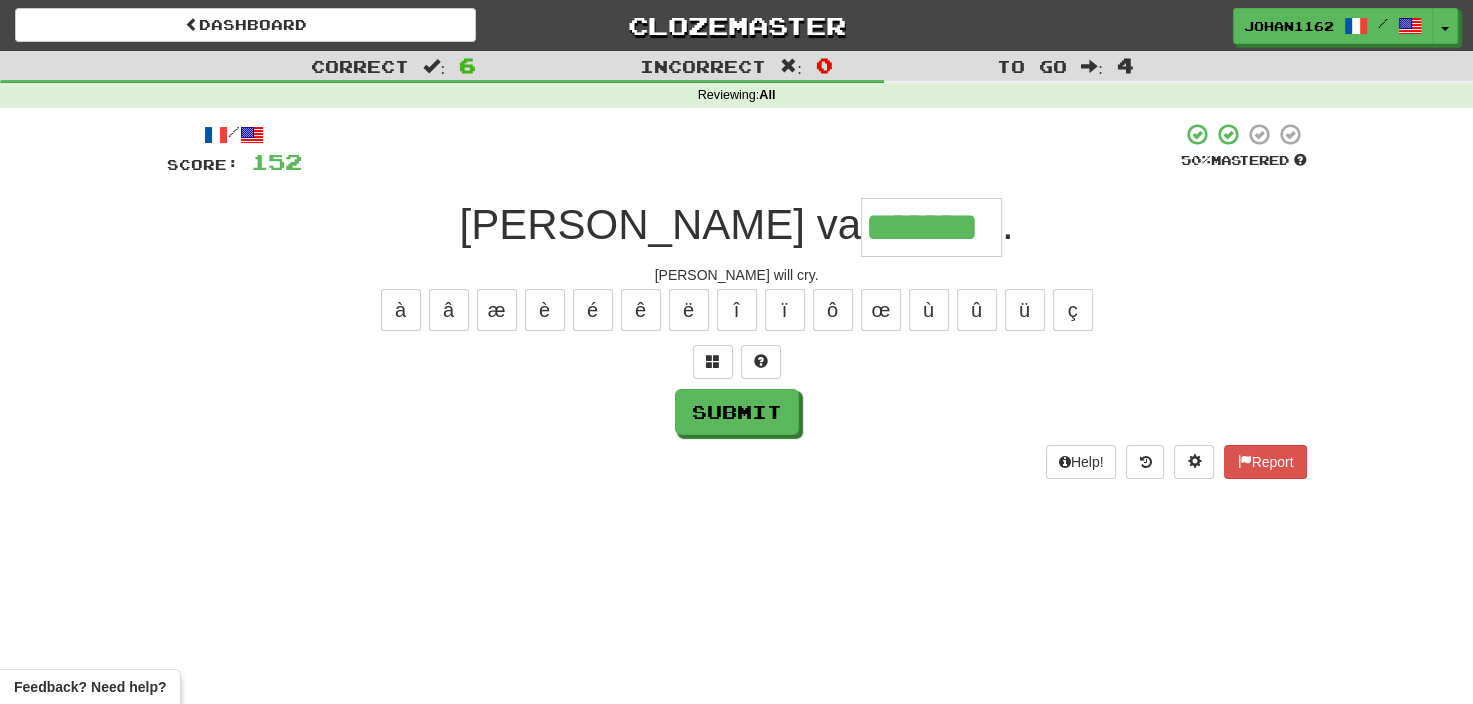 type on "*******" 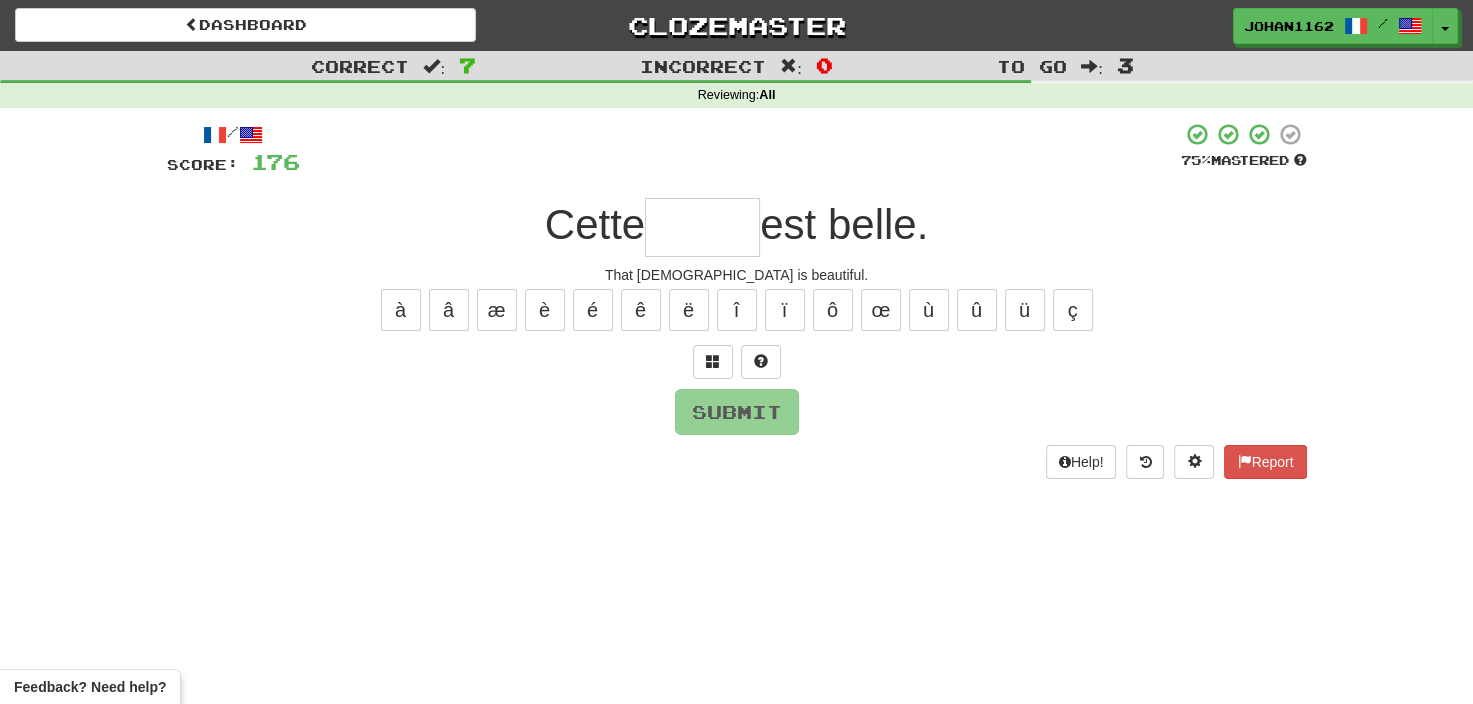type on "*" 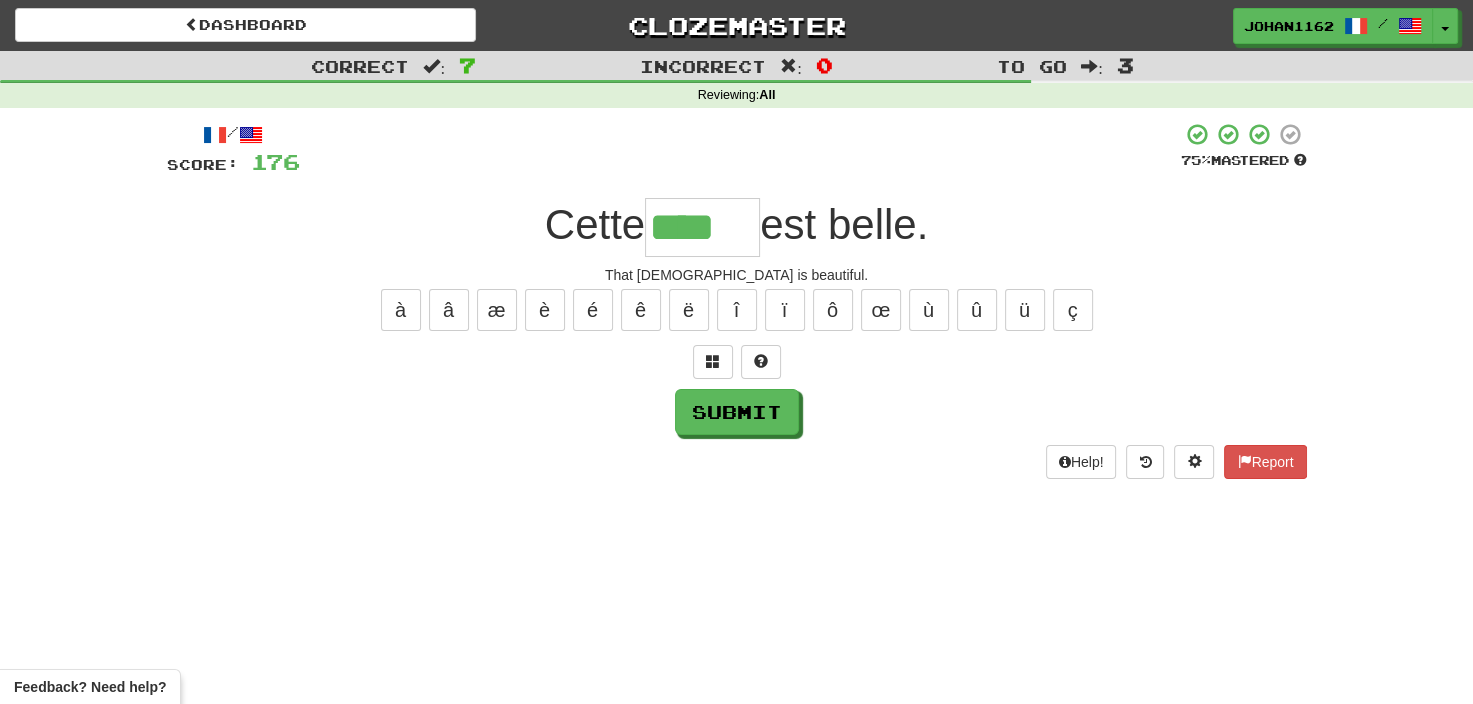 type on "****" 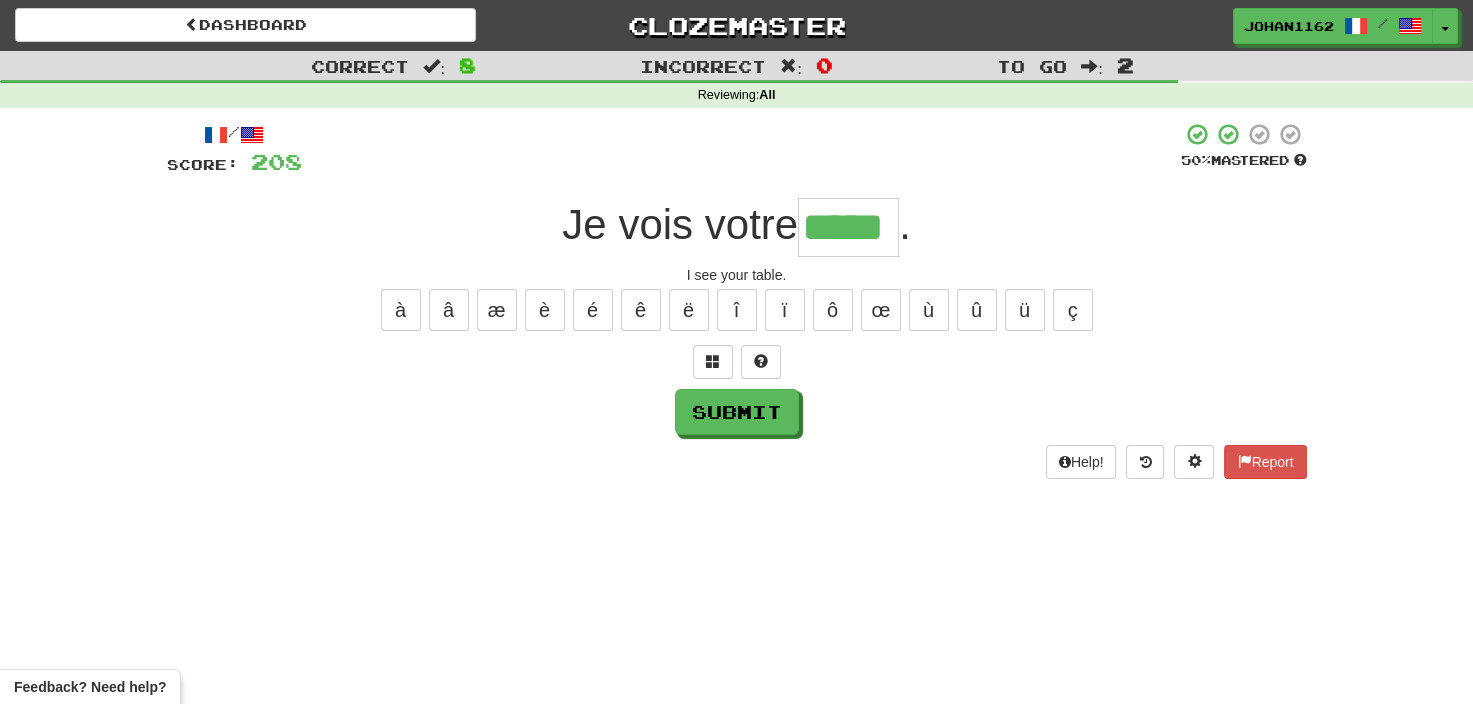 type on "*****" 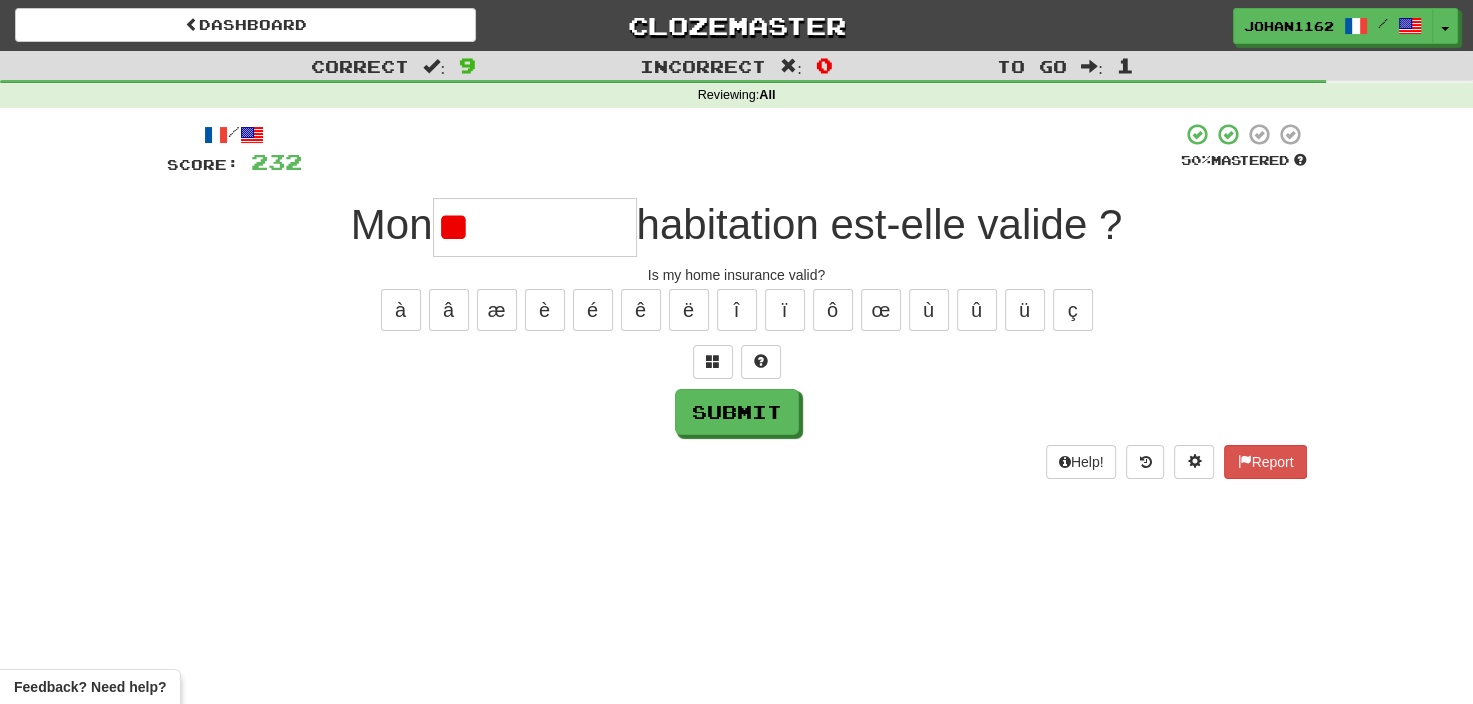 type on "*" 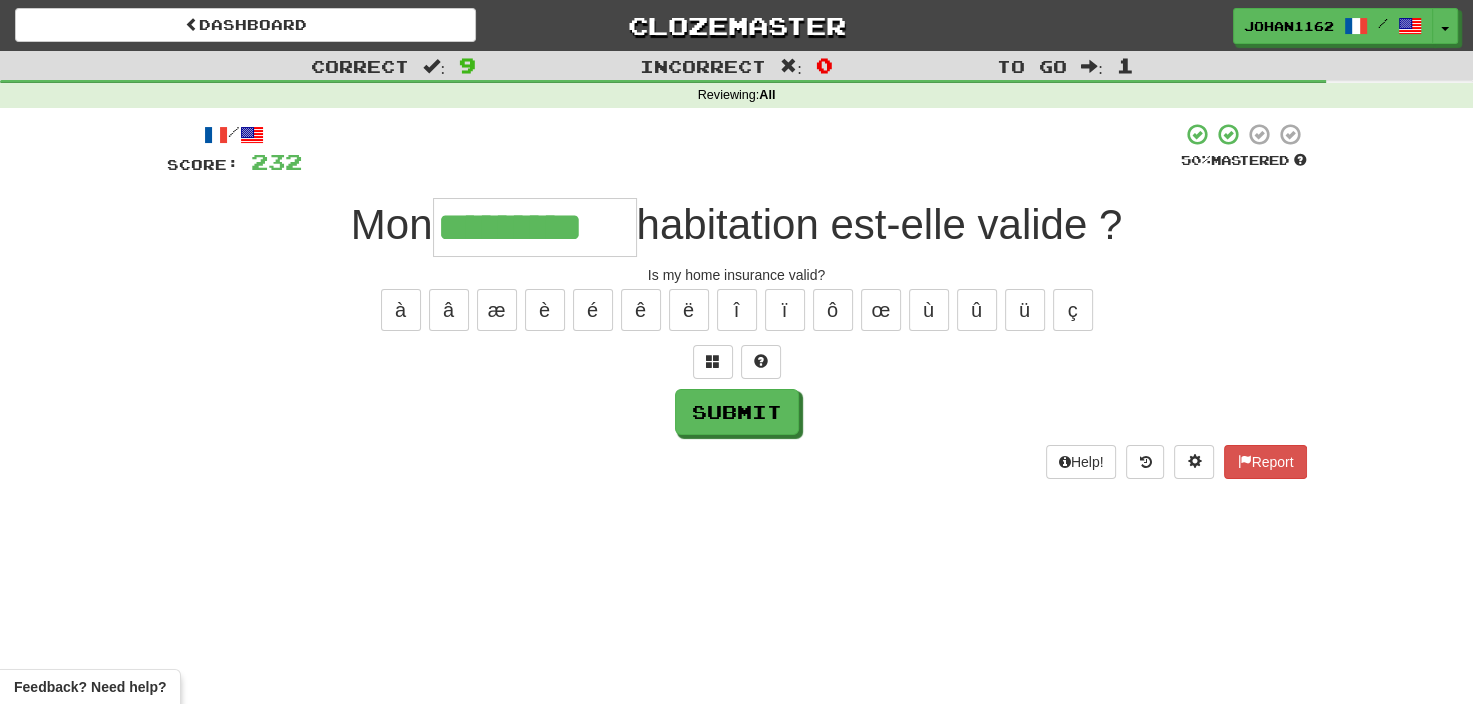 type on "*********" 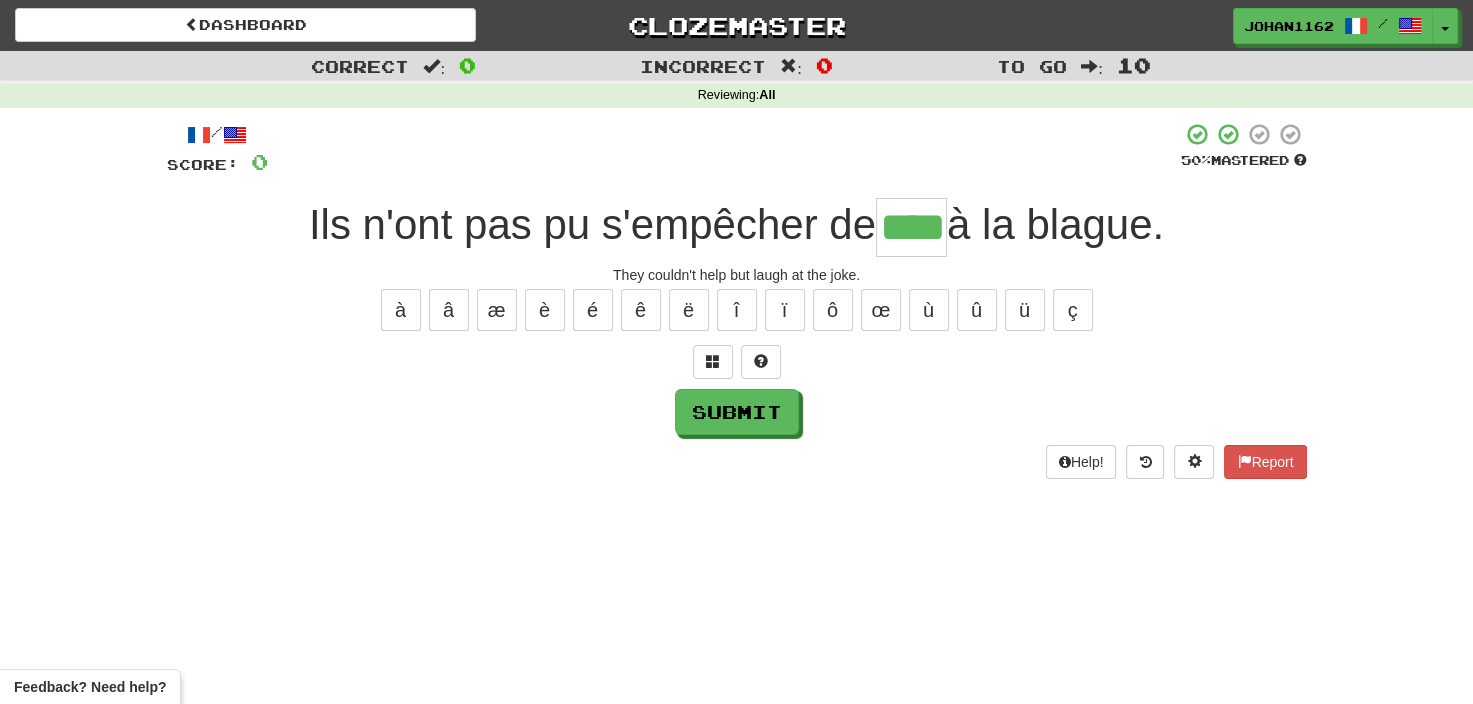 type on "****" 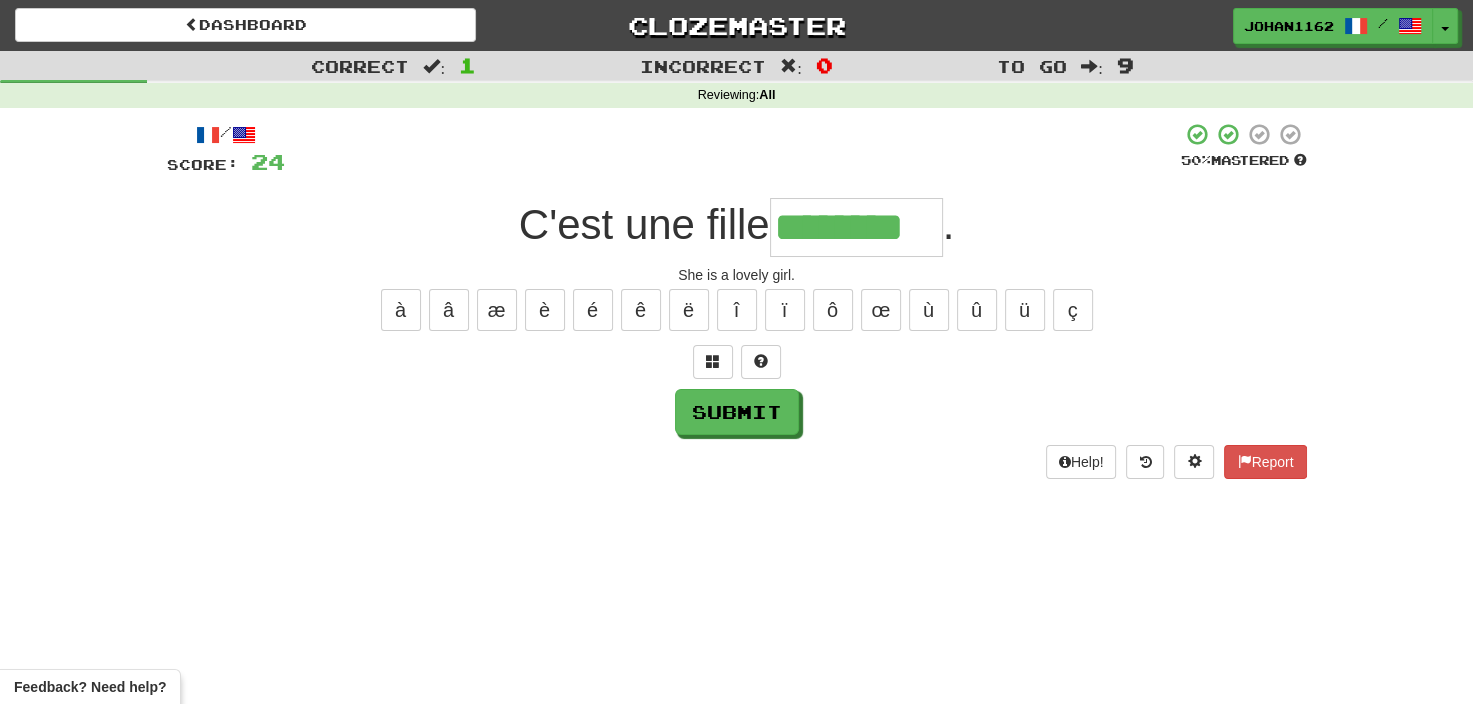 type on "********" 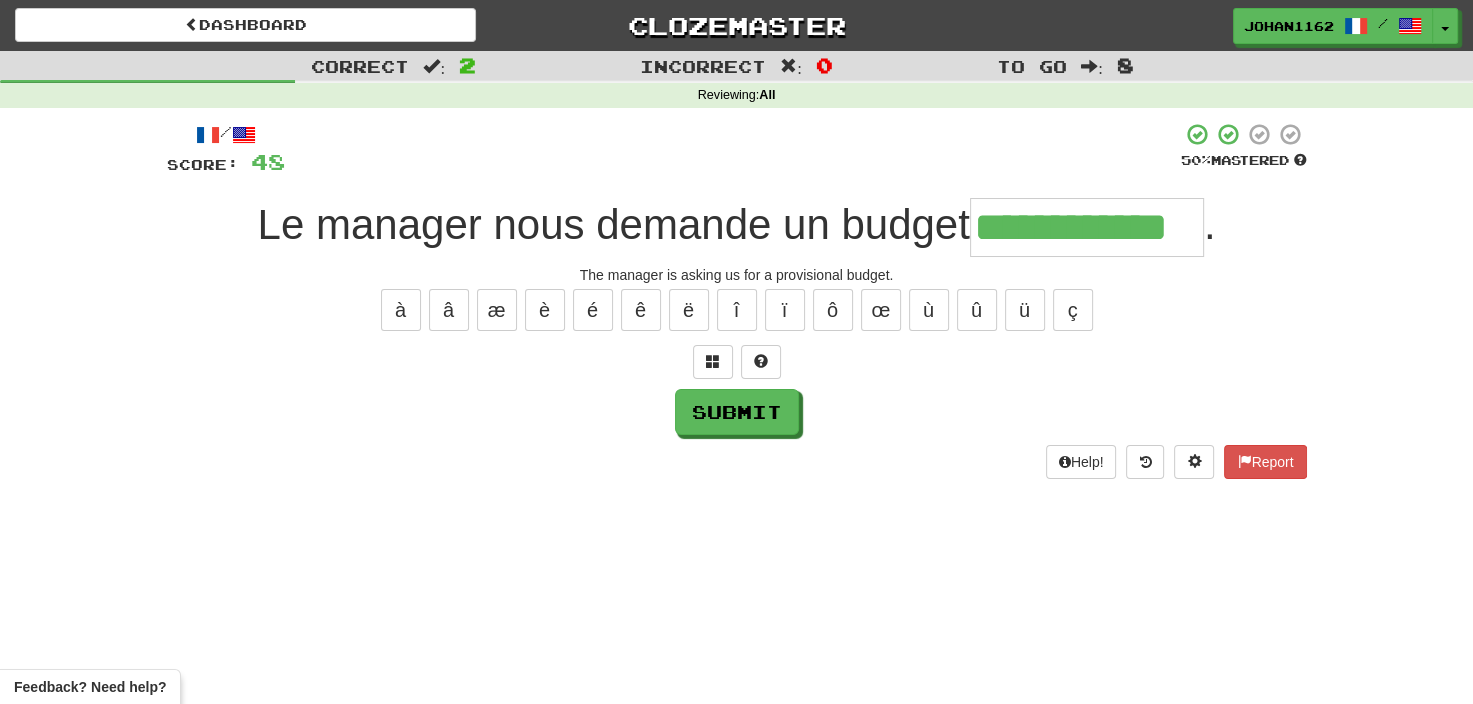 type on "**********" 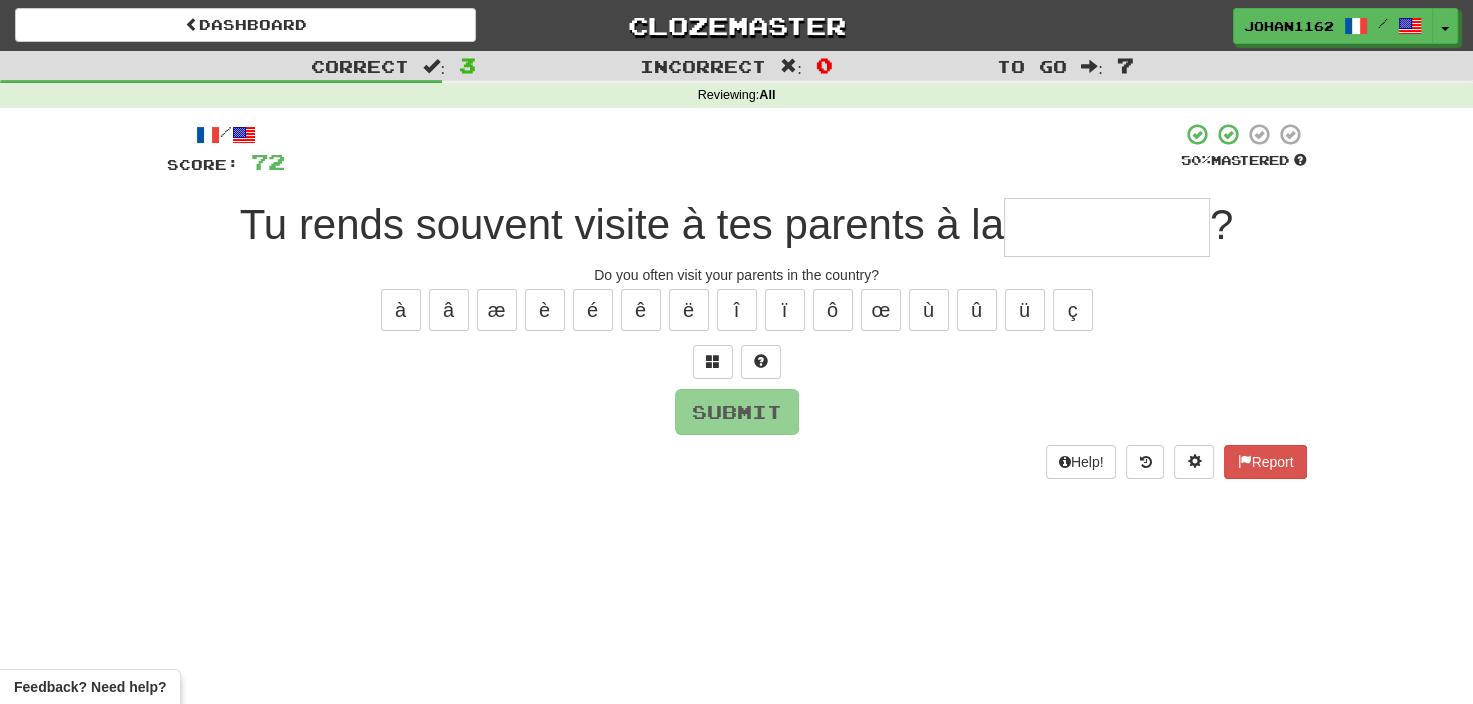 type on "*" 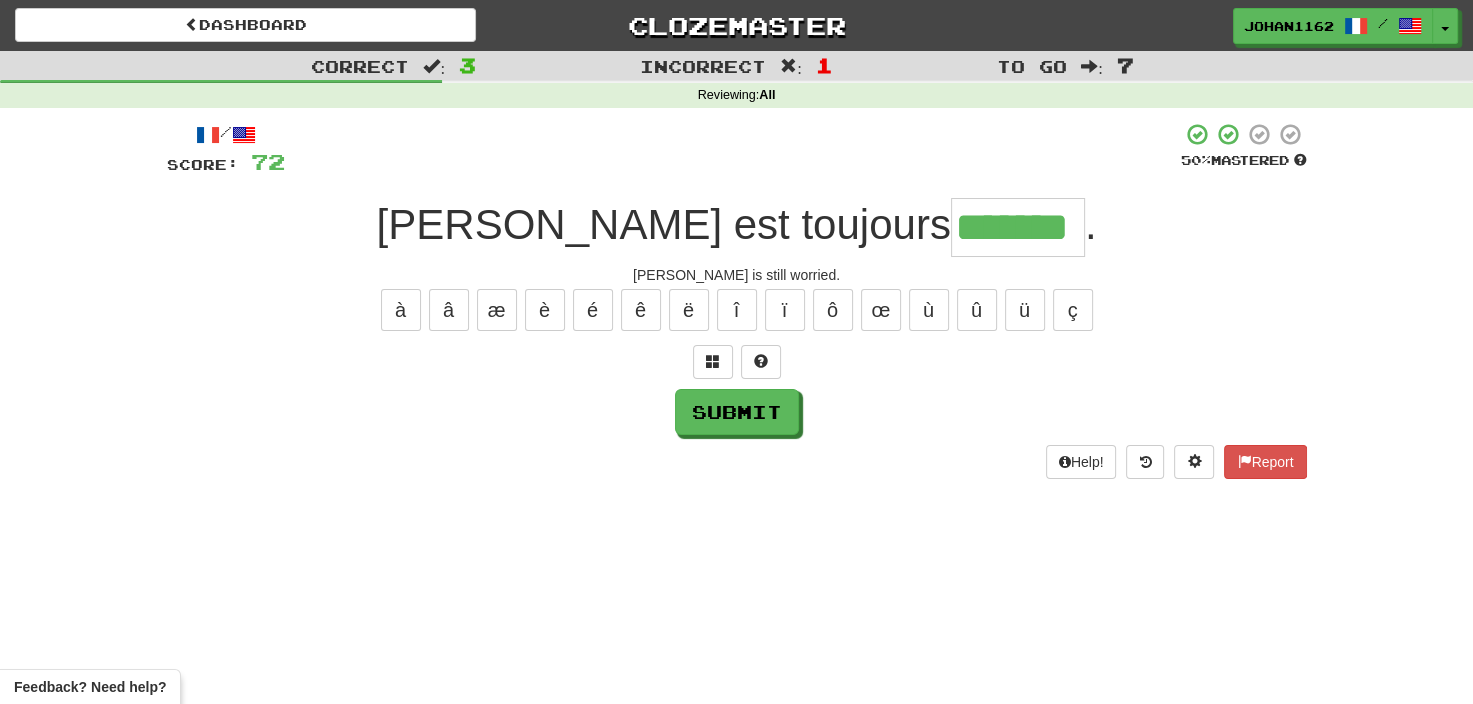 type on "*******" 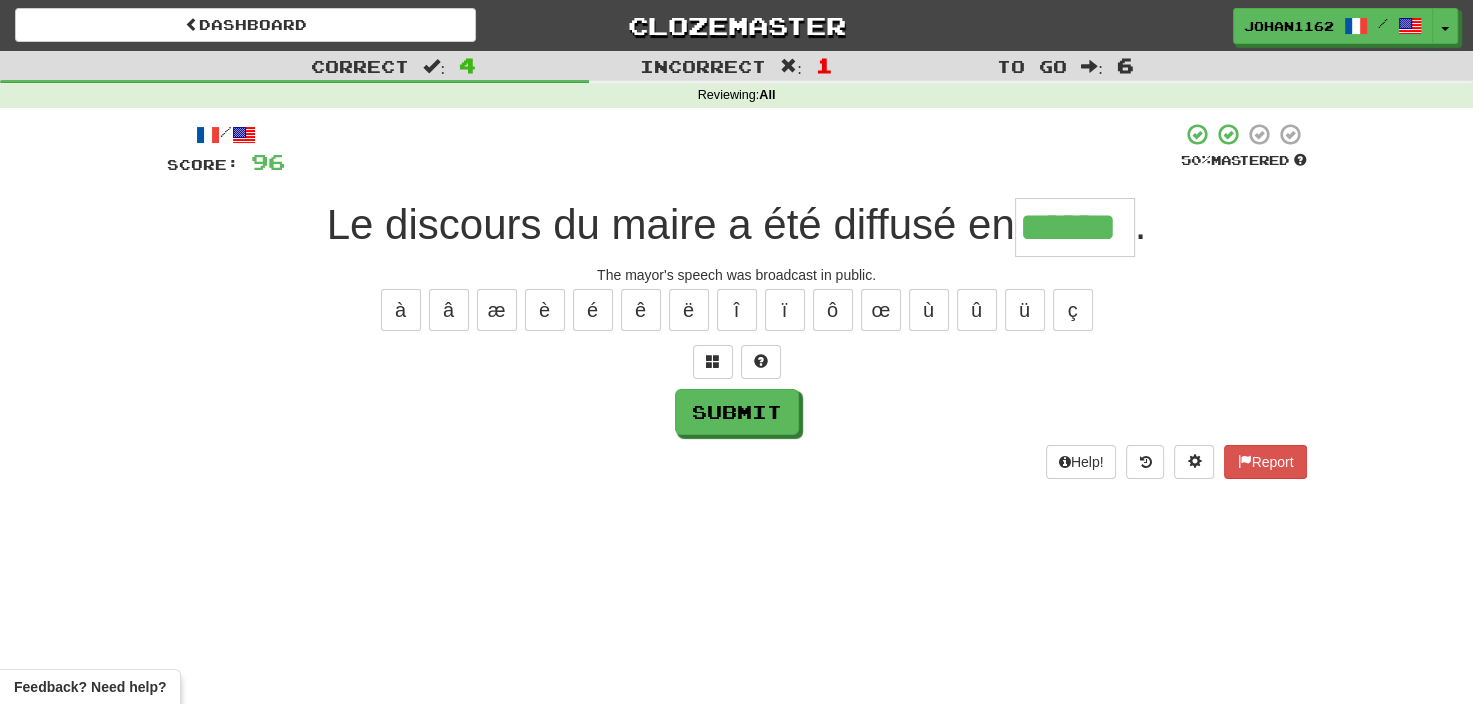 type on "******" 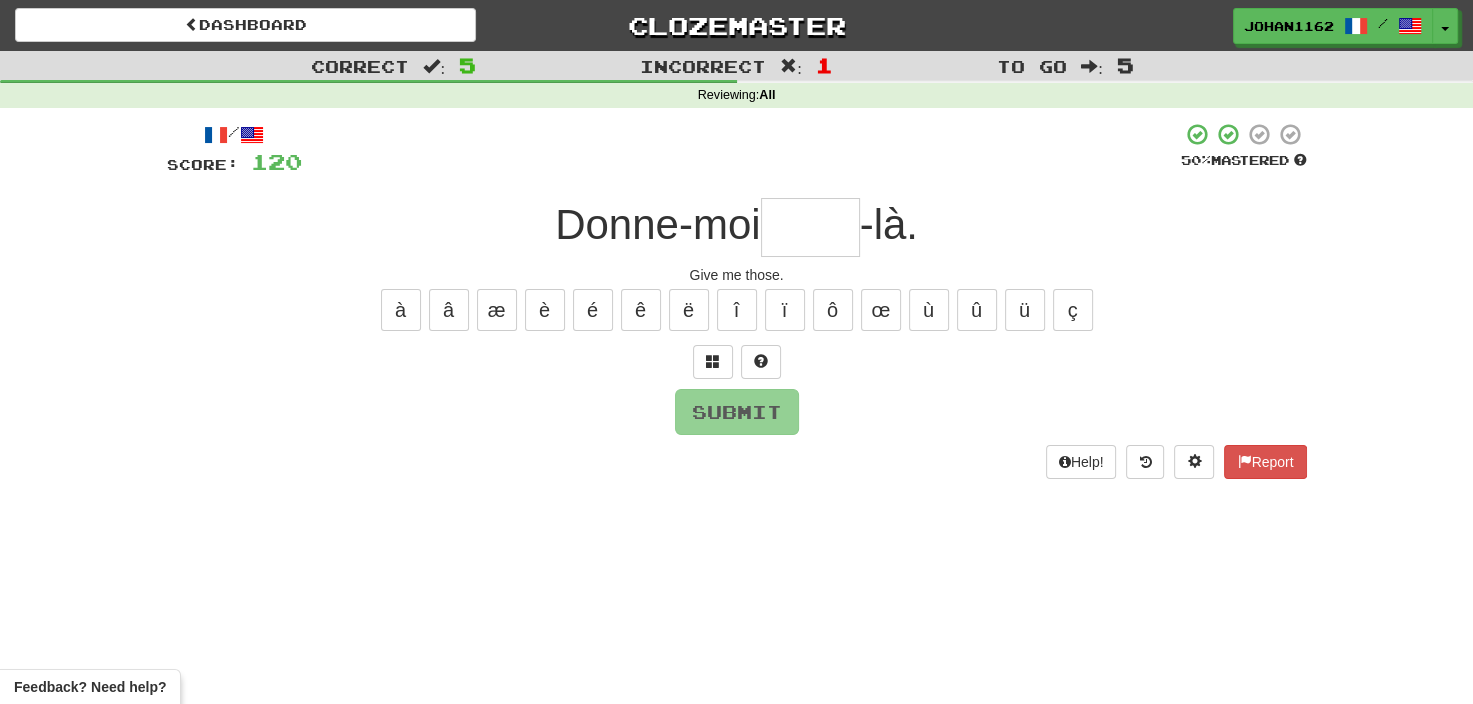 type on "*" 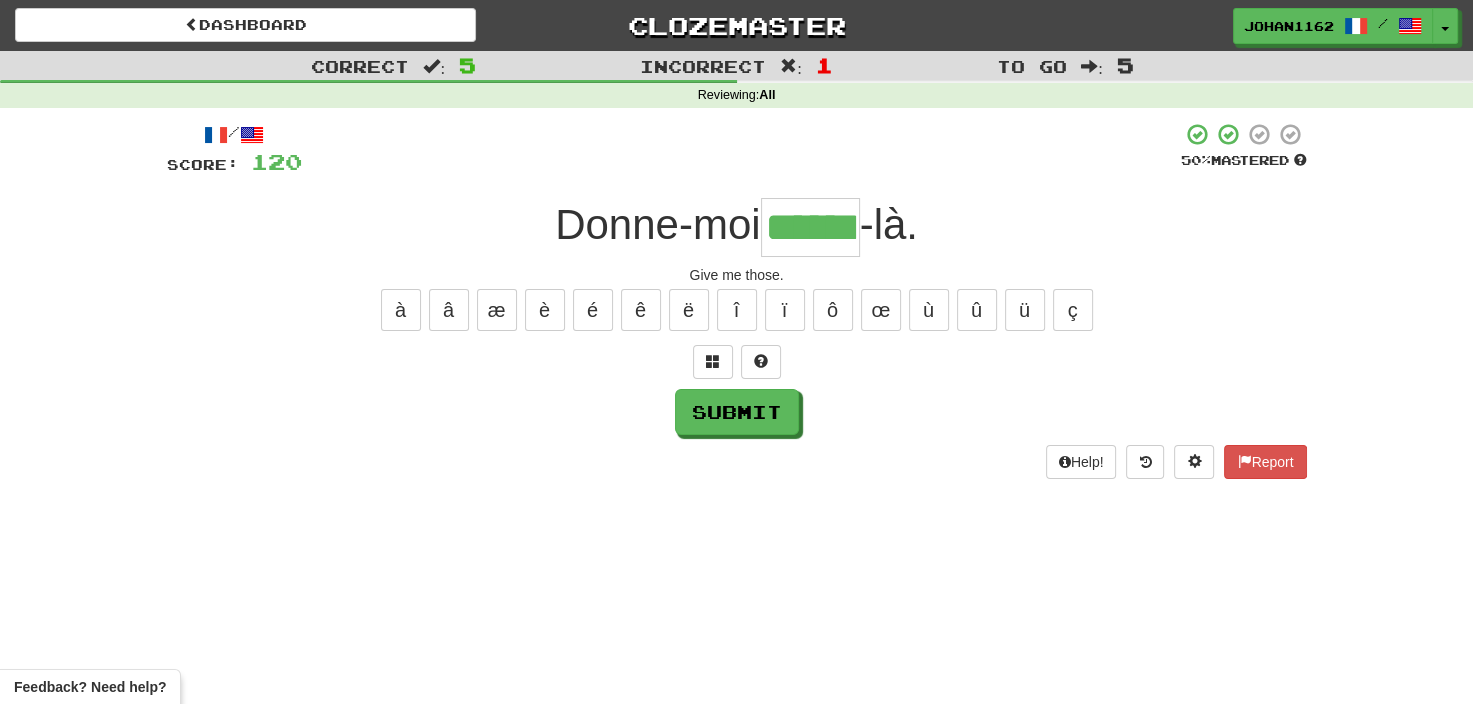 scroll, scrollTop: 0, scrollLeft: 15, axis: horizontal 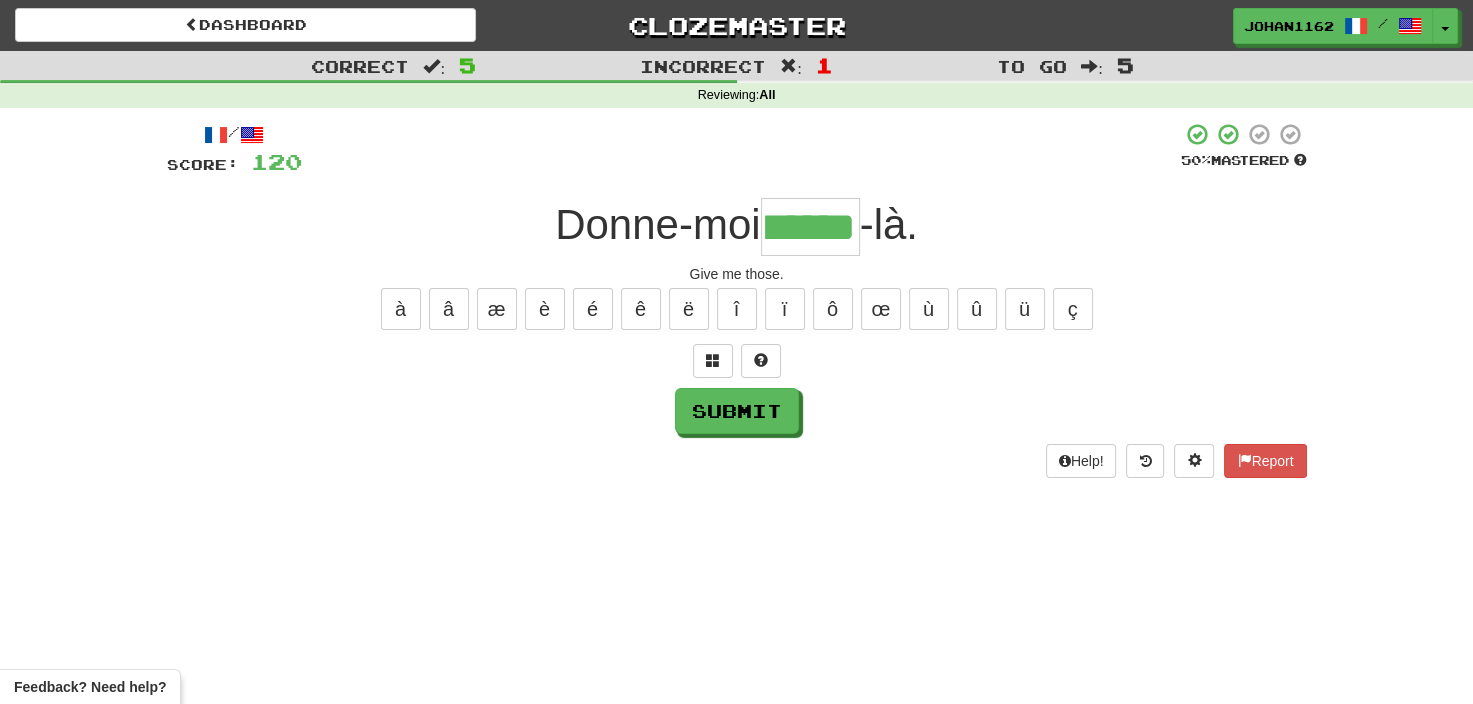 type on "****" 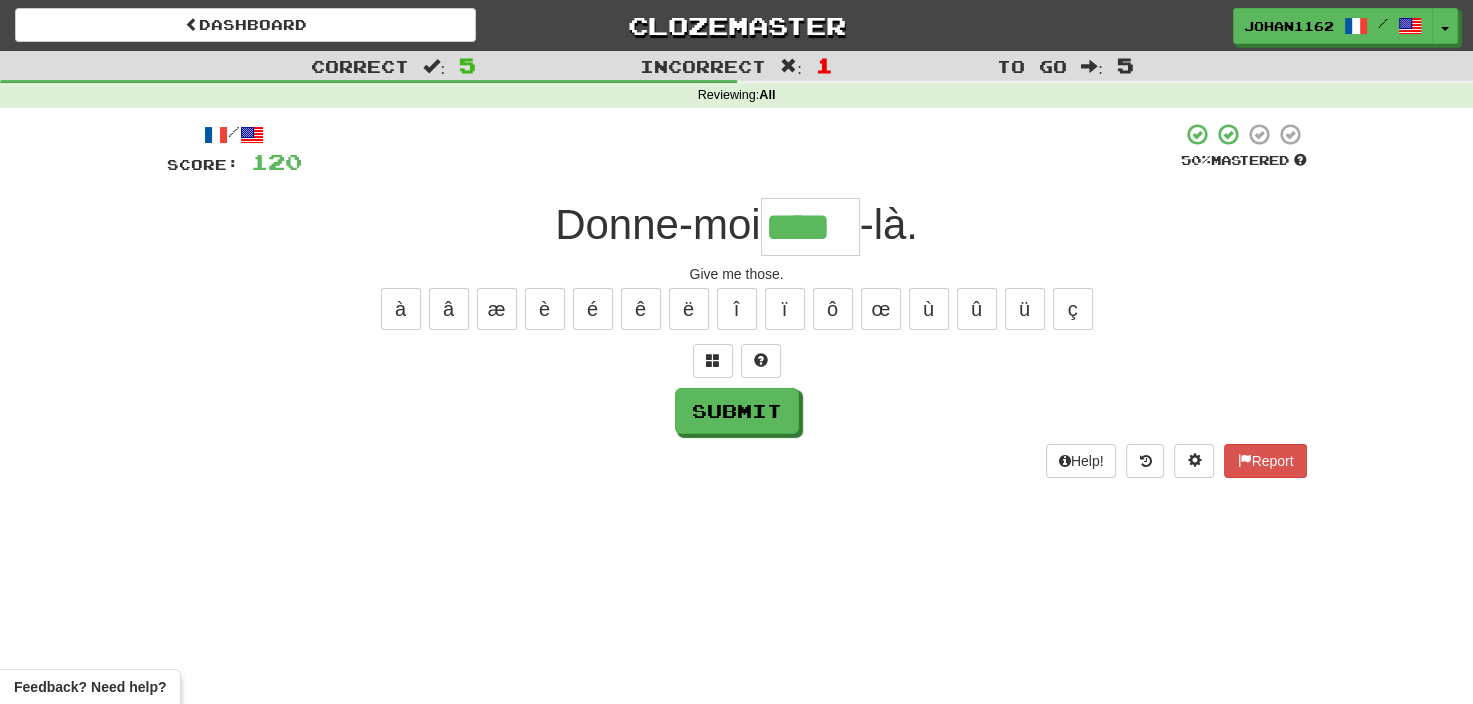 scroll, scrollTop: 0, scrollLeft: 0, axis: both 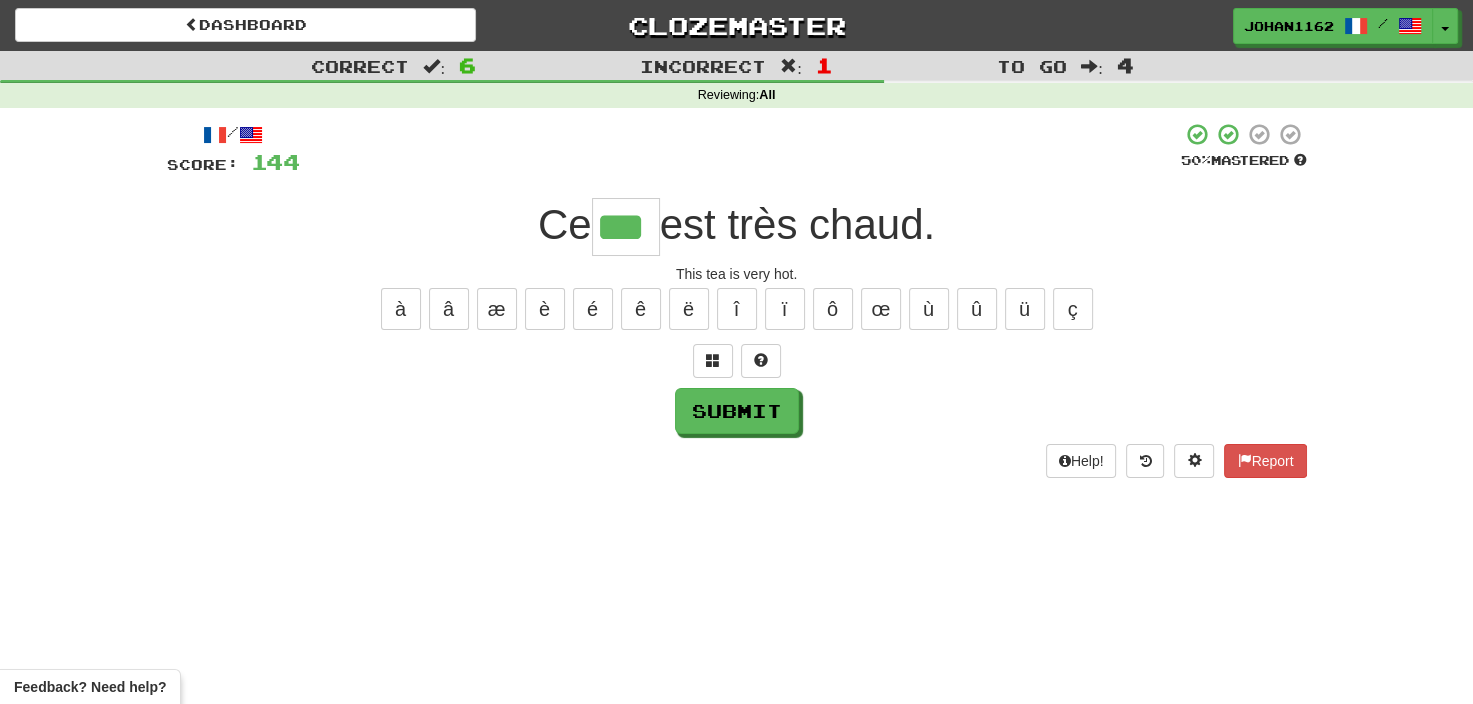 type on "***" 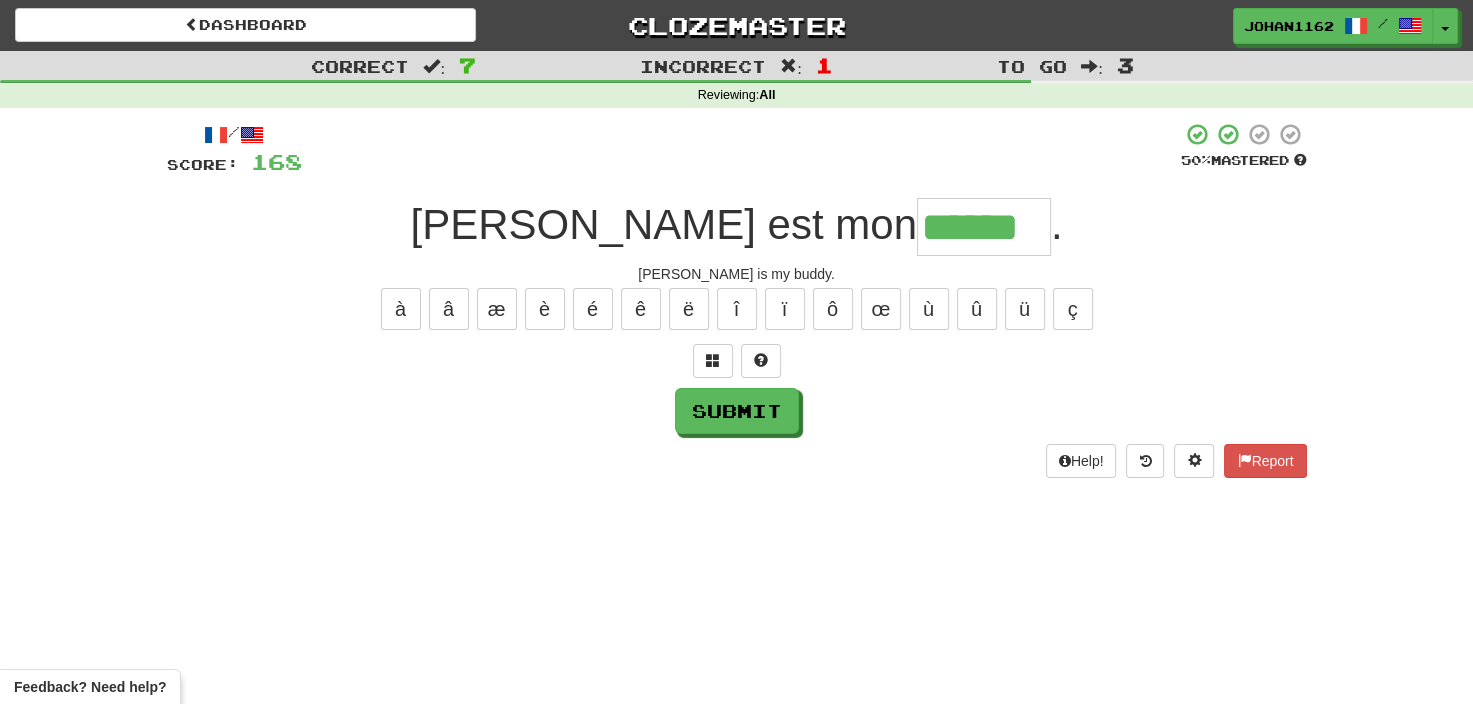 type on "******" 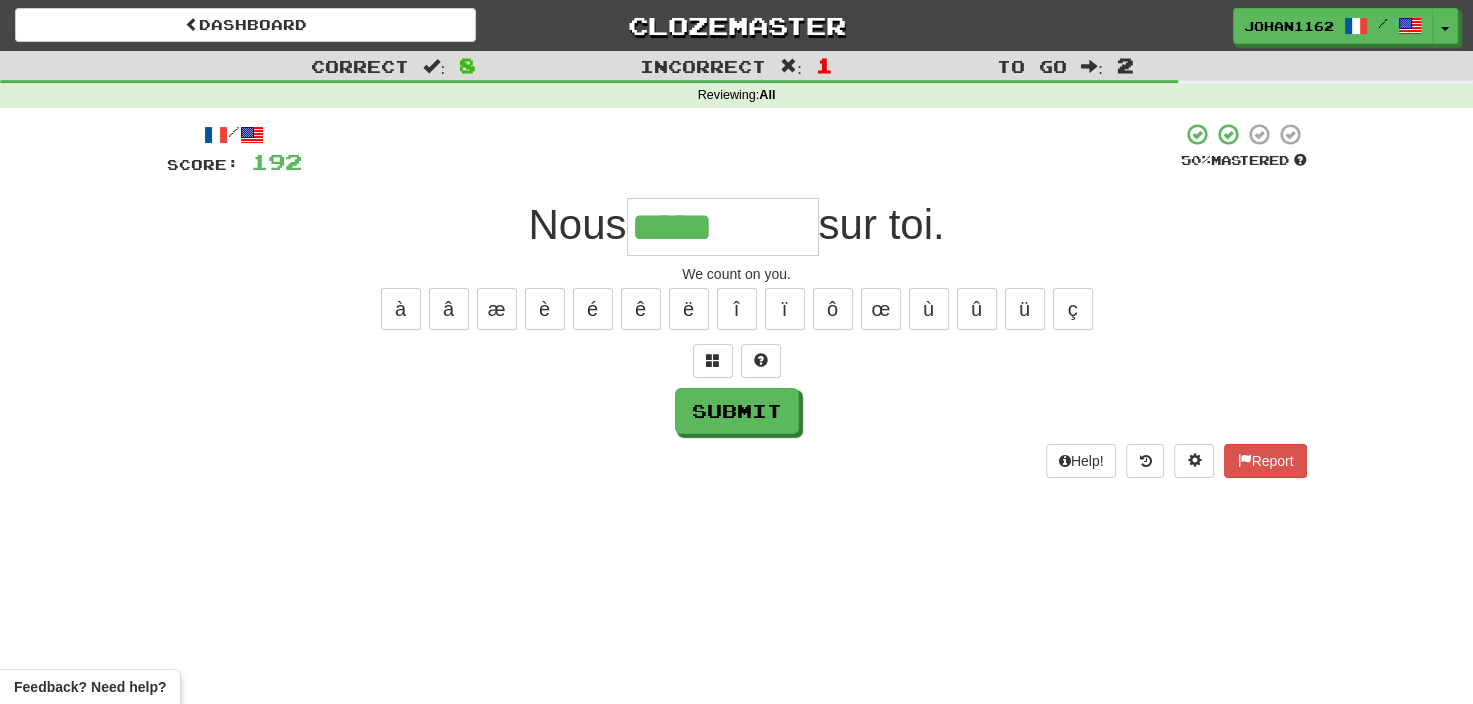 type on "********" 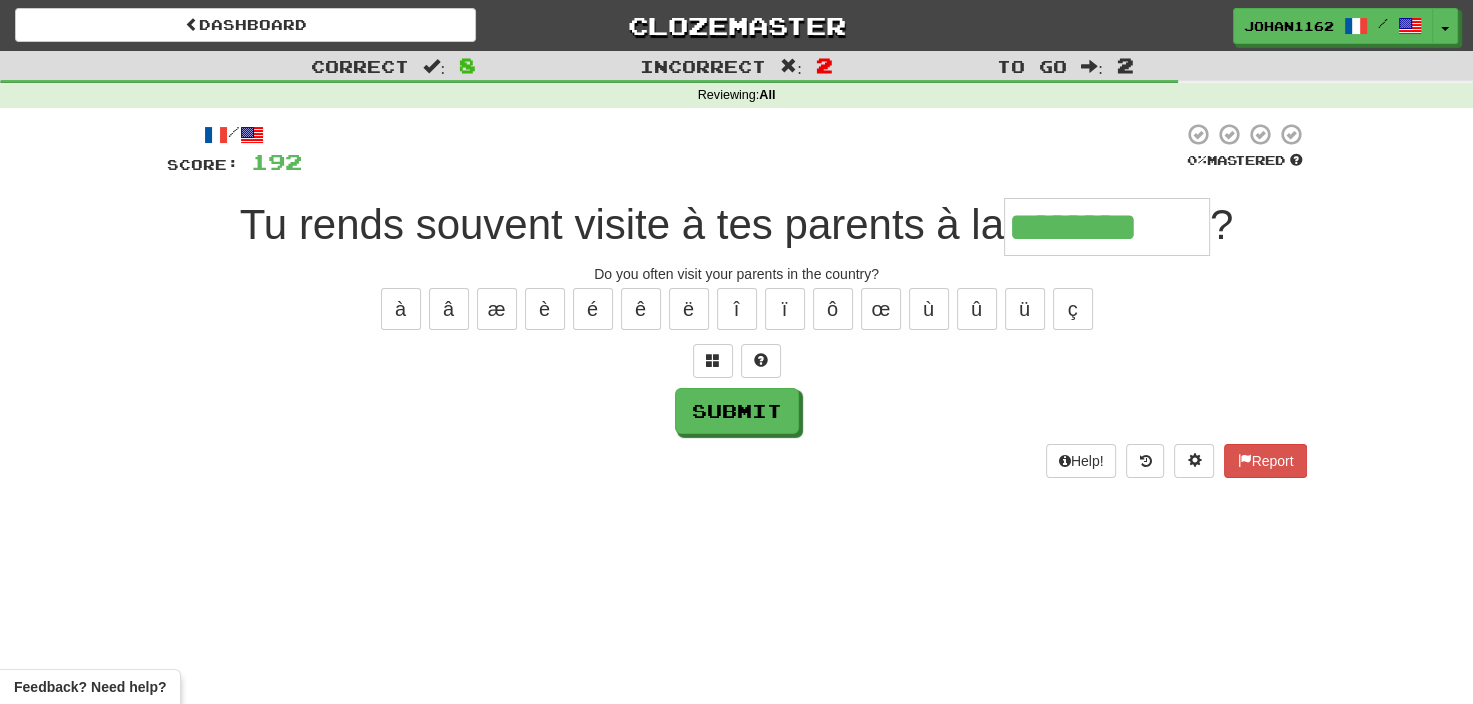 type on "********" 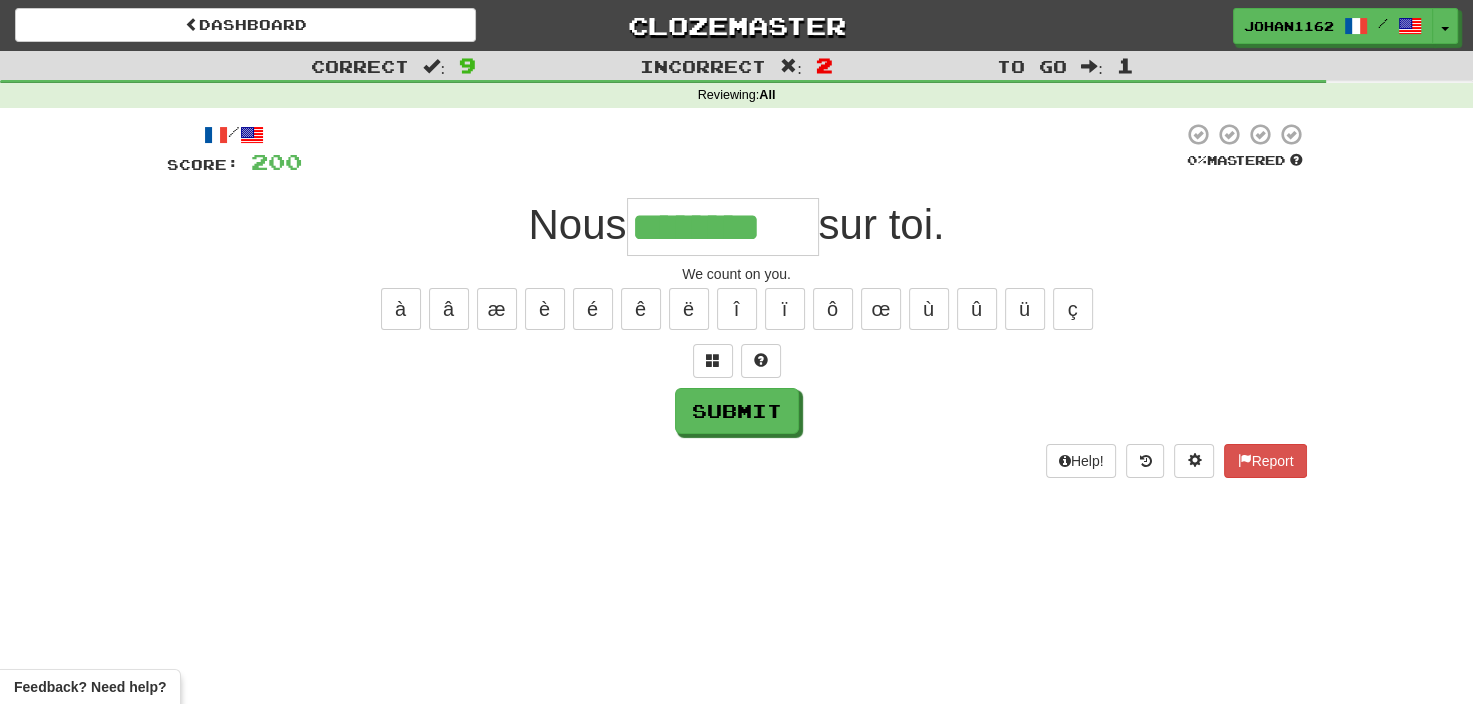 type on "********" 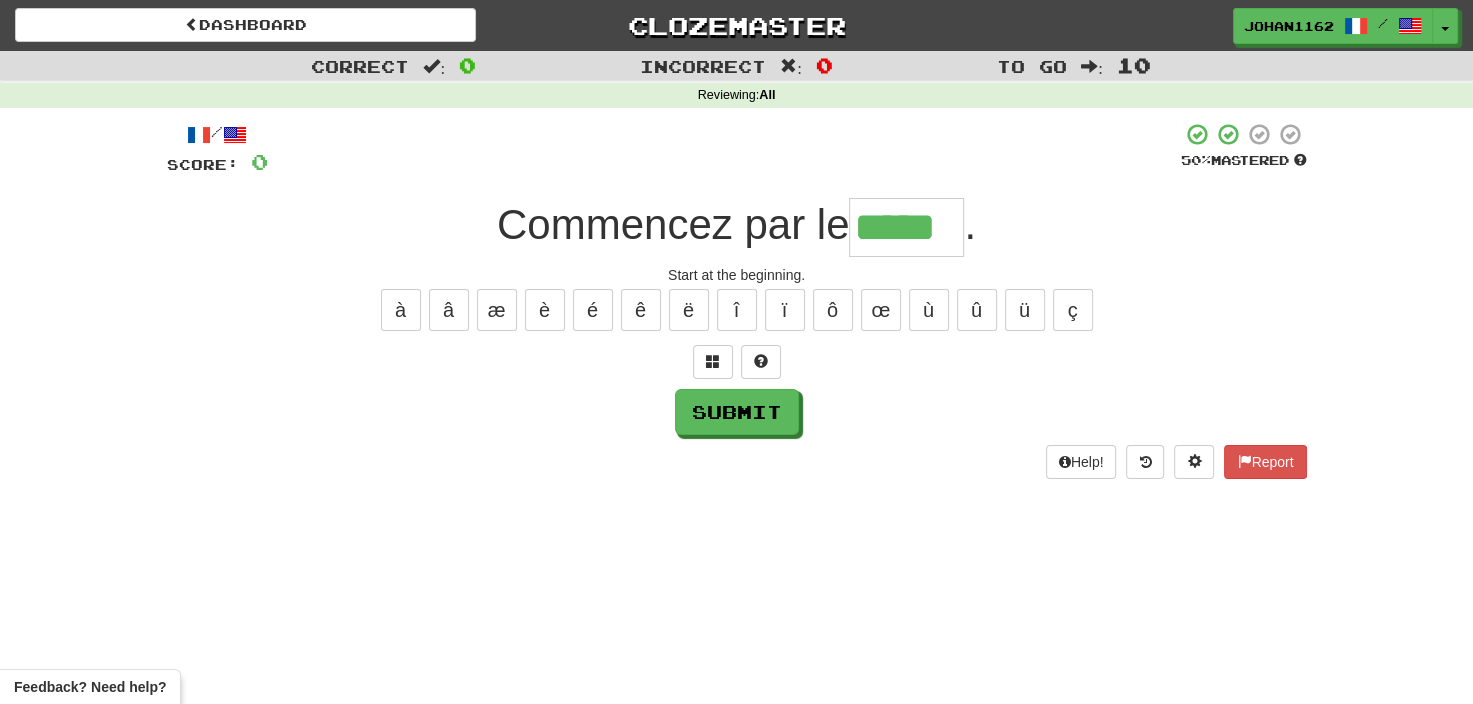 type on "*****" 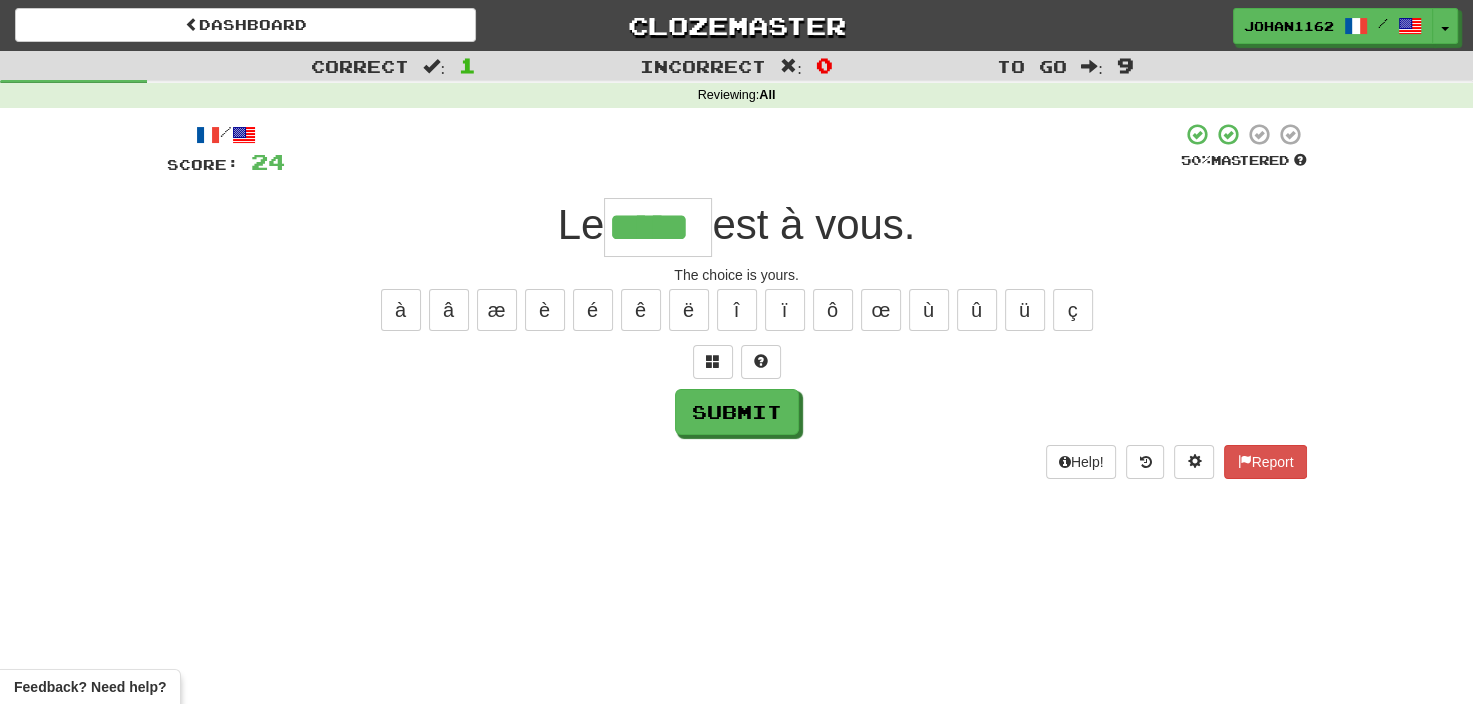 type on "*****" 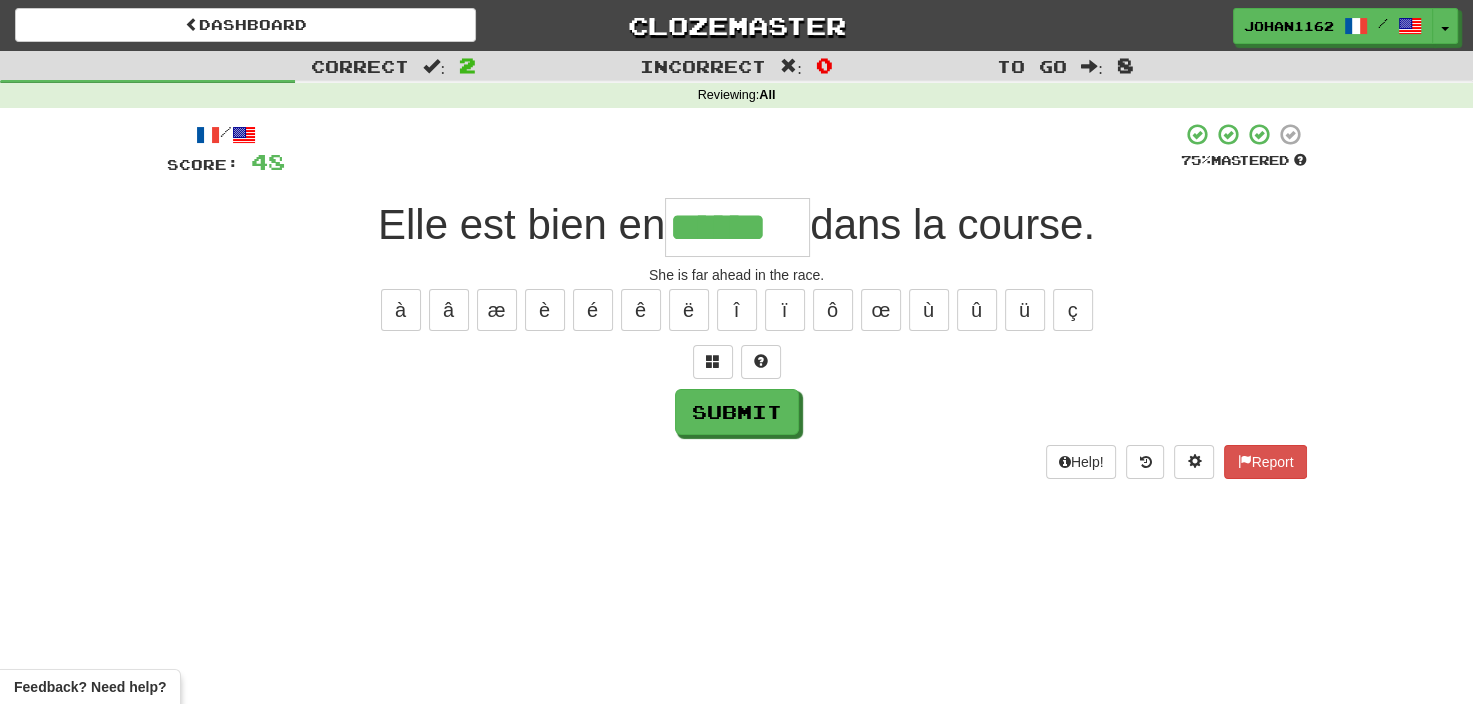 type on "******" 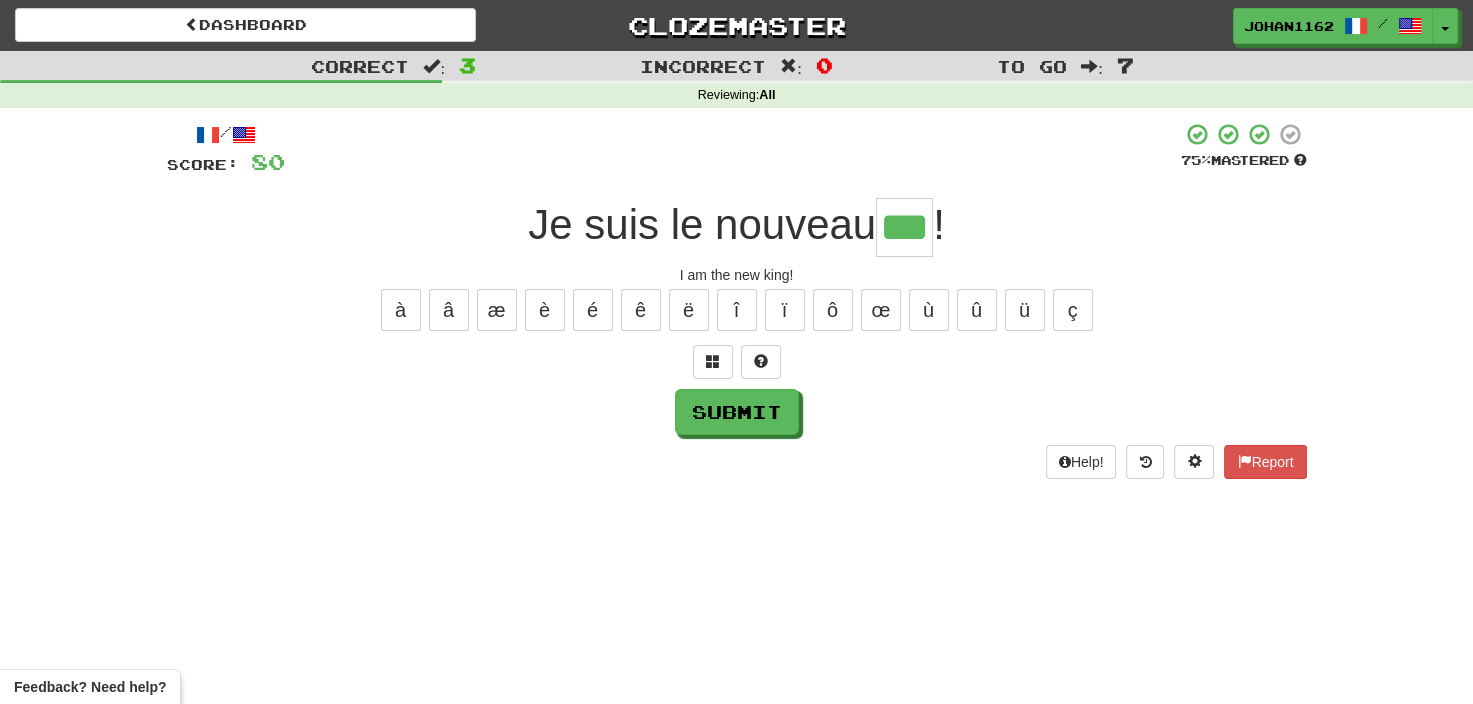 type on "***" 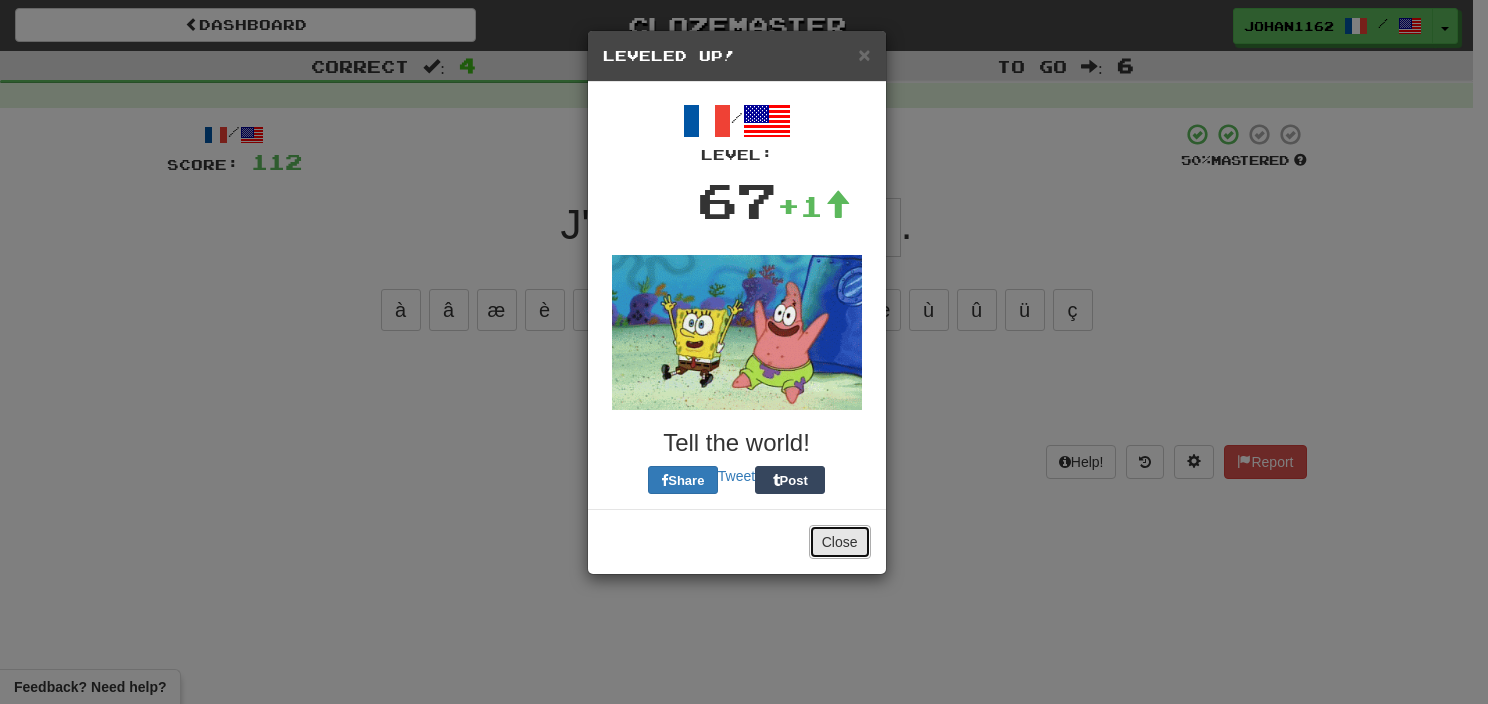 click on "Close" at bounding box center (840, 542) 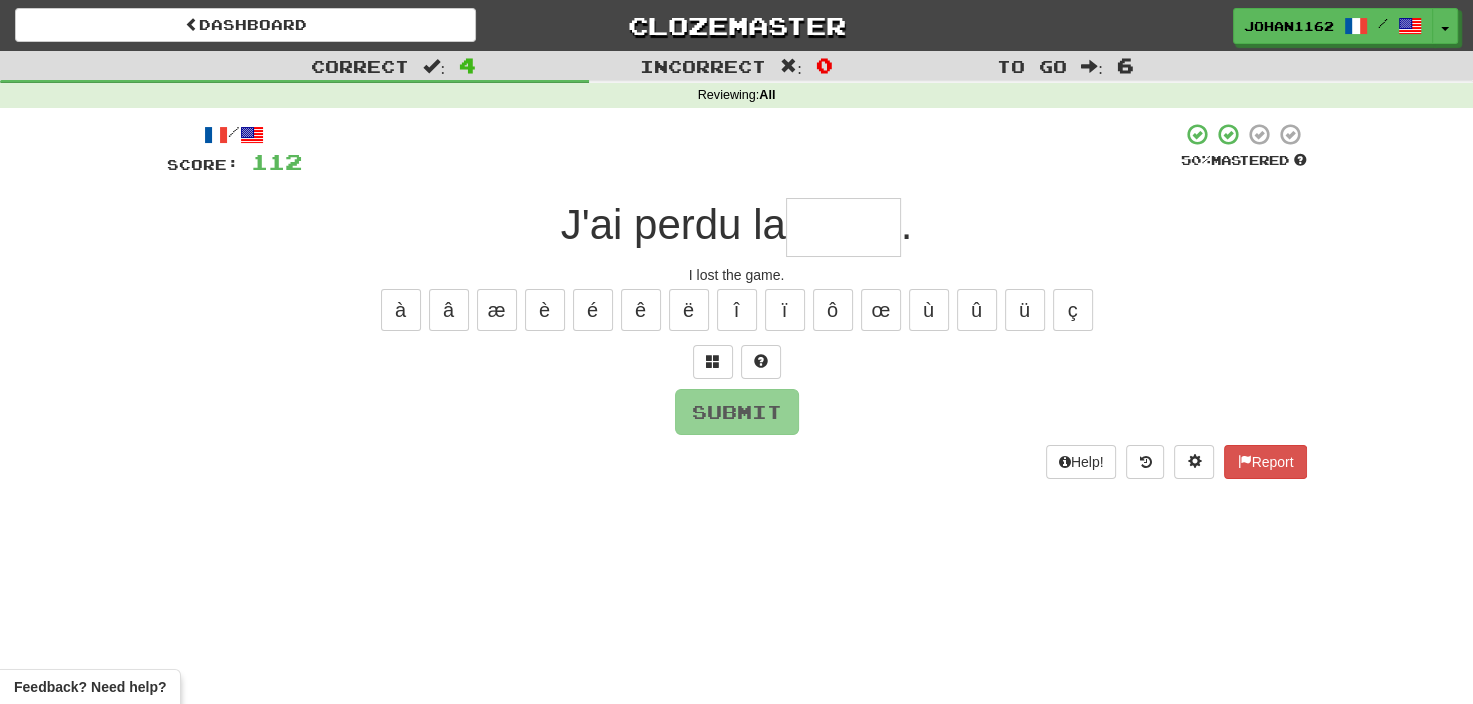drag, startPoint x: 860, startPoint y: 233, endPoint x: 868, endPoint y: 244, distance: 13.601471 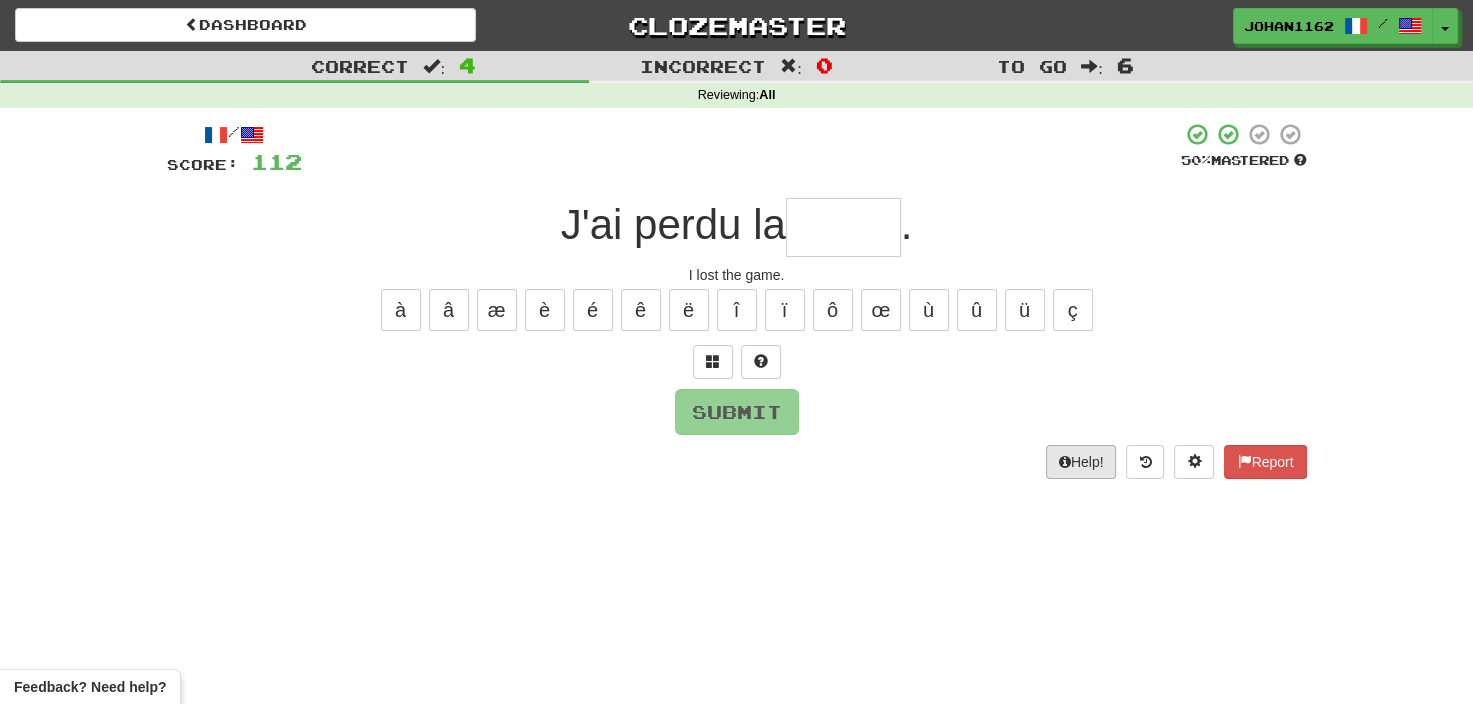 type on "*" 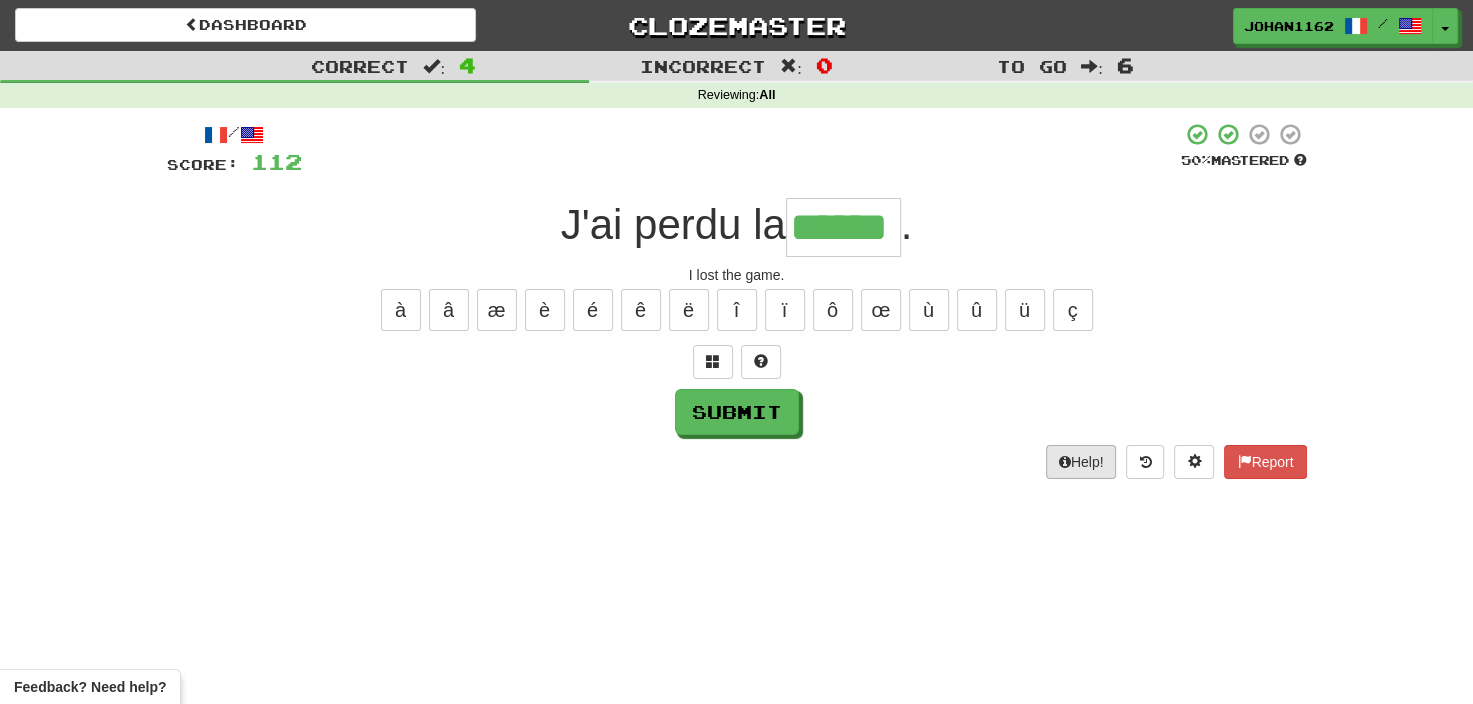 type on "******" 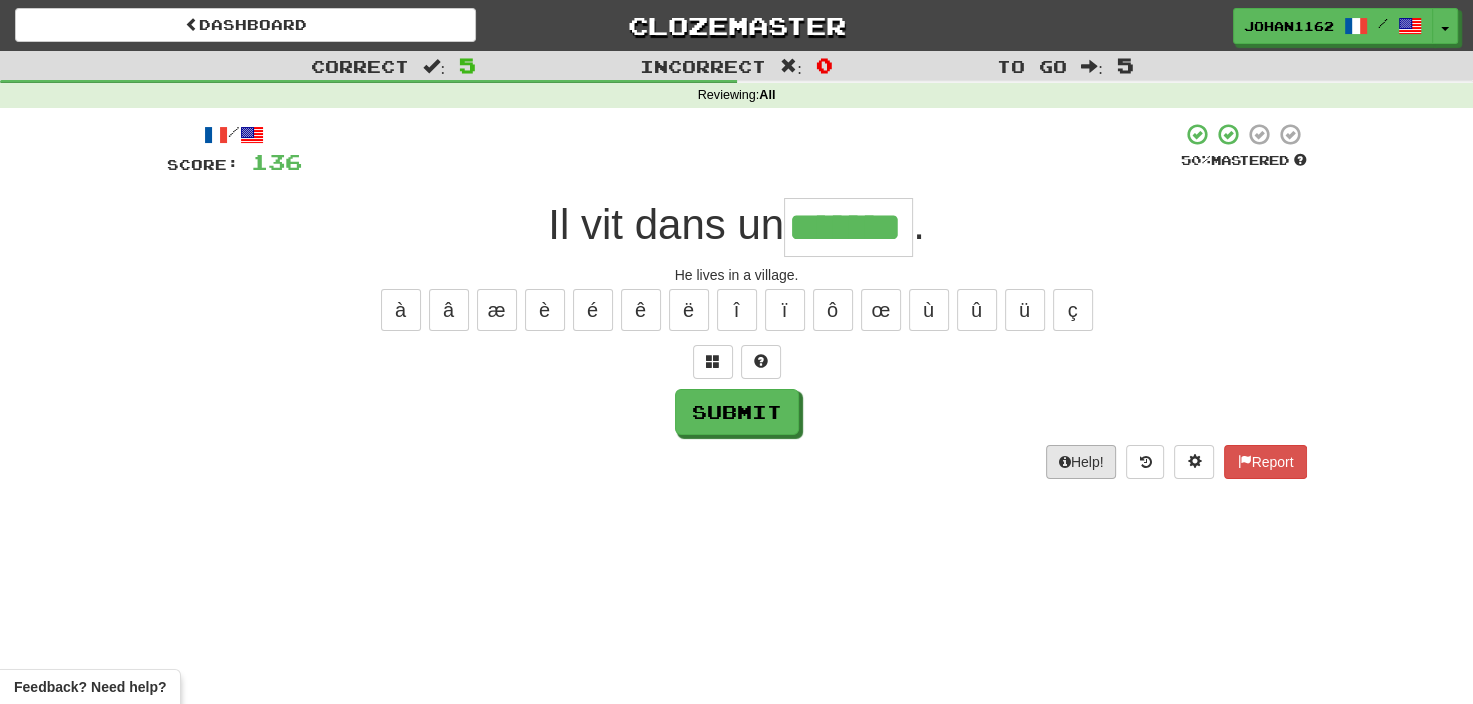 type on "*******" 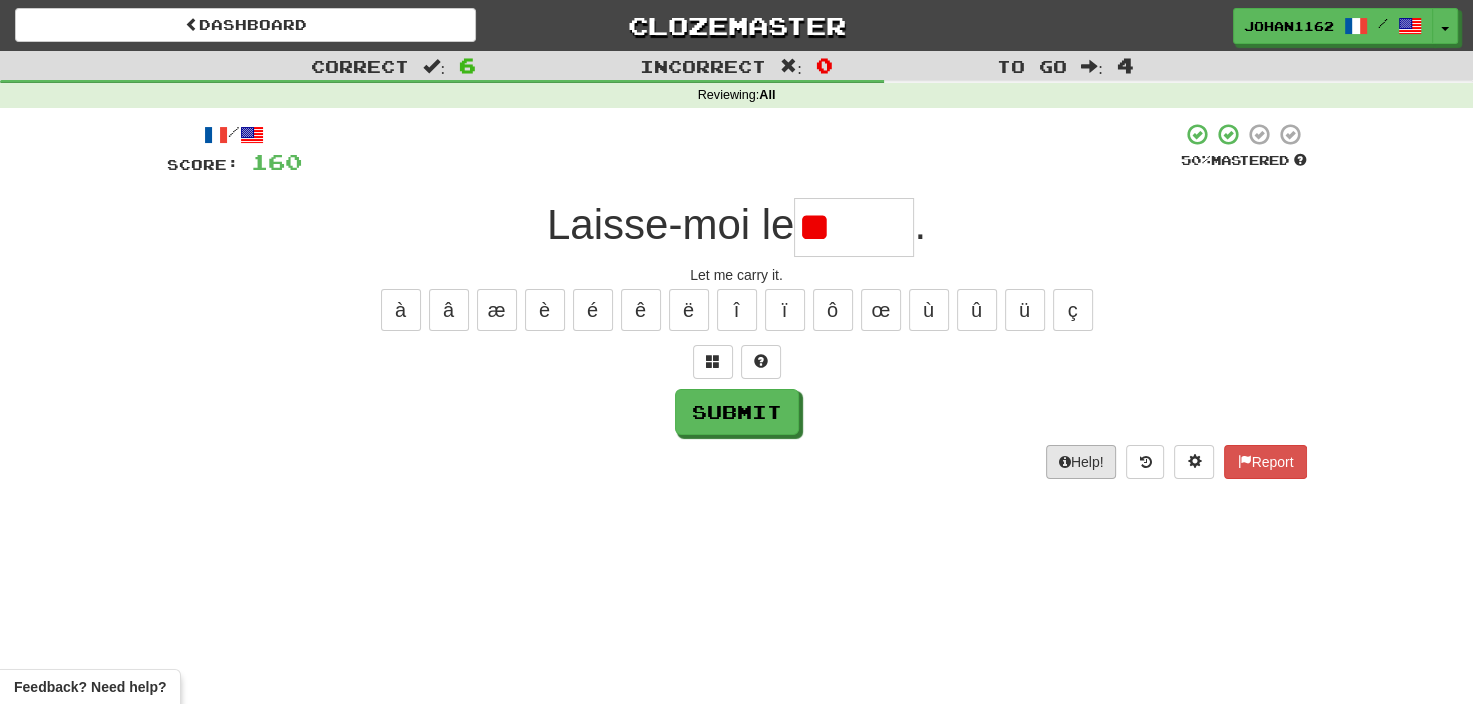 type on "*" 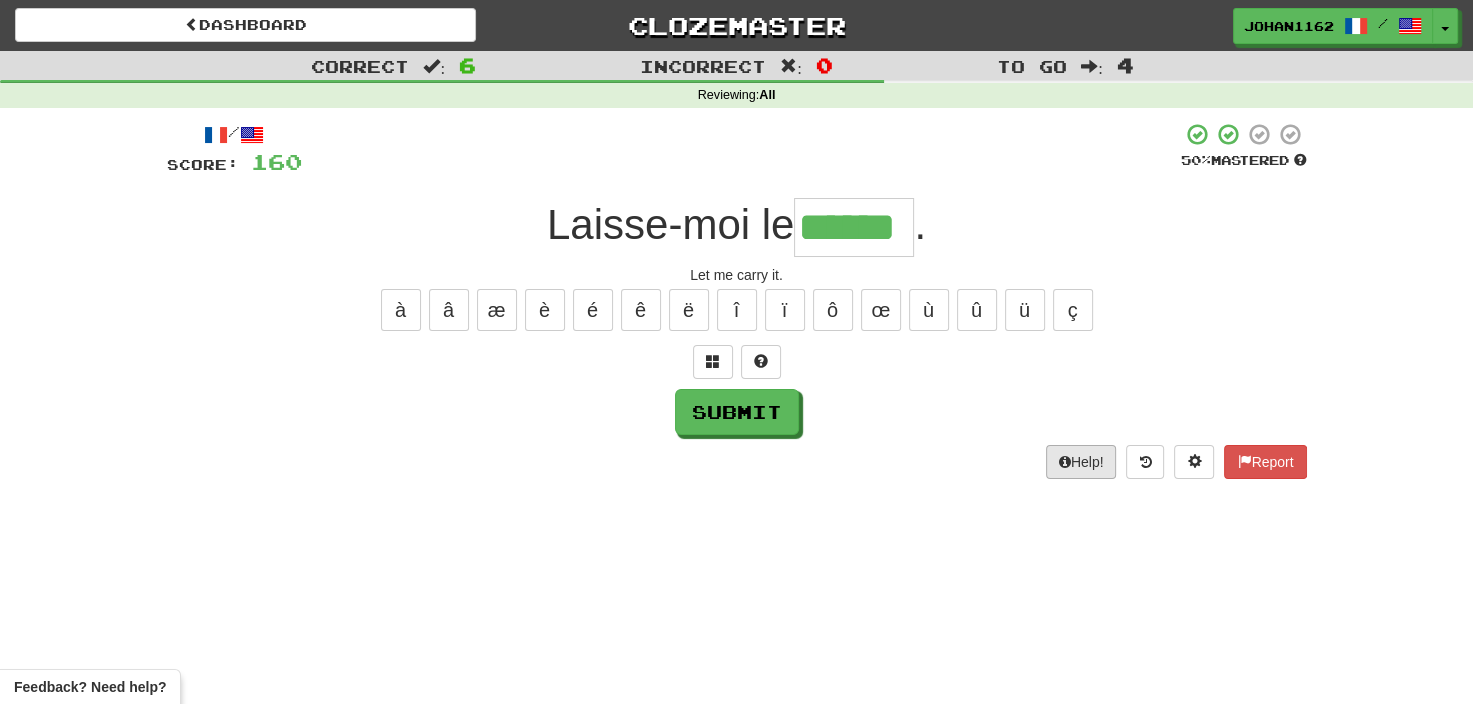 type on "******" 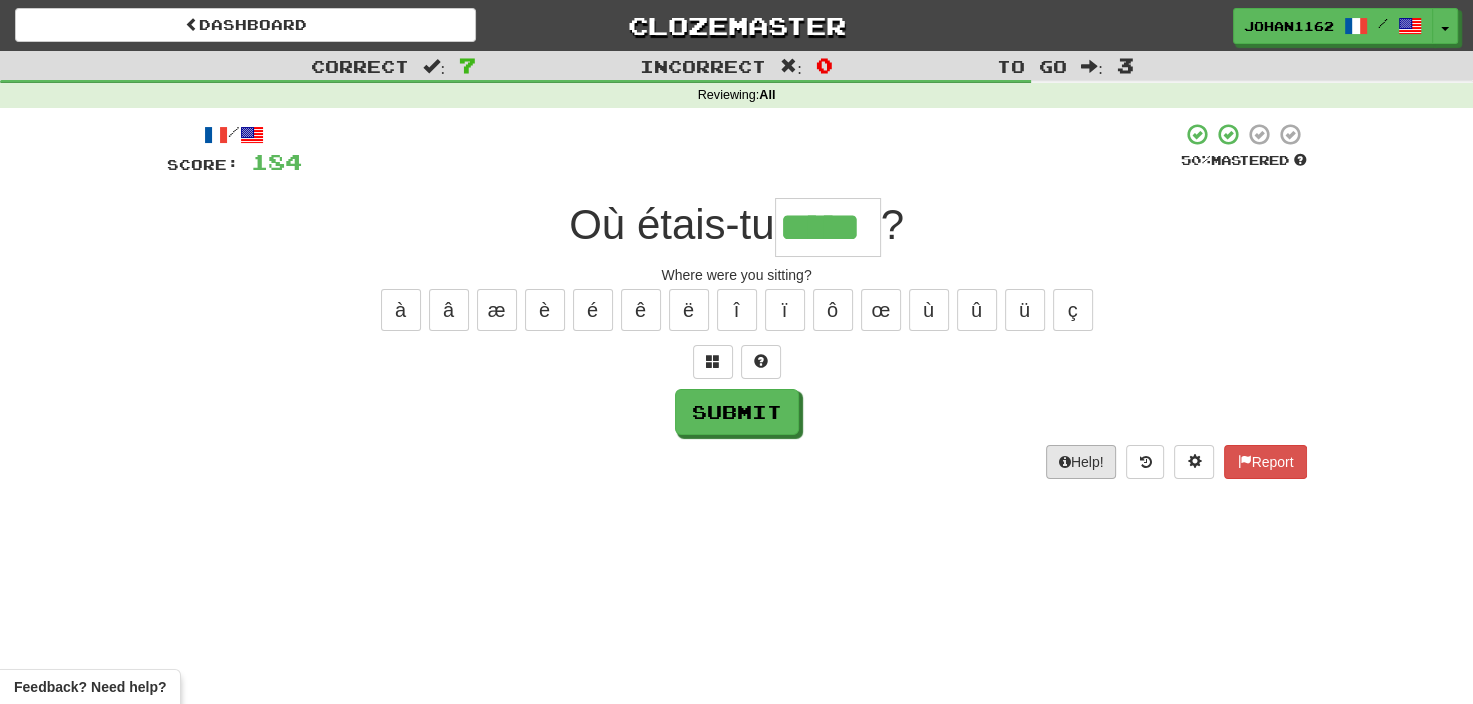 type on "*****" 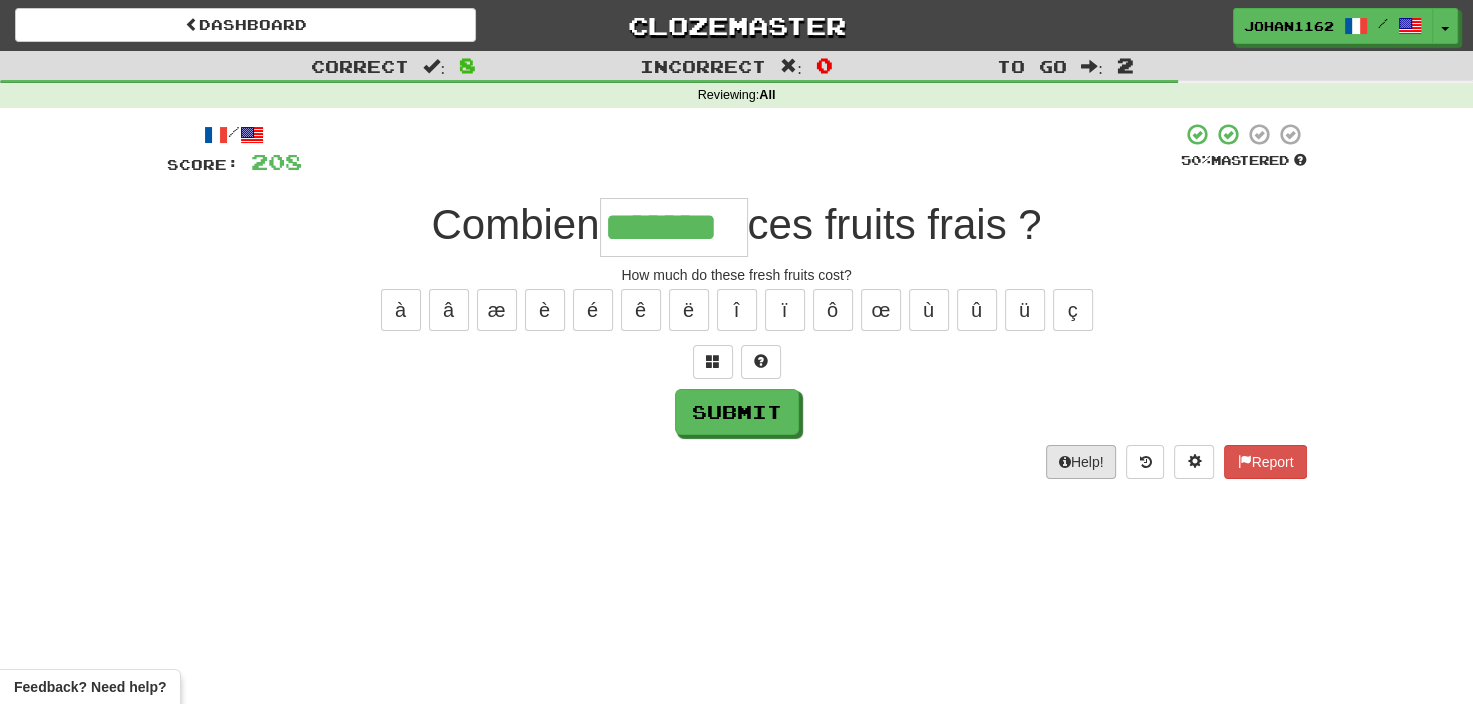 type on "*******" 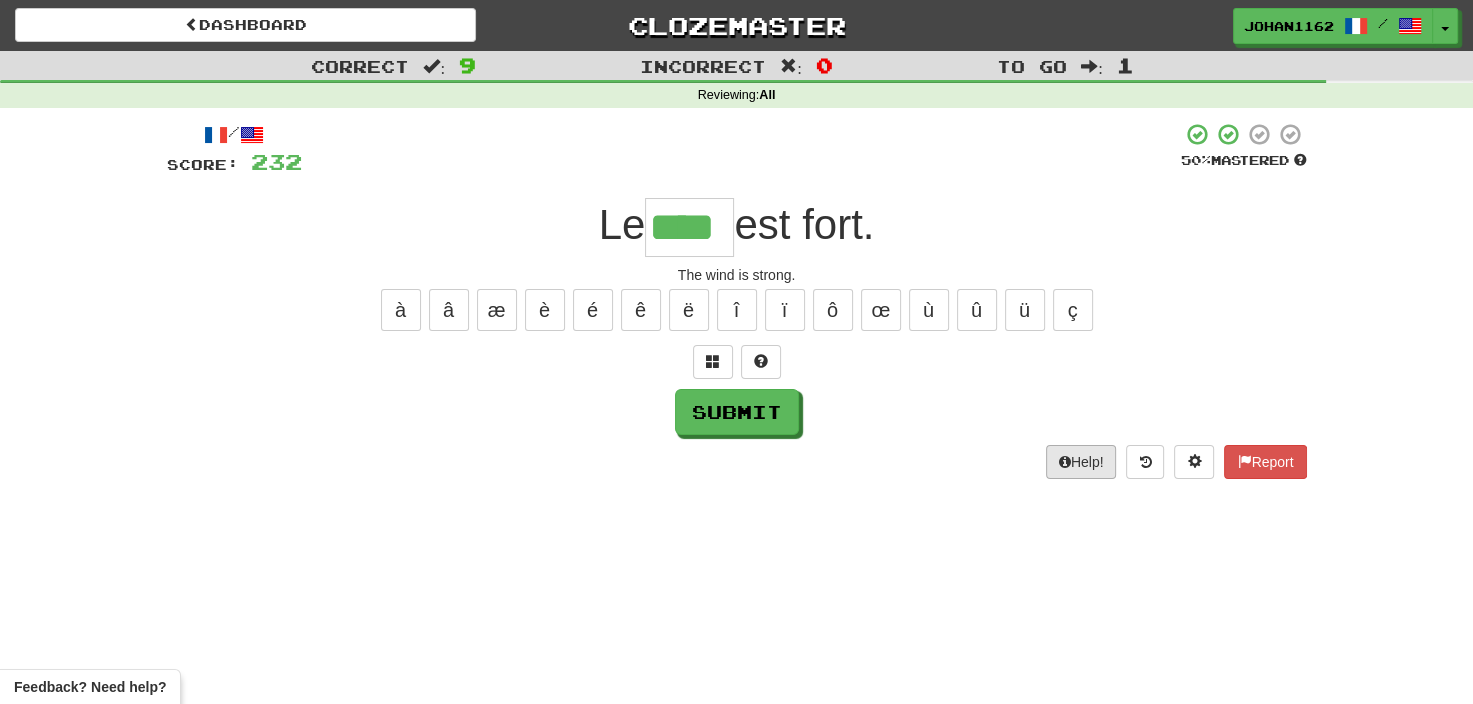 type on "****" 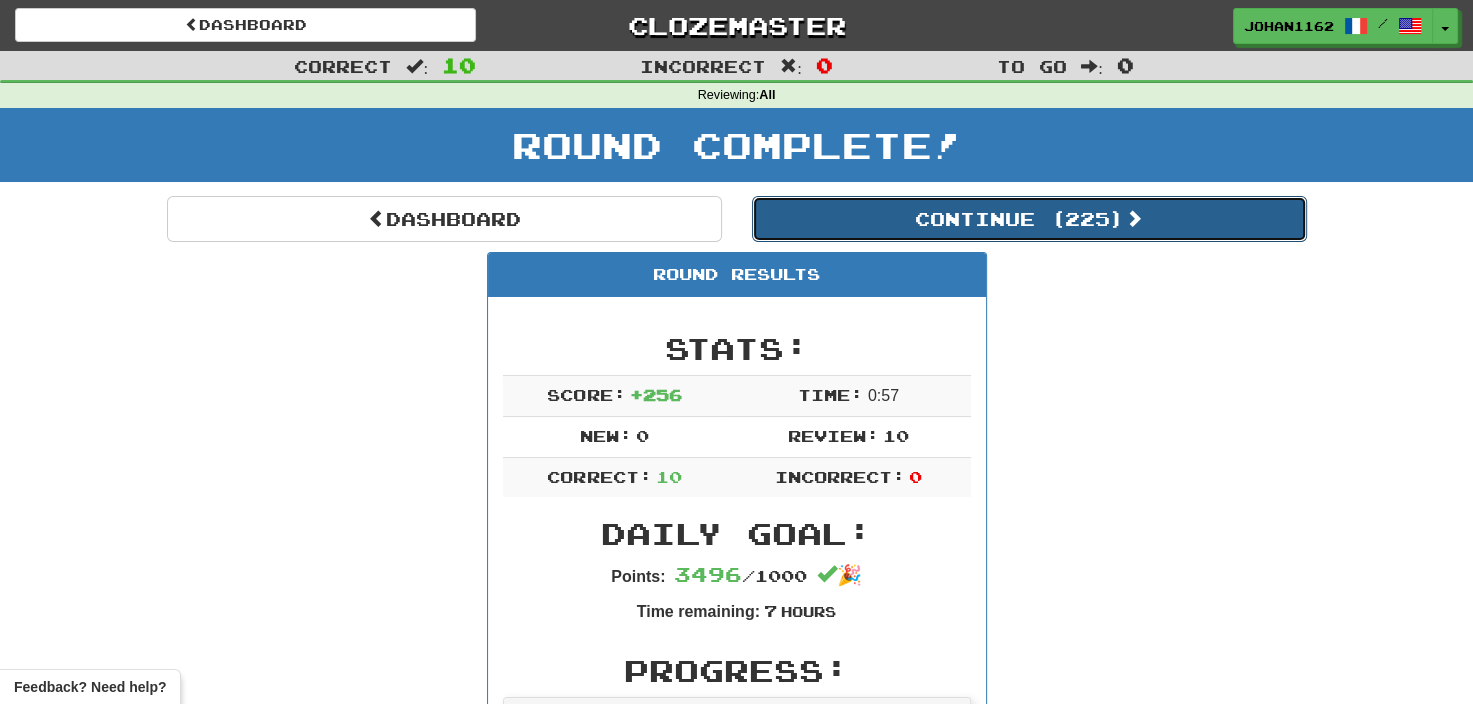 click on "Continue ( 225 )" at bounding box center (1029, 219) 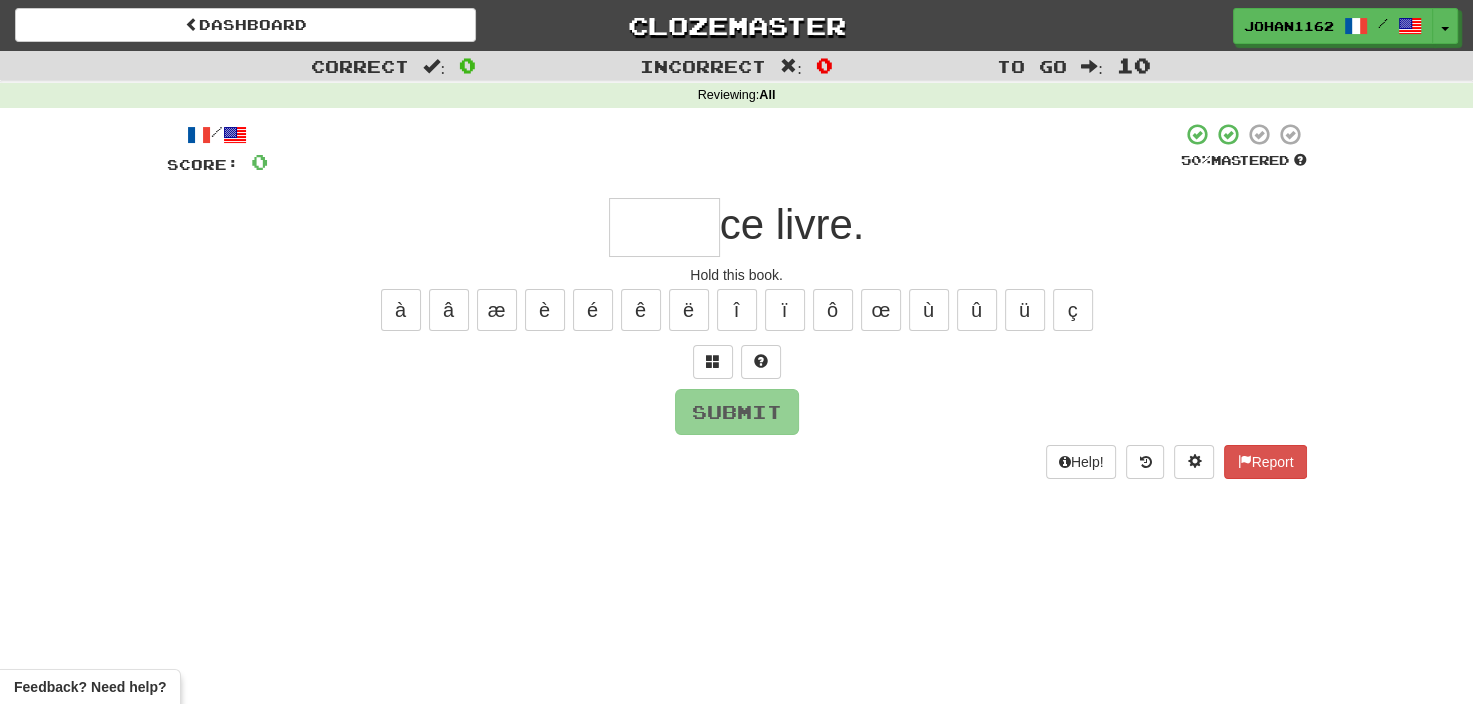 type on "*" 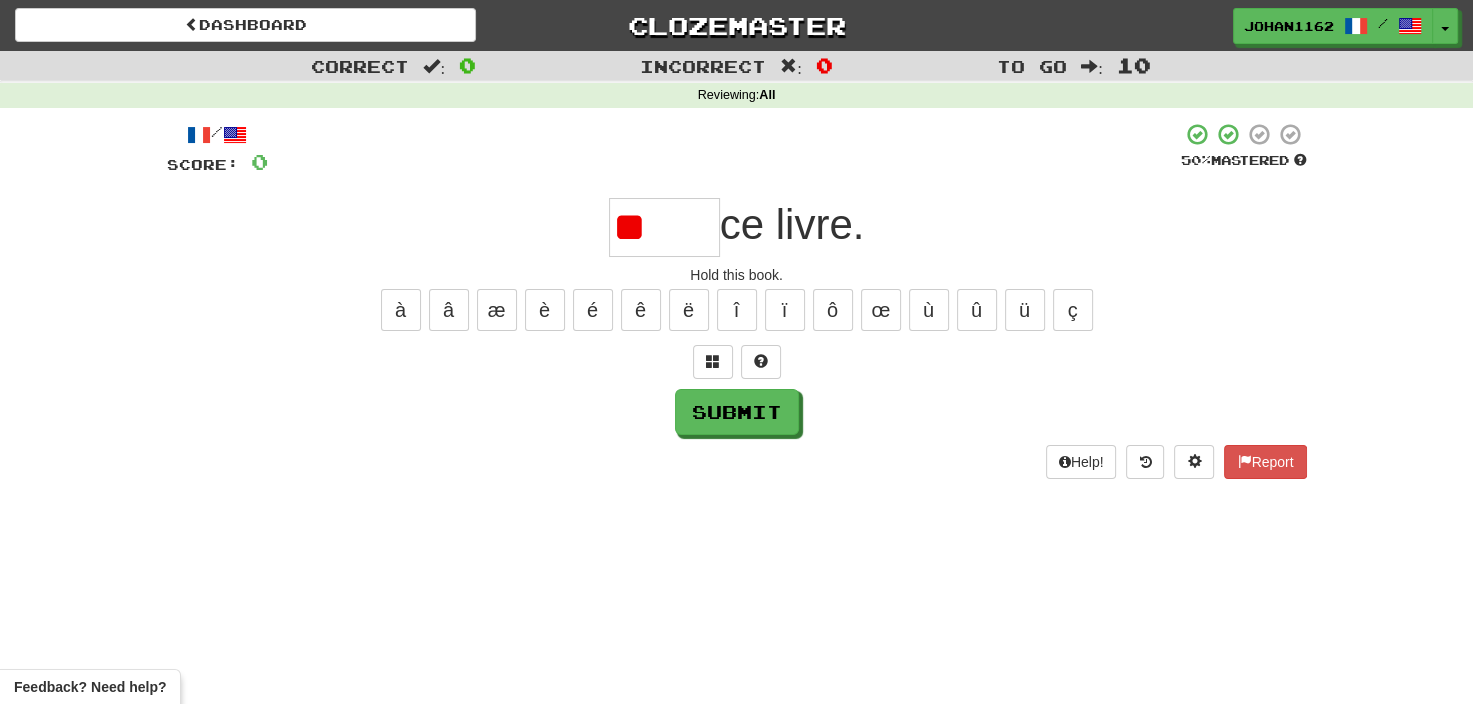 type on "*" 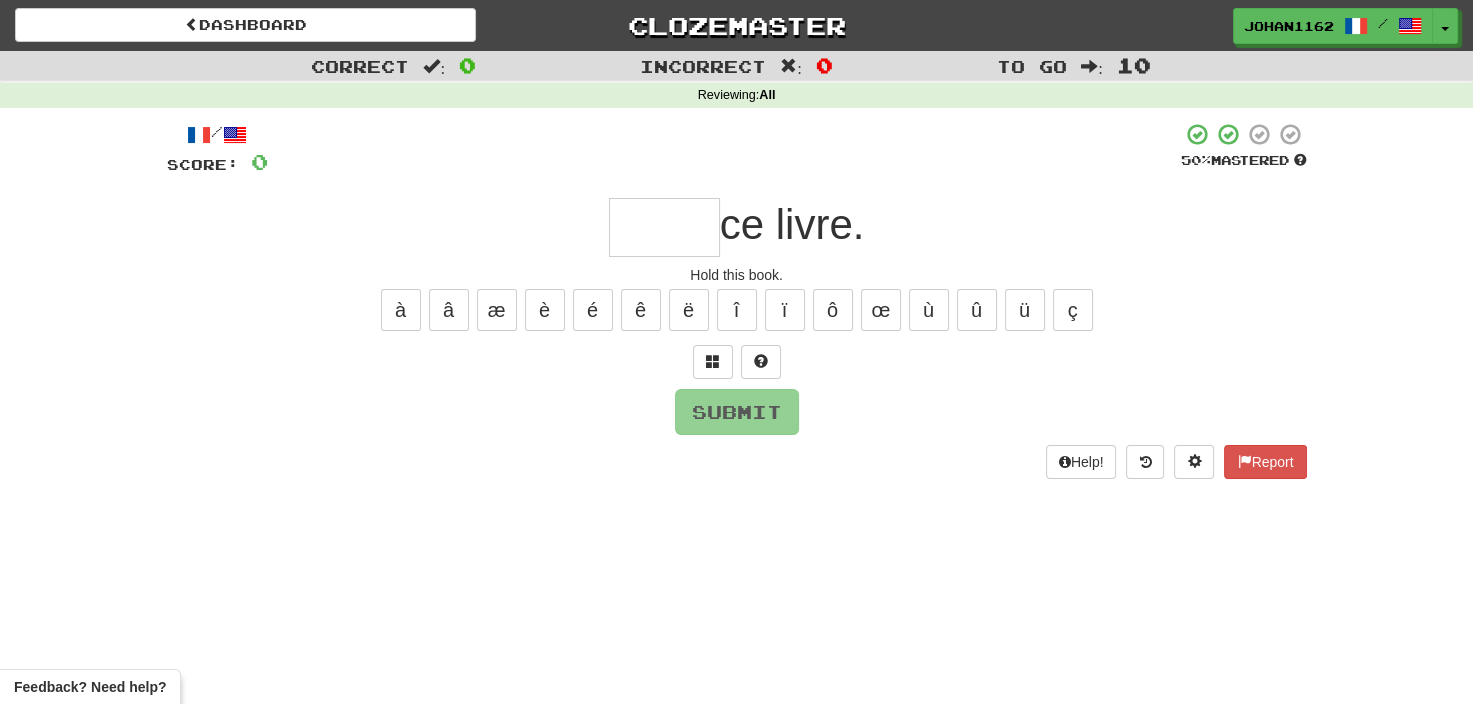 type on "*****" 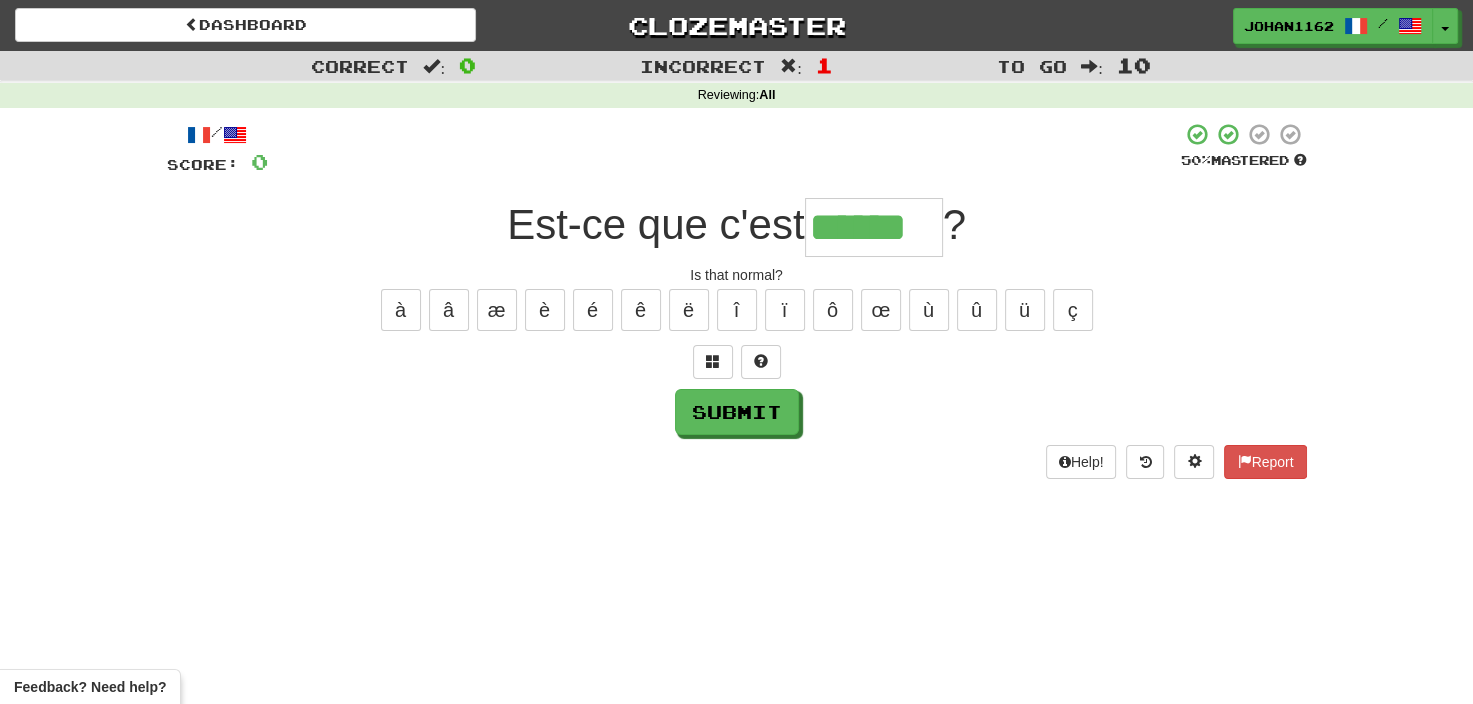 type on "******" 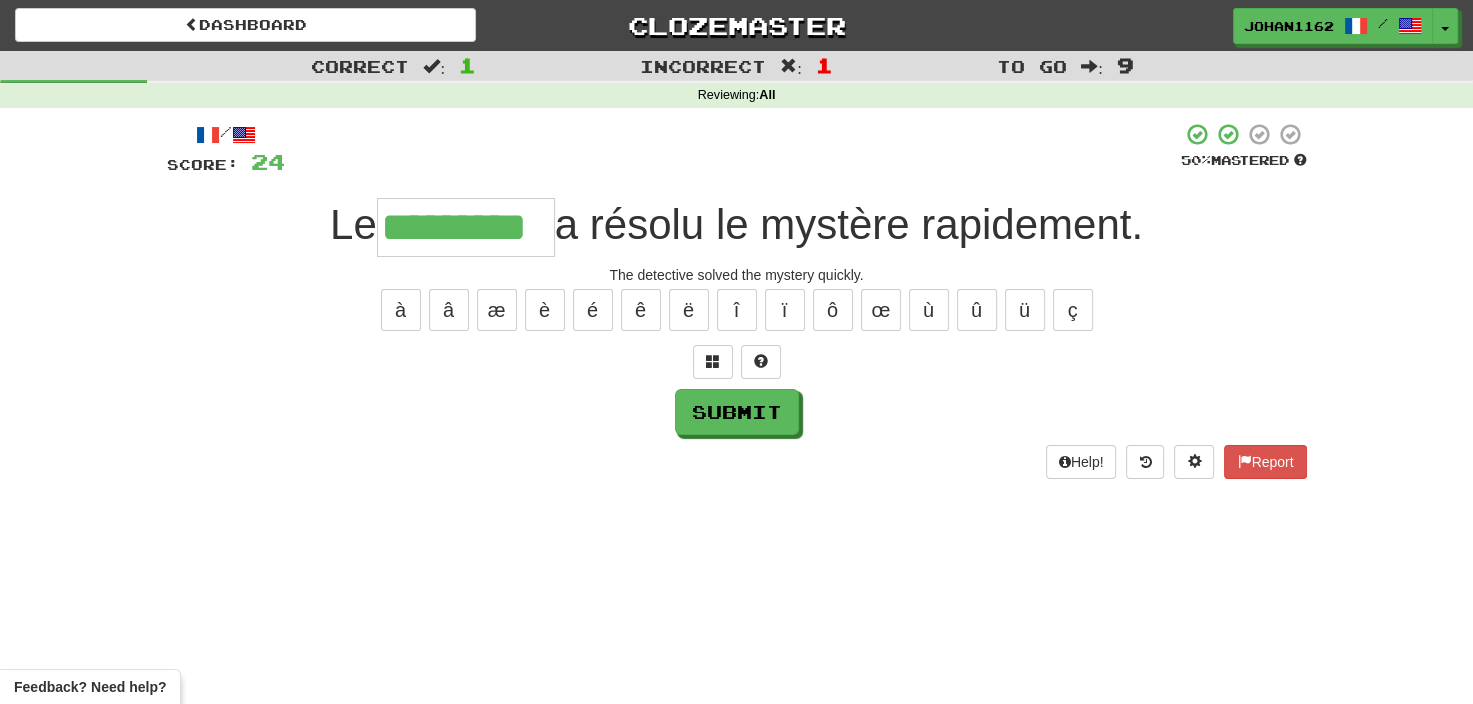 type on "*********" 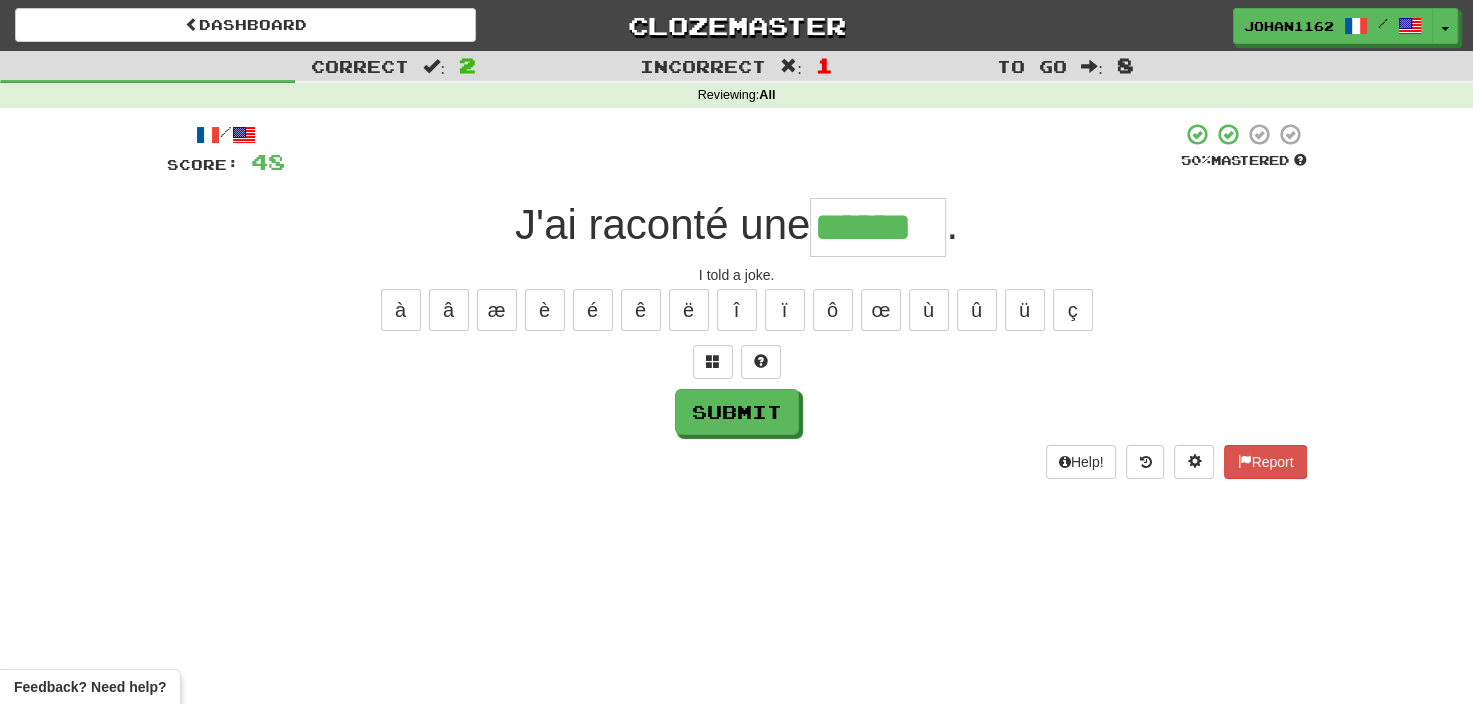 type on "******" 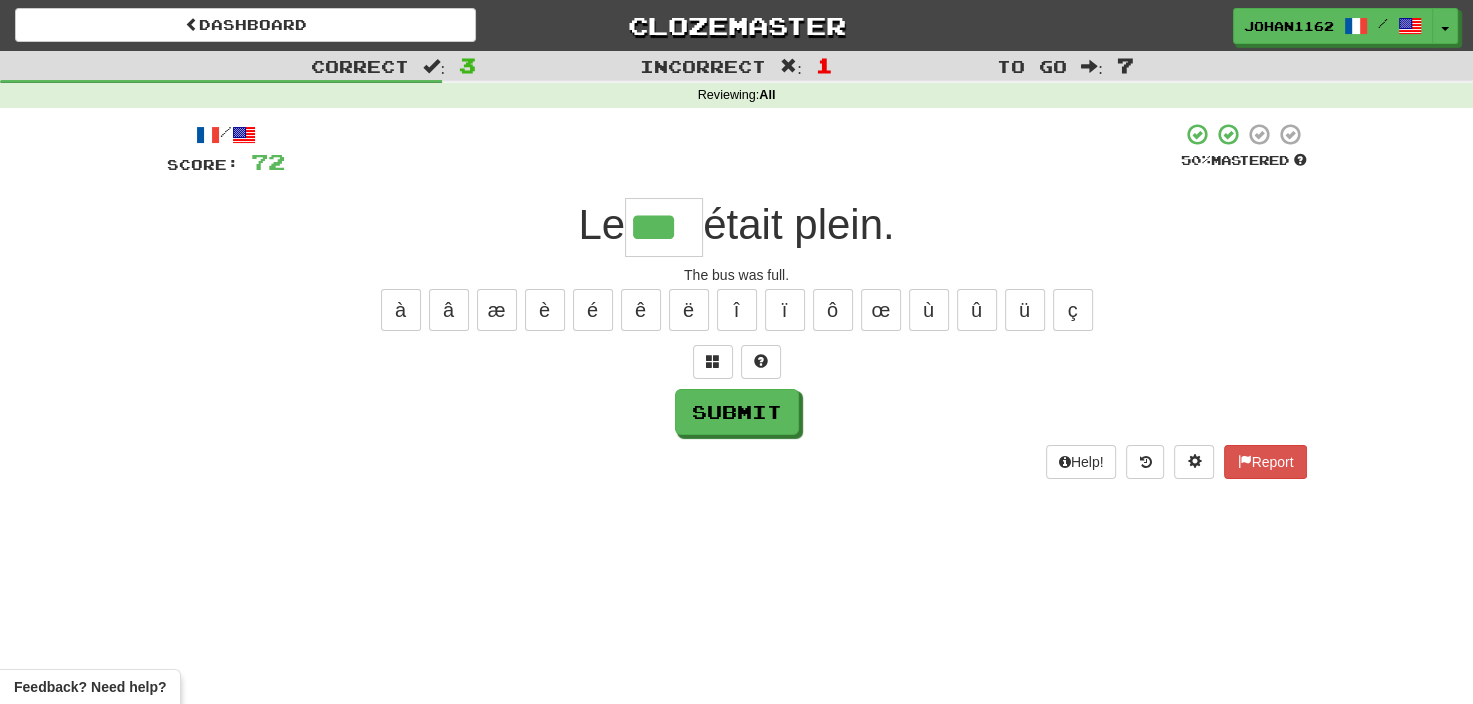 type on "***" 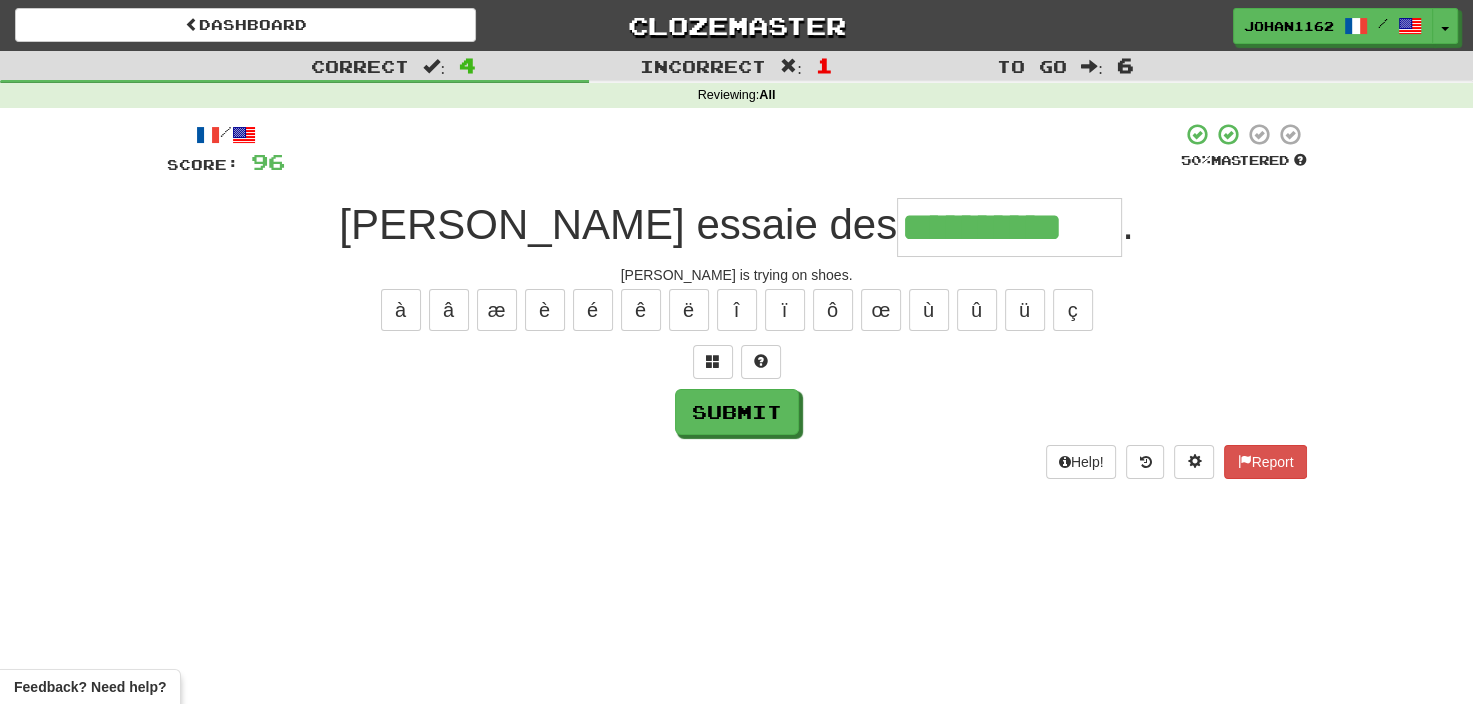 type on "**********" 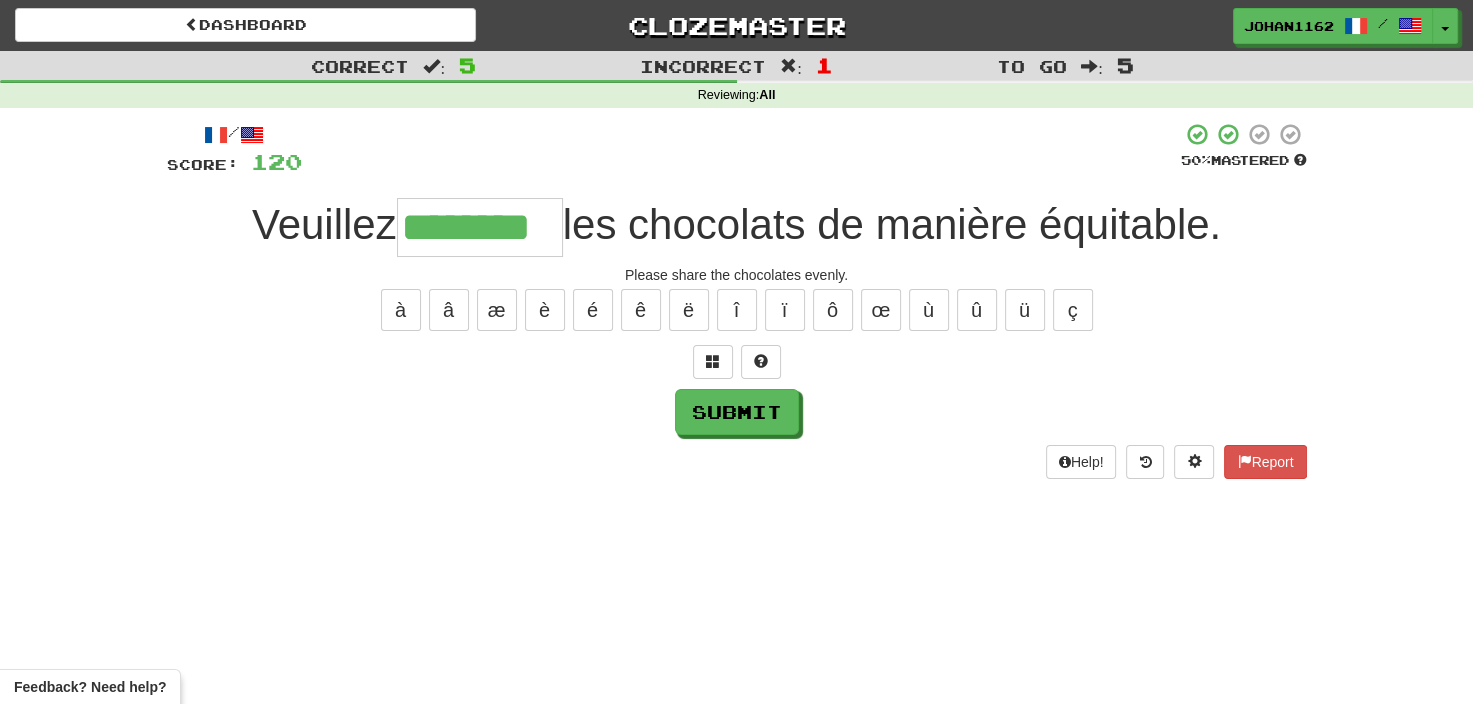type on "********" 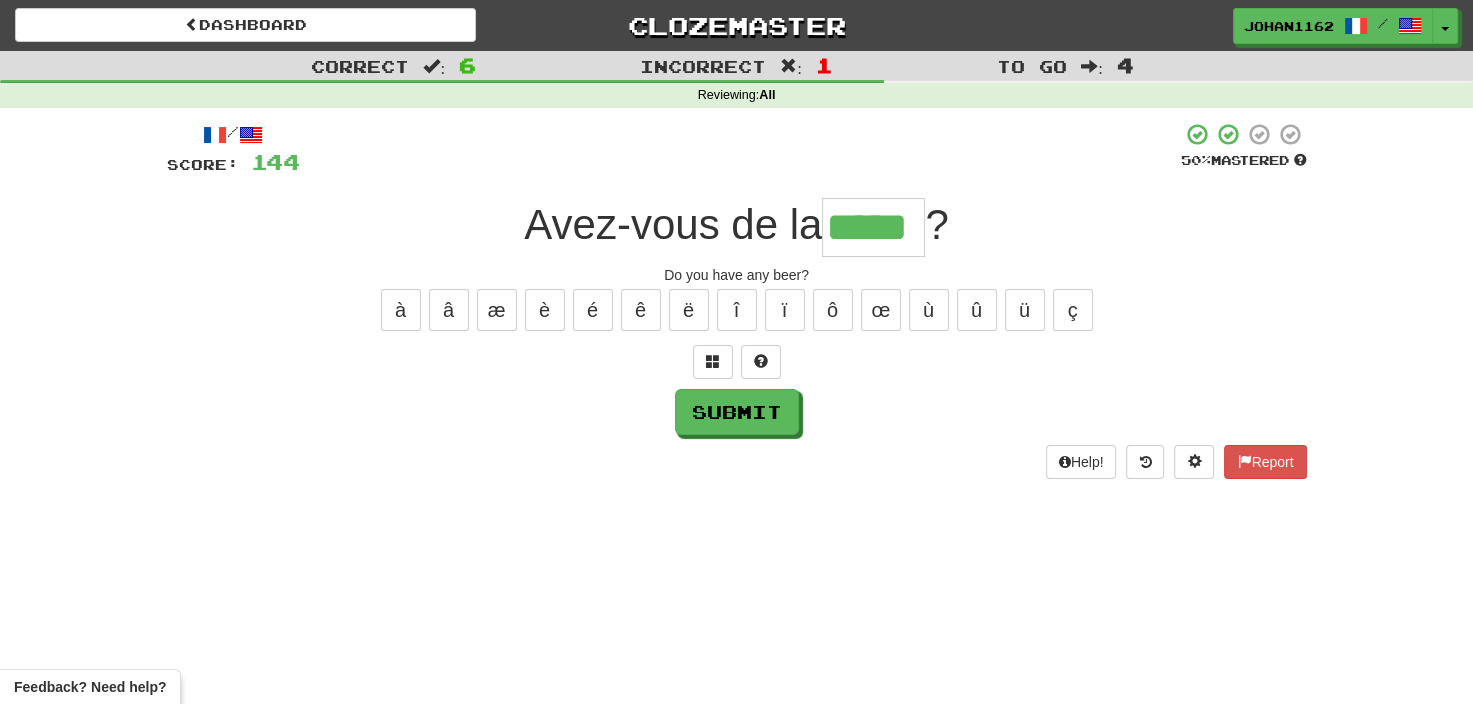 type on "*****" 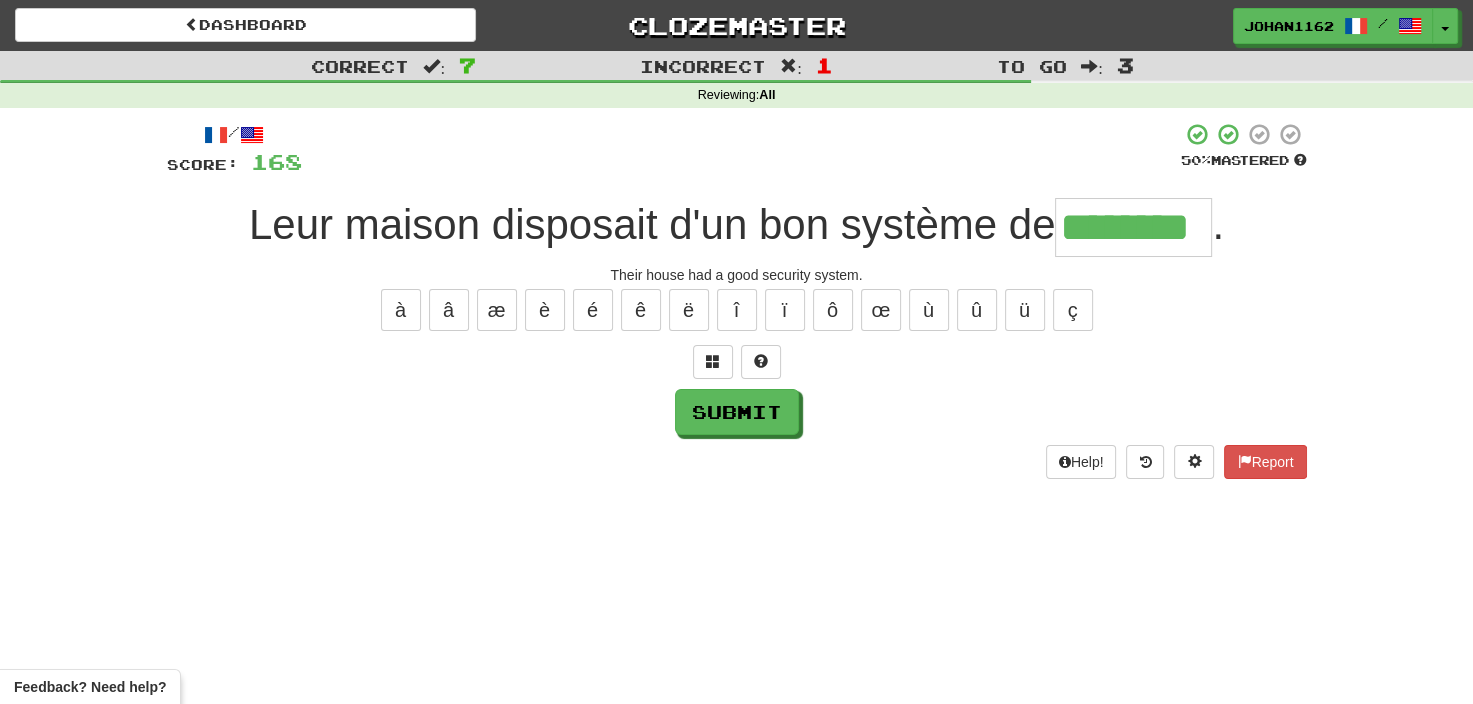 type on "********" 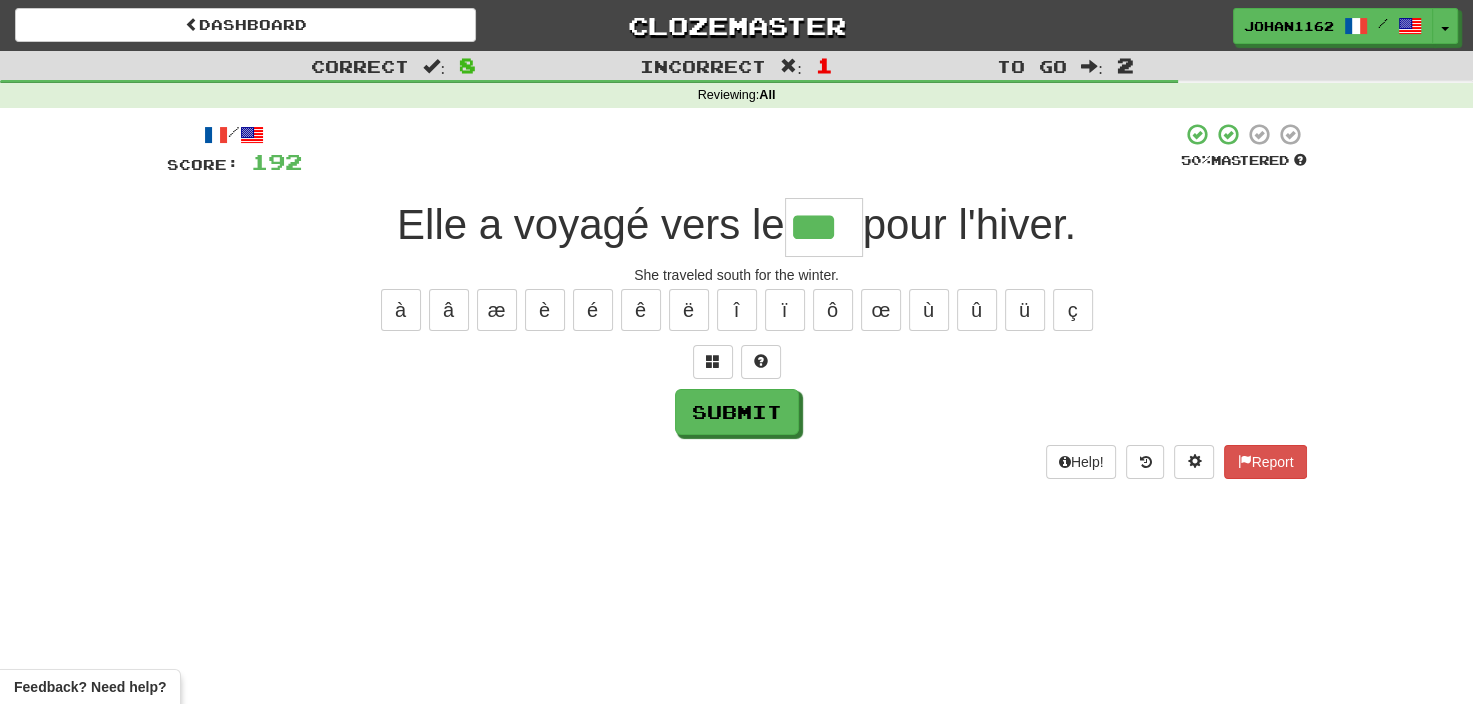 type on "***" 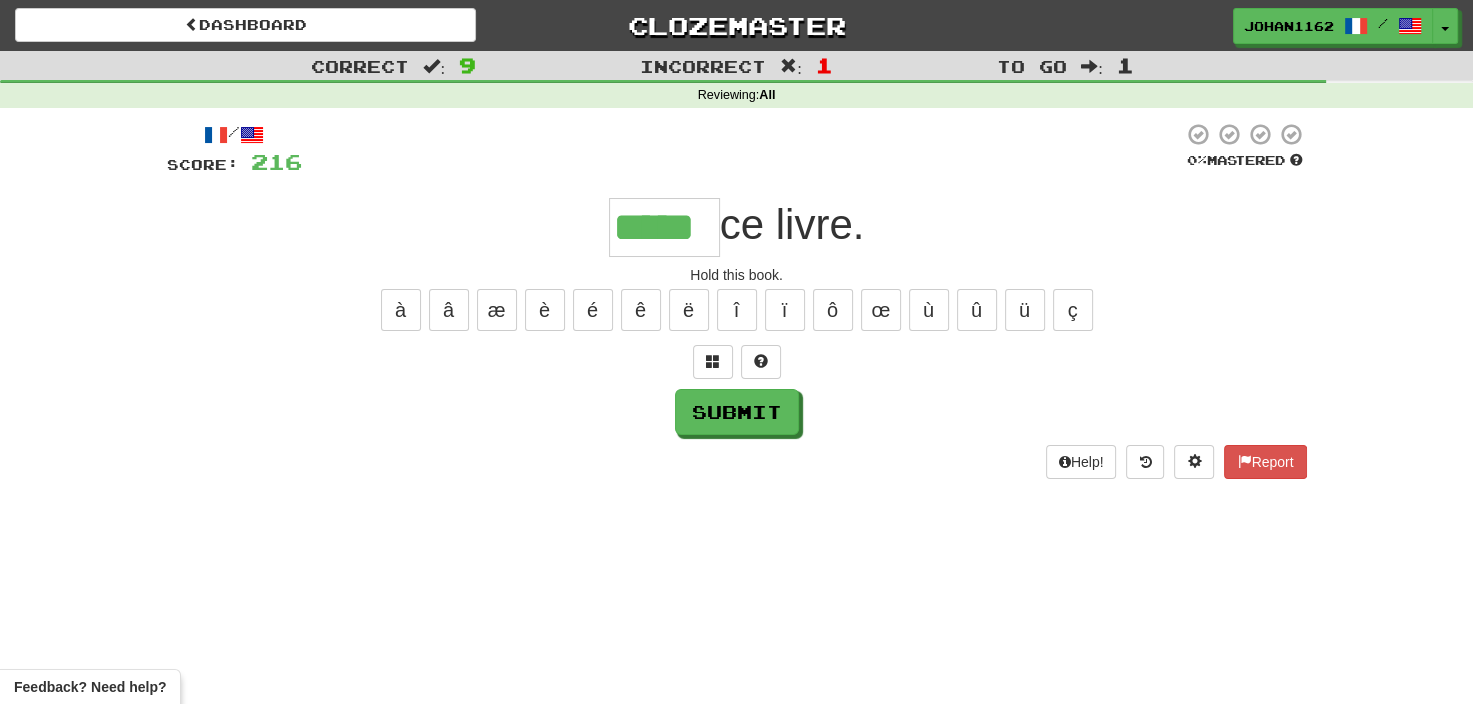 type on "*****" 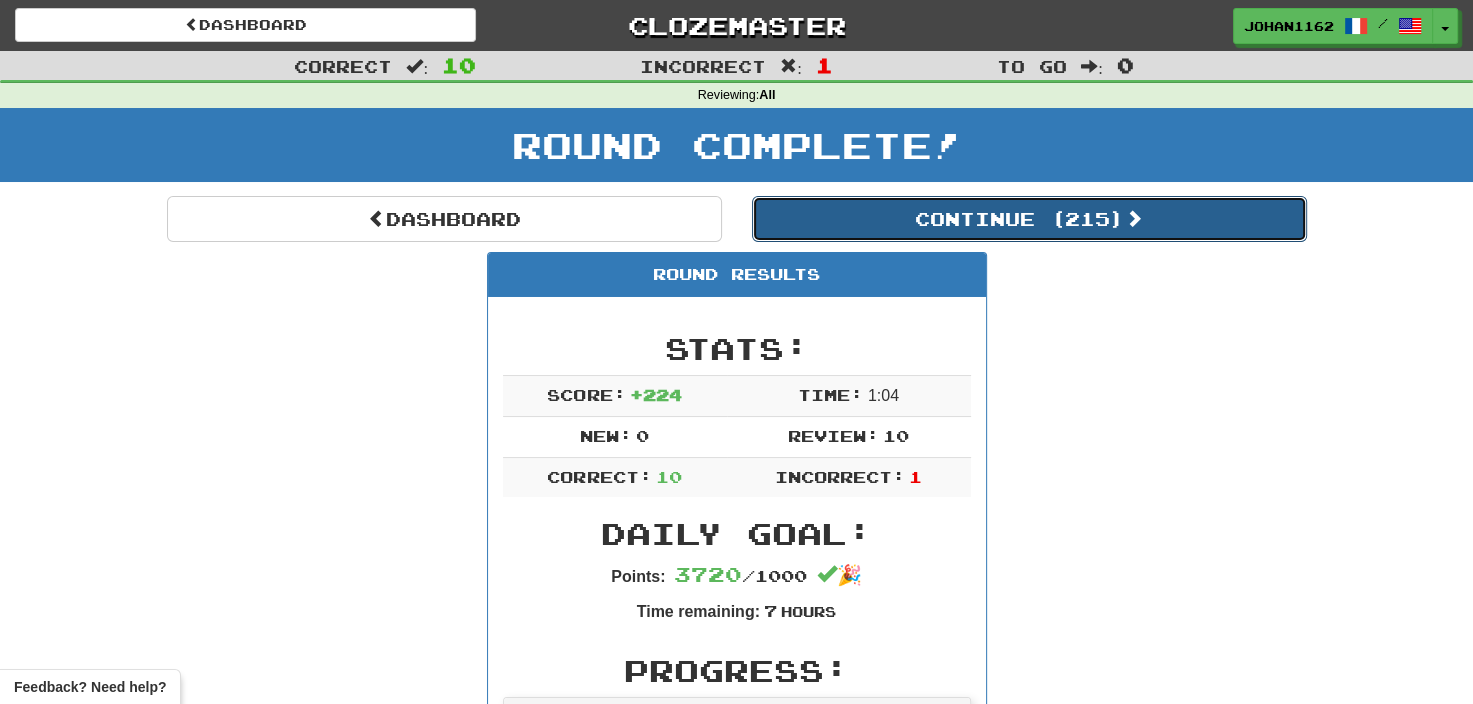 click on "Continue ( 215 )" at bounding box center [1029, 219] 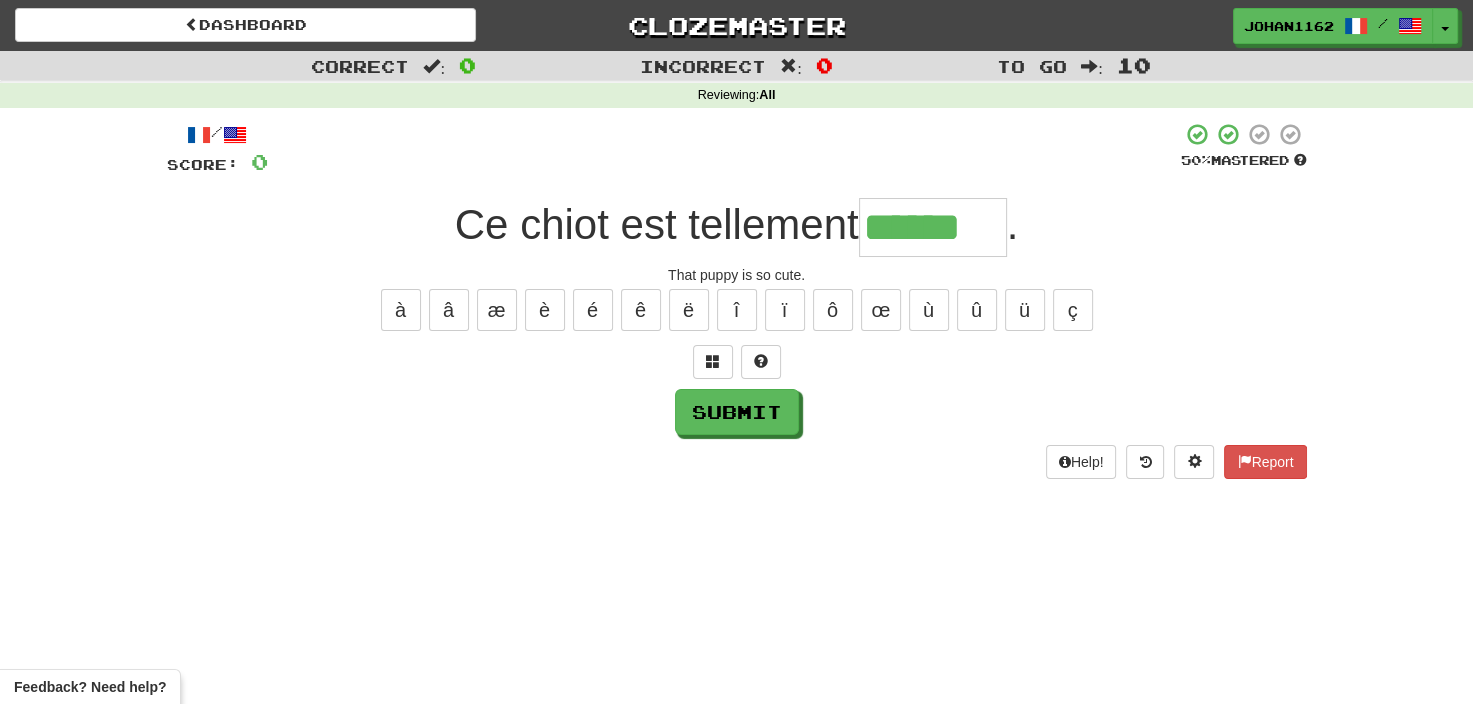 type on "******" 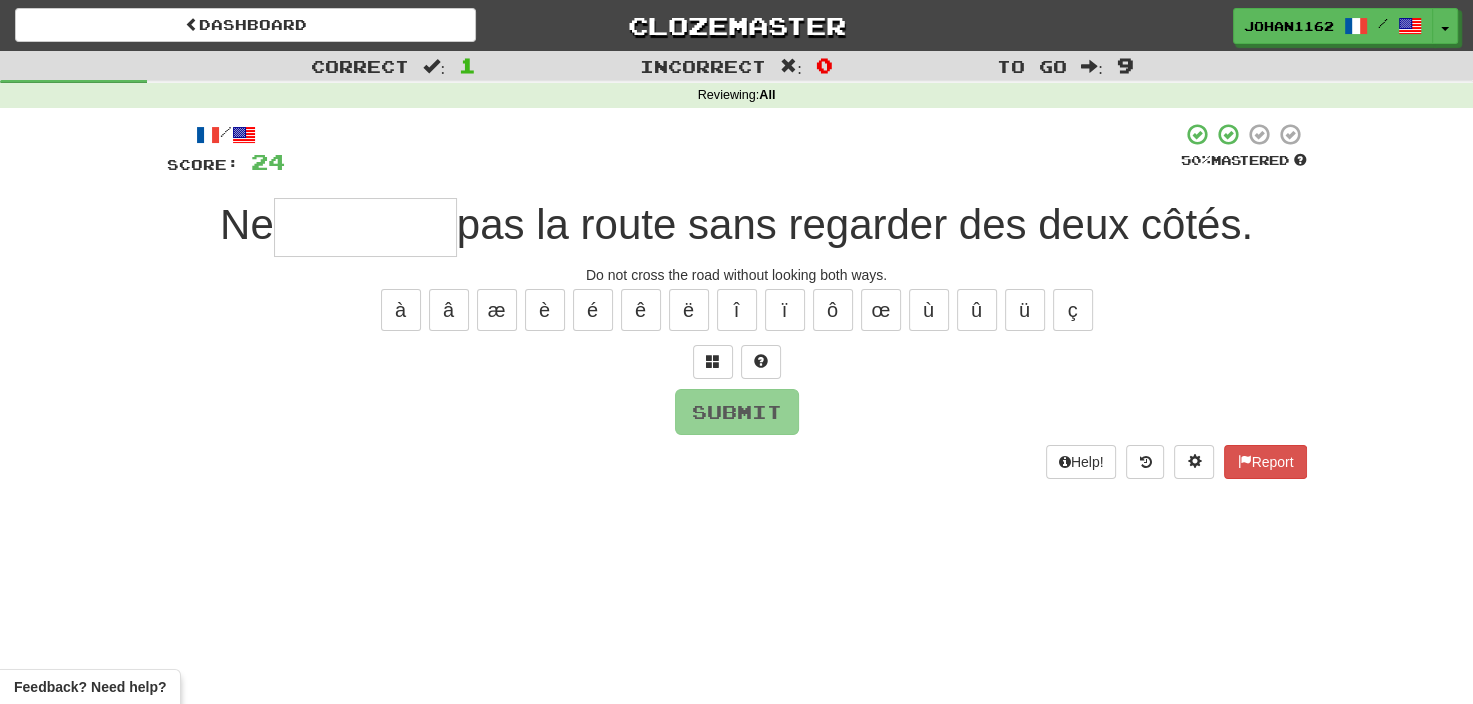 type on "*" 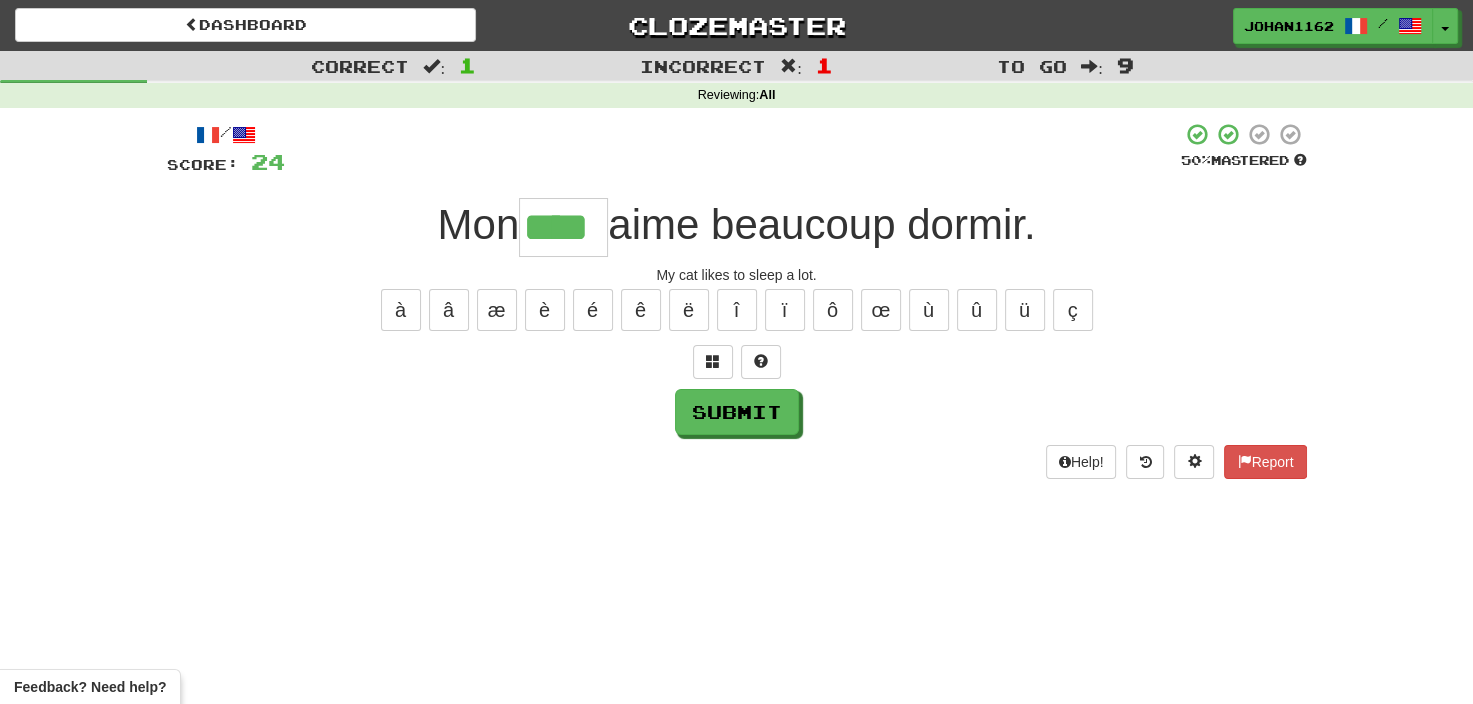 type on "****" 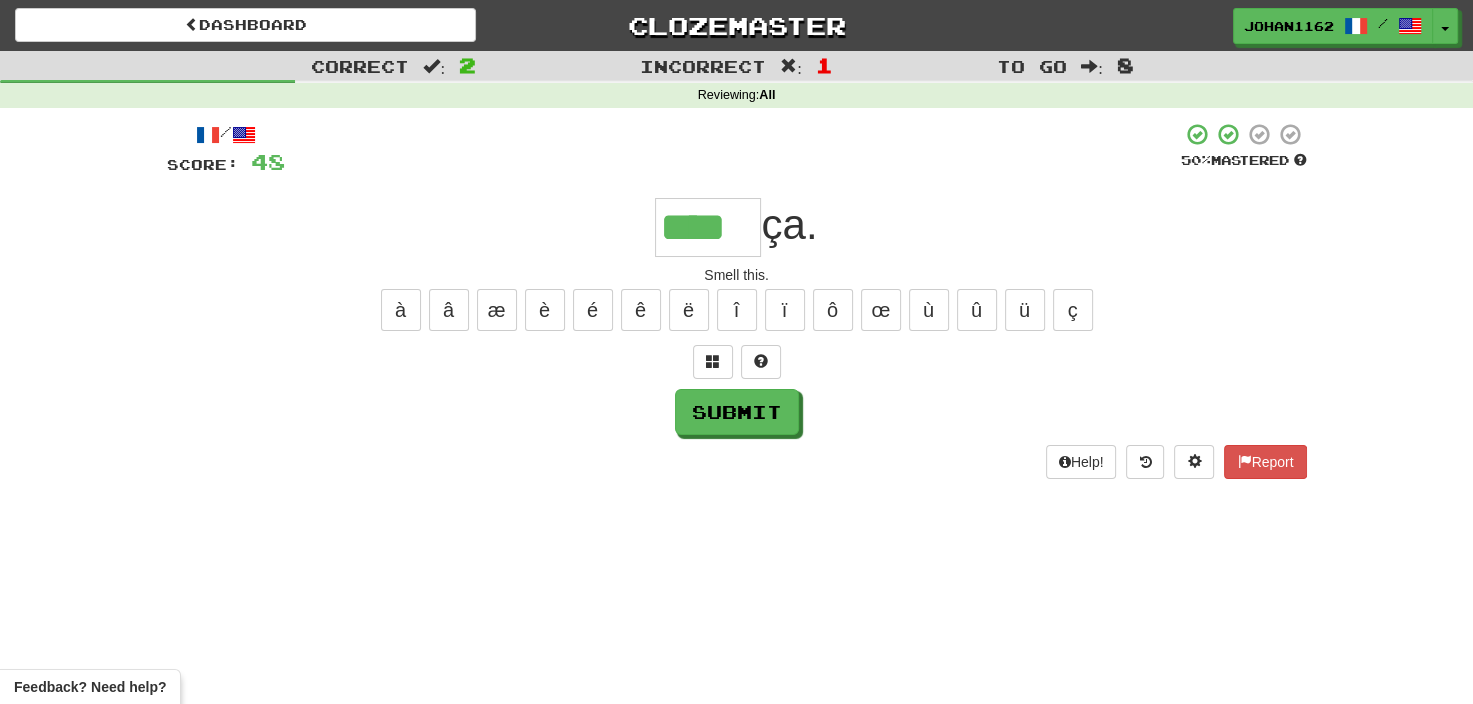 type on "****" 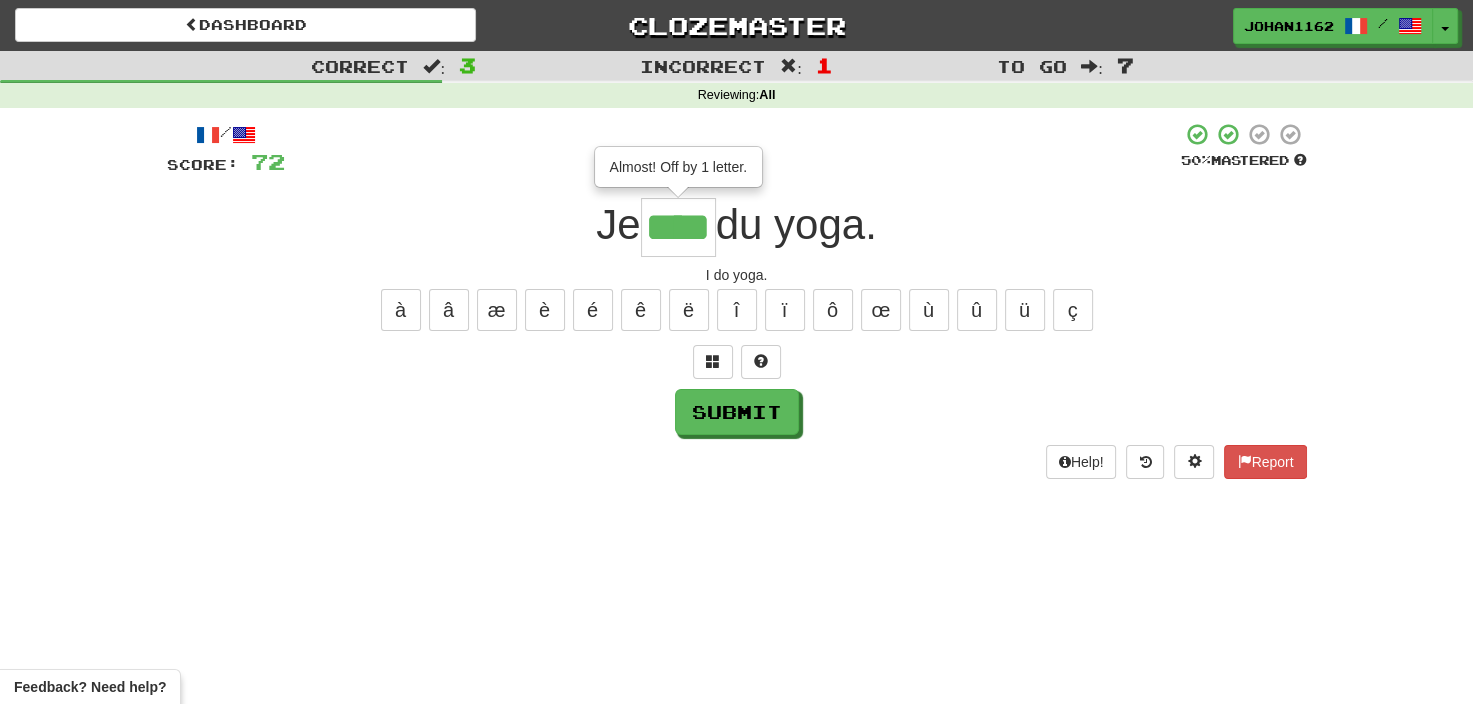 type on "****" 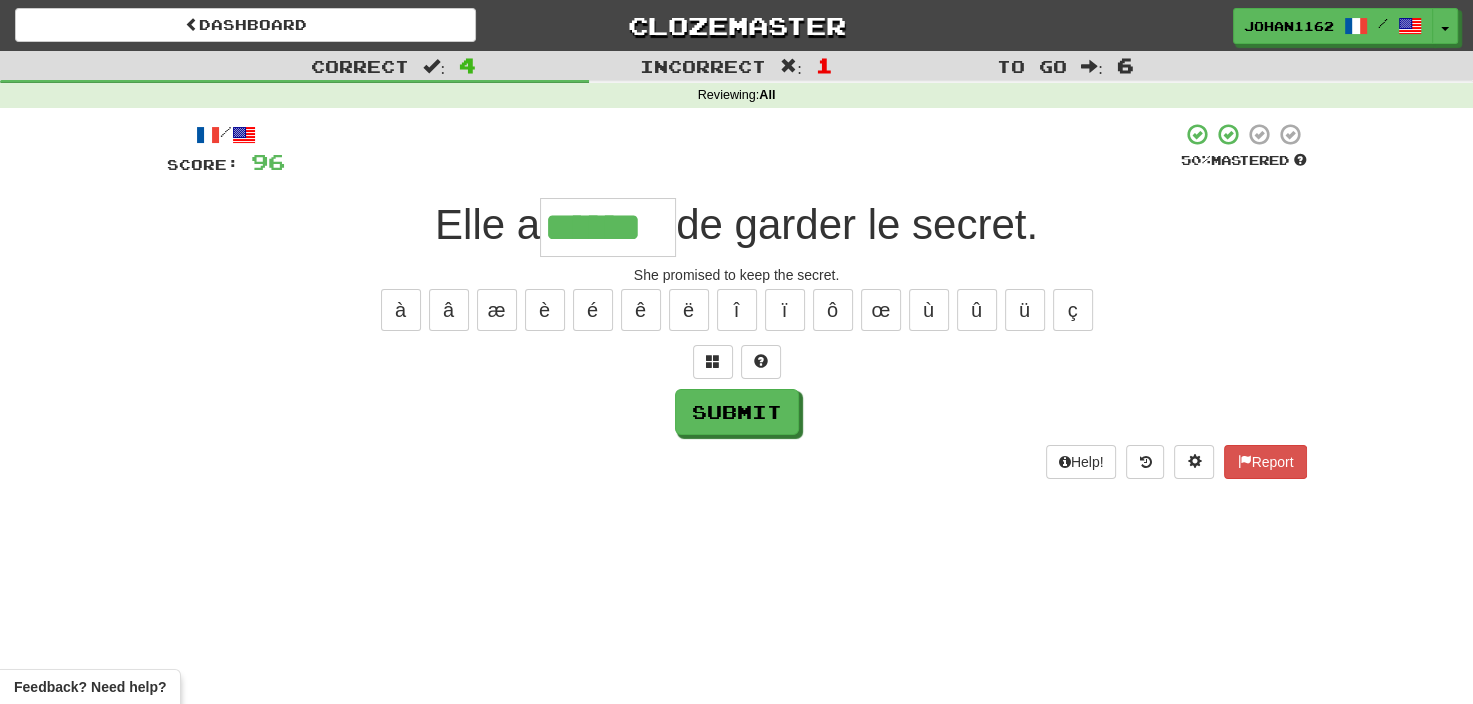 type on "******" 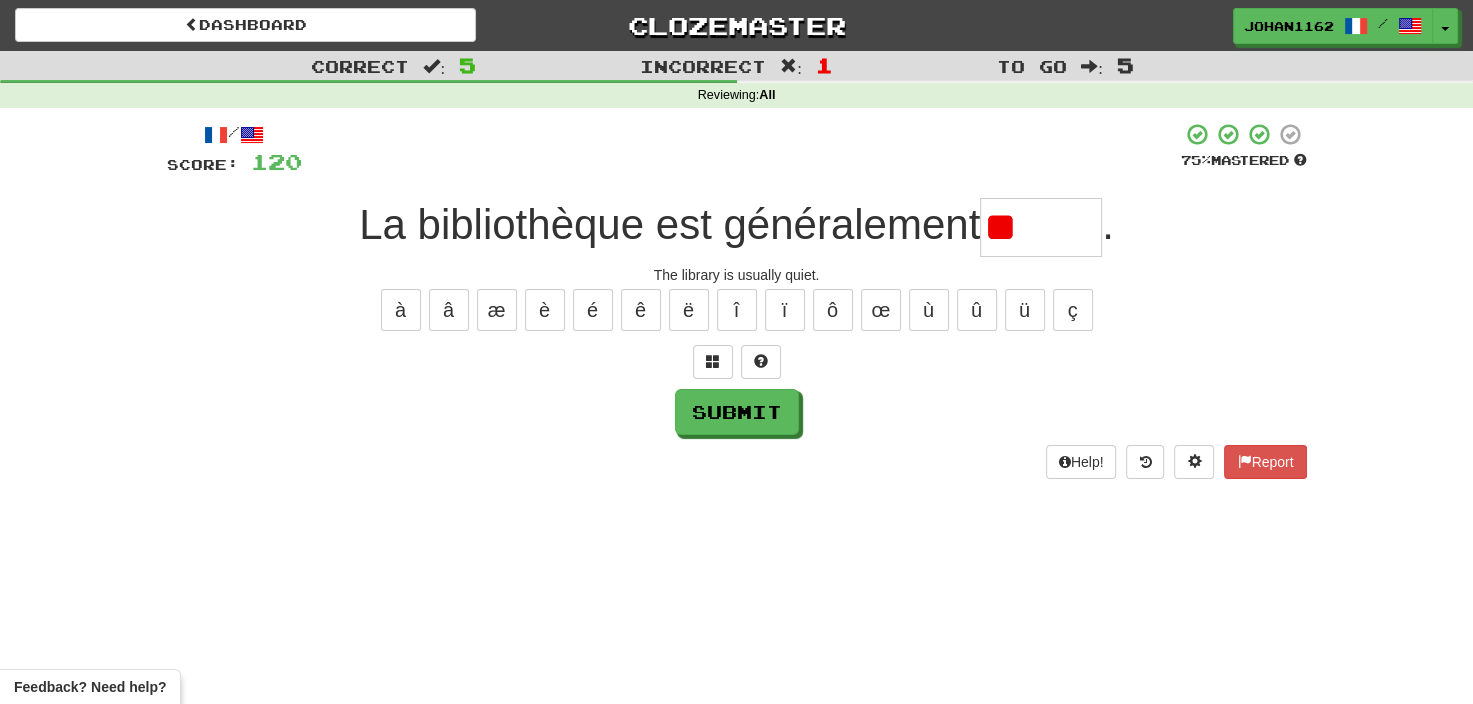 type on "*" 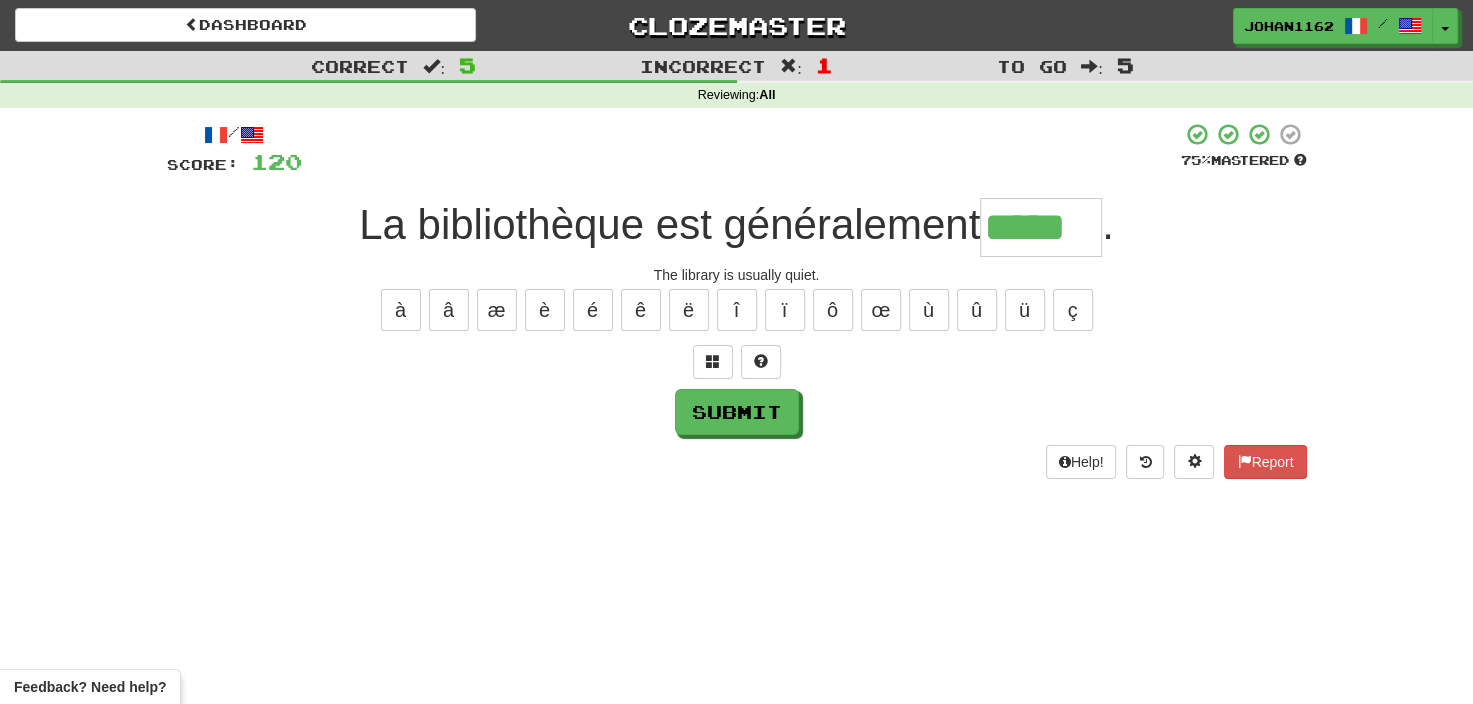 type on "*****" 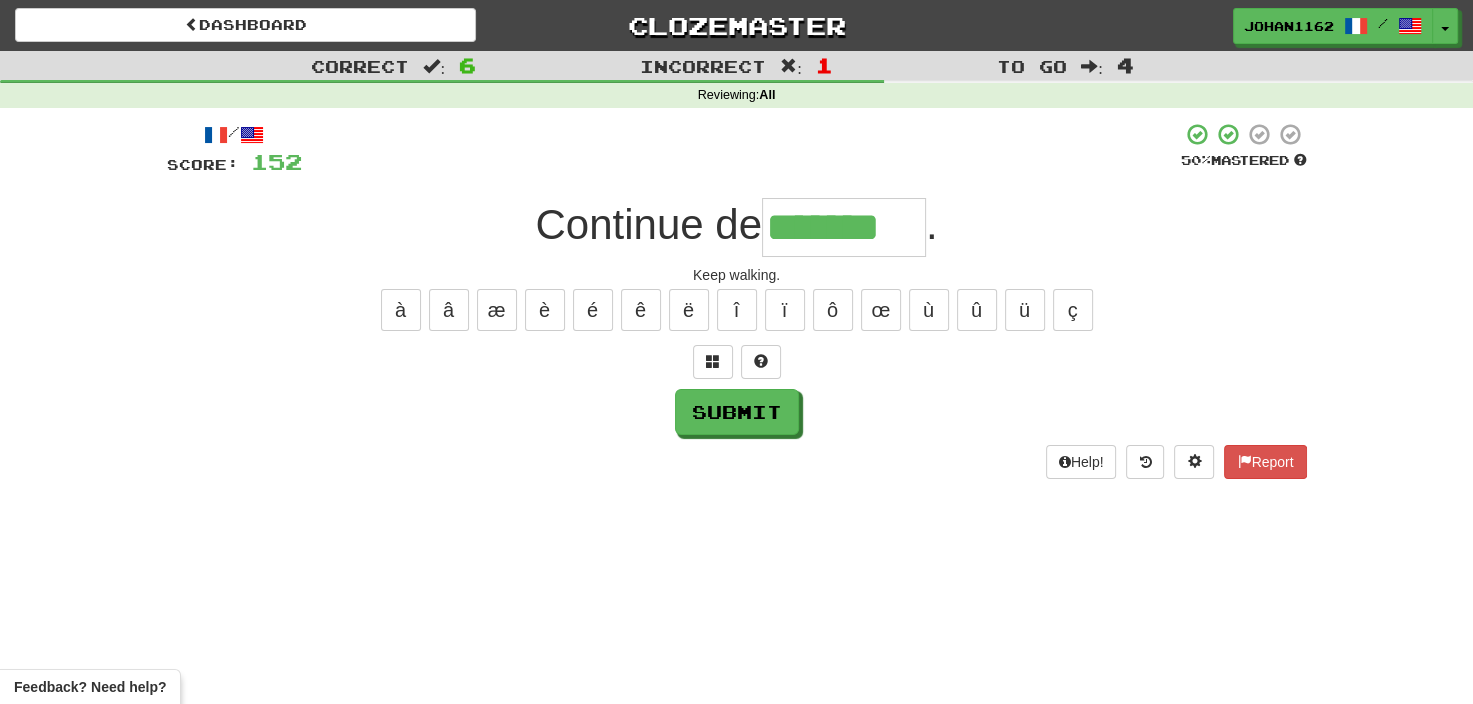 type on "*******" 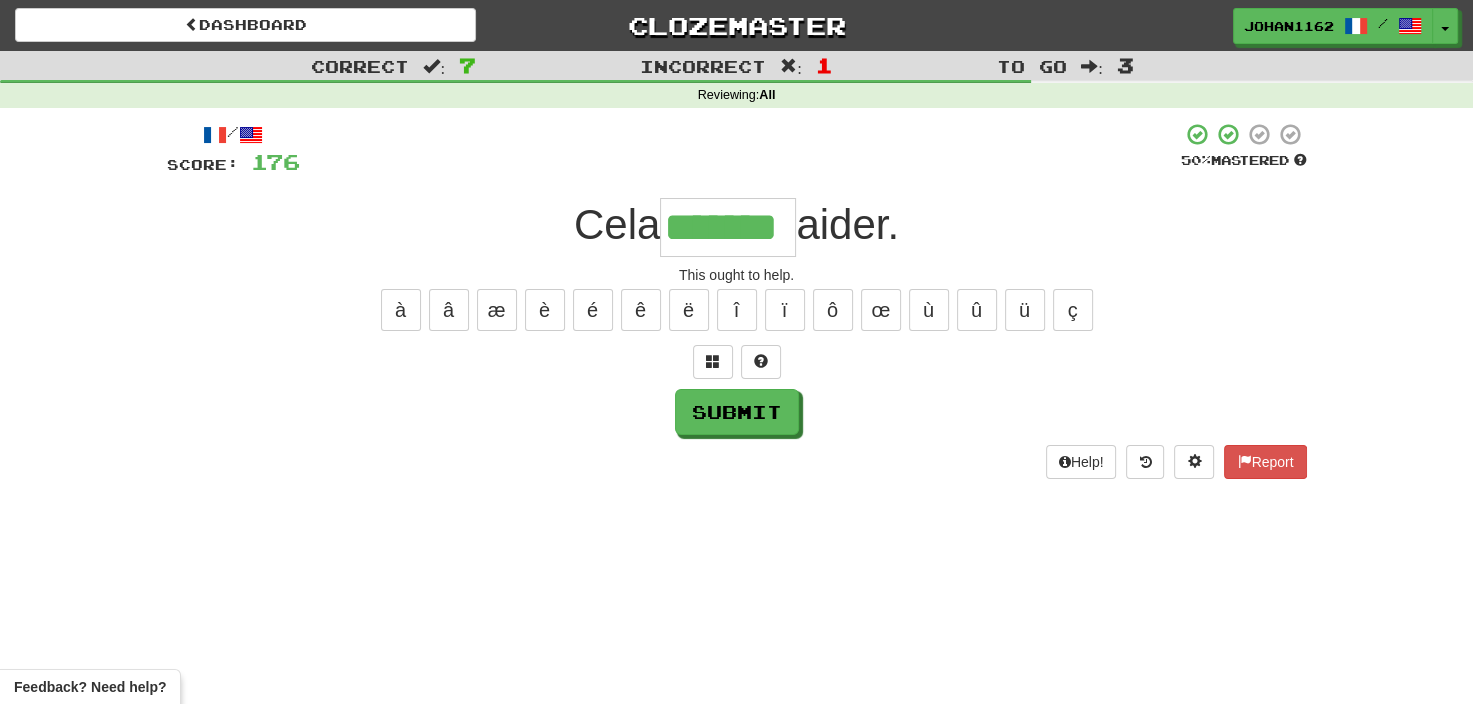 type on "*******" 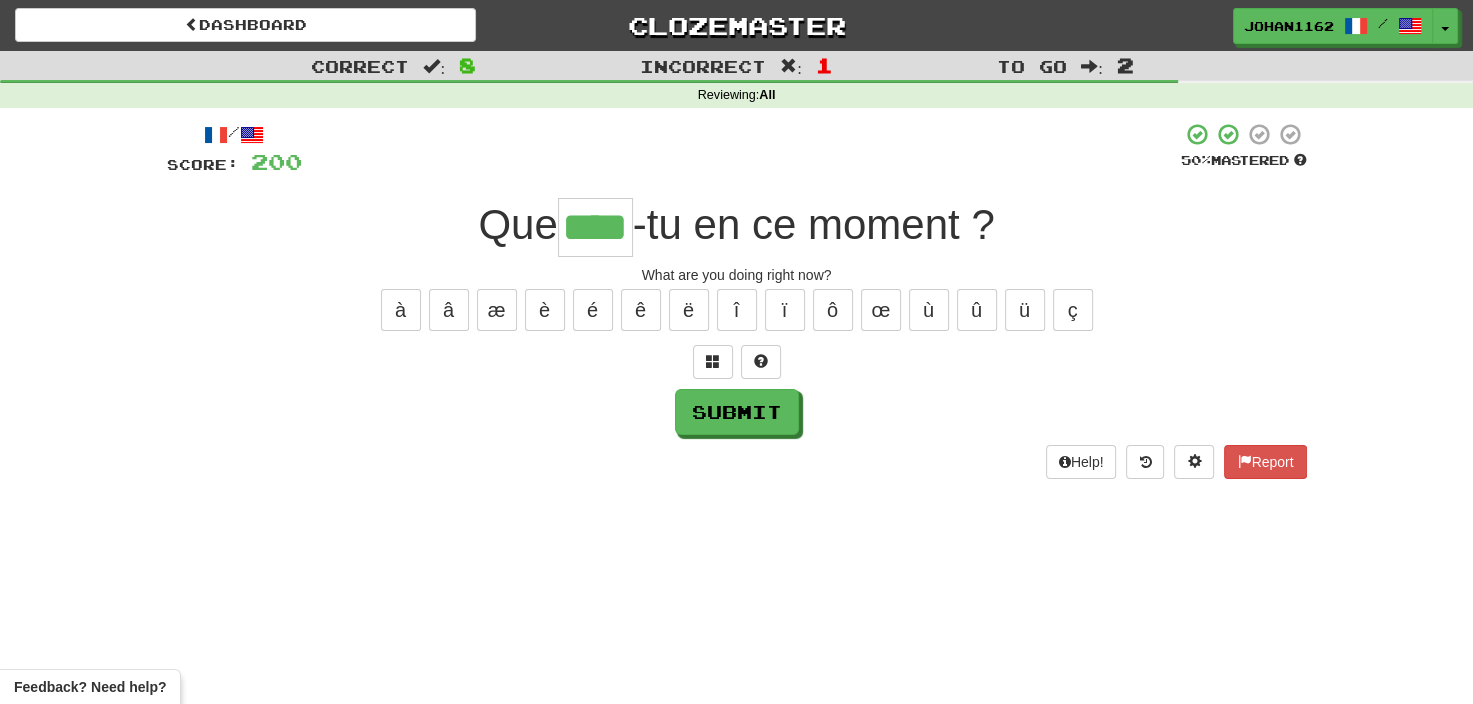 type on "****" 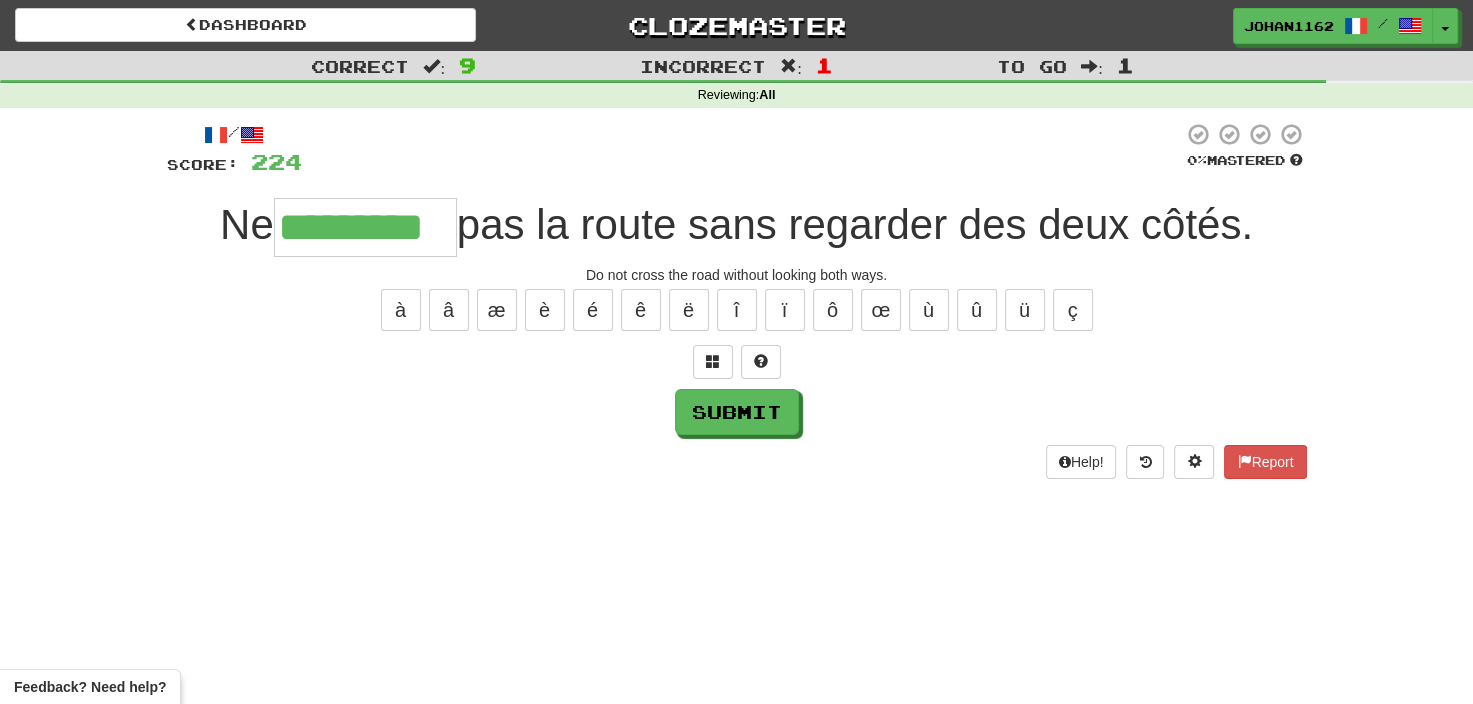 type on "*********" 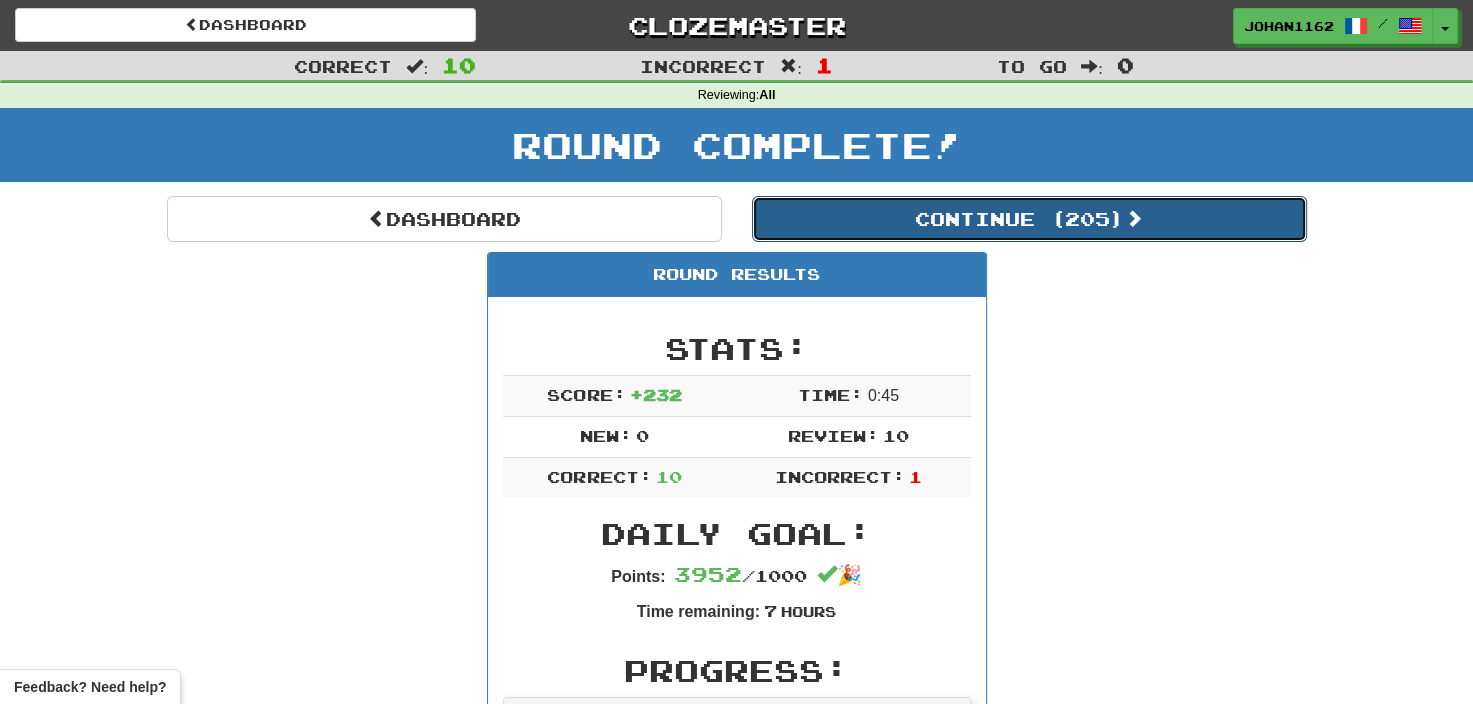 click on "Continue ( 205 )" at bounding box center (1029, 219) 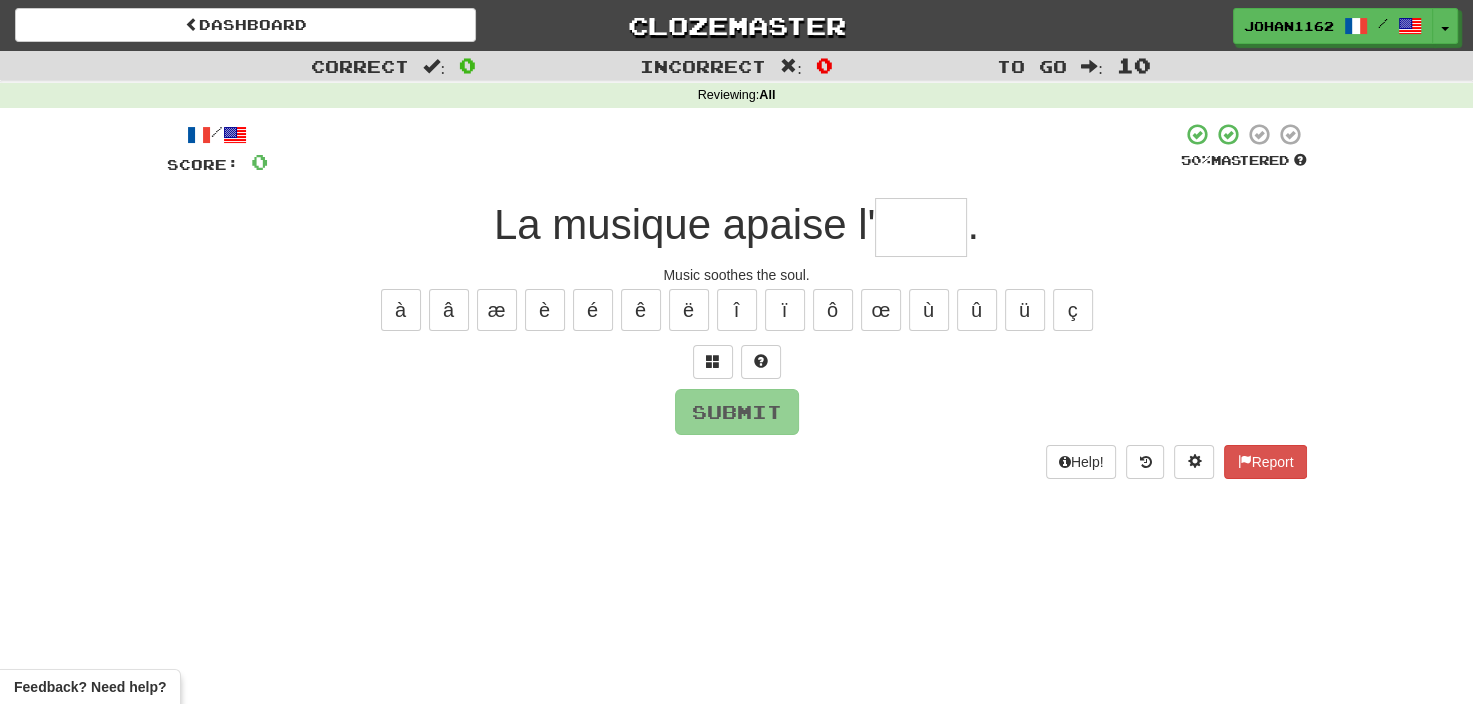 type on "***" 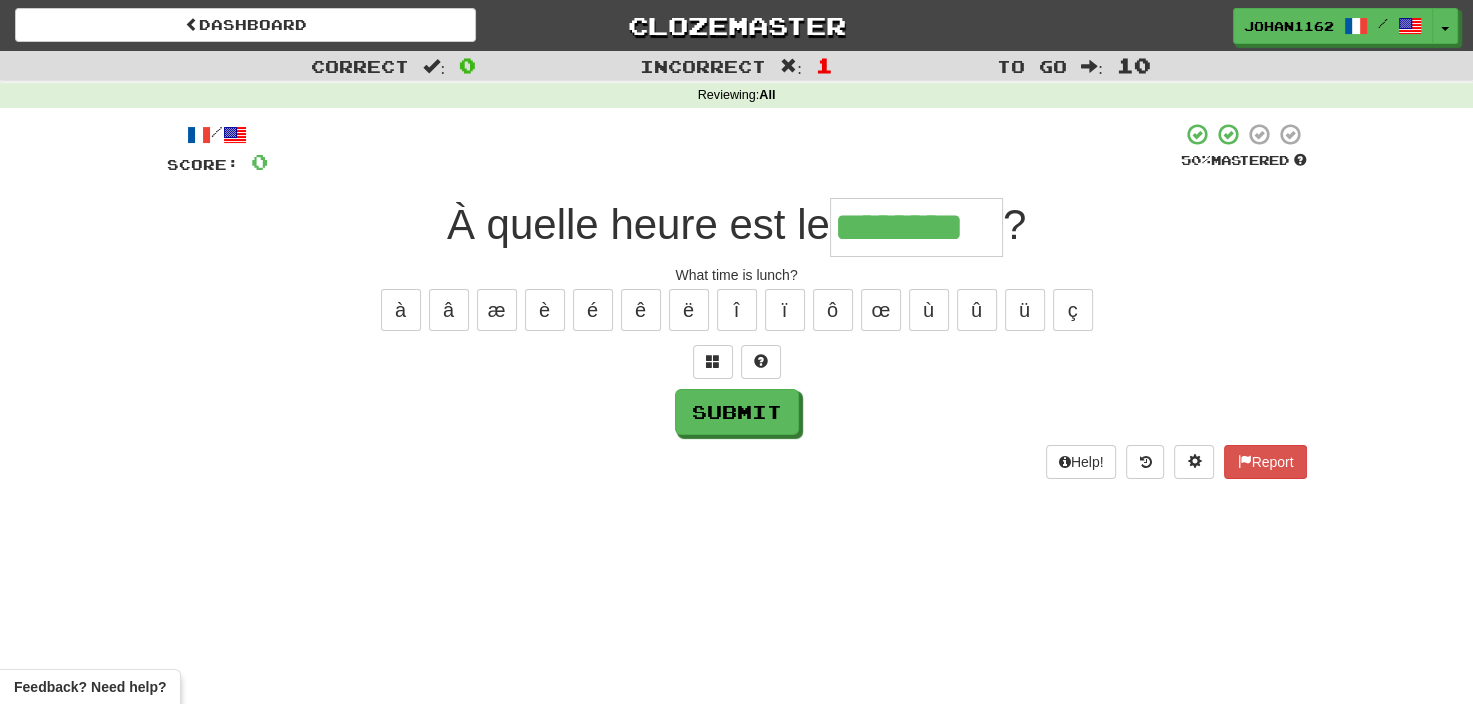 type on "********" 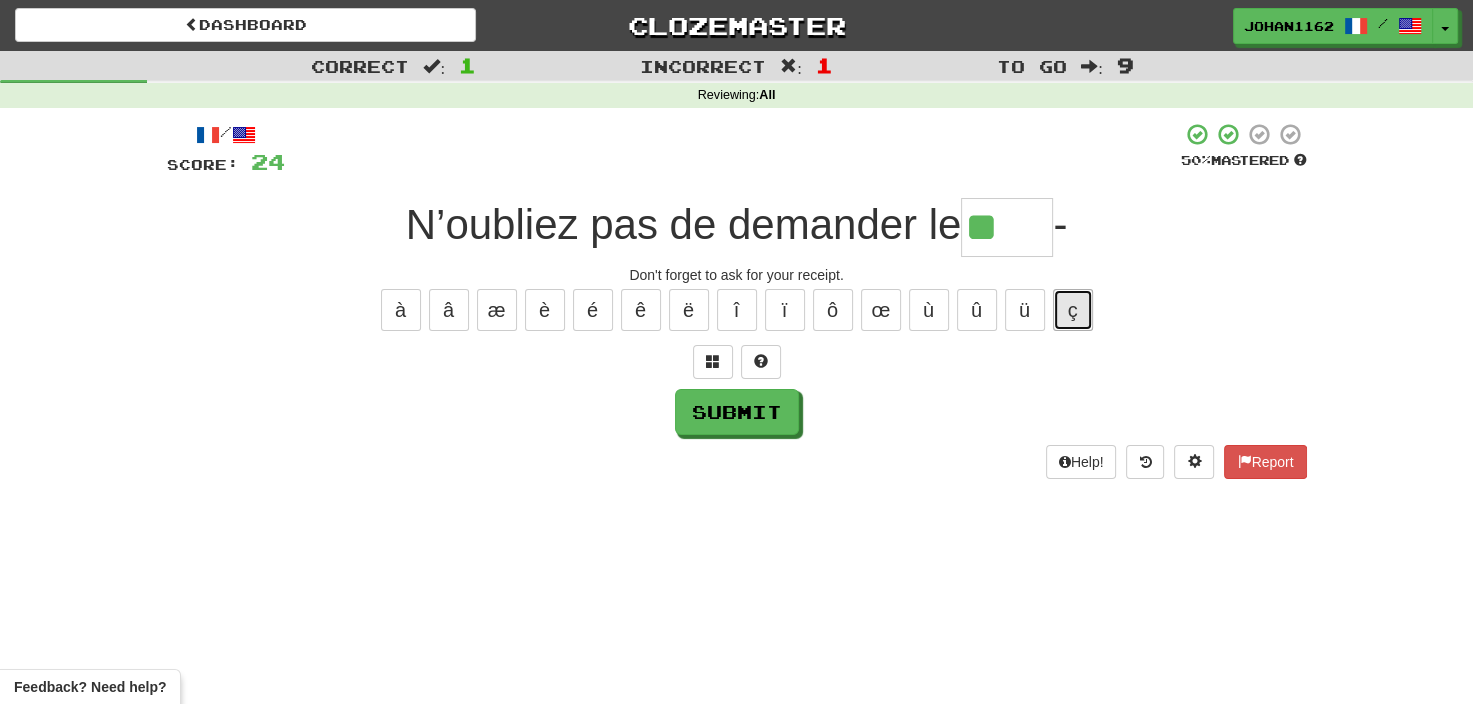 click on "ç" at bounding box center (1073, 310) 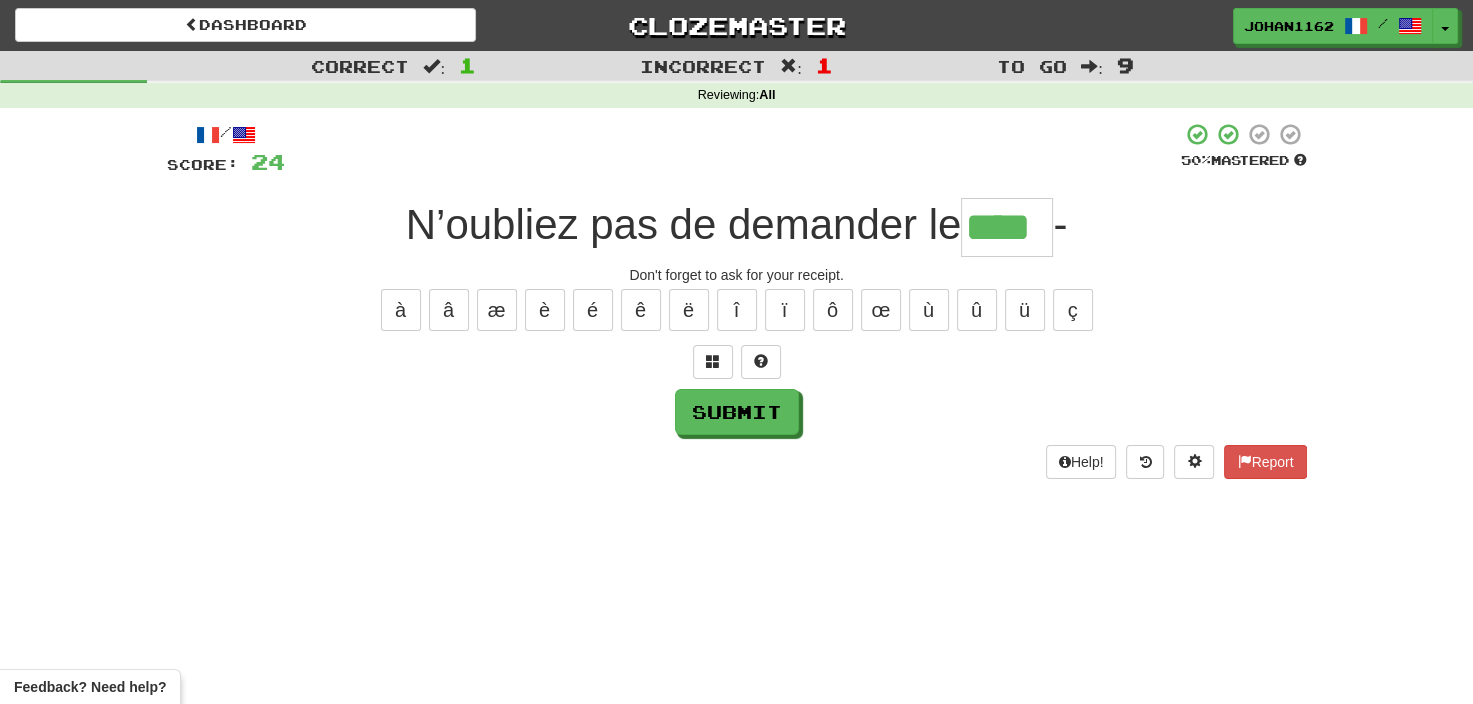 type on "****" 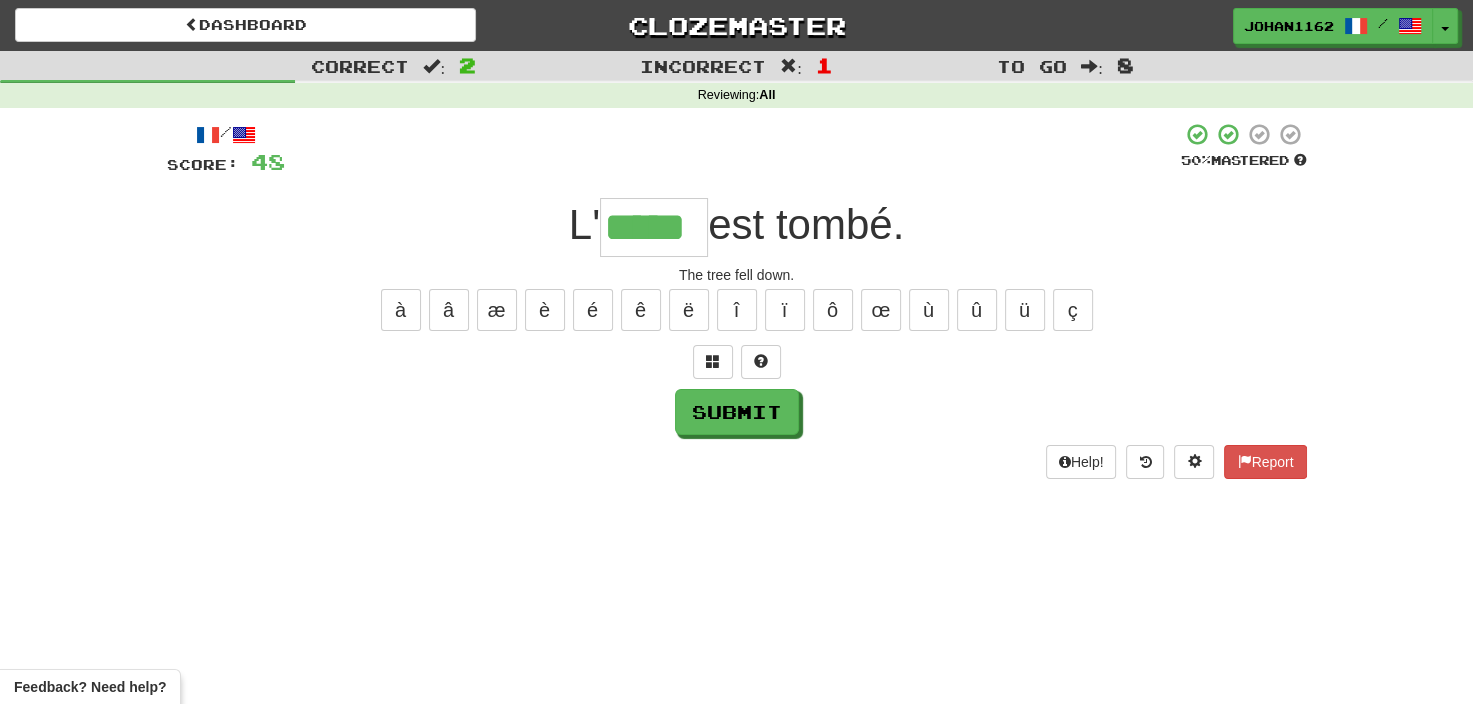 type on "*****" 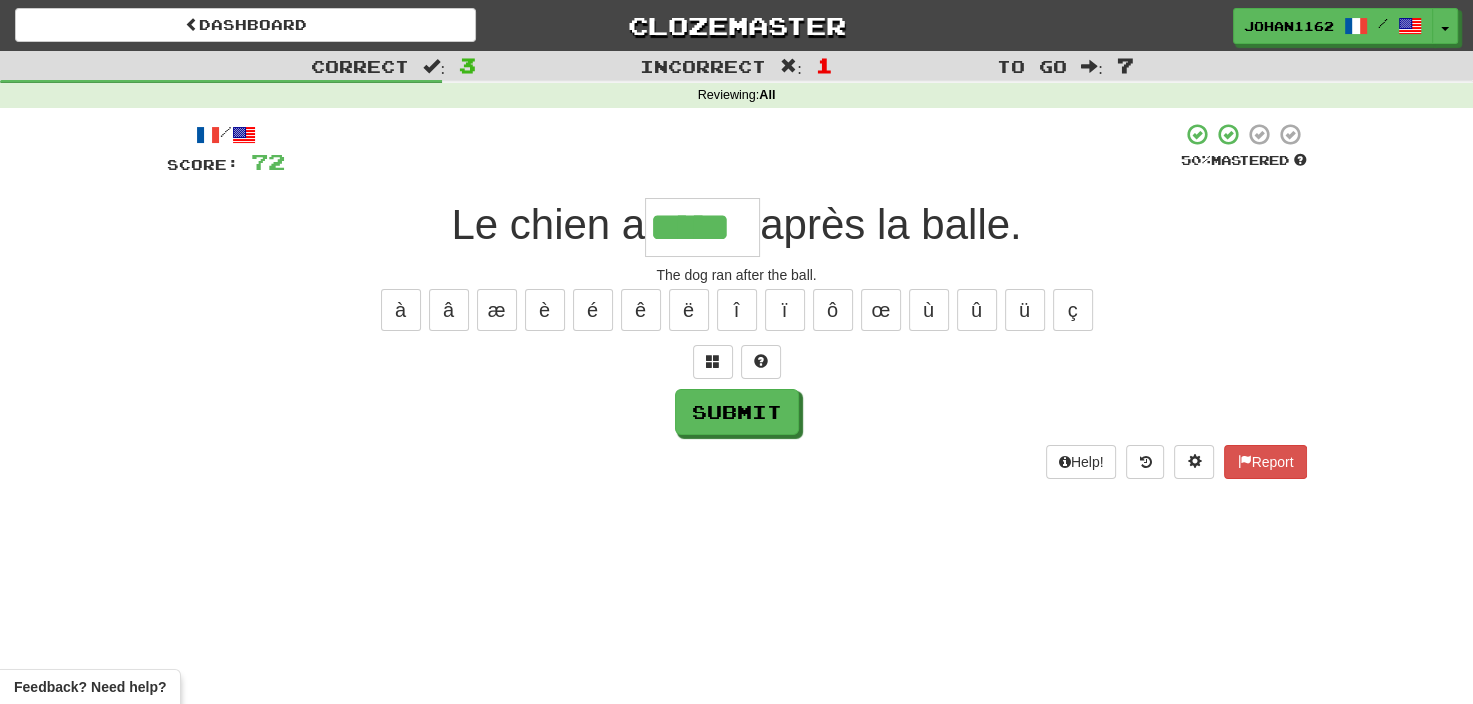 type on "*****" 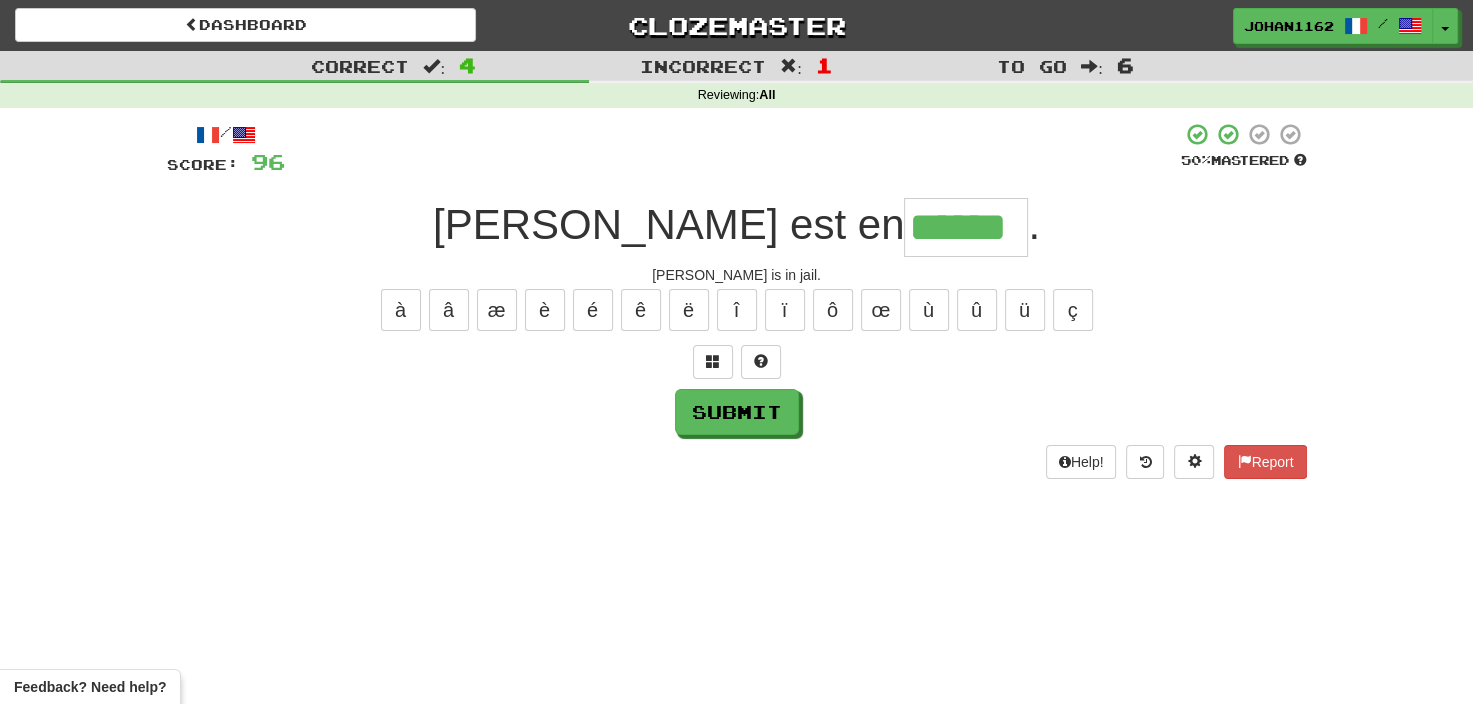 type on "******" 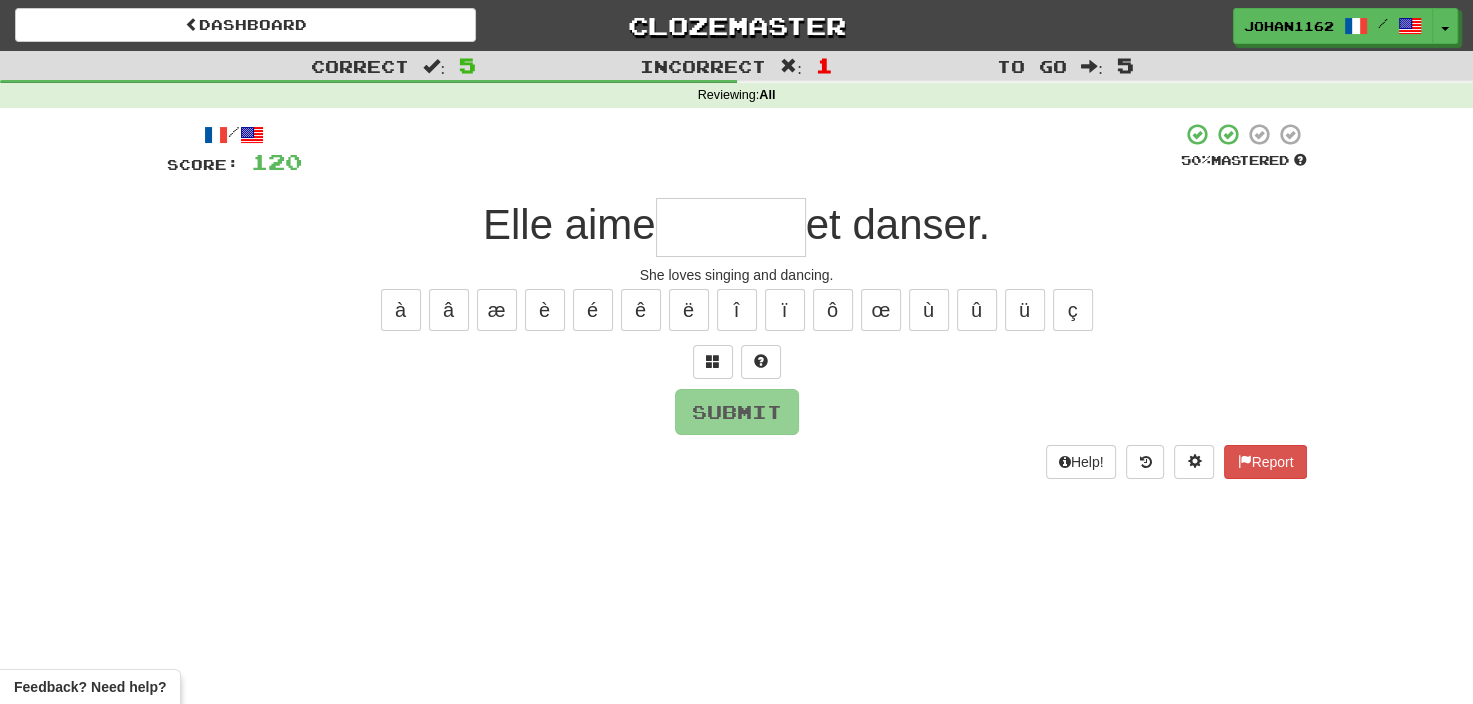 type on "*" 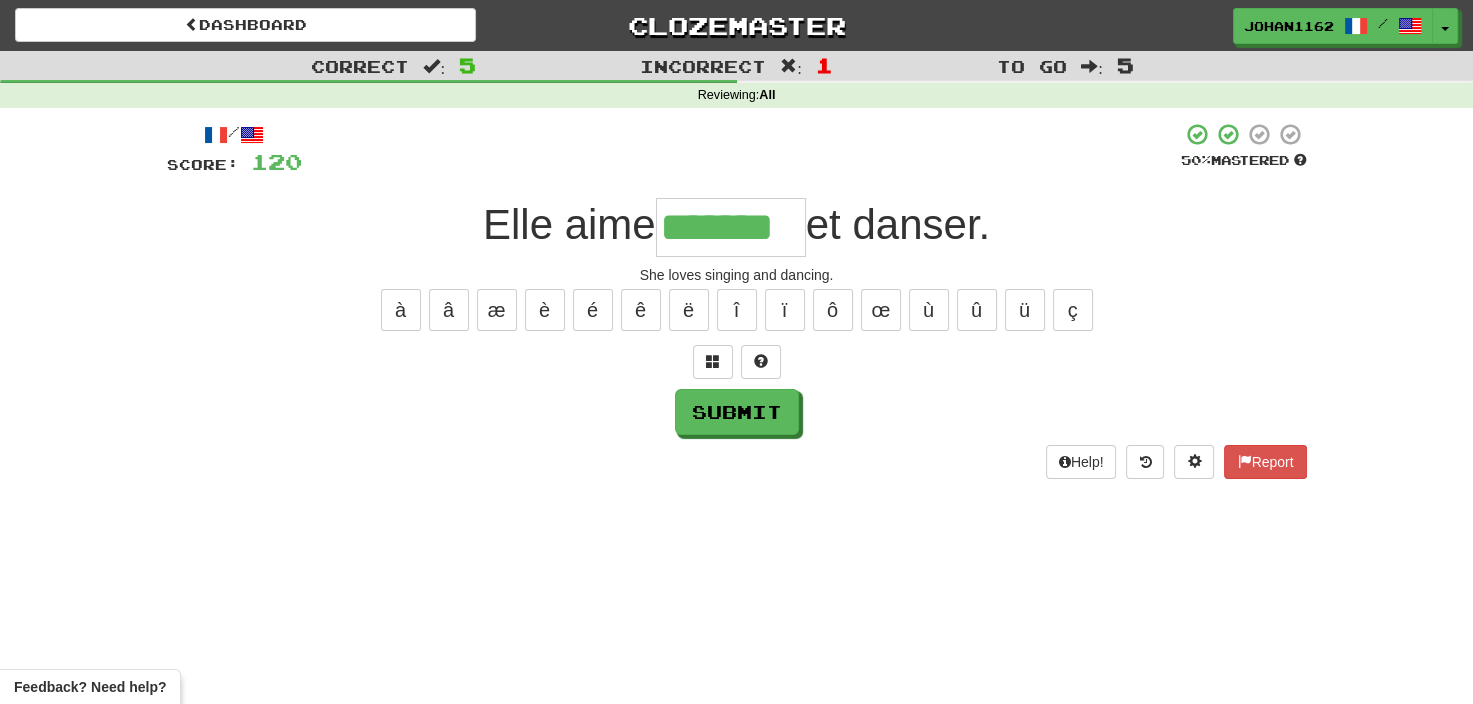 type on "*******" 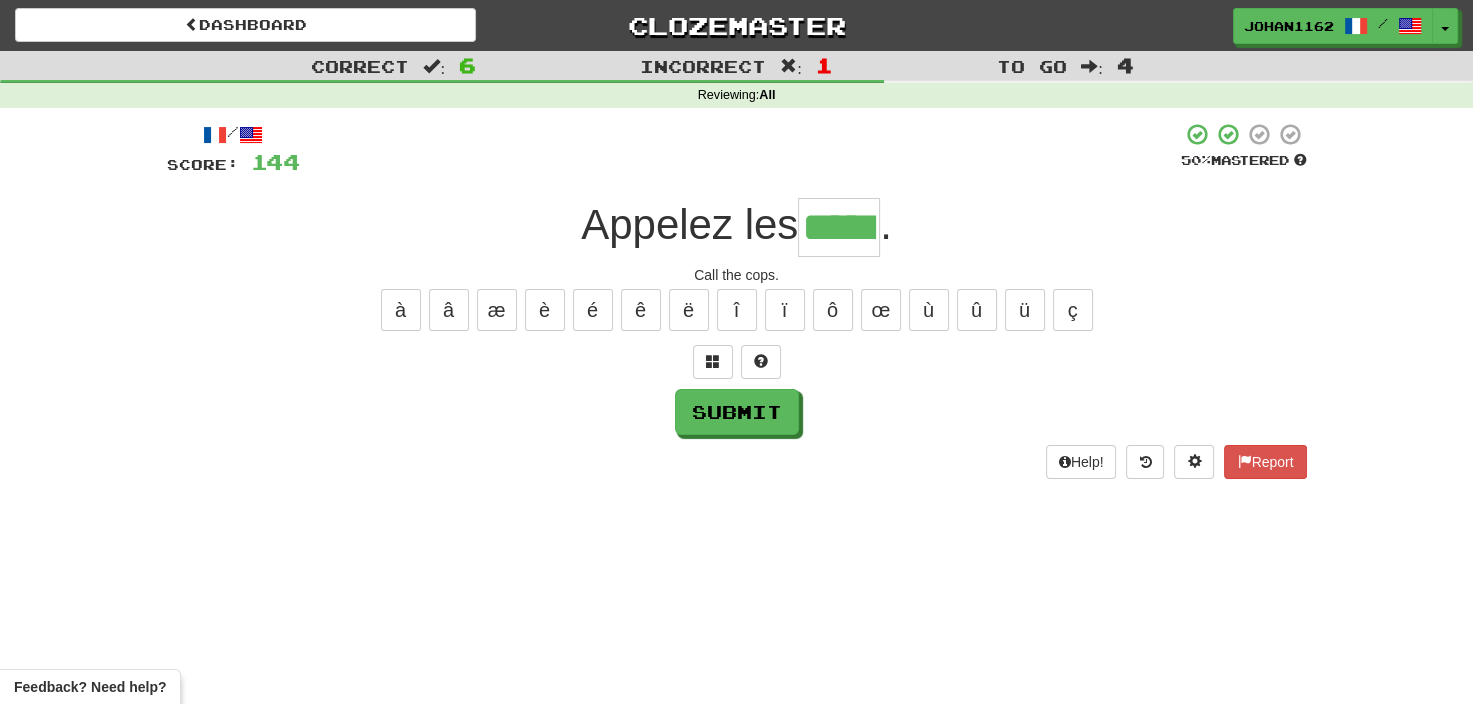 type on "*****" 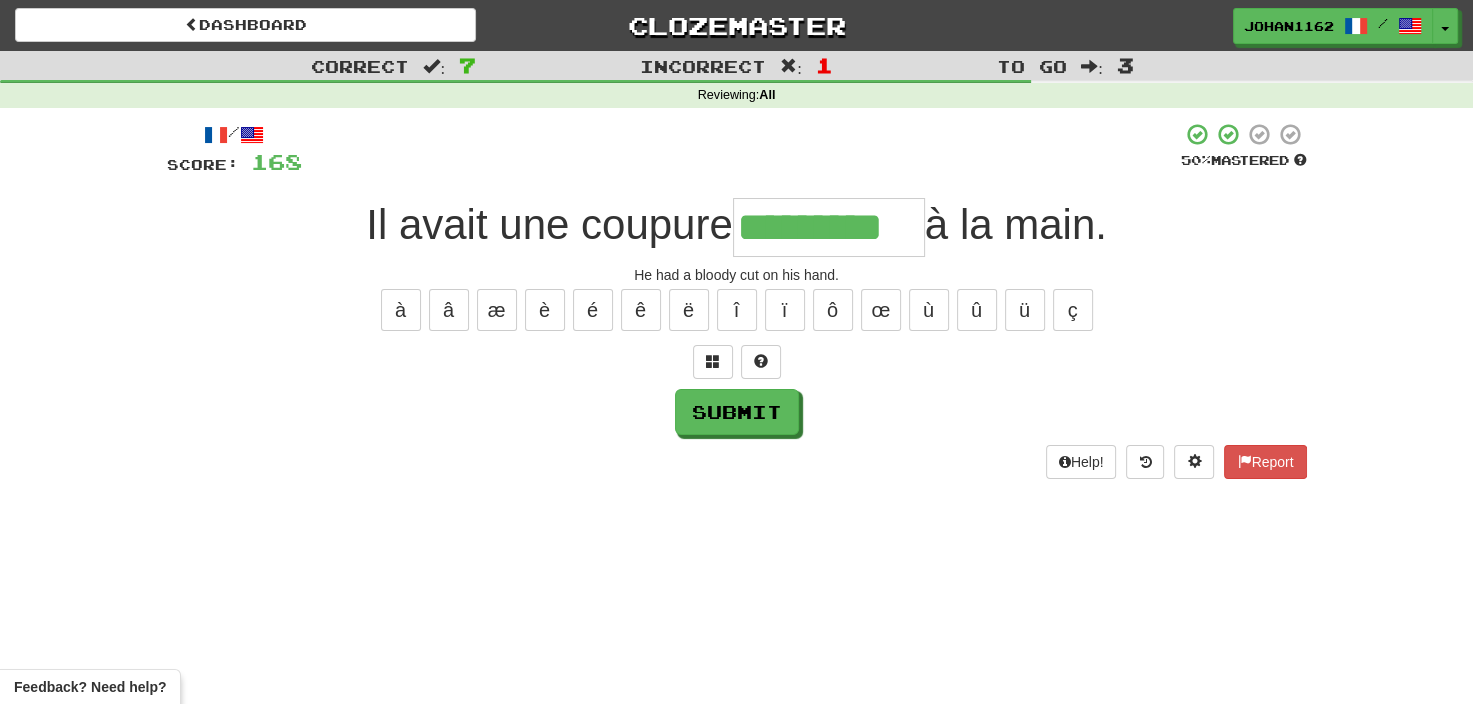 type on "*********" 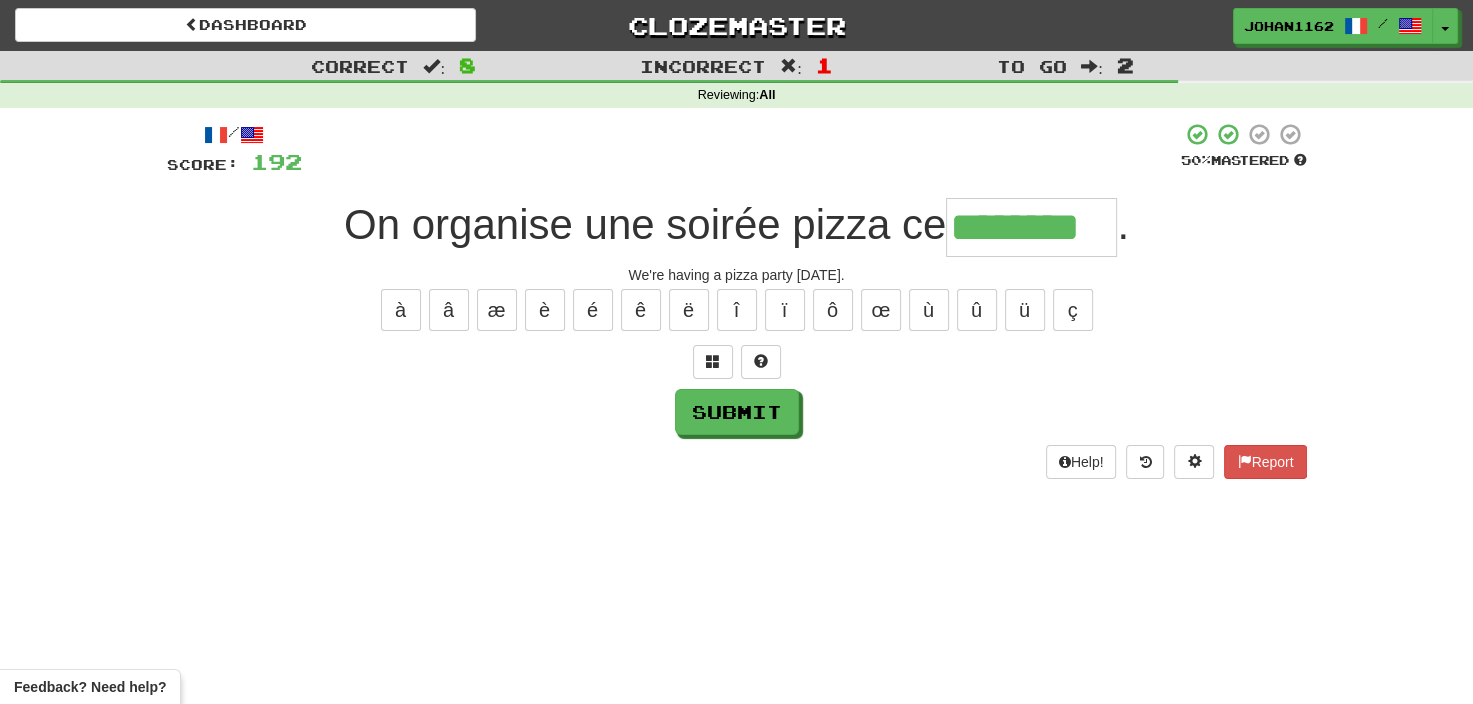 type on "********" 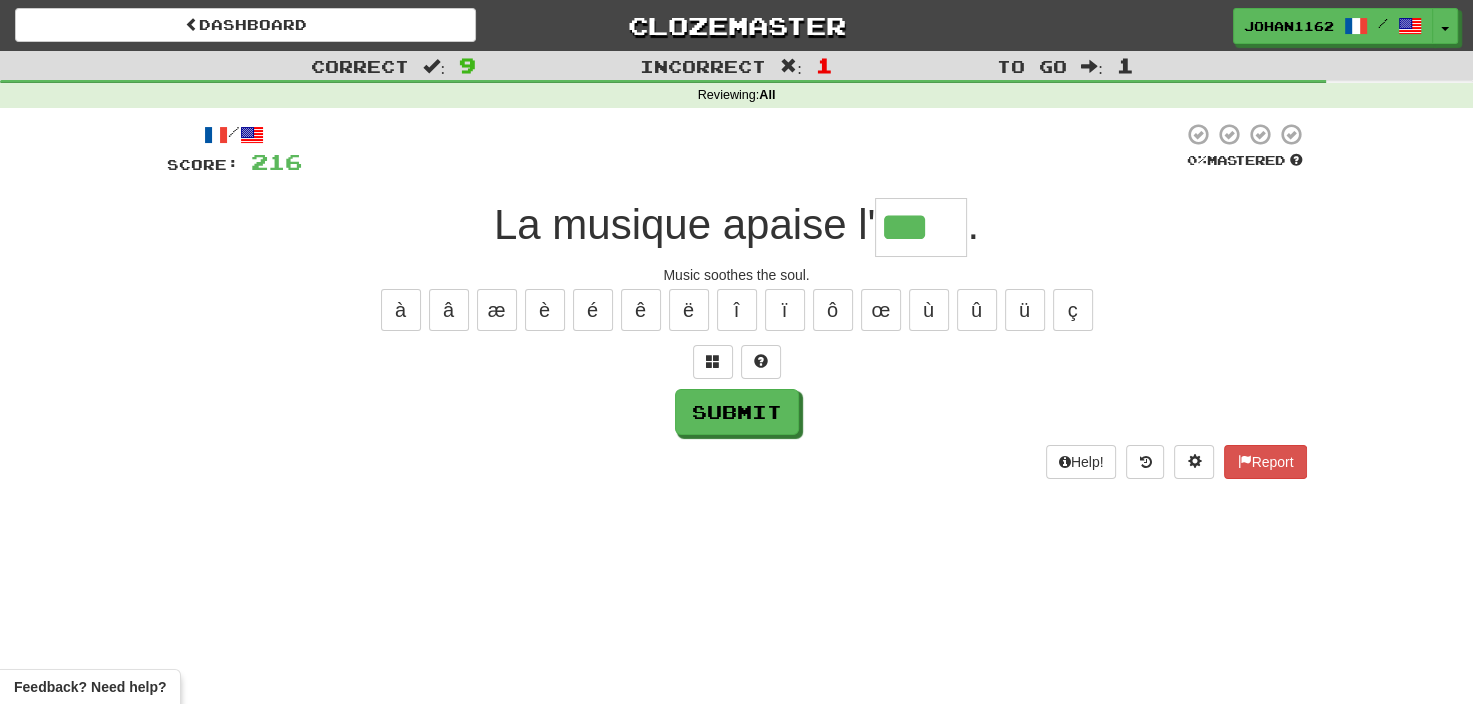 type on "***" 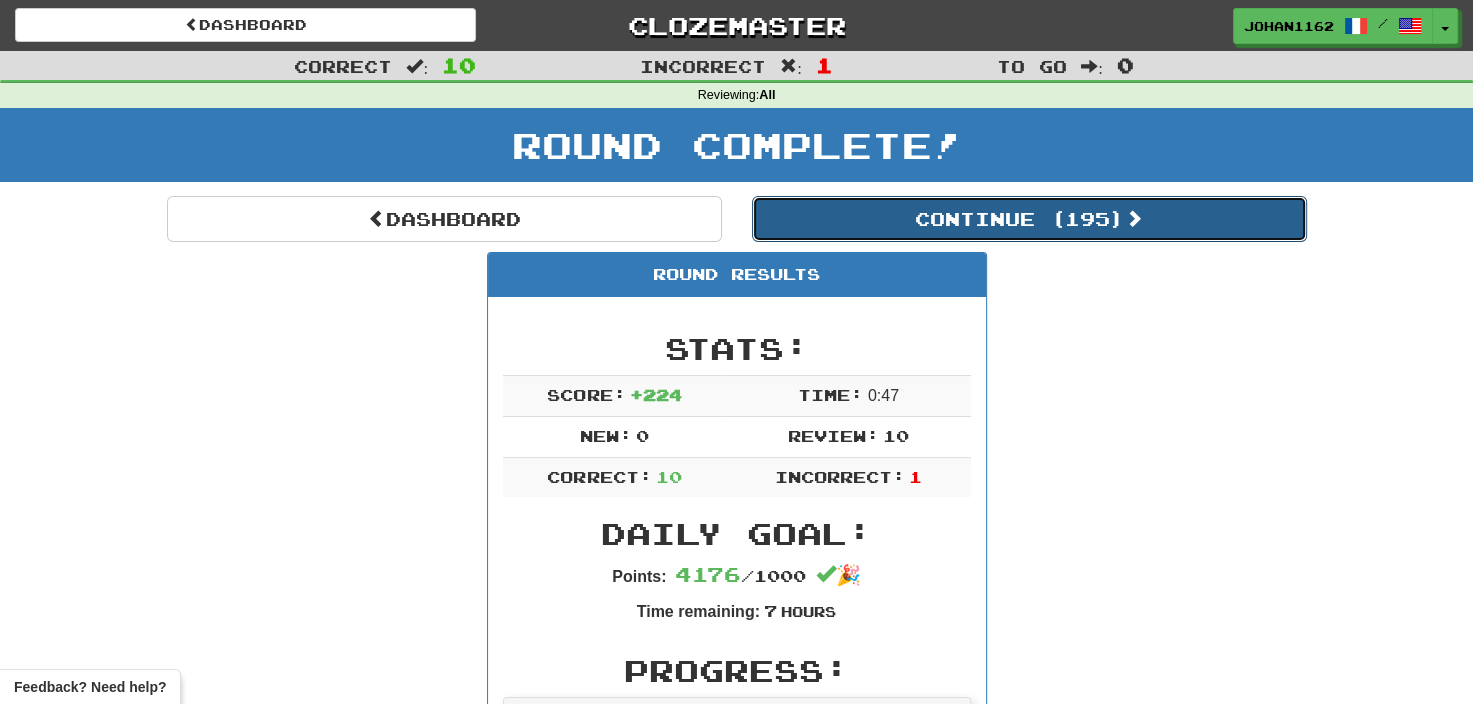 click on "Continue ( 195 )" at bounding box center (1029, 219) 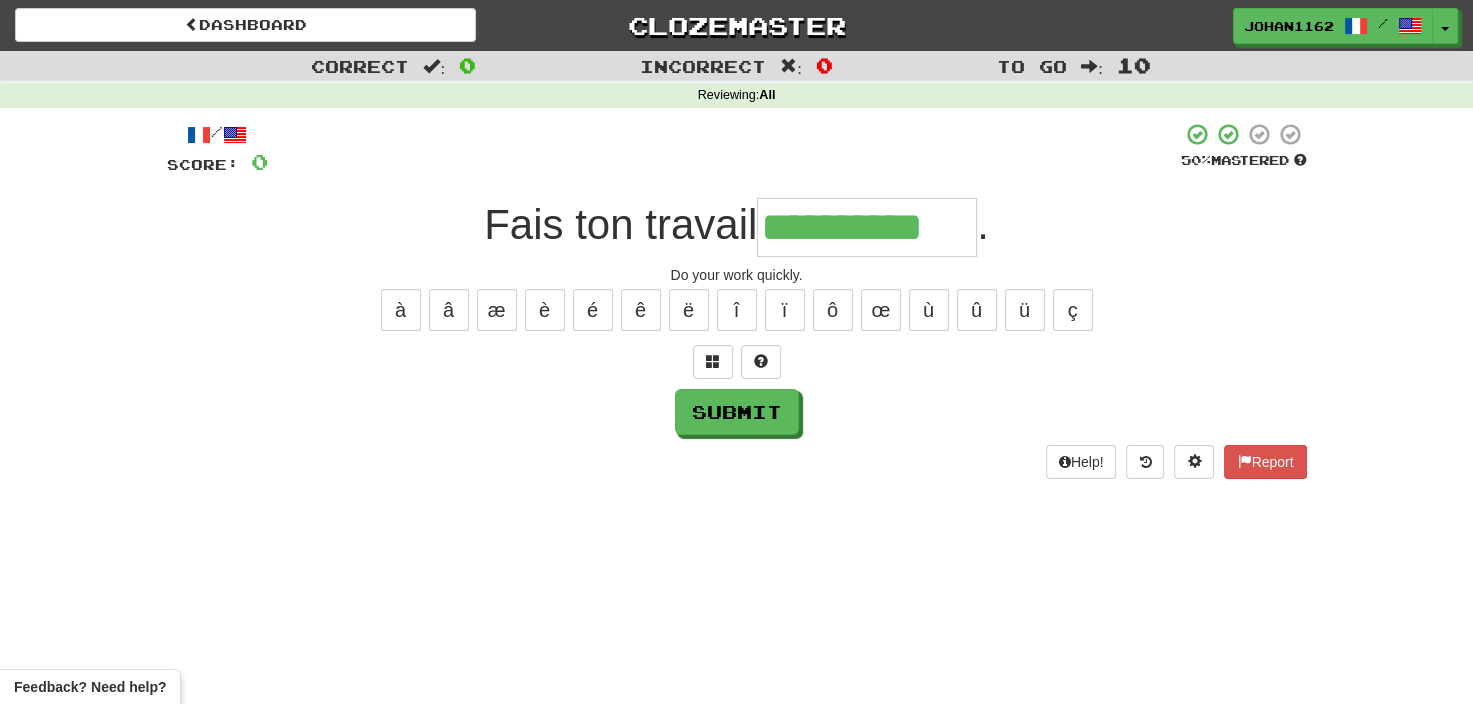type on "**********" 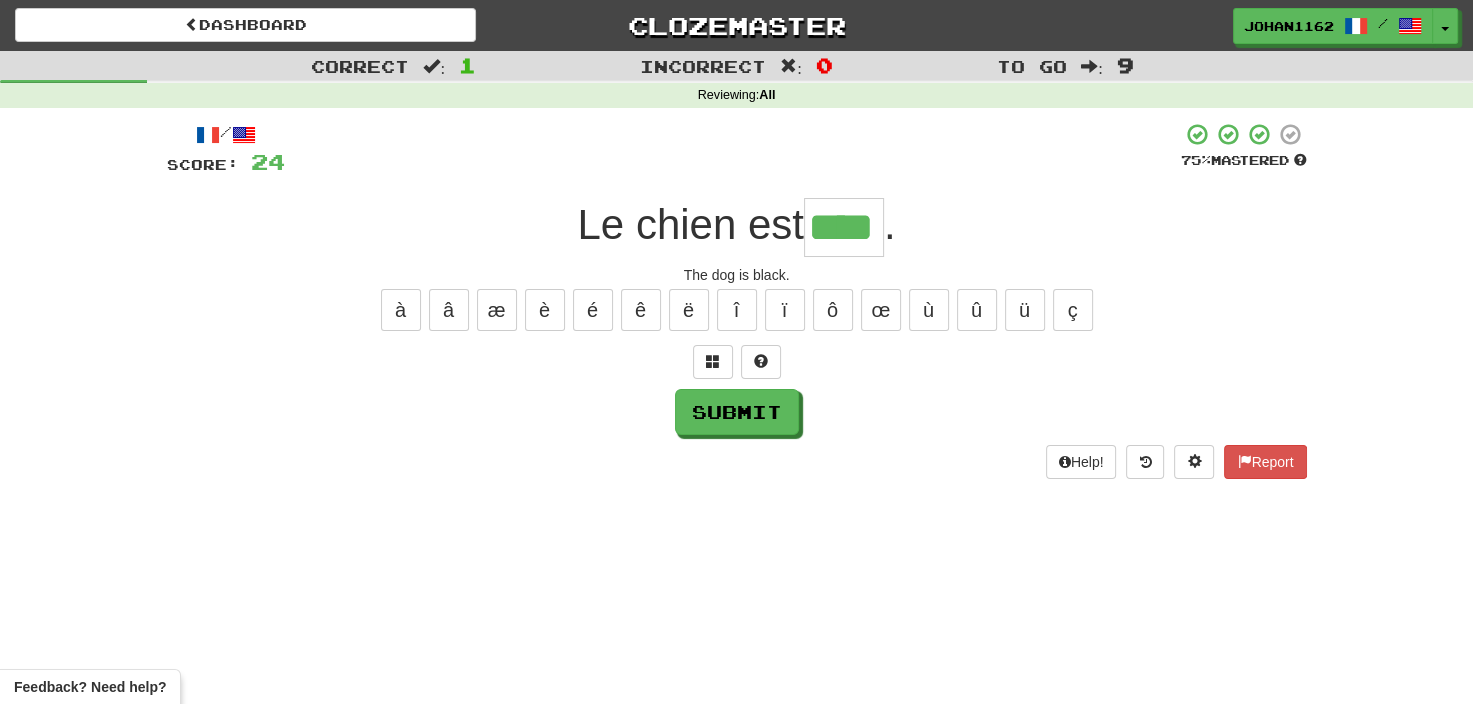 type on "****" 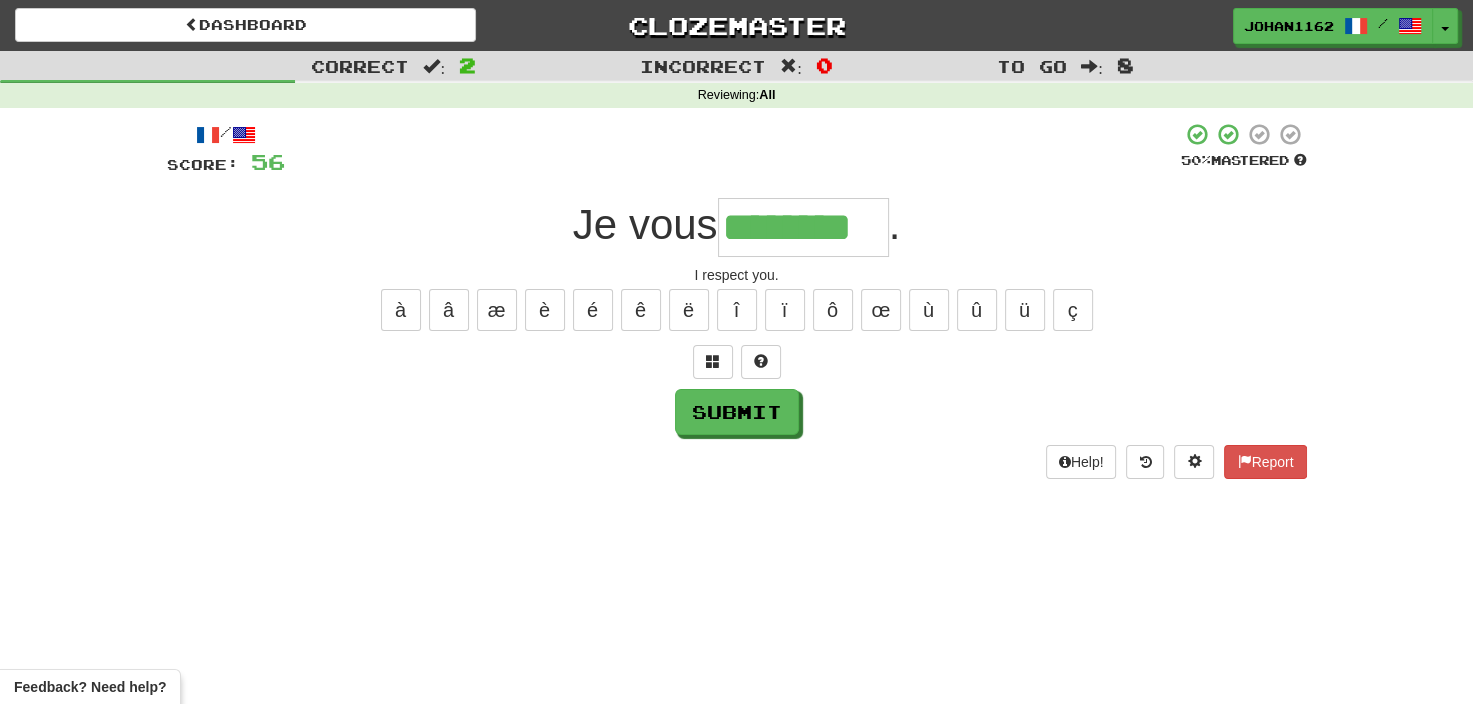 type on "********" 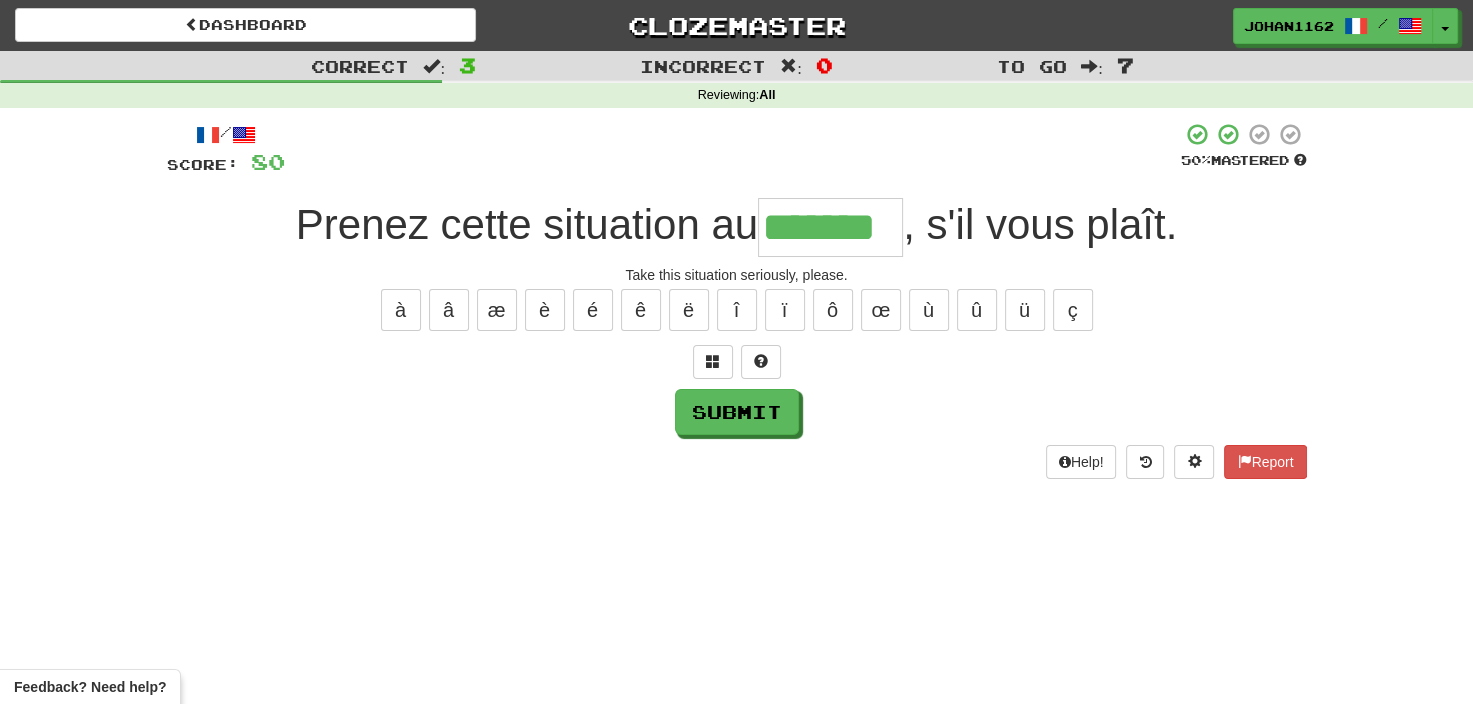 type on "*******" 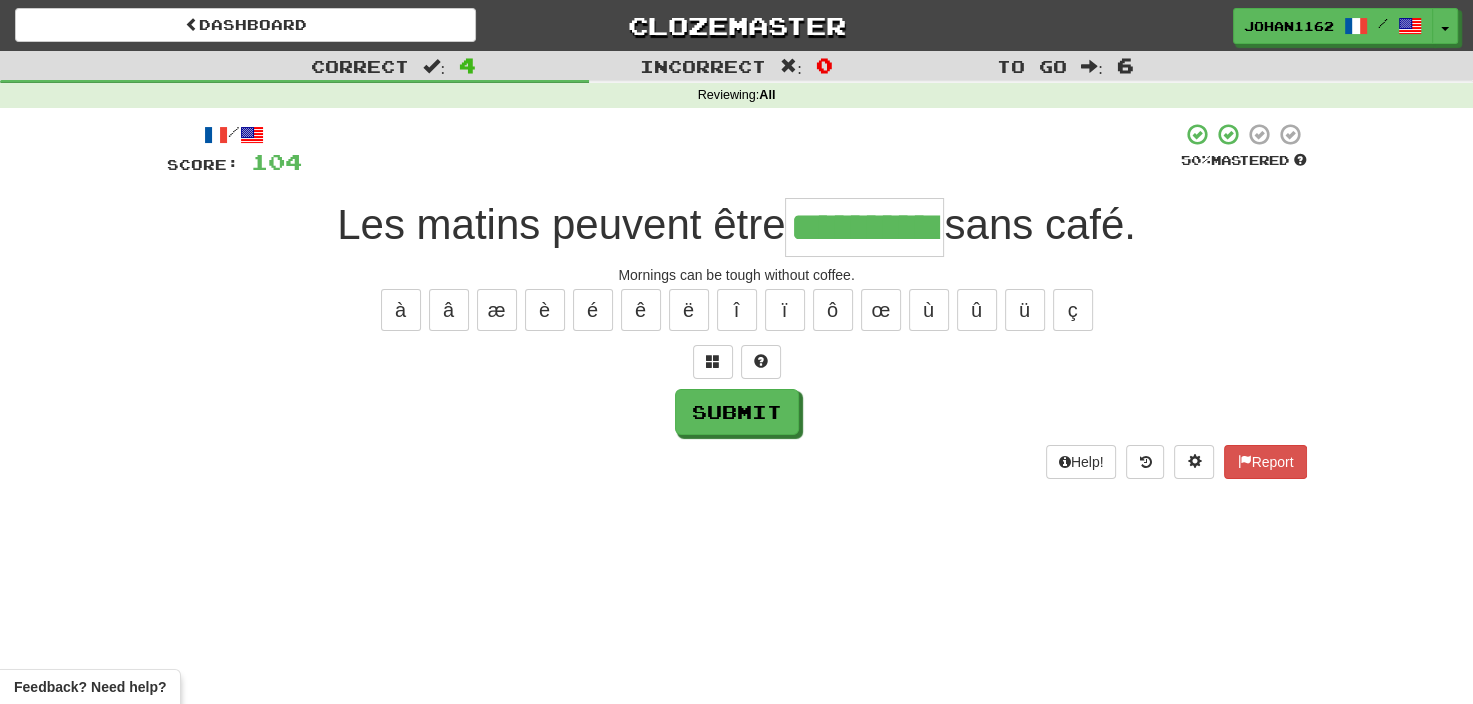 type on "**********" 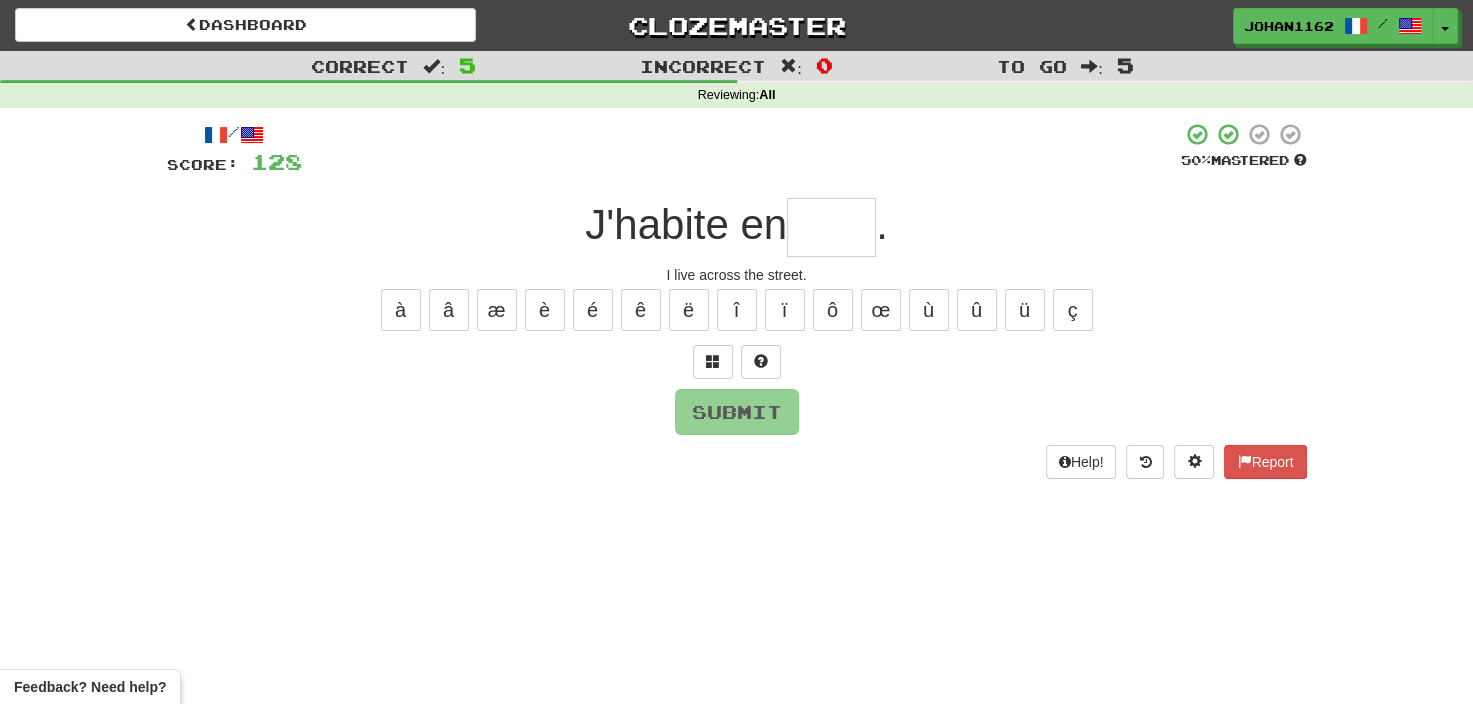 type on "*" 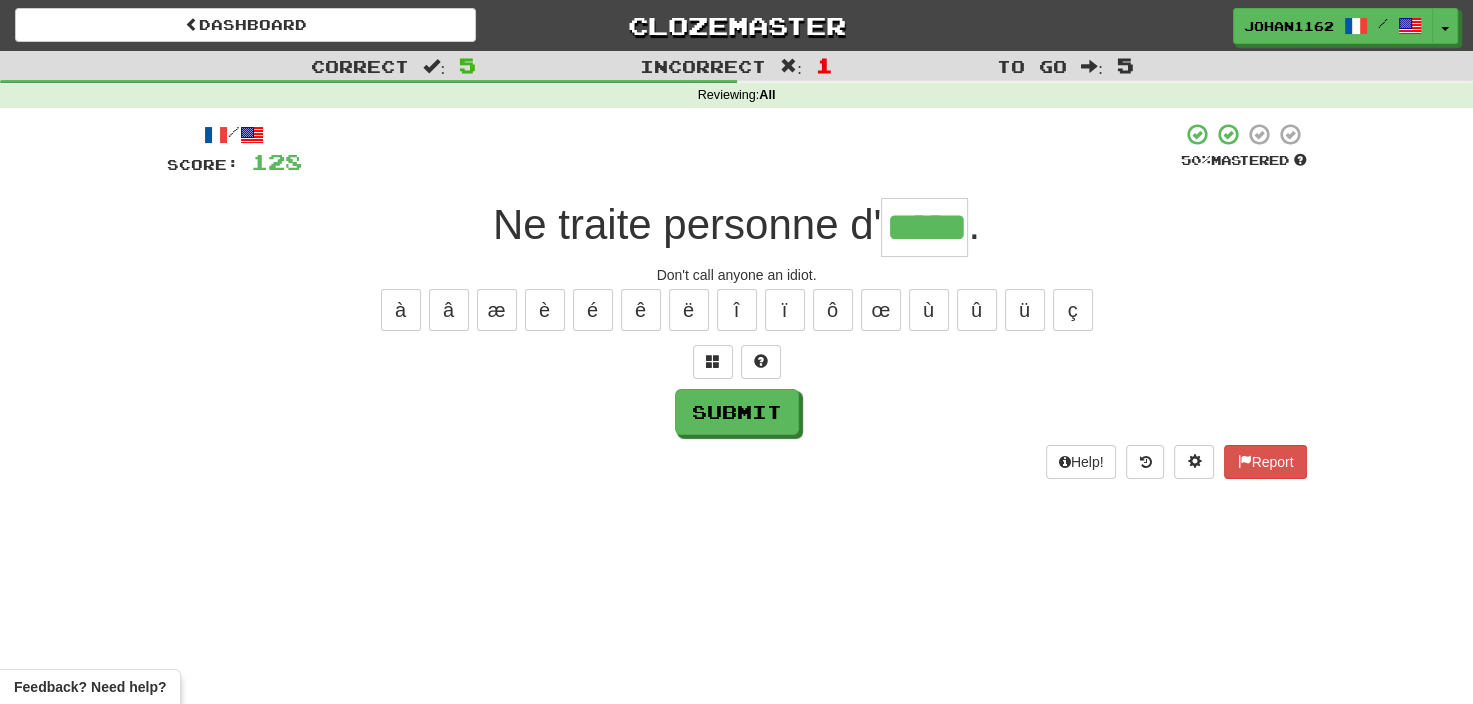 type on "*****" 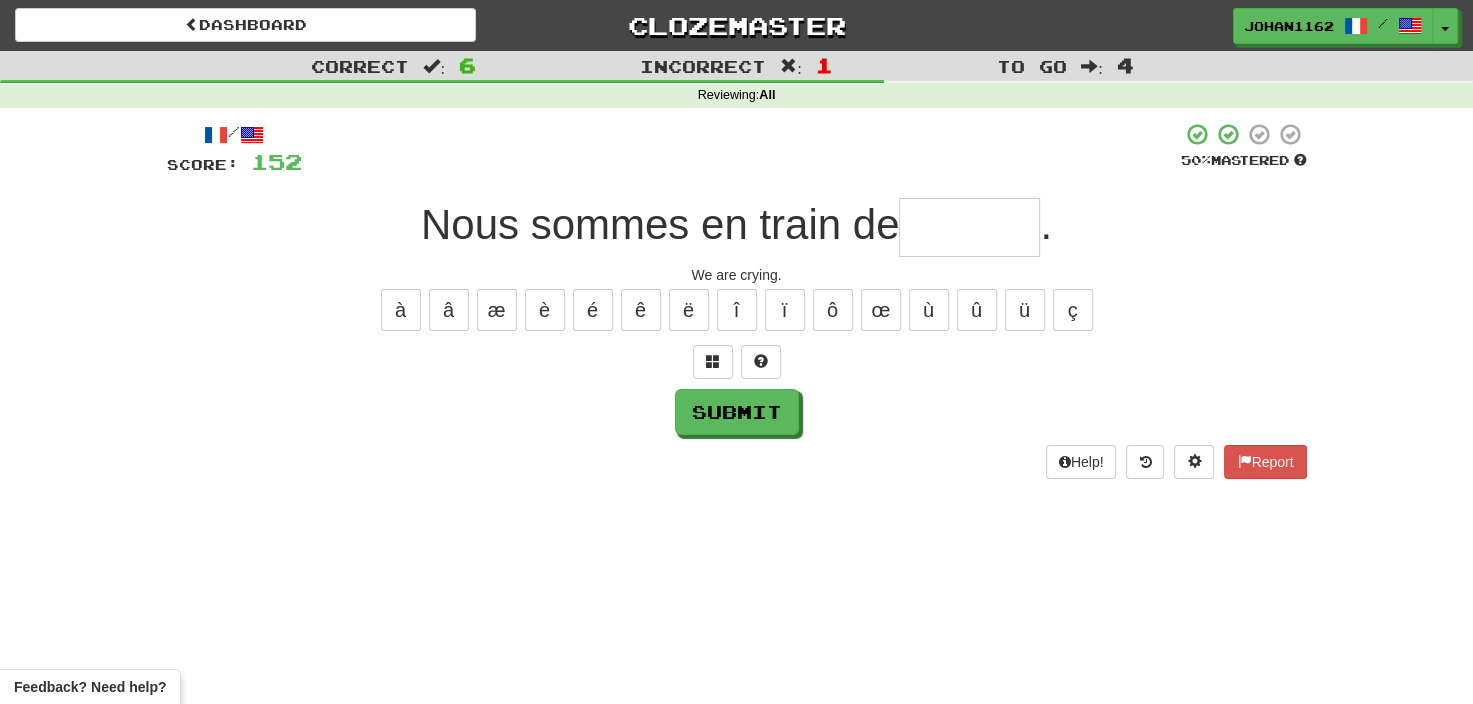 type on "*" 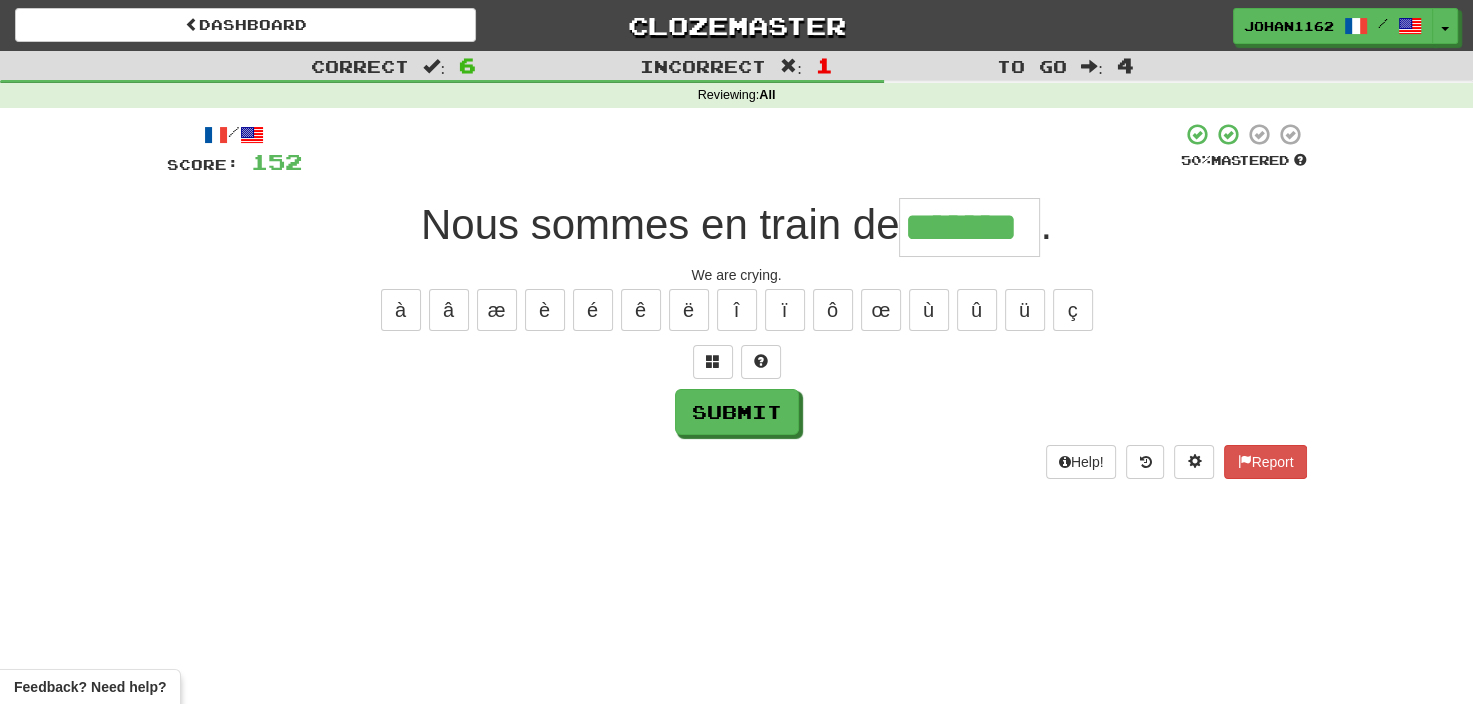 type on "*******" 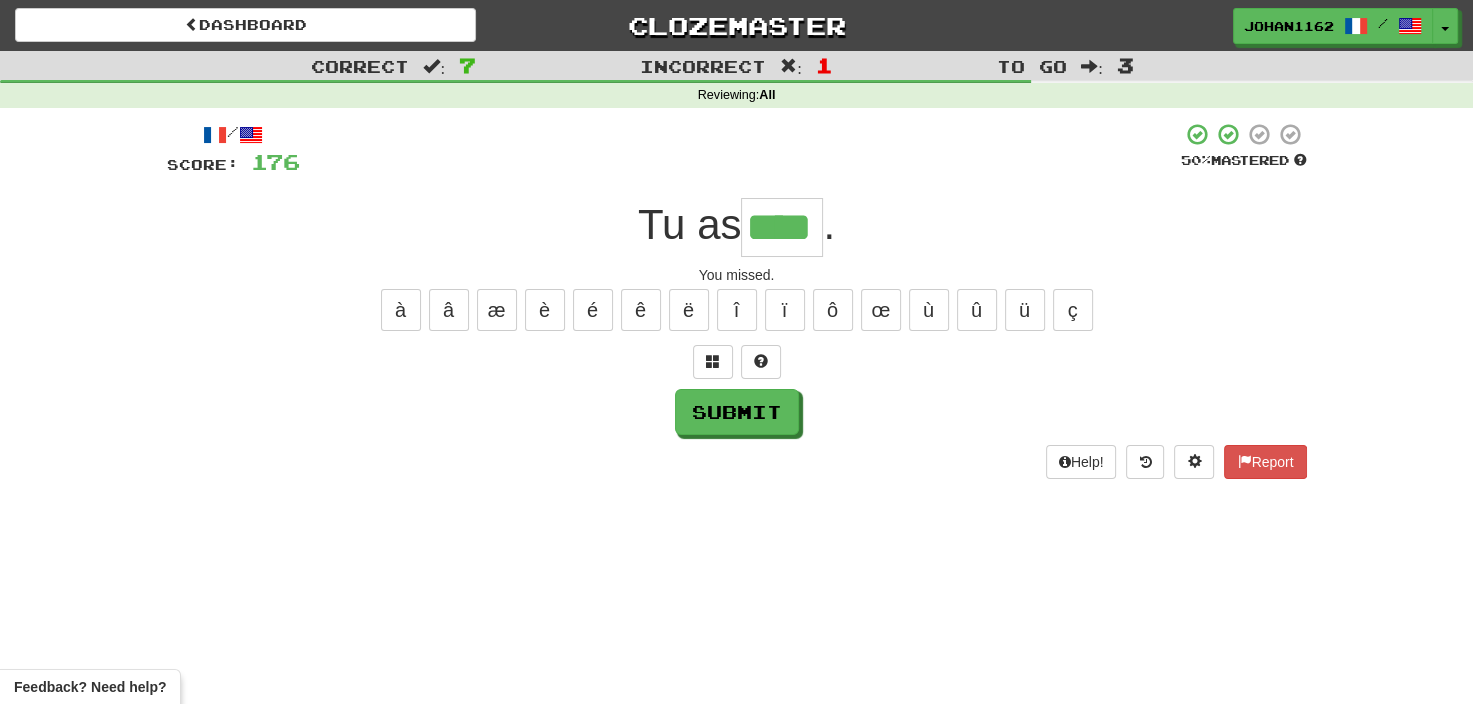 type on "****" 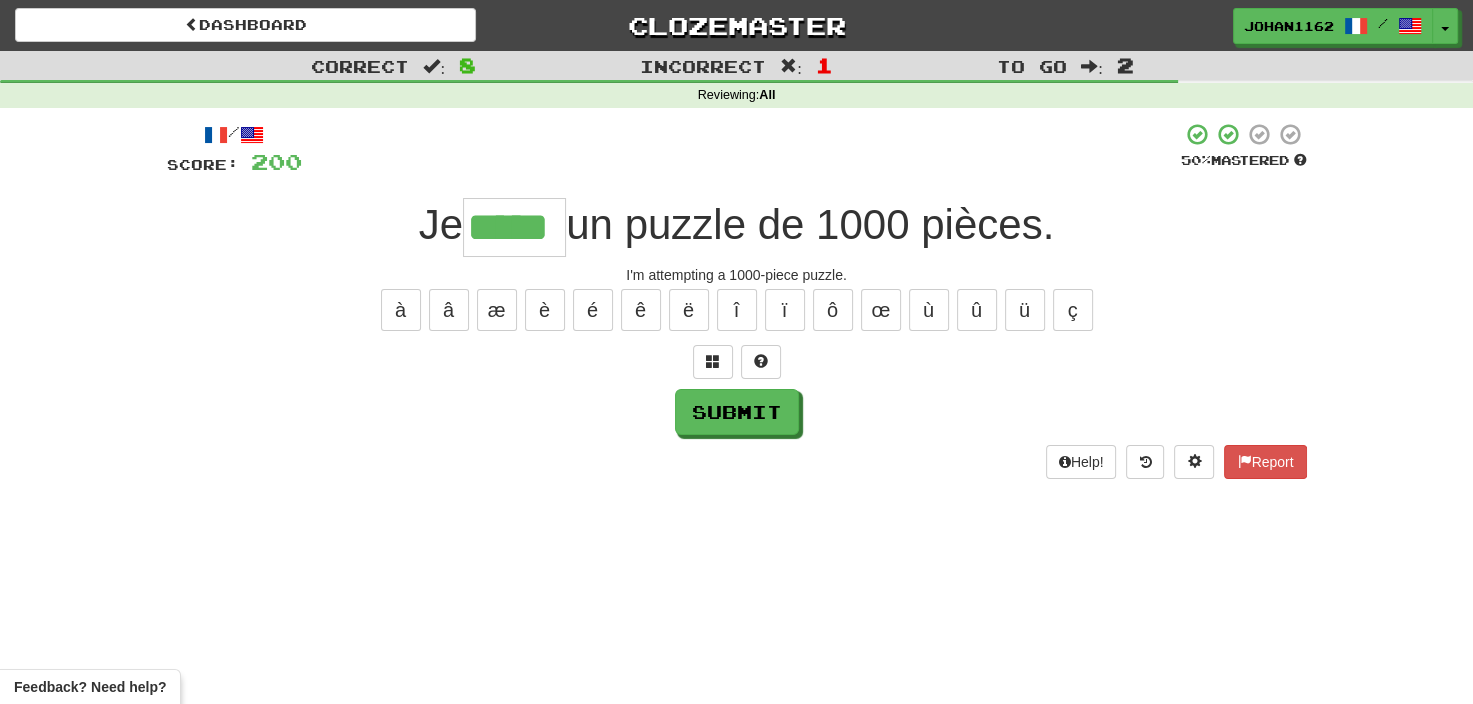 type on "*****" 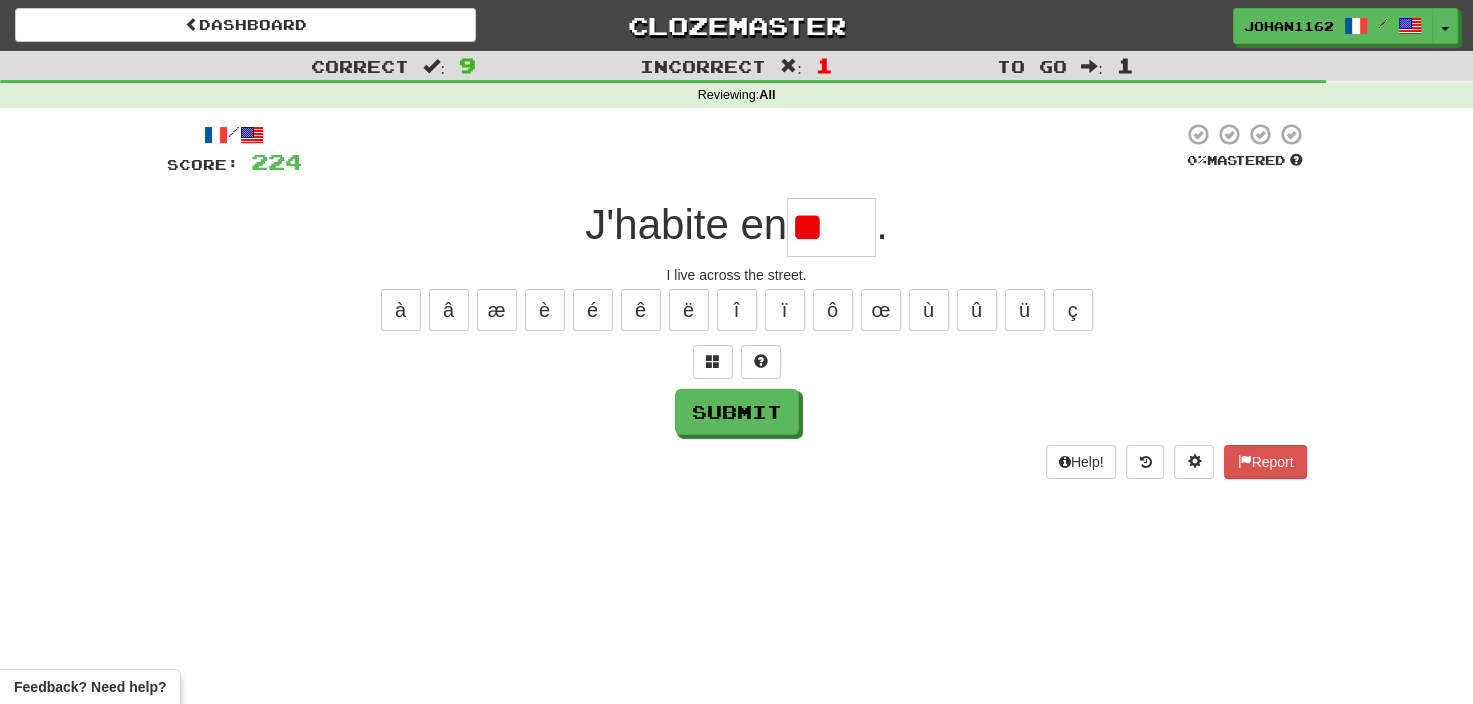 type on "*" 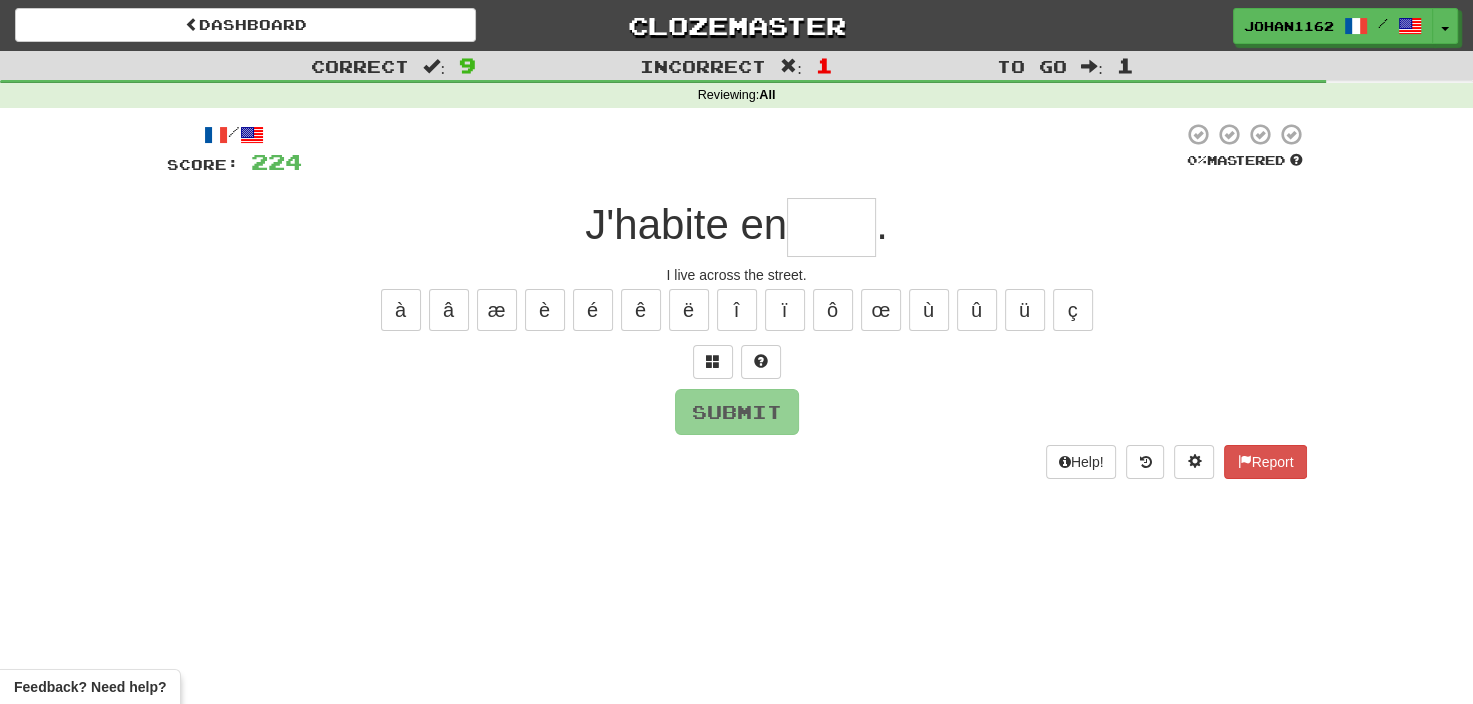 type on "****" 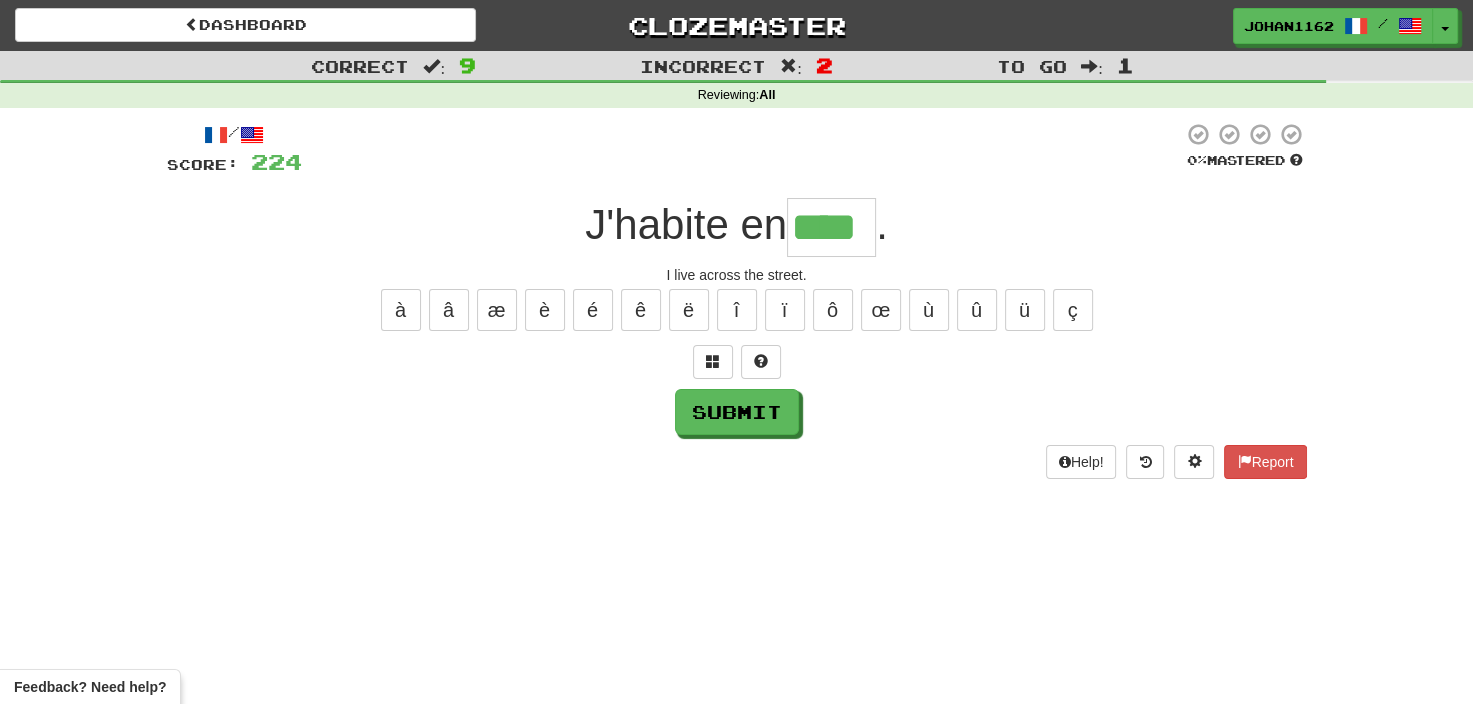 type on "****" 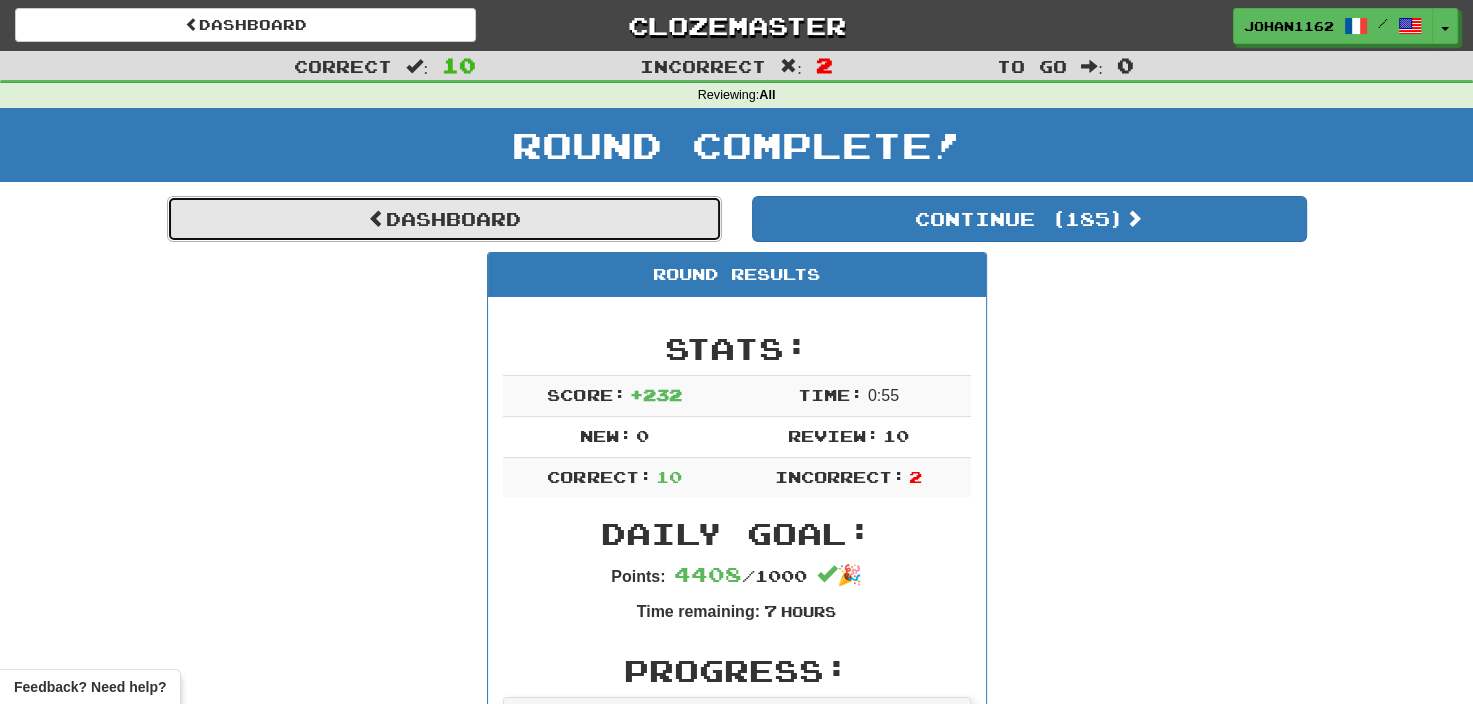 click on "Dashboard" at bounding box center (444, 219) 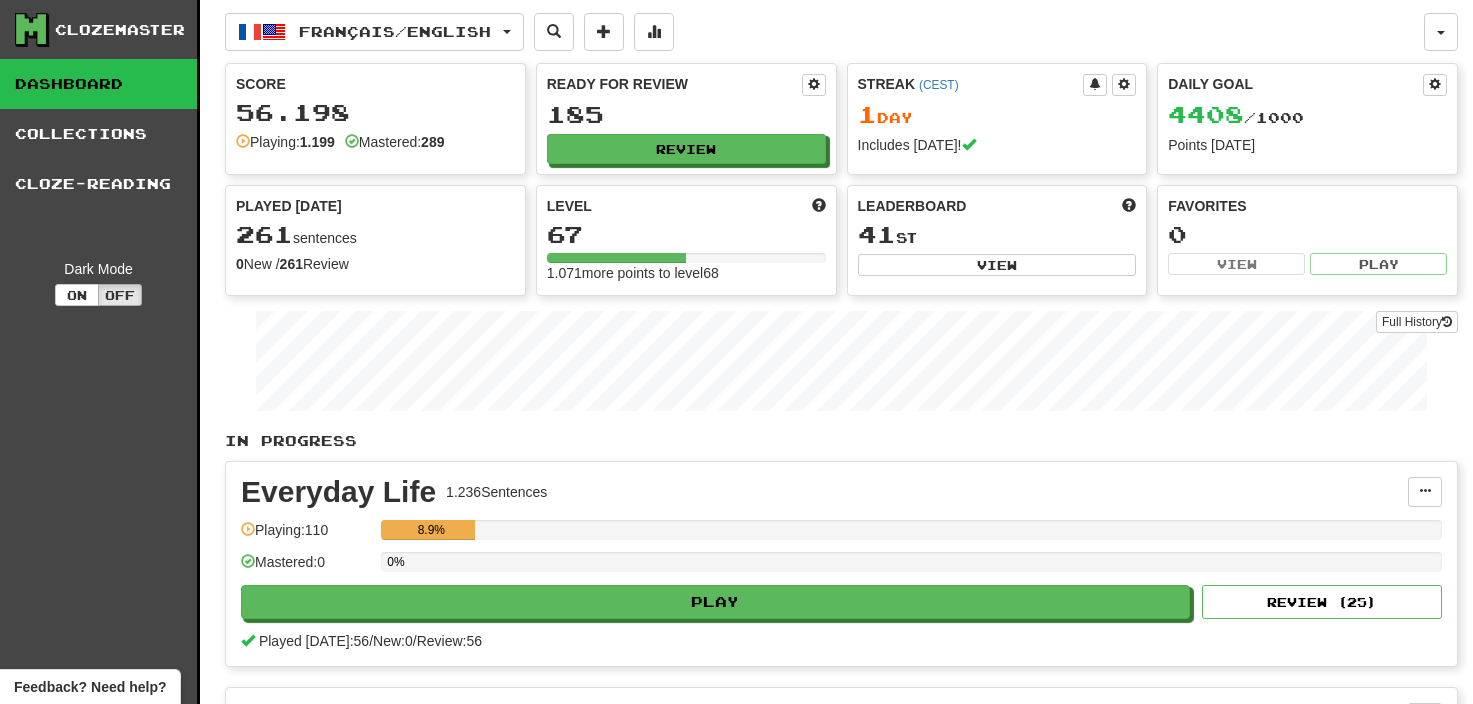 scroll, scrollTop: 0, scrollLeft: 0, axis: both 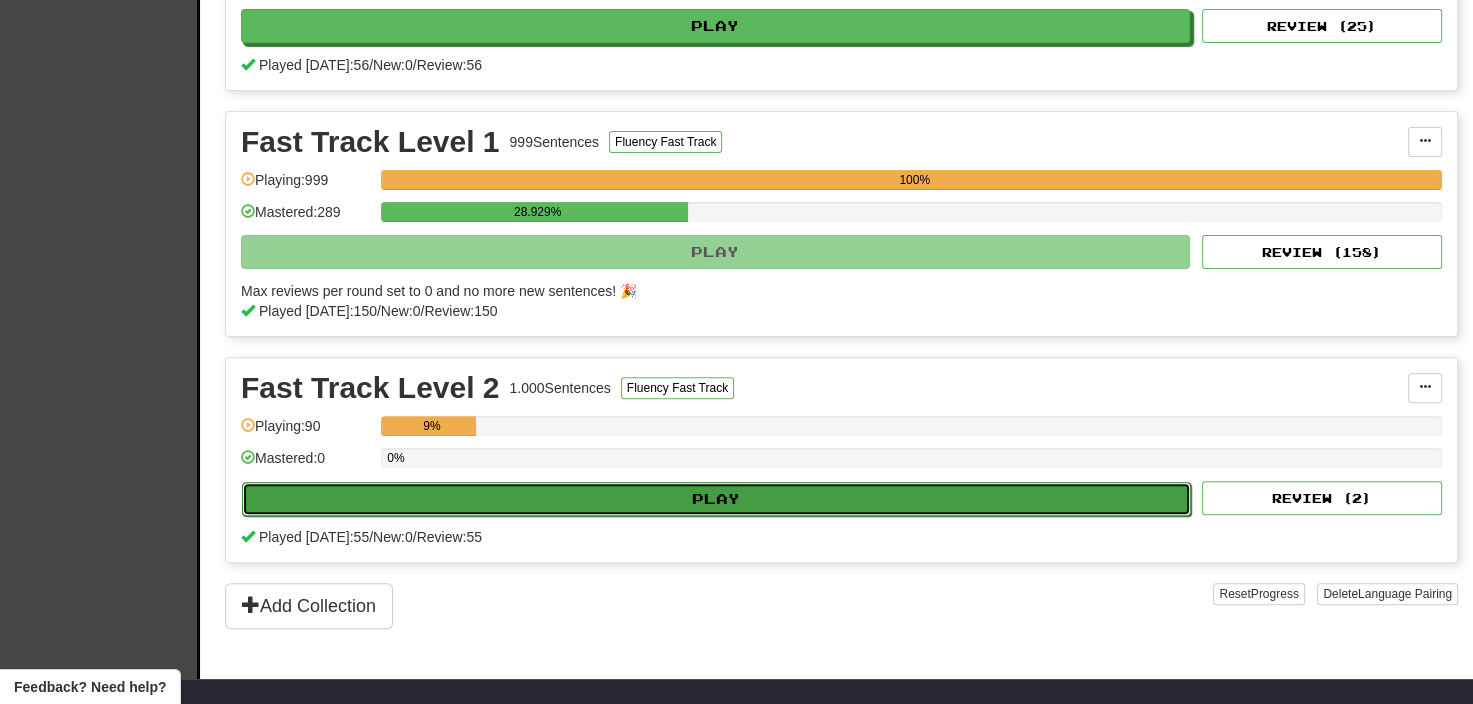 click on "Play" at bounding box center [716, 499] 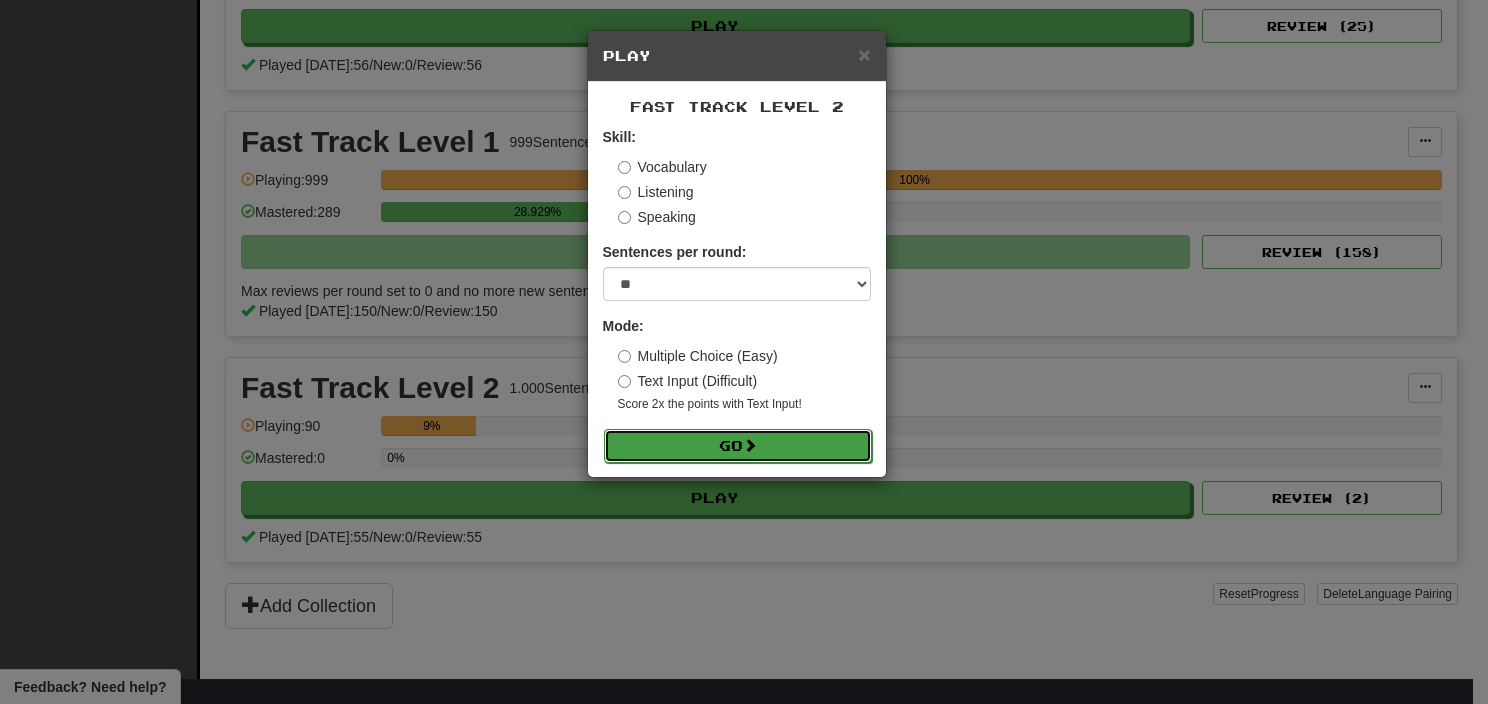 click on "Go" at bounding box center (738, 446) 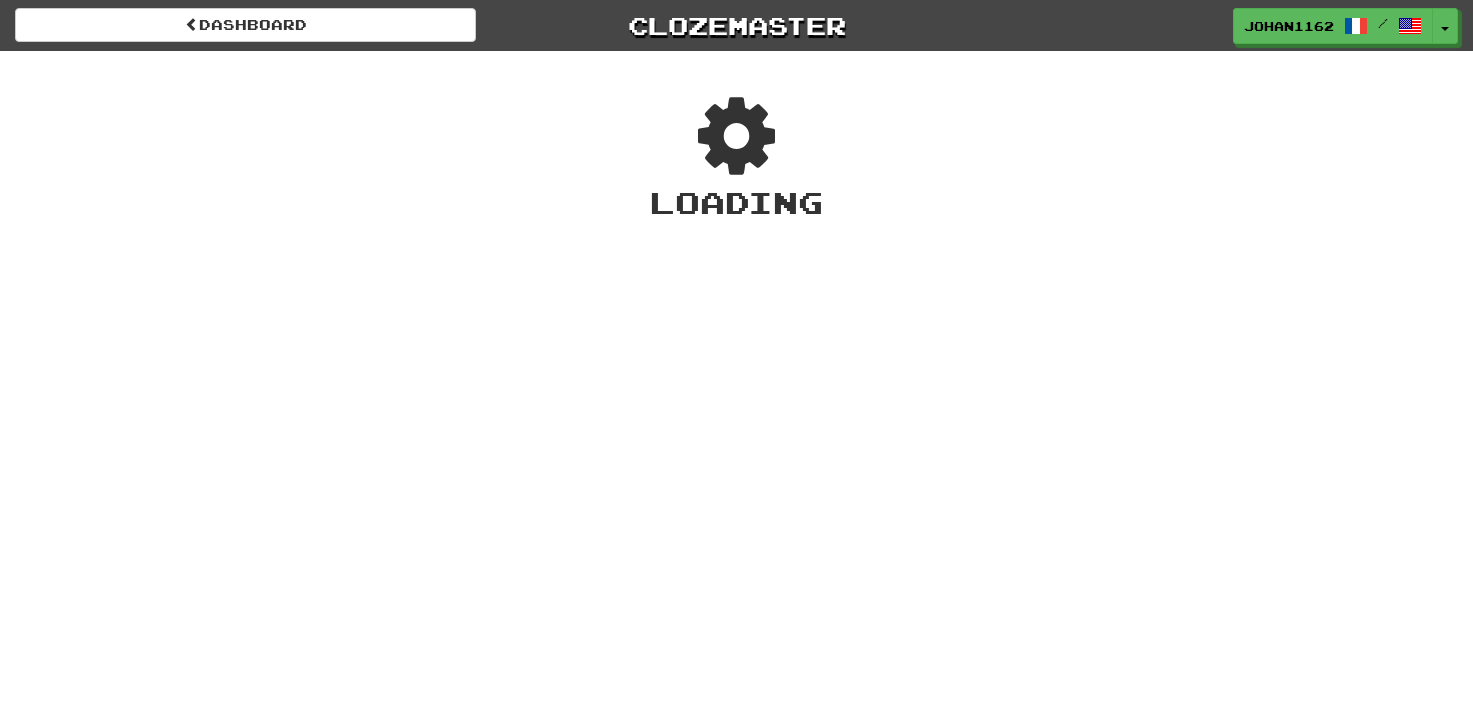 scroll, scrollTop: 0, scrollLeft: 0, axis: both 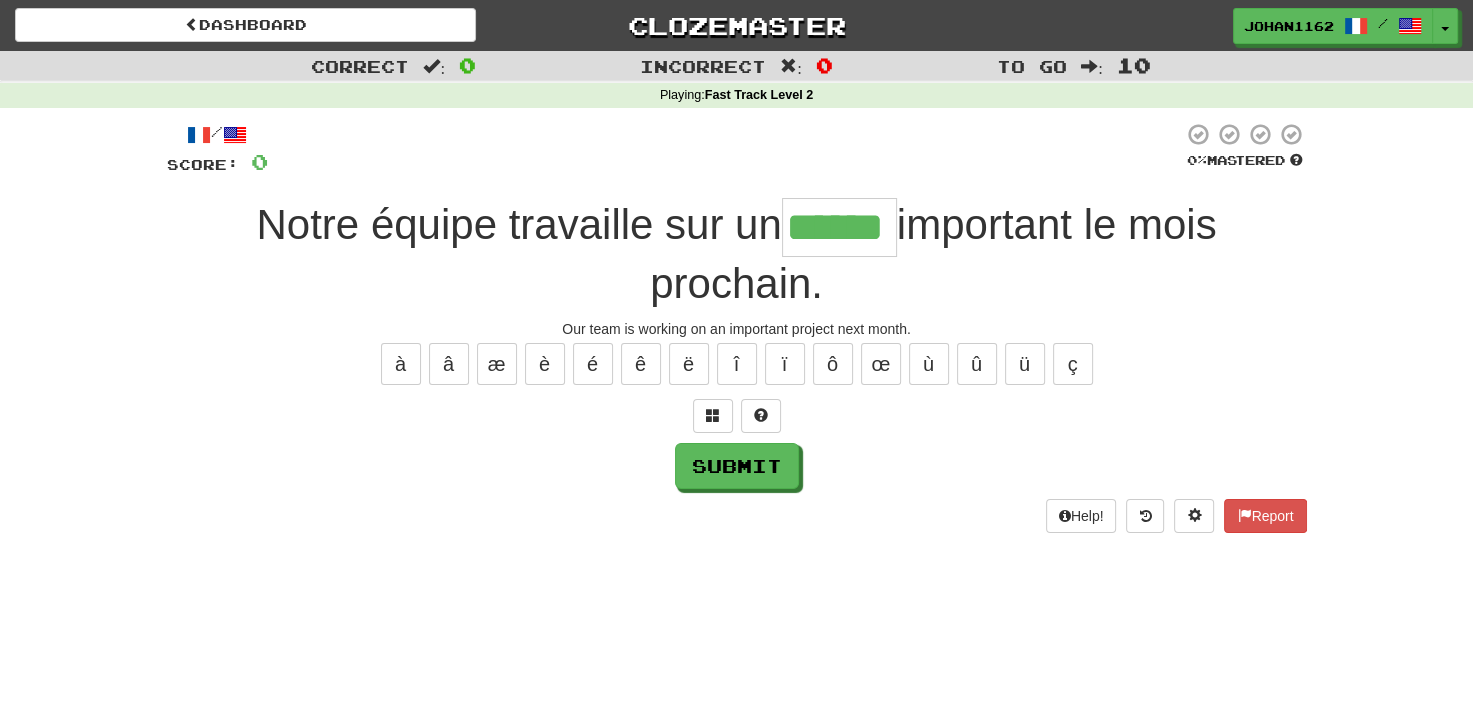 type on "******" 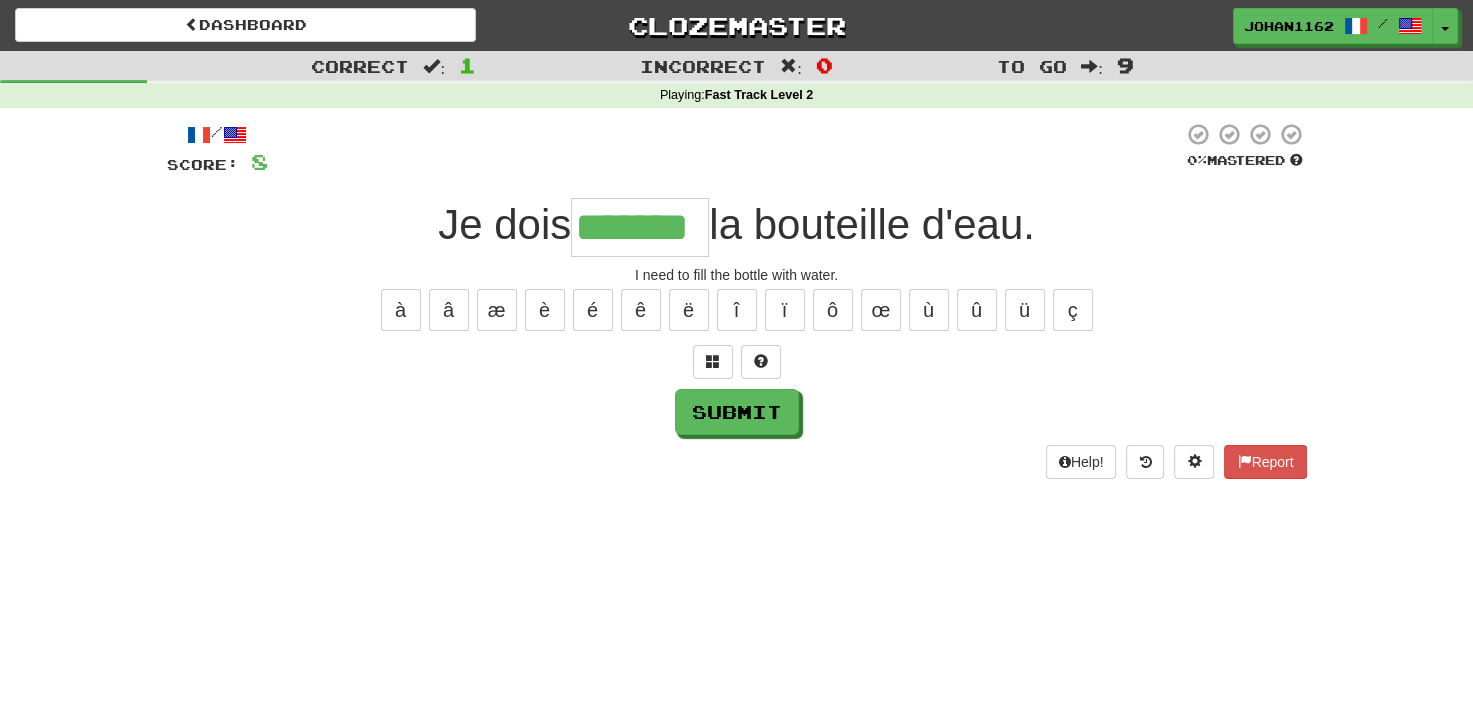 type on "*******" 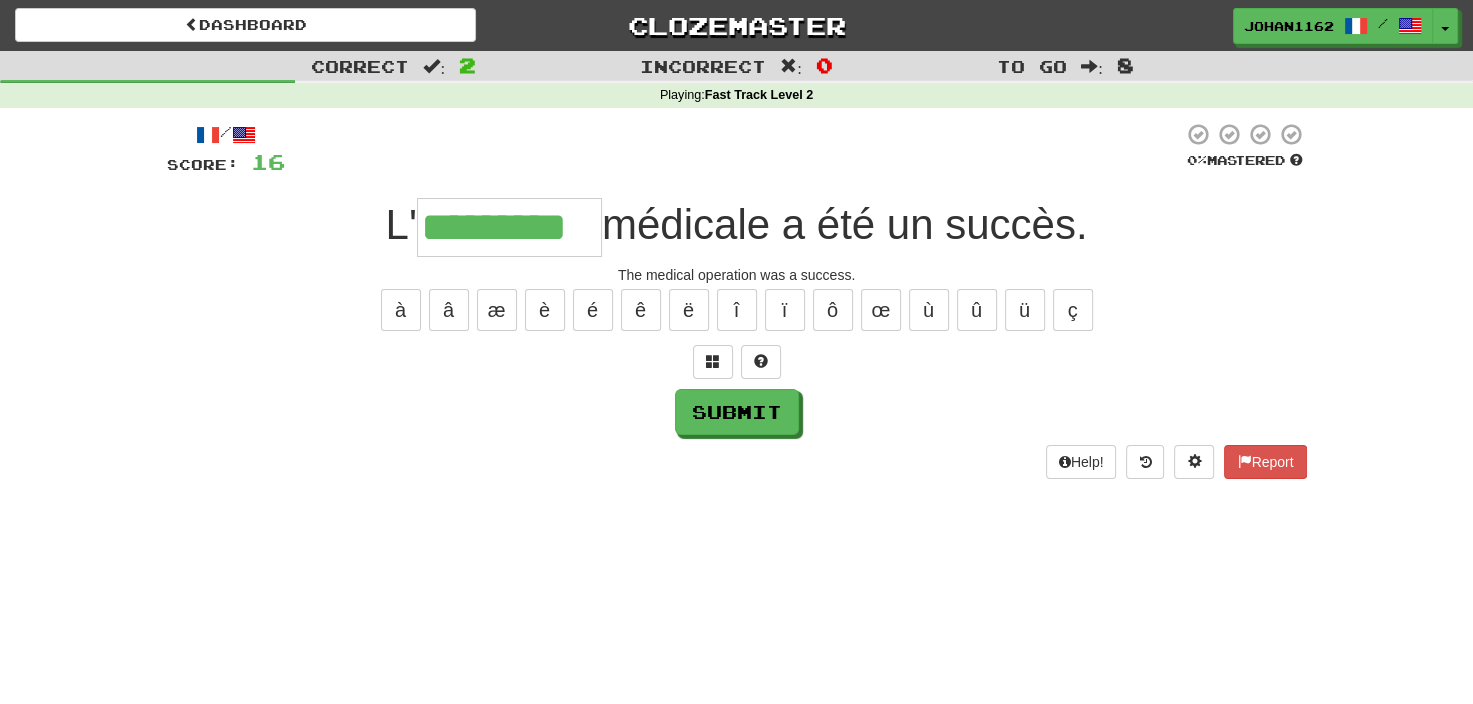 type on "*********" 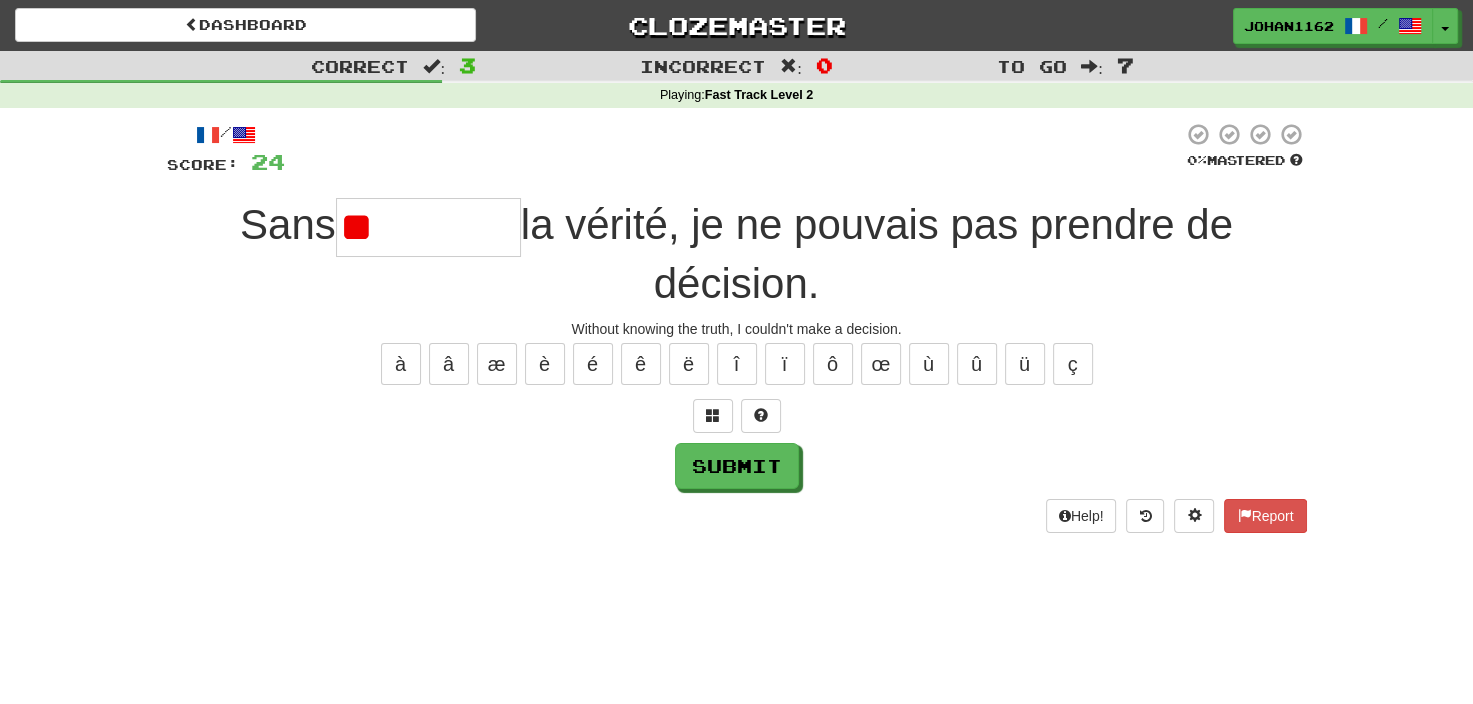type on "*" 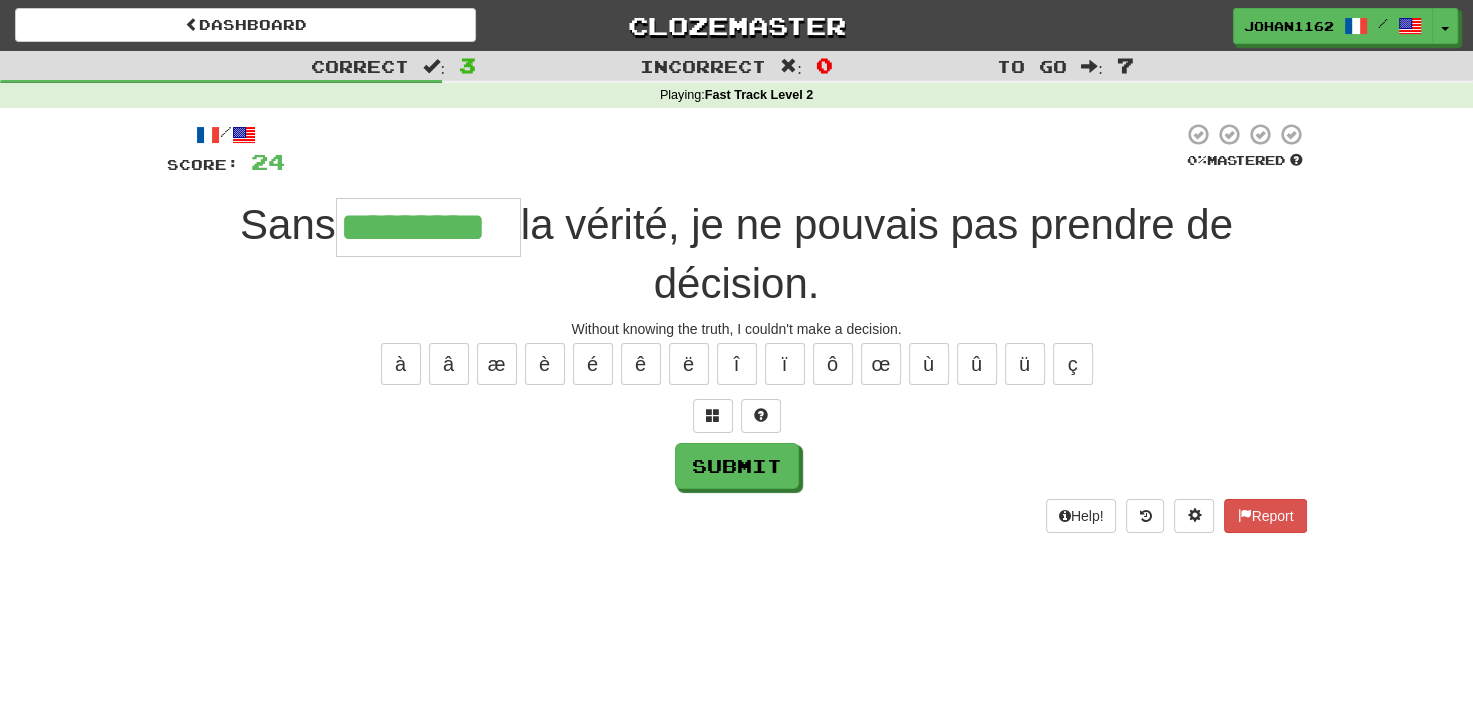 type on "*********" 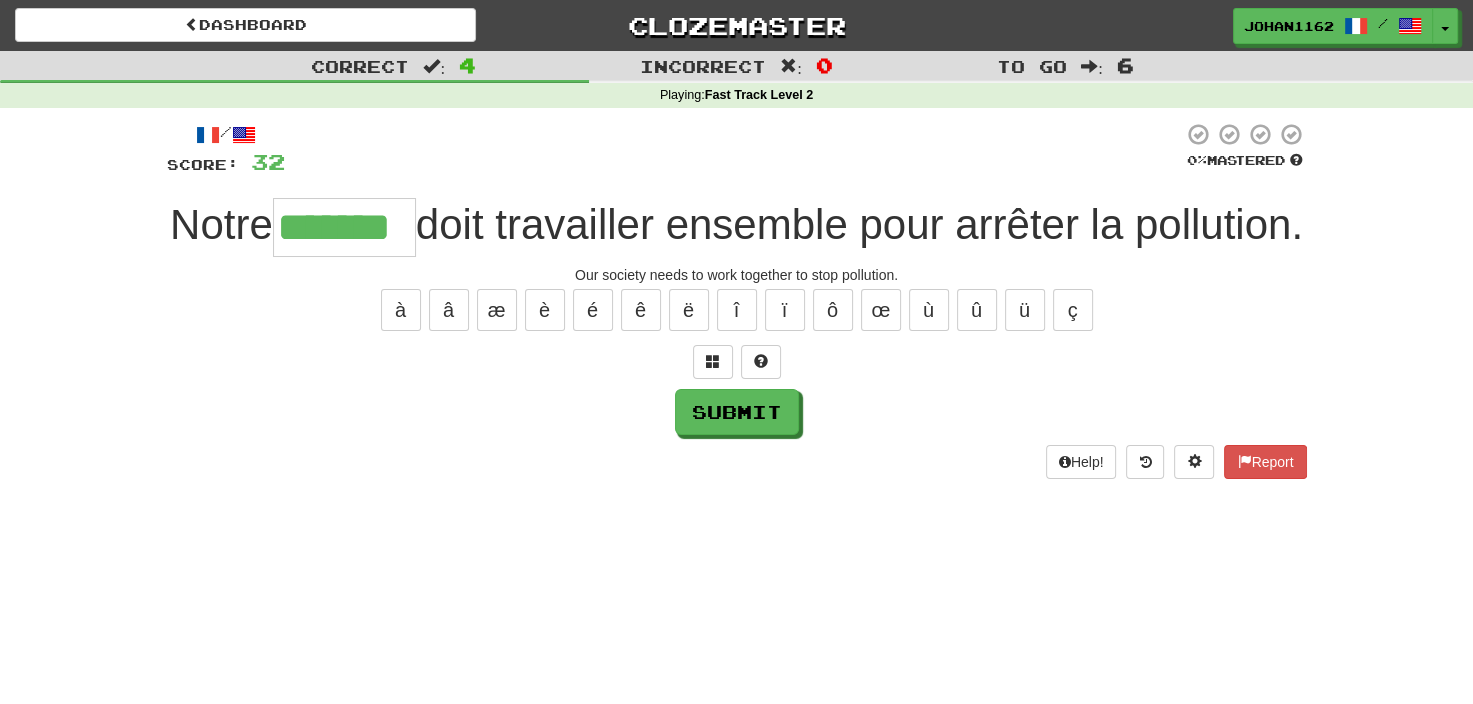 type on "*******" 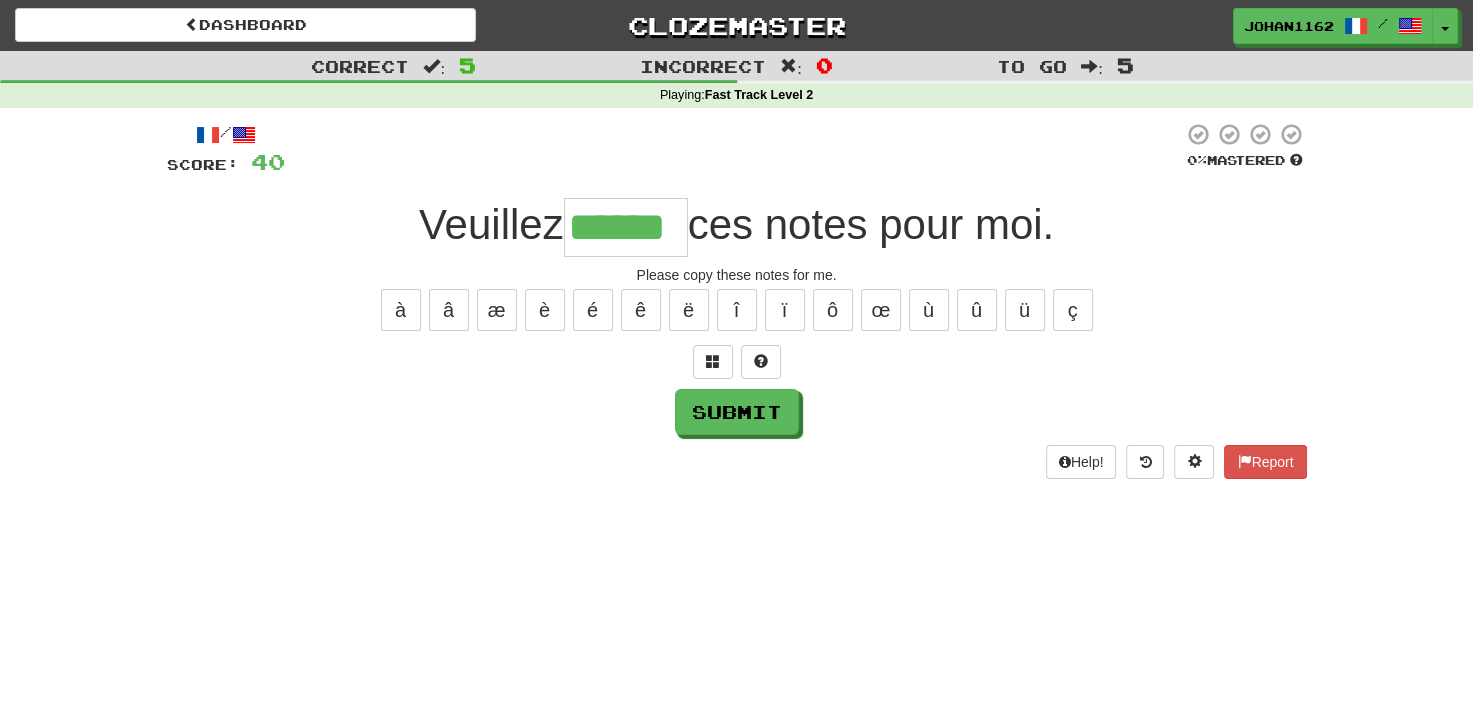 type on "******" 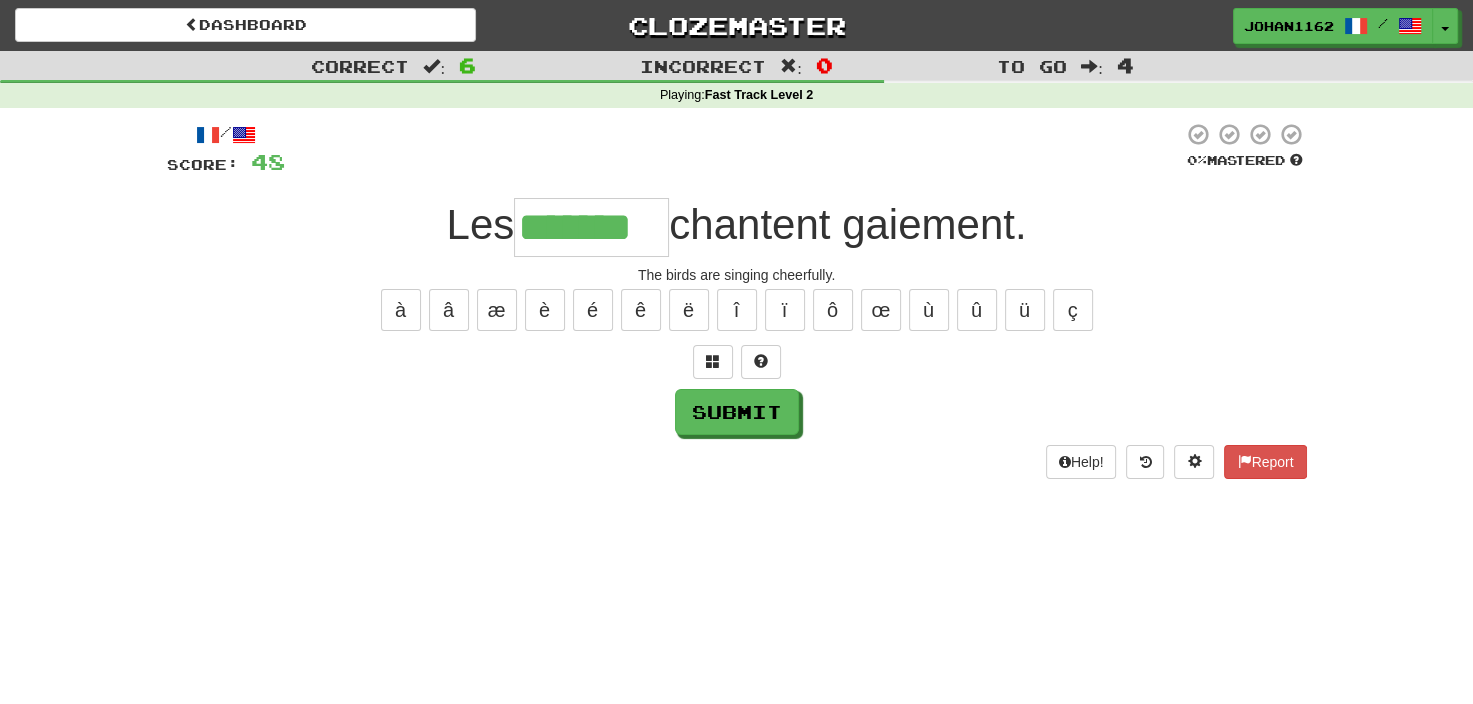 type on "*******" 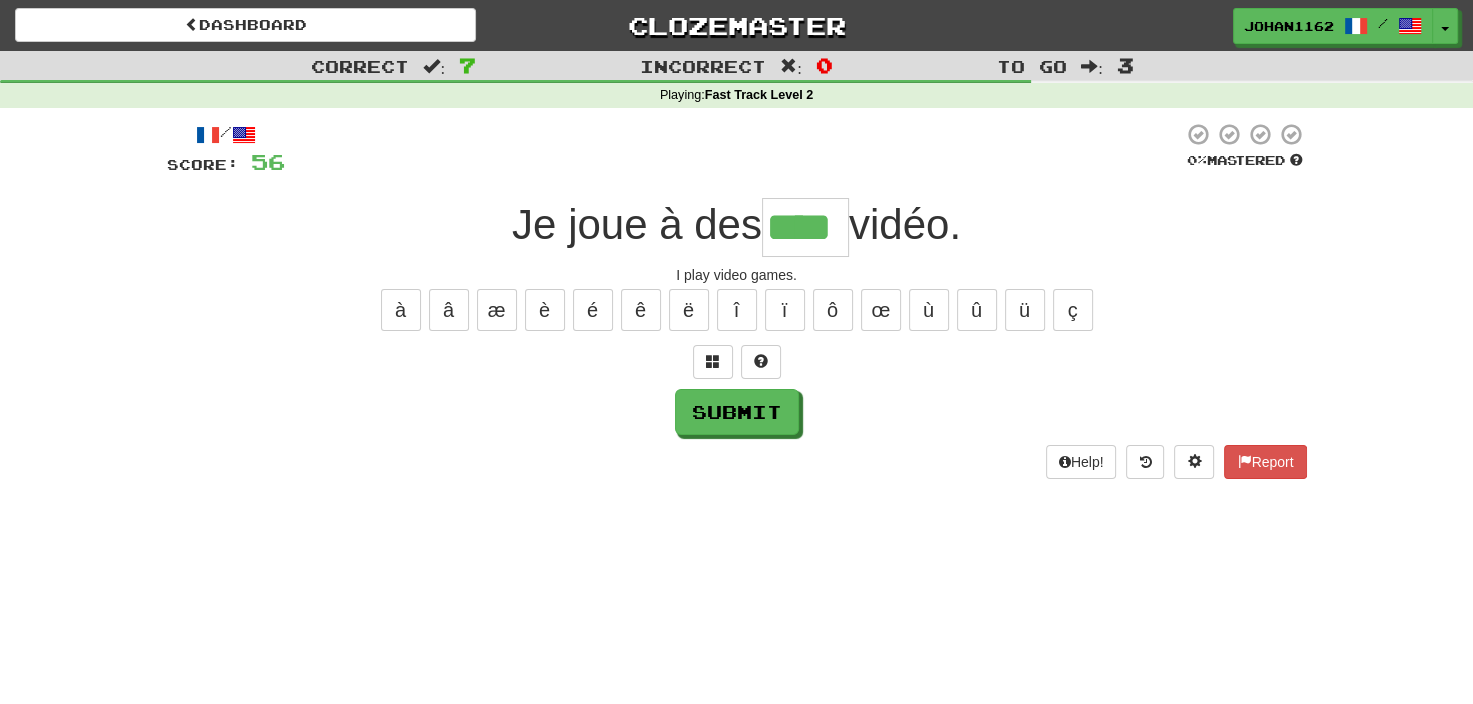type on "****" 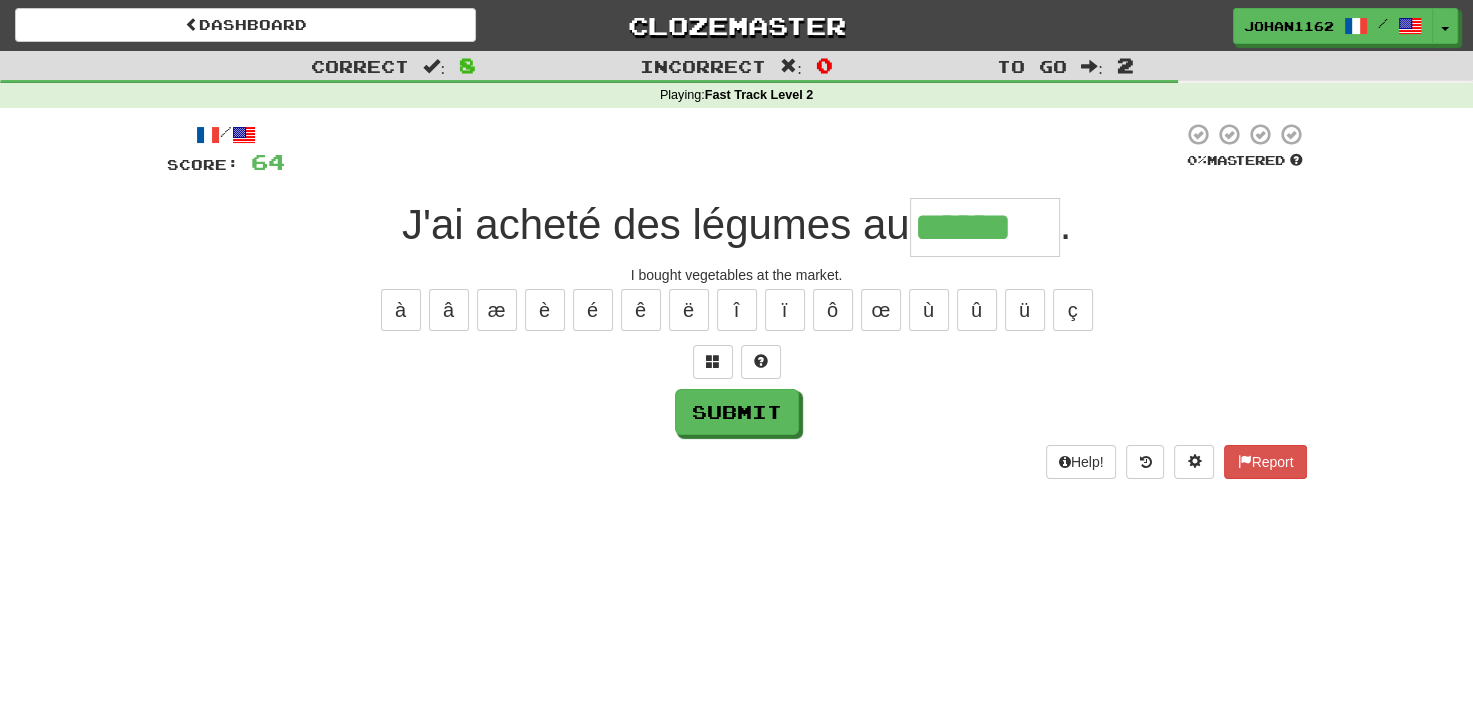 type on "******" 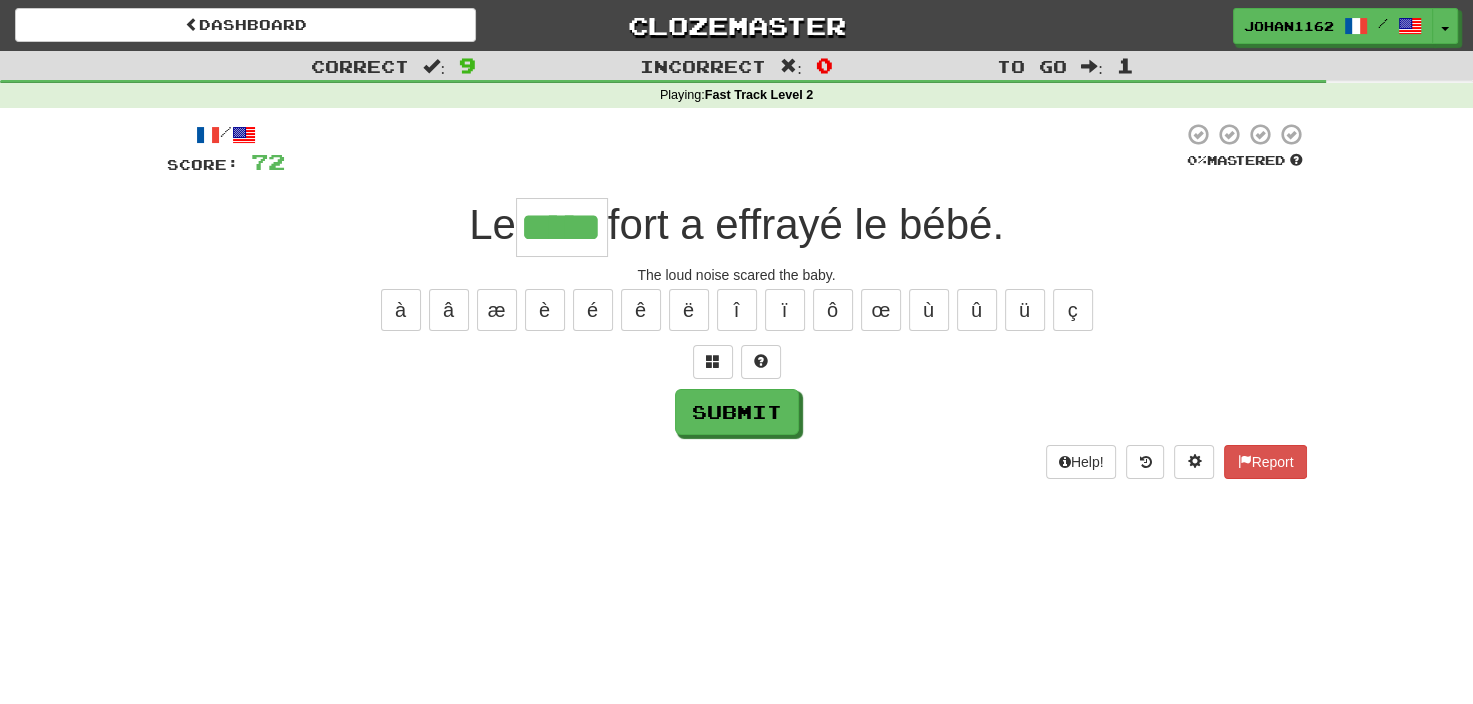 type on "*****" 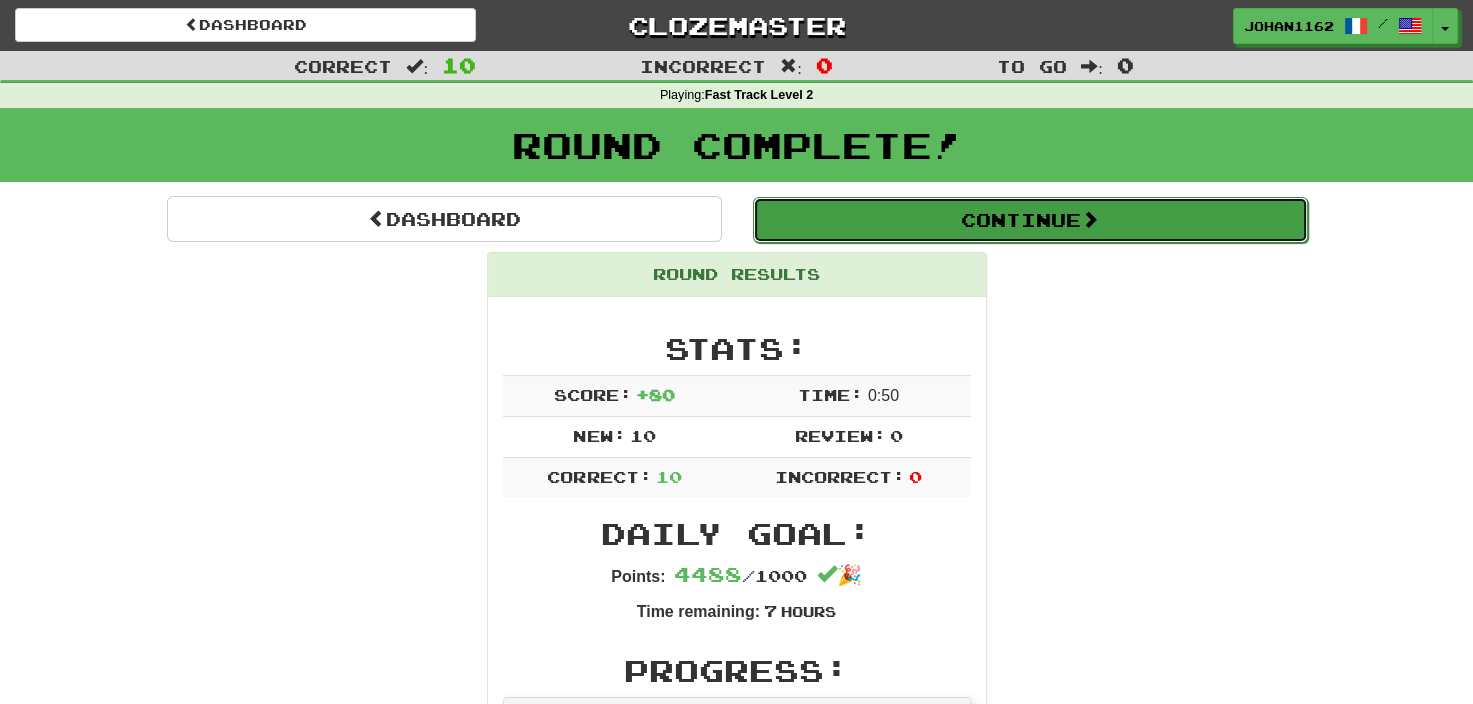 click on "Continue" at bounding box center [1030, 220] 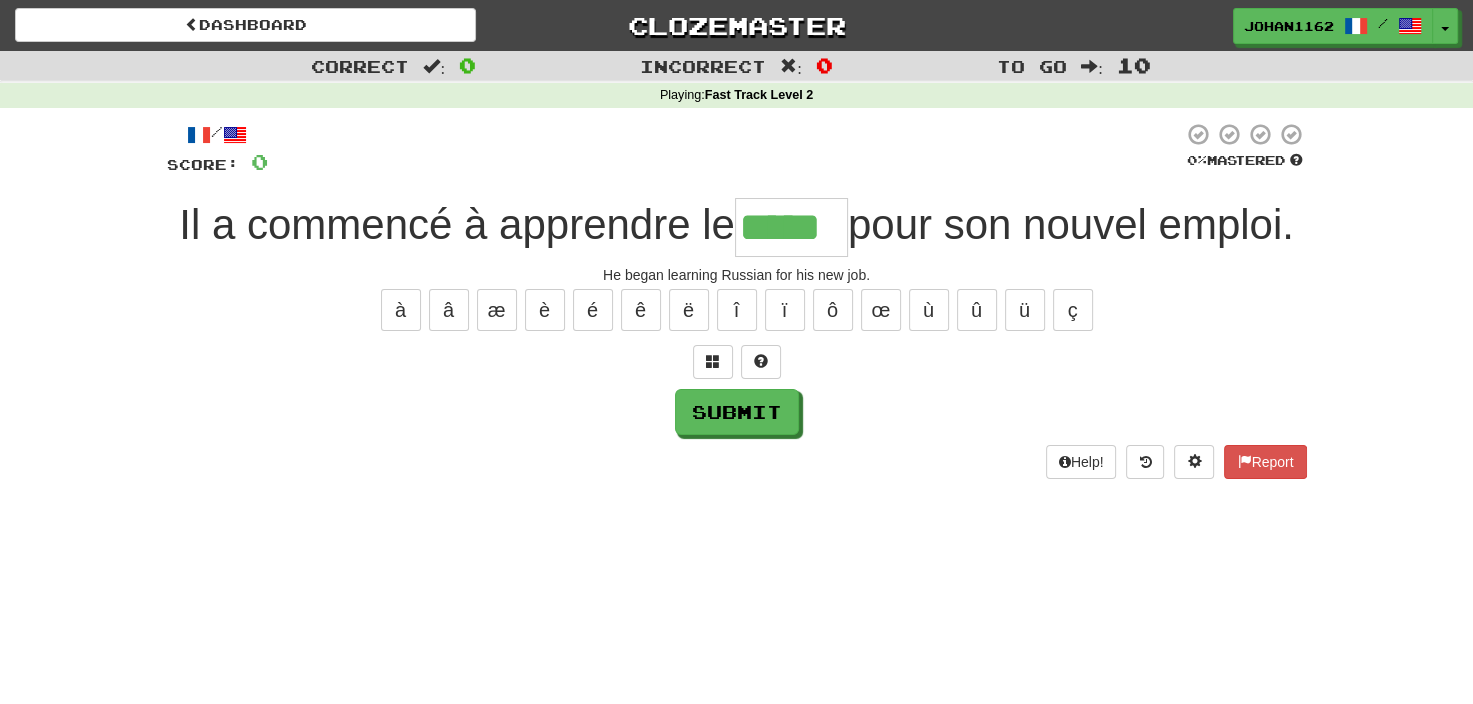 type on "*****" 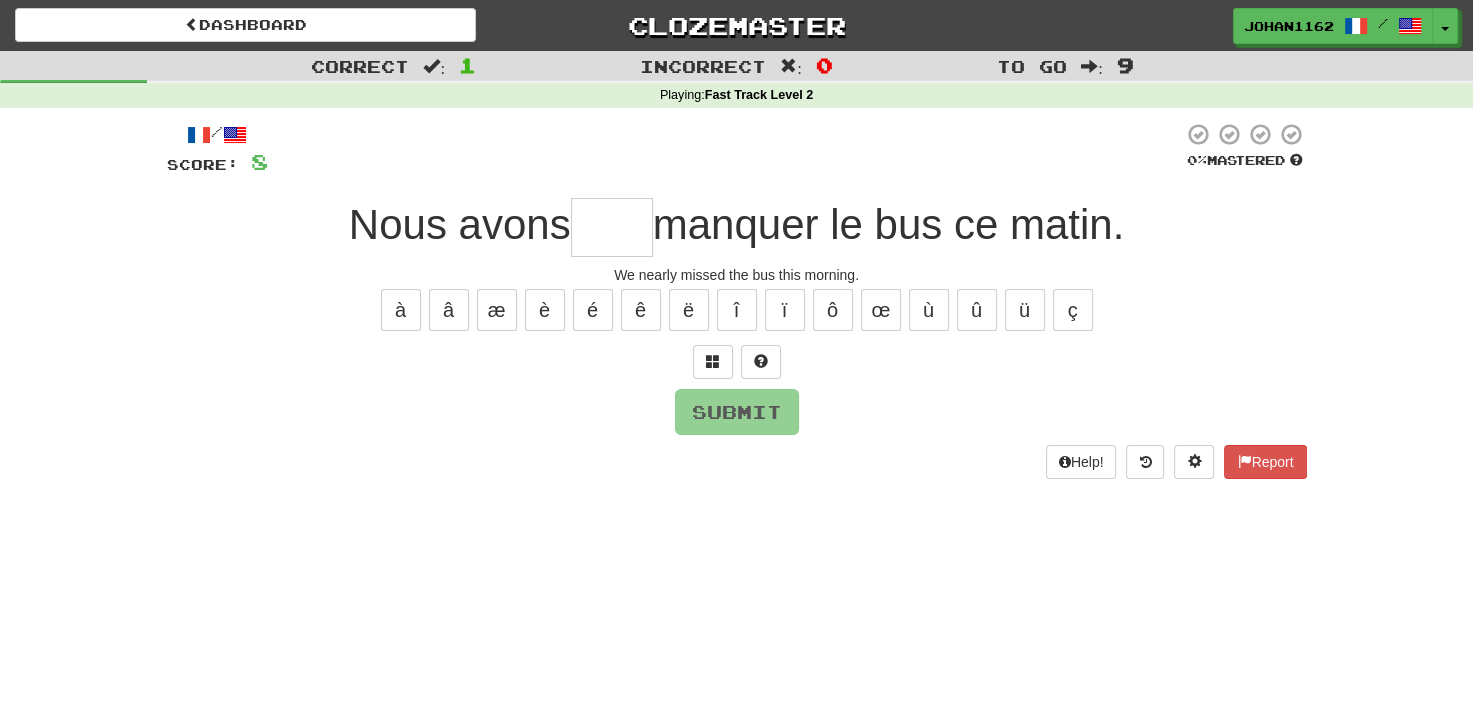 type on "*" 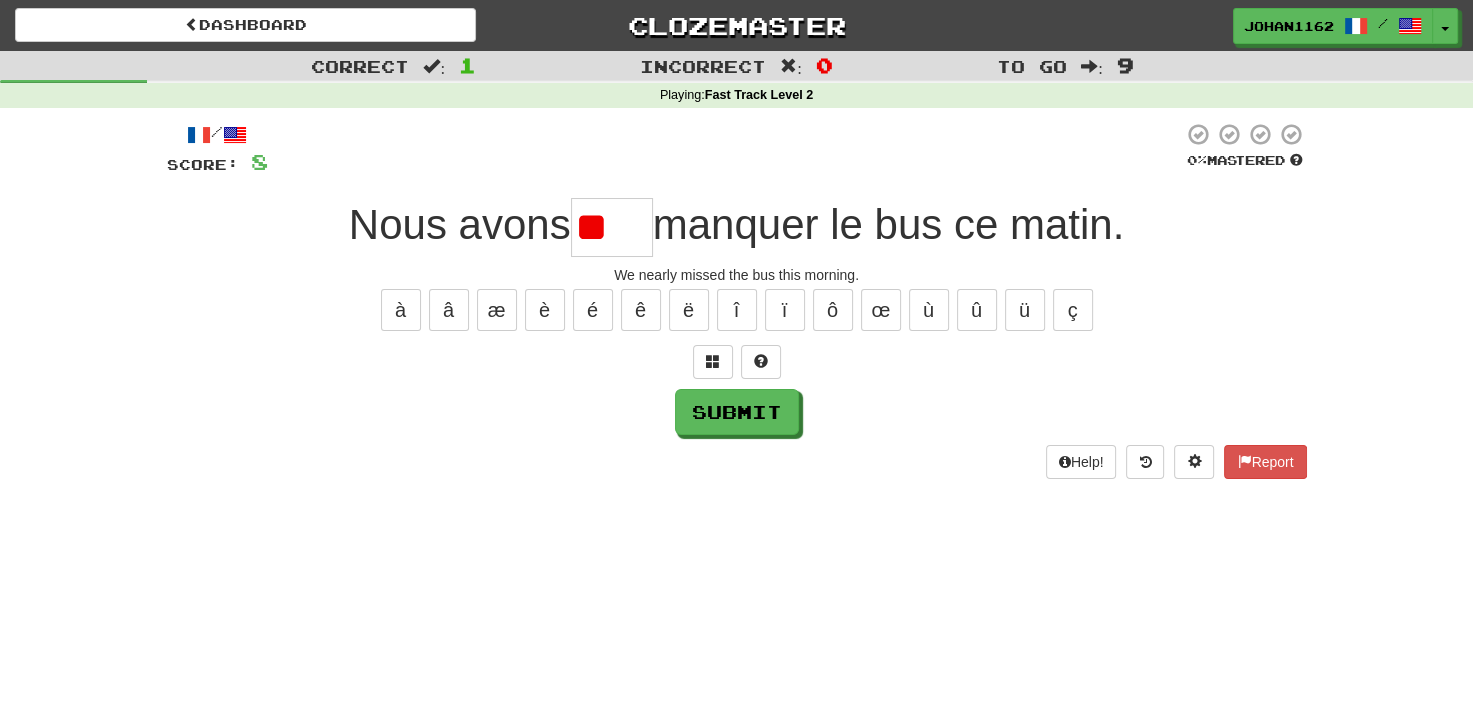 type on "*" 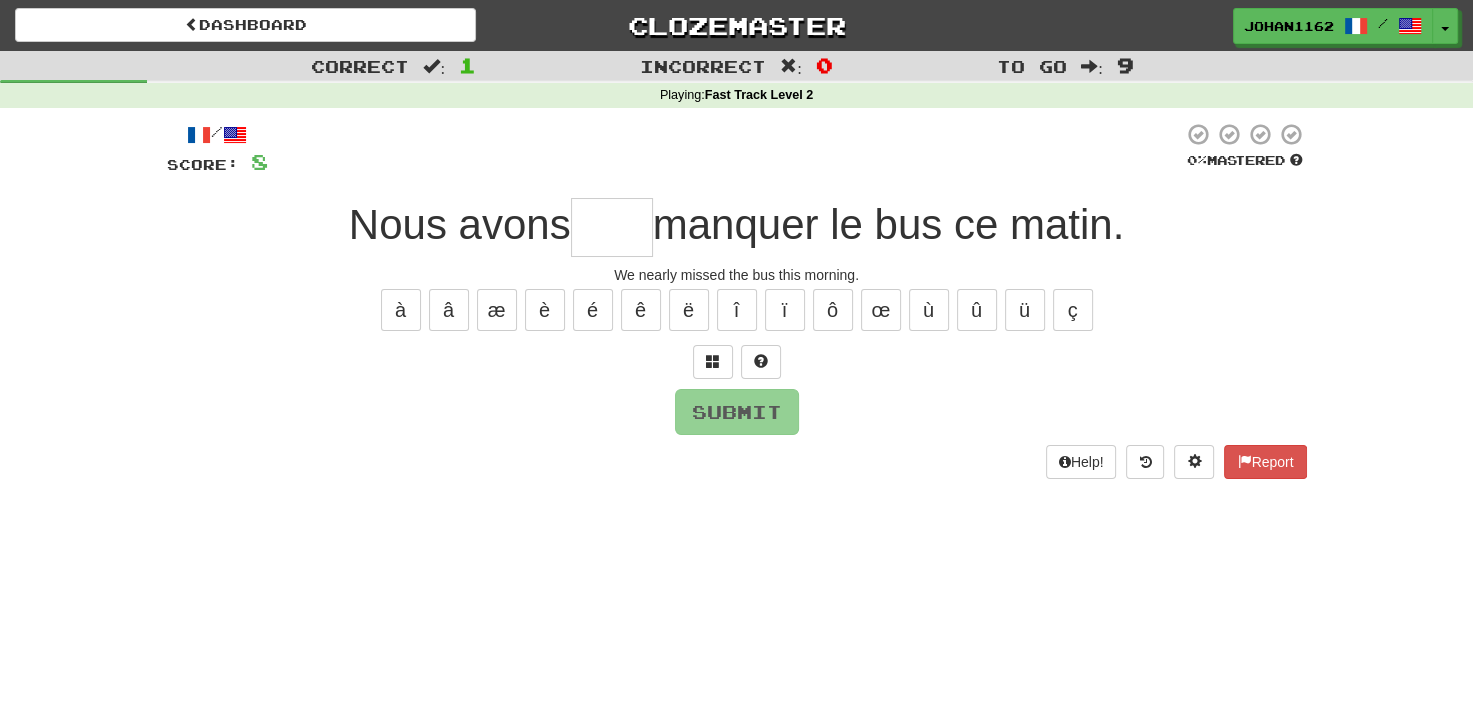 type on "******" 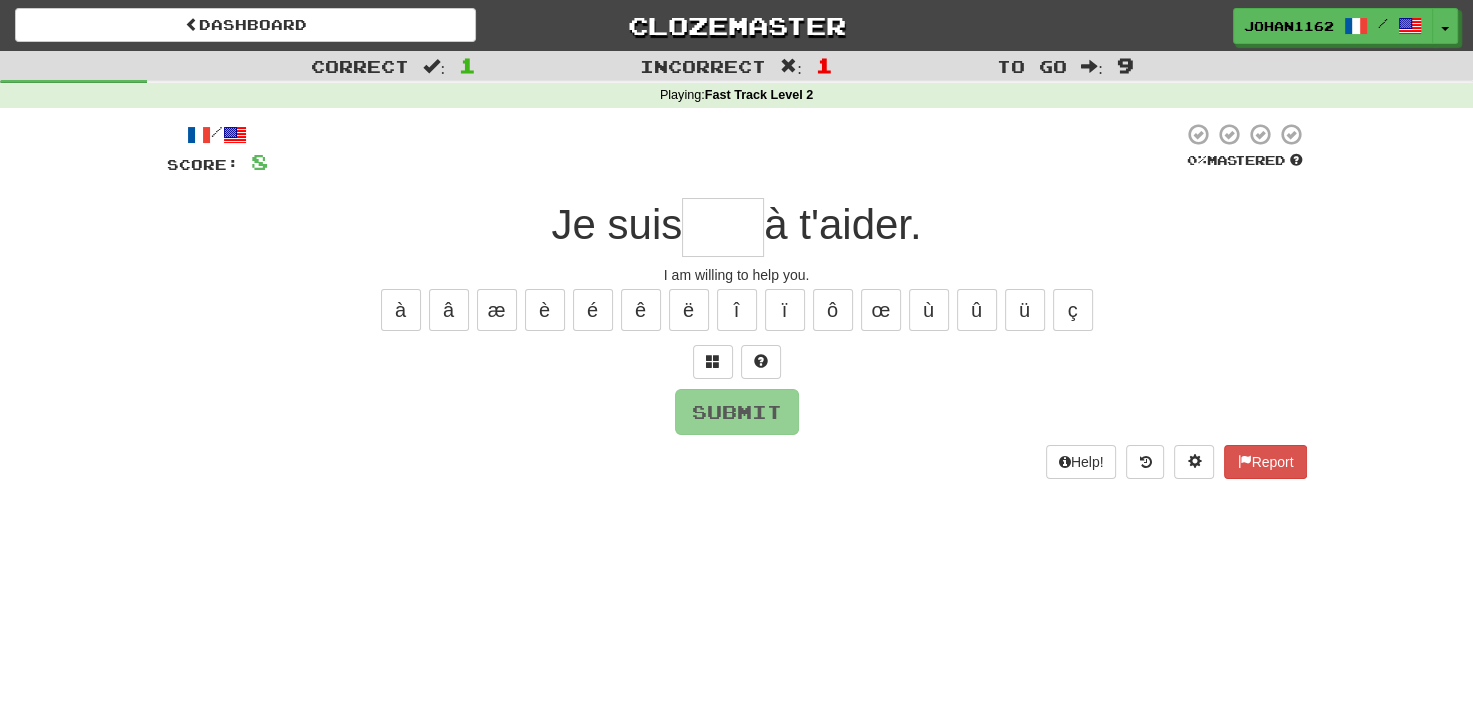 type on "****" 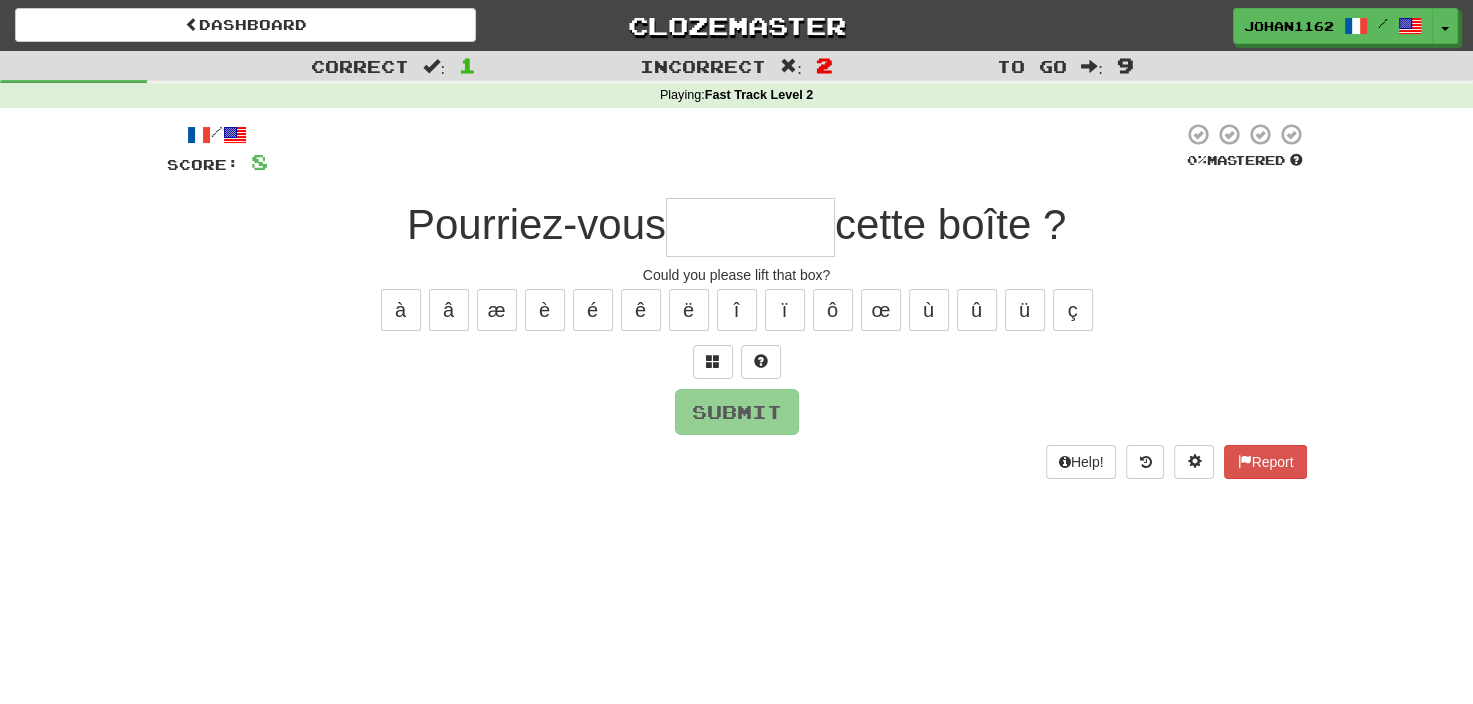 type on "********" 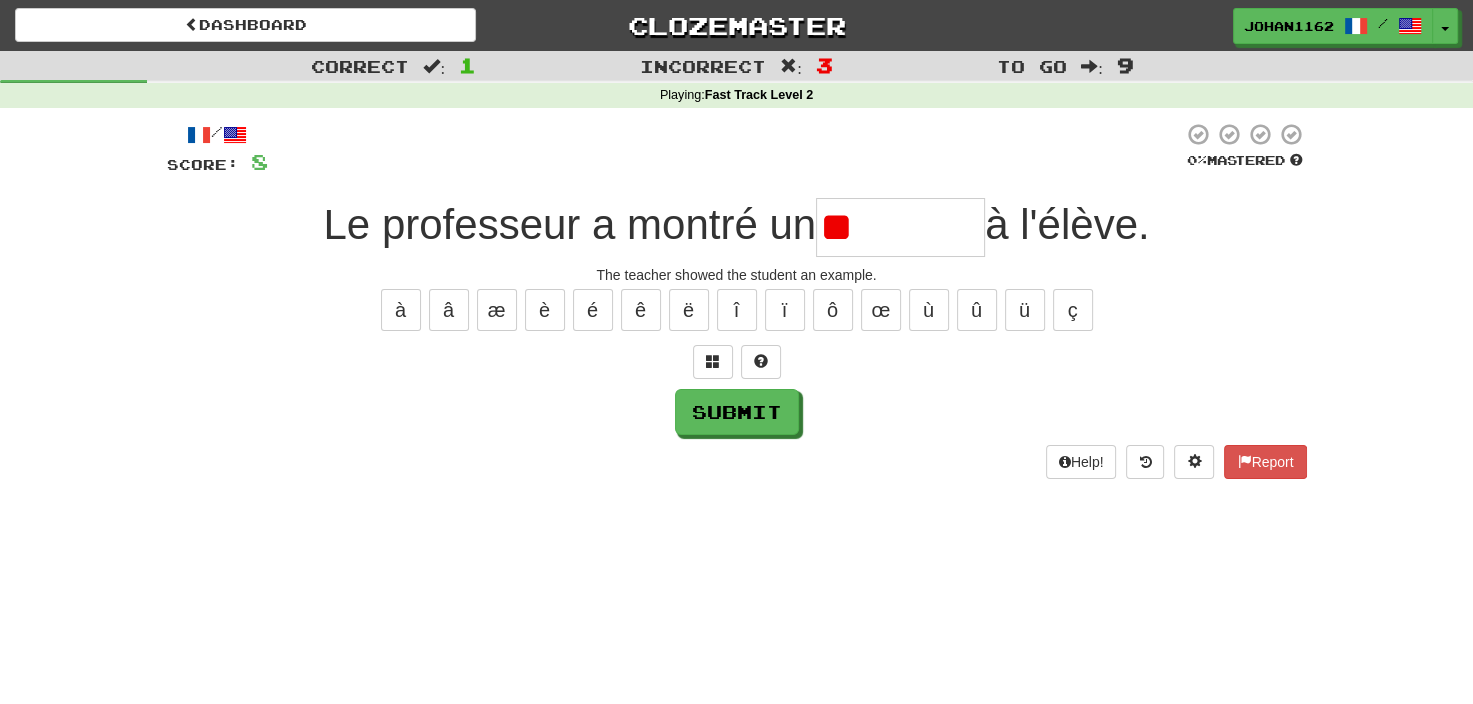 type on "*" 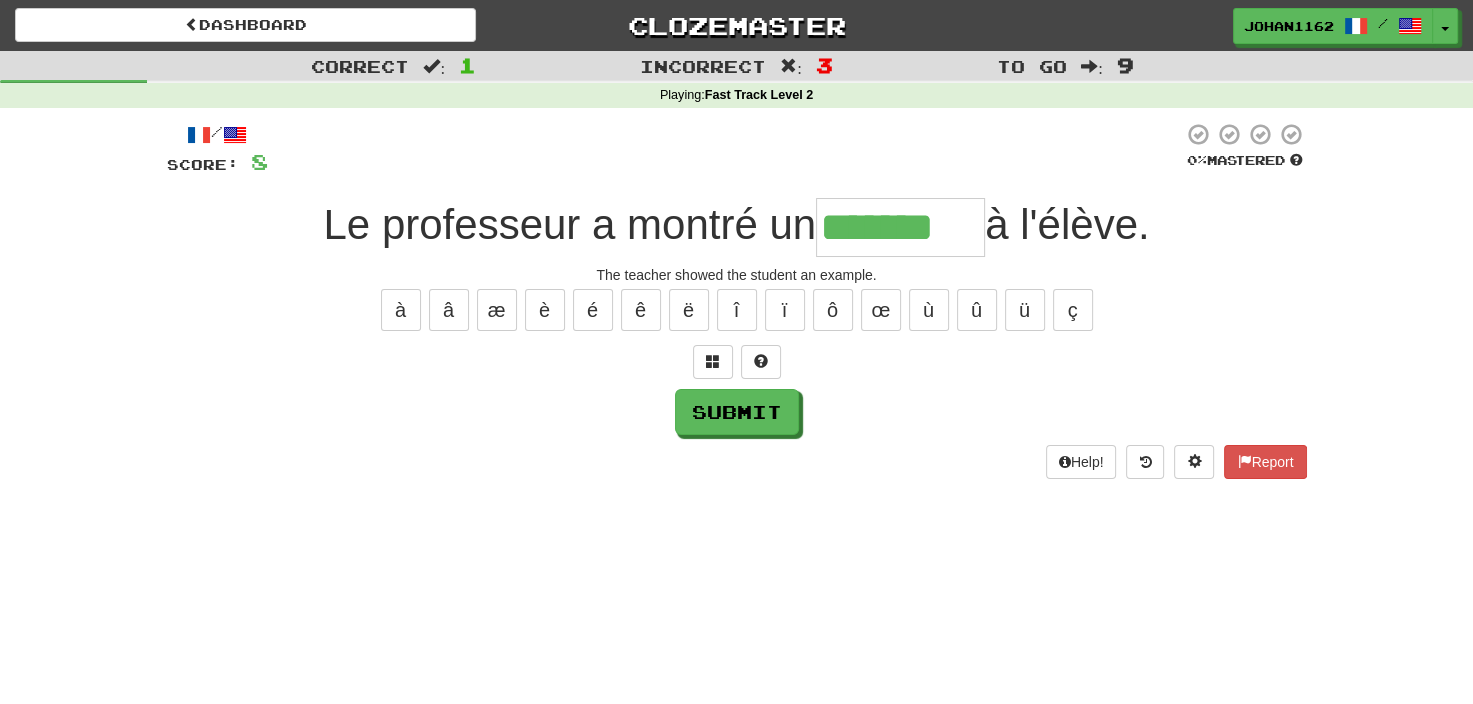 type on "*******" 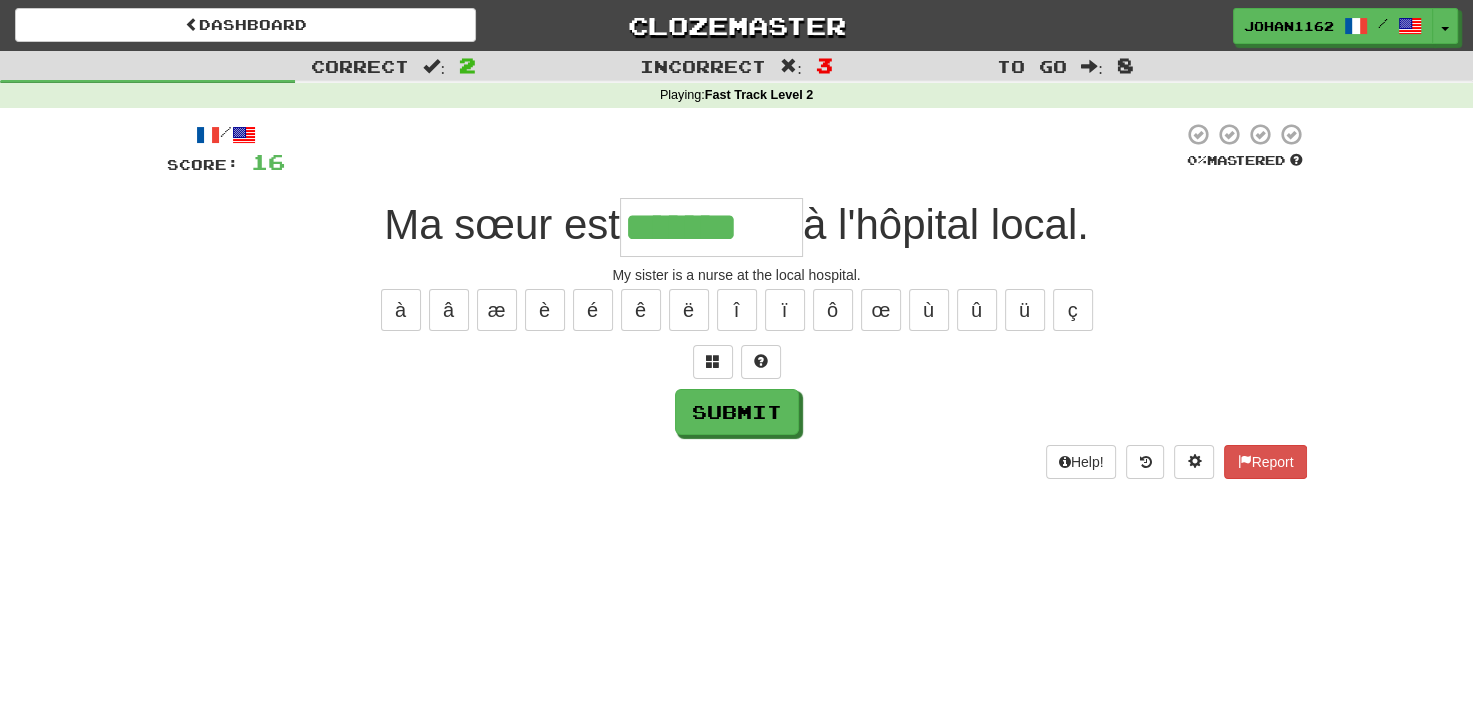 type on "**********" 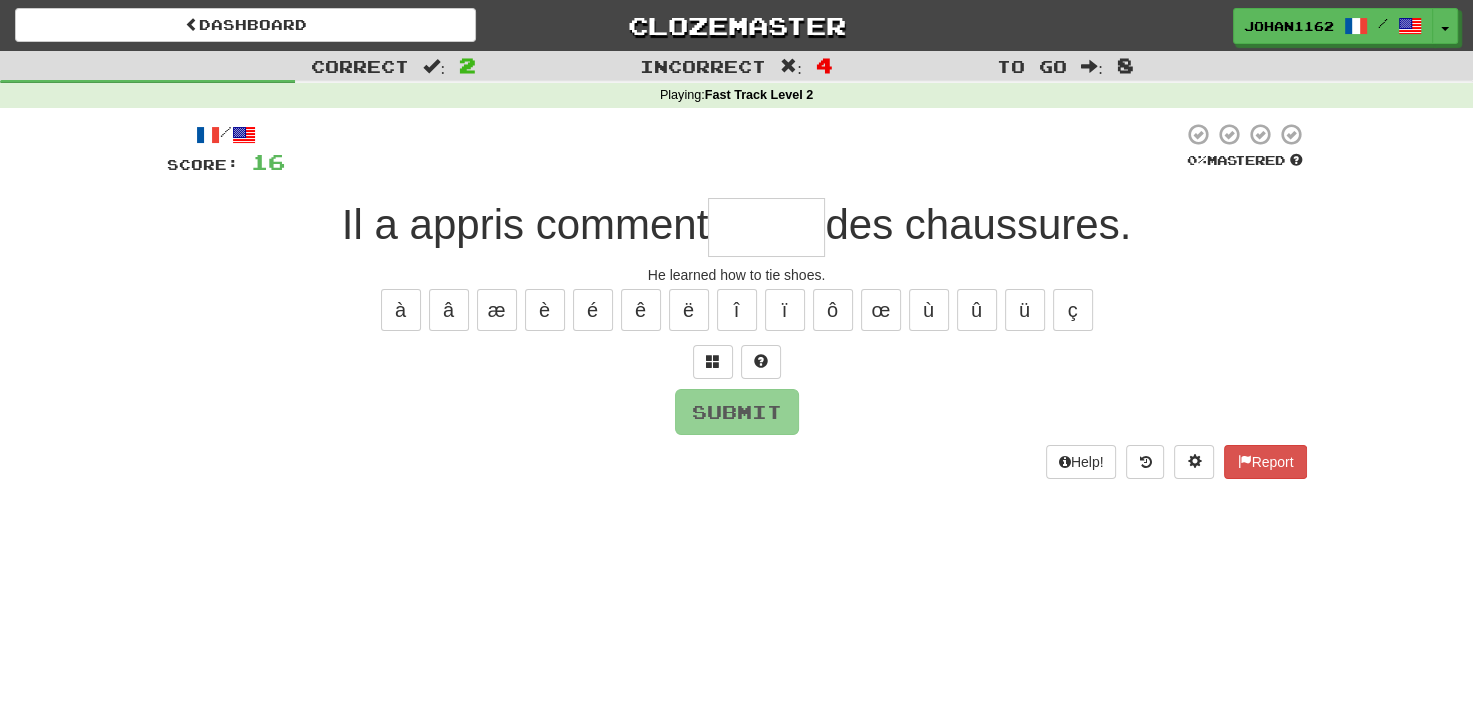 type on "*****" 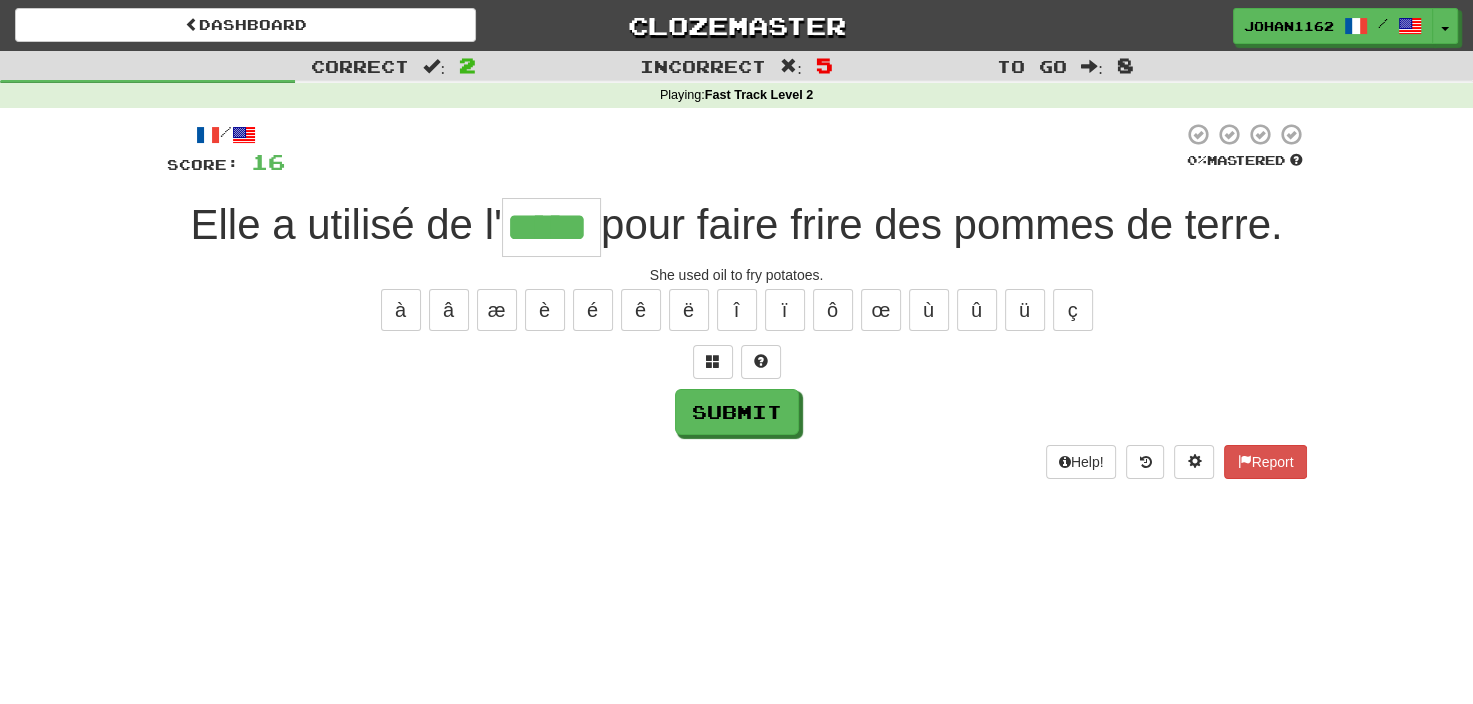type on "*****" 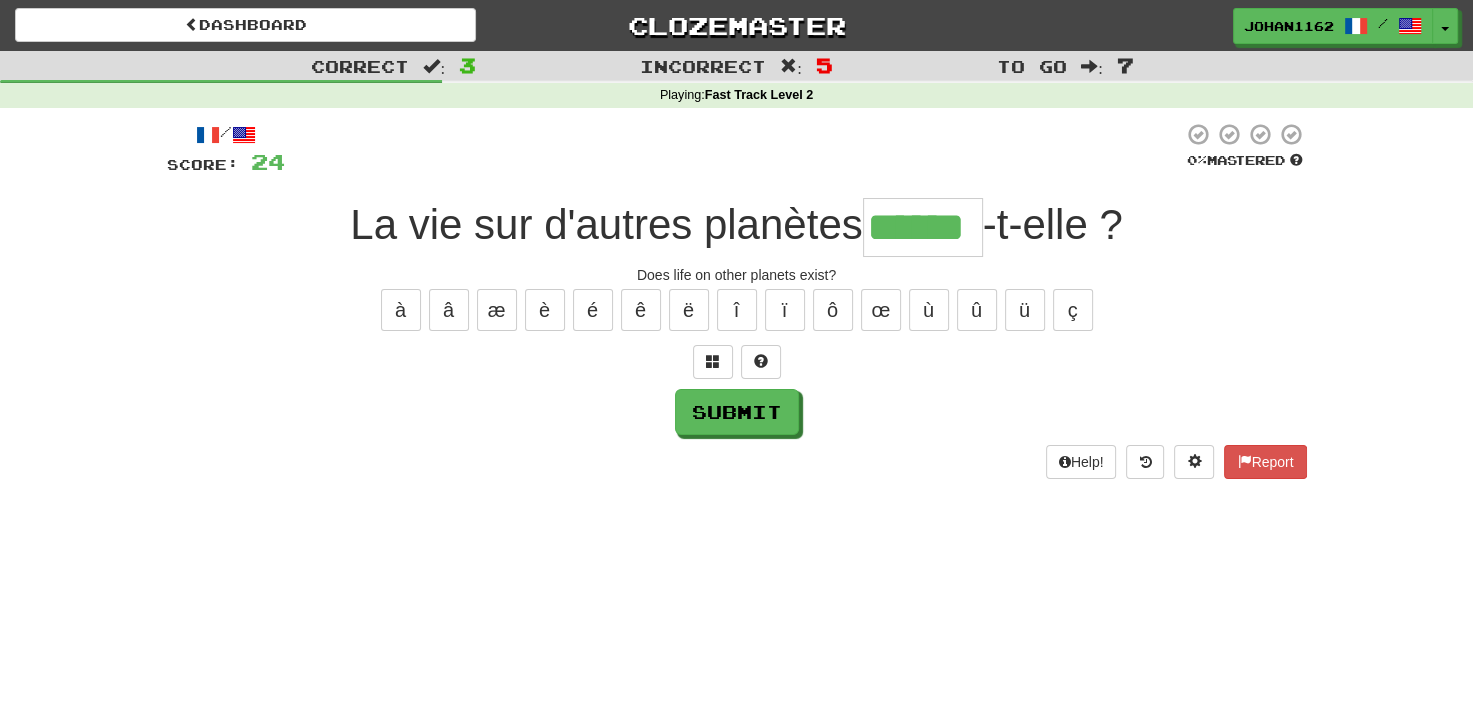 type on "******" 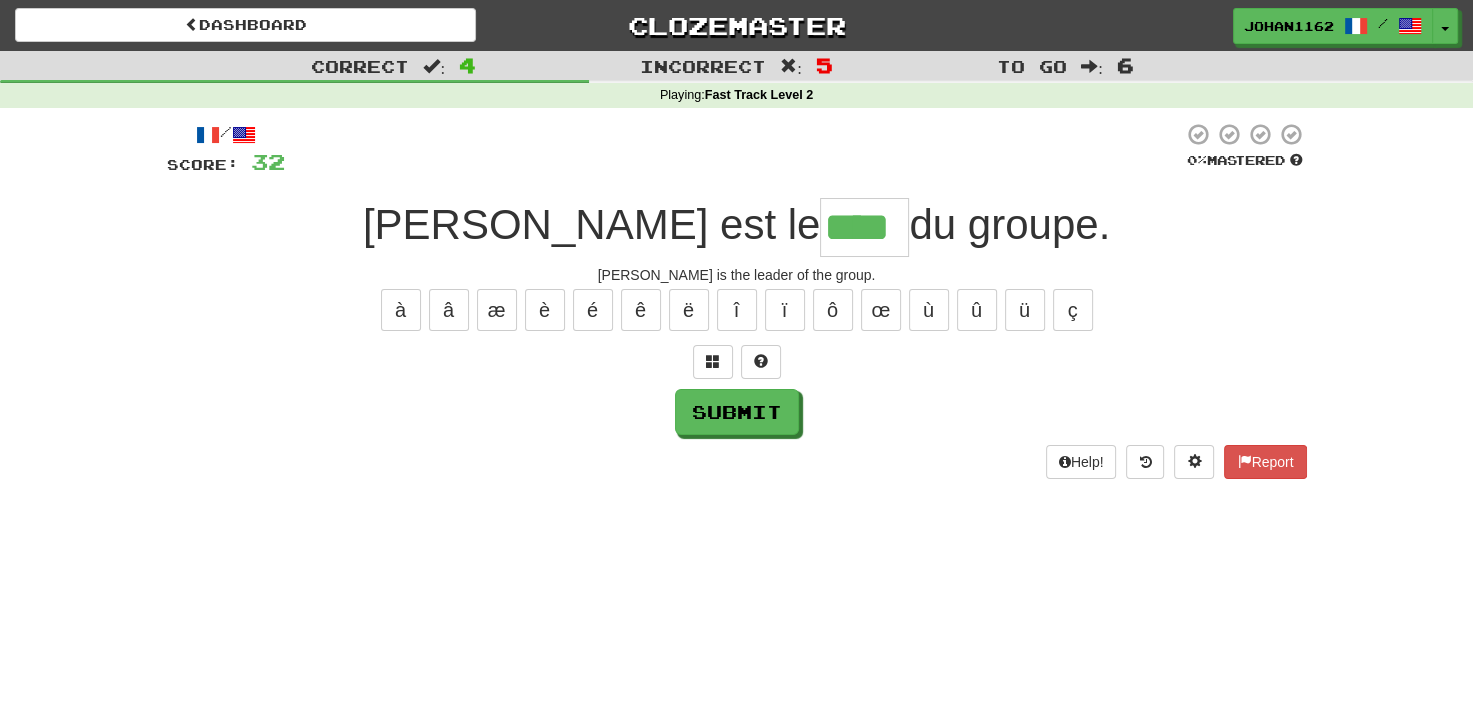 type on "****" 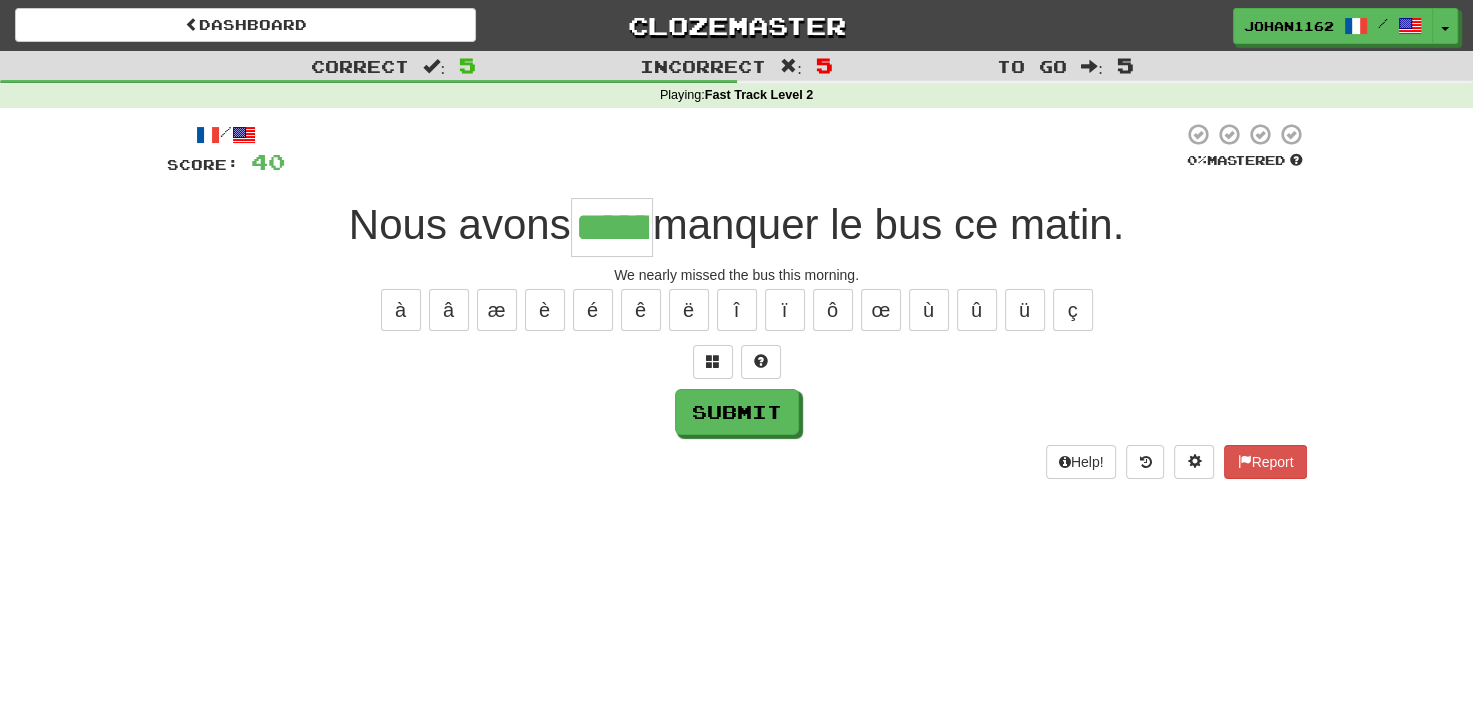 type on "******" 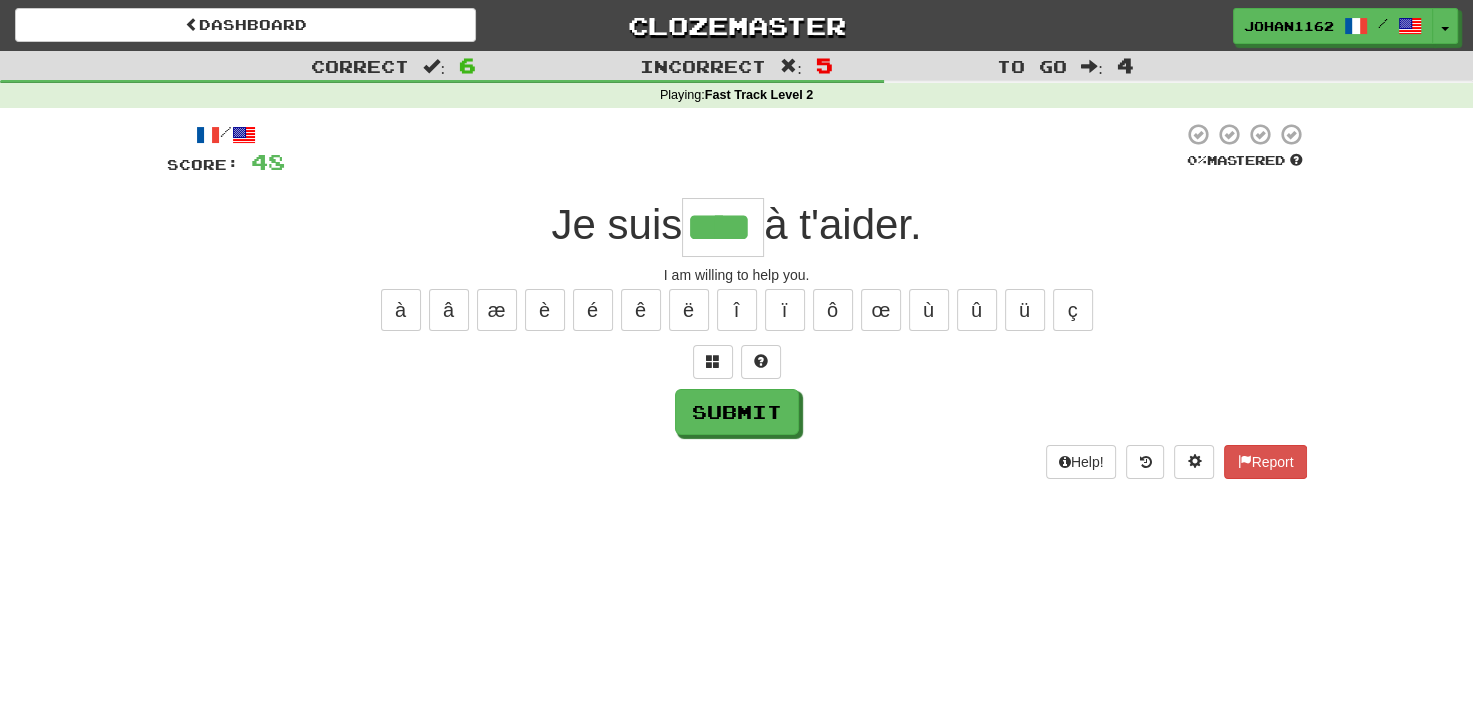 type on "****" 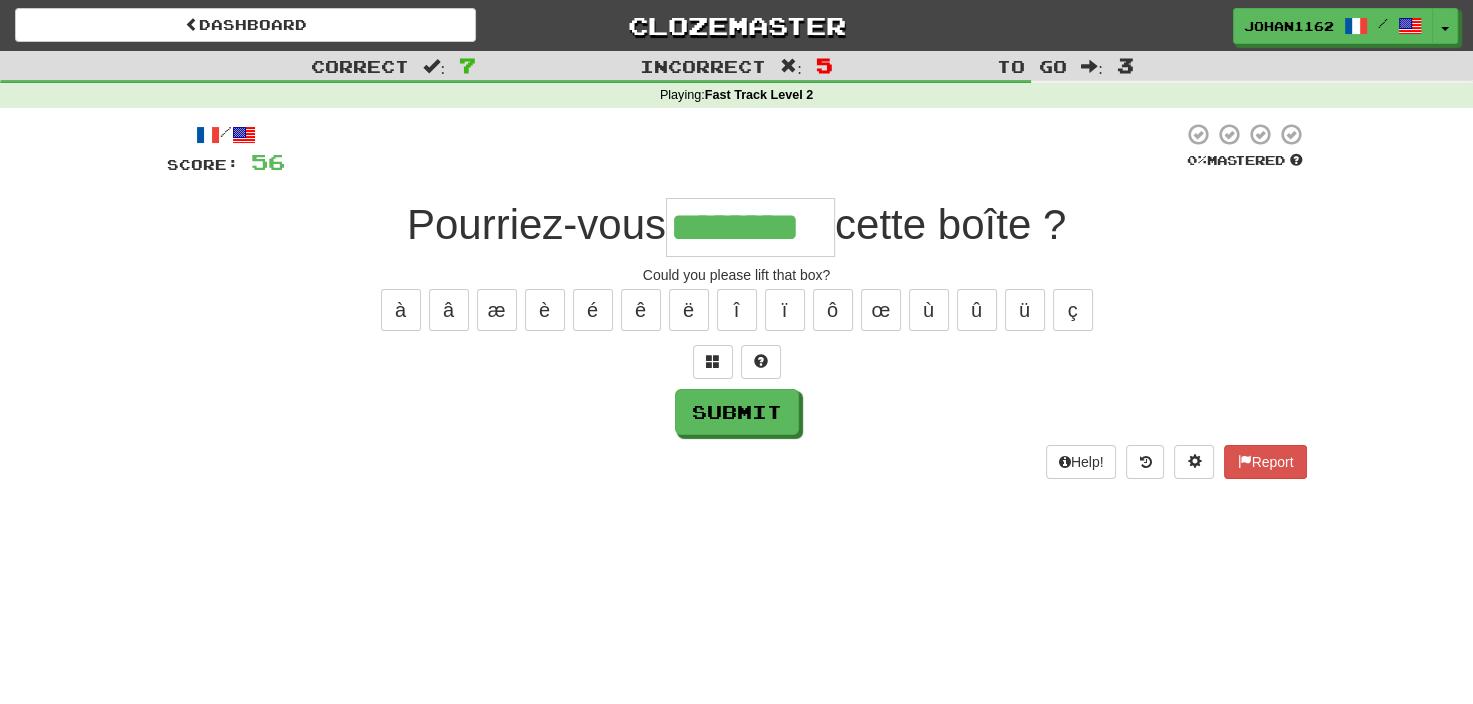 type on "********" 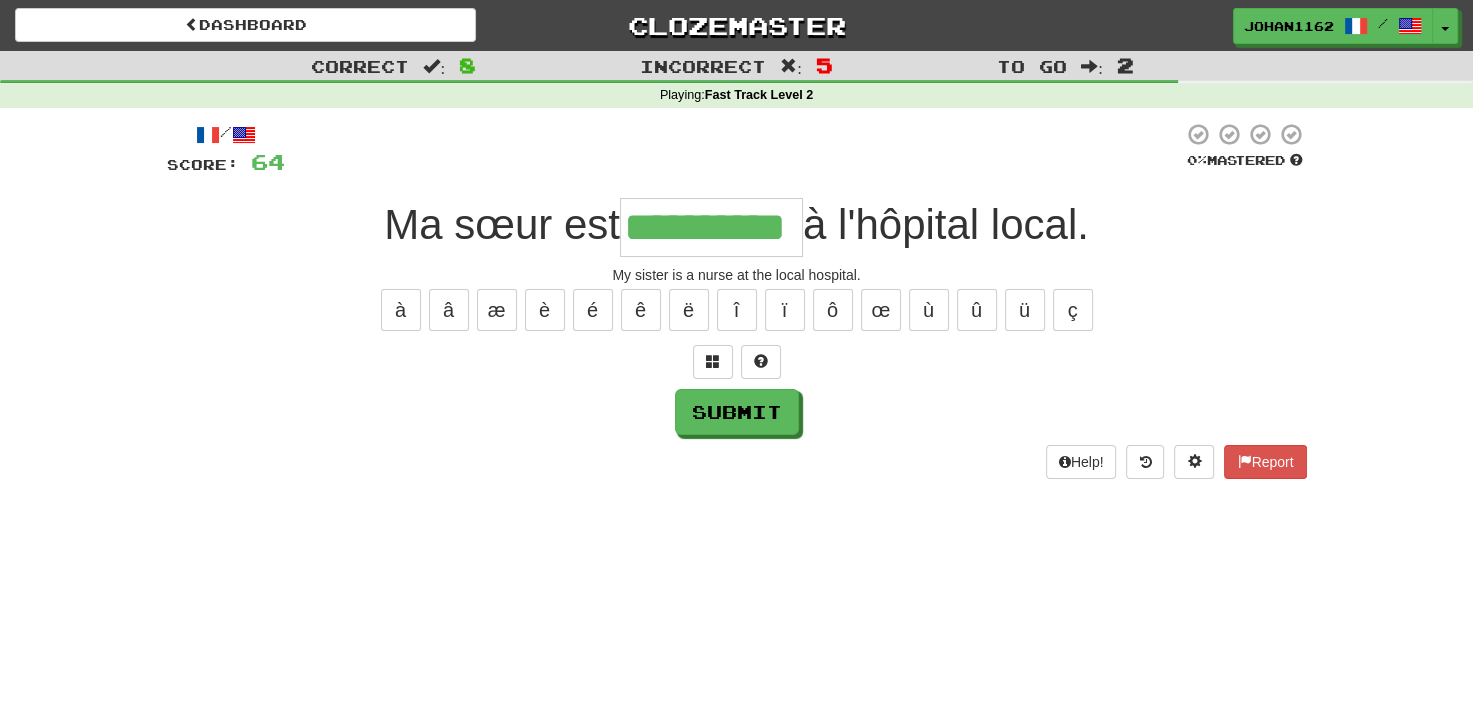 type on "**********" 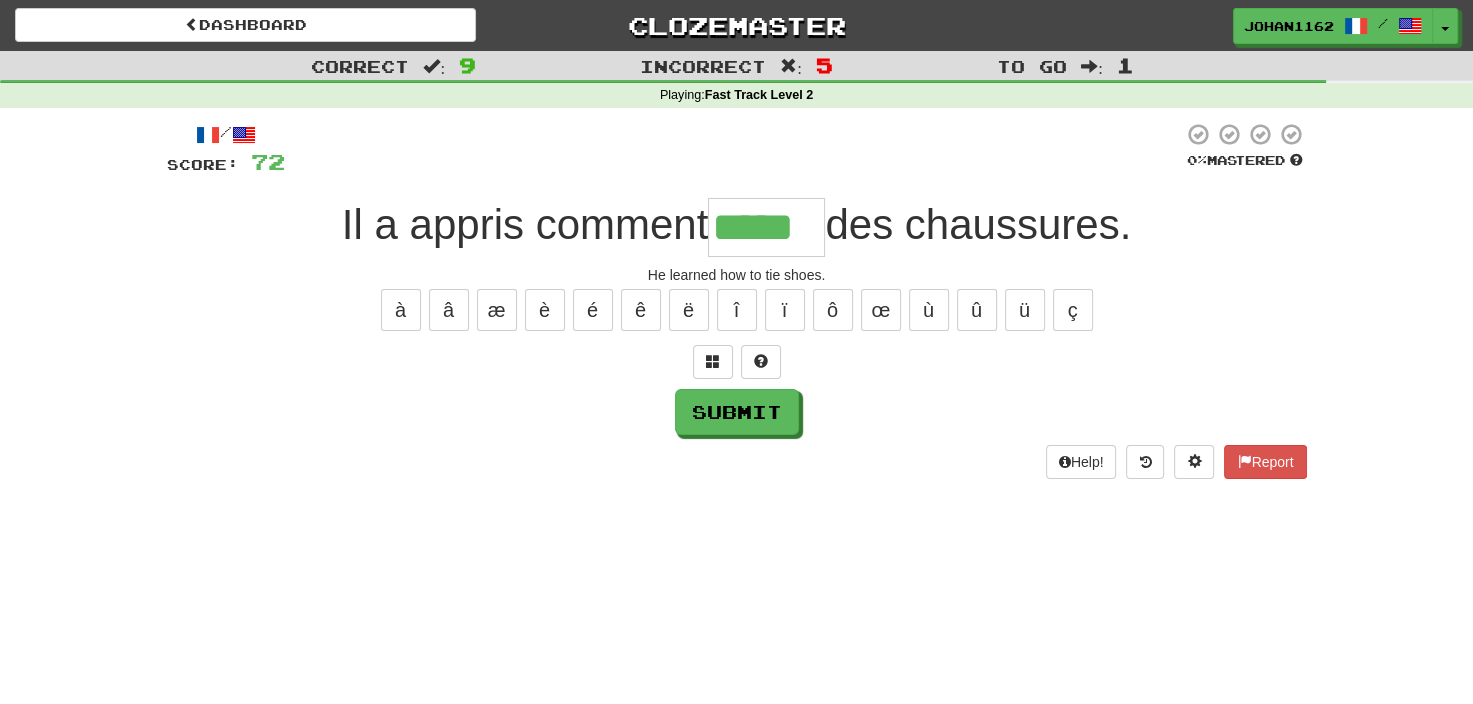 type on "*****" 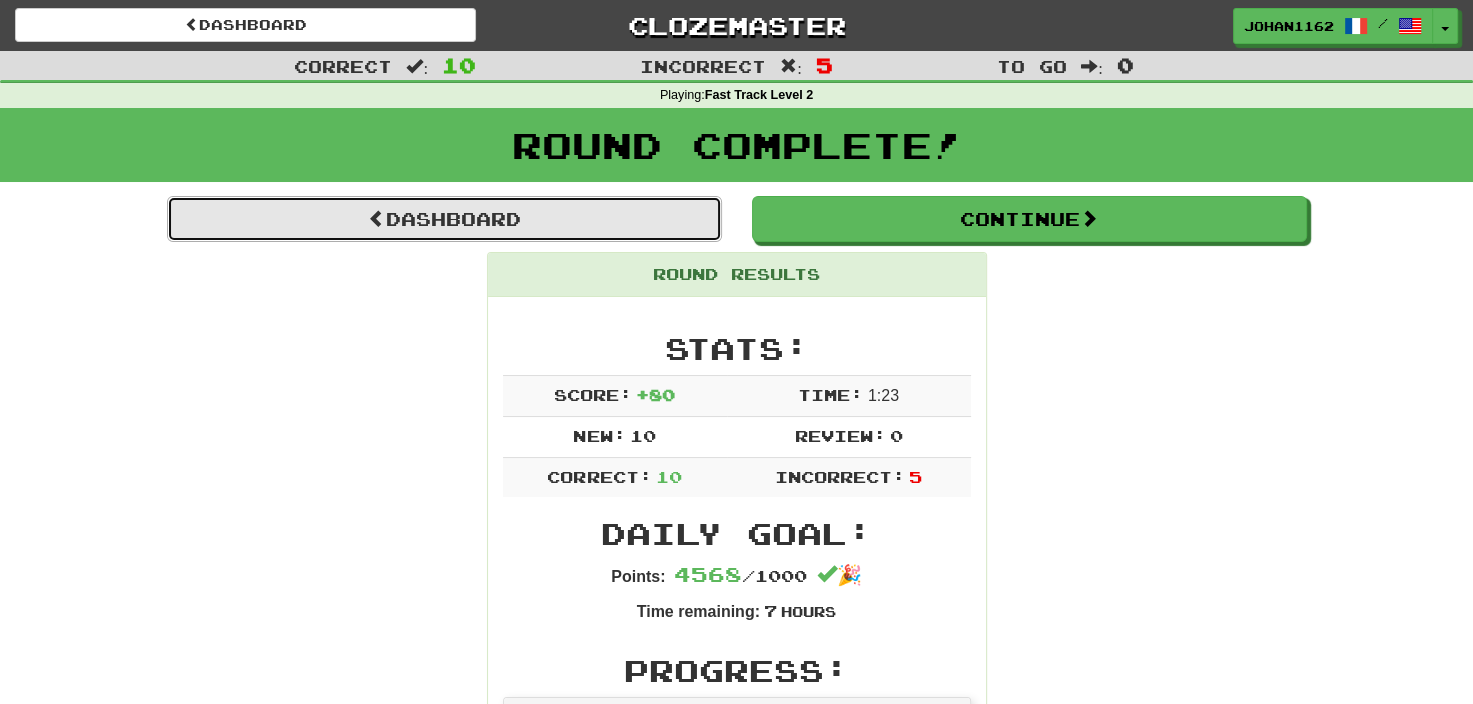 click on "Dashboard" at bounding box center [444, 219] 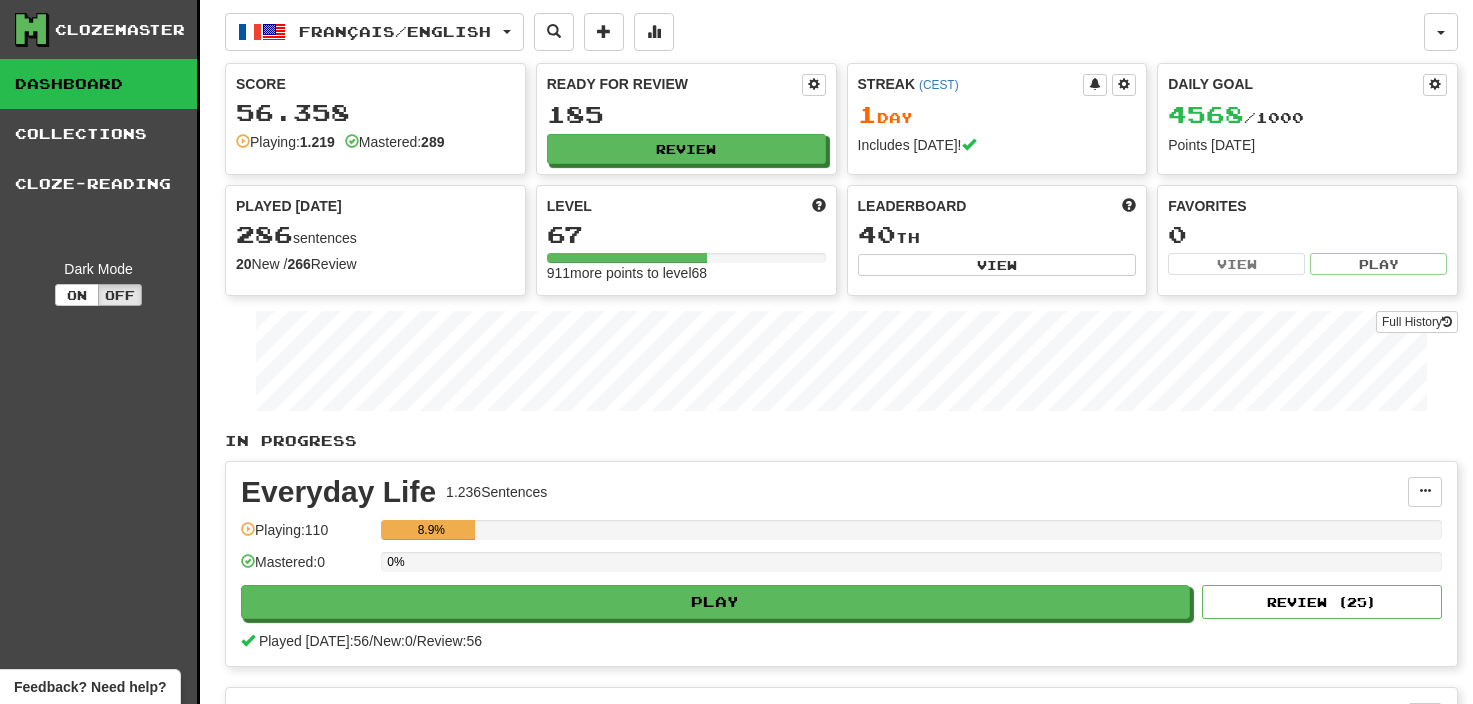 scroll, scrollTop: 0, scrollLeft: 0, axis: both 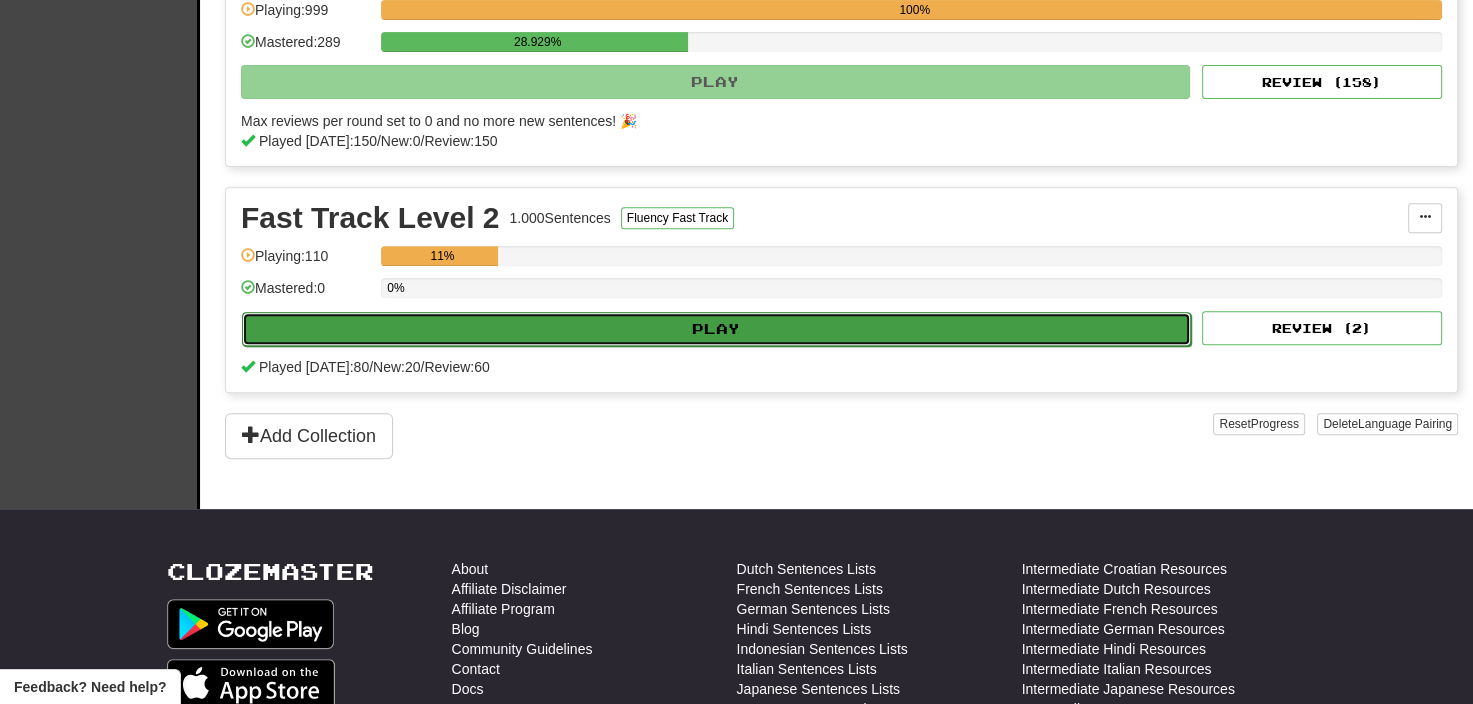 click on "Play" at bounding box center (716, 329) 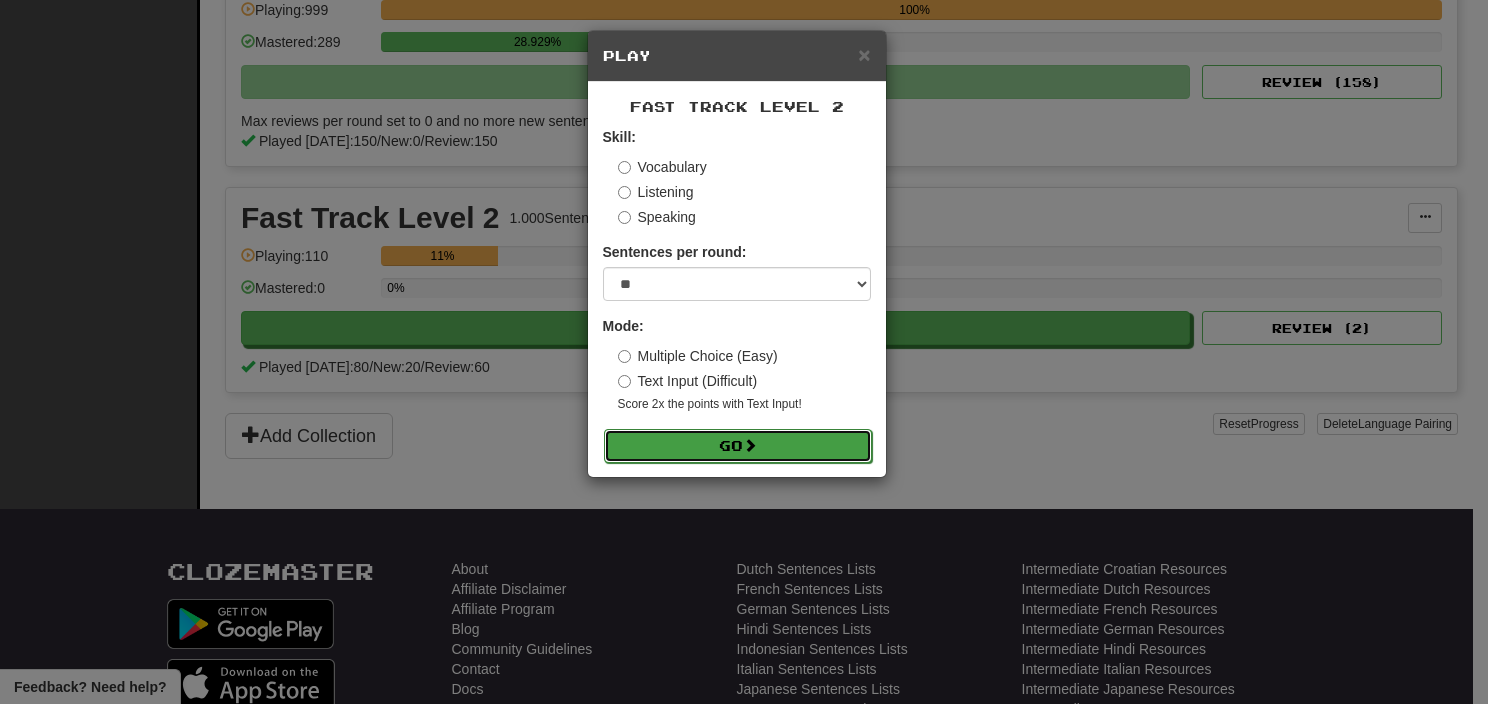 click on "Go" at bounding box center [738, 446] 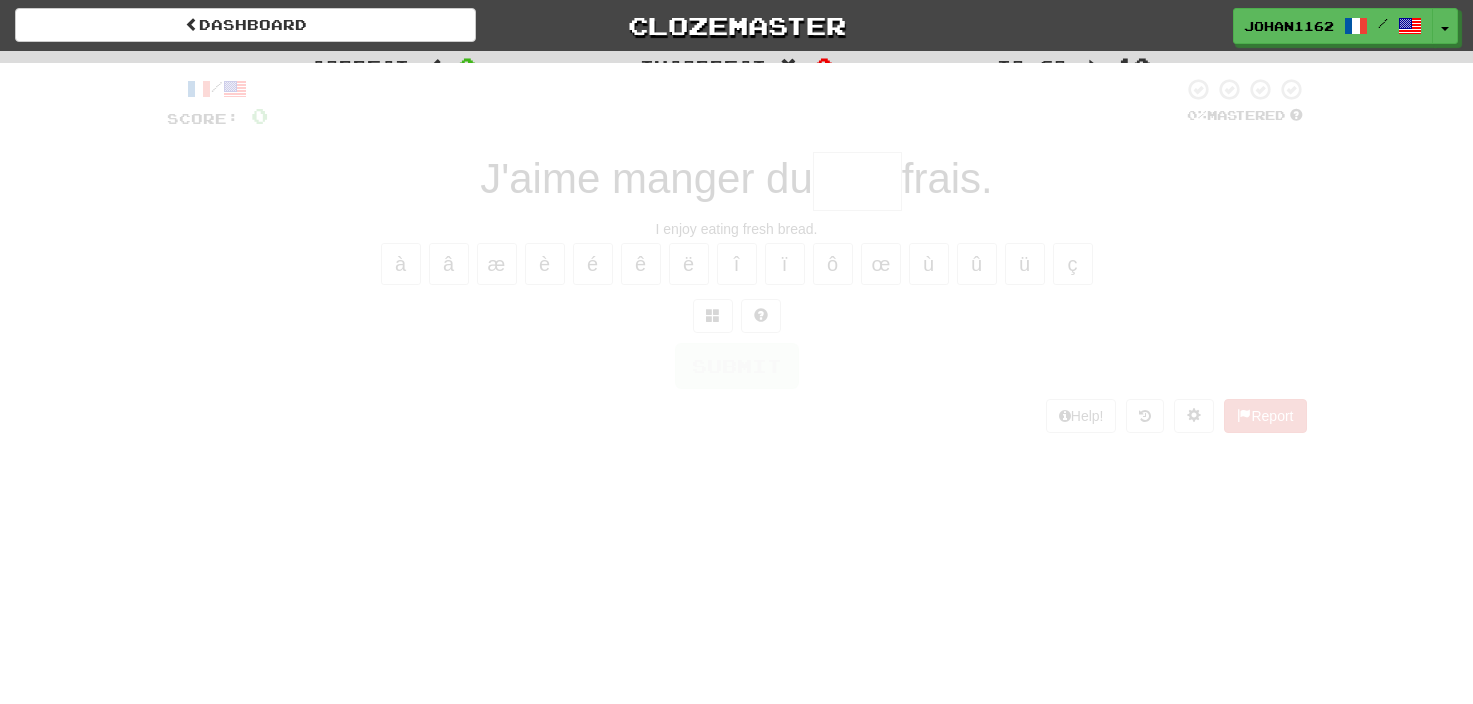 scroll, scrollTop: 0, scrollLeft: 0, axis: both 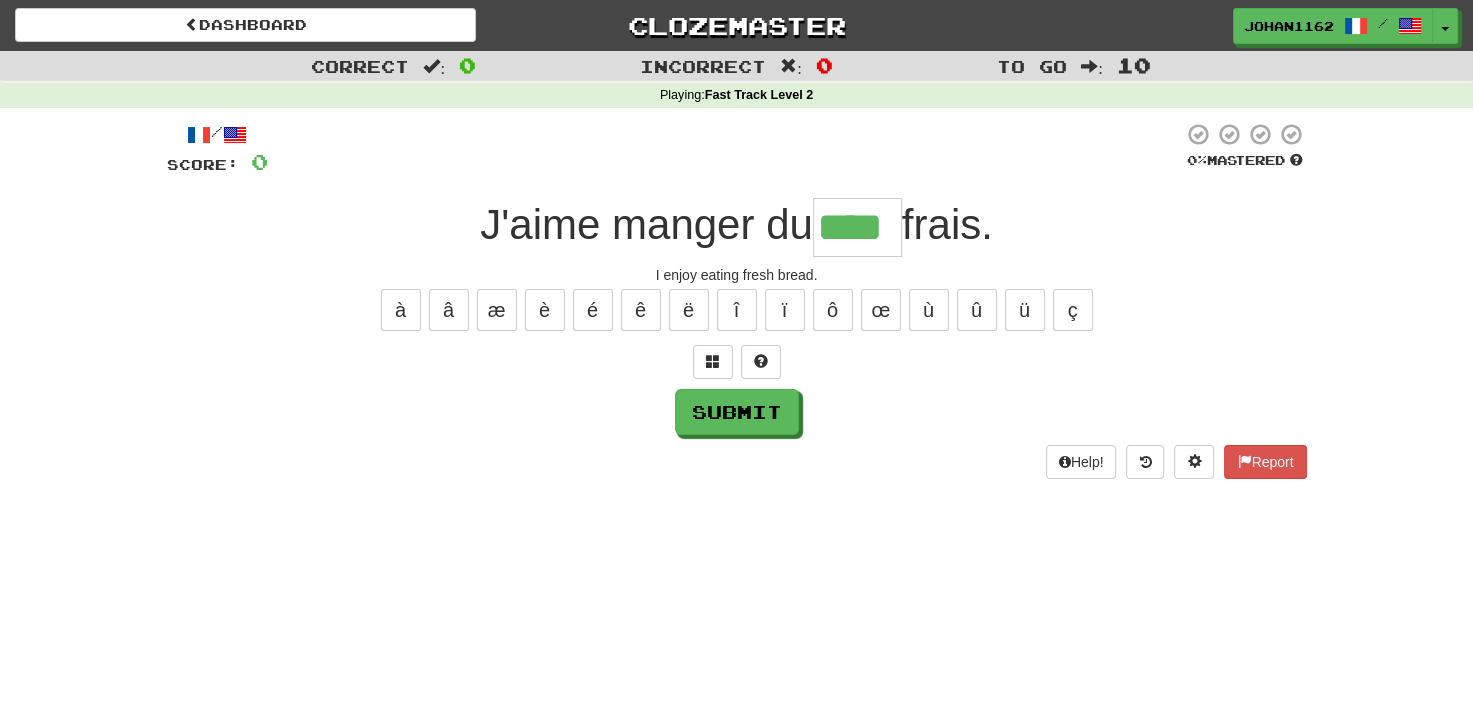 type on "****" 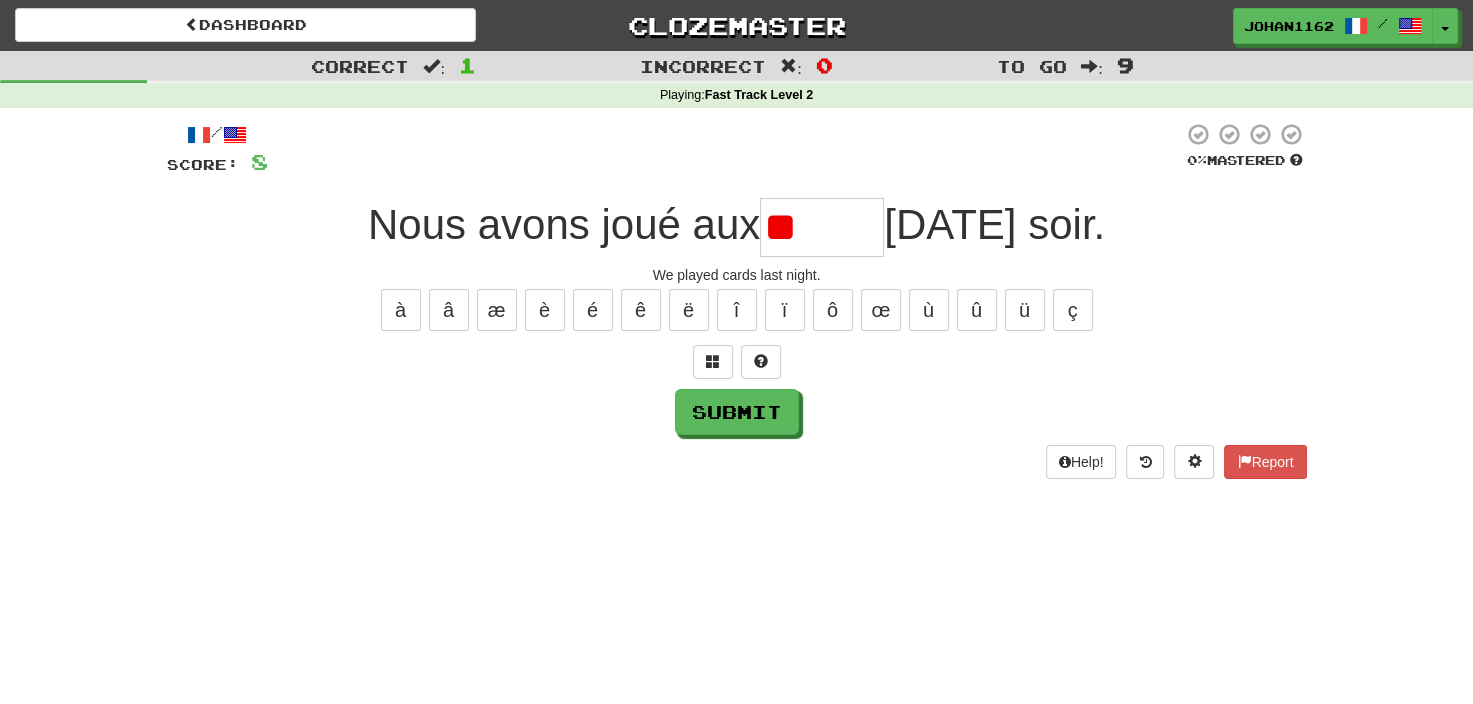 type on "*" 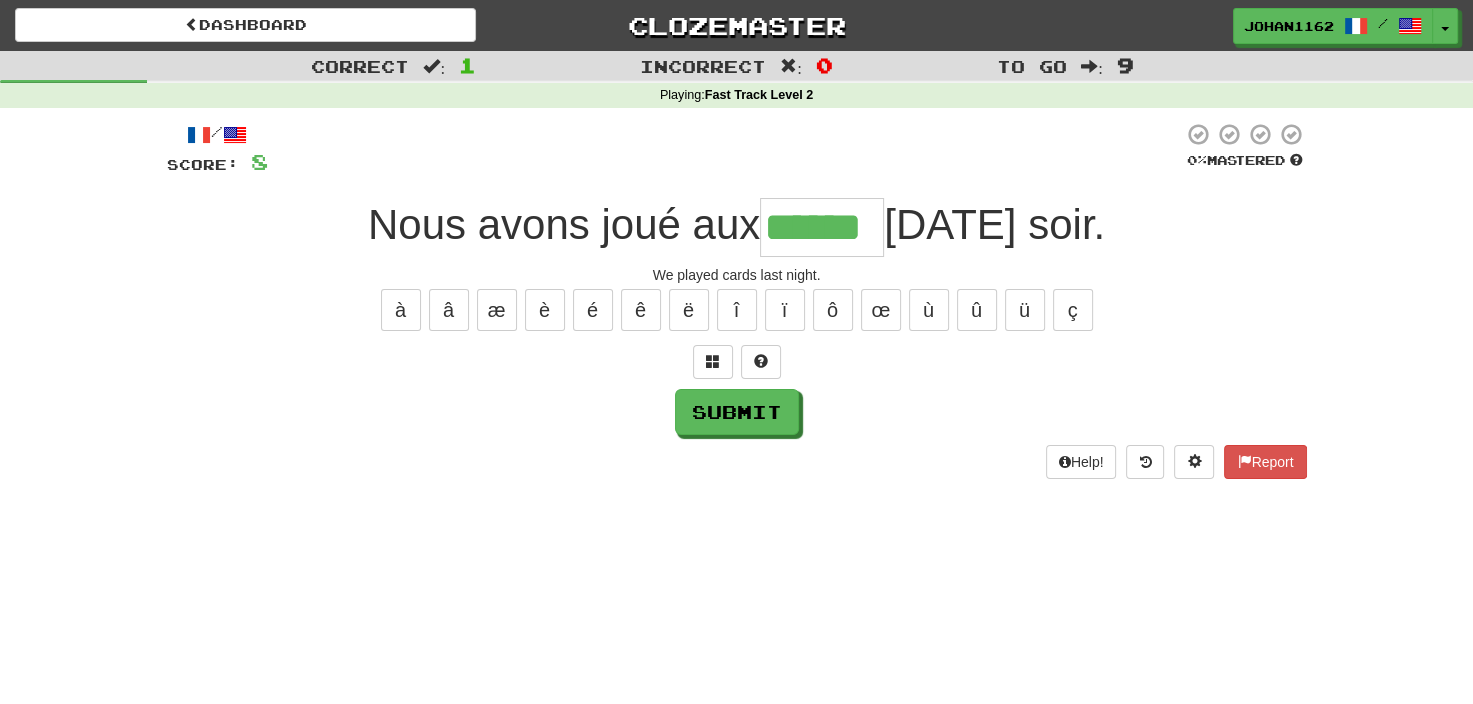 type on "******" 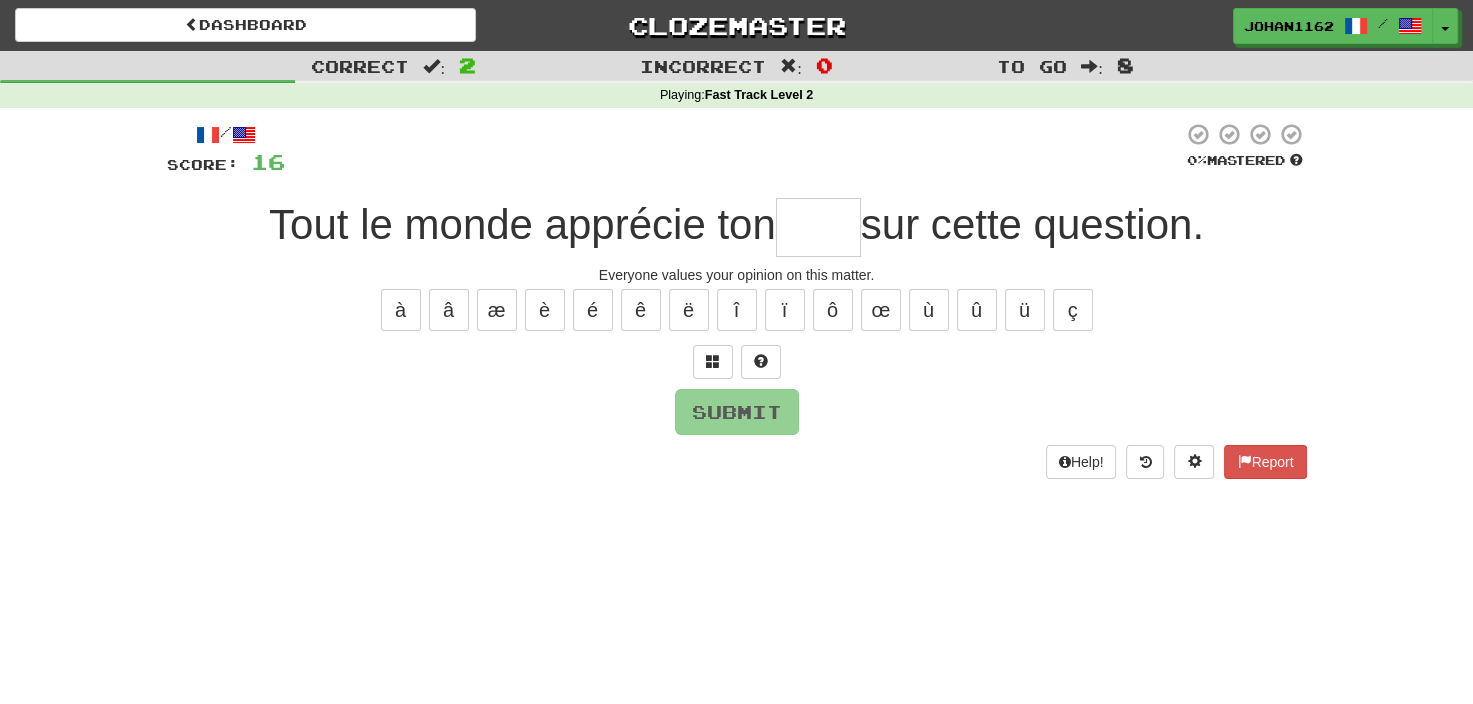 type on "*" 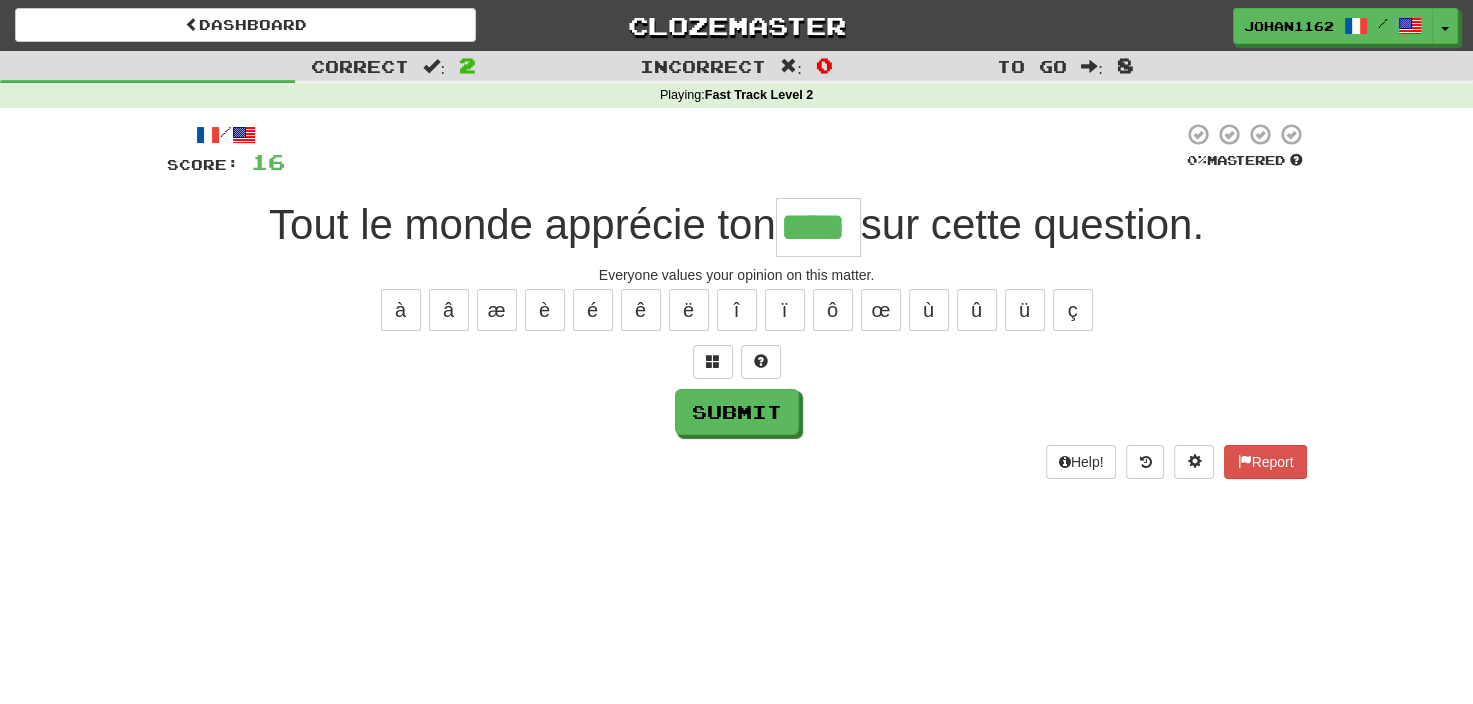 type on "****" 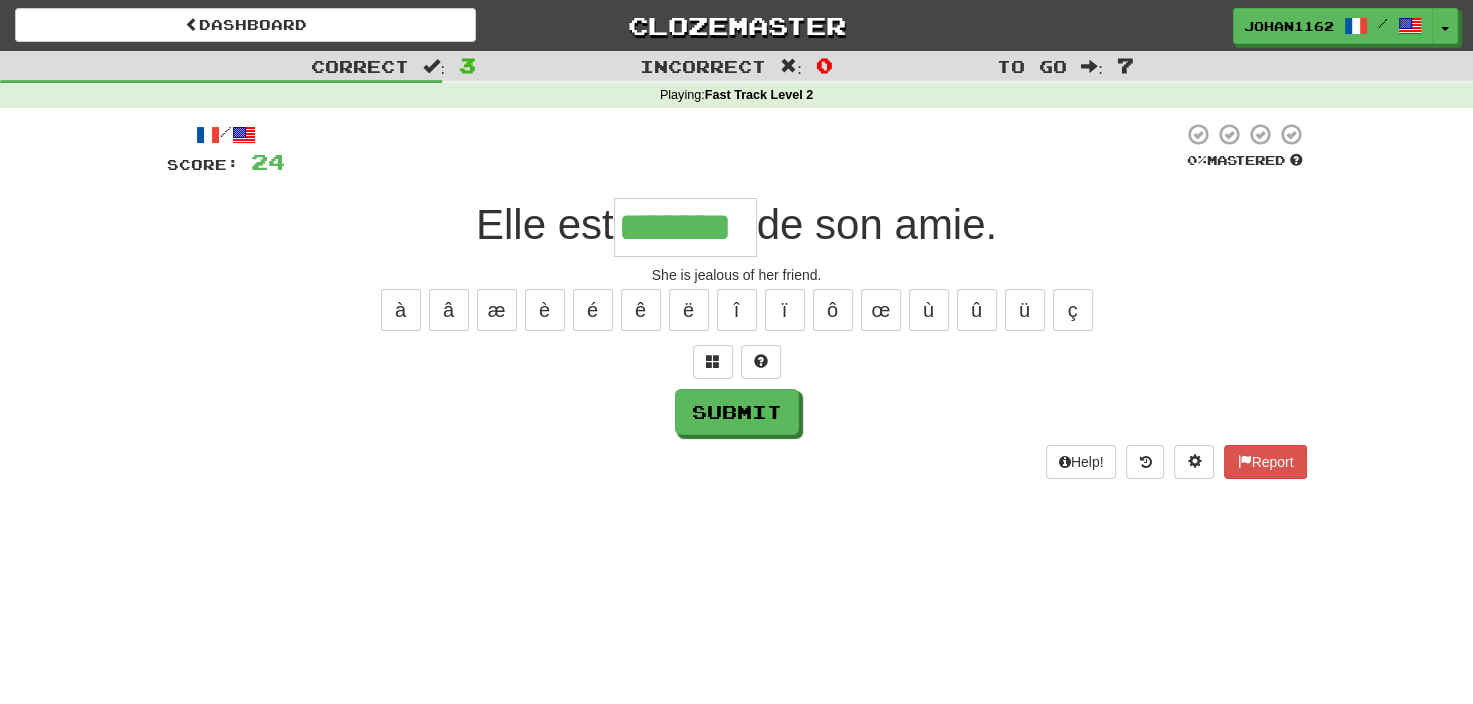 type on "*******" 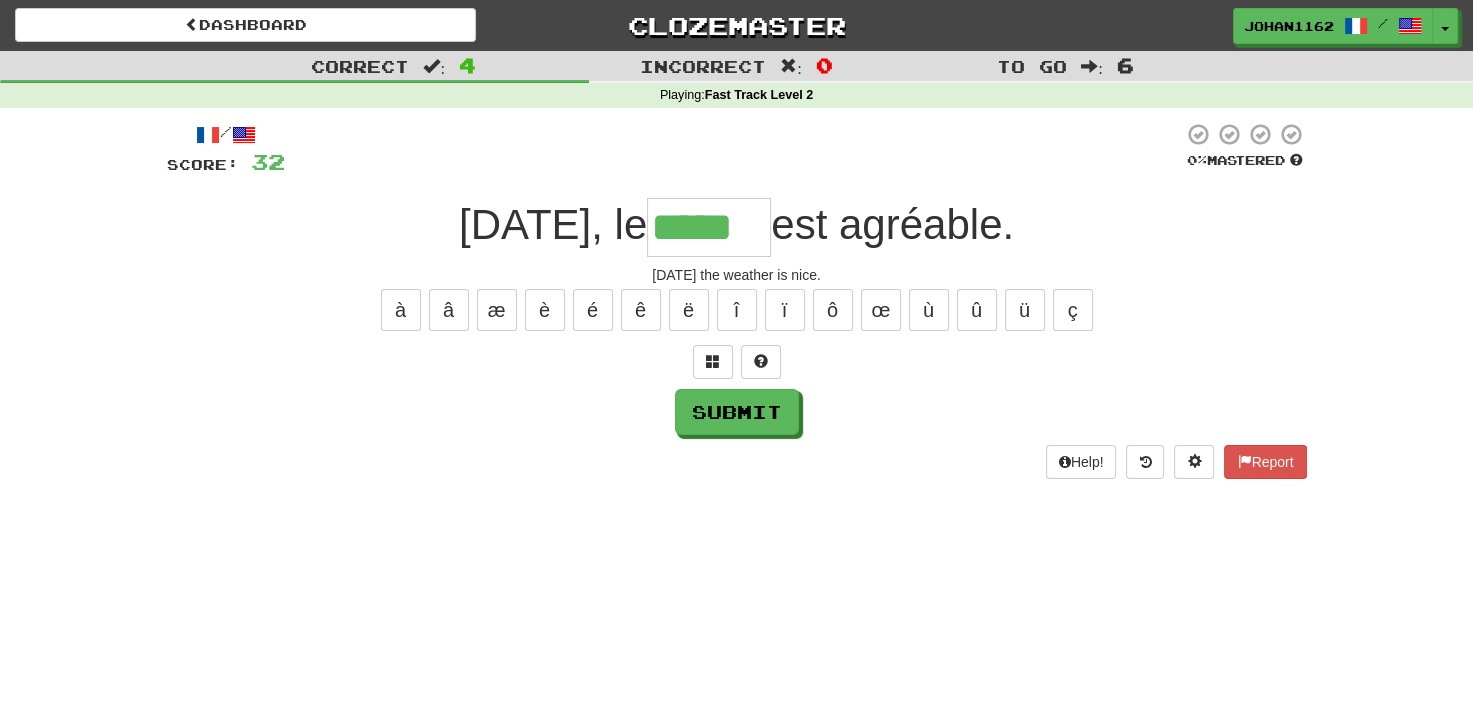 type on "*****" 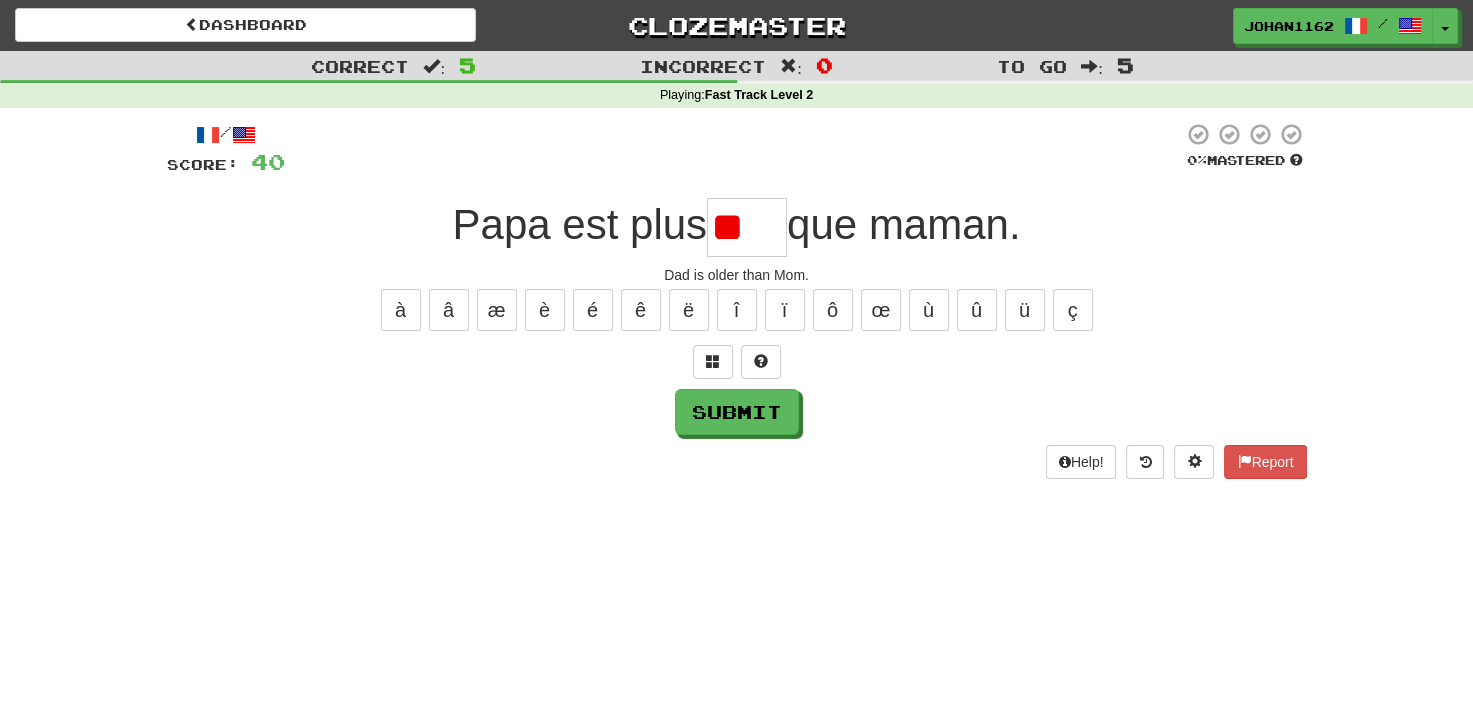 type on "*" 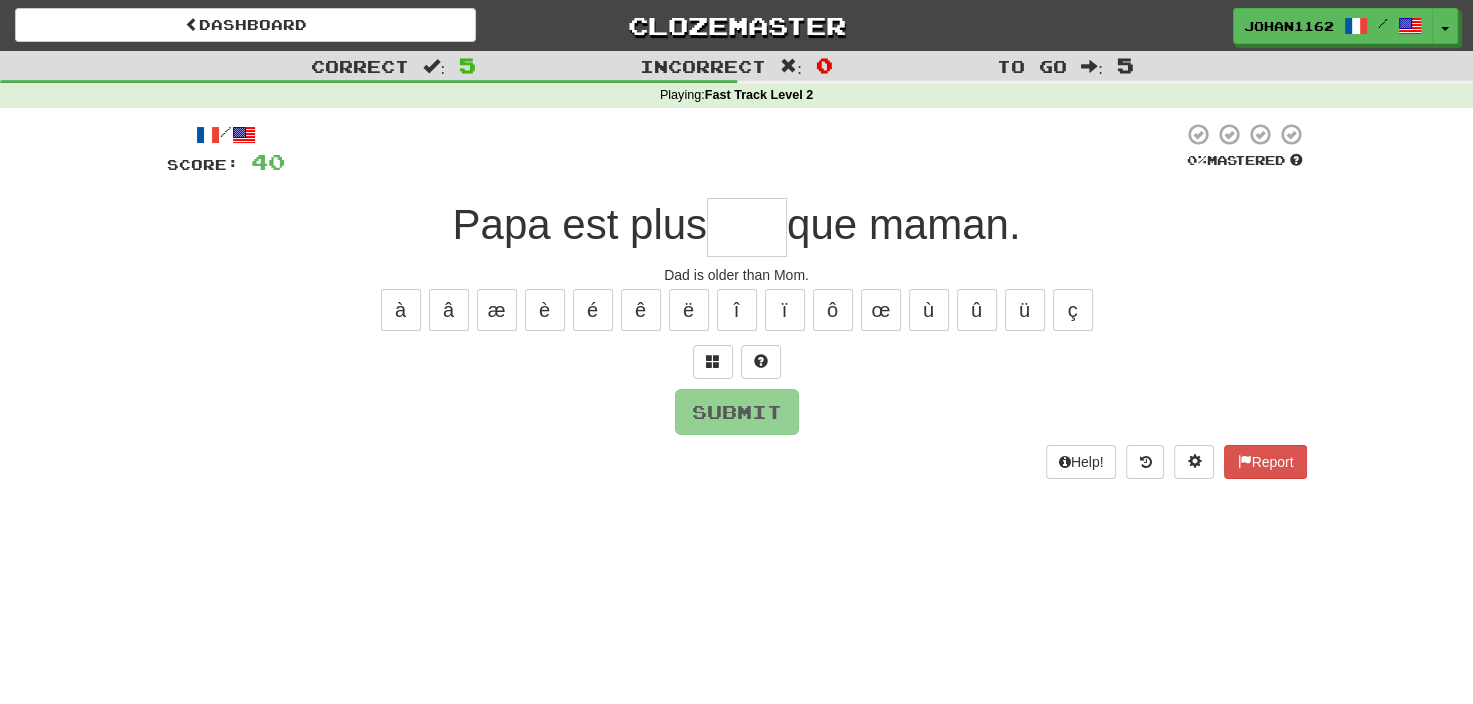 type on "***" 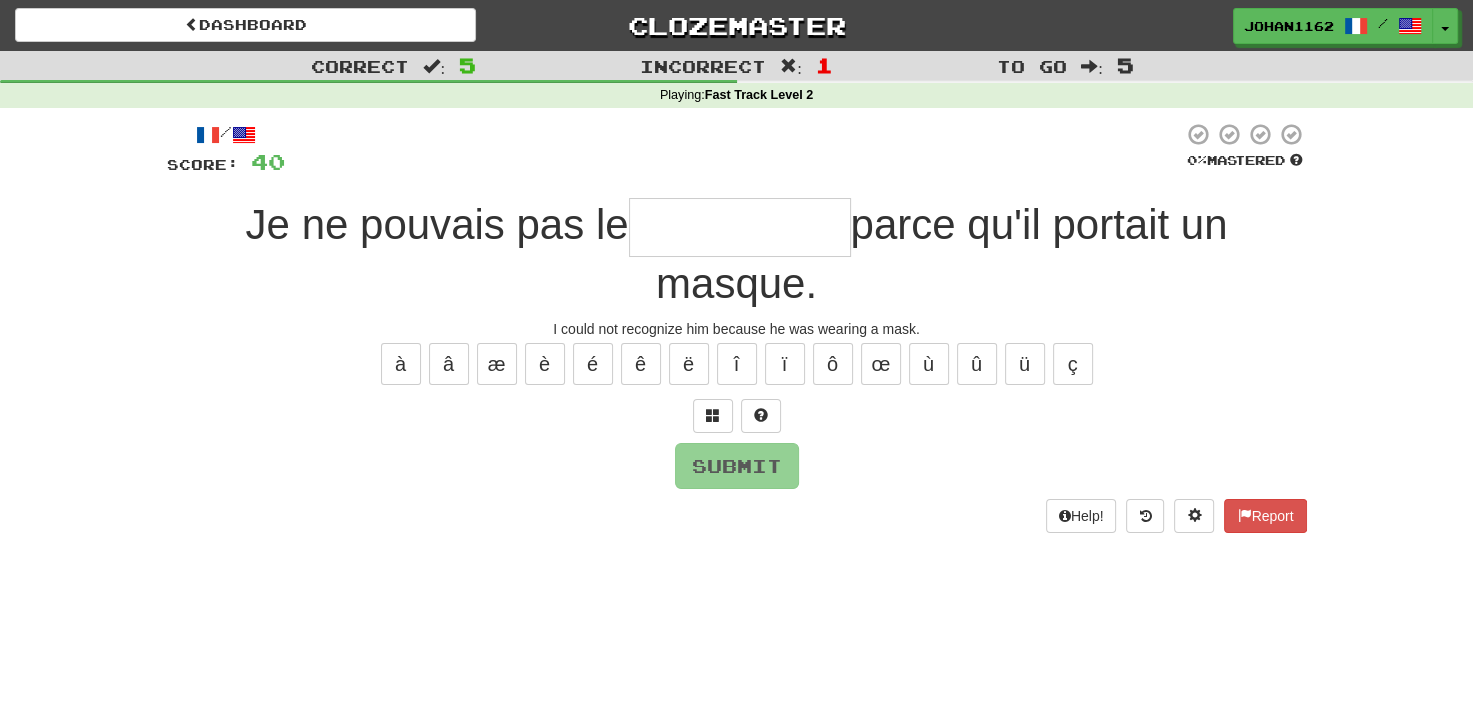 type on "**********" 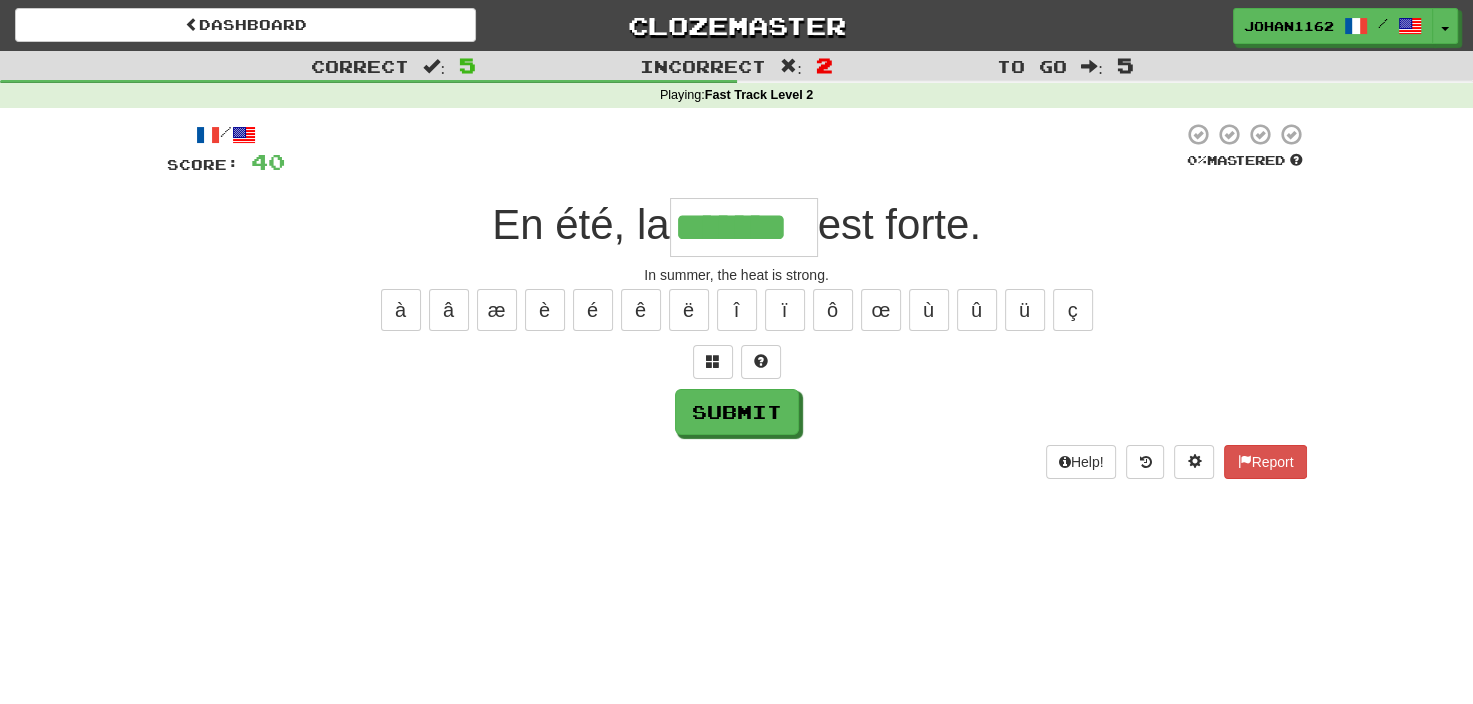 type on "*******" 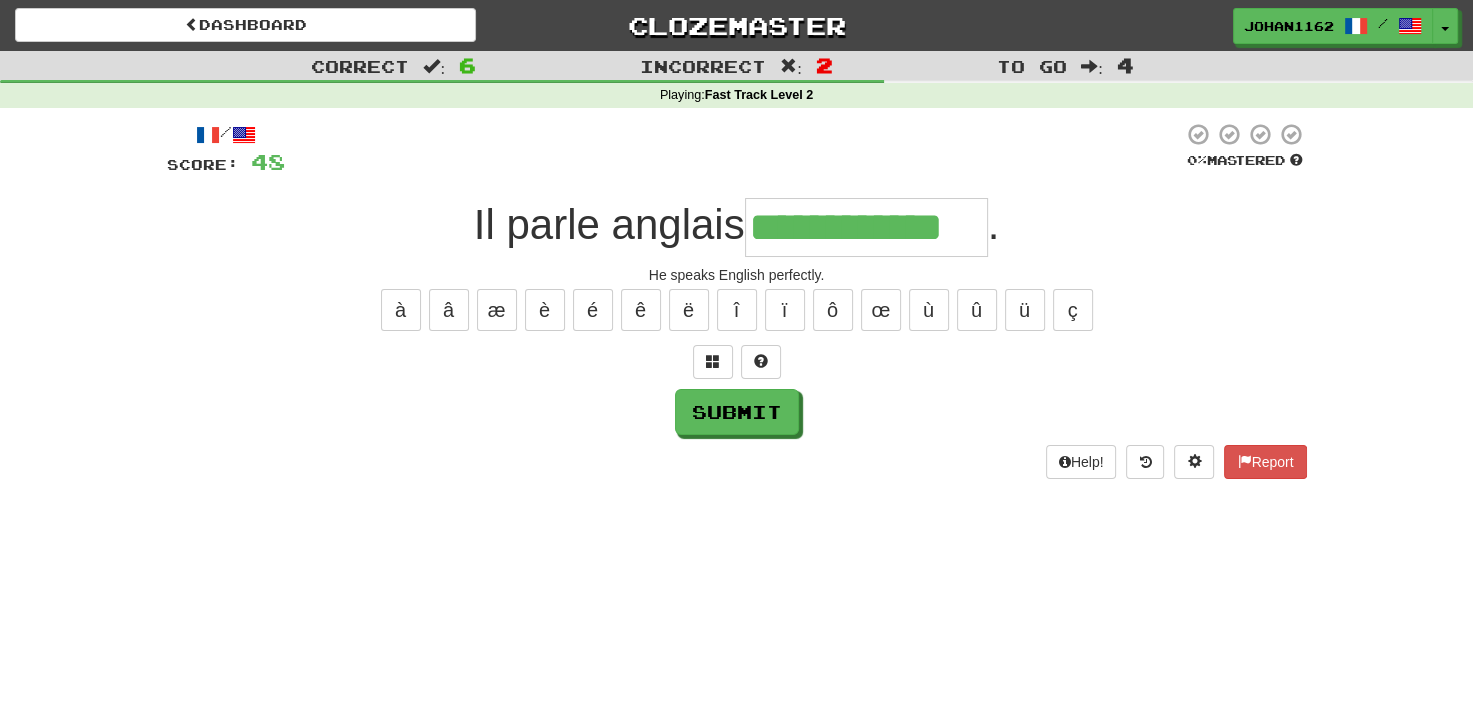 type on "**********" 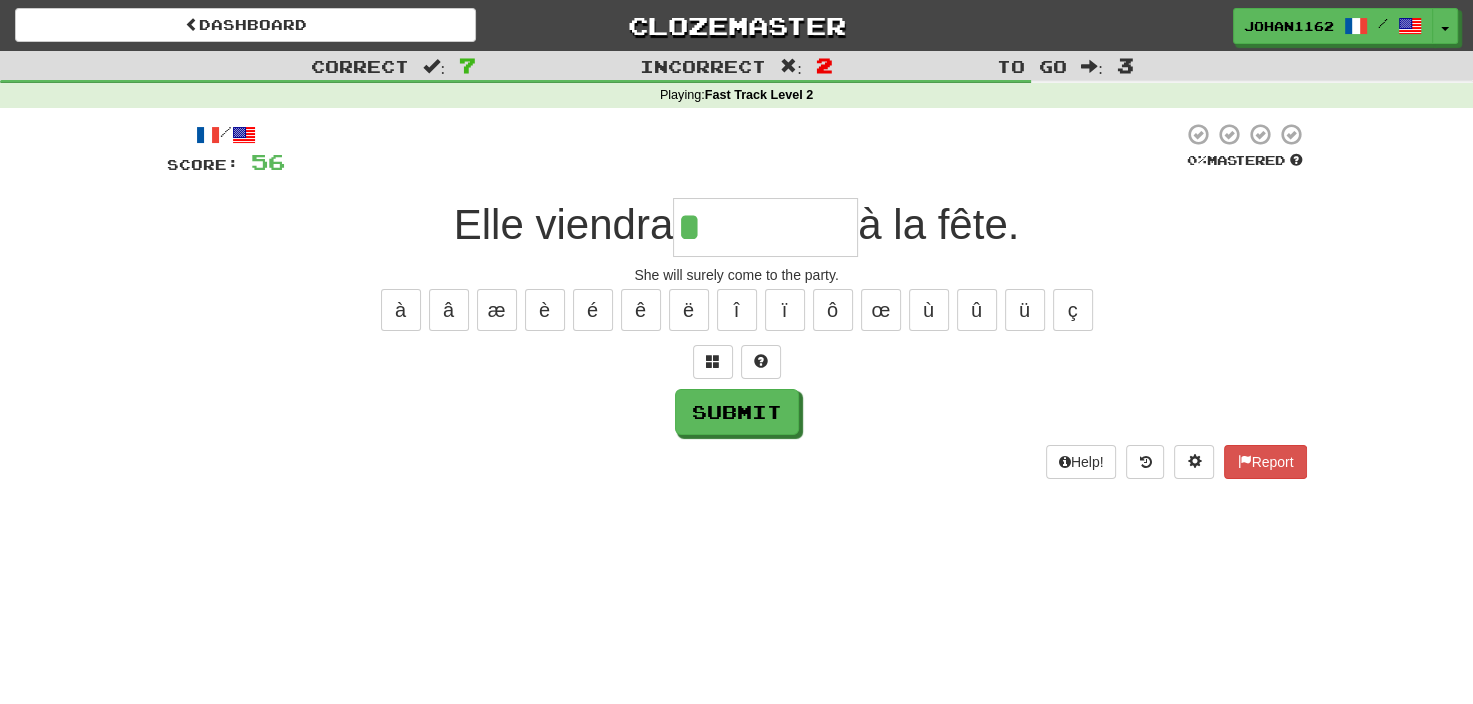 type on "********" 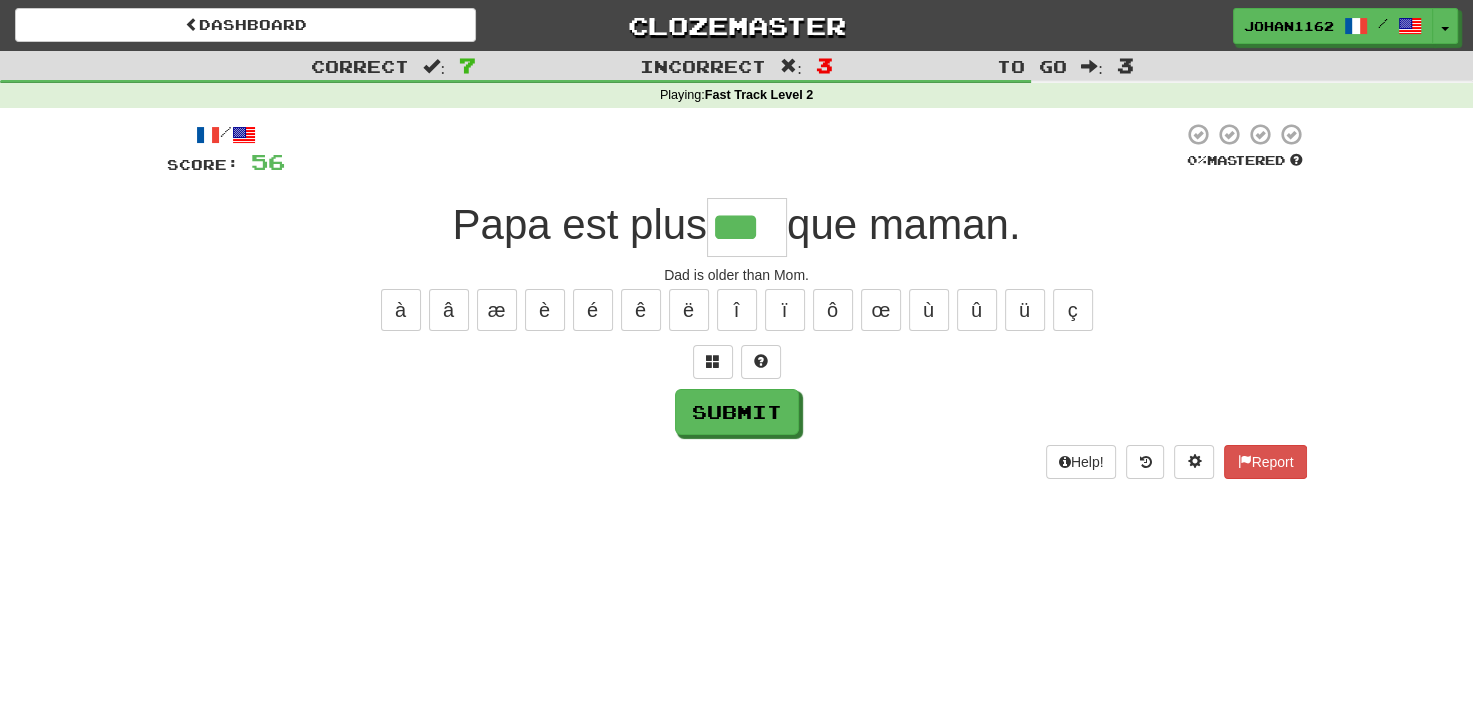 type on "***" 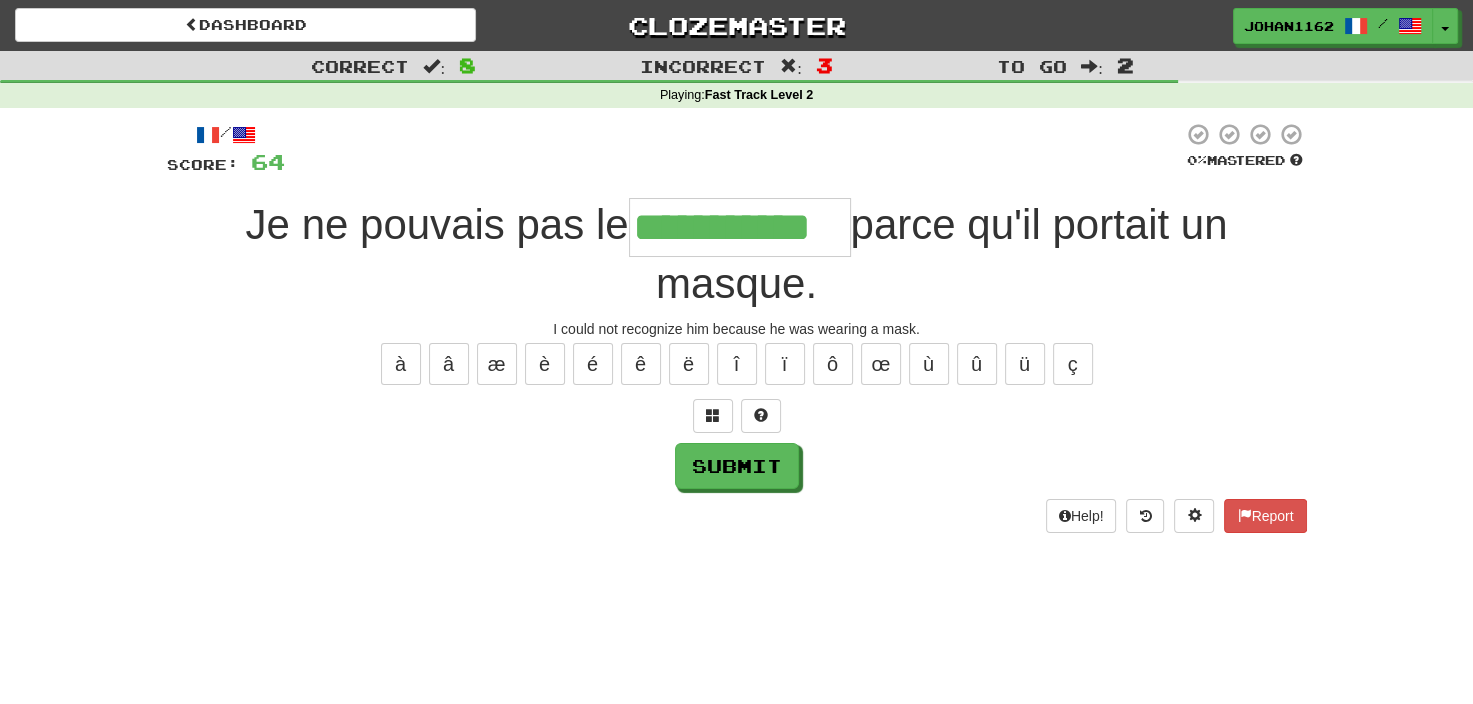 type on "**********" 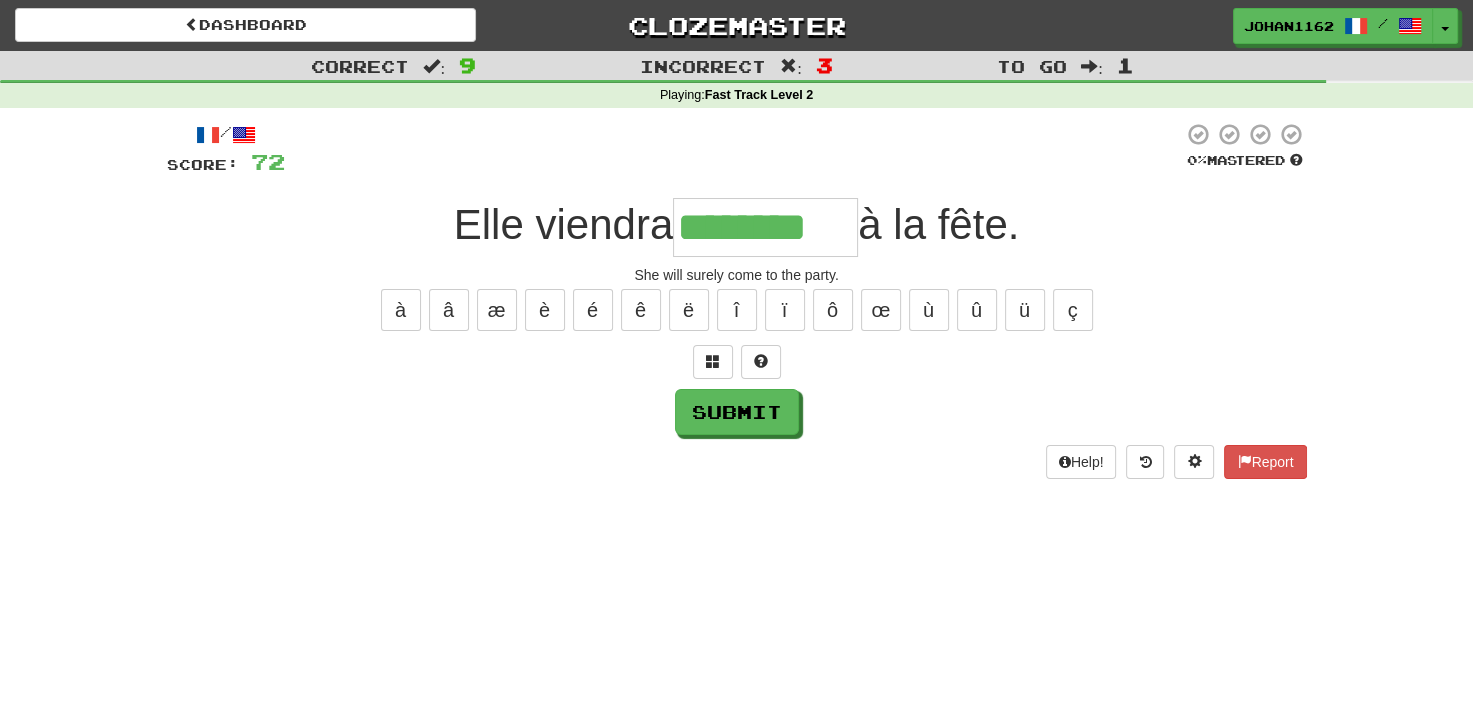 type on "********" 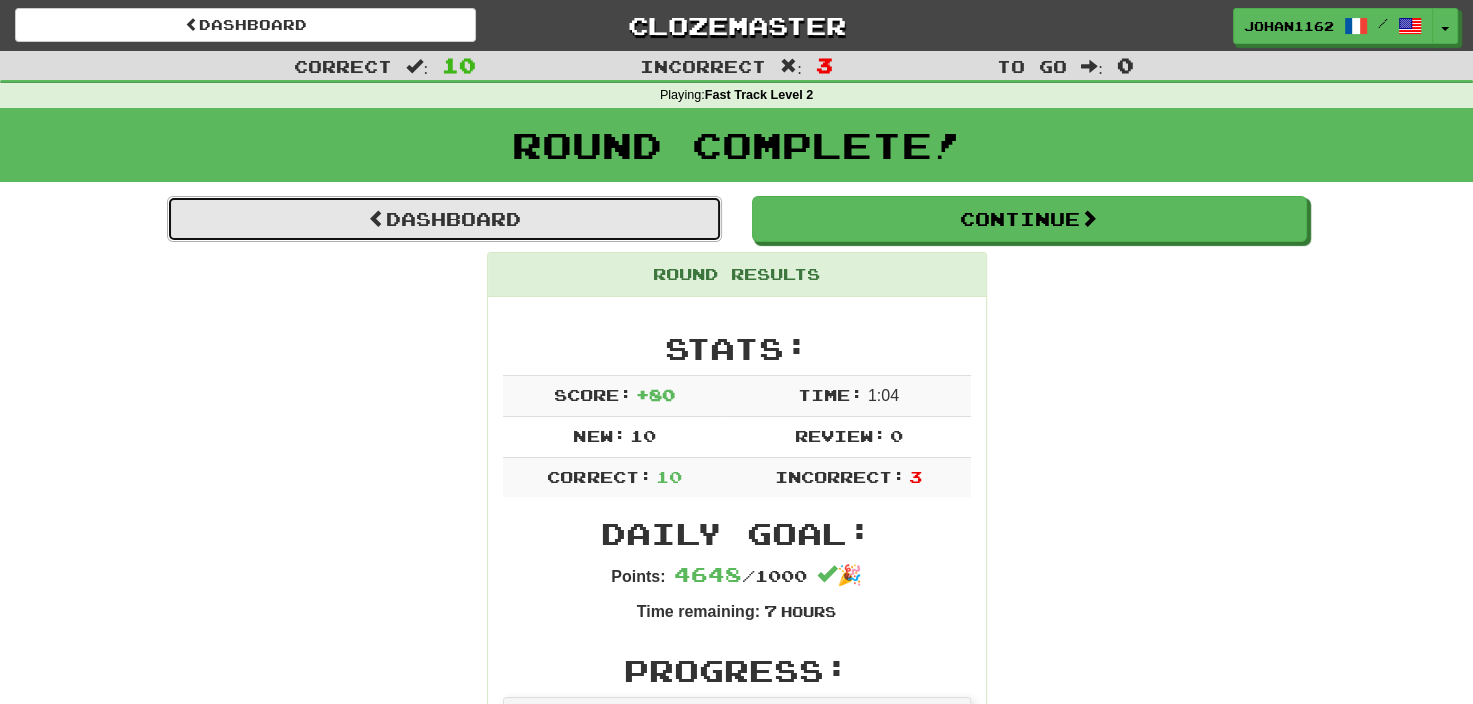 click on "Dashboard" at bounding box center (444, 219) 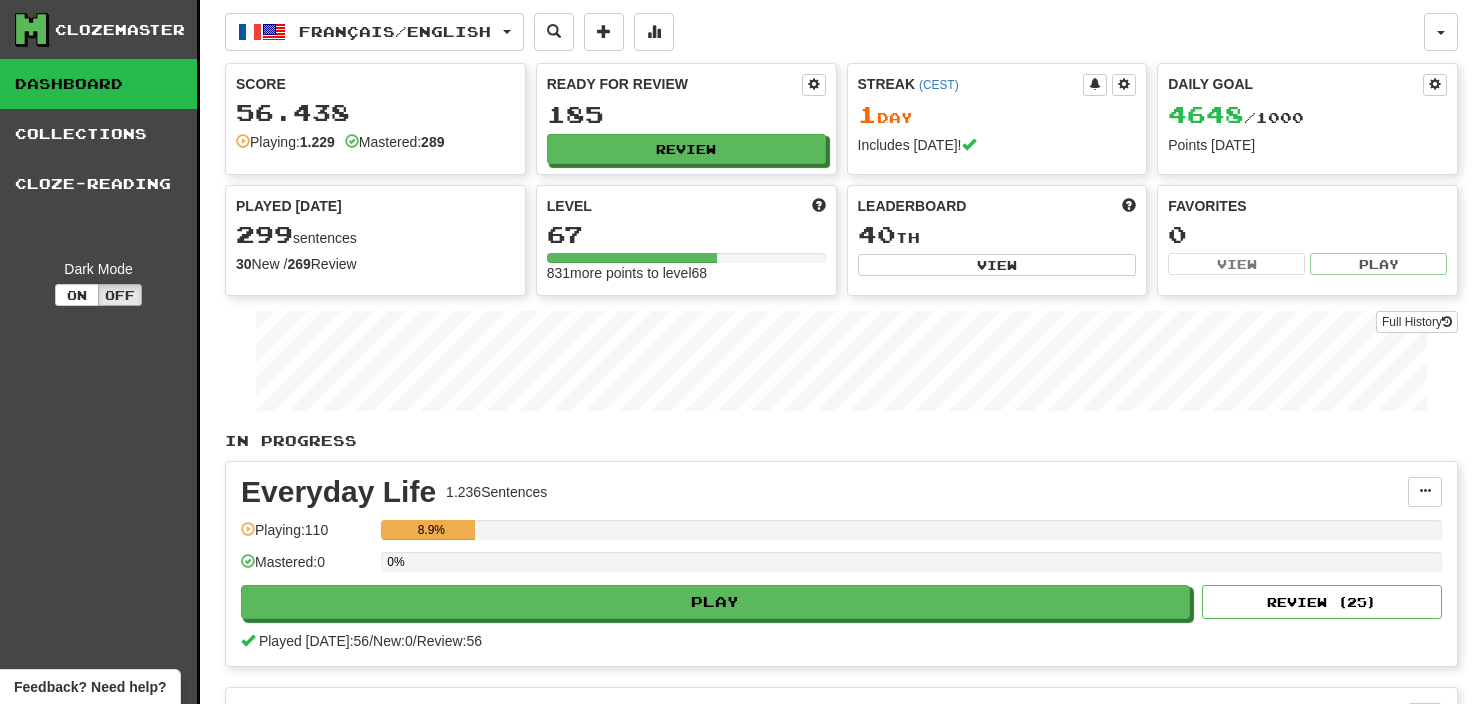 scroll, scrollTop: 0, scrollLeft: 0, axis: both 